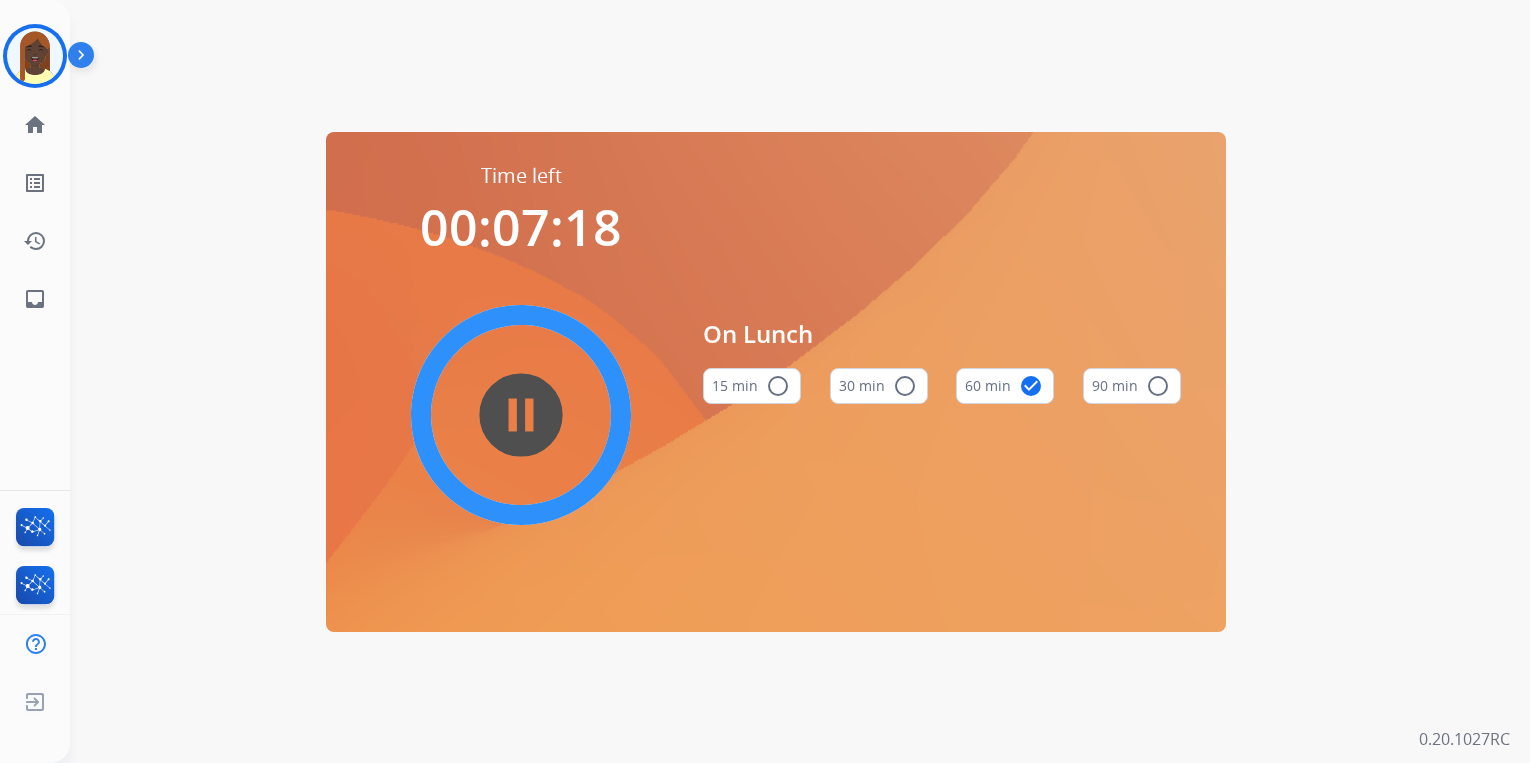 scroll, scrollTop: 0, scrollLeft: 0, axis: both 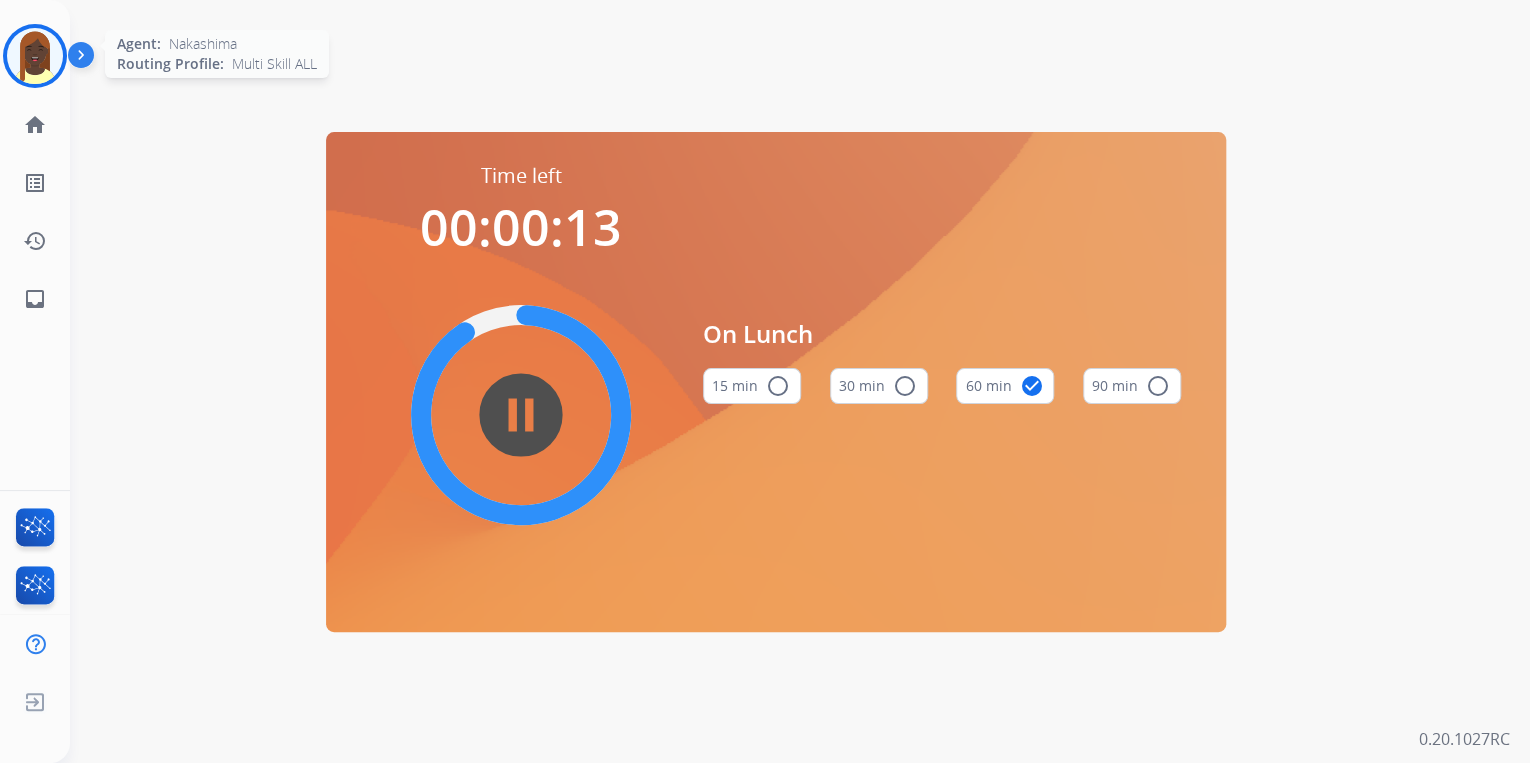 click at bounding box center [35, 56] 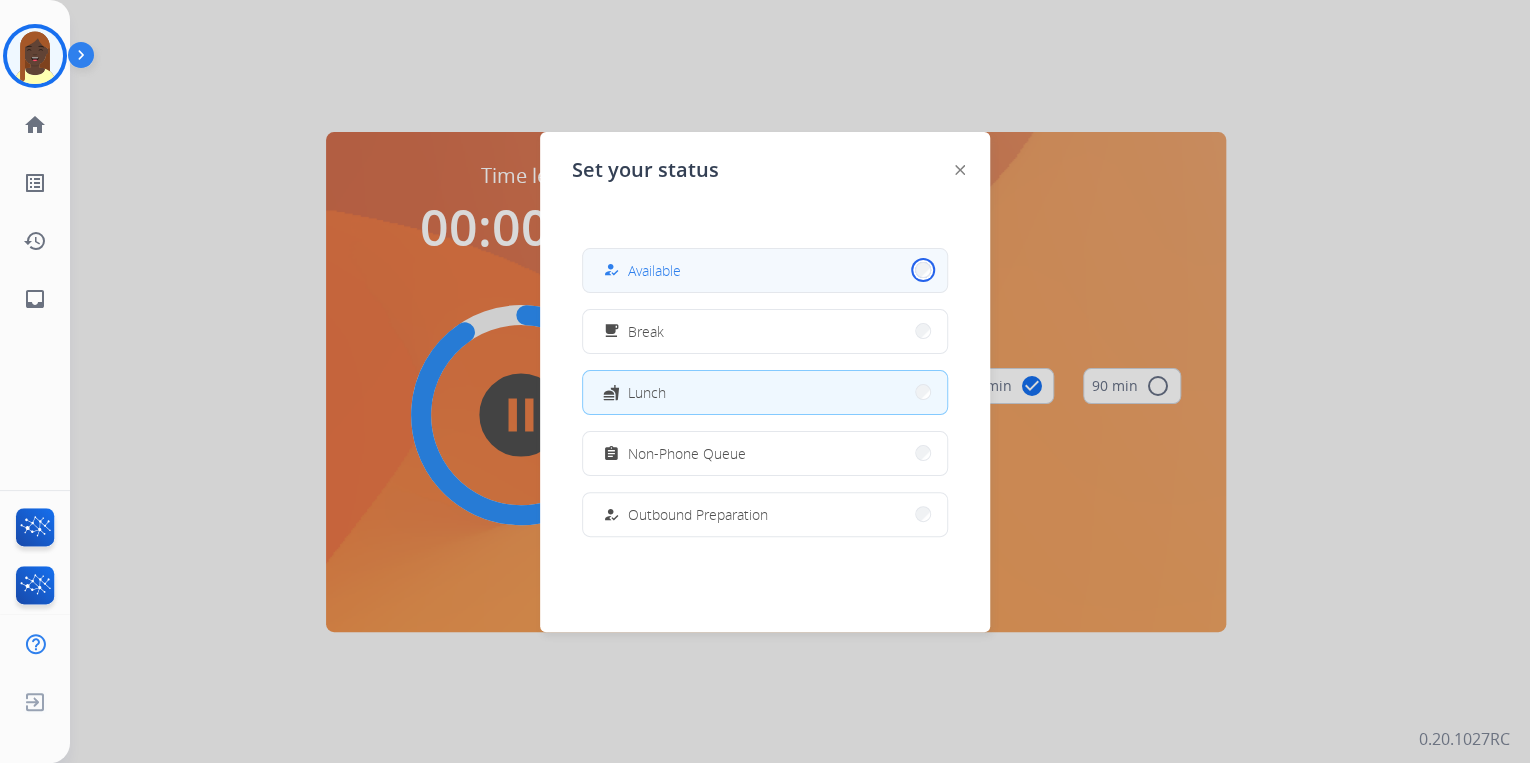 click on "how_to_reg Available" at bounding box center (765, 270) 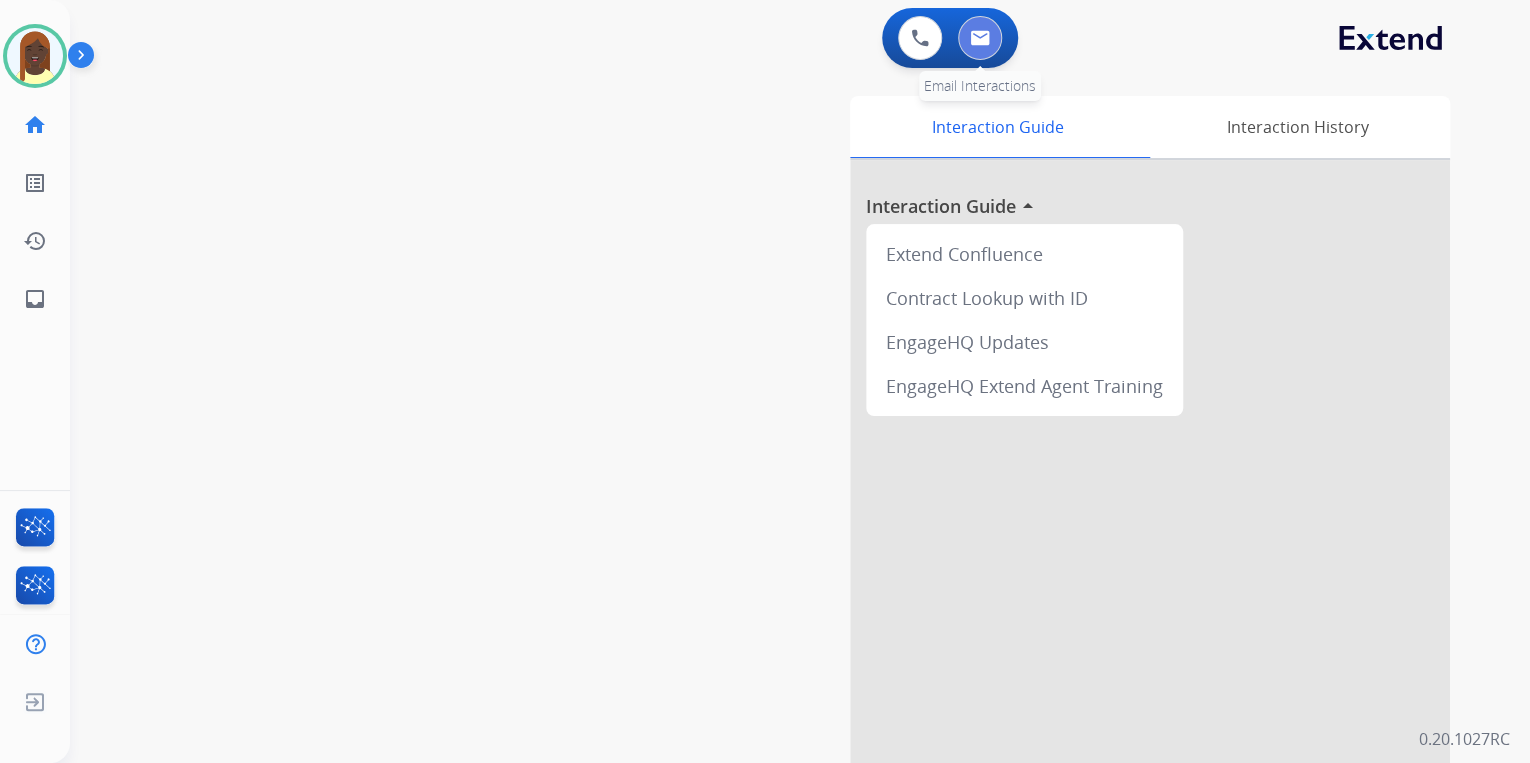 click at bounding box center (980, 38) 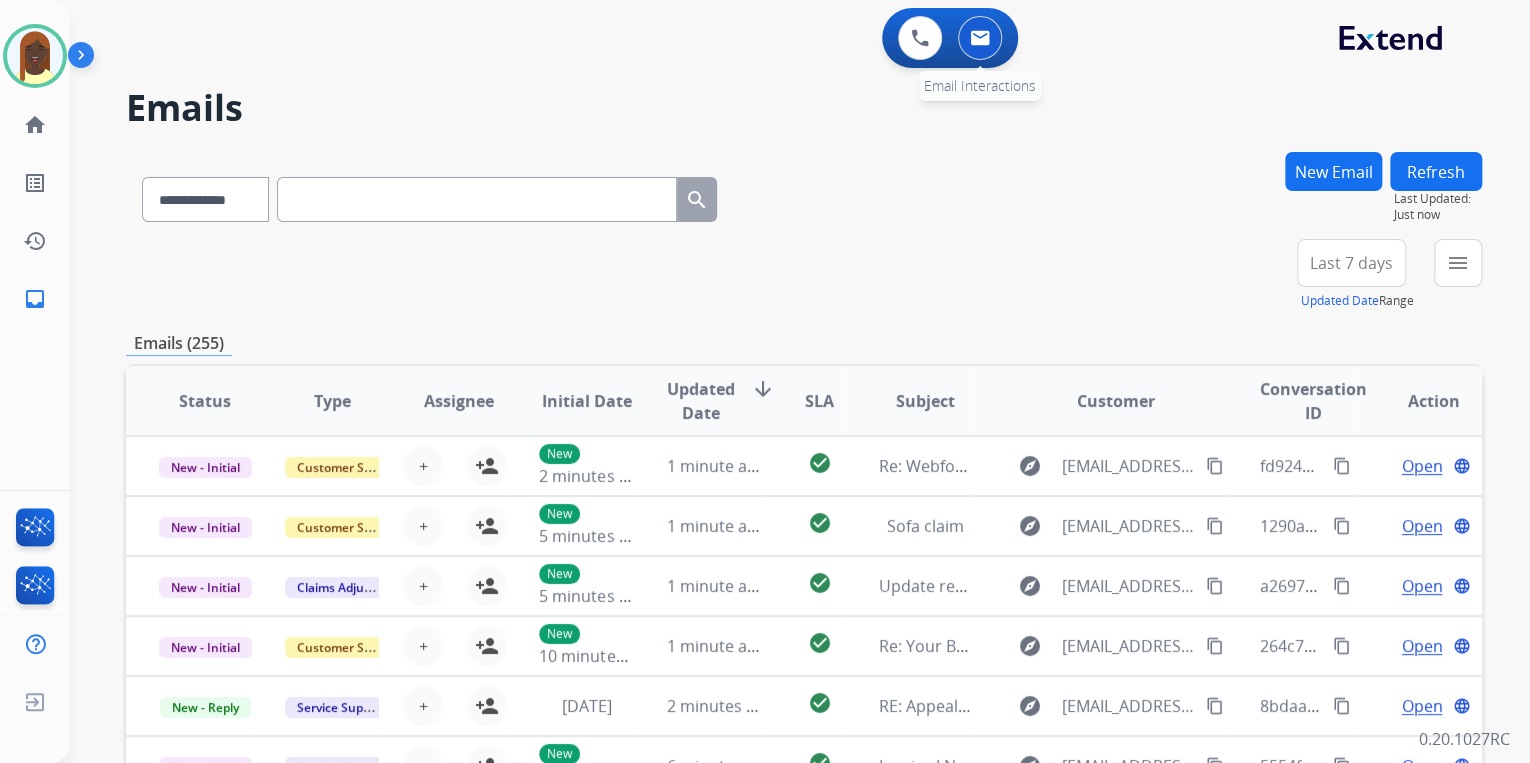 click at bounding box center (980, 38) 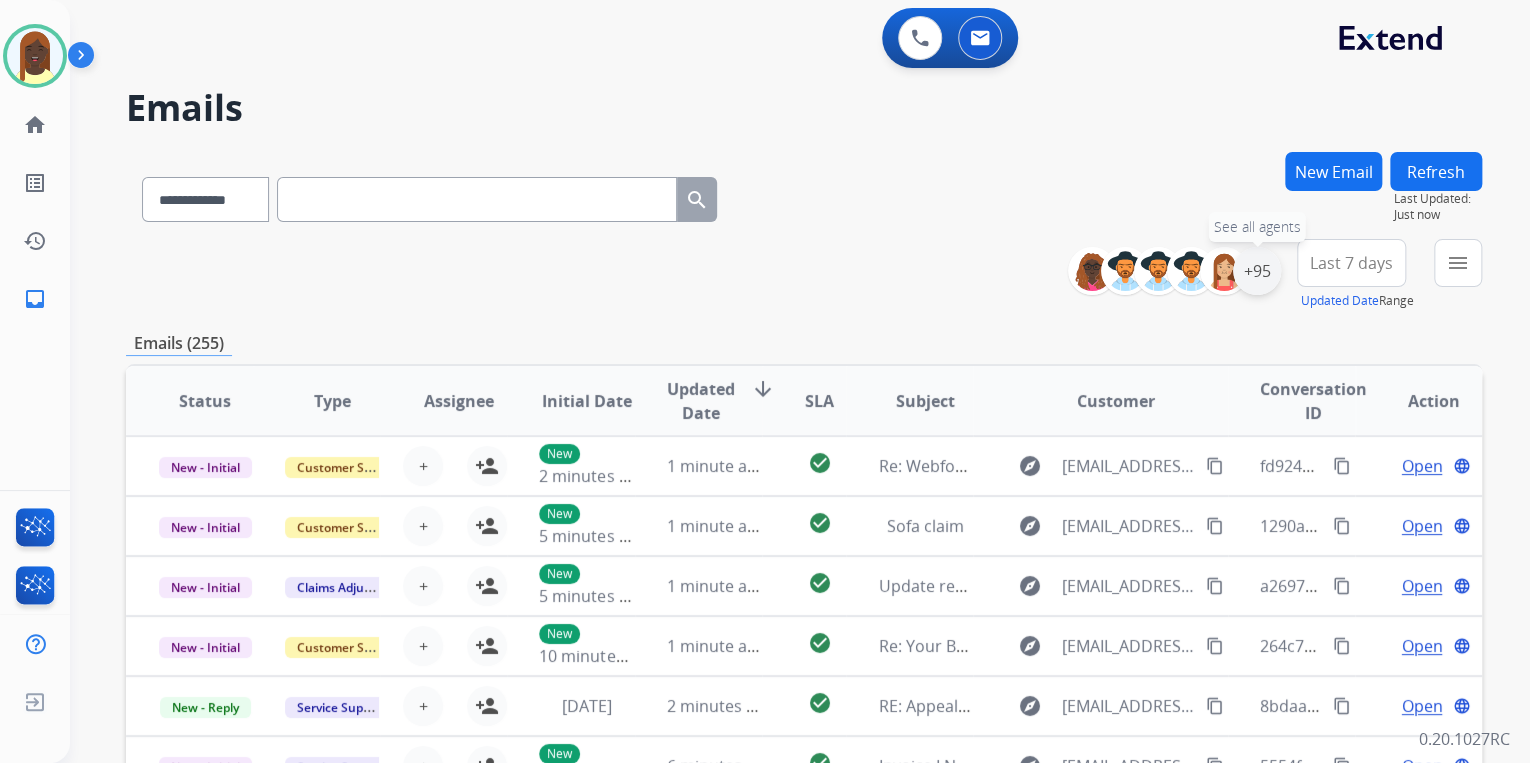 click on "+95" at bounding box center (1257, 271) 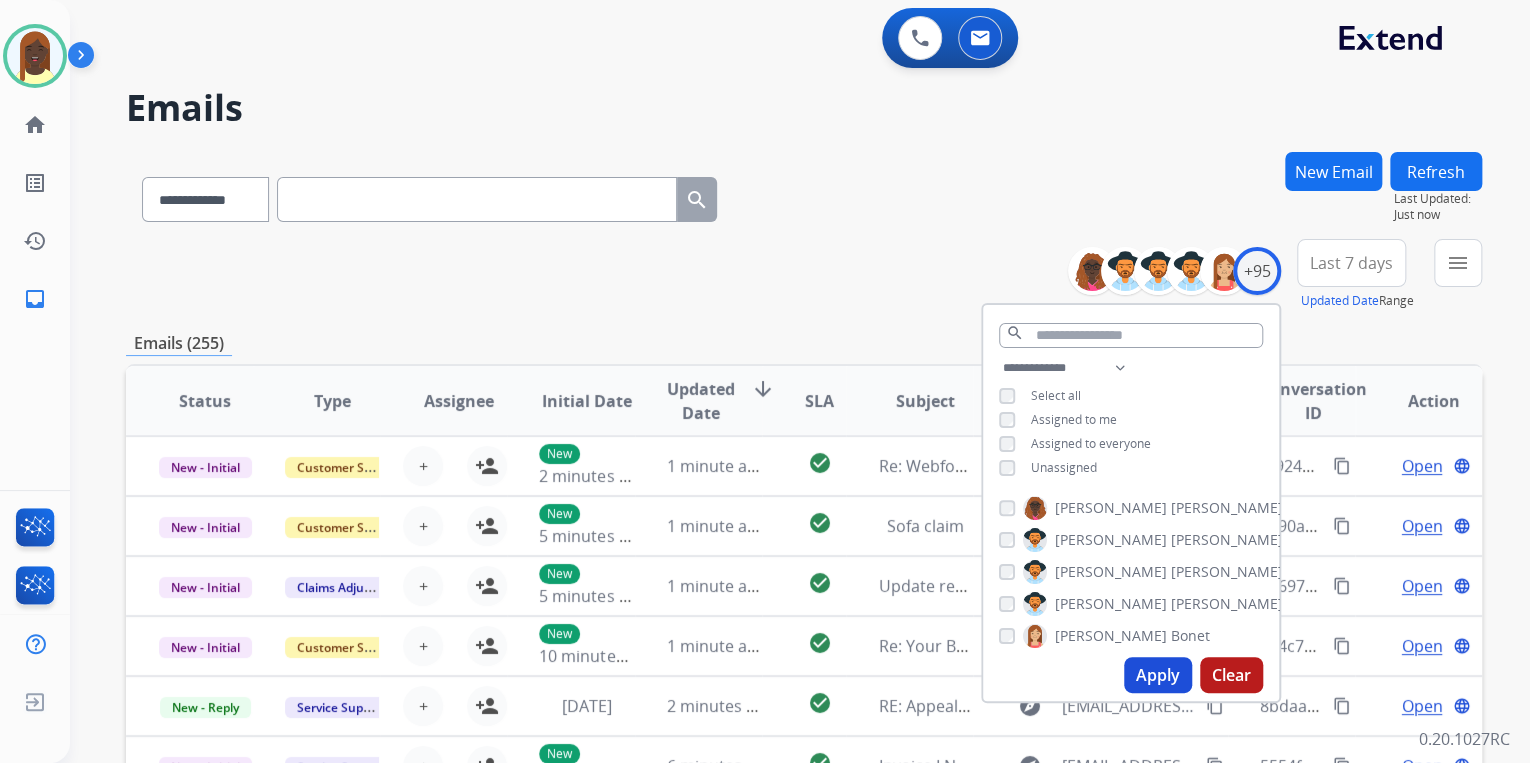 click on "Apply" at bounding box center (1158, 675) 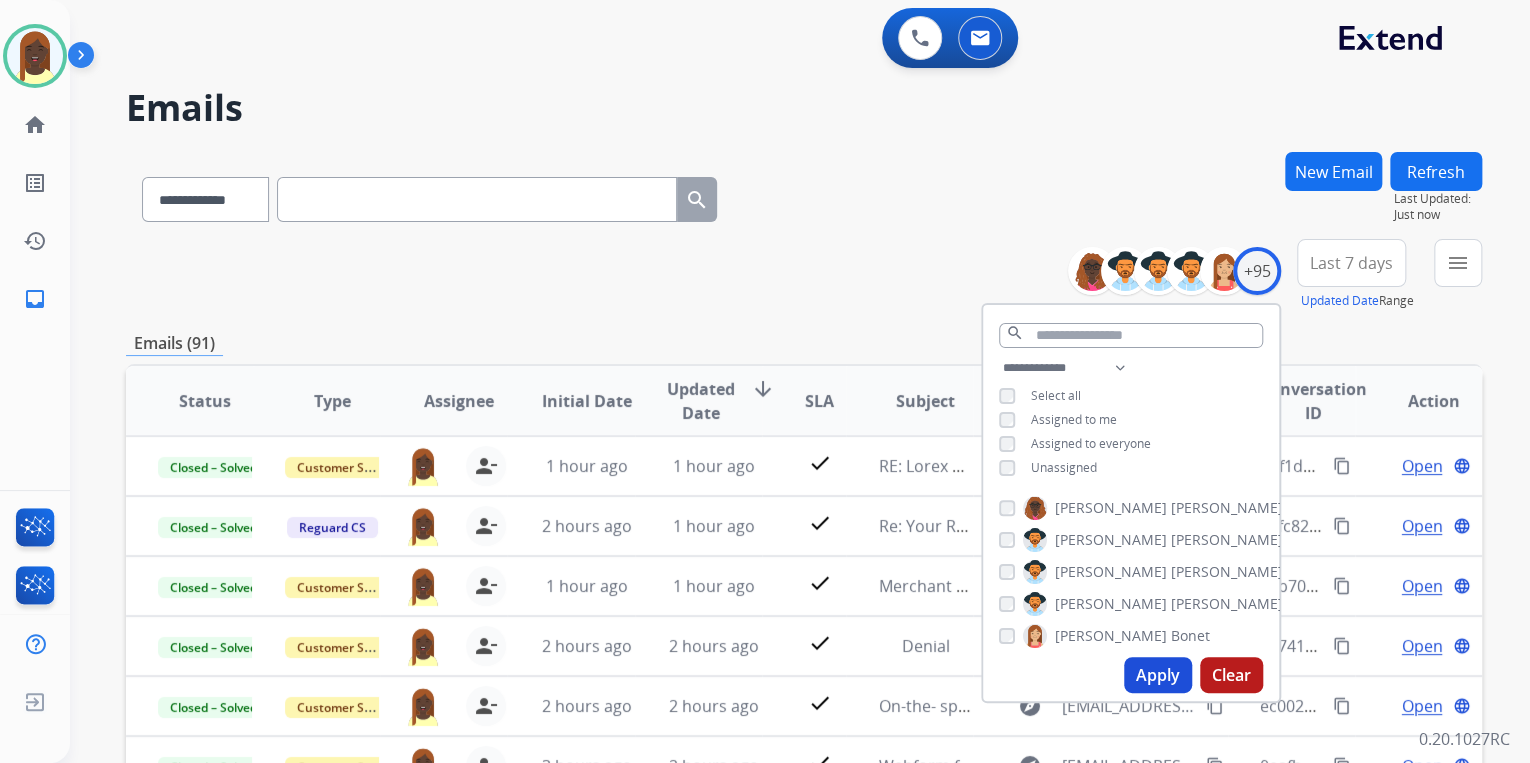 click on "**********" at bounding box center [804, 275] 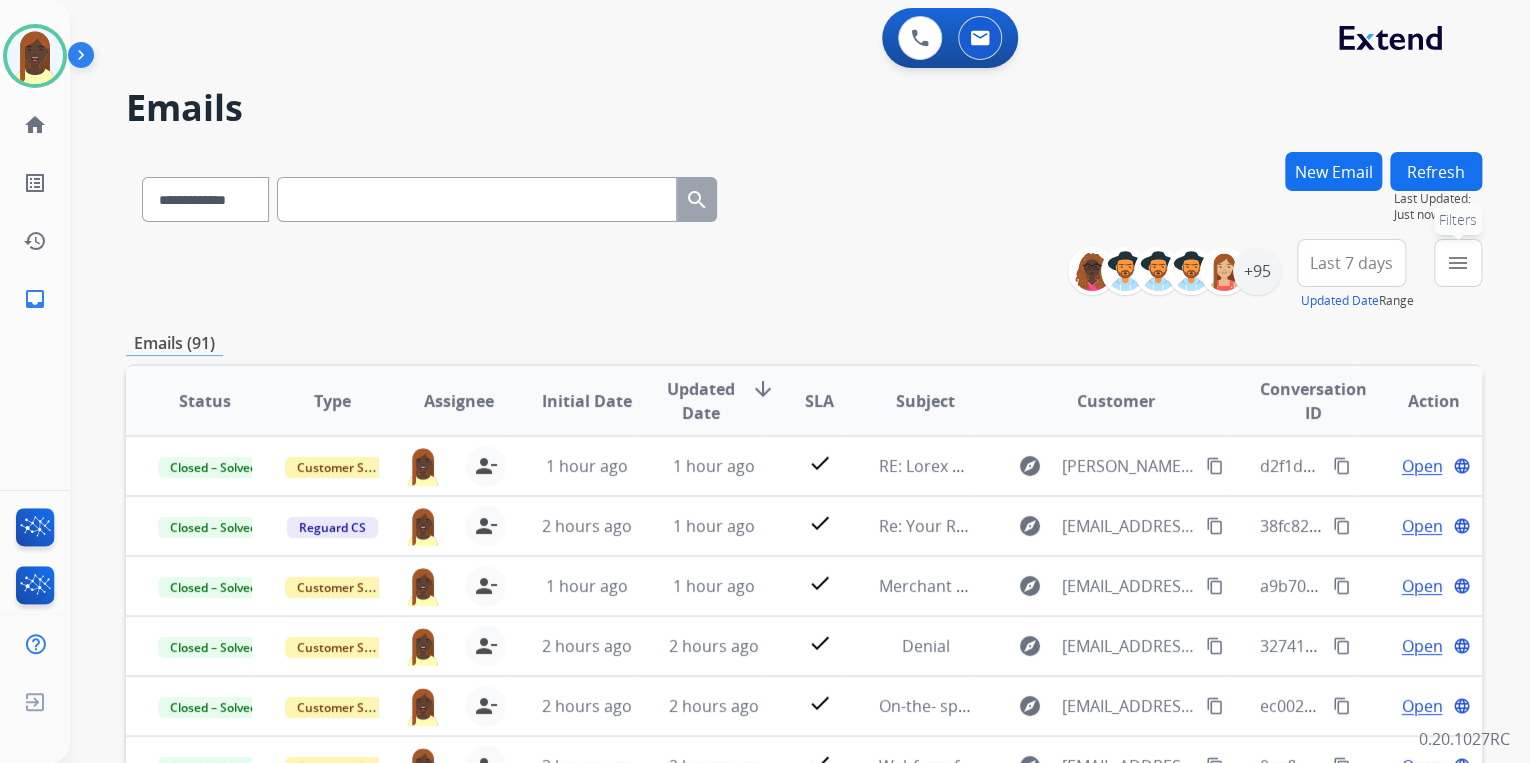 click on "menu" at bounding box center (1458, 263) 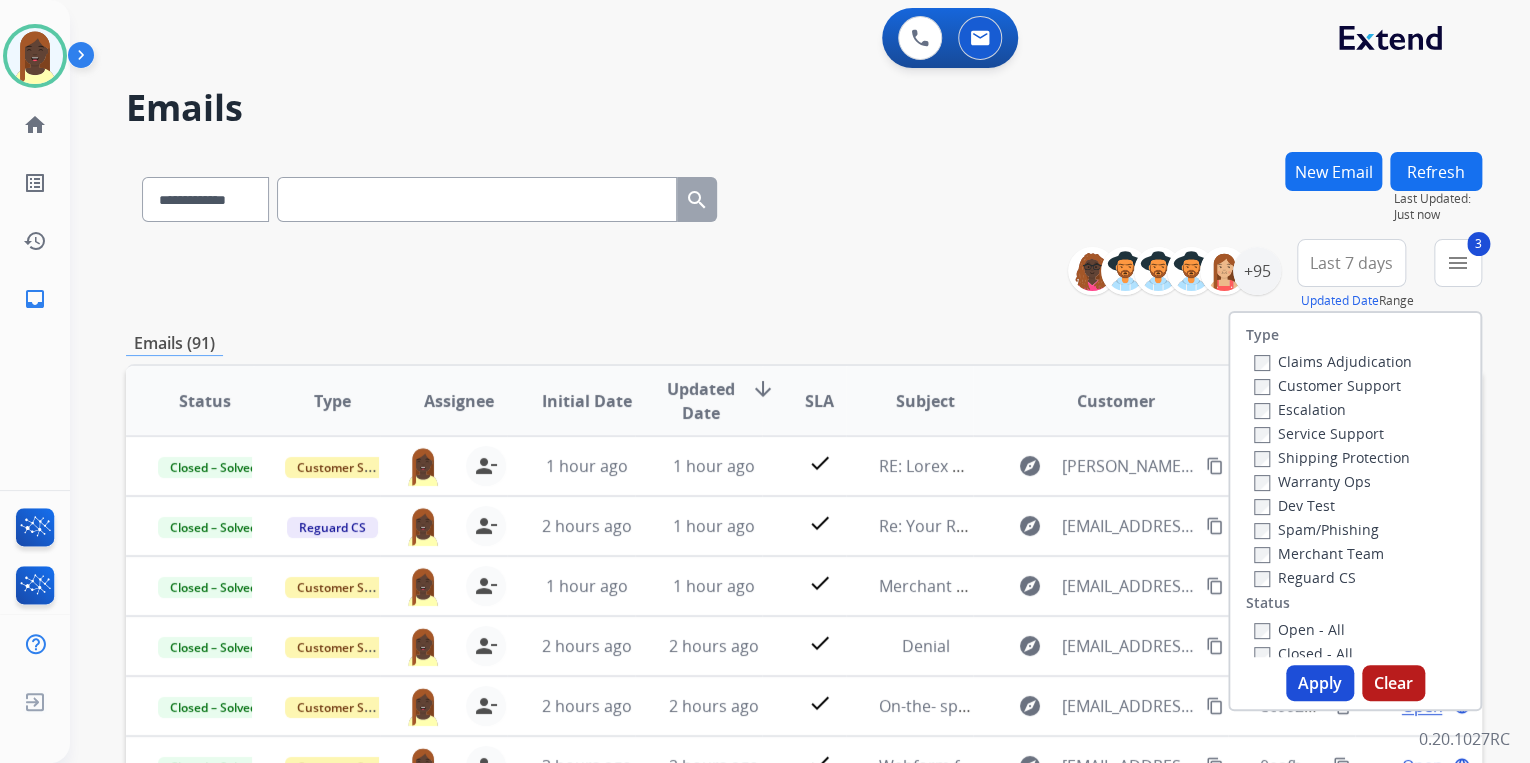 drag, startPoint x: 1311, startPoint y: 681, endPoint x: 1224, endPoint y: 577, distance: 135.5913 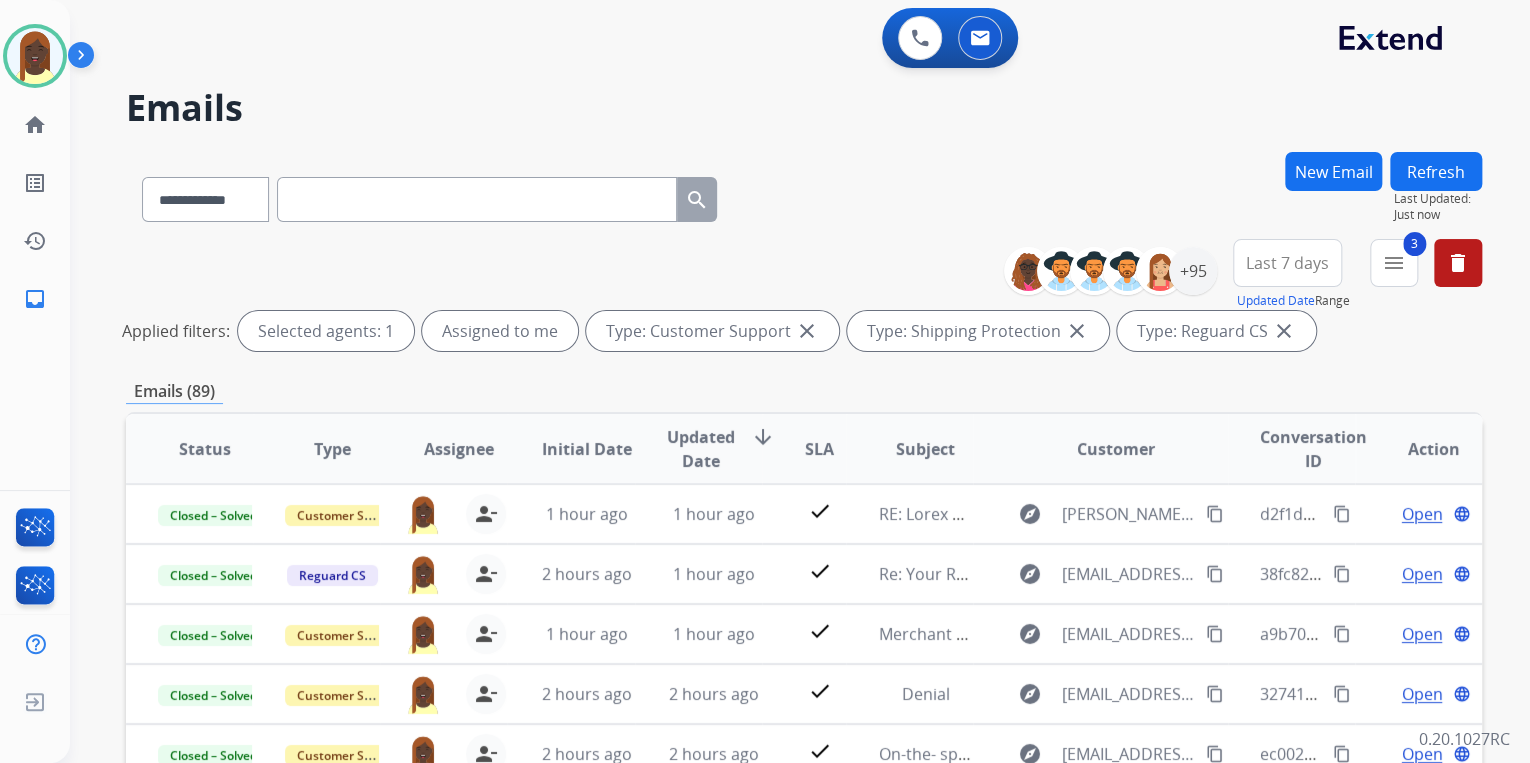 click on "**********" at bounding box center [804, 299] 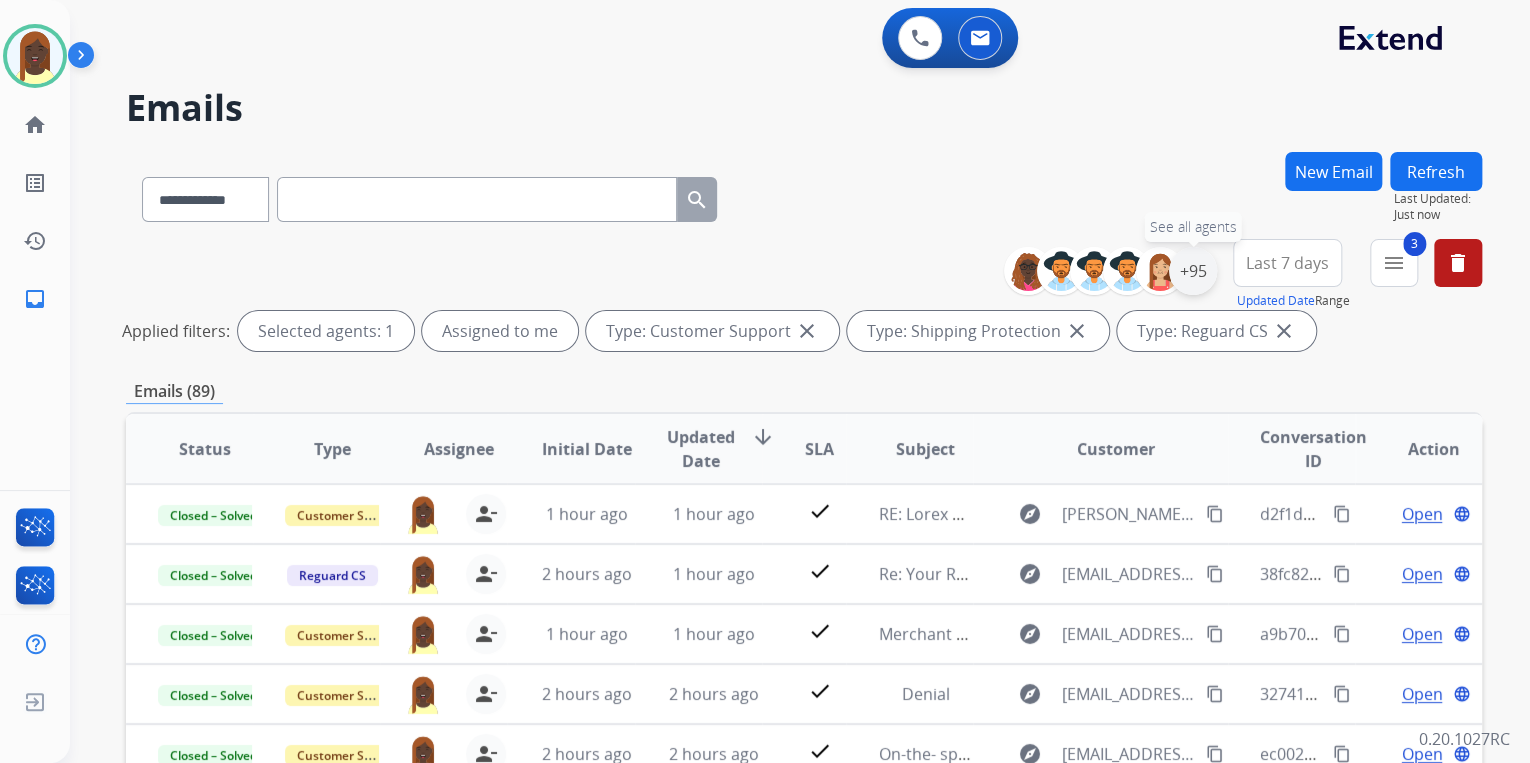 click on "+95" at bounding box center (1193, 271) 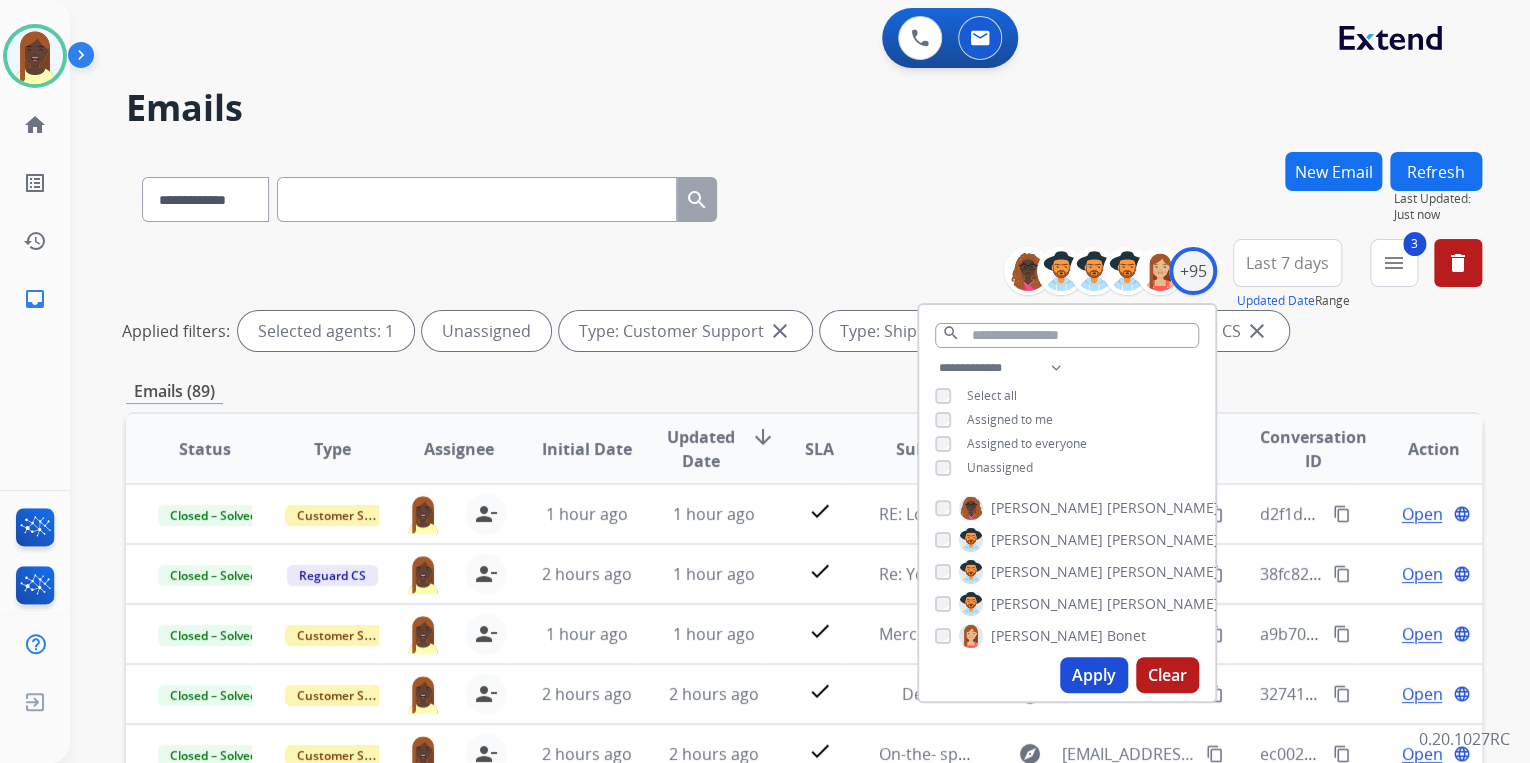 click on "Apply" at bounding box center [1094, 675] 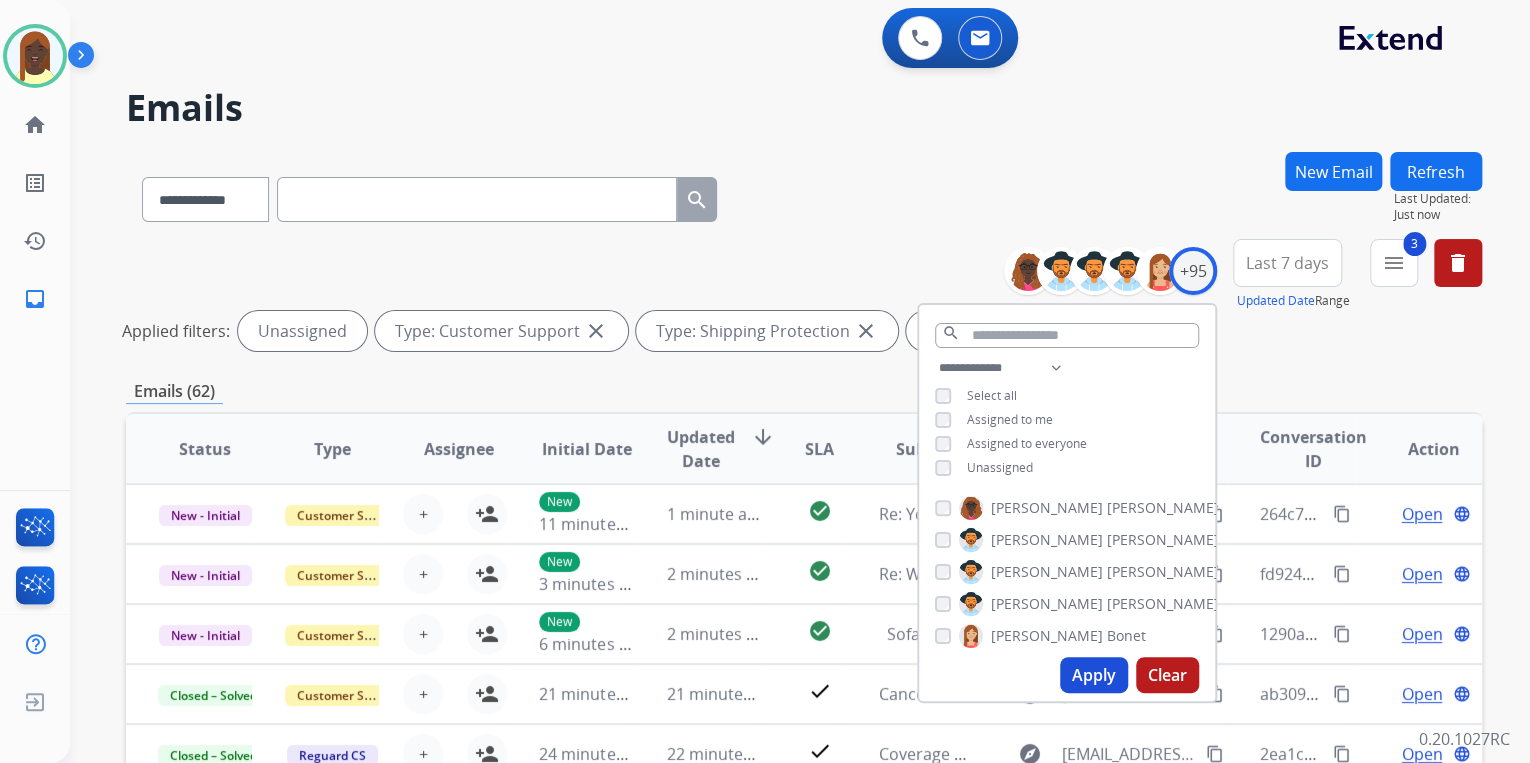 click on "**********" at bounding box center (804, 299) 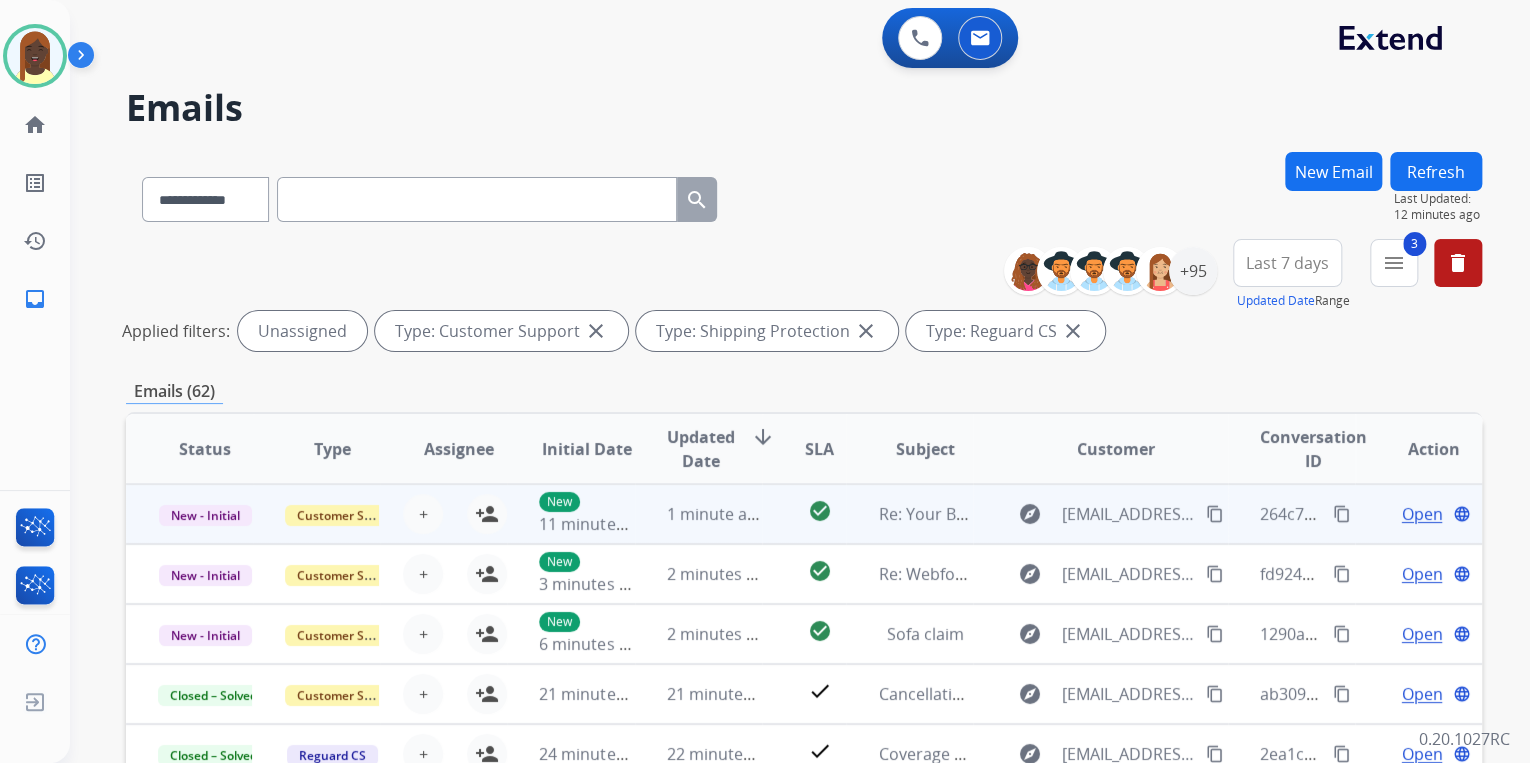 scroll, scrollTop: 1, scrollLeft: 0, axis: vertical 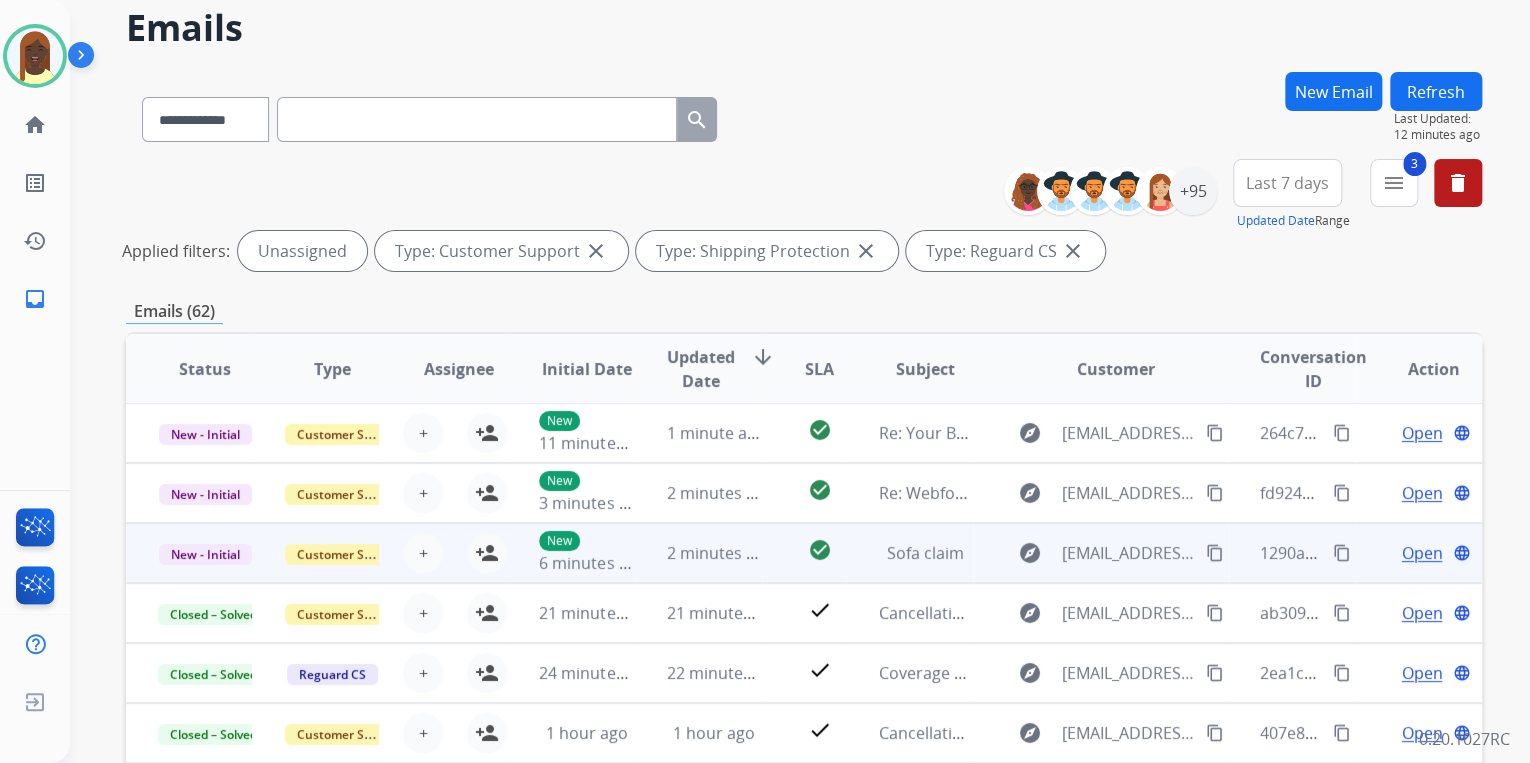 click on "content_copy" at bounding box center [1342, 553] 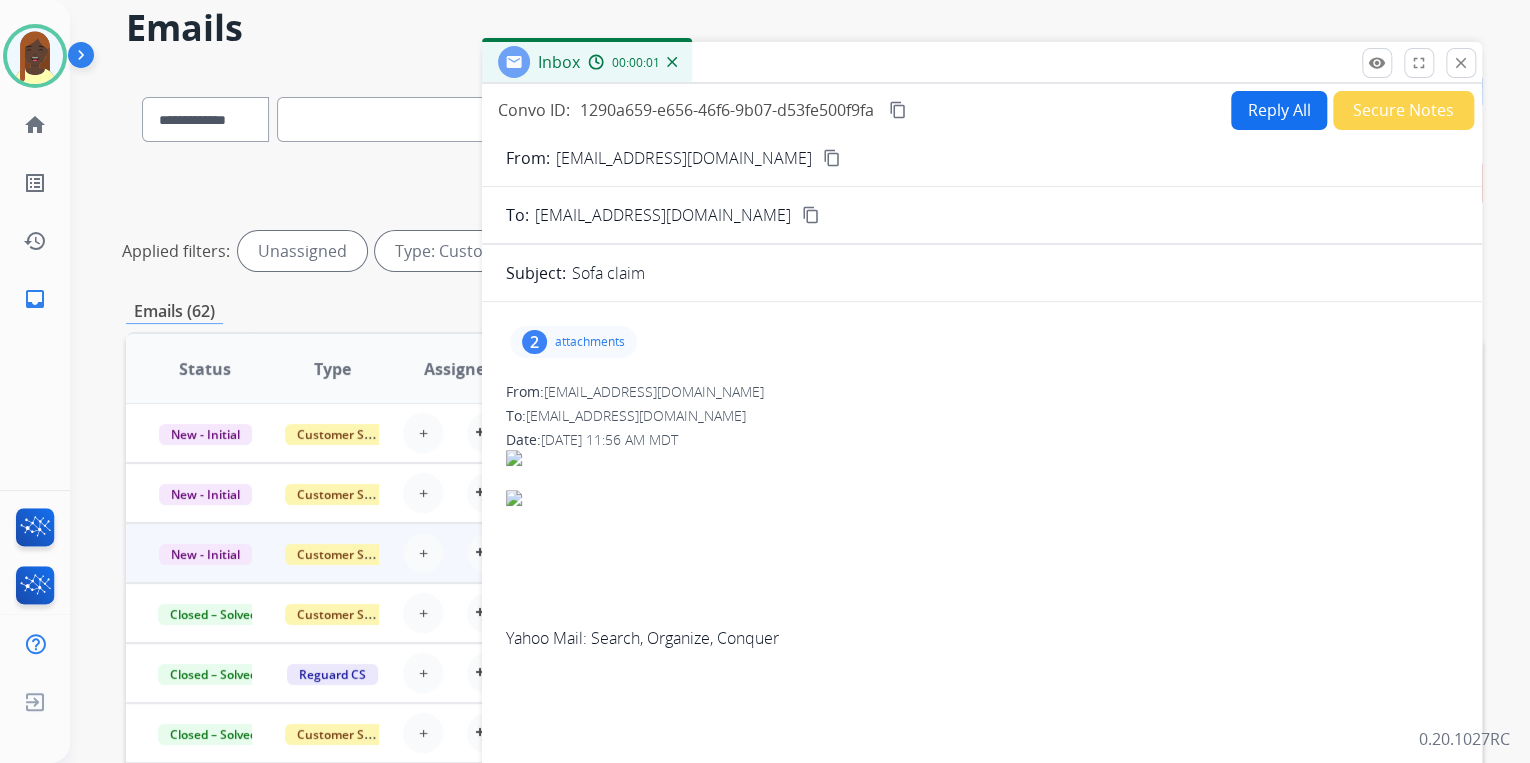 click on "attachments" at bounding box center [590, 342] 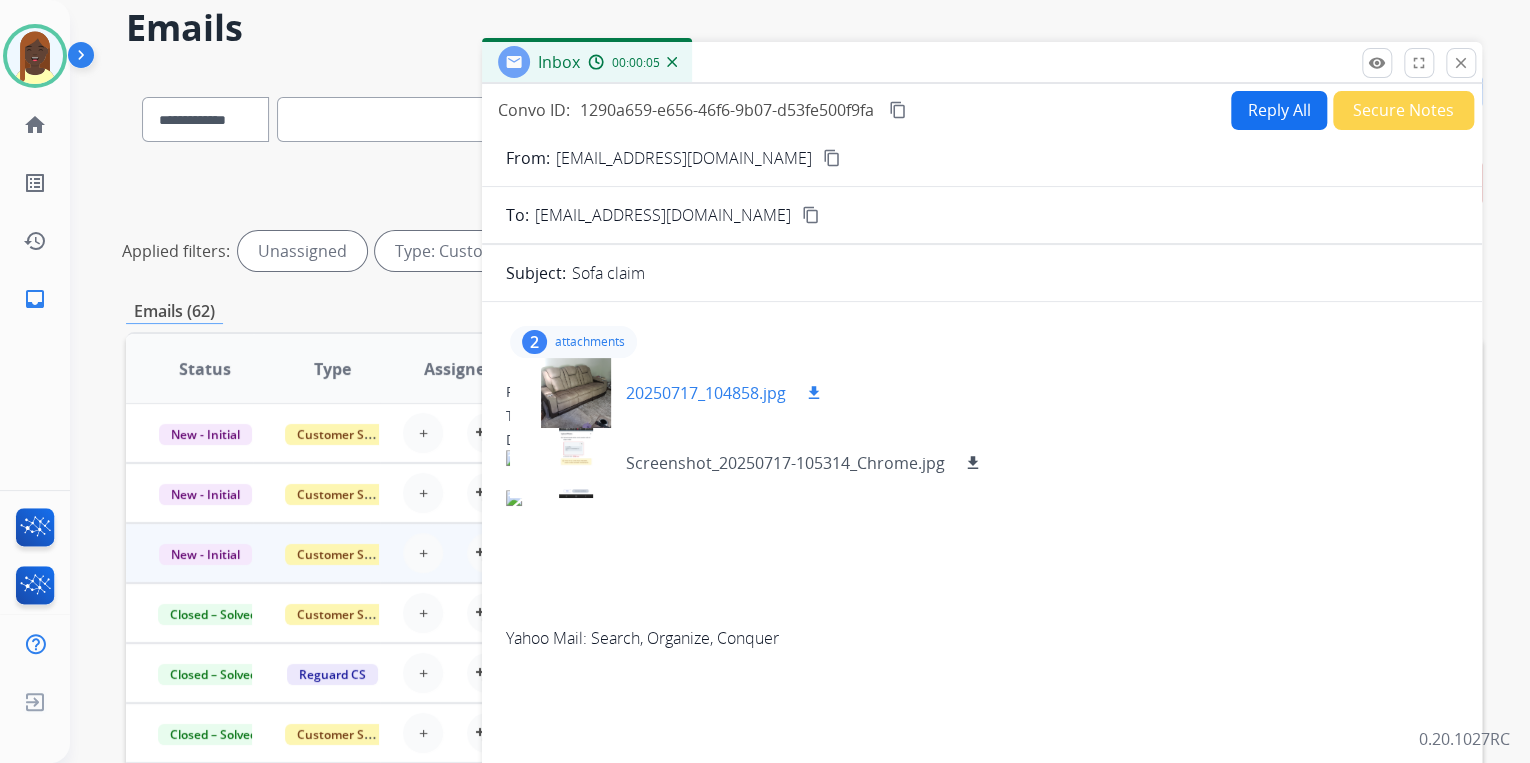 click on "download" at bounding box center [814, 393] 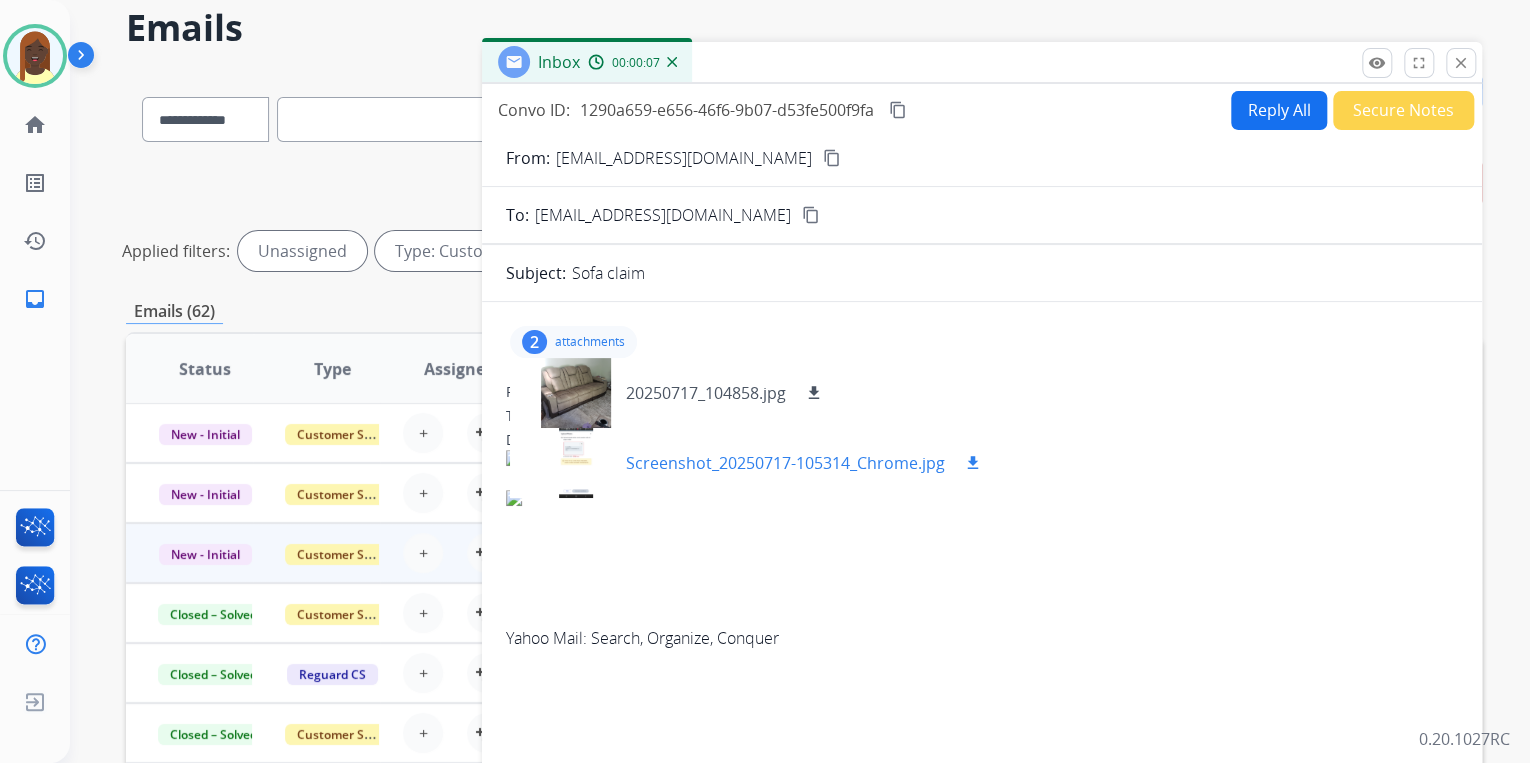 click on "download" at bounding box center (973, 463) 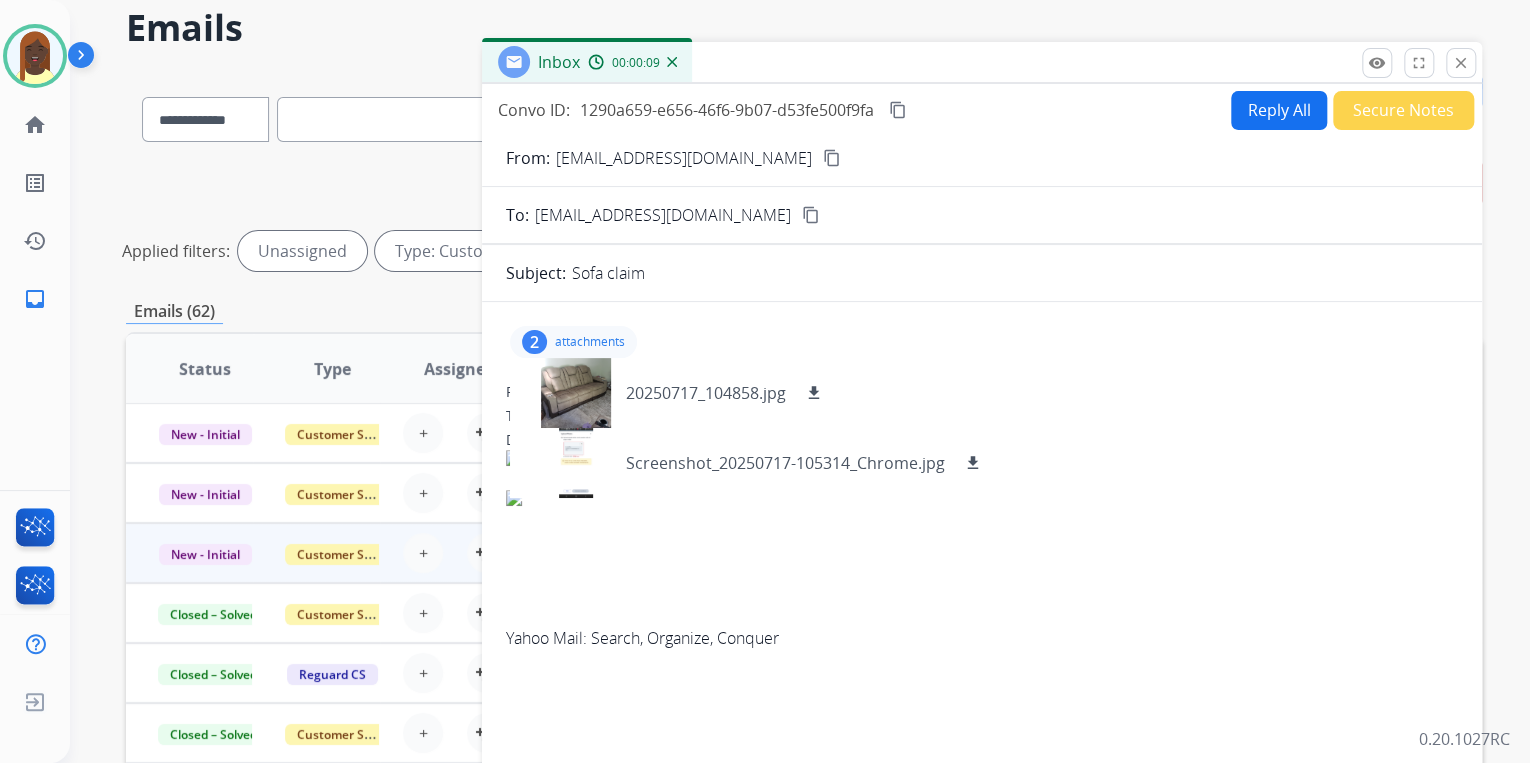 click on "content_copy" at bounding box center (832, 158) 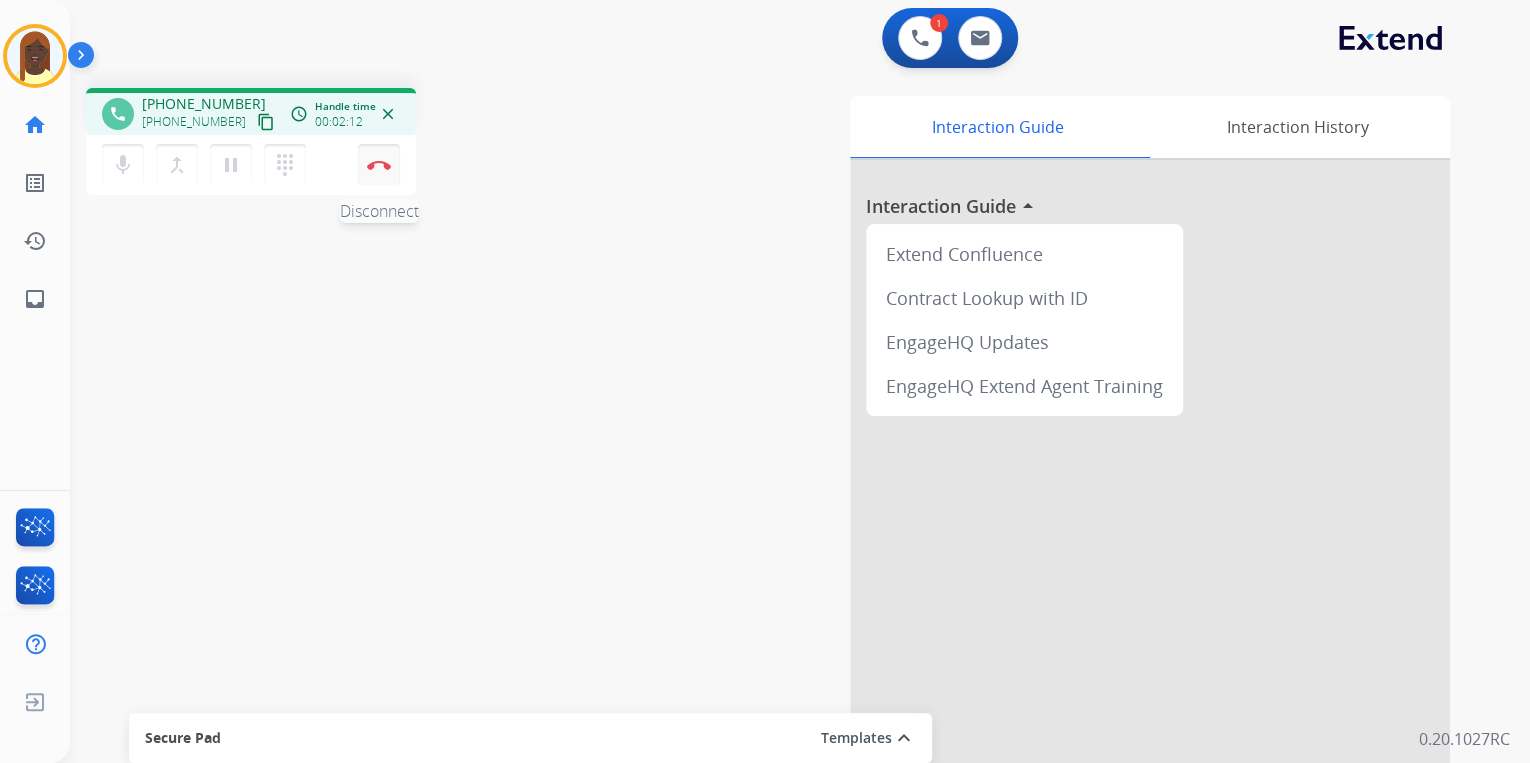 click at bounding box center (379, 165) 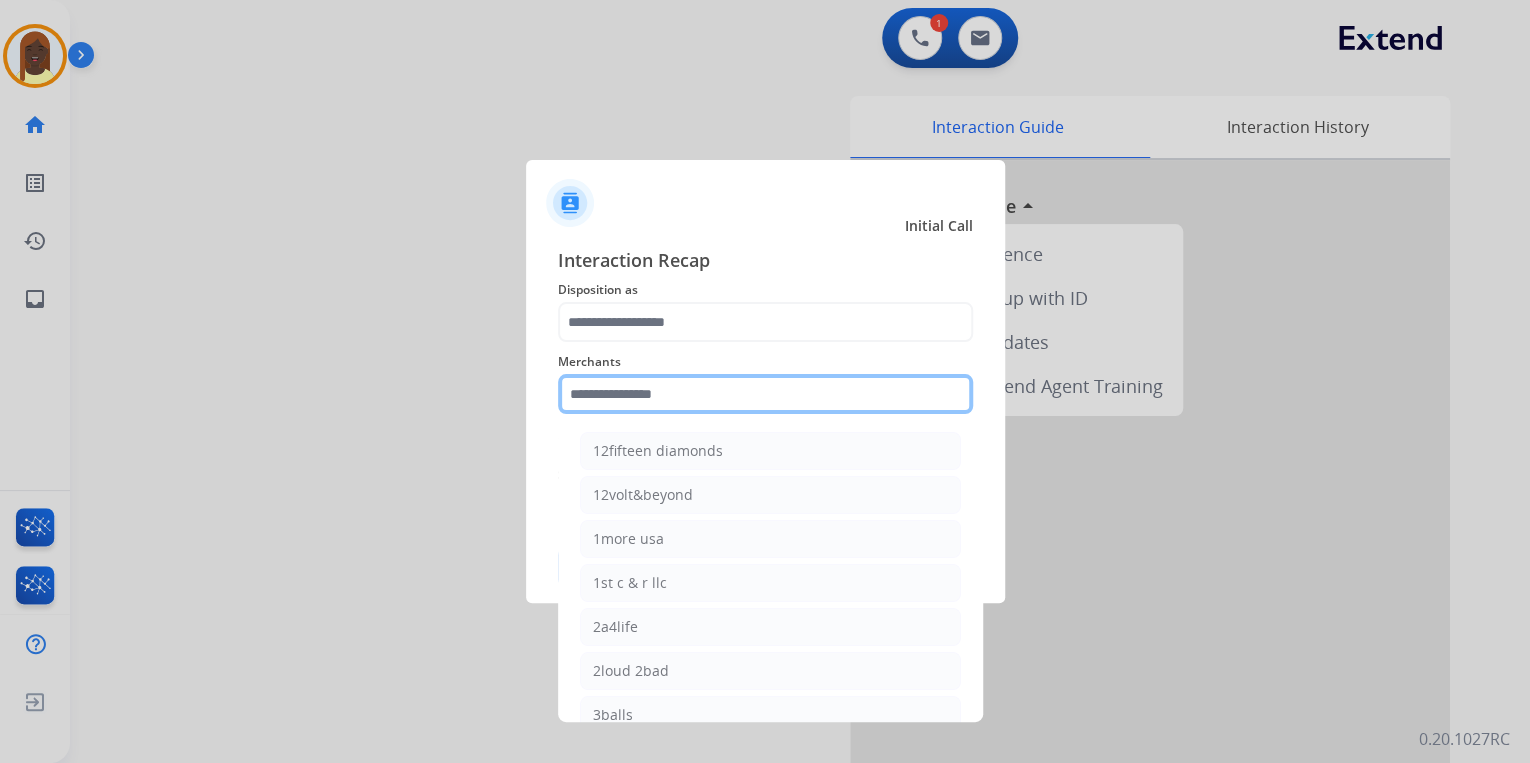 click 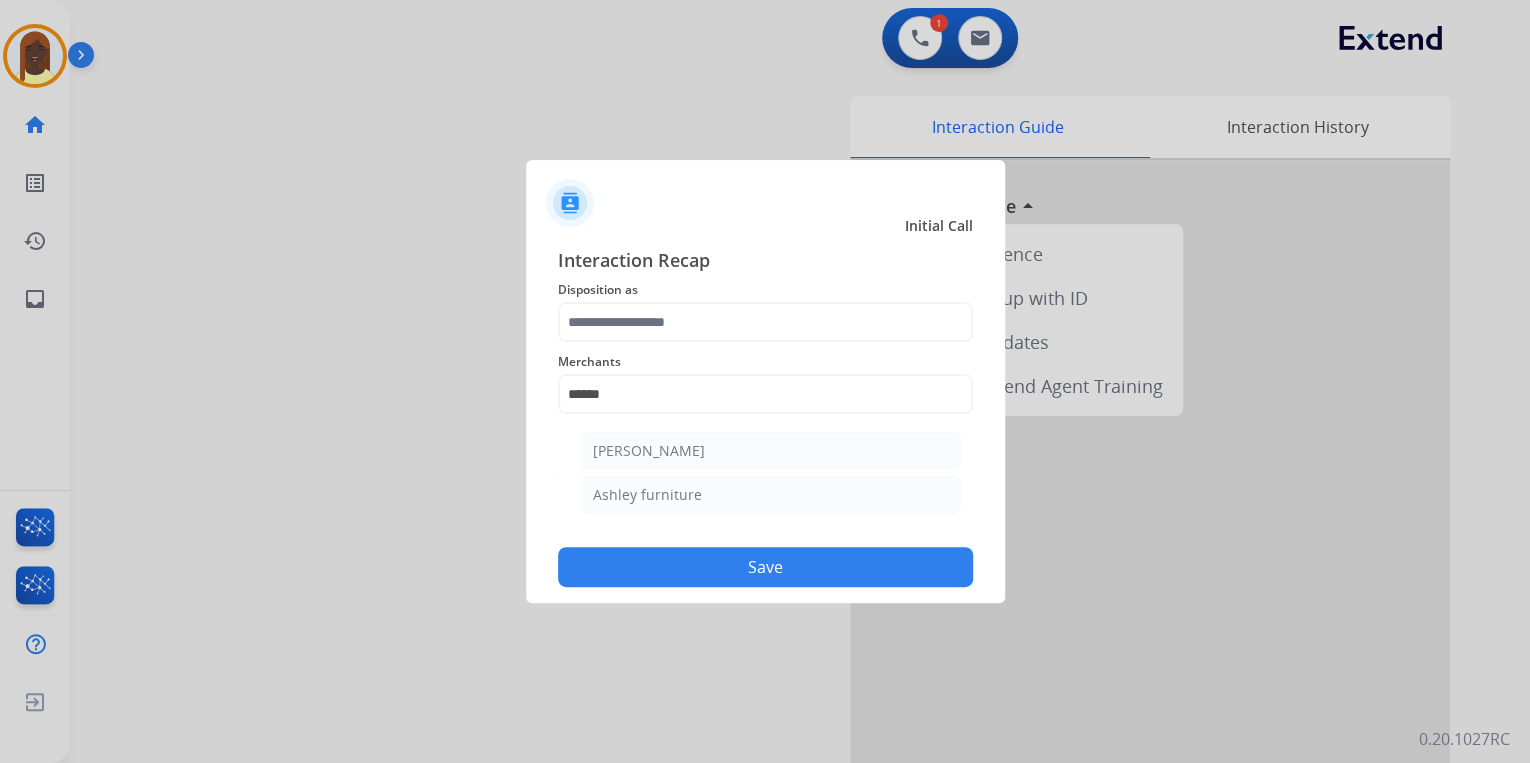 drag, startPoint x: 652, startPoint y: 497, endPoint x: 670, endPoint y: 414, distance: 84.92938 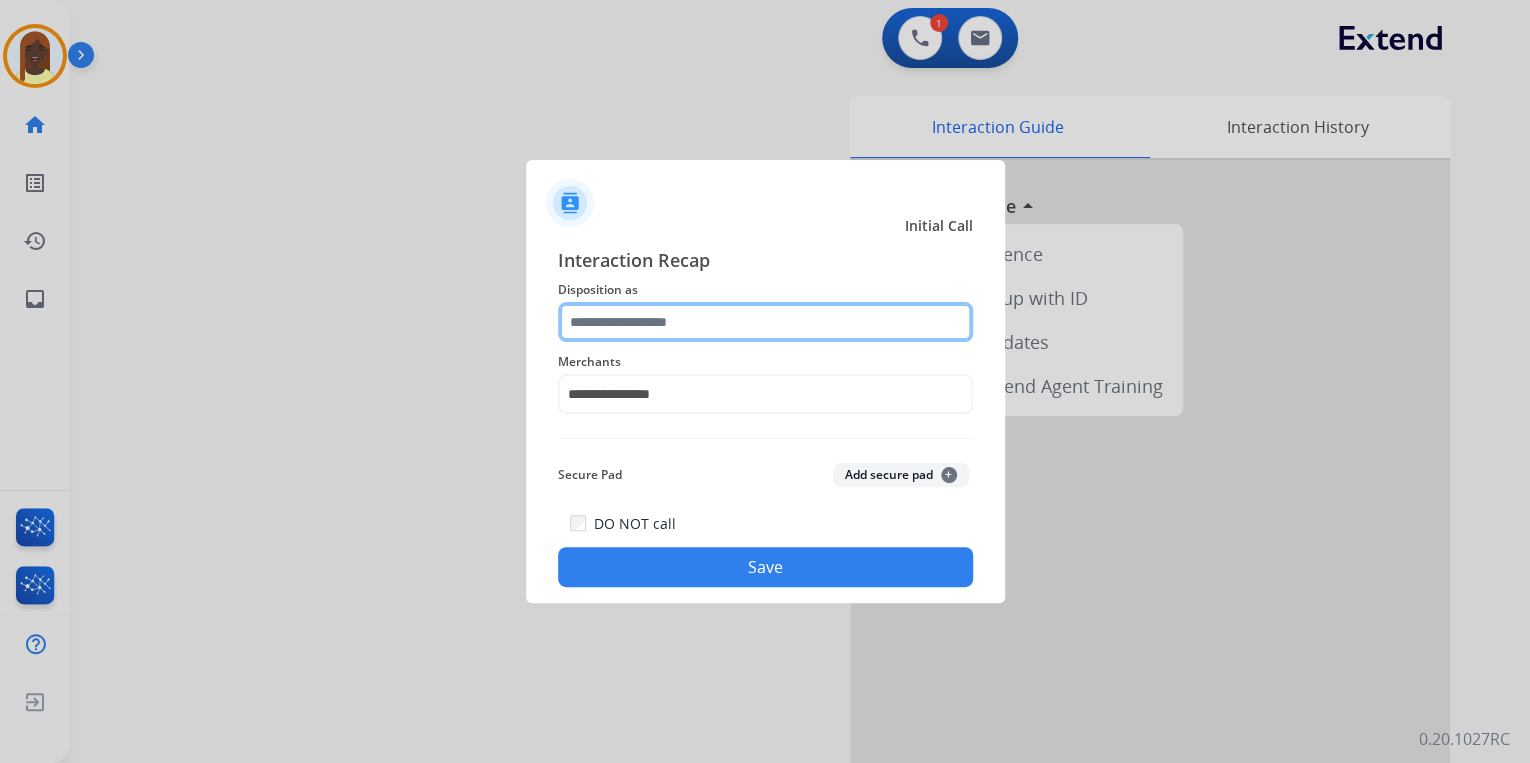 click 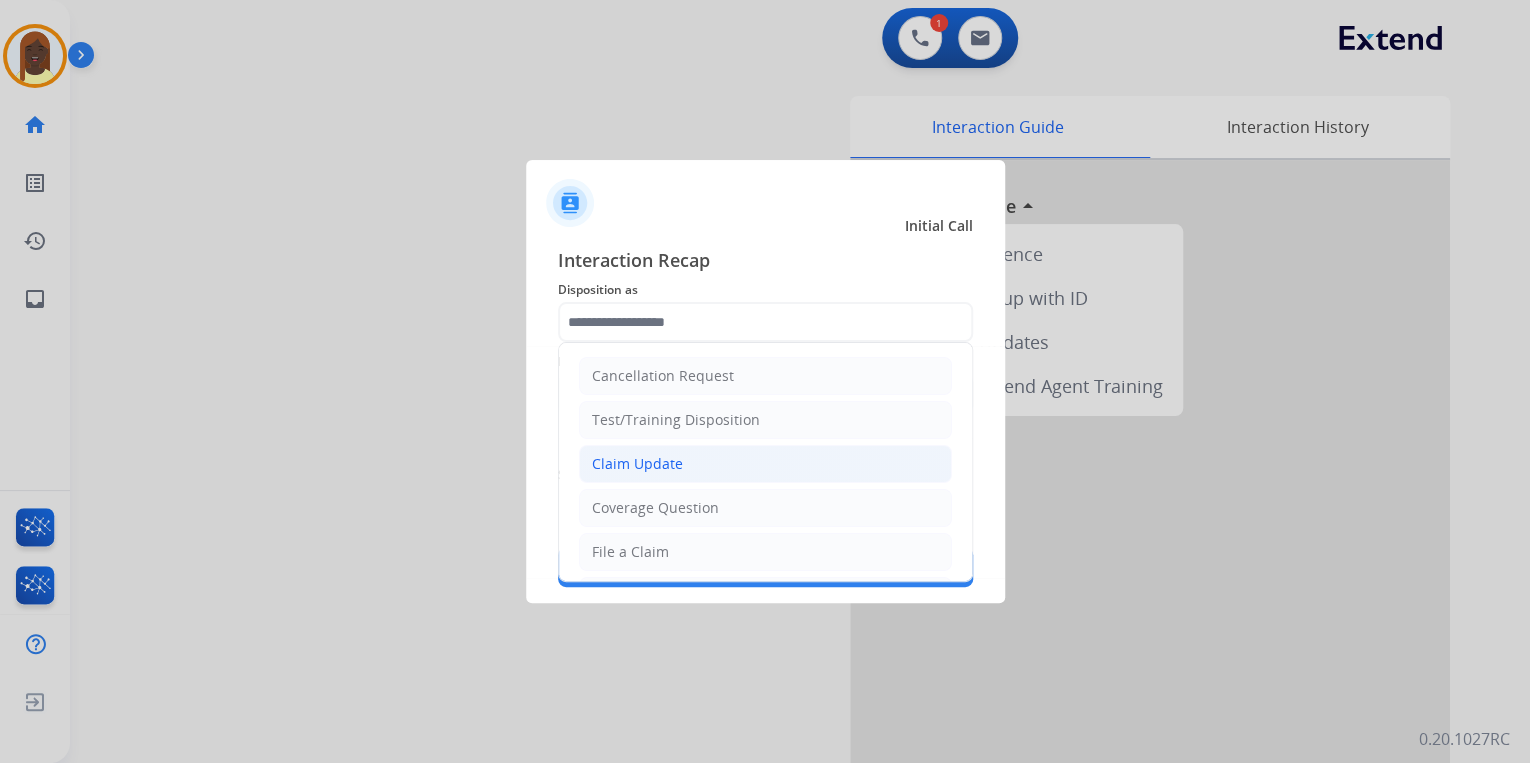 click on "Claim Update" 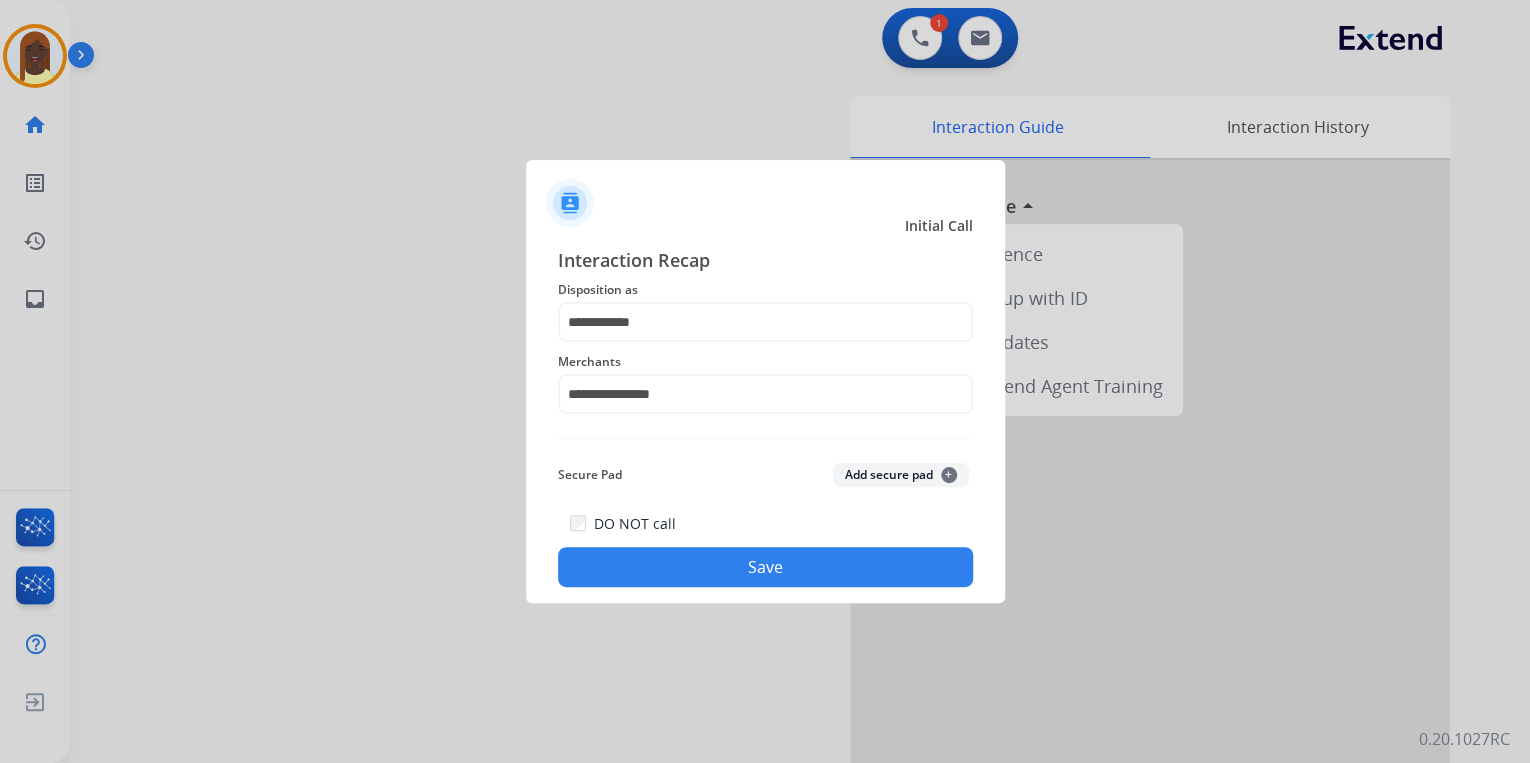 click on "Save" 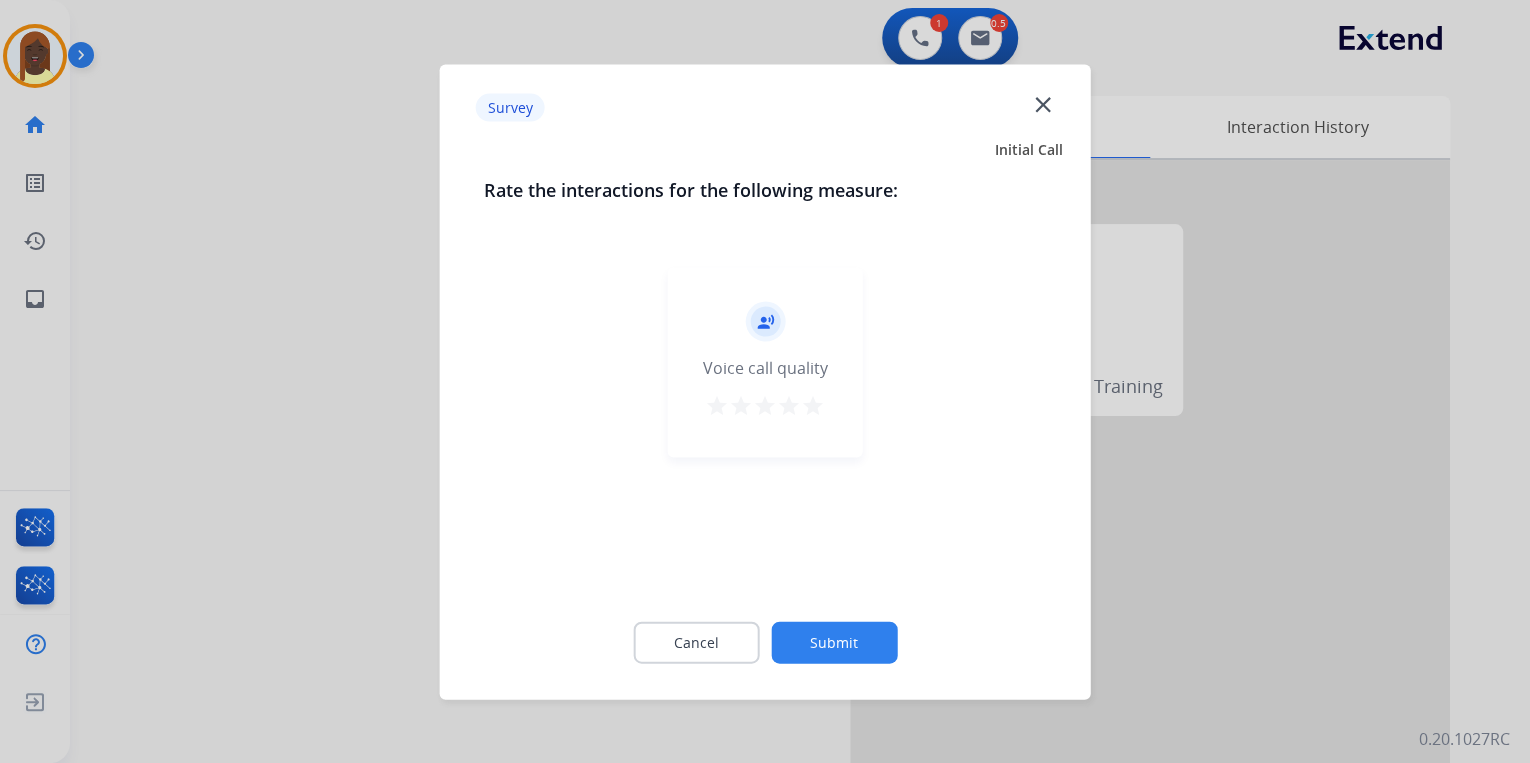 click on "star" at bounding box center [813, 405] 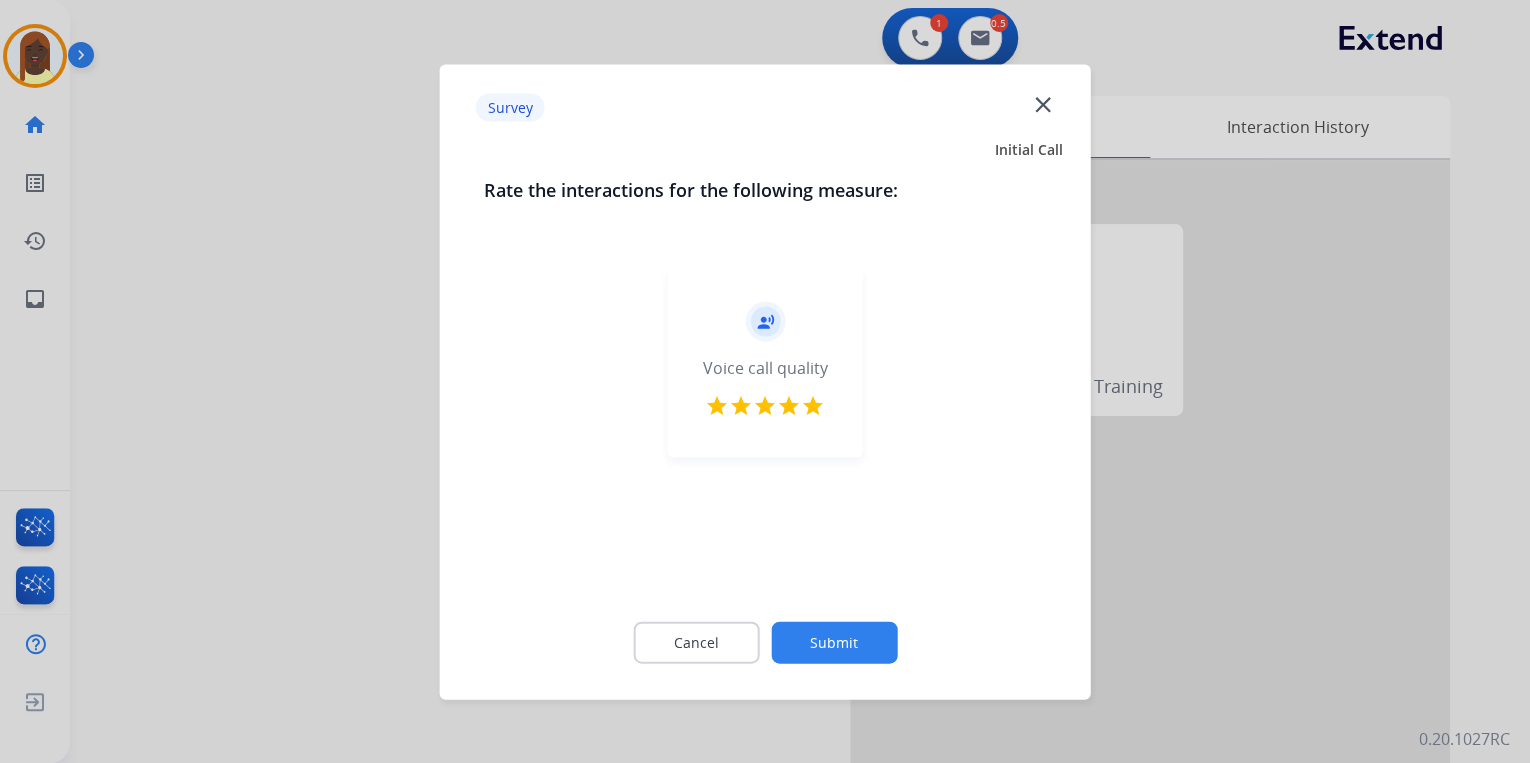 click on "Submit" 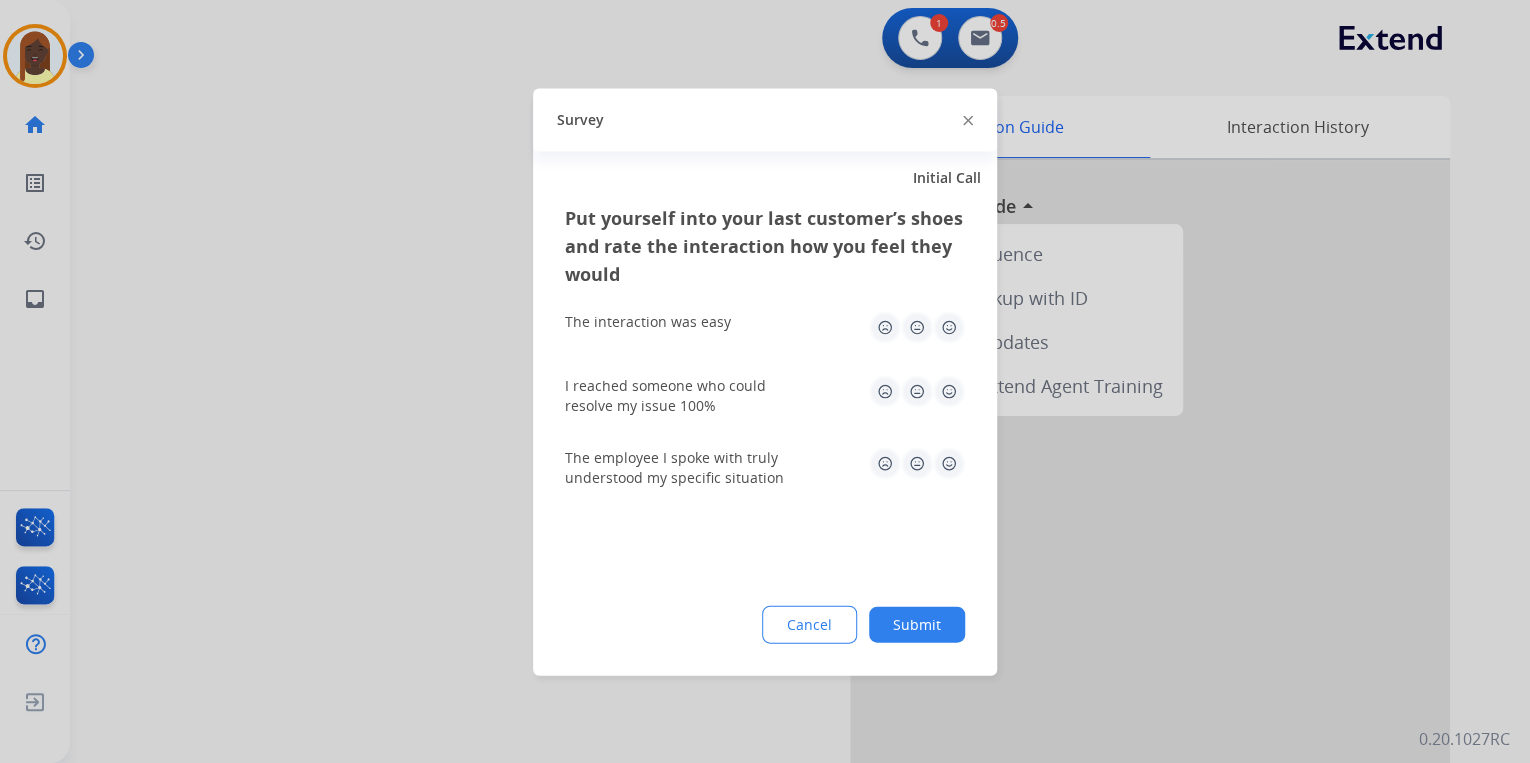 click 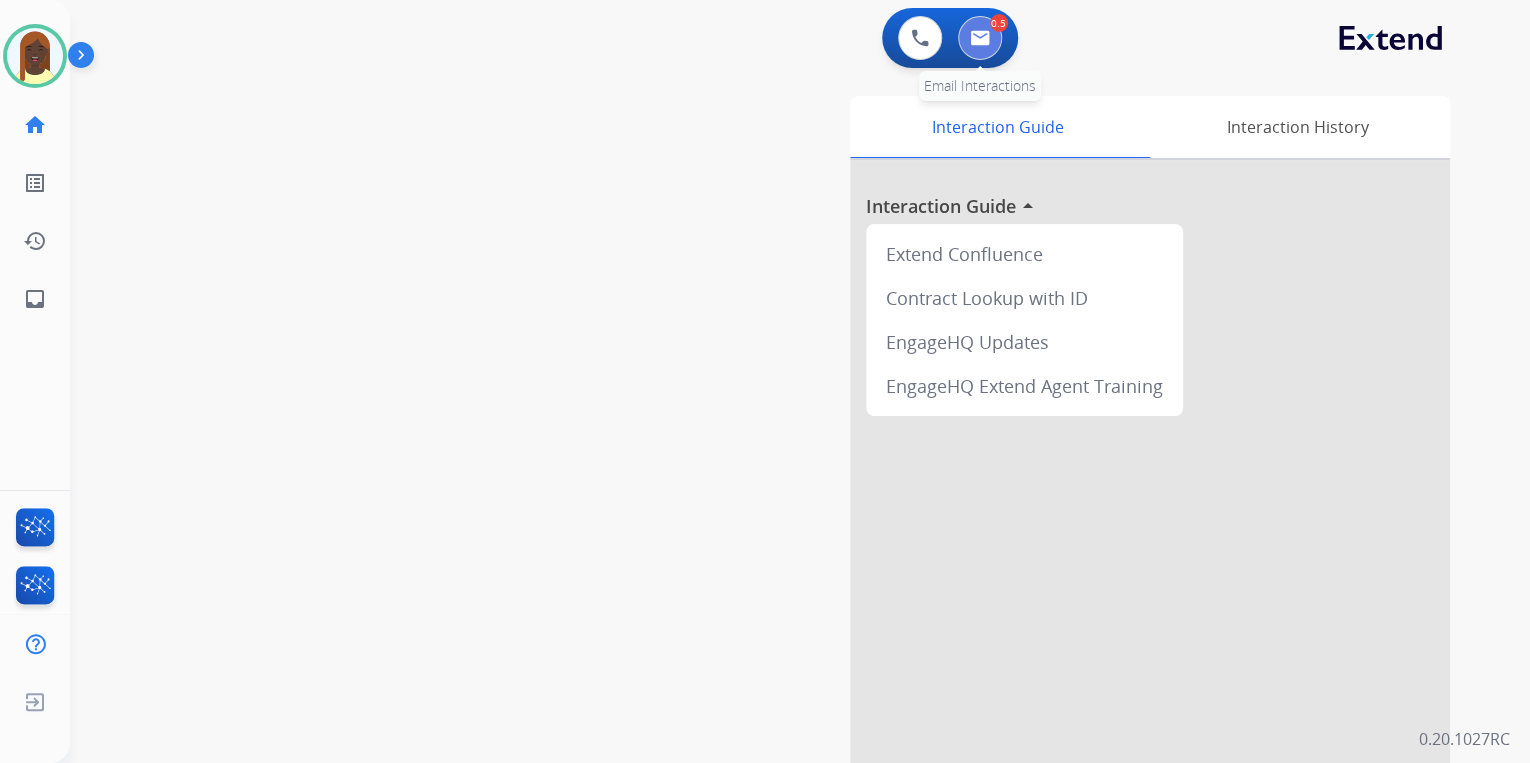 click at bounding box center [980, 38] 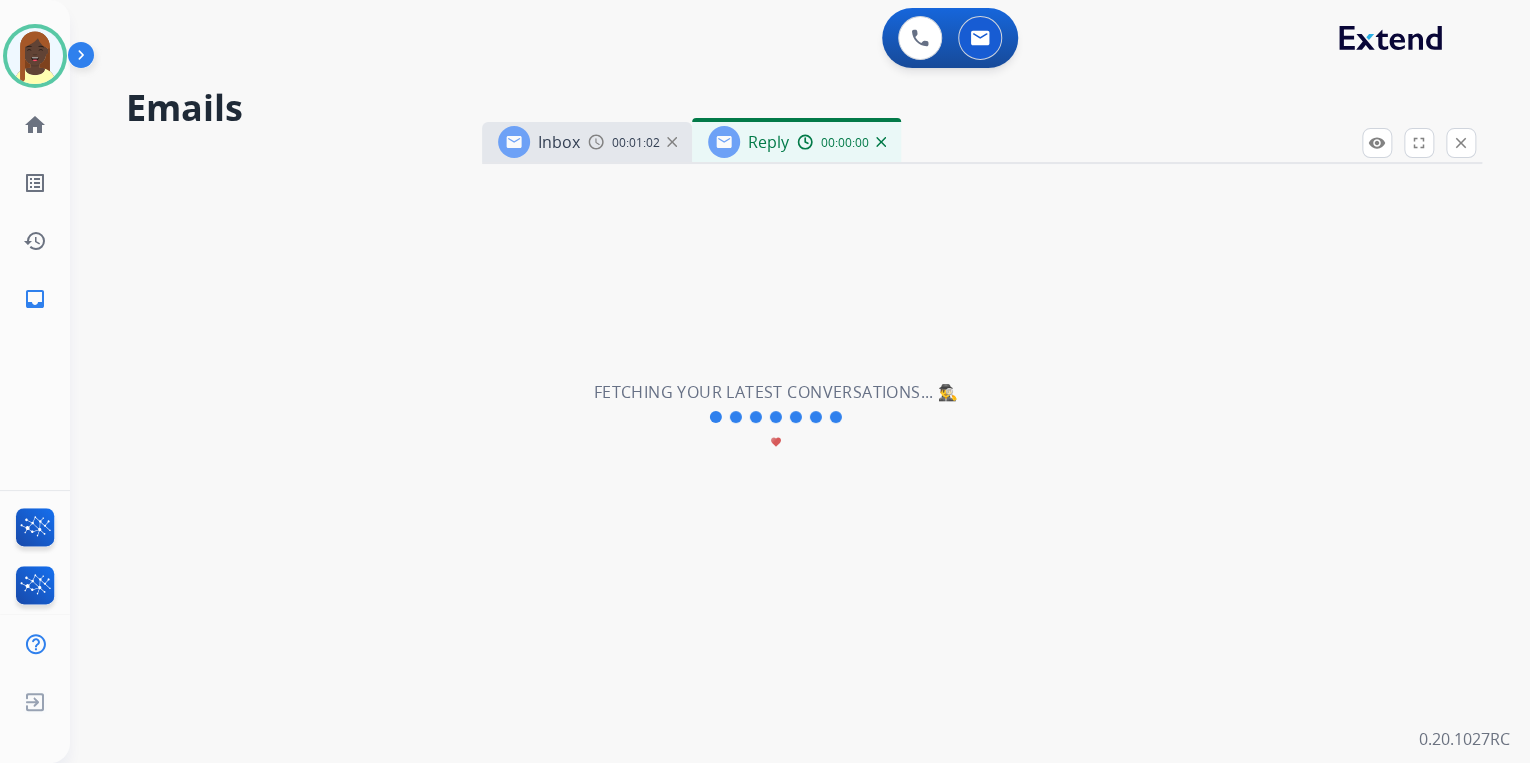 select on "**********" 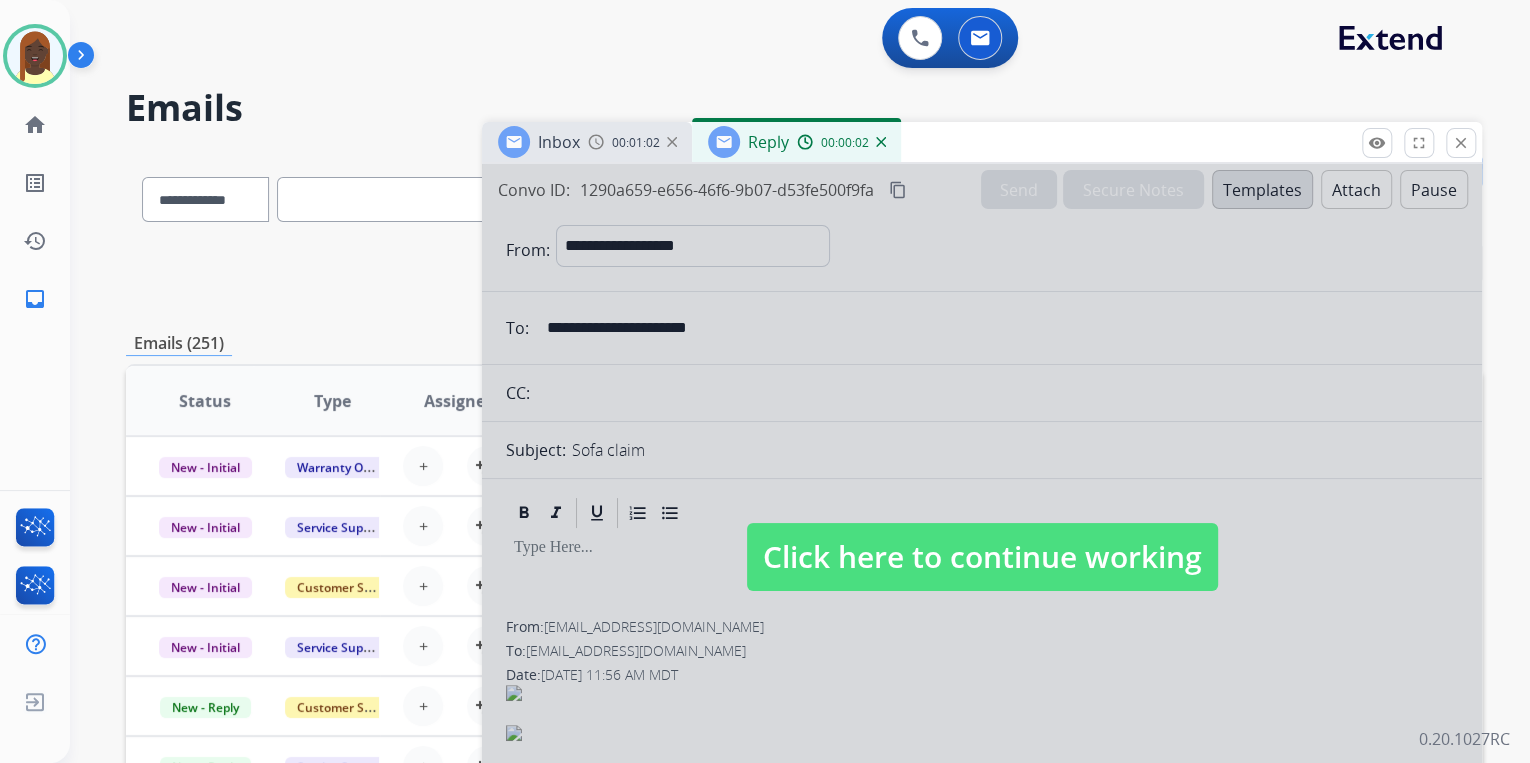 click on "Click here to continue working" at bounding box center (982, 557) 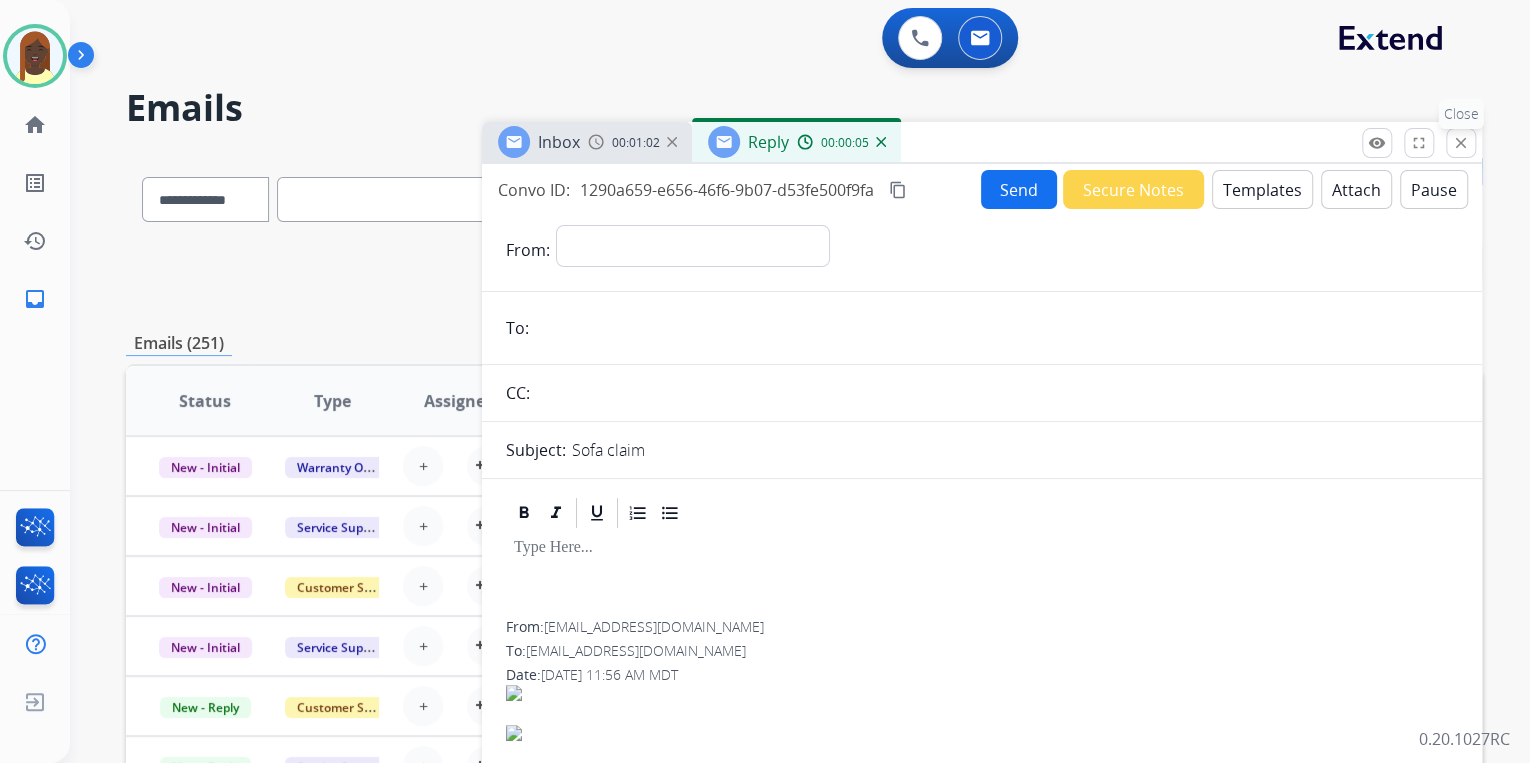 click on "close" at bounding box center [1461, 143] 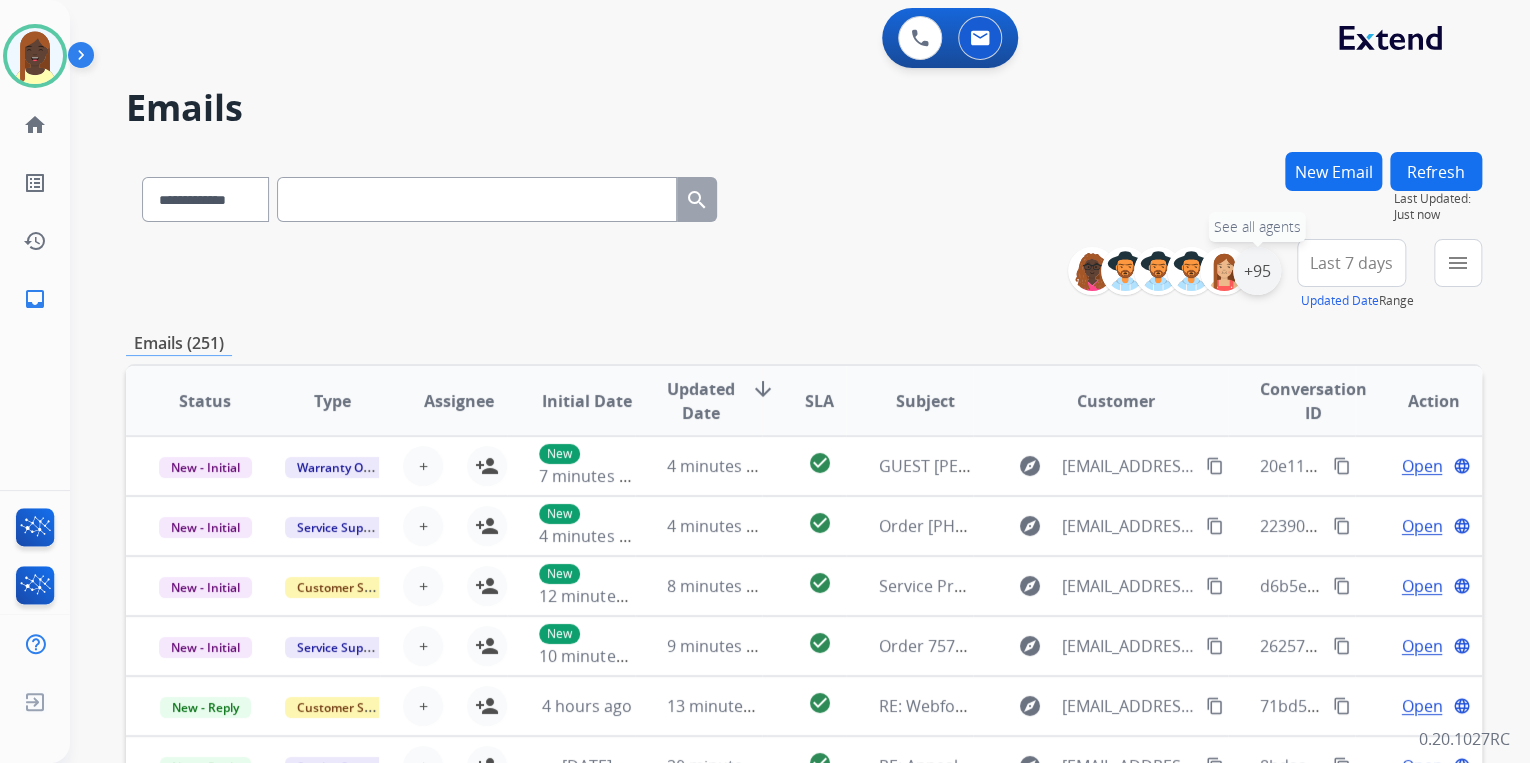 click on "+95" at bounding box center (1257, 271) 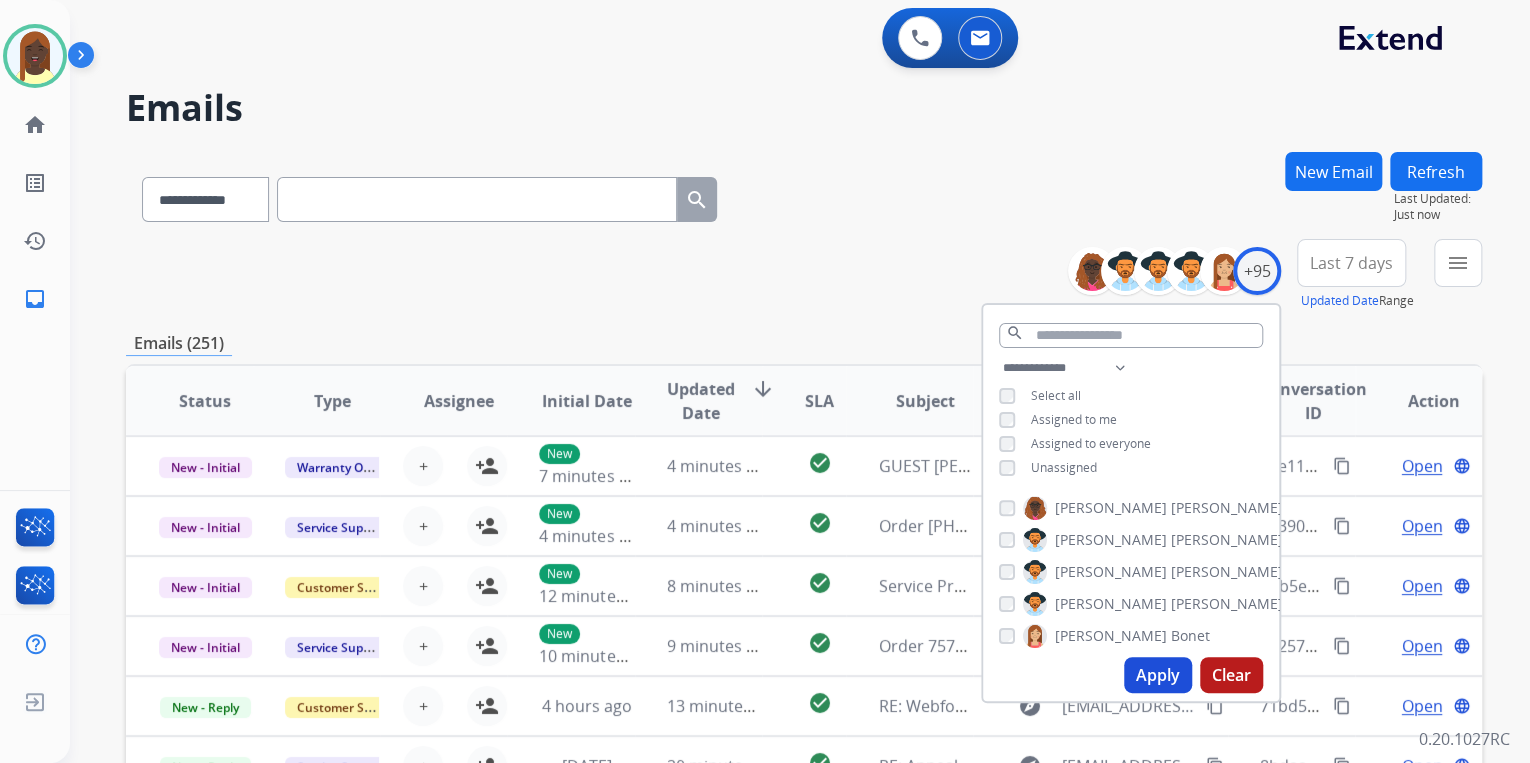 click on "Apply" at bounding box center [1158, 675] 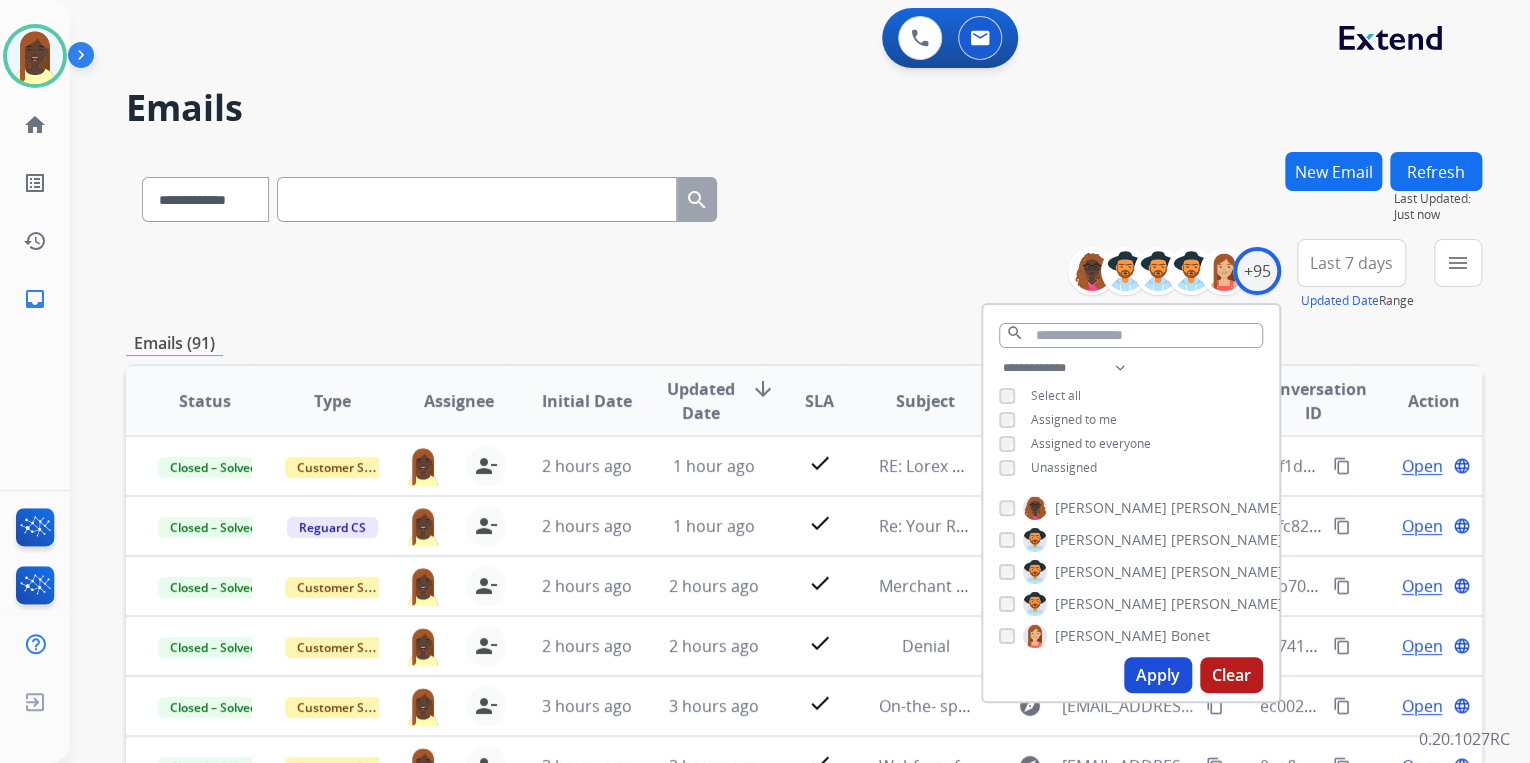 click on "**********" at bounding box center [804, 275] 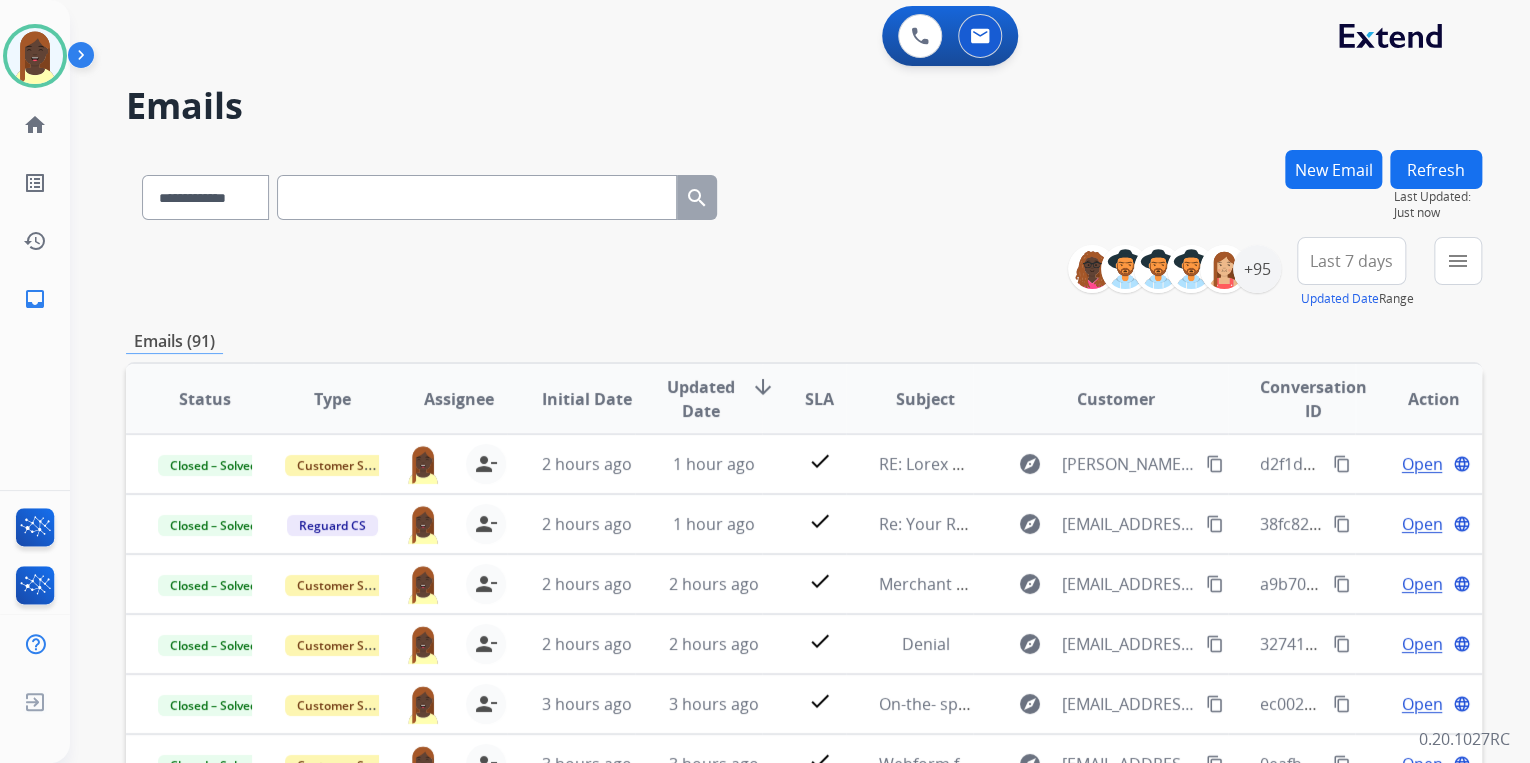 scroll, scrollTop: 0, scrollLeft: 0, axis: both 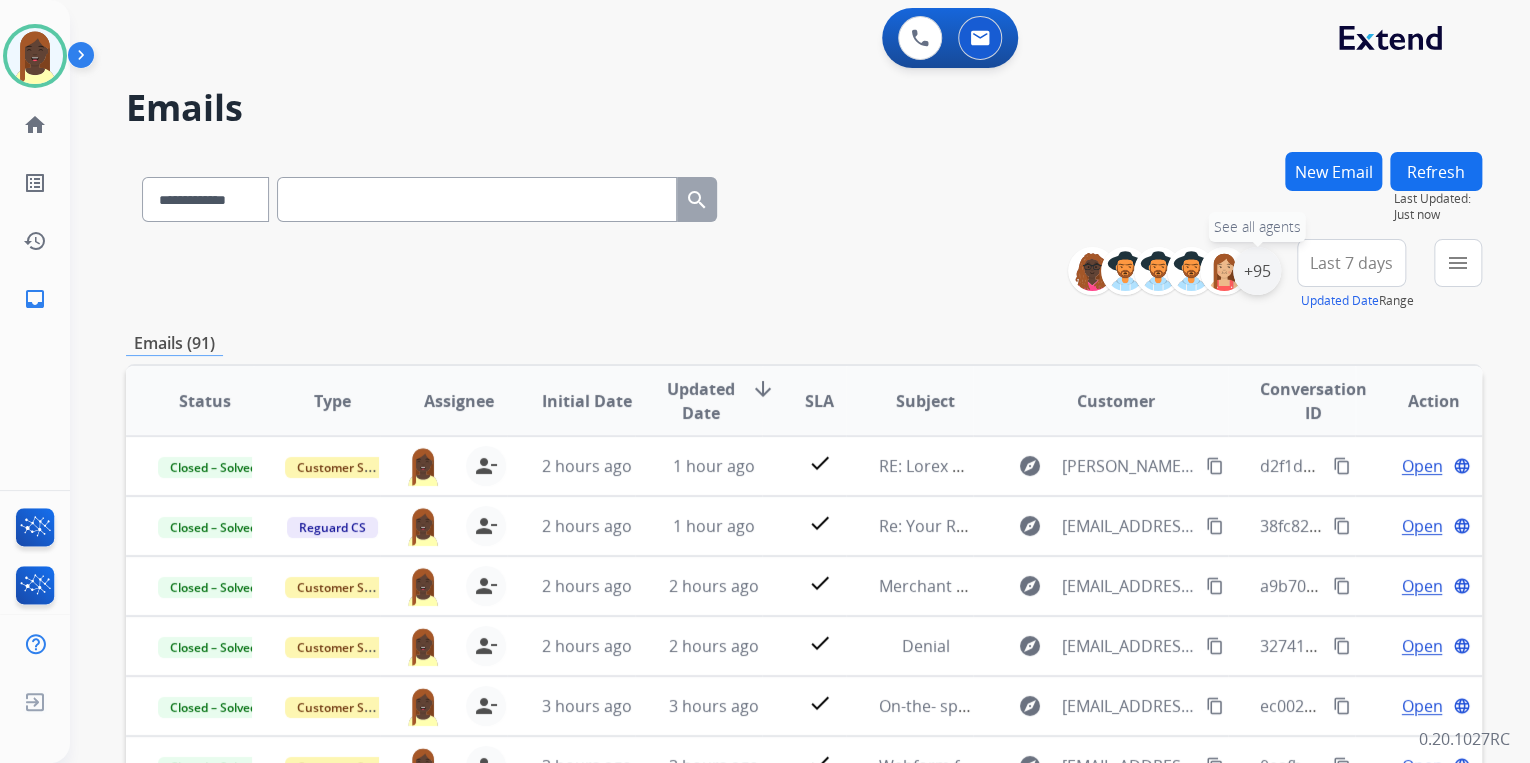 click on "+95" at bounding box center [1257, 271] 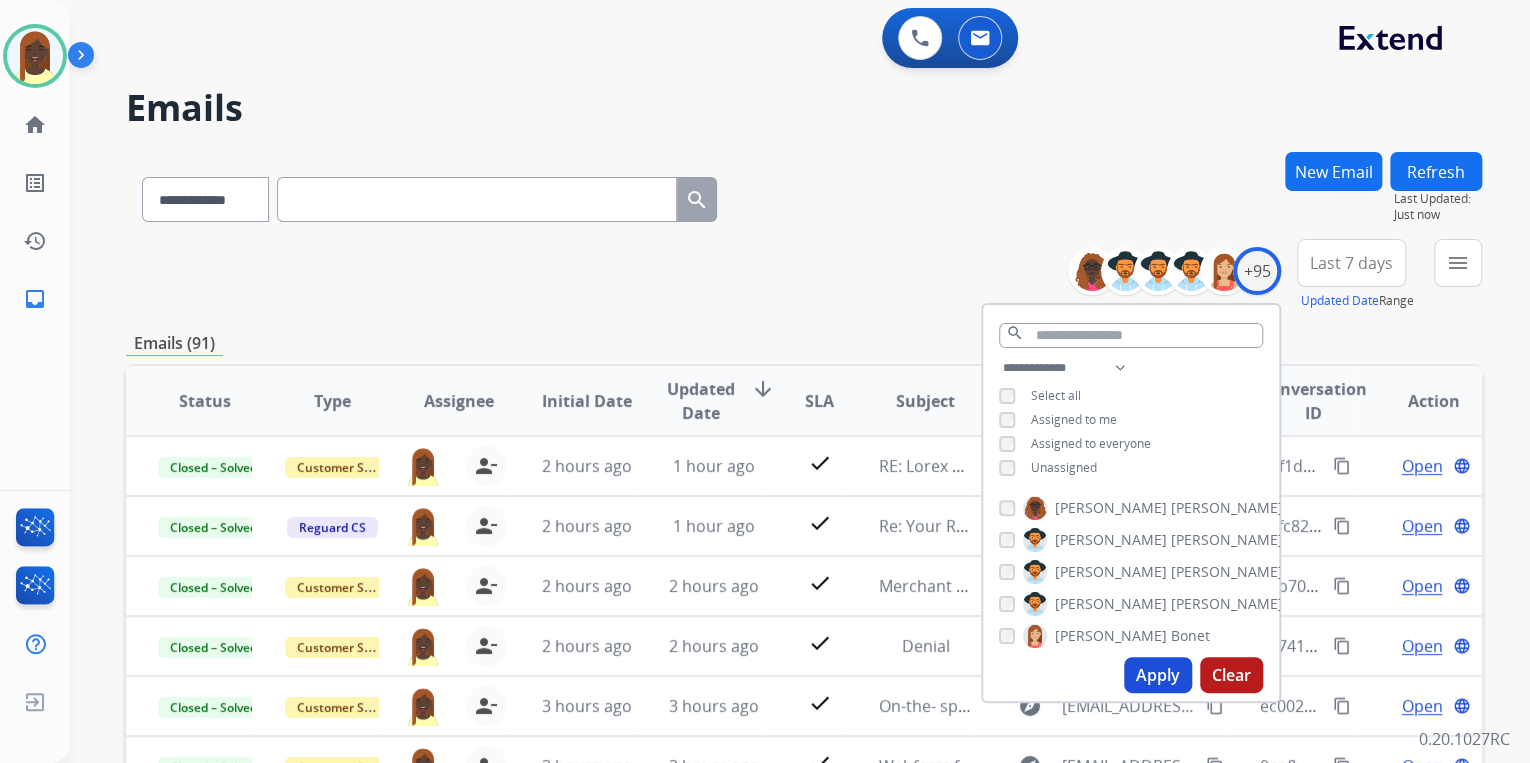 drag, startPoint x: 1142, startPoint y: 675, endPoint x: 1140, endPoint y: 664, distance: 11.18034 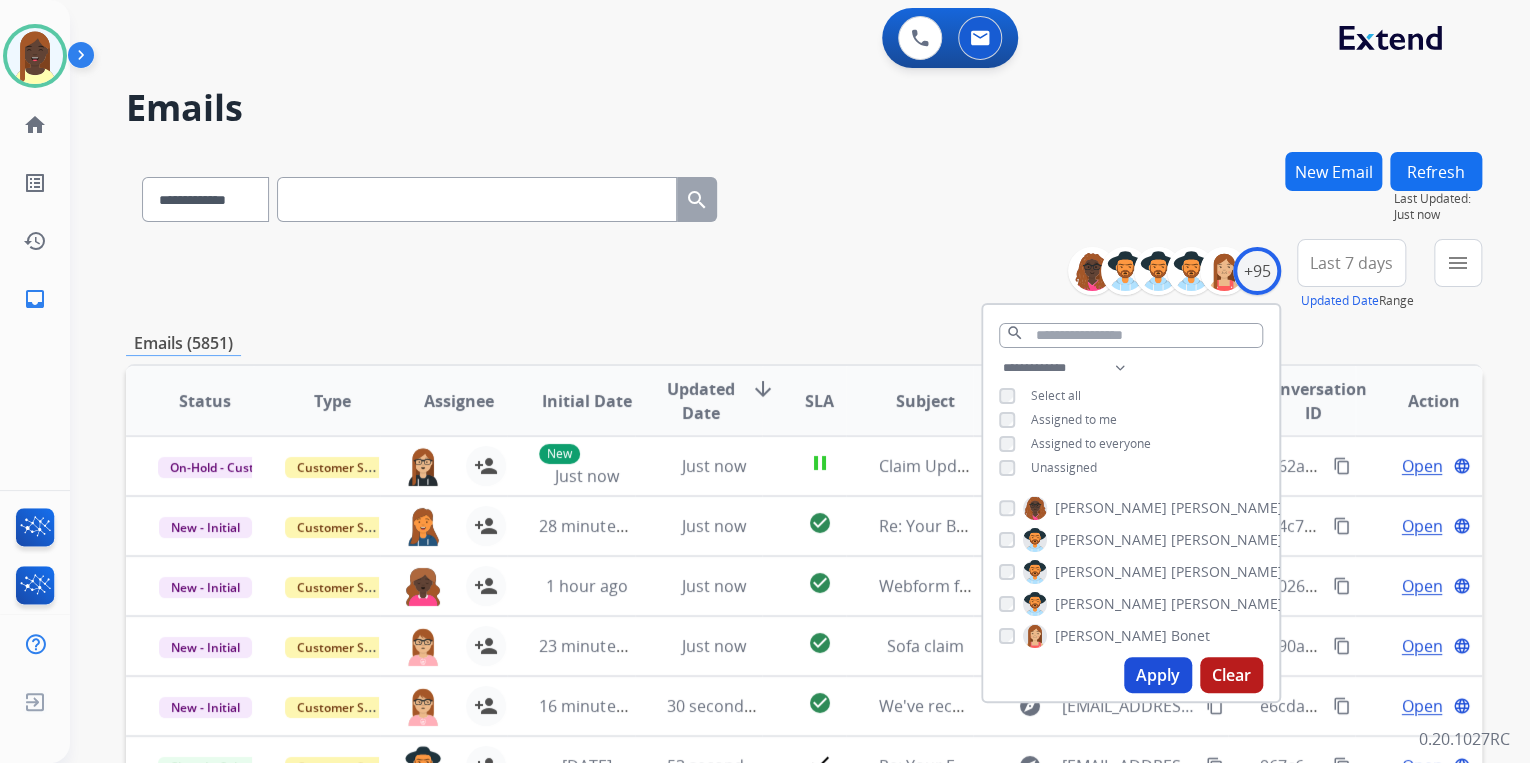 click on "**********" at bounding box center [804, 275] 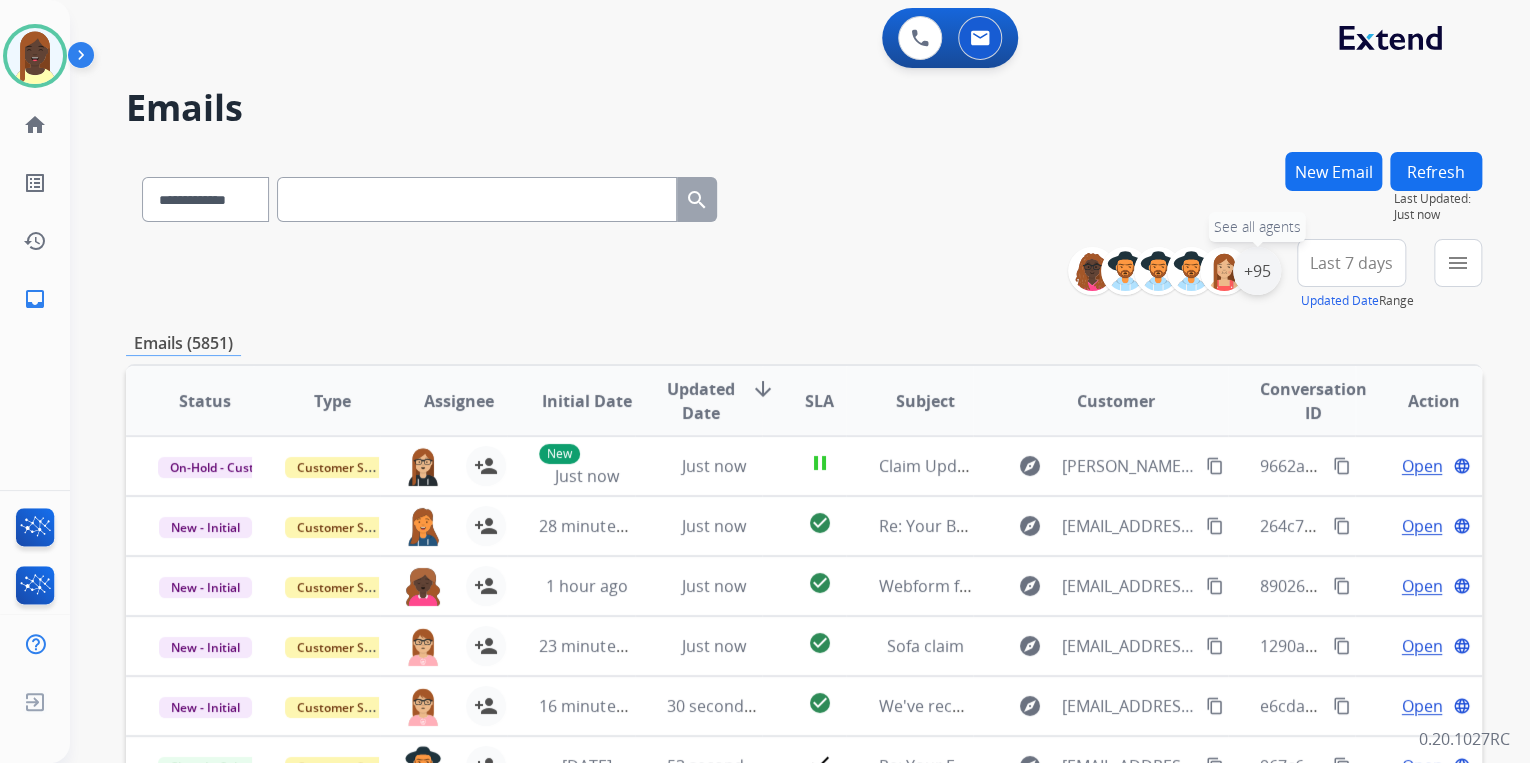click on "+95" at bounding box center (1257, 271) 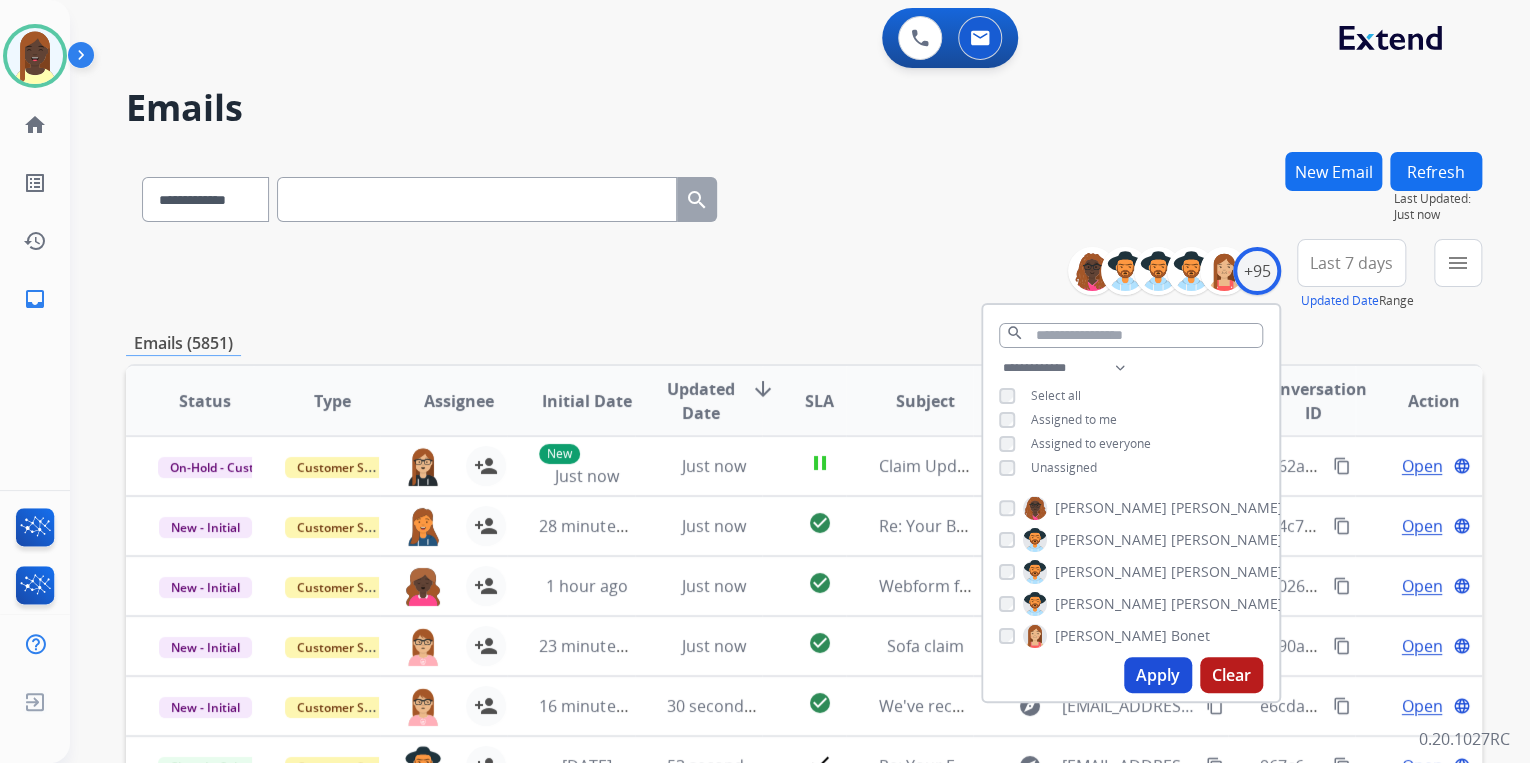 click on "Apply" at bounding box center (1158, 675) 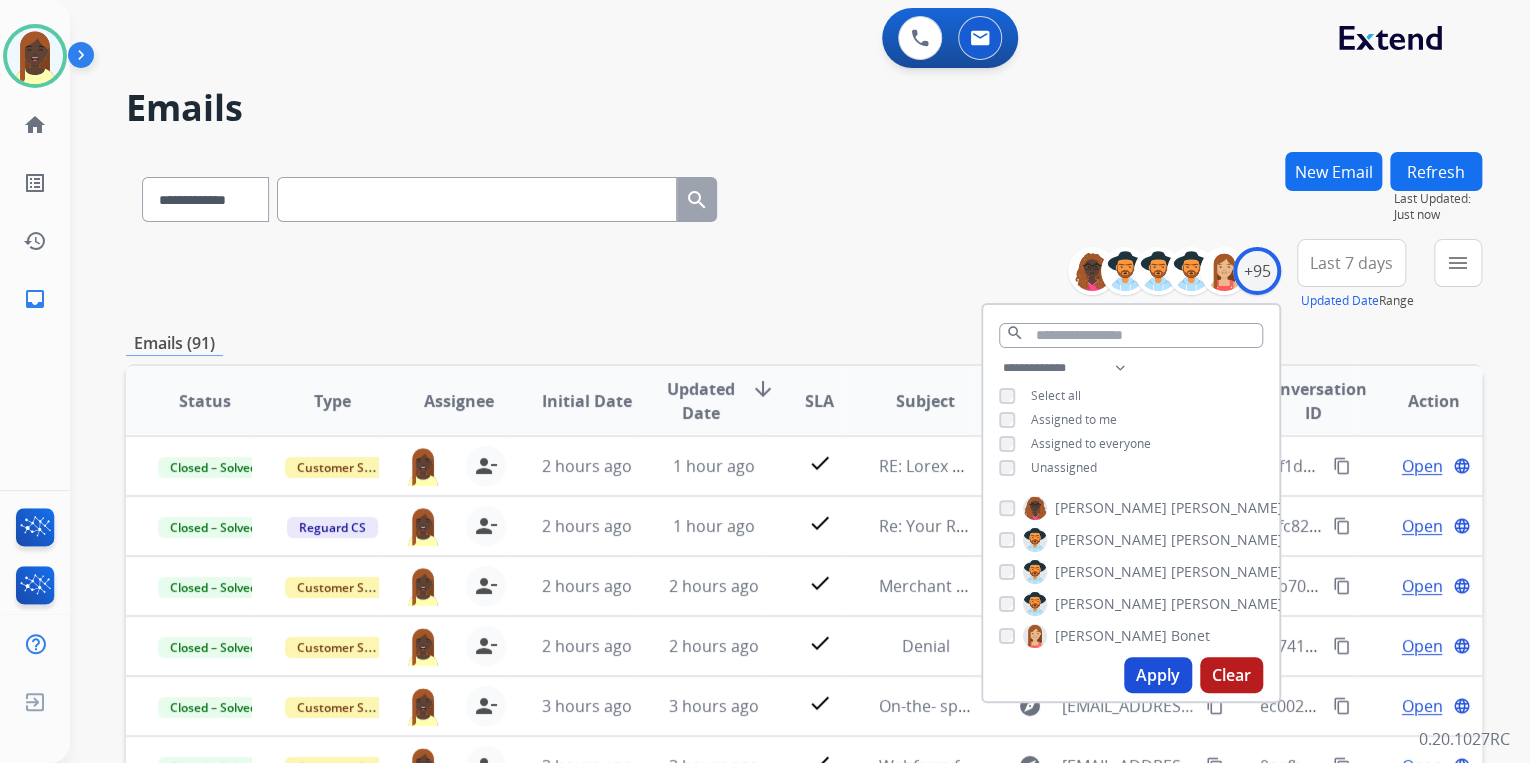 click on "**********" at bounding box center (804, 275) 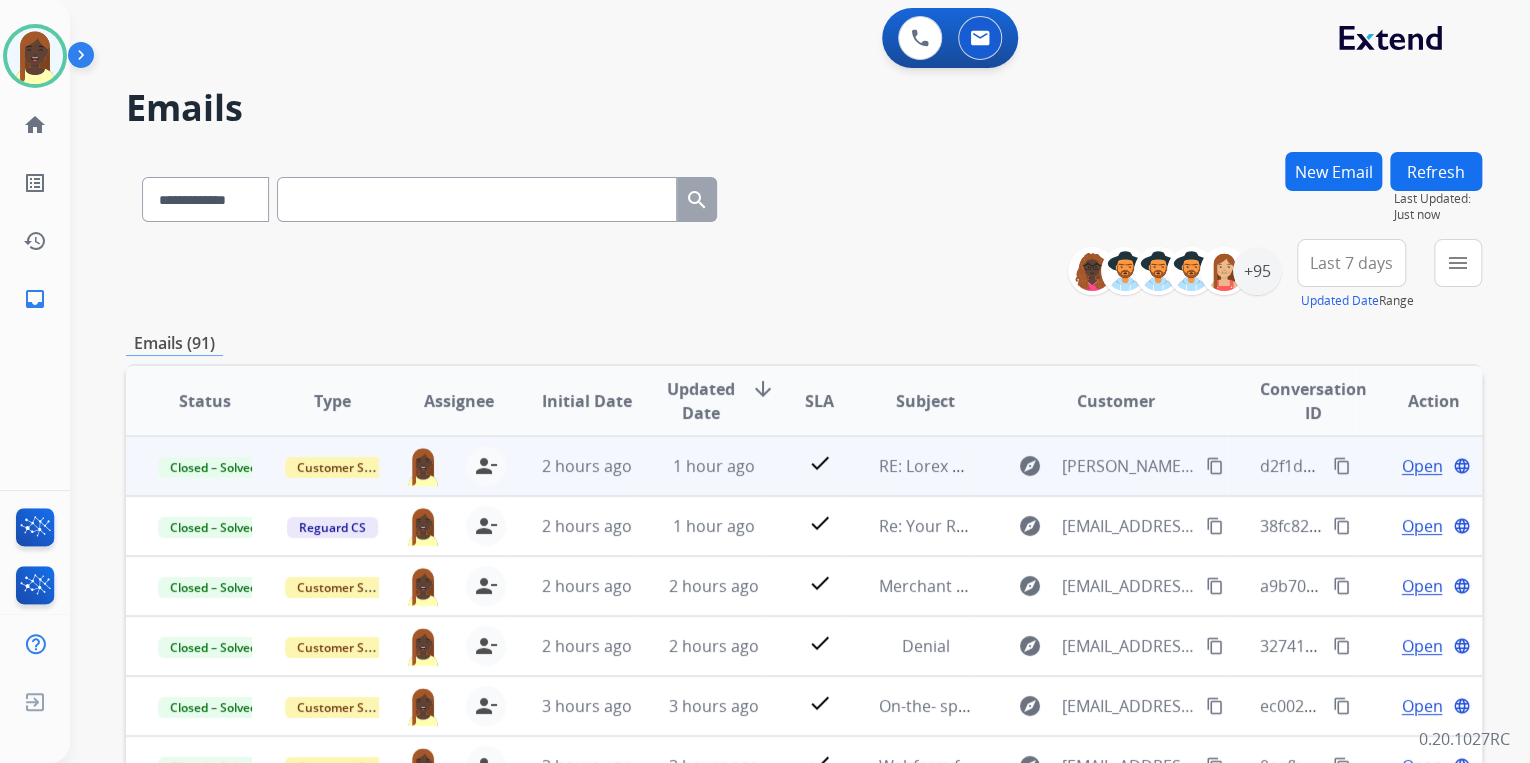 scroll, scrollTop: 1, scrollLeft: 0, axis: vertical 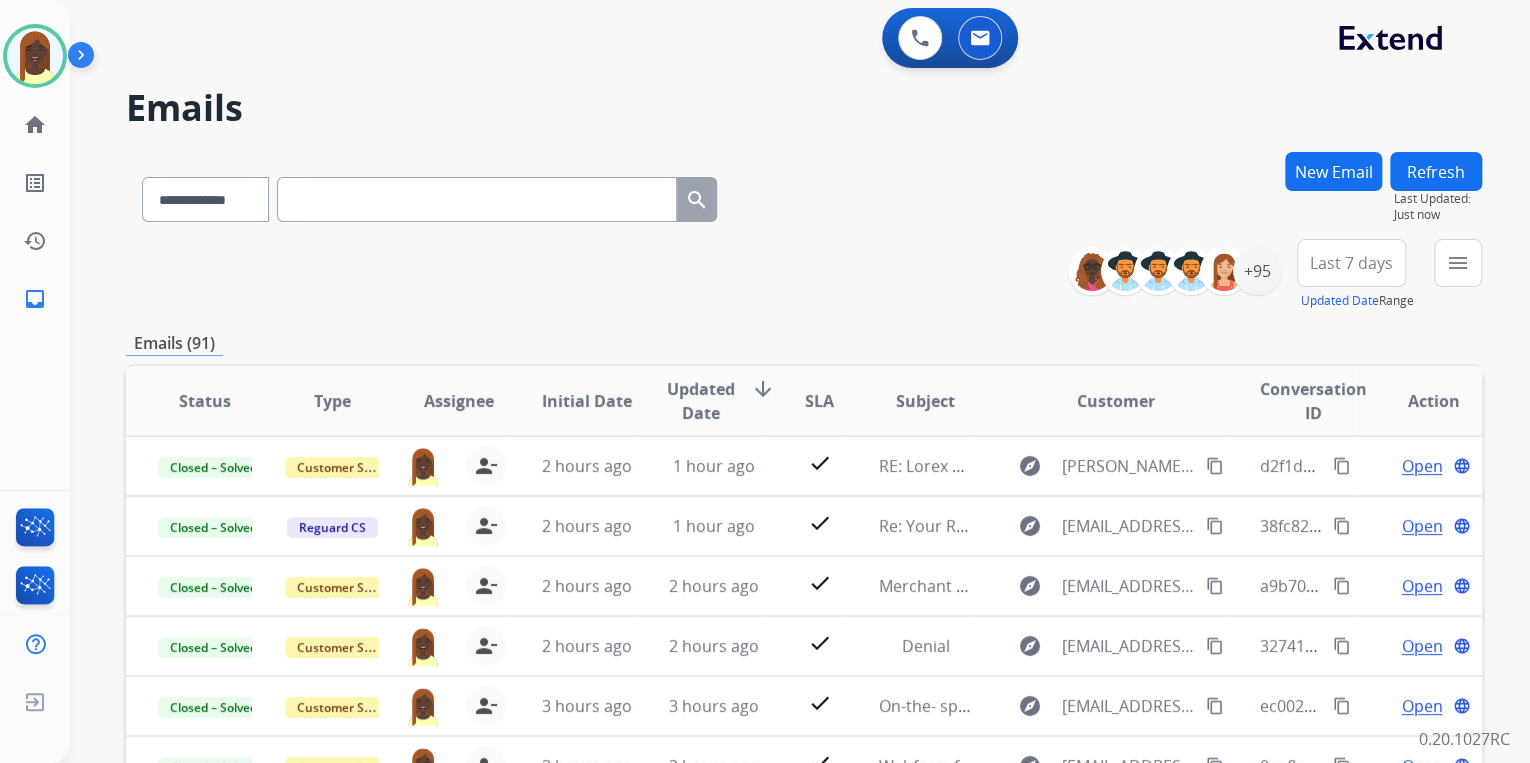 click on "**********" at bounding box center (804, 275) 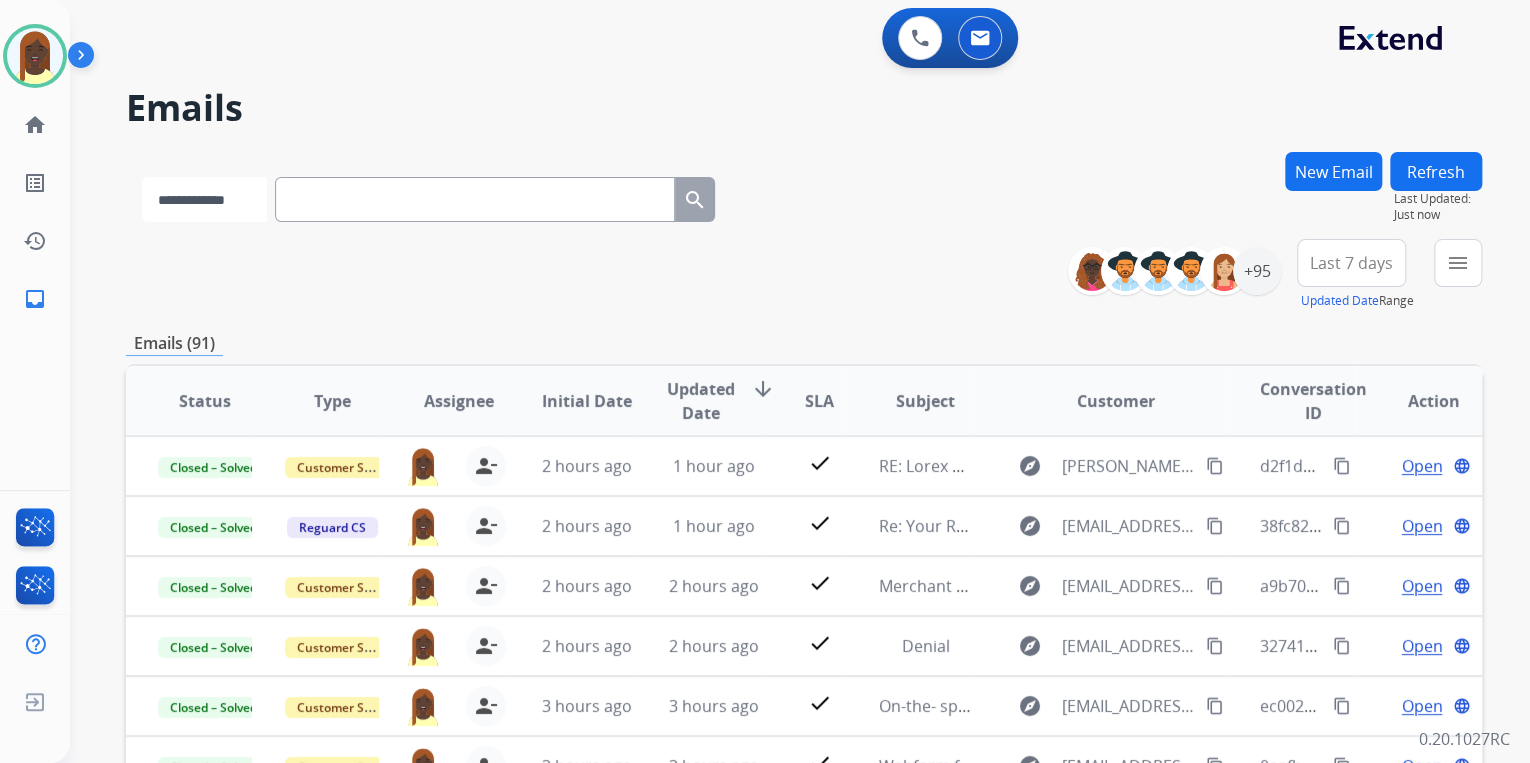 click on "**********" at bounding box center (204, 199) 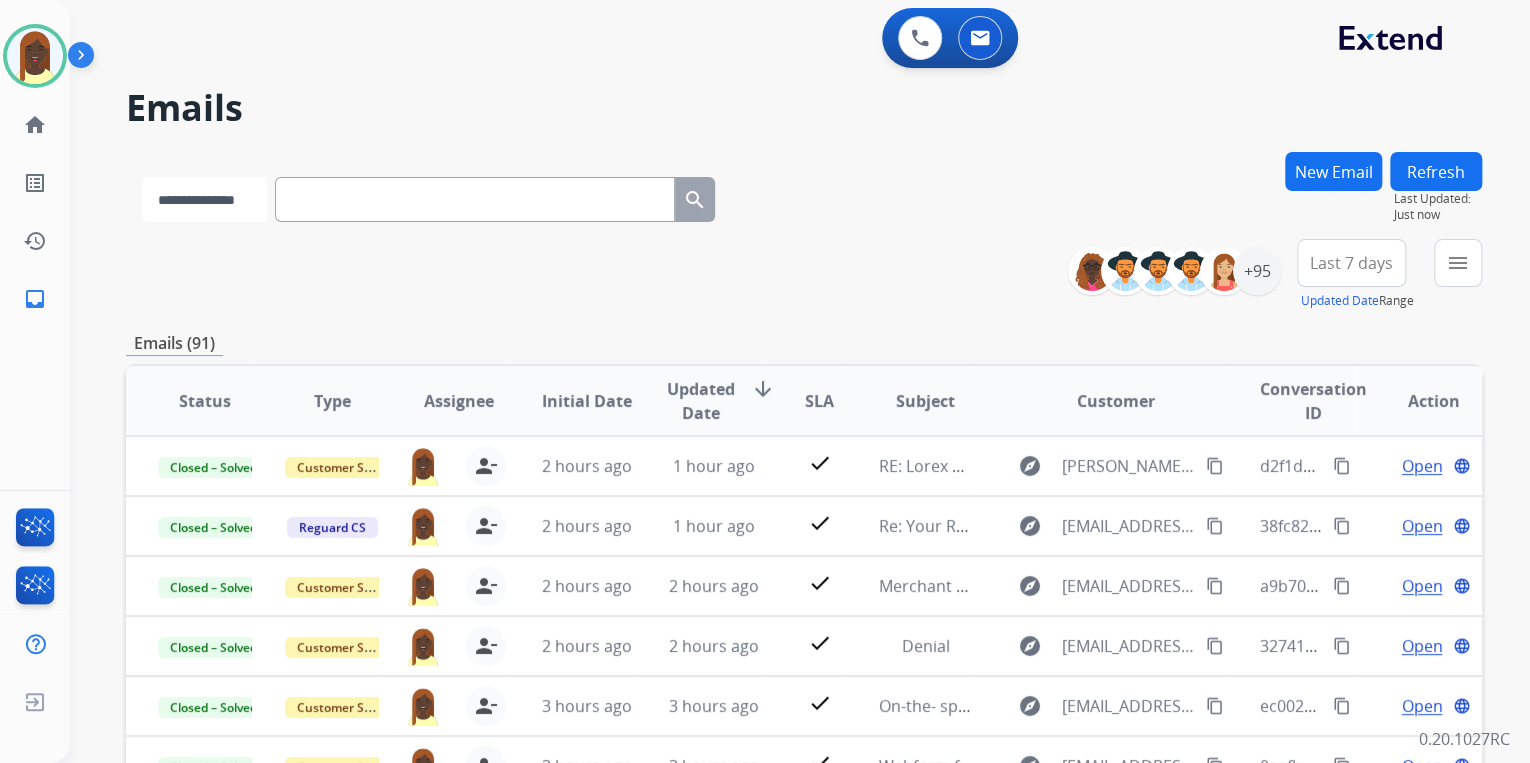click on "**********" at bounding box center (204, 199) 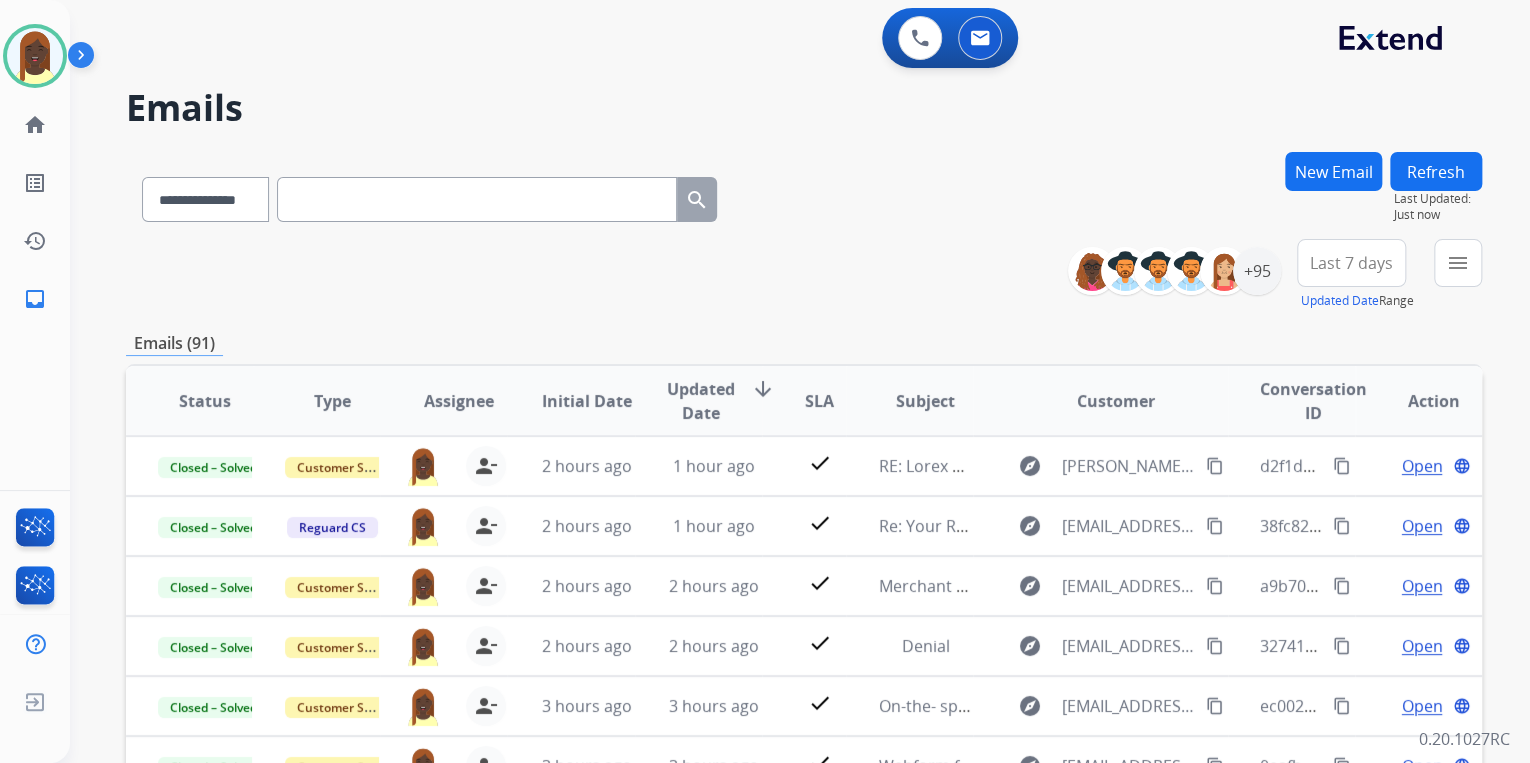 click at bounding box center [477, 199] 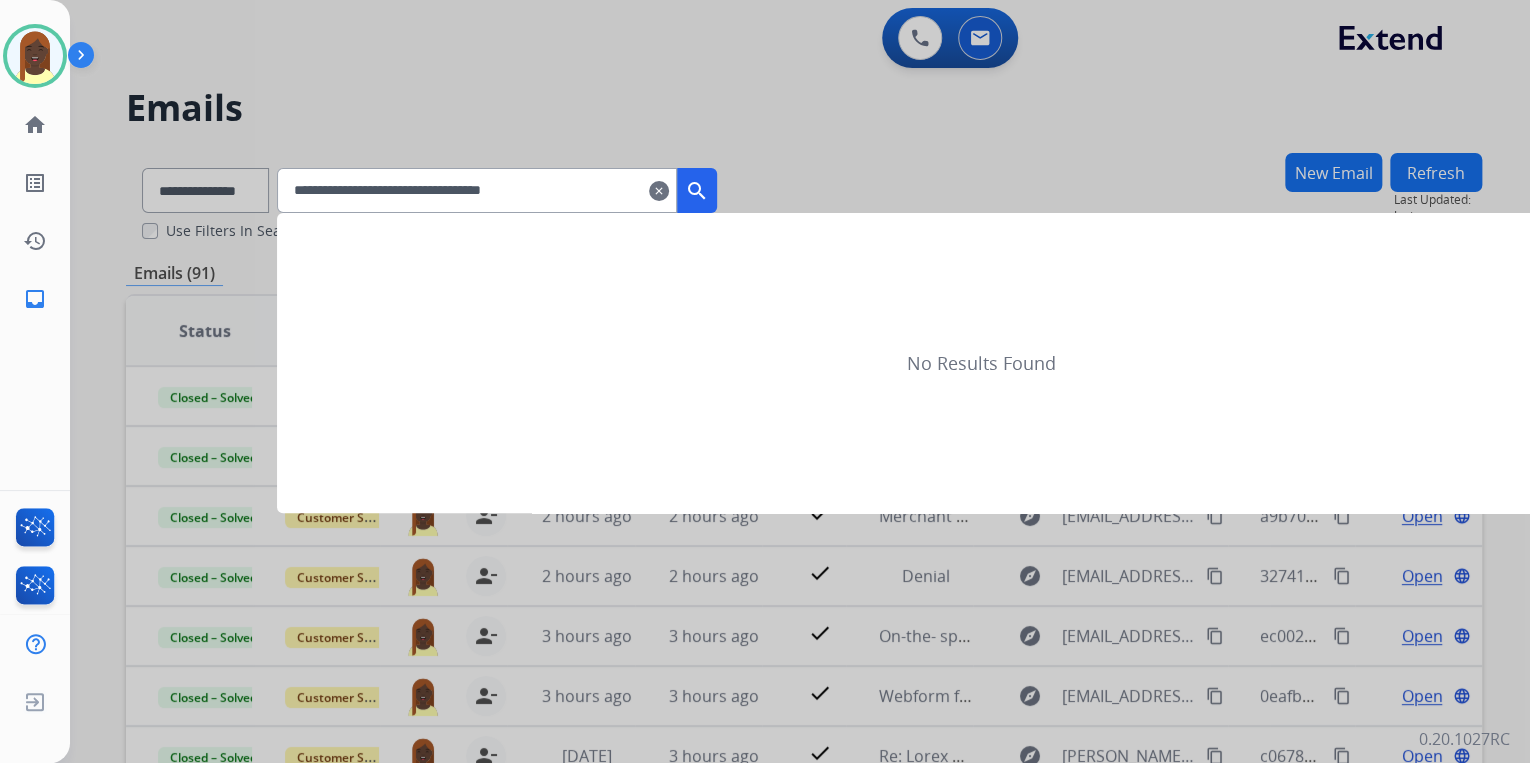type on "**********" 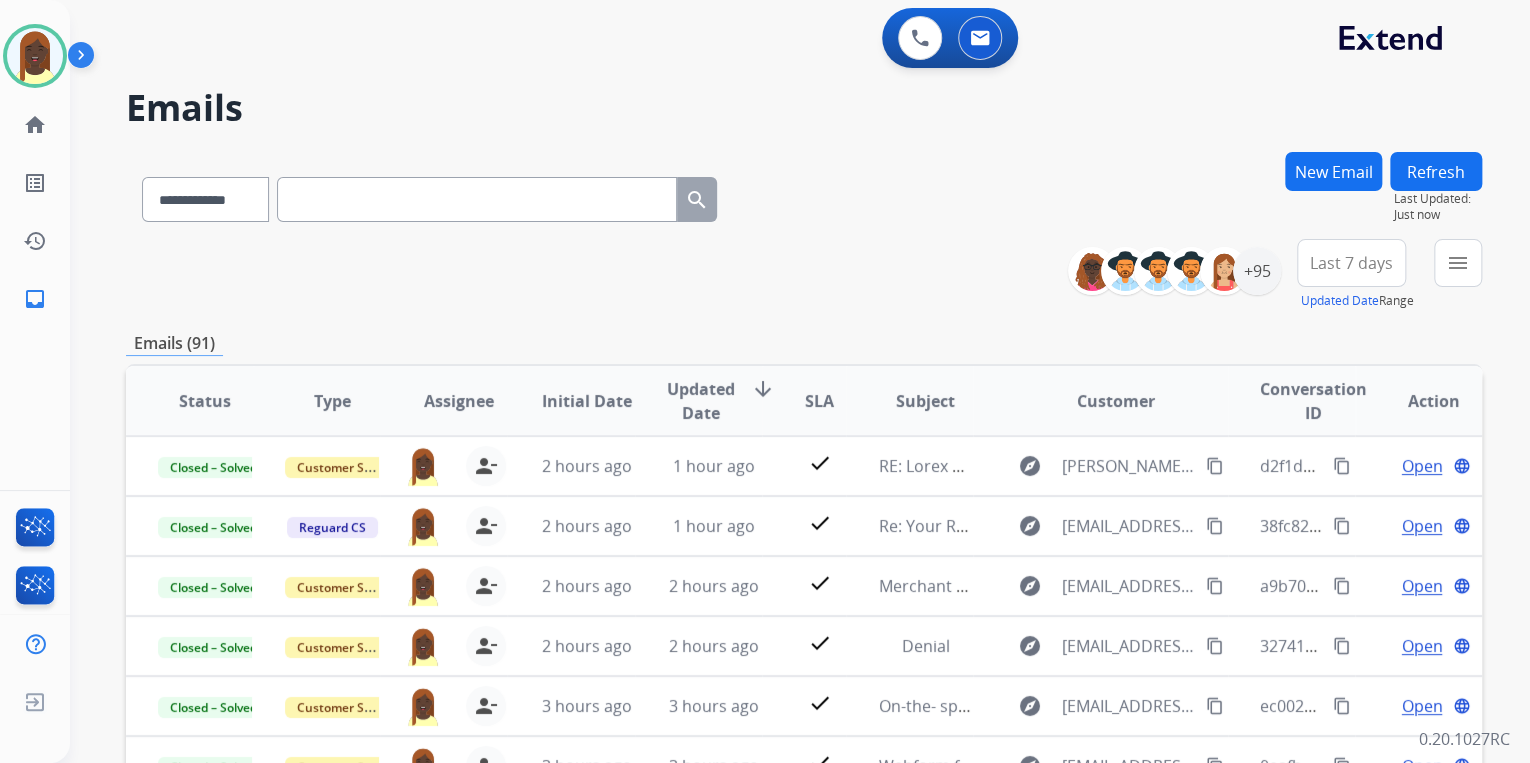 click on "**********" at bounding box center (804, 275) 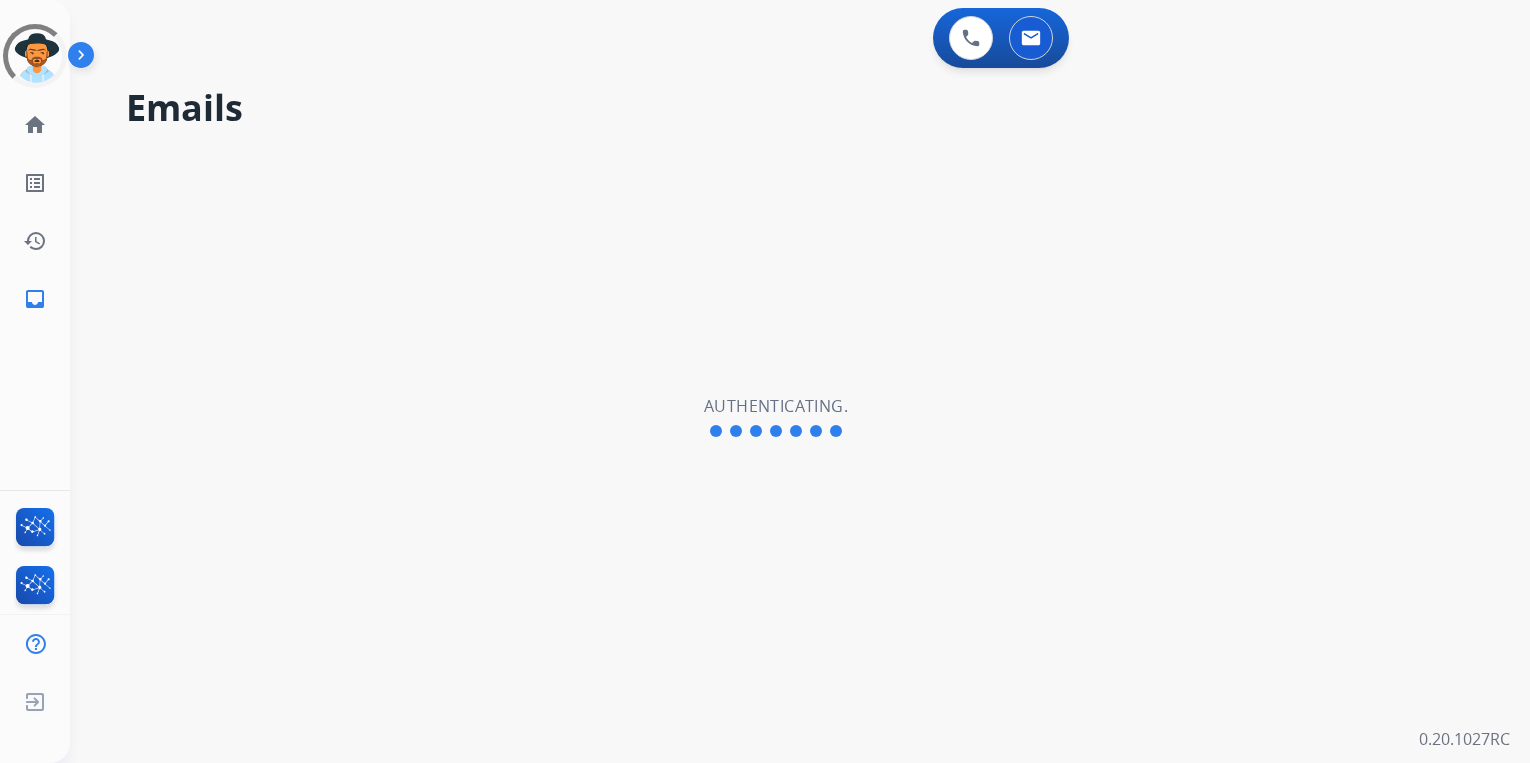 scroll, scrollTop: 0, scrollLeft: 0, axis: both 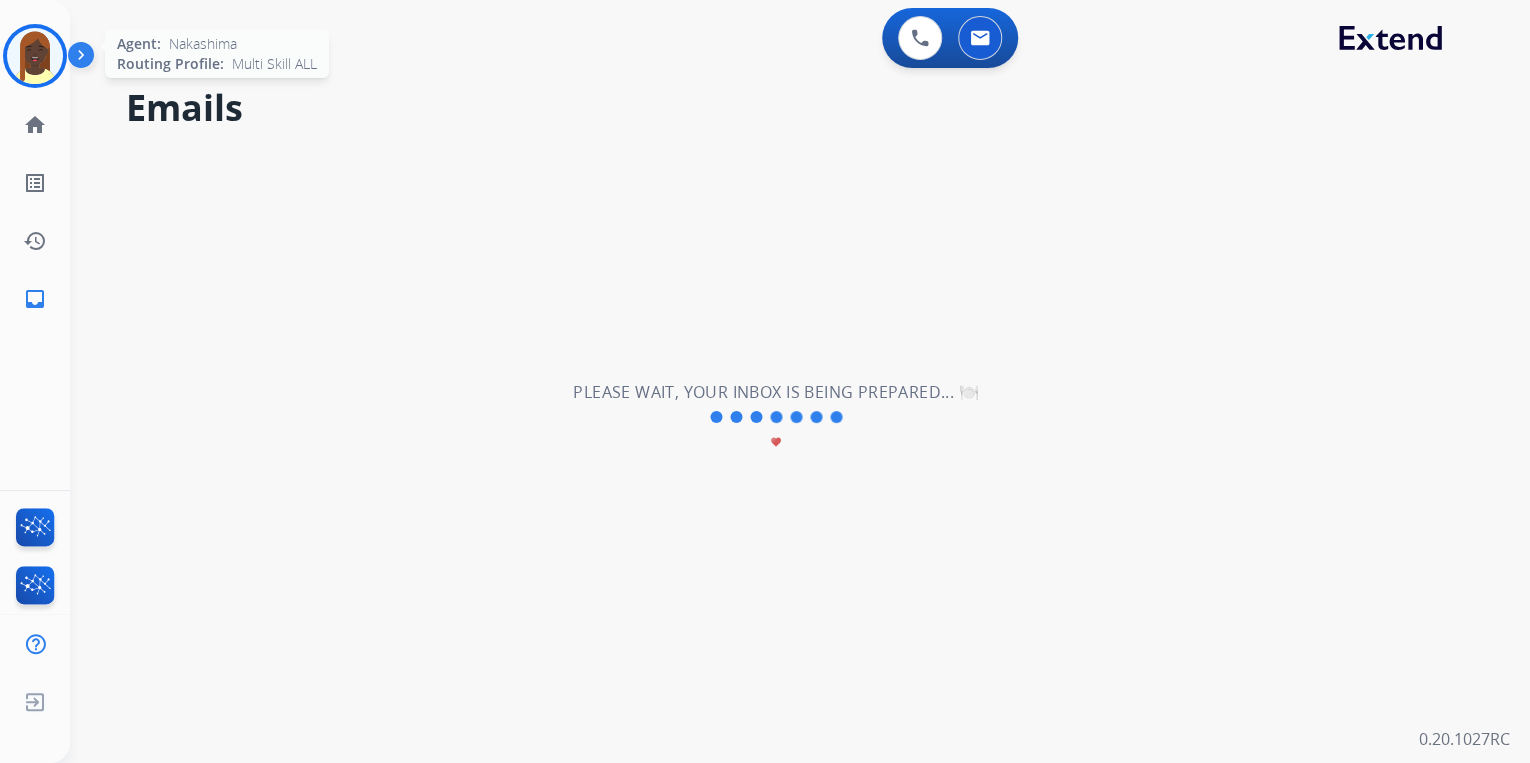 click at bounding box center [35, 56] 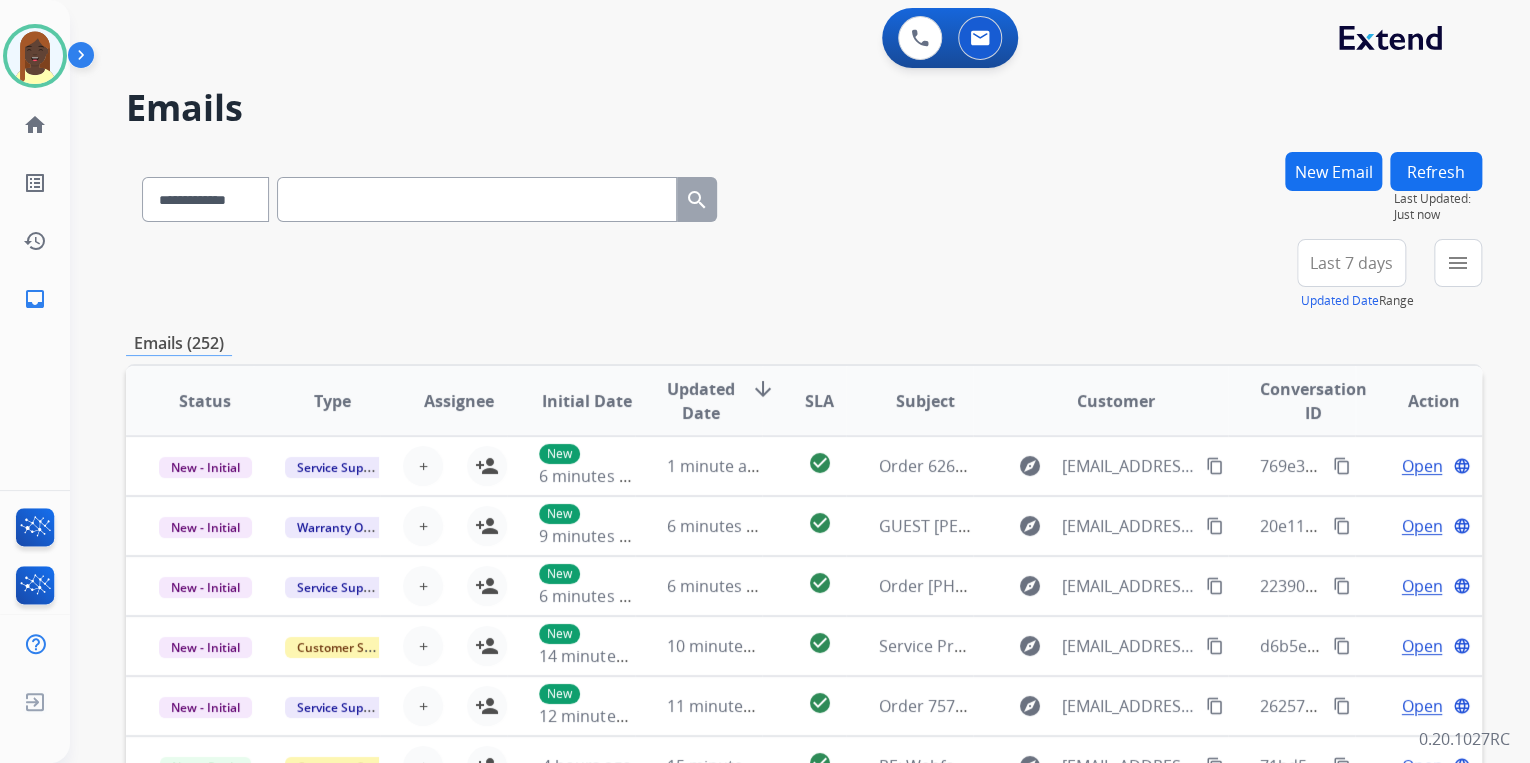 click on "**********" at bounding box center [804, 275] 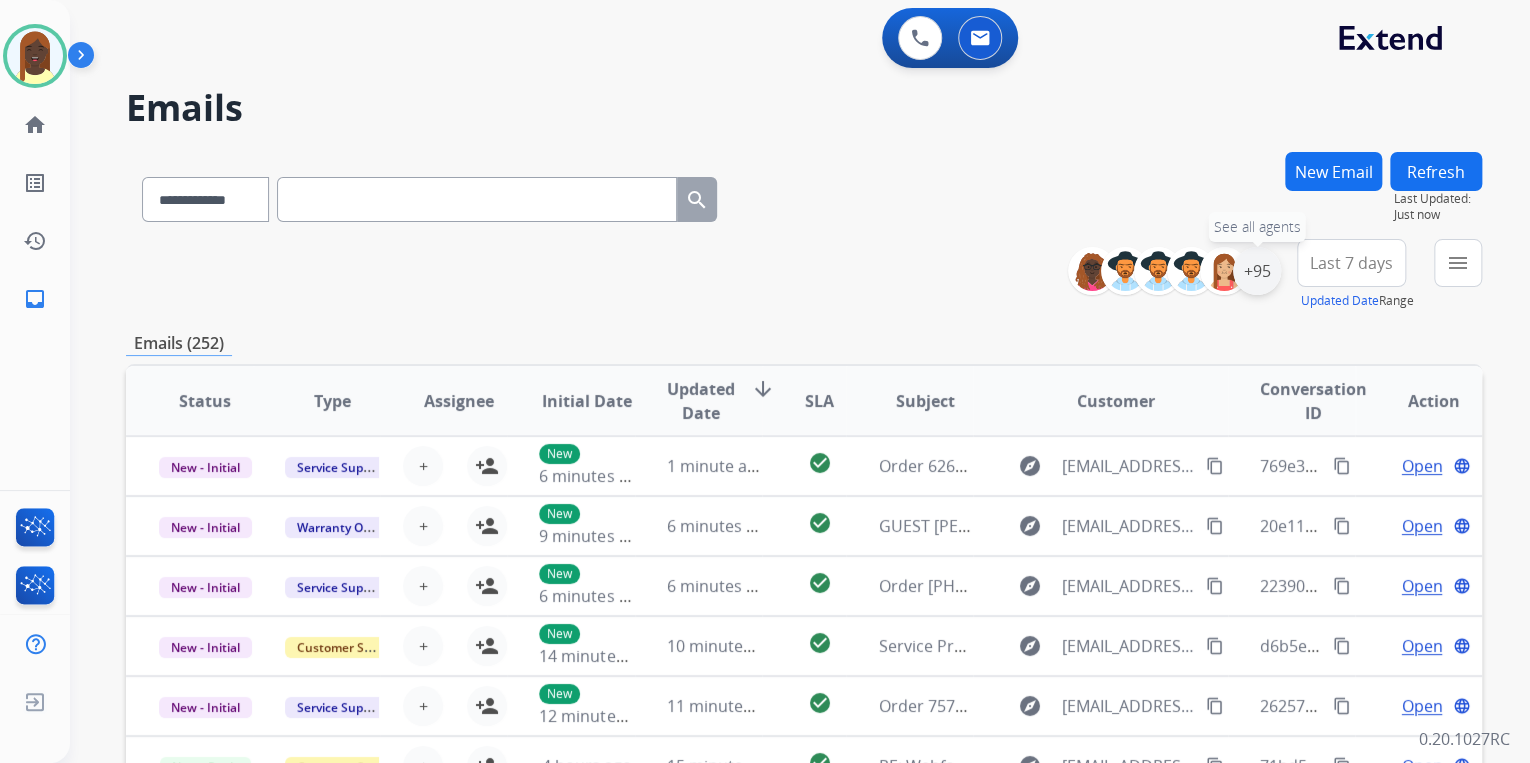 click on "+95" at bounding box center [1257, 271] 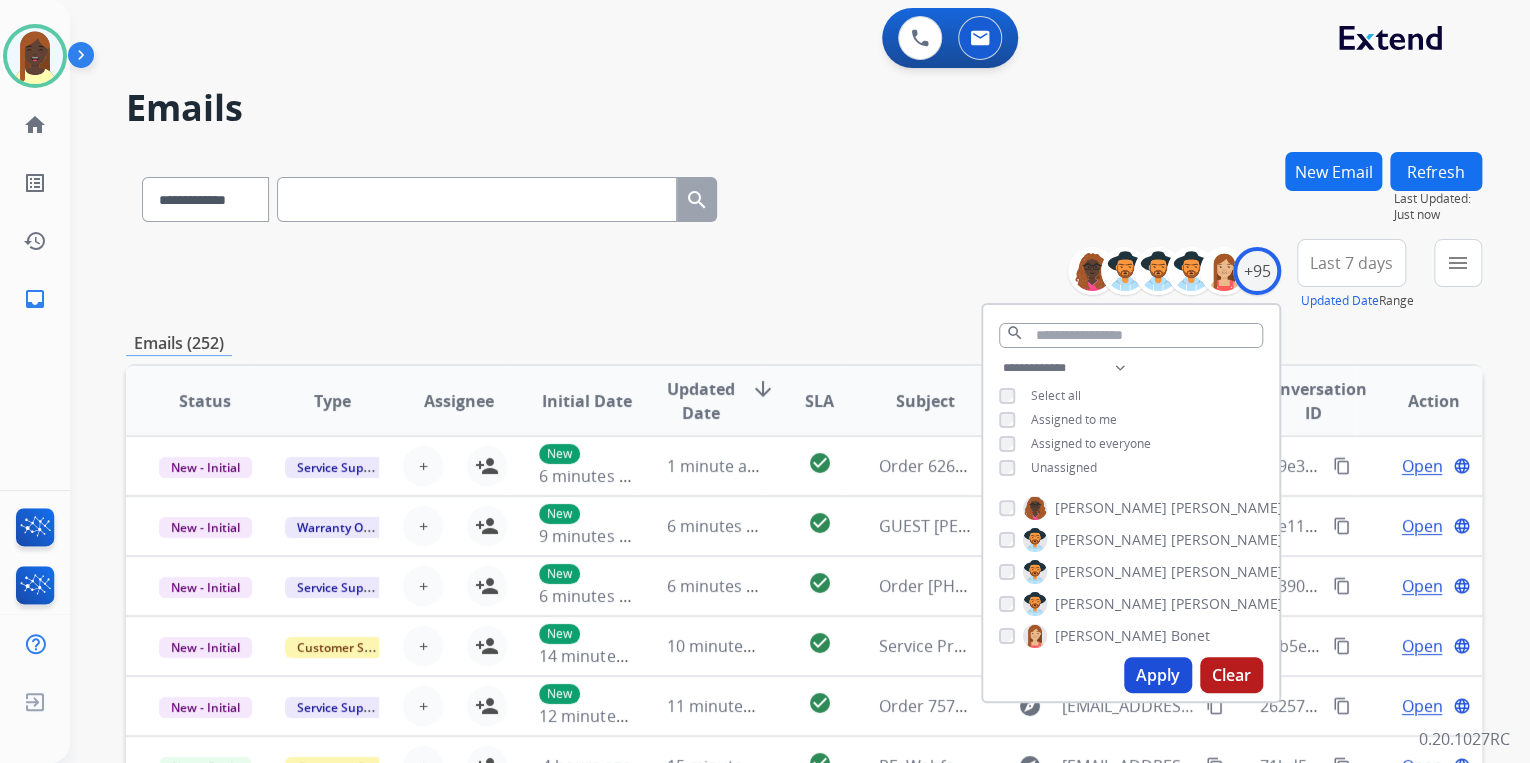 click on "Apply" at bounding box center (1158, 675) 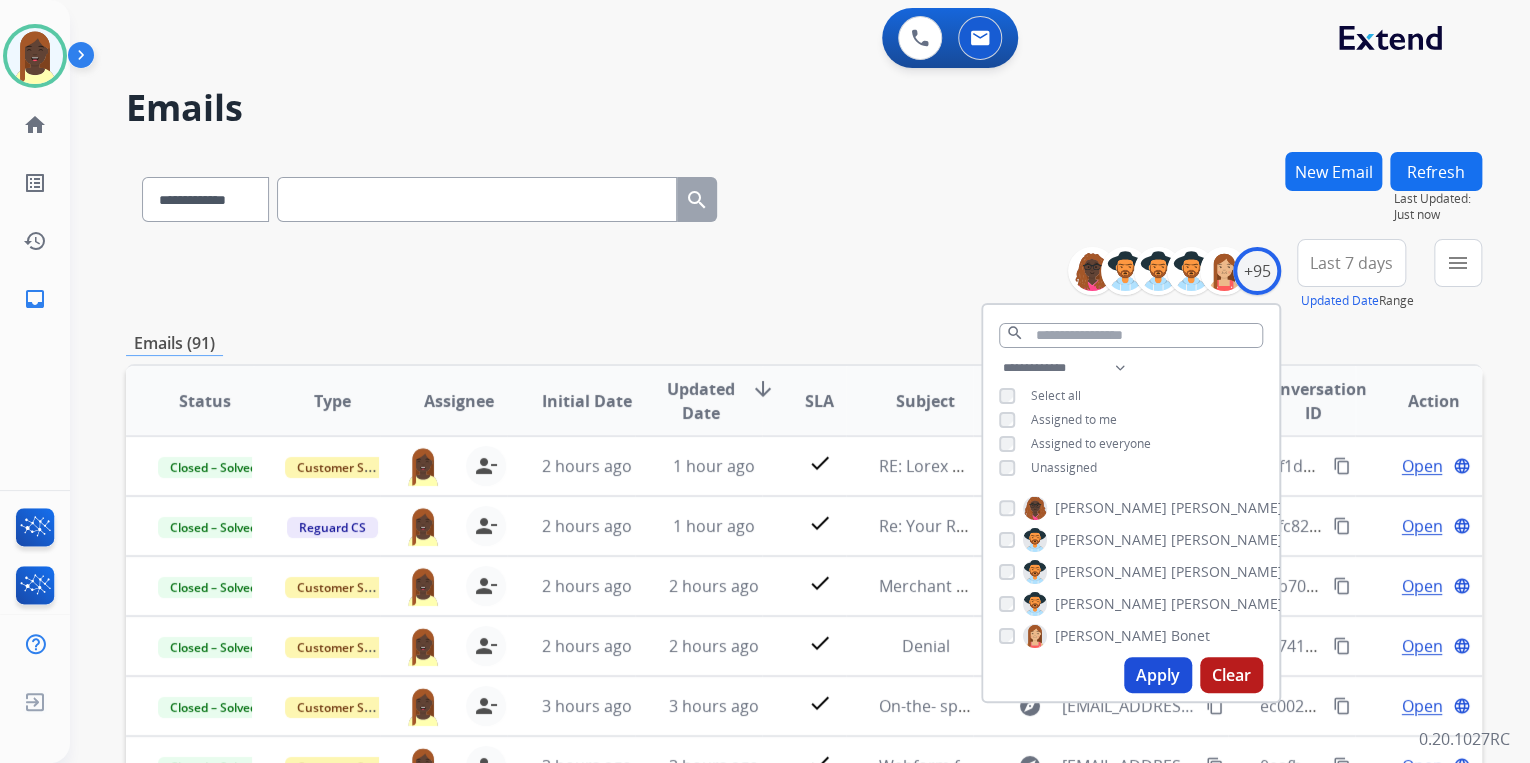 click on "**********" at bounding box center (804, 275) 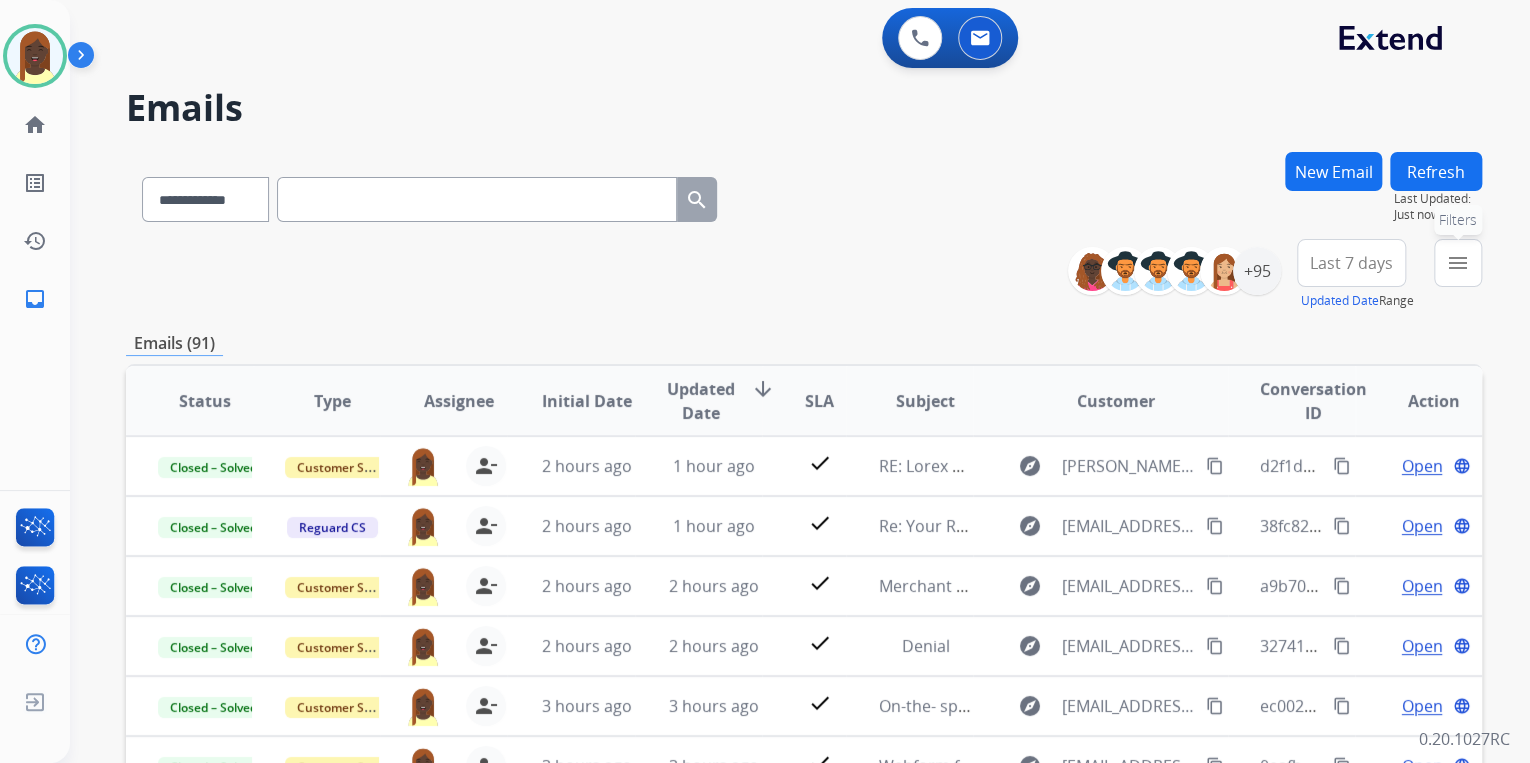 click on "menu  Filters" at bounding box center (1458, 263) 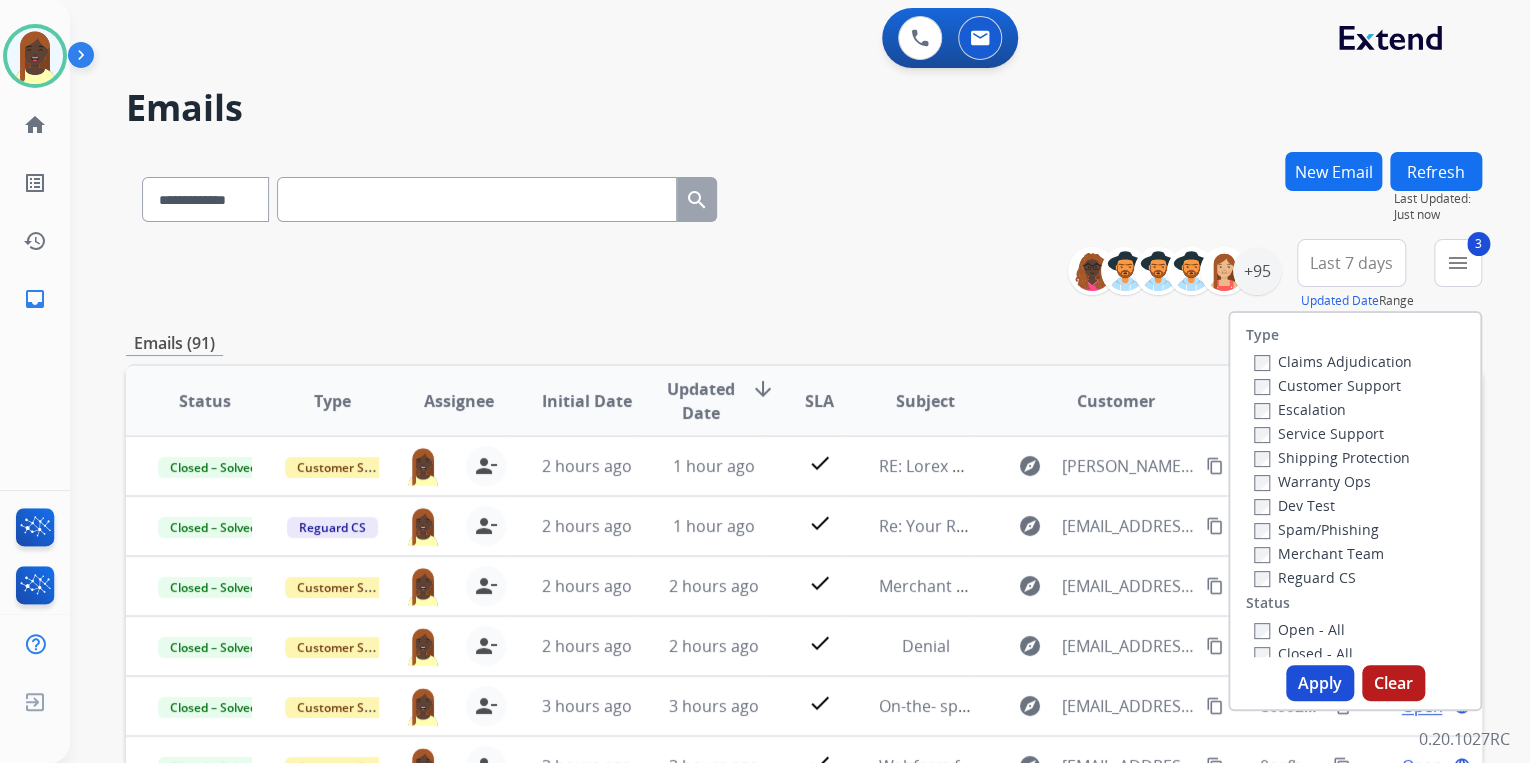 drag, startPoint x: 1313, startPoint y: 684, endPoint x: 1139, endPoint y: 529, distance: 233.02576 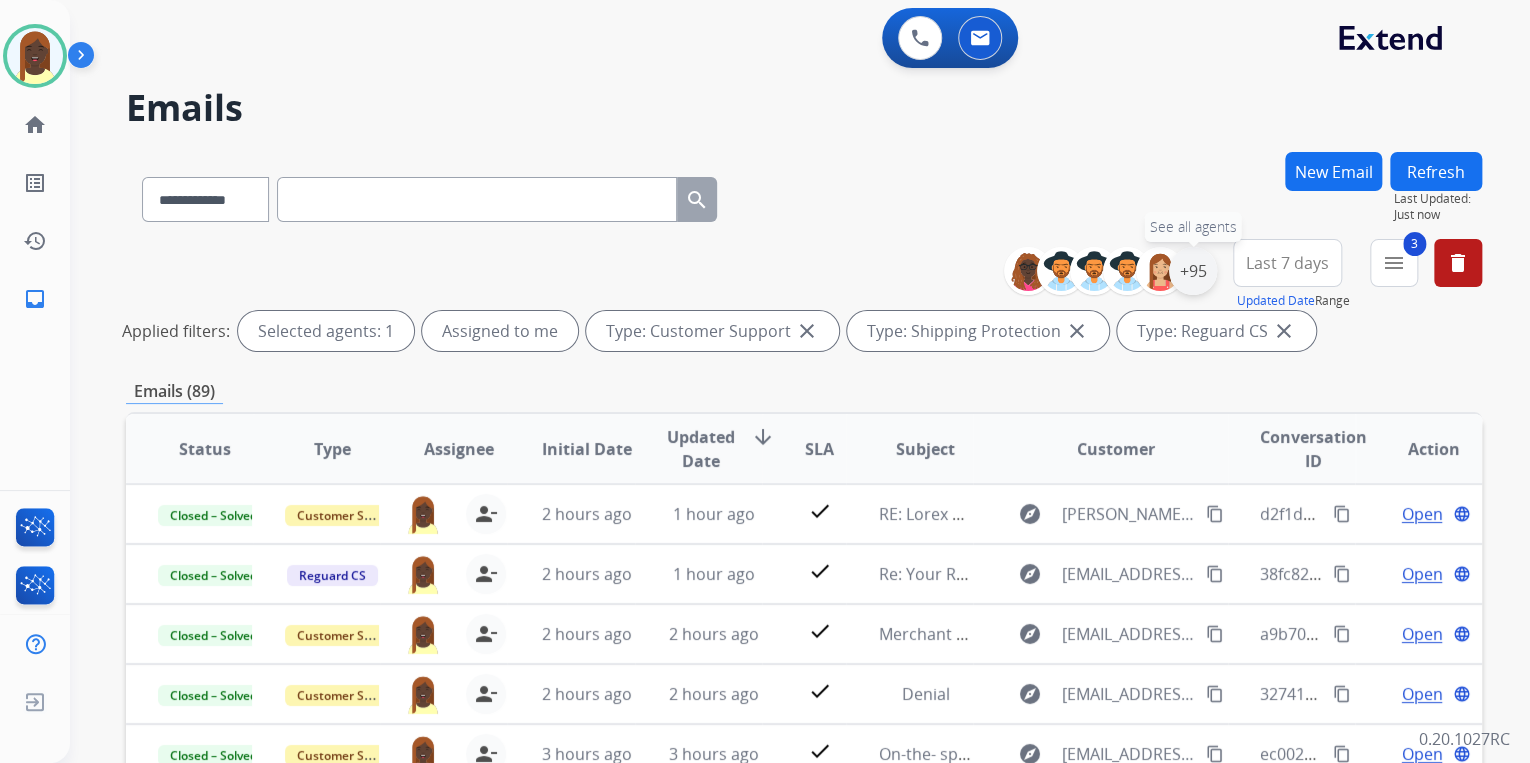 click on "+95" at bounding box center [1193, 271] 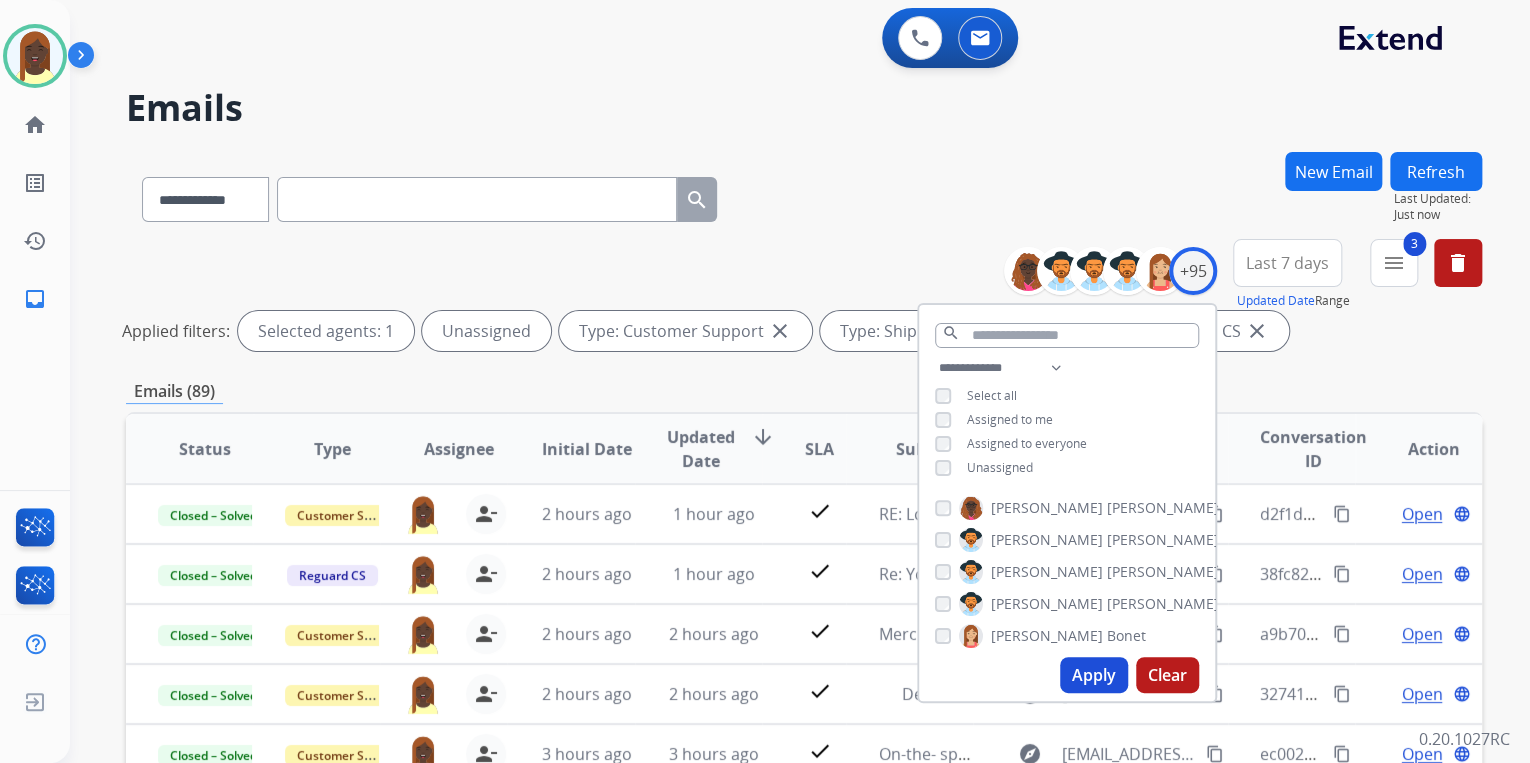 click on "Apply" at bounding box center (1094, 675) 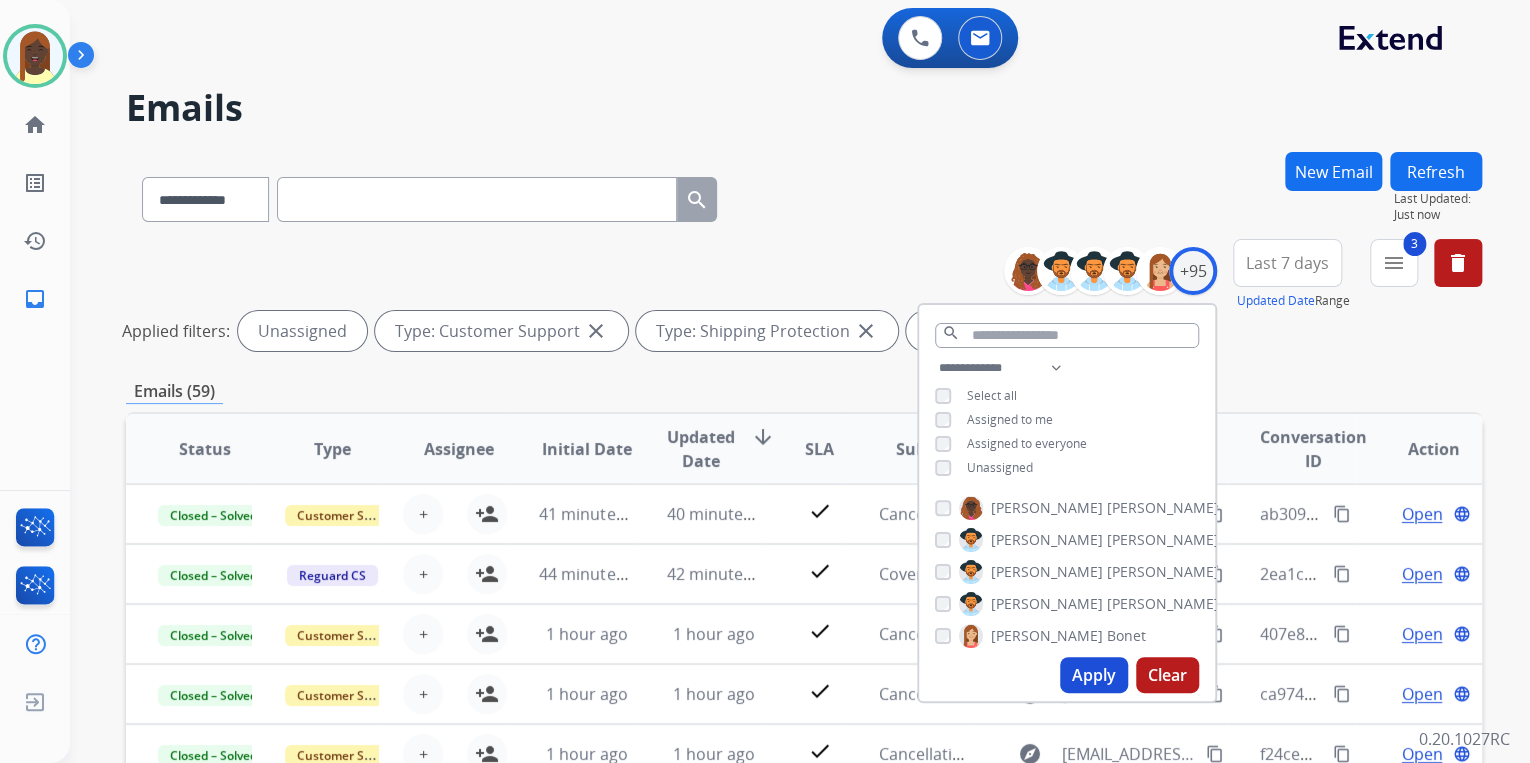click on "**********" at bounding box center (804, 299) 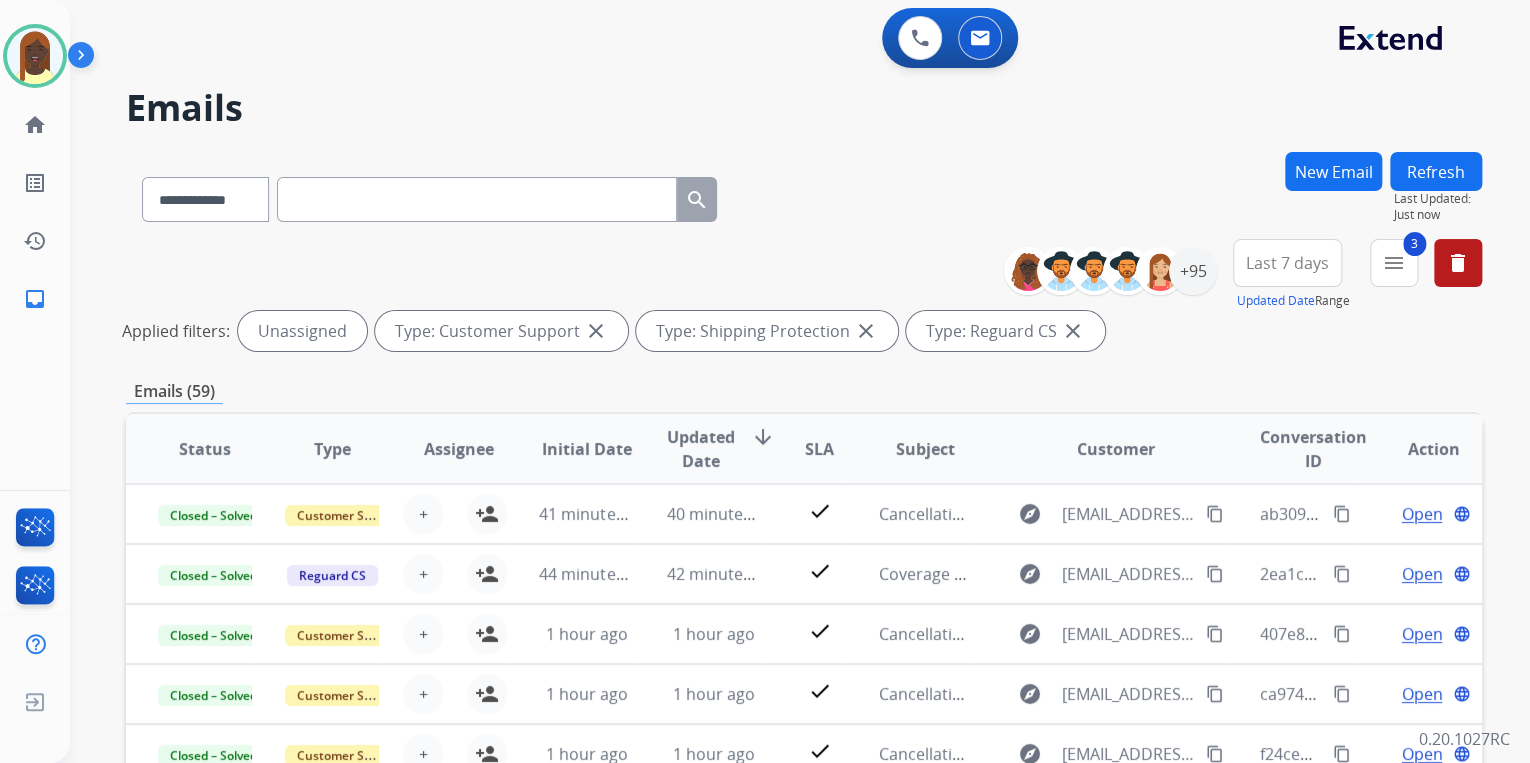 scroll, scrollTop: 1, scrollLeft: 0, axis: vertical 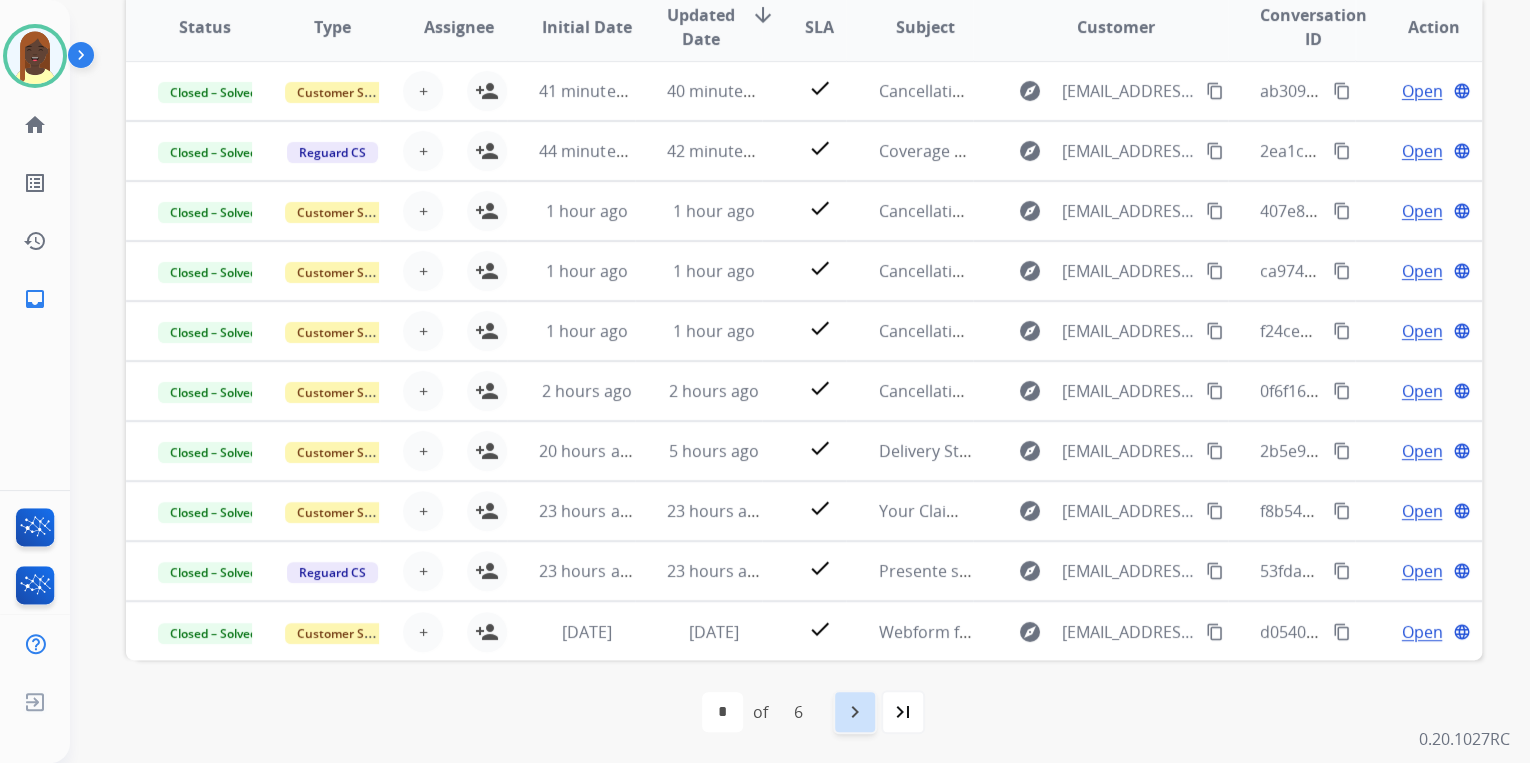 click on "navigate_next" at bounding box center (855, 712) 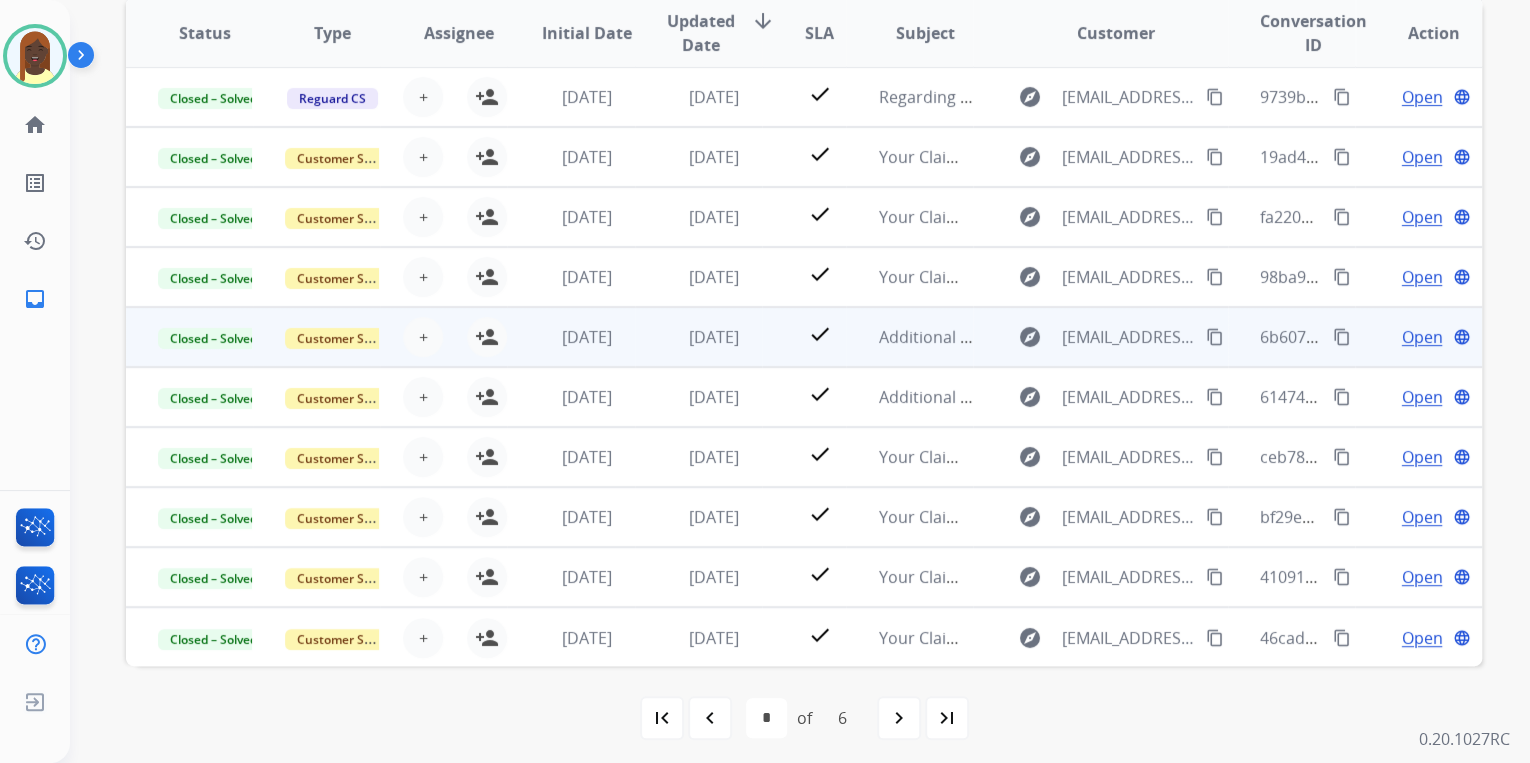 scroll, scrollTop: 422, scrollLeft: 0, axis: vertical 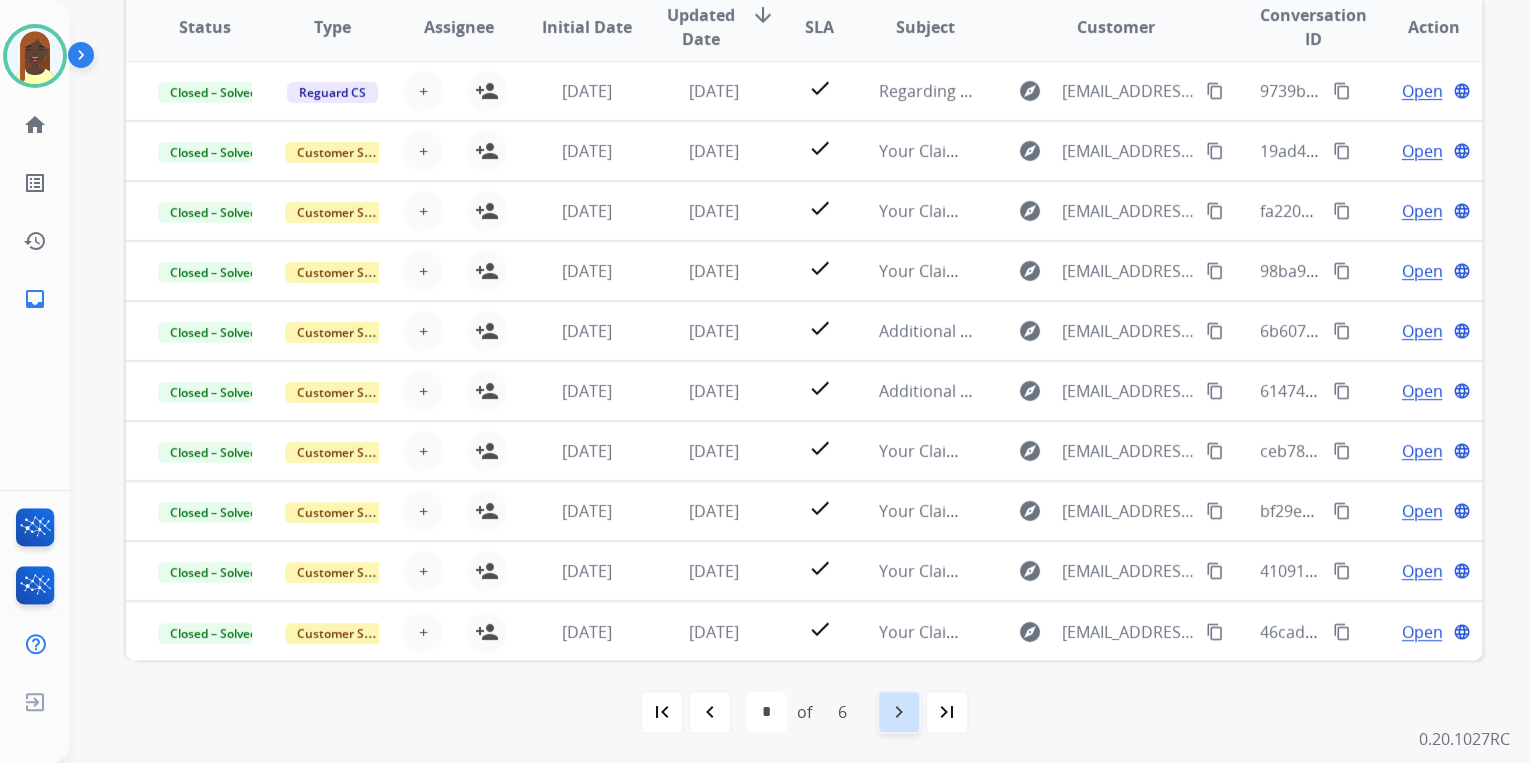 click on "navigate_next" at bounding box center (899, 712) 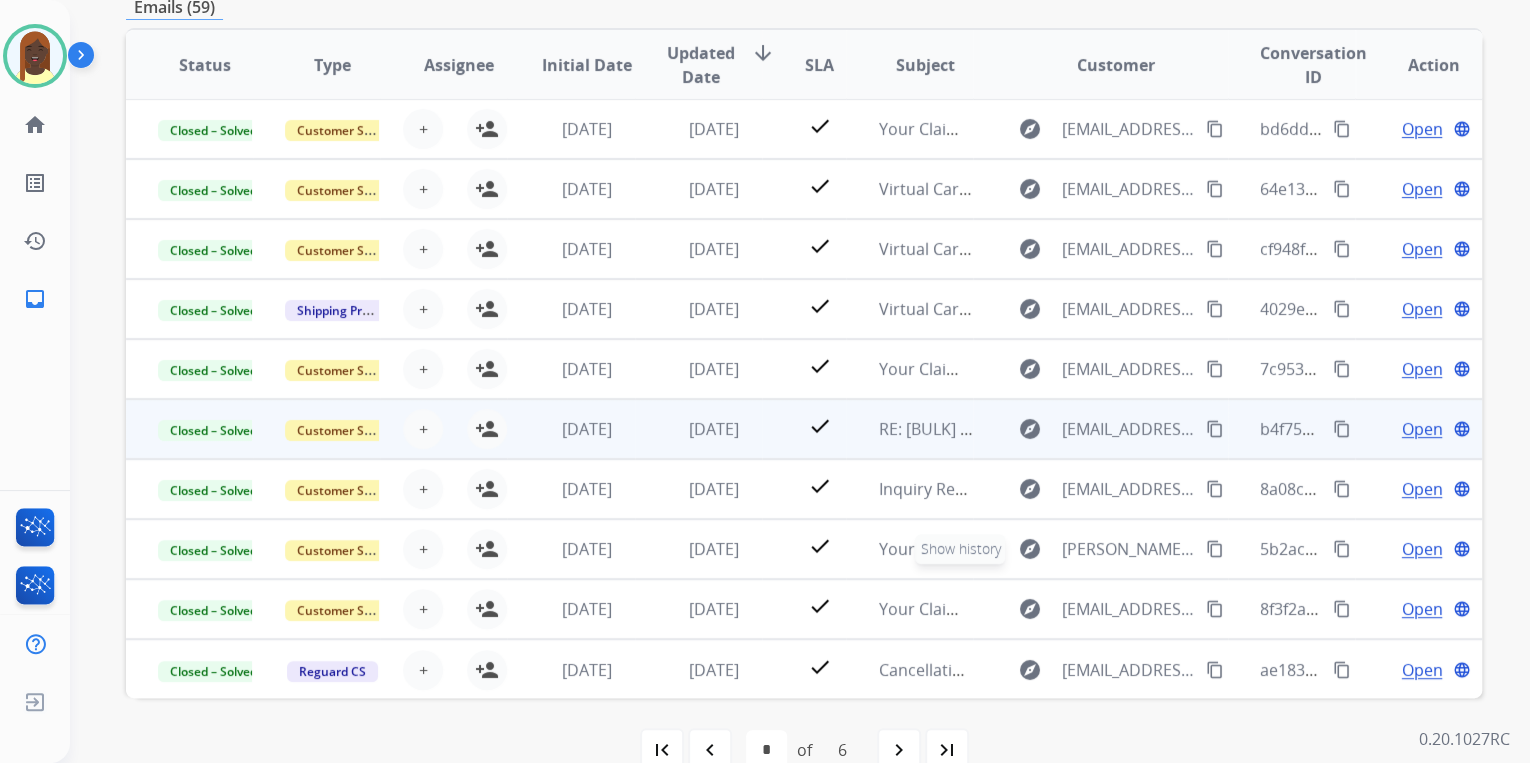 scroll, scrollTop: 422, scrollLeft: 0, axis: vertical 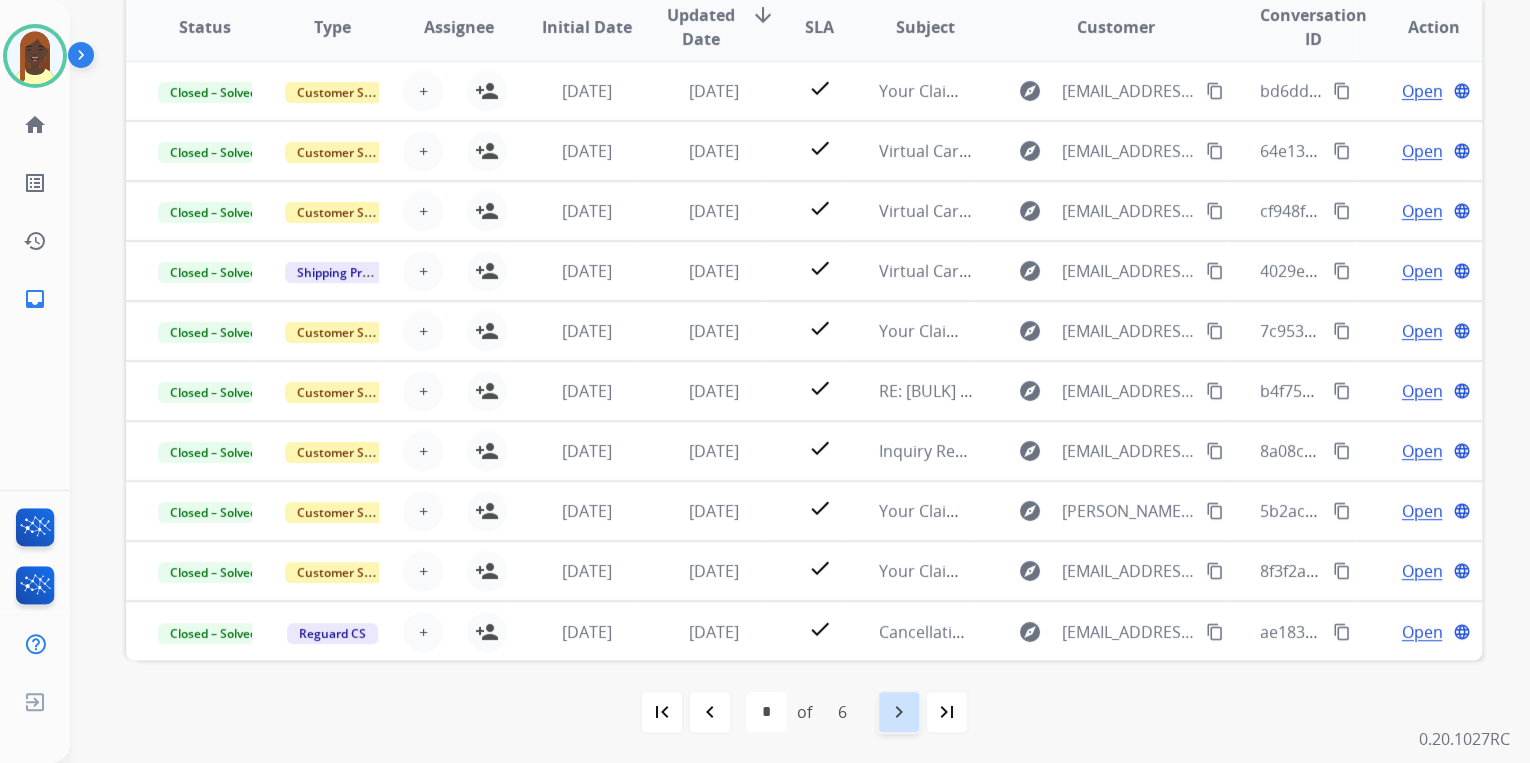 click on "navigate_next" at bounding box center [899, 712] 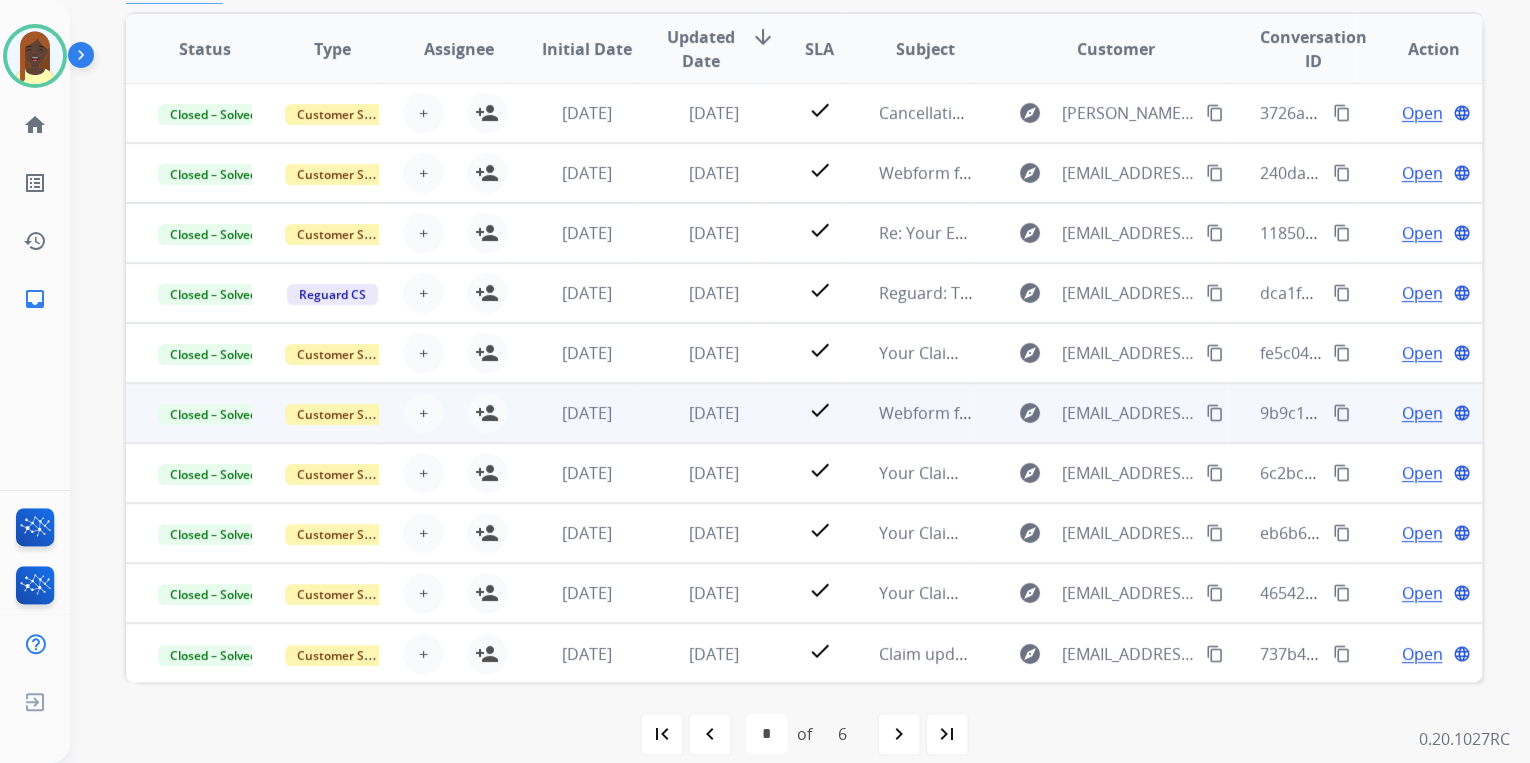 scroll, scrollTop: 422, scrollLeft: 0, axis: vertical 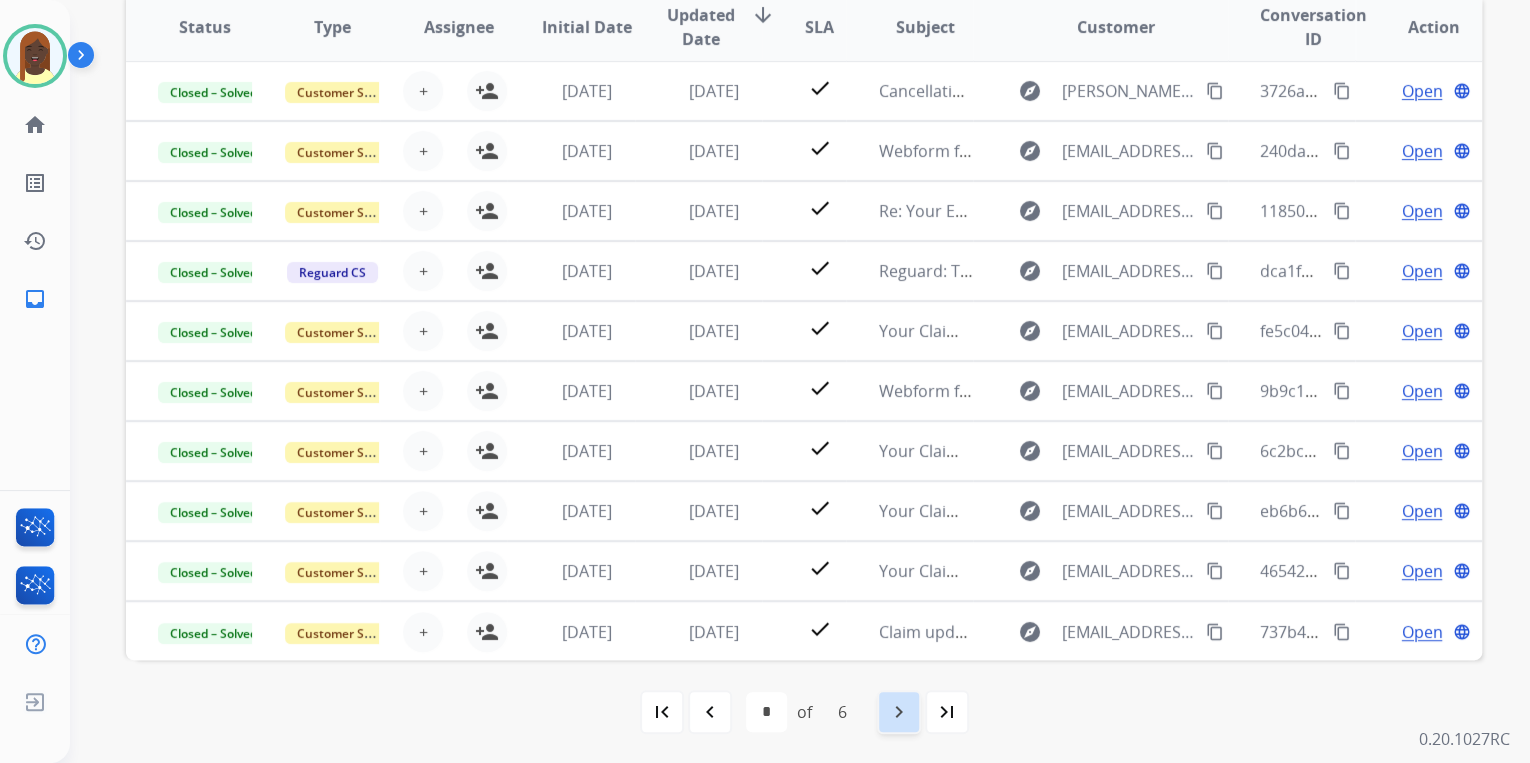 click on "navigate_next" at bounding box center (899, 712) 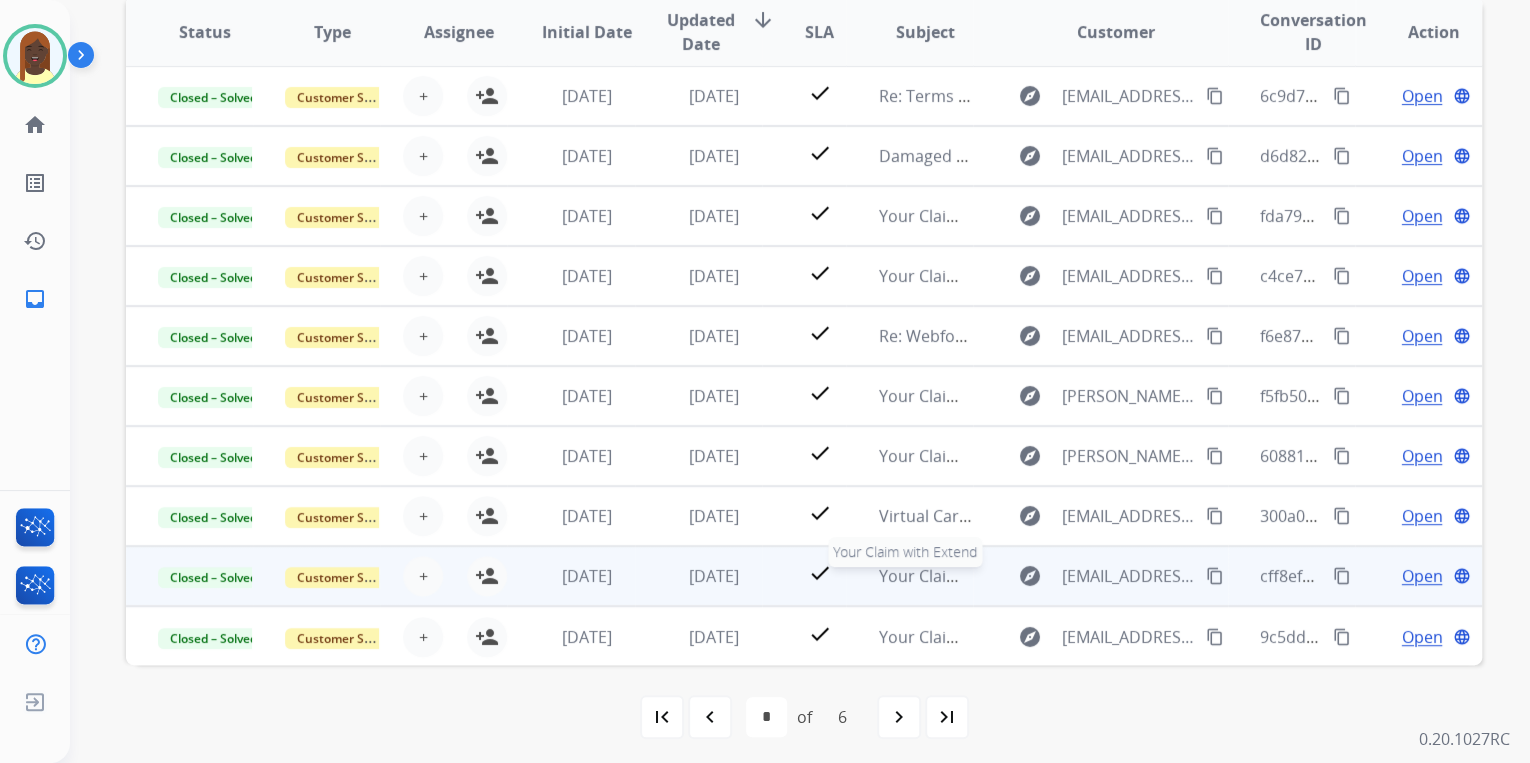scroll, scrollTop: 422, scrollLeft: 0, axis: vertical 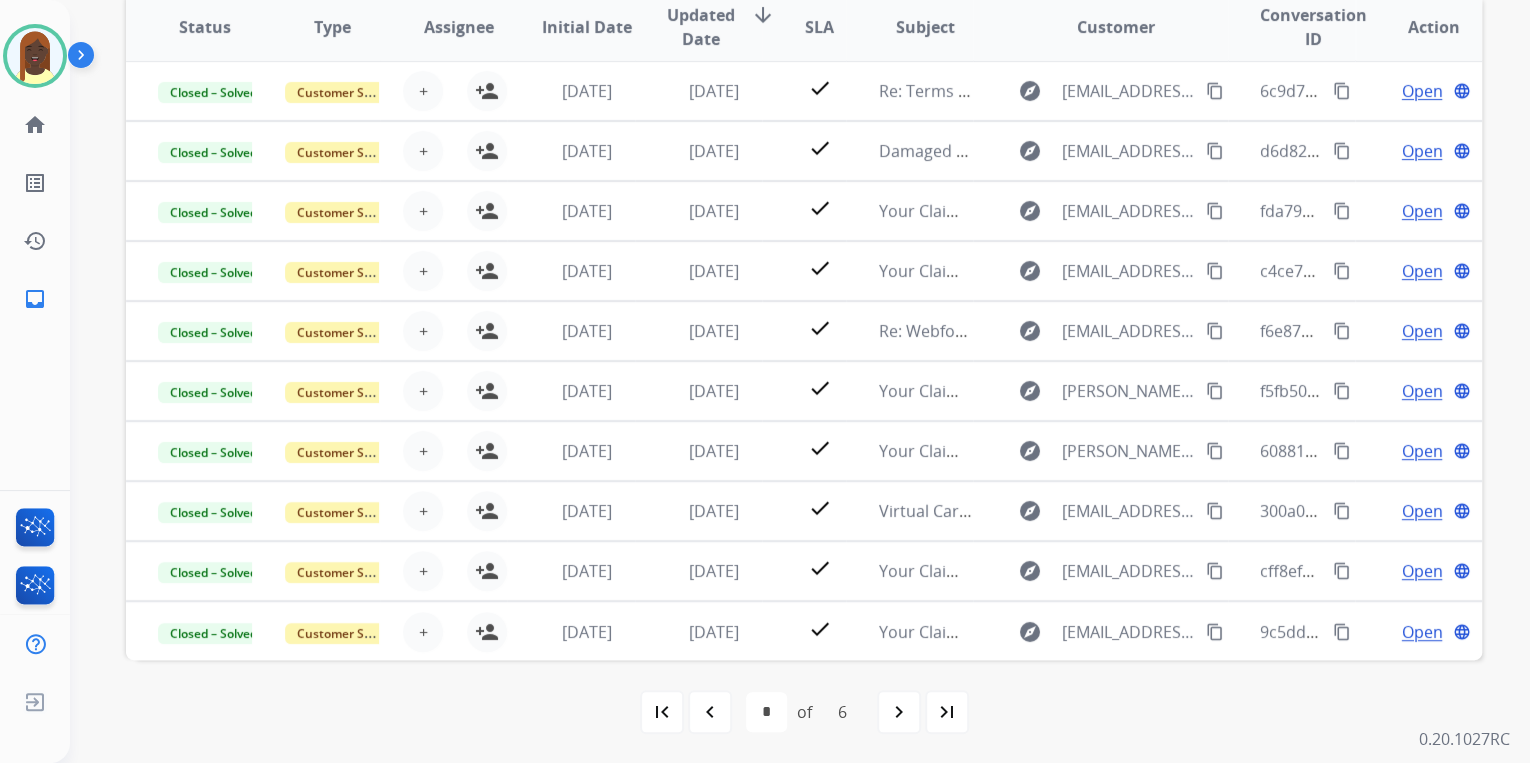 click on "navigate_next" at bounding box center (899, 712) 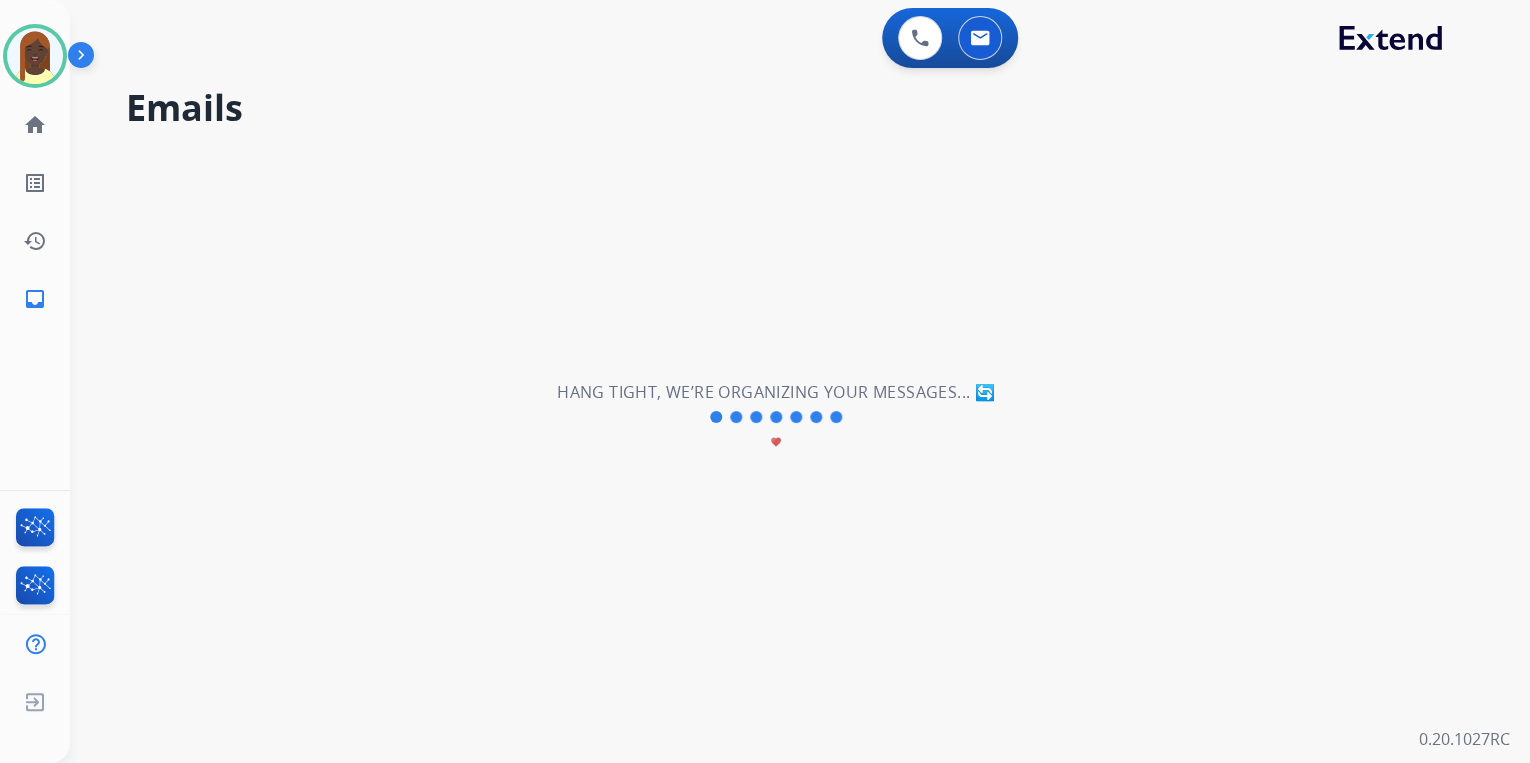 scroll, scrollTop: 0, scrollLeft: 0, axis: both 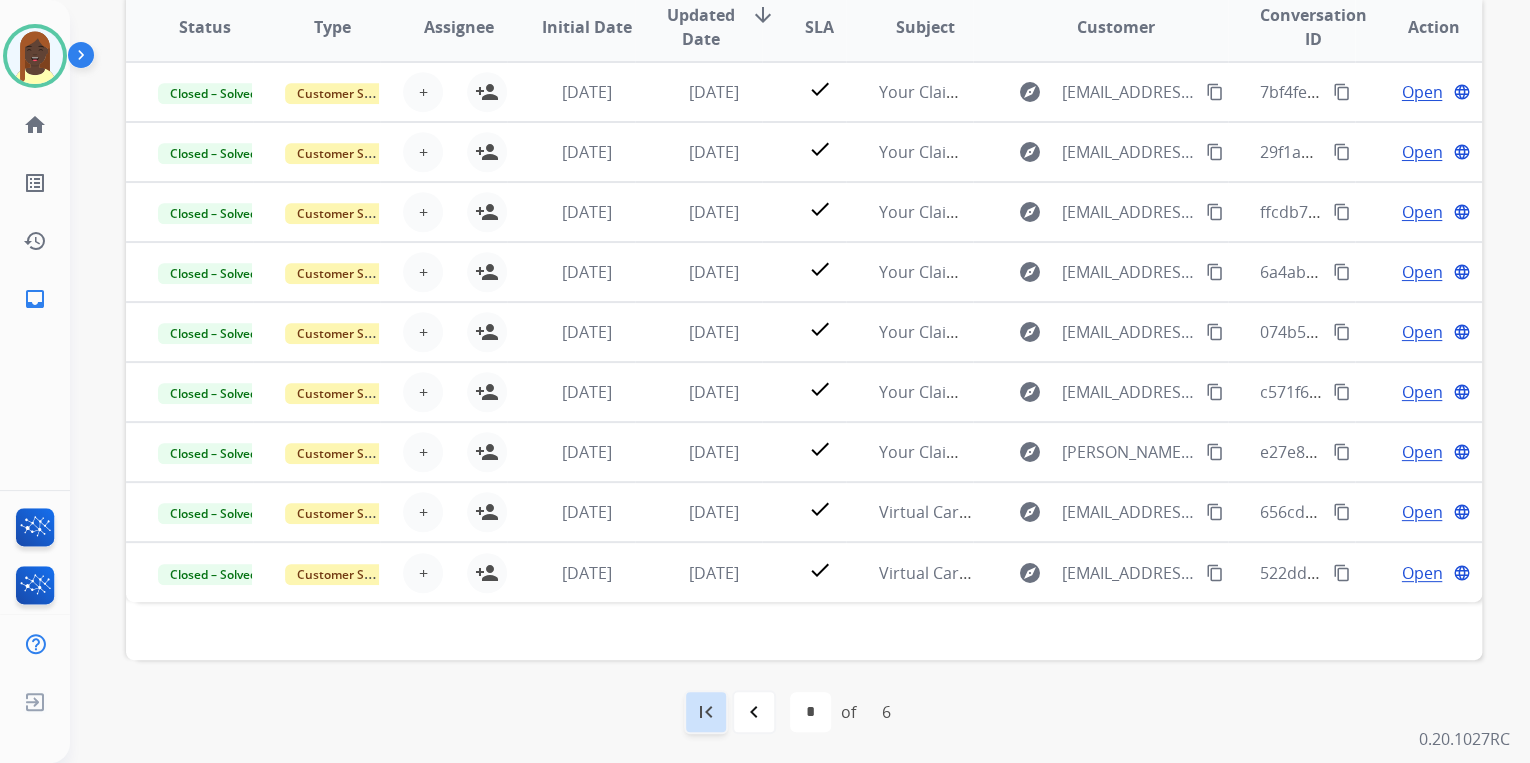 click on "first_page" at bounding box center (706, 712) 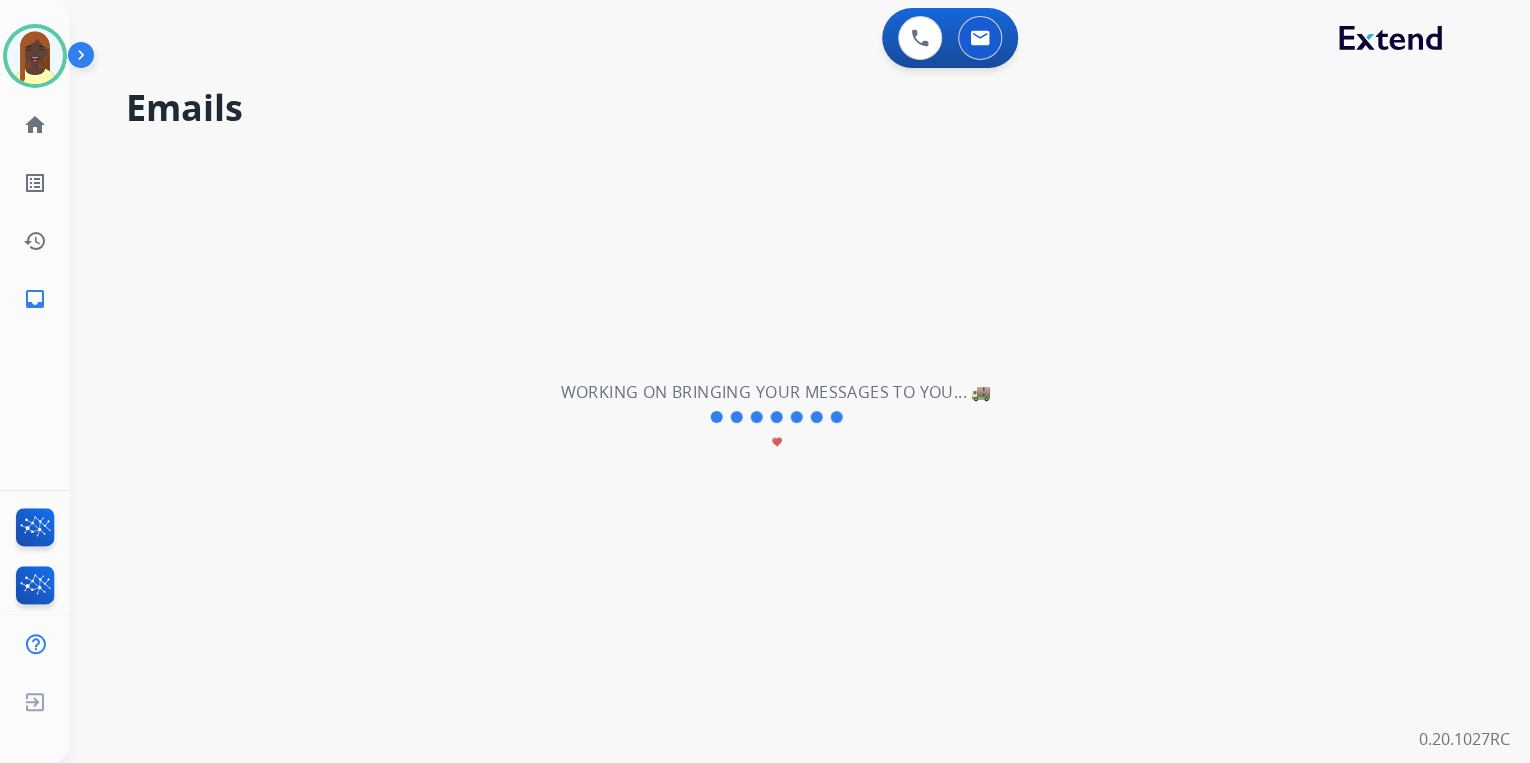scroll, scrollTop: 0, scrollLeft: 0, axis: both 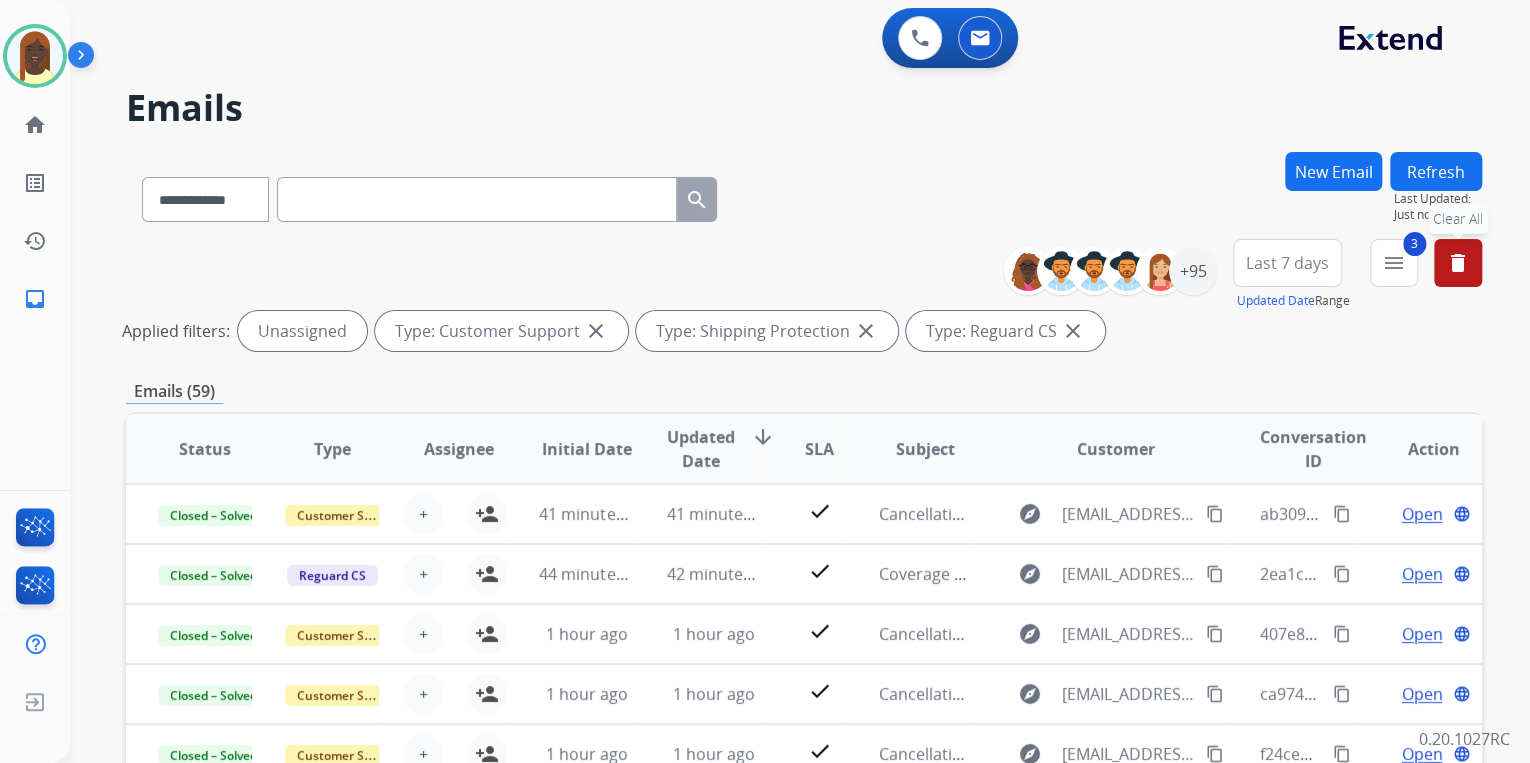 click on "delete" at bounding box center [1458, 263] 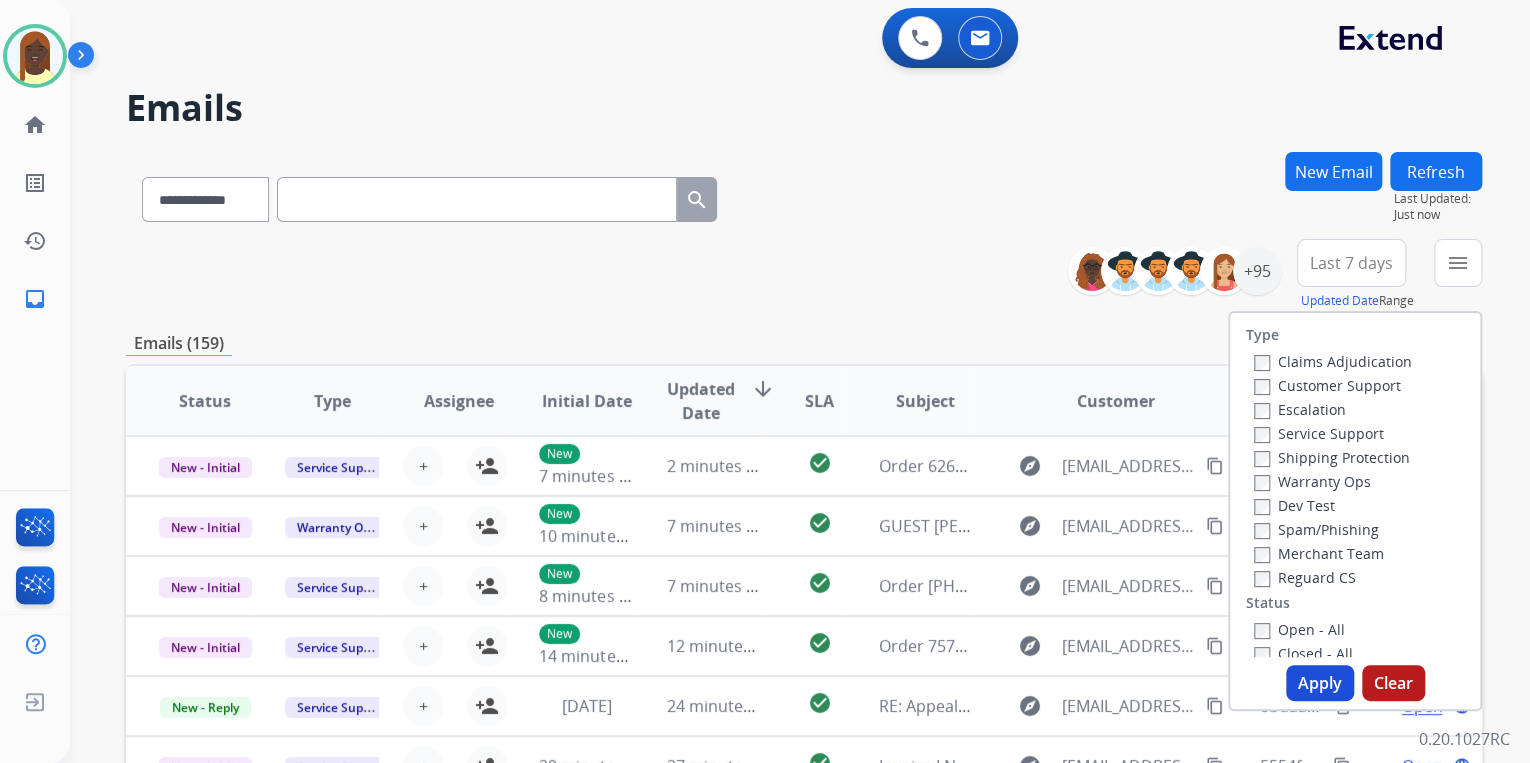 click on "**********" at bounding box center [804, 275] 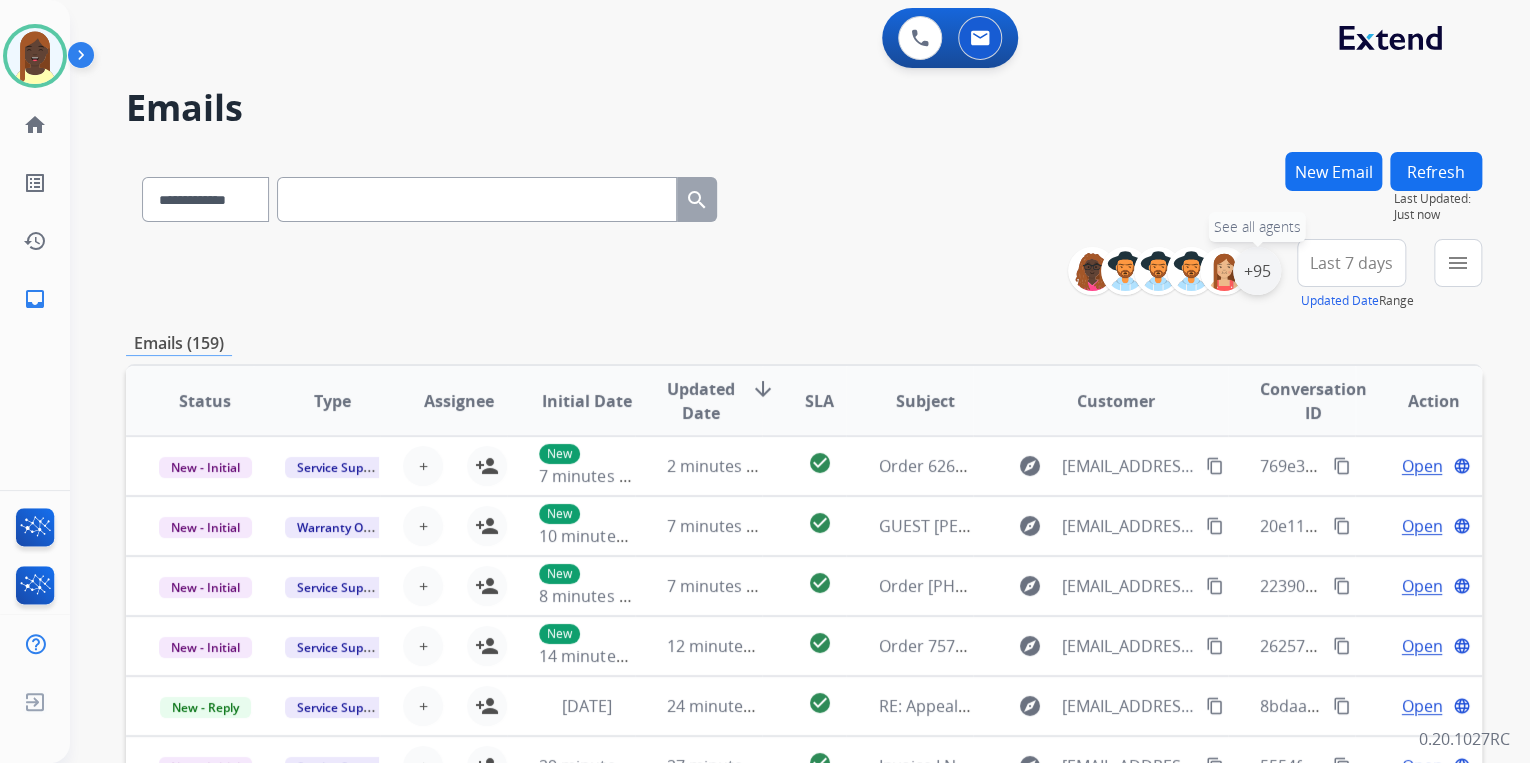 click on "+95" at bounding box center [1257, 271] 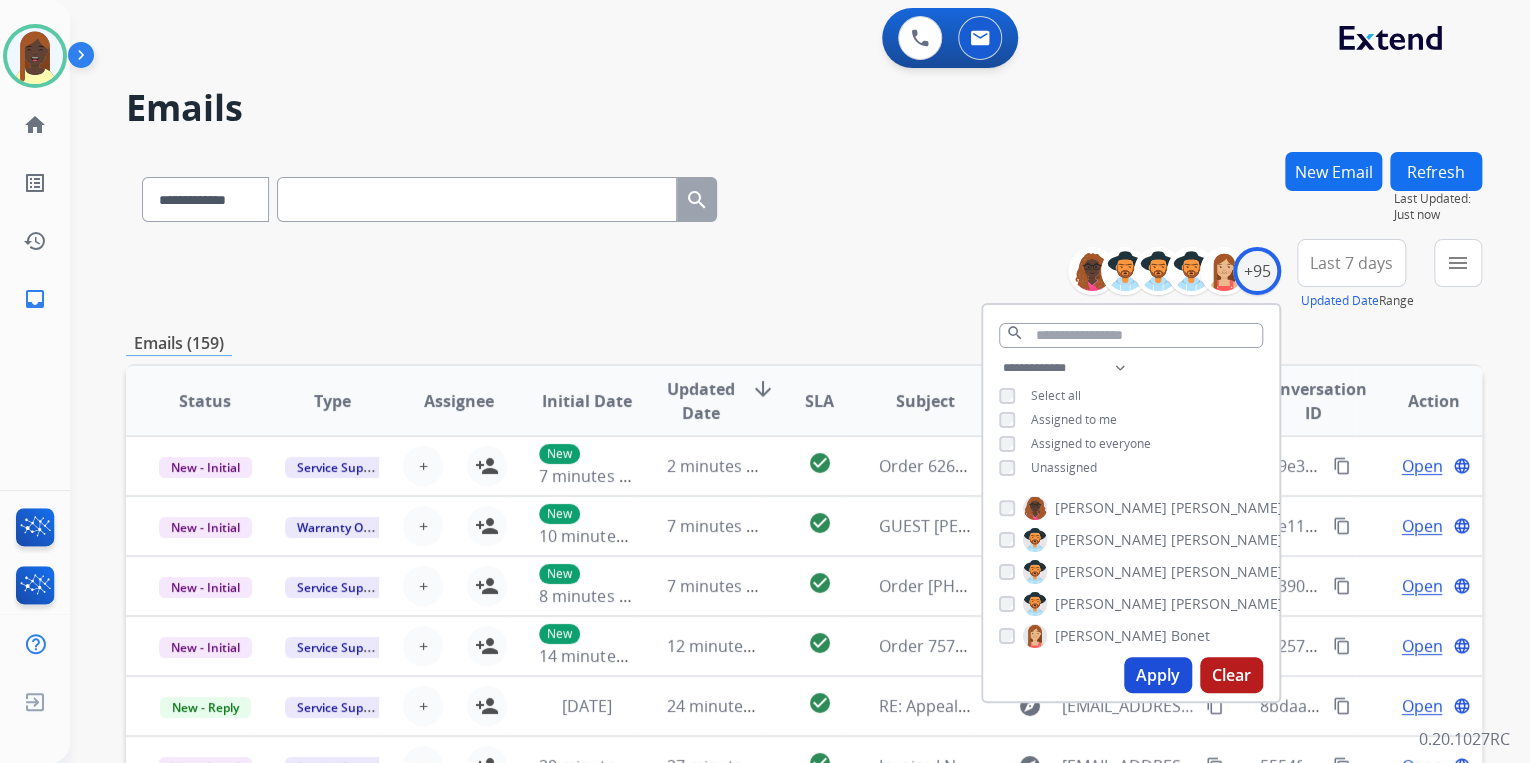click on "Apply" at bounding box center [1158, 675] 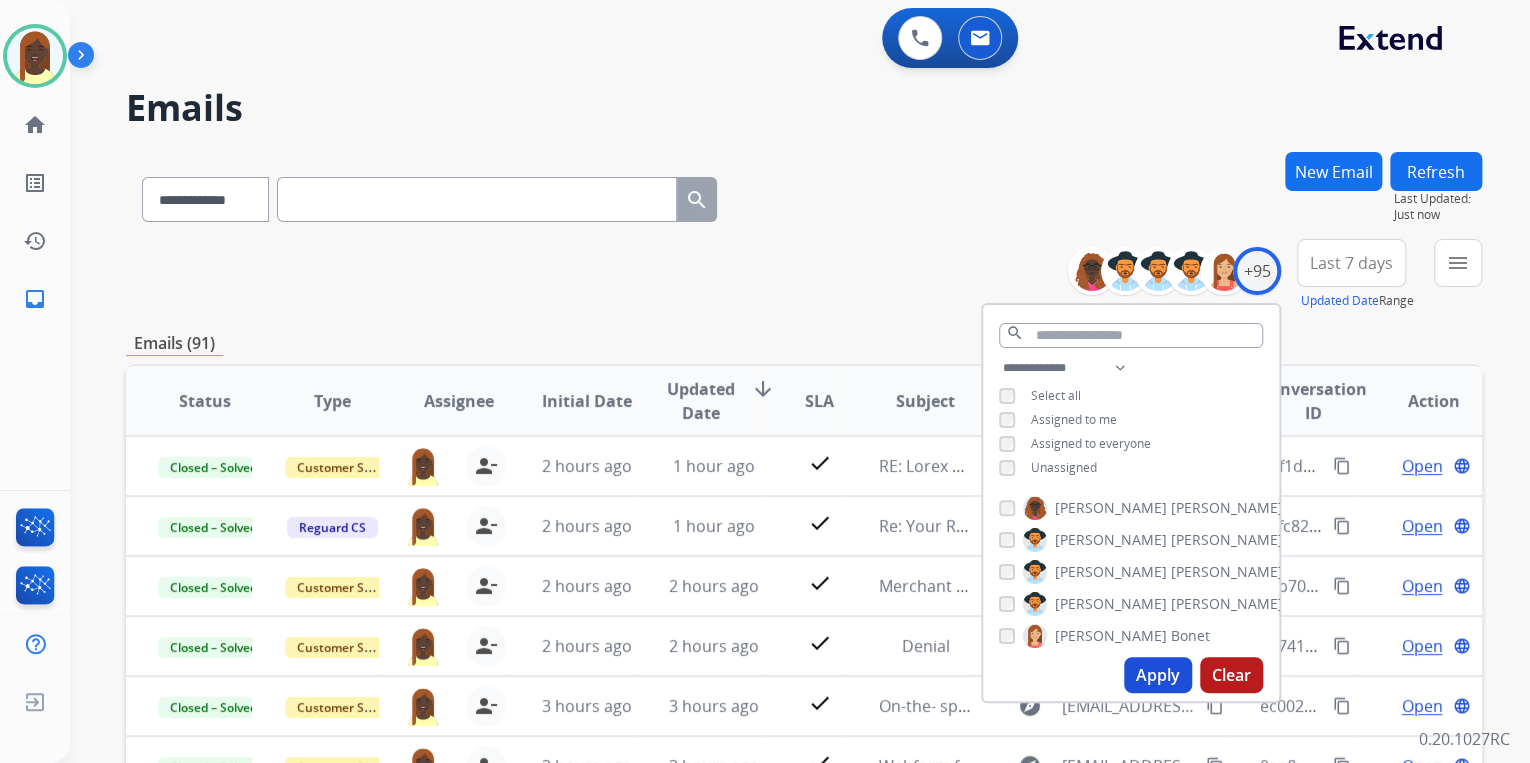 click on "**********" at bounding box center (804, 275) 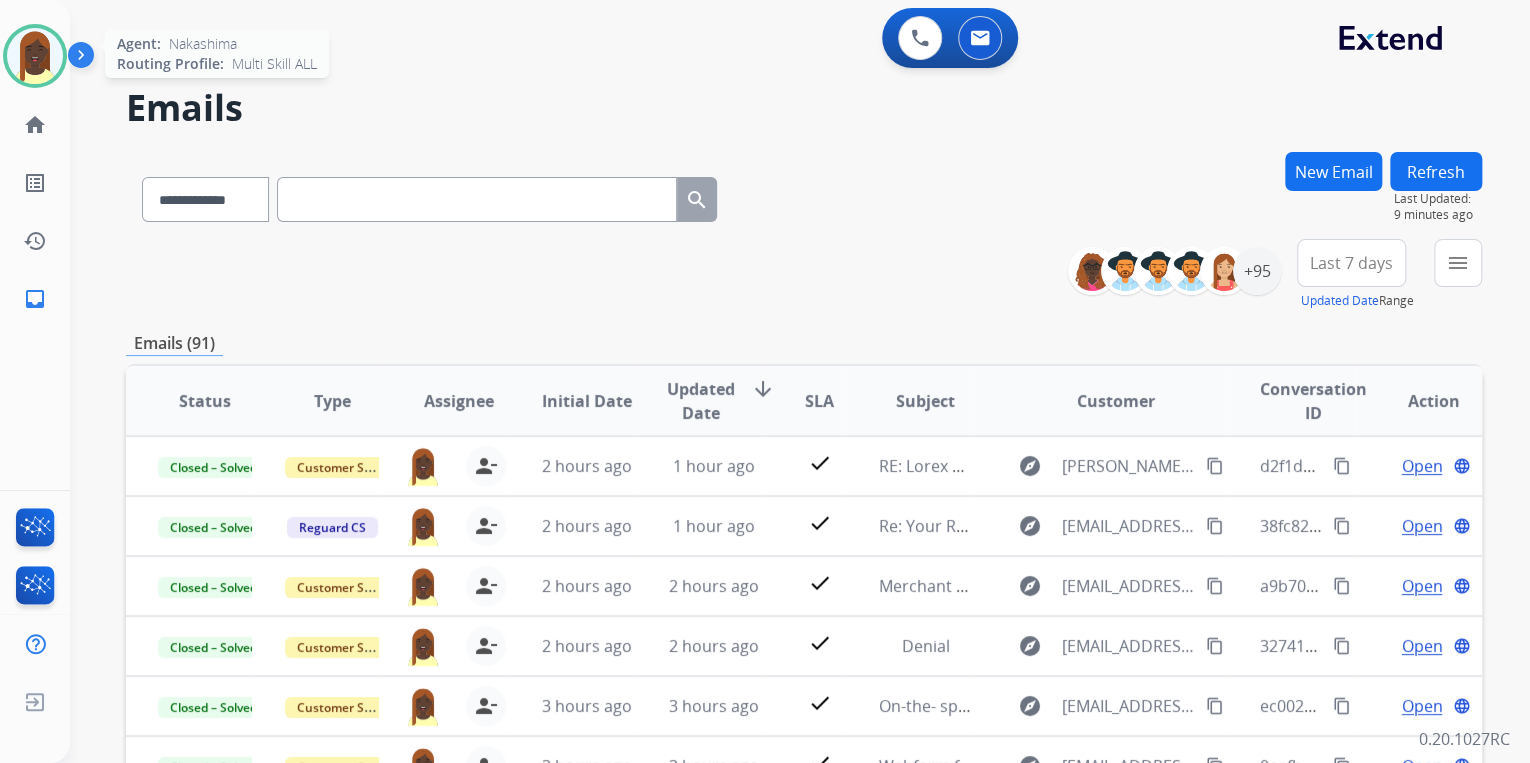 click at bounding box center (35, 56) 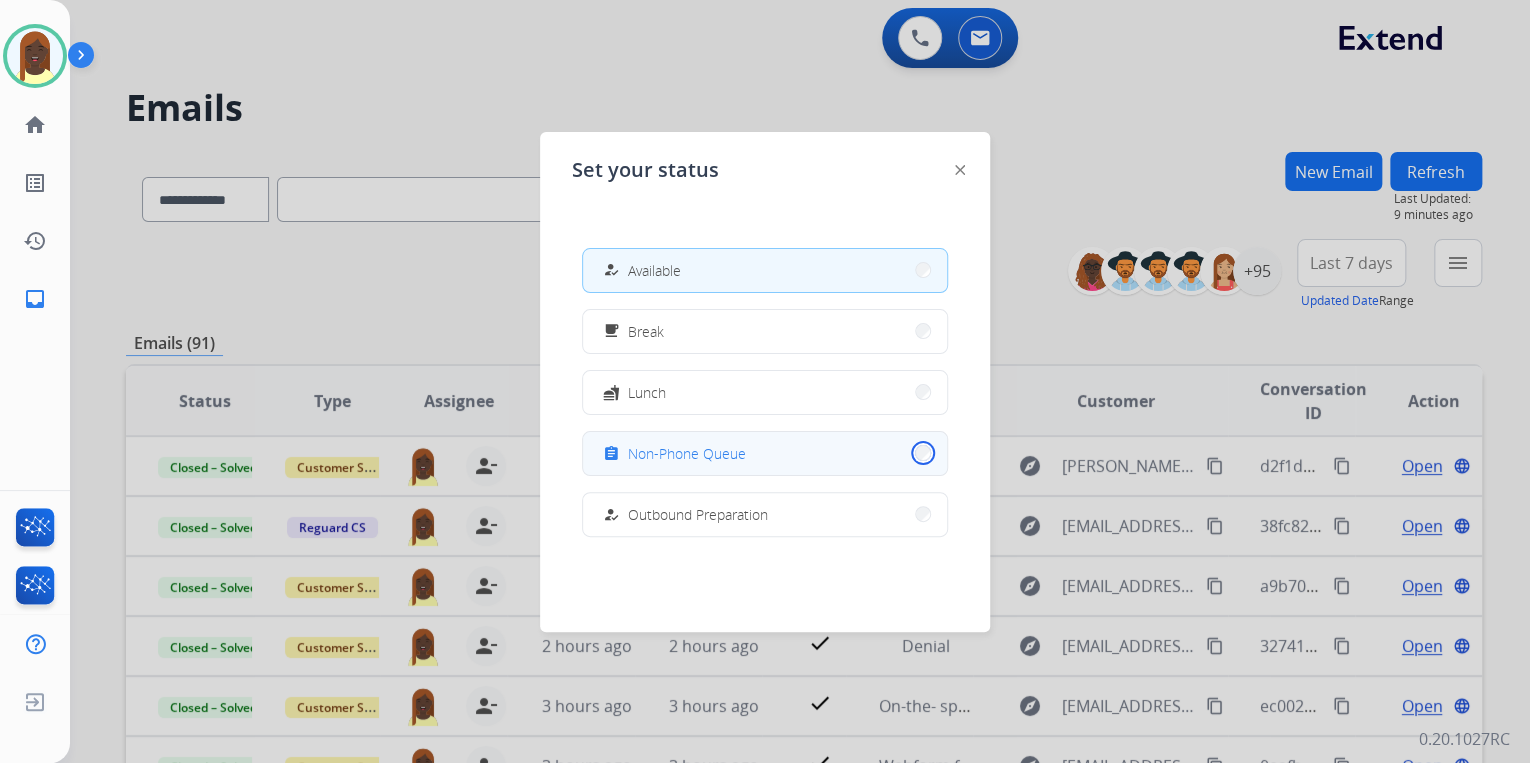 click on "assignment Non-Phone Queue" at bounding box center (765, 453) 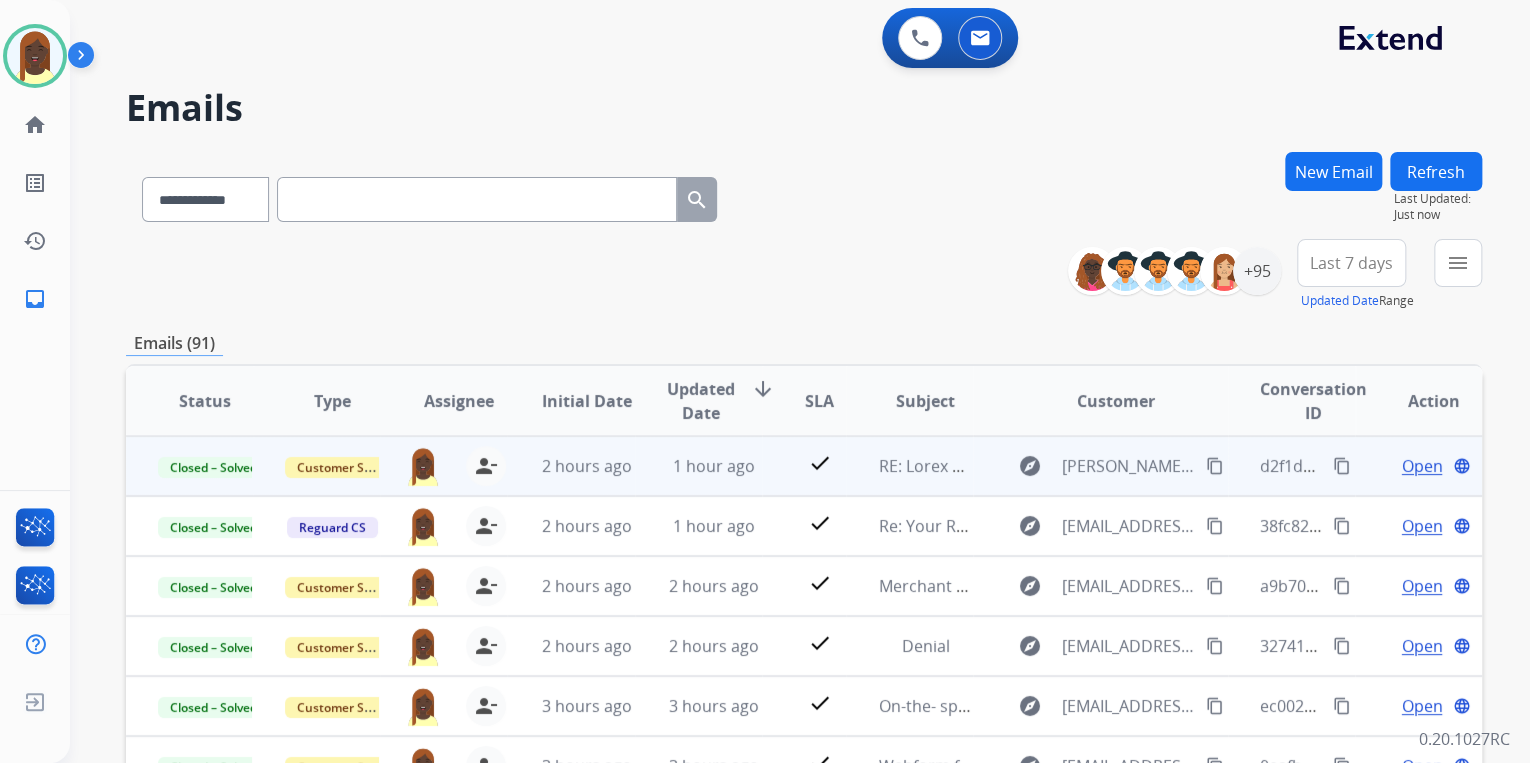scroll, scrollTop: 1, scrollLeft: 0, axis: vertical 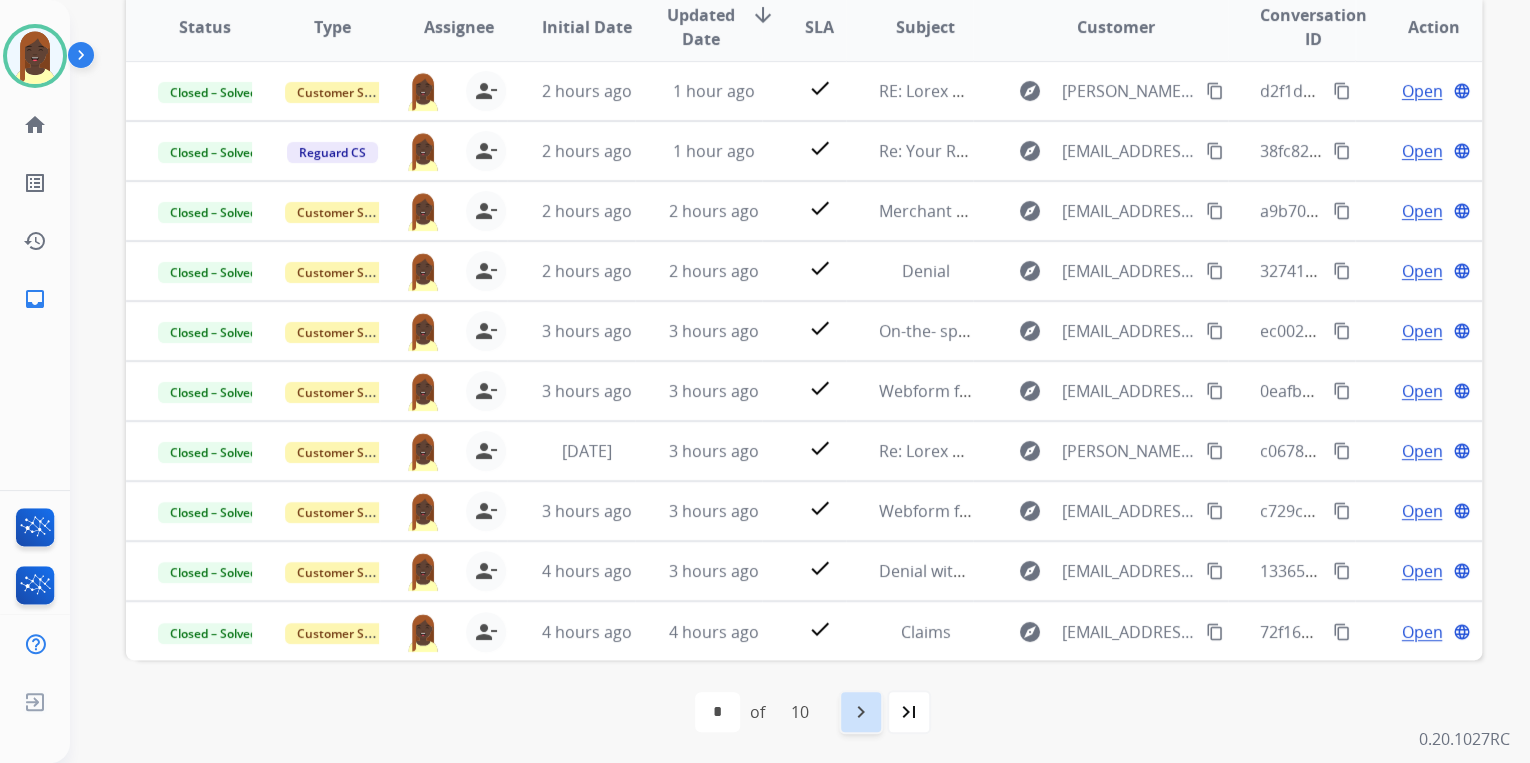drag, startPoint x: 876, startPoint y: 715, endPoint x: 875, endPoint y: 704, distance: 11.045361 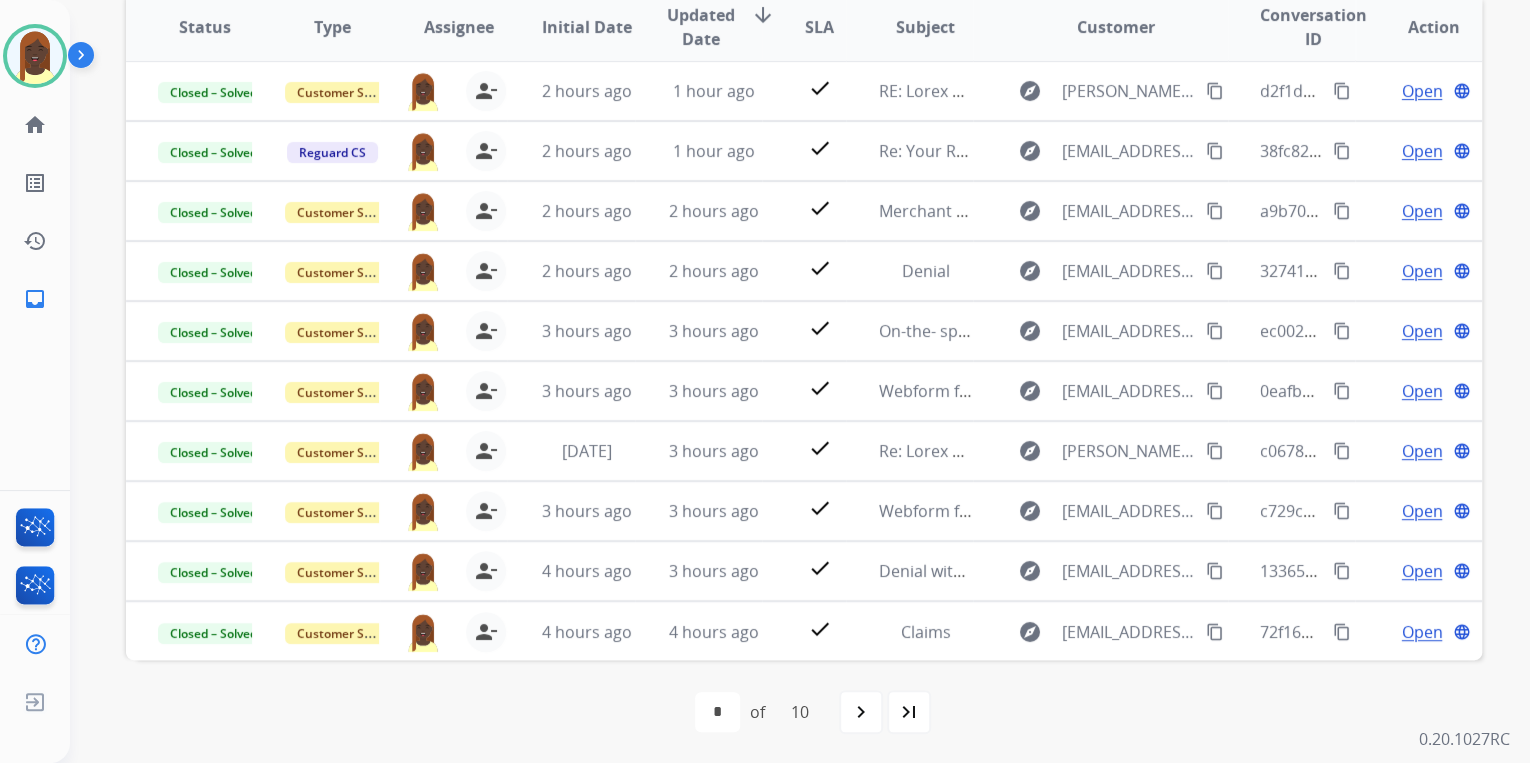 click on "navigate_next" at bounding box center (861, 712) 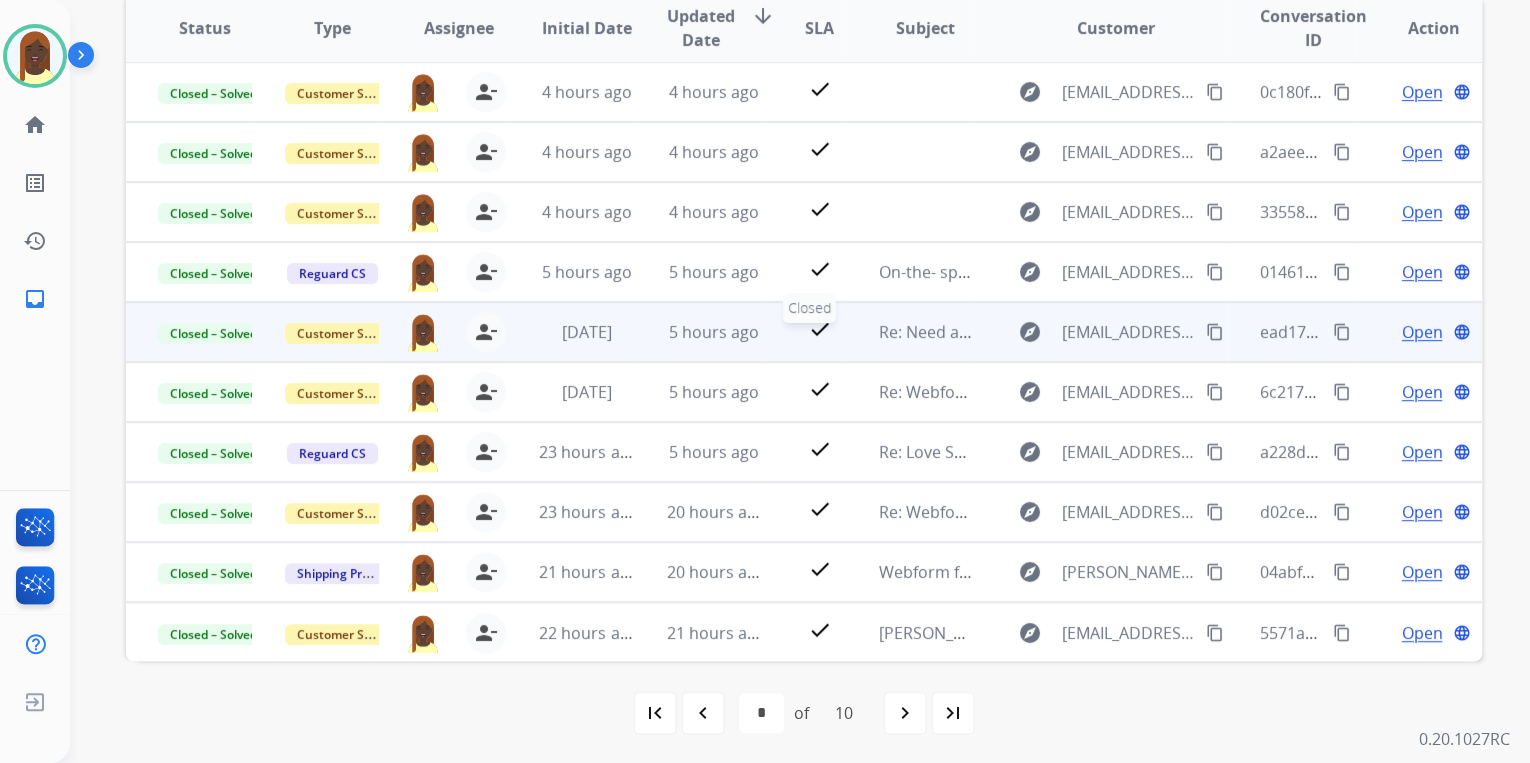 scroll, scrollTop: 374, scrollLeft: 0, axis: vertical 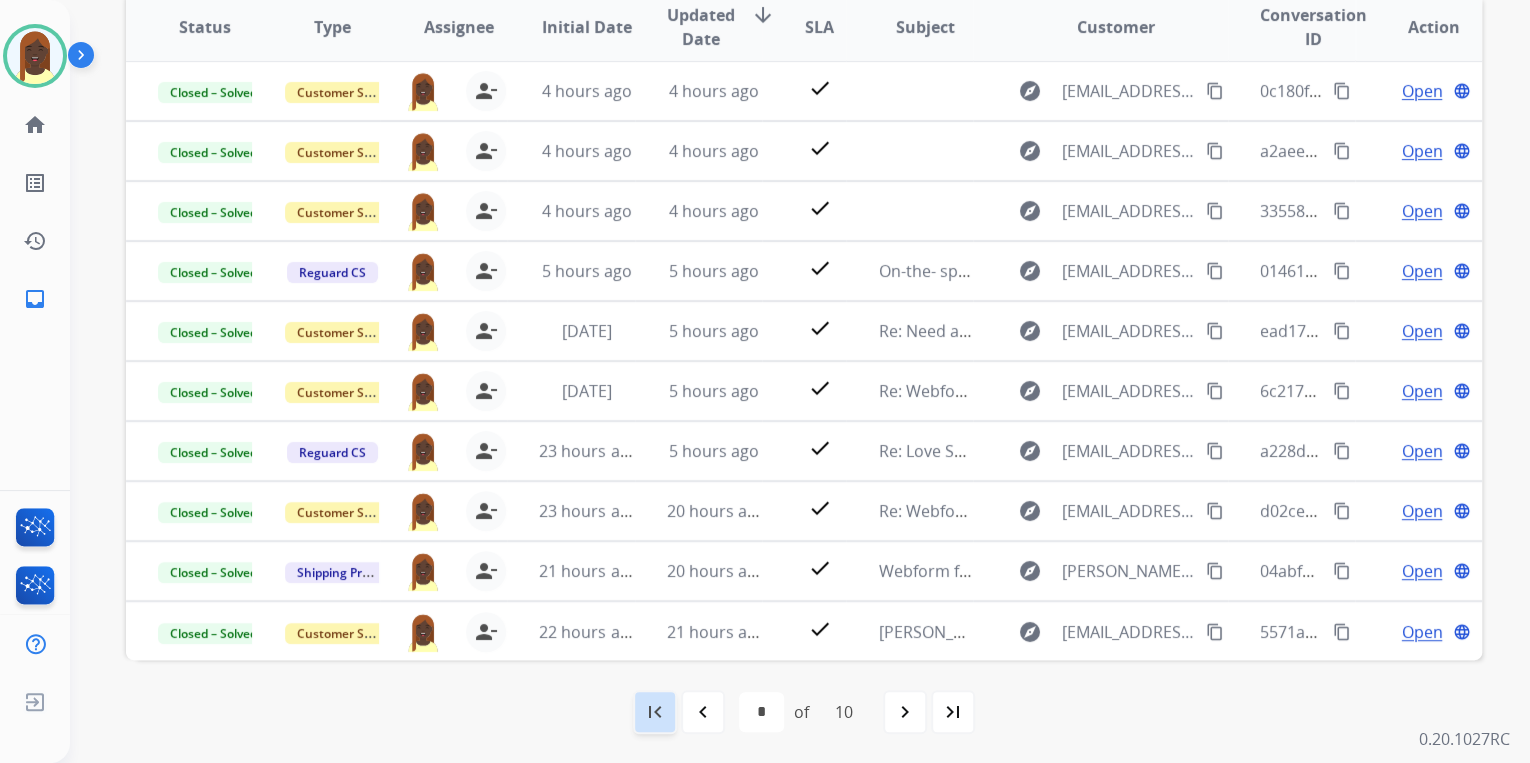 click on "first_page" at bounding box center [655, 712] 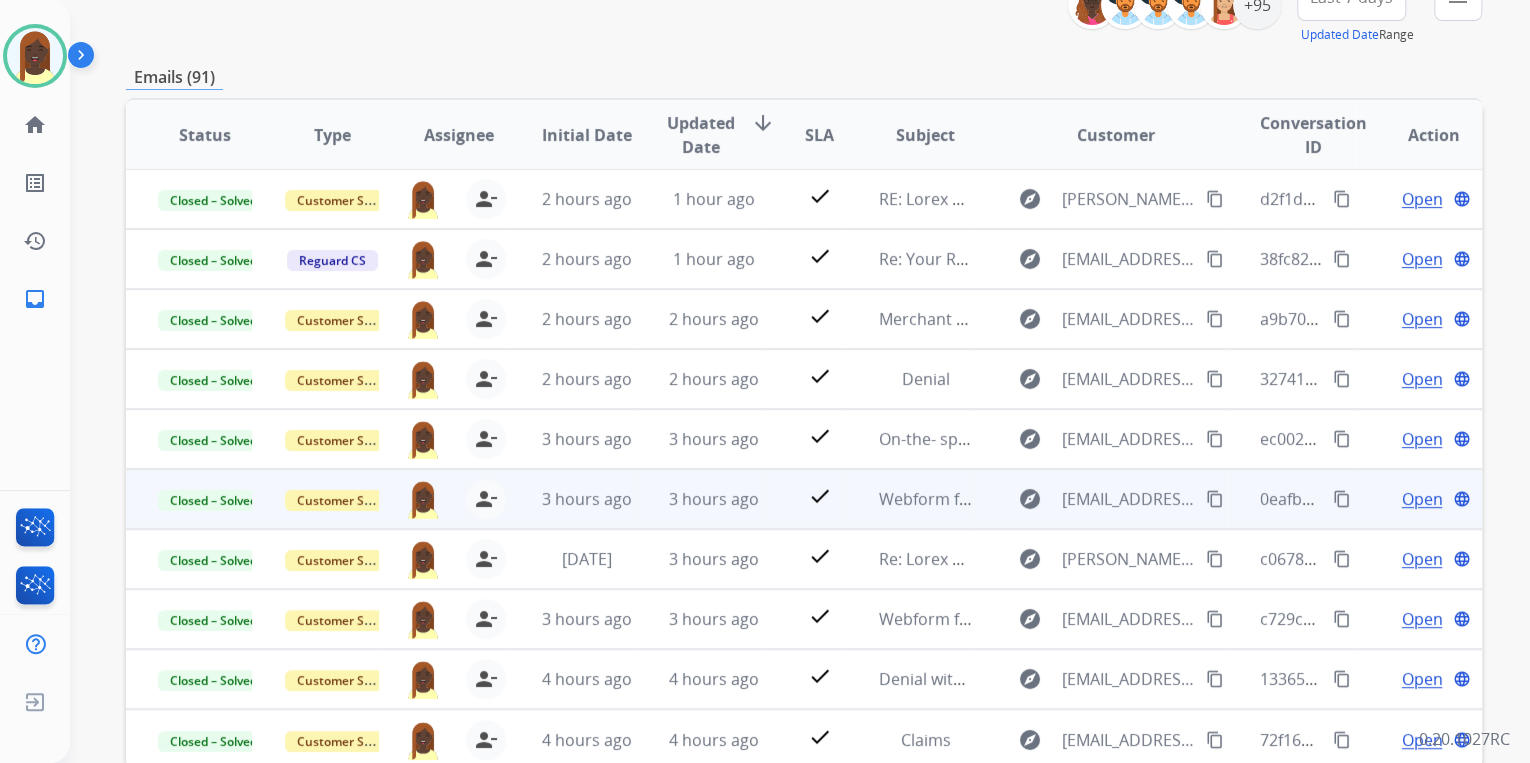 scroll, scrollTop: 320, scrollLeft: 0, axis: vertical 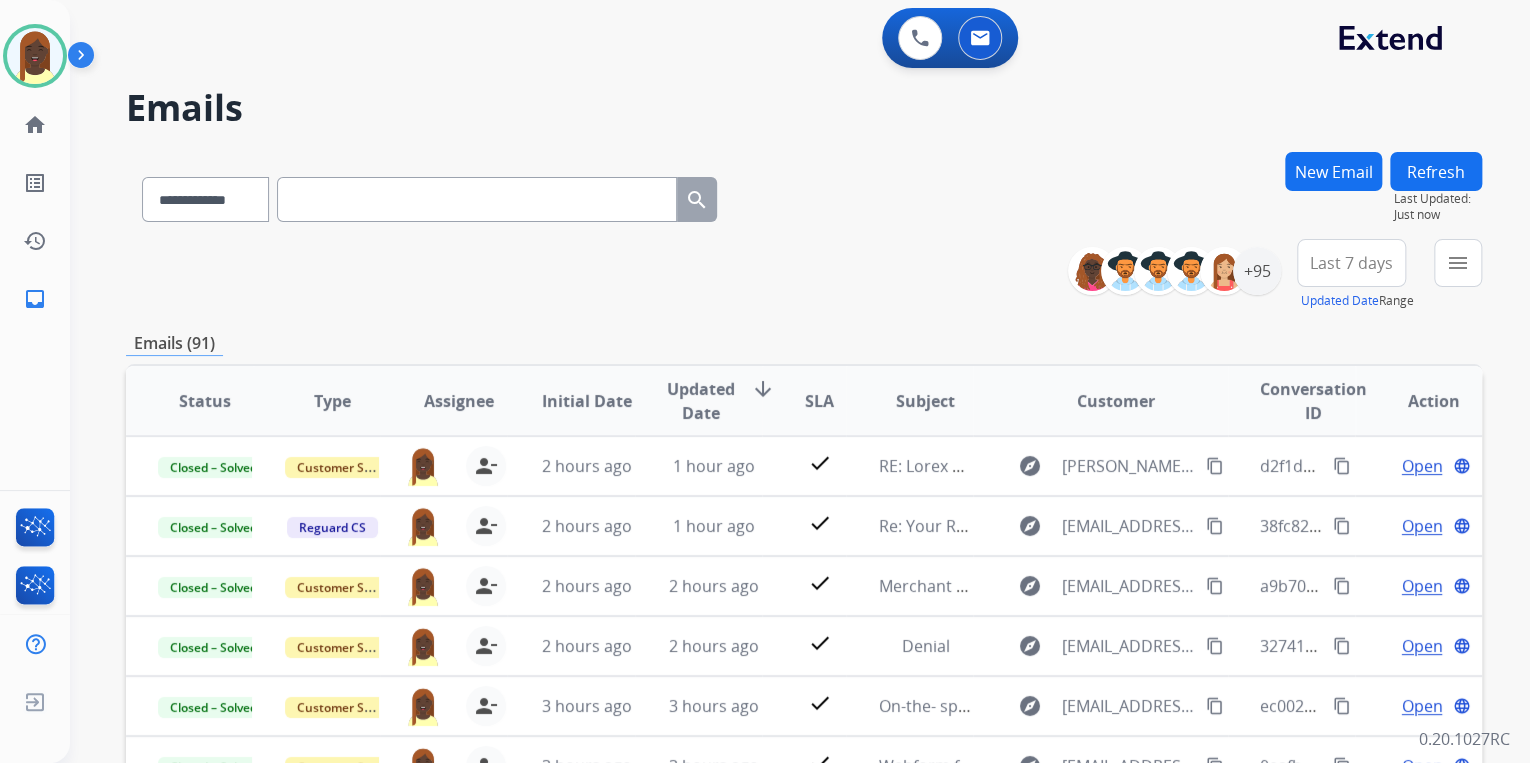 click on "New Email" at bounding box center (1333, 171) 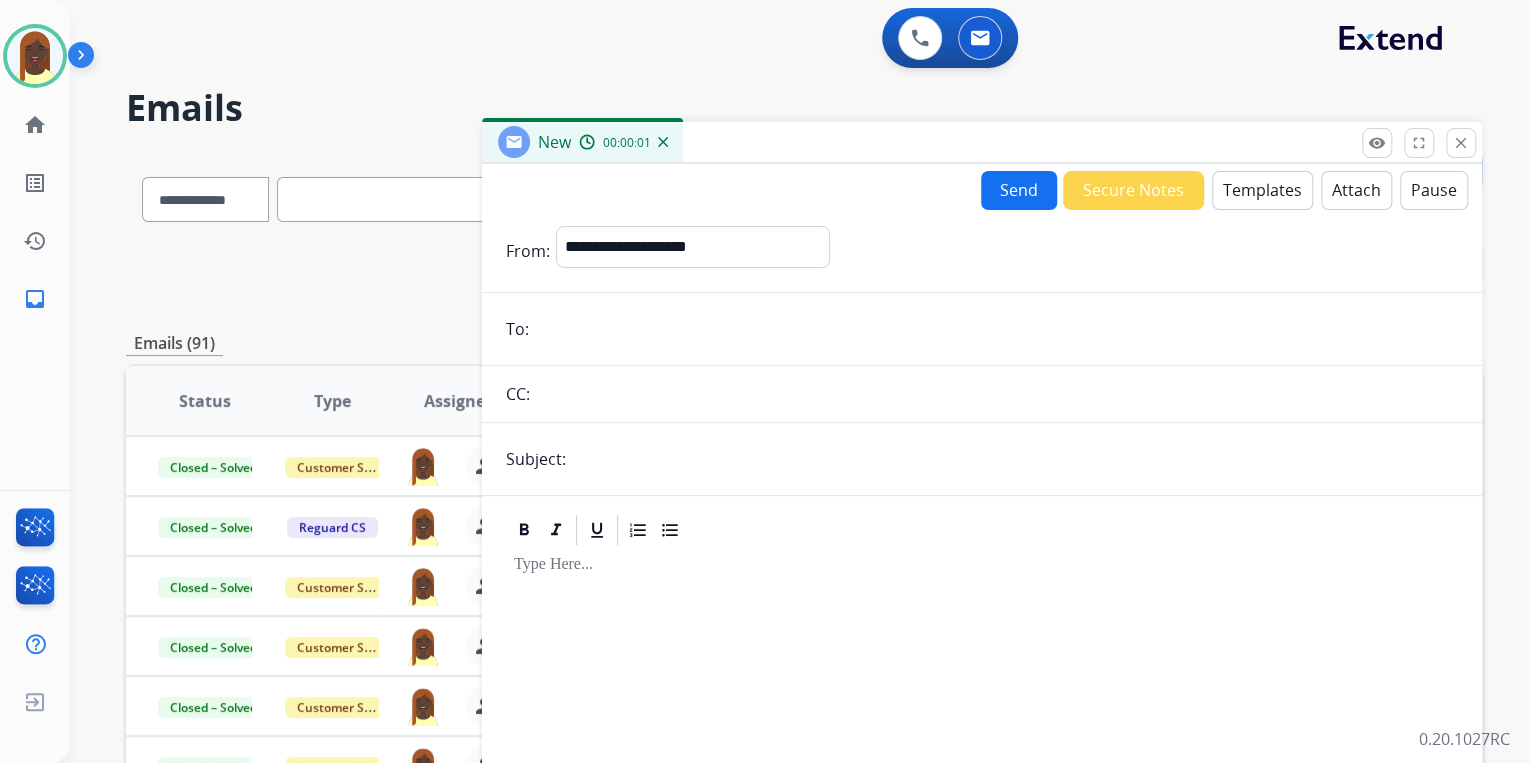click on "Templates" at bounding box center [1262, 190] 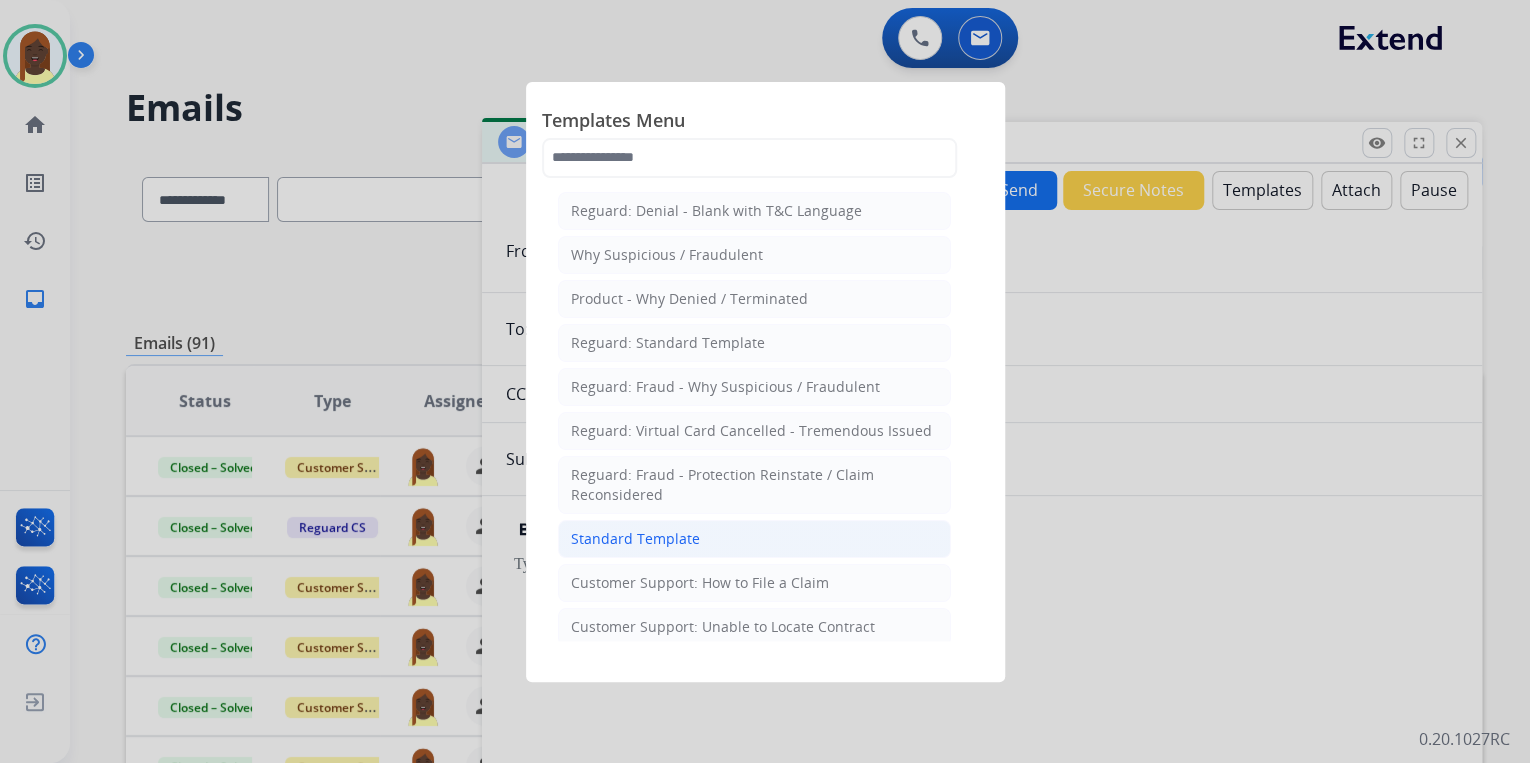 click on "Standard Template" 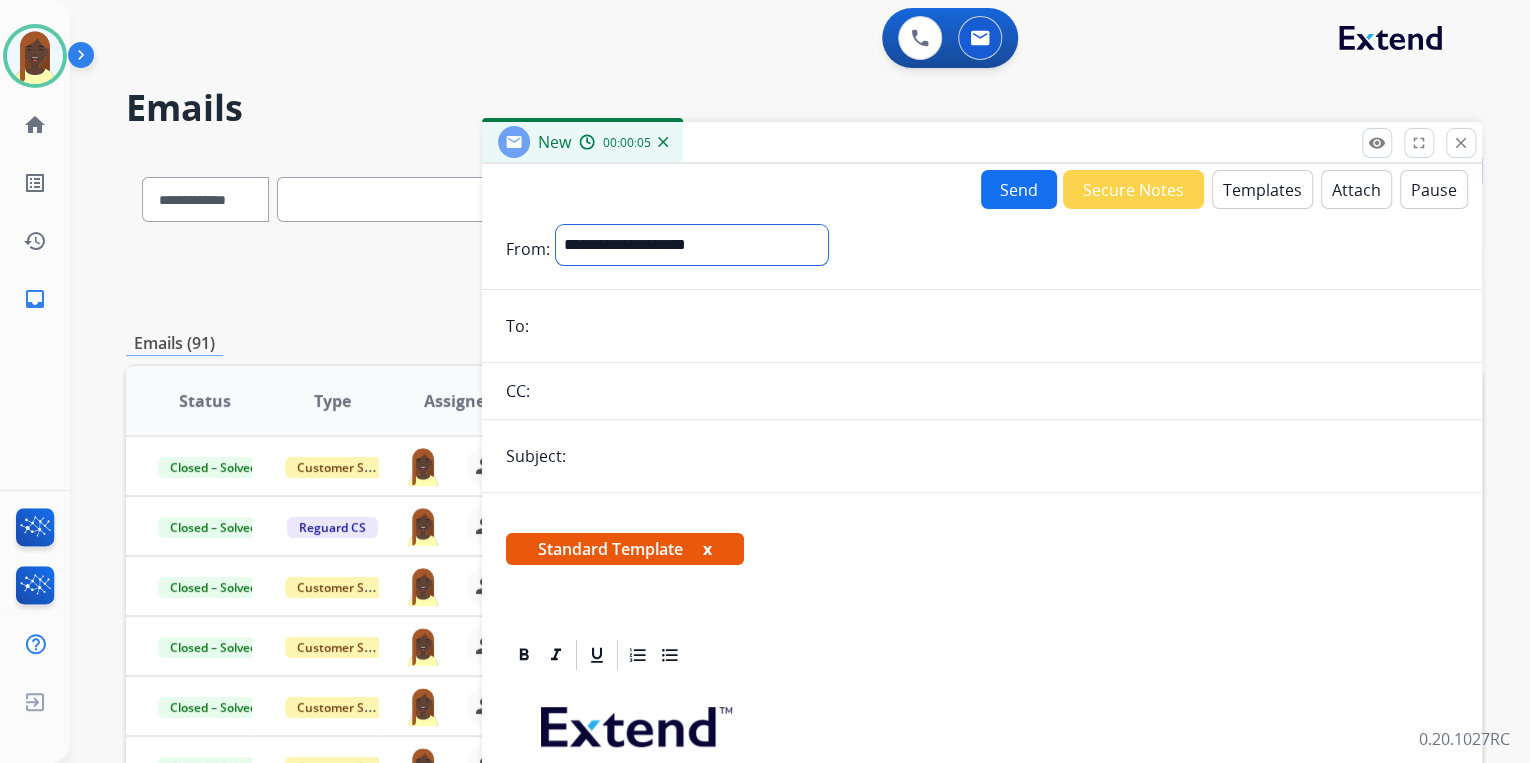 click on "**********" at bounding box center [692, 245] 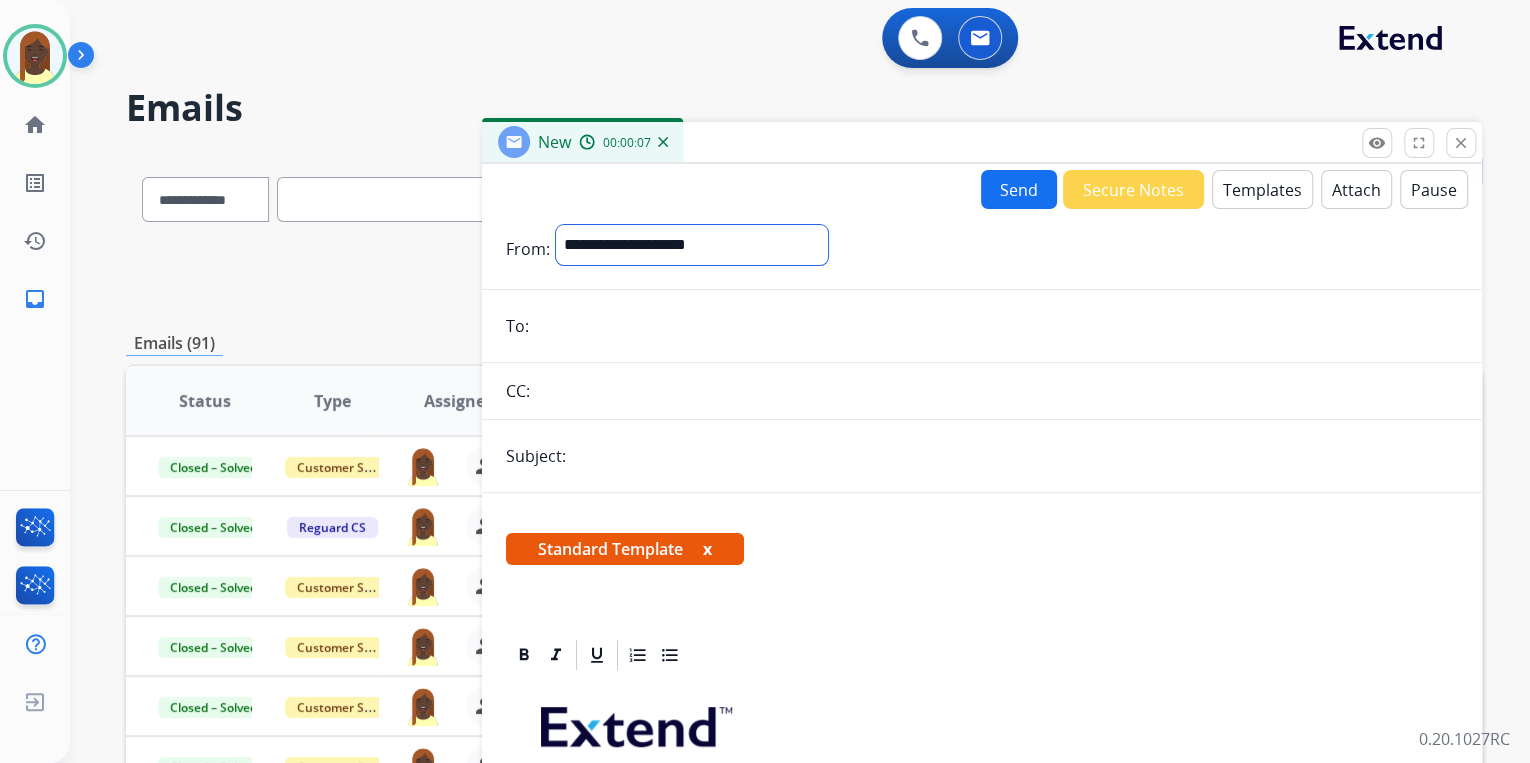 select on "**********" 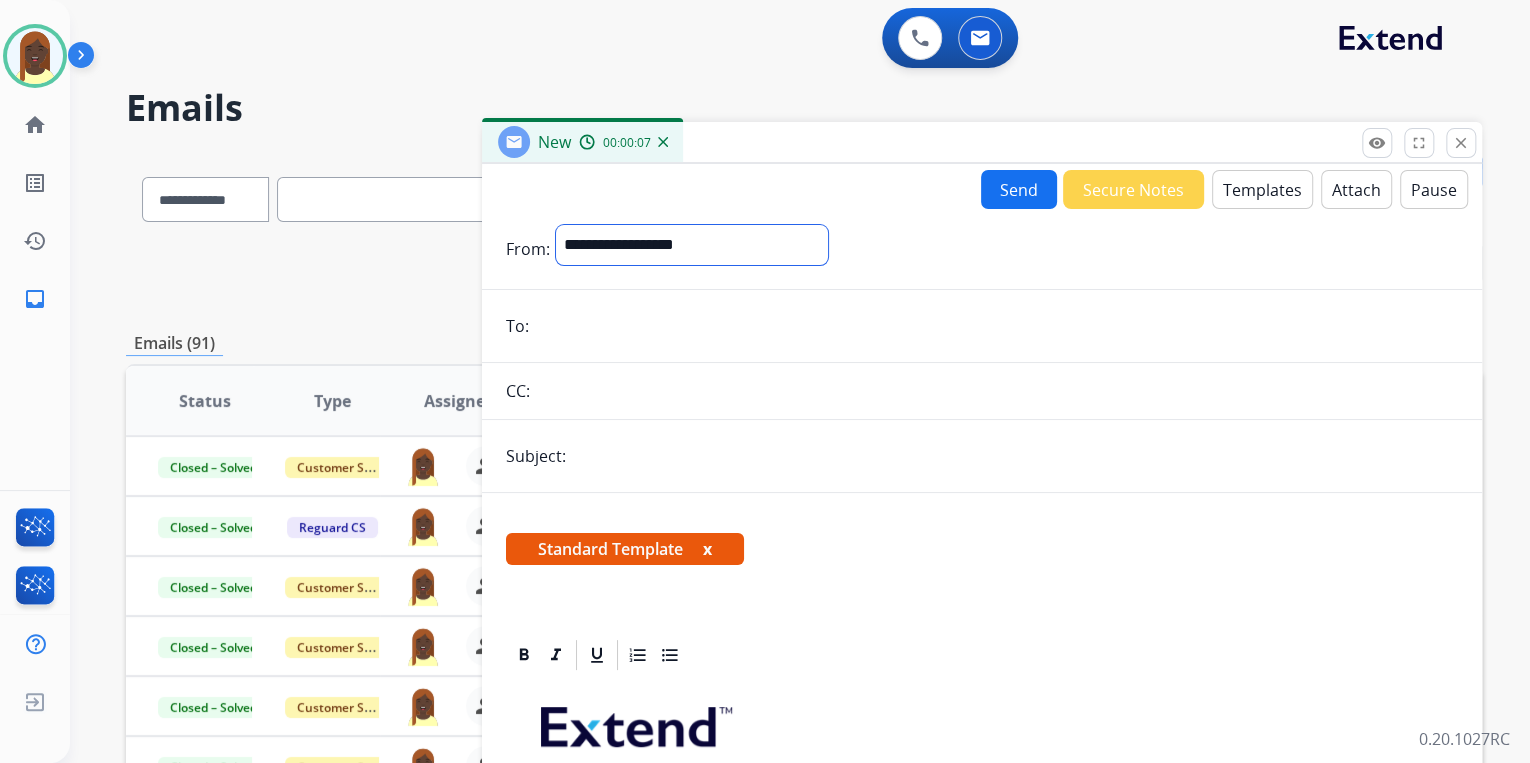 click on "**********" at bounding box center [692, 245] 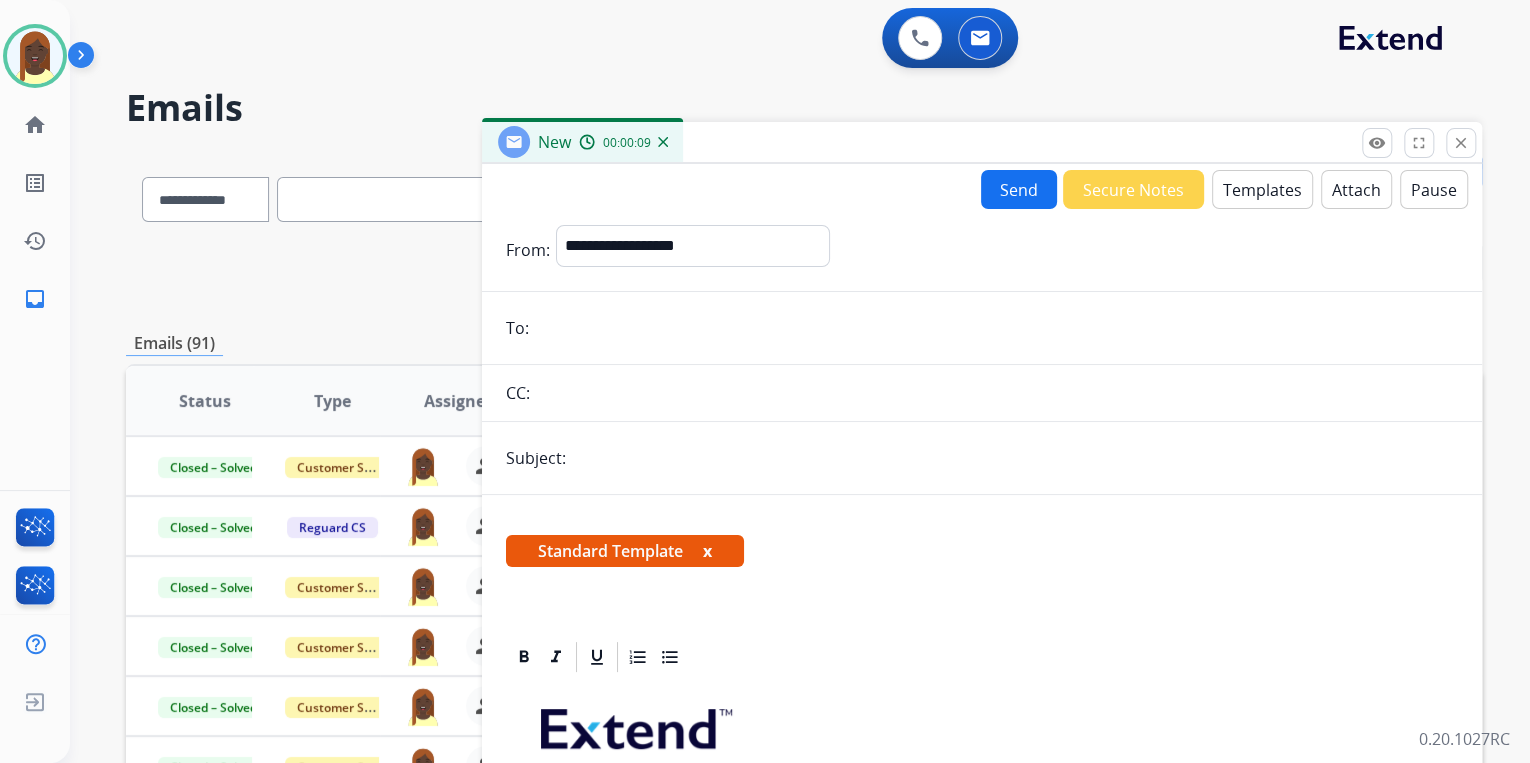 paste on "**********" 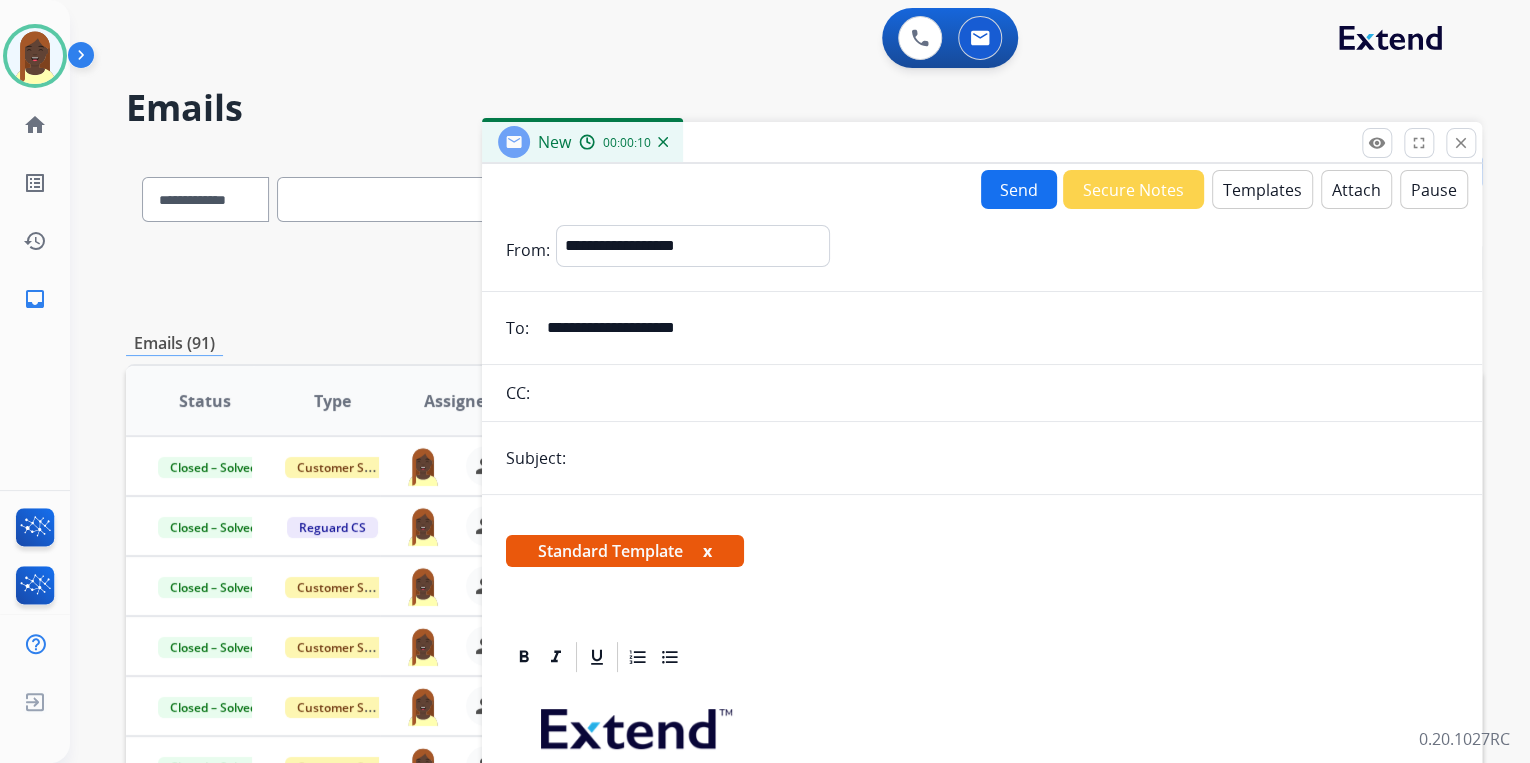 type on "**********" 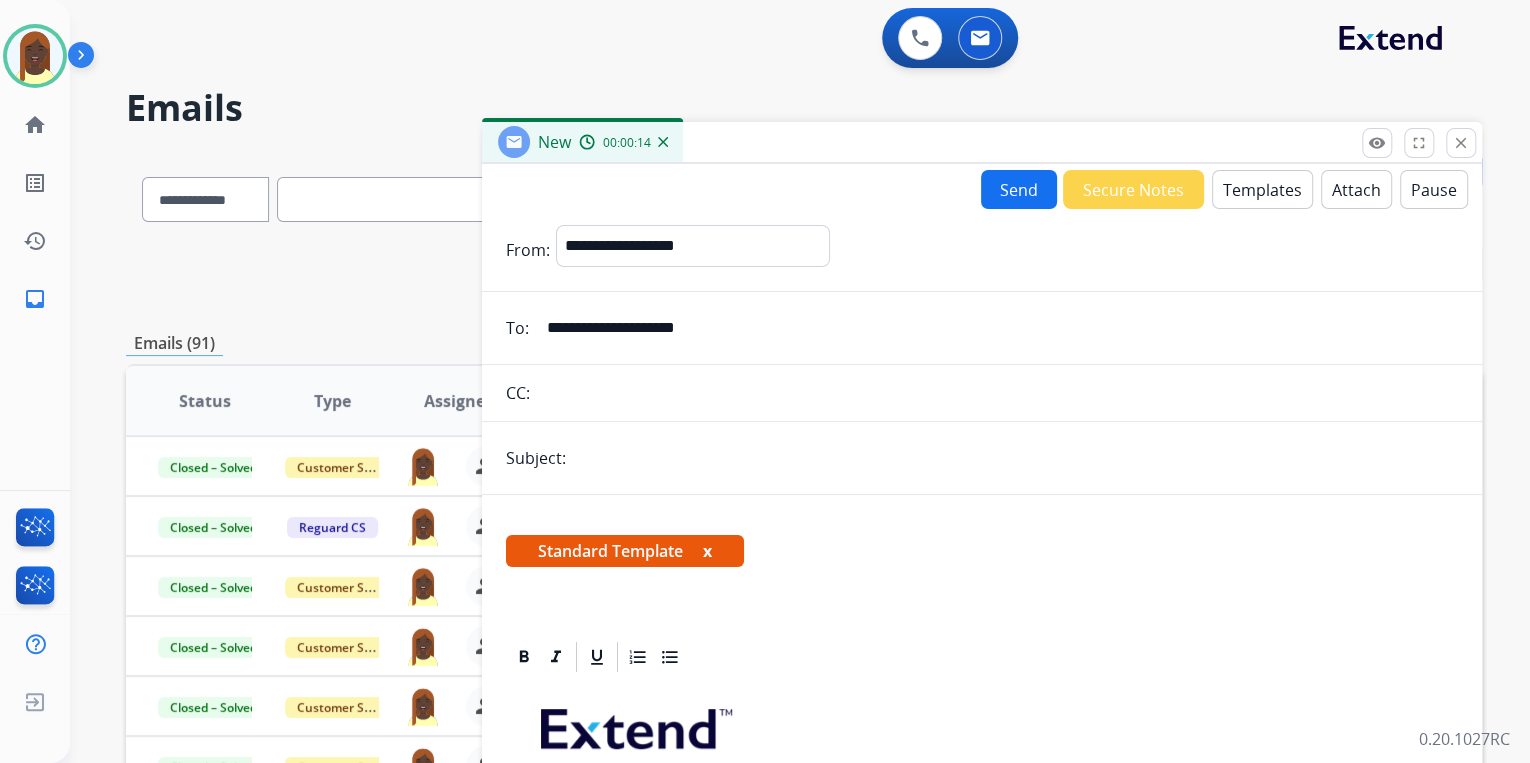 click at bounding box center (1015, 458) 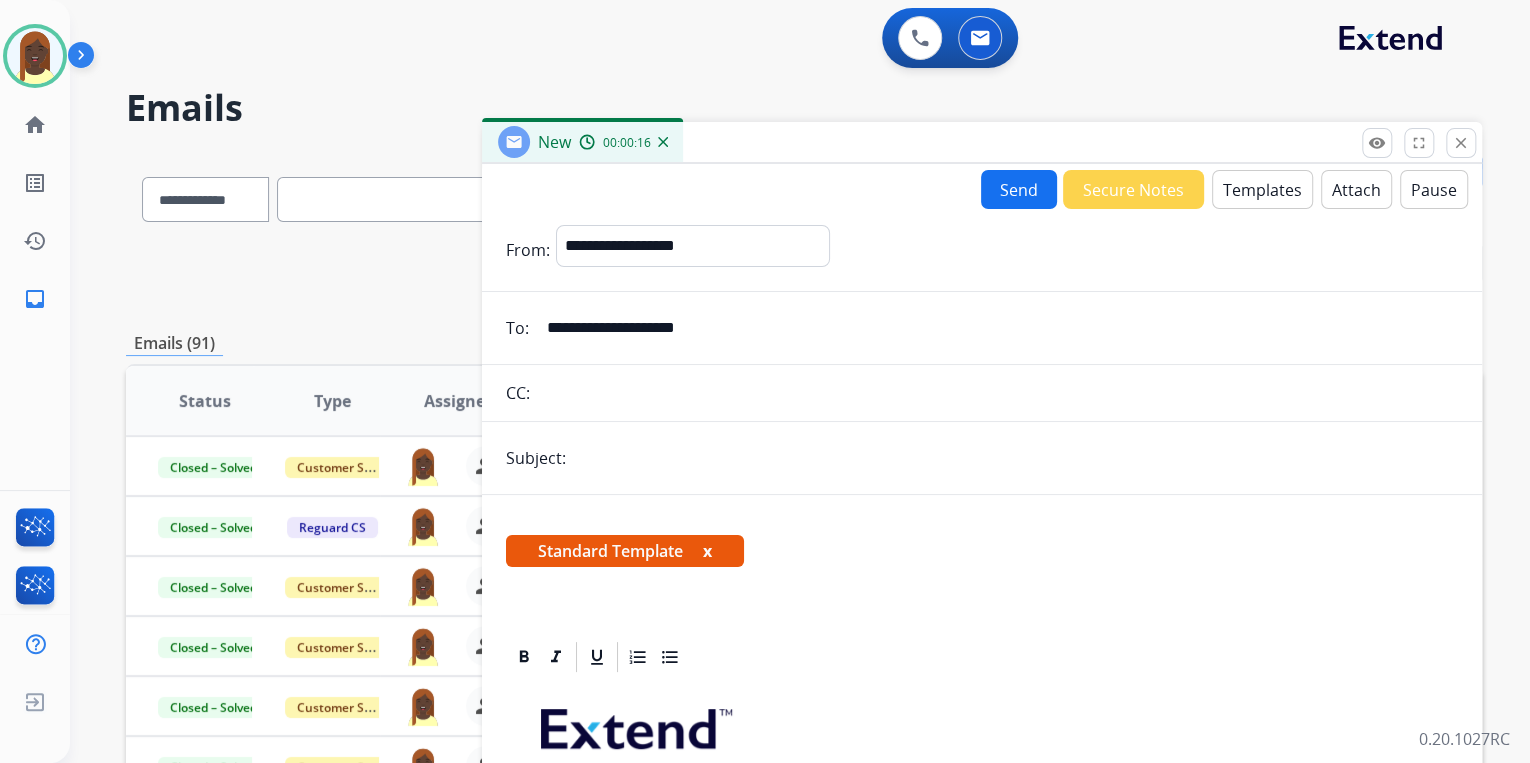 type on "**********" 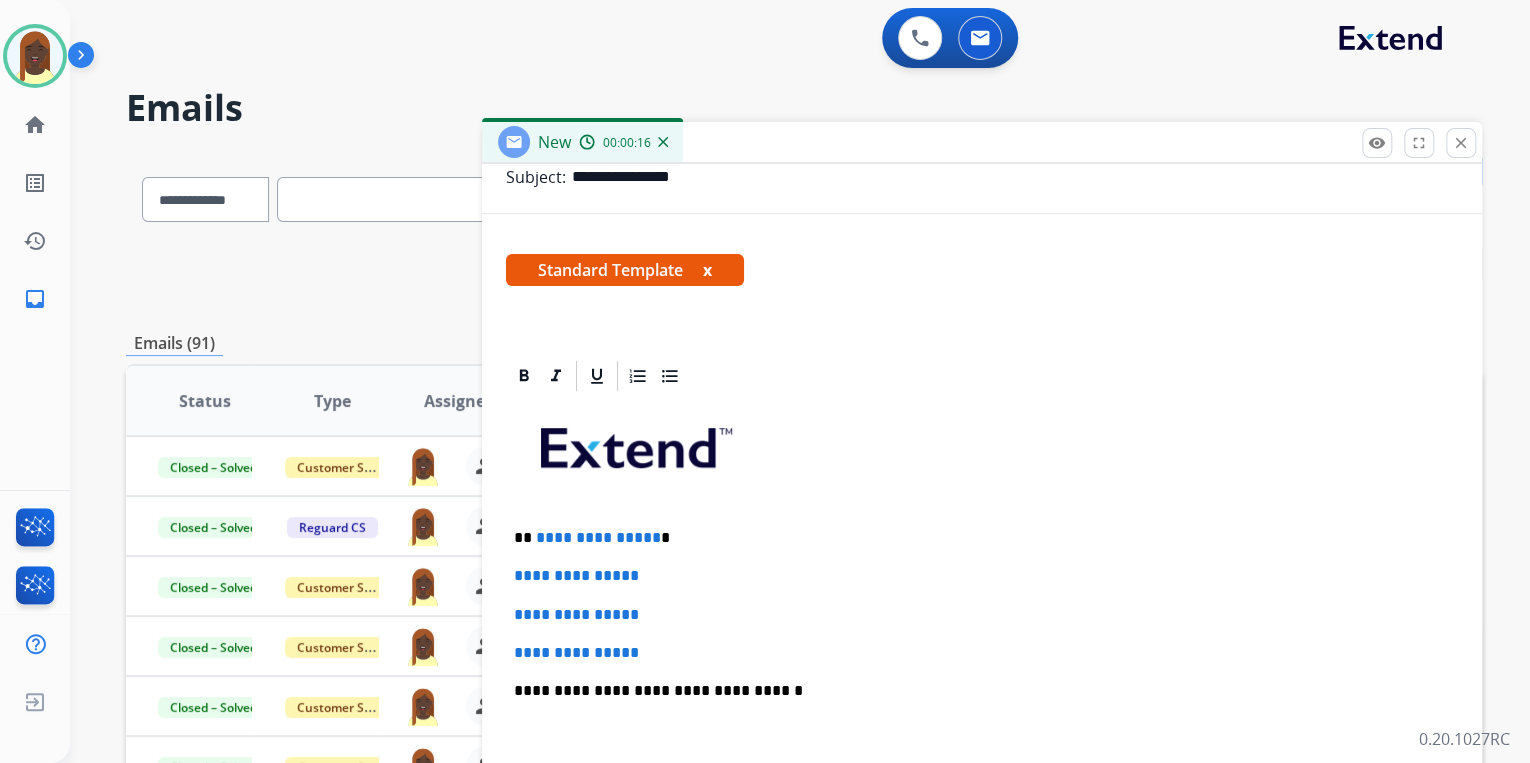 scroll, scrollTop: 320, scrollLeft: 0, axis: vertical 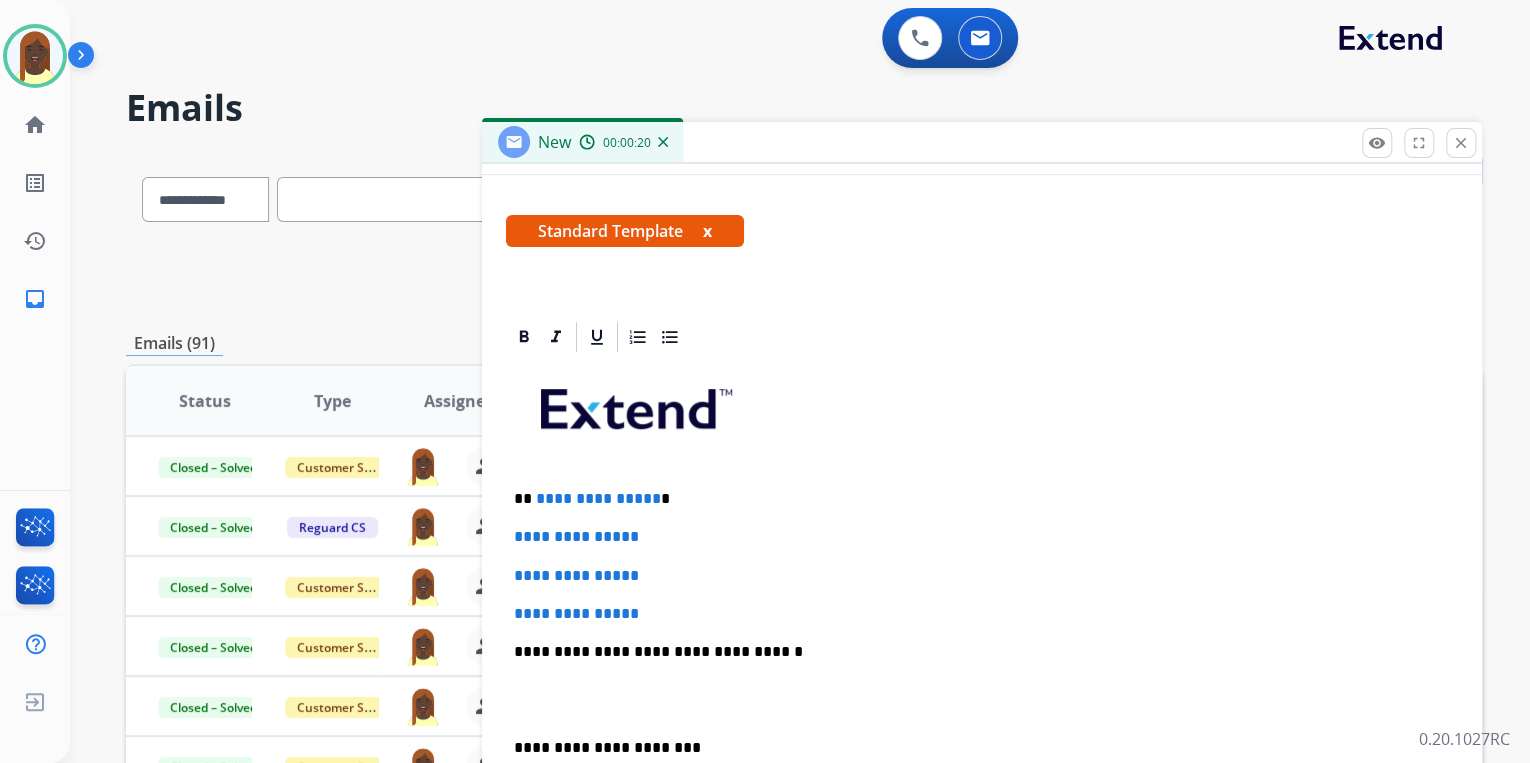 click on "x" at bounding box center (707, 231) 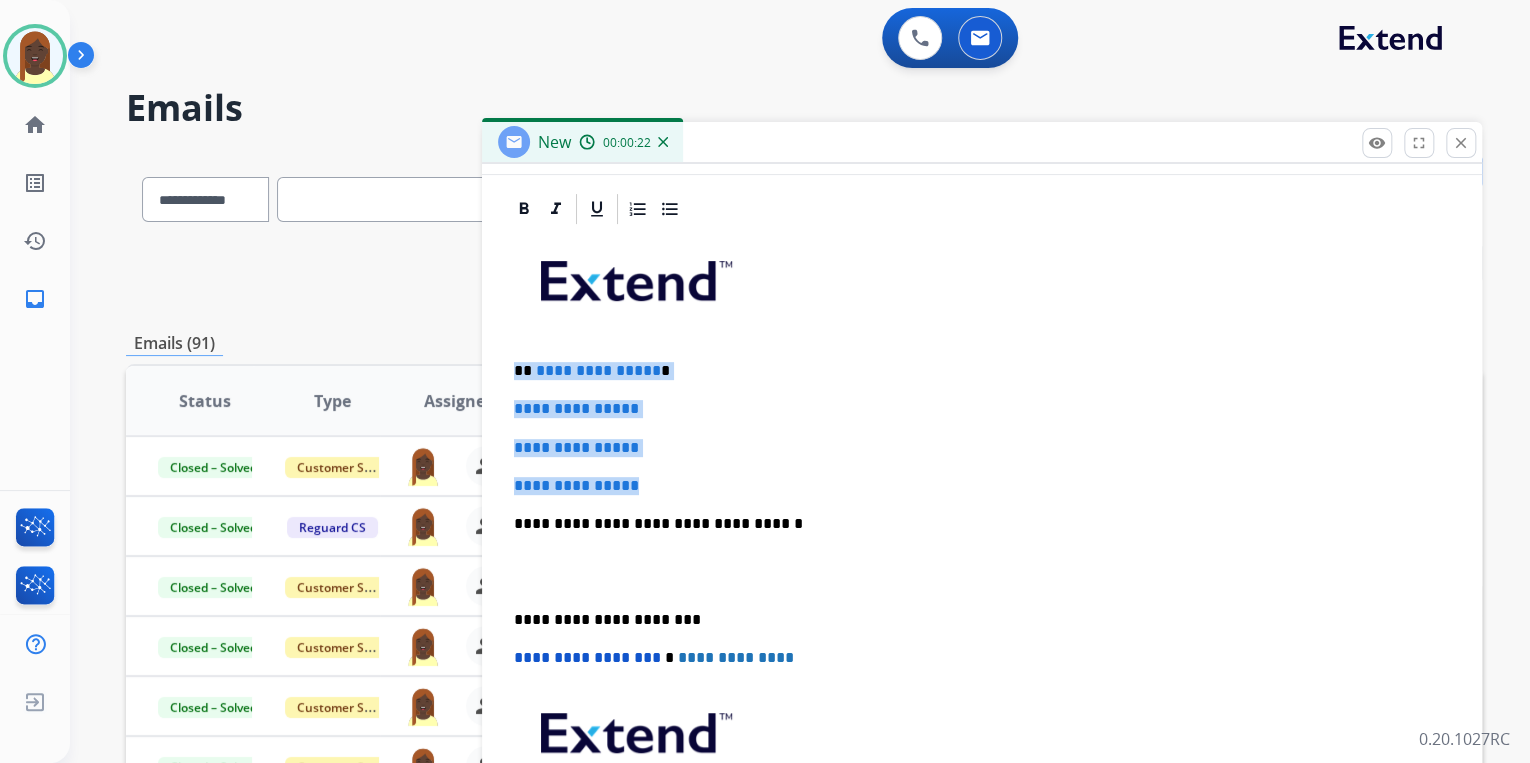 drag, startPoint x: 512, startPoint y: 367, endPoint x: 694, endPoint y: 483, distance: 215.824 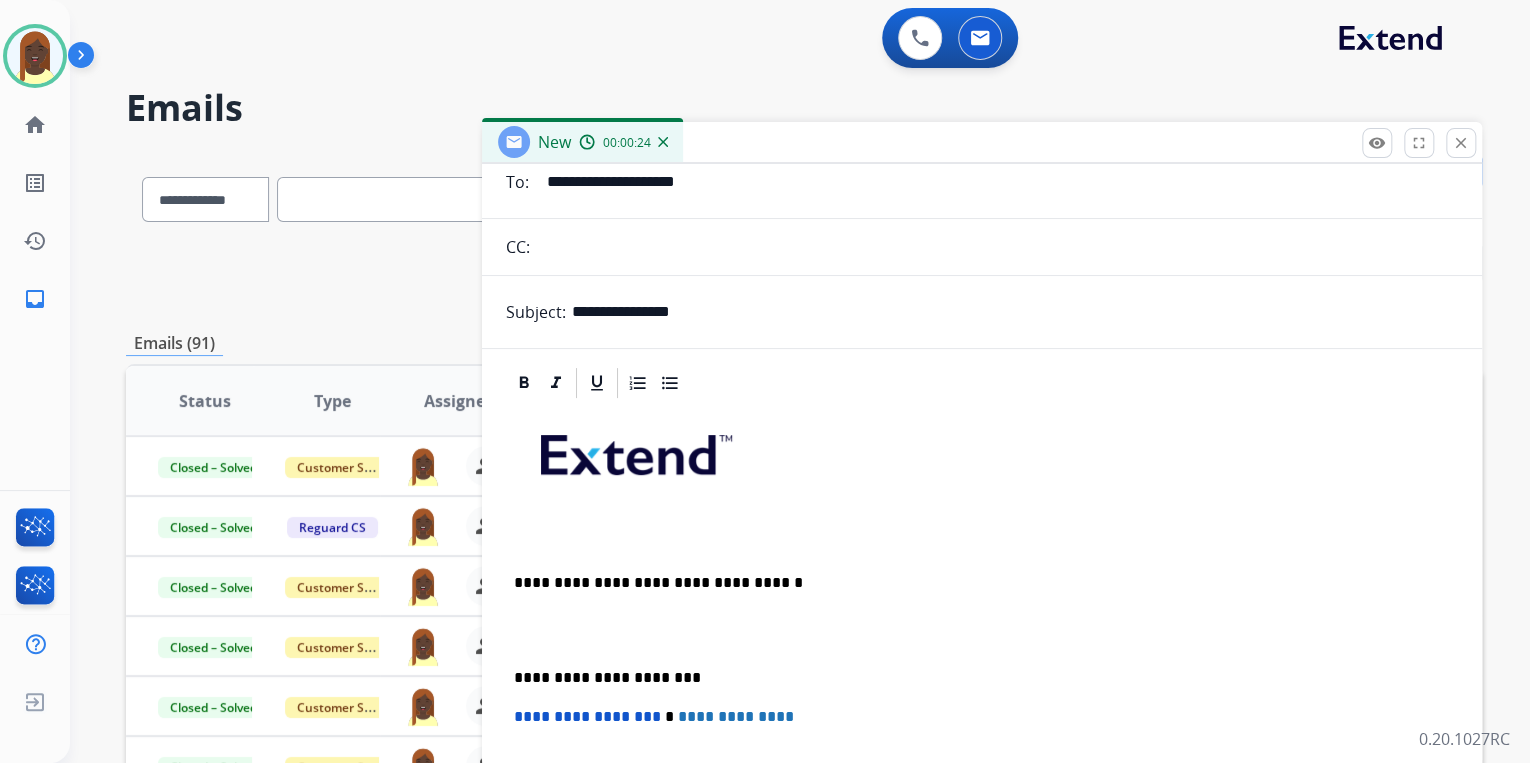 scroll, scrollTop: 0, scrollLeft: 0, axis: both 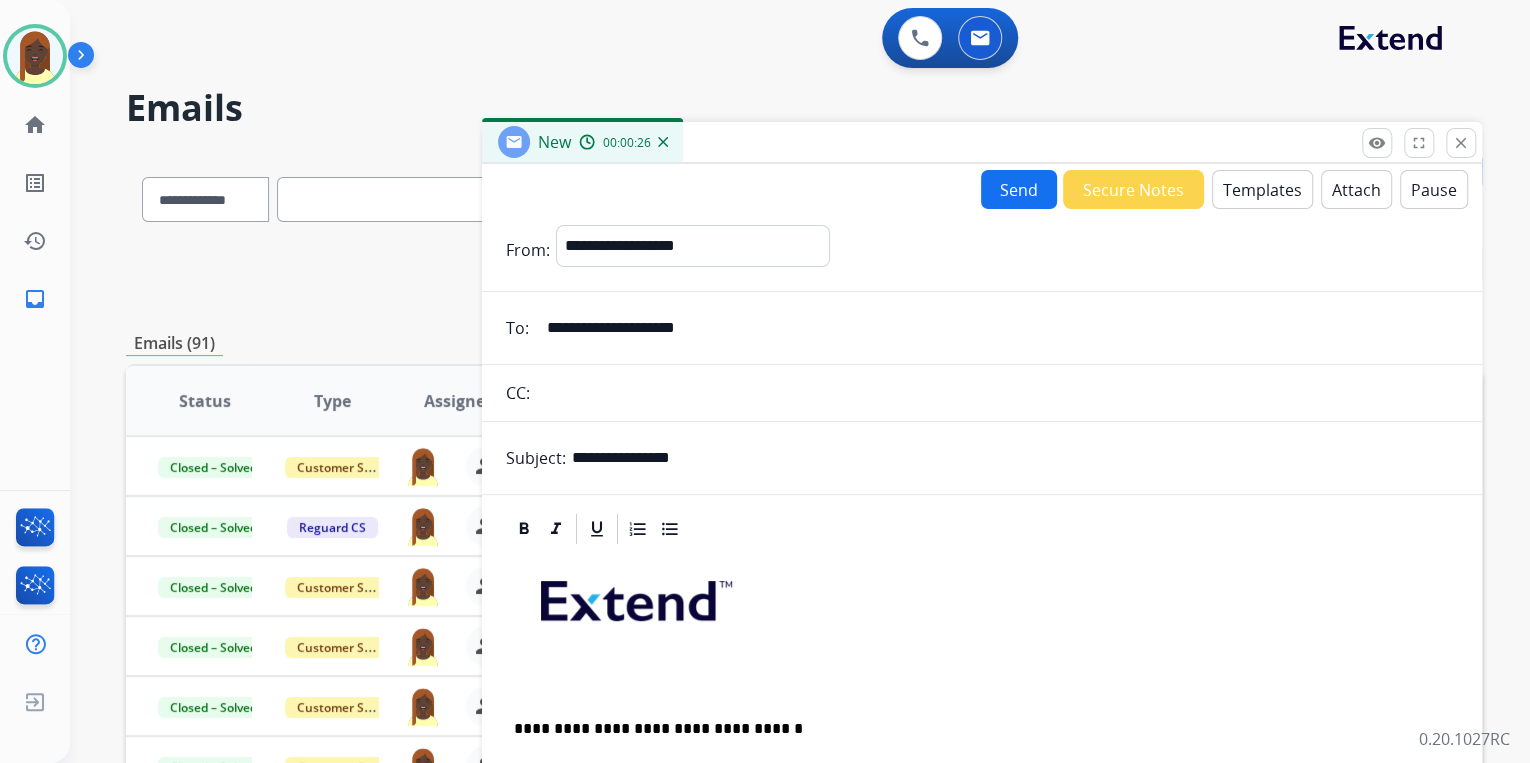 click on "Templates" at bounding box center [1262, 189] 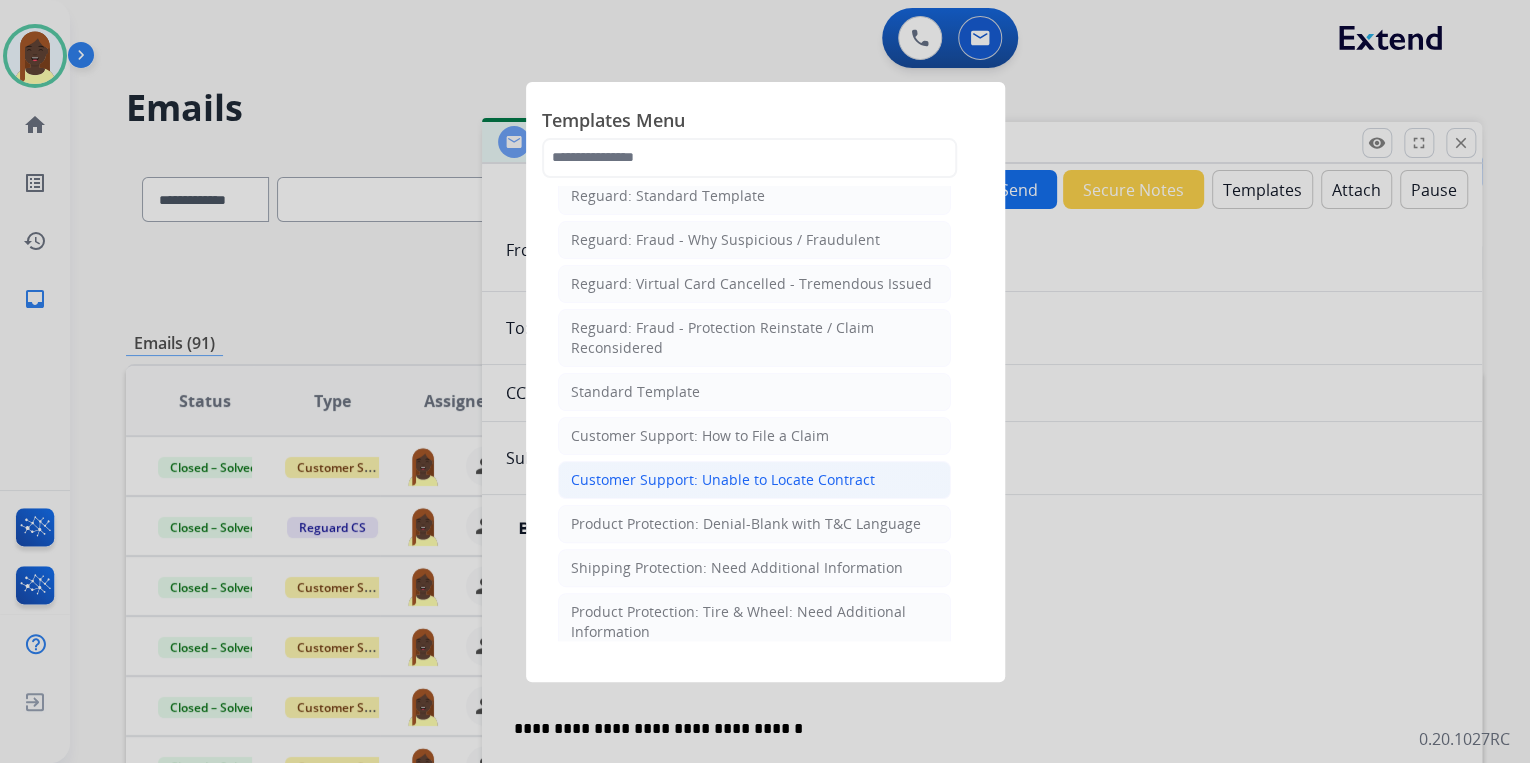 scroll, scrollTop: 240, scrollLeft: 0, axis: vertical 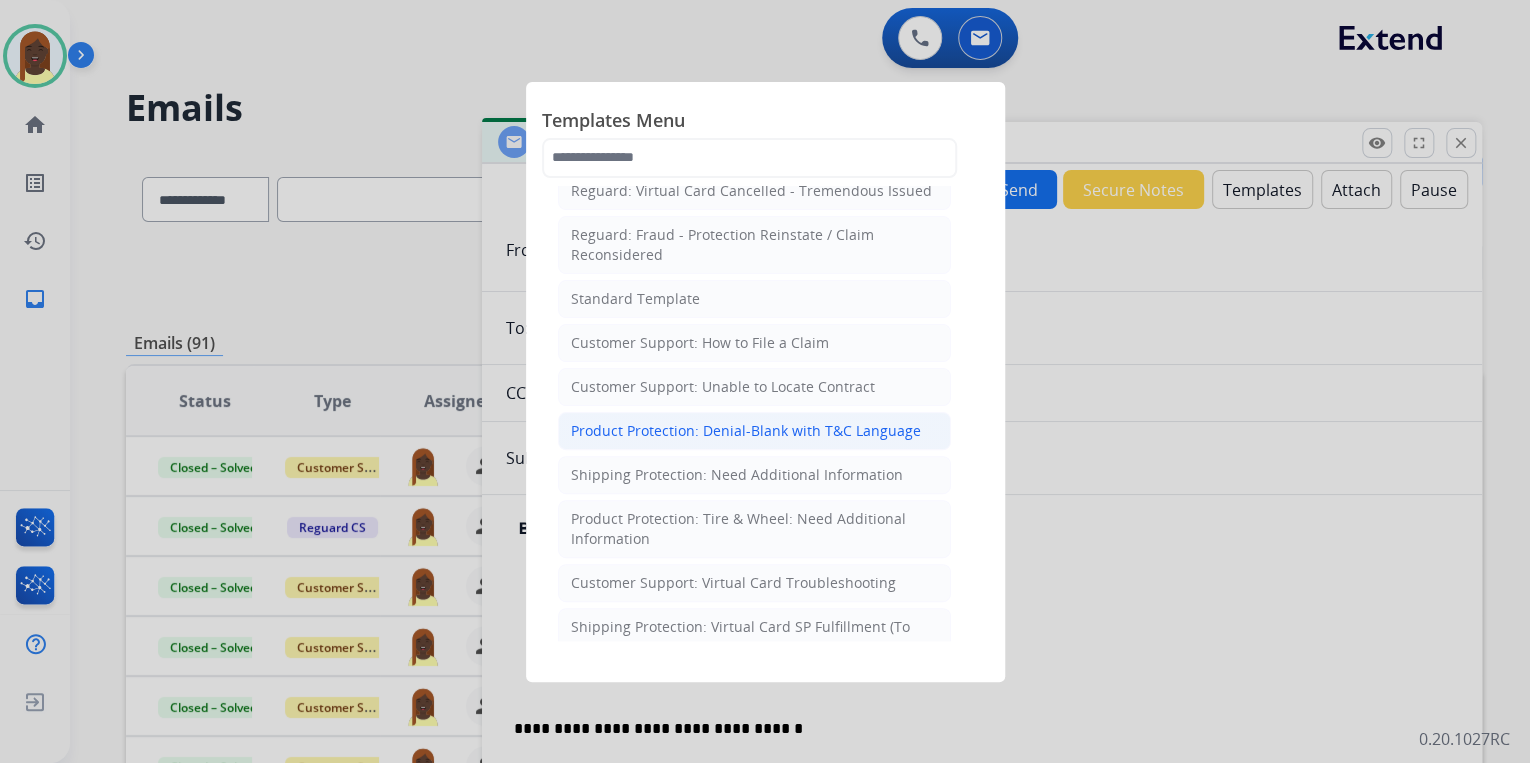 click on "Product Protection: Denial-Blank with T&C Language" 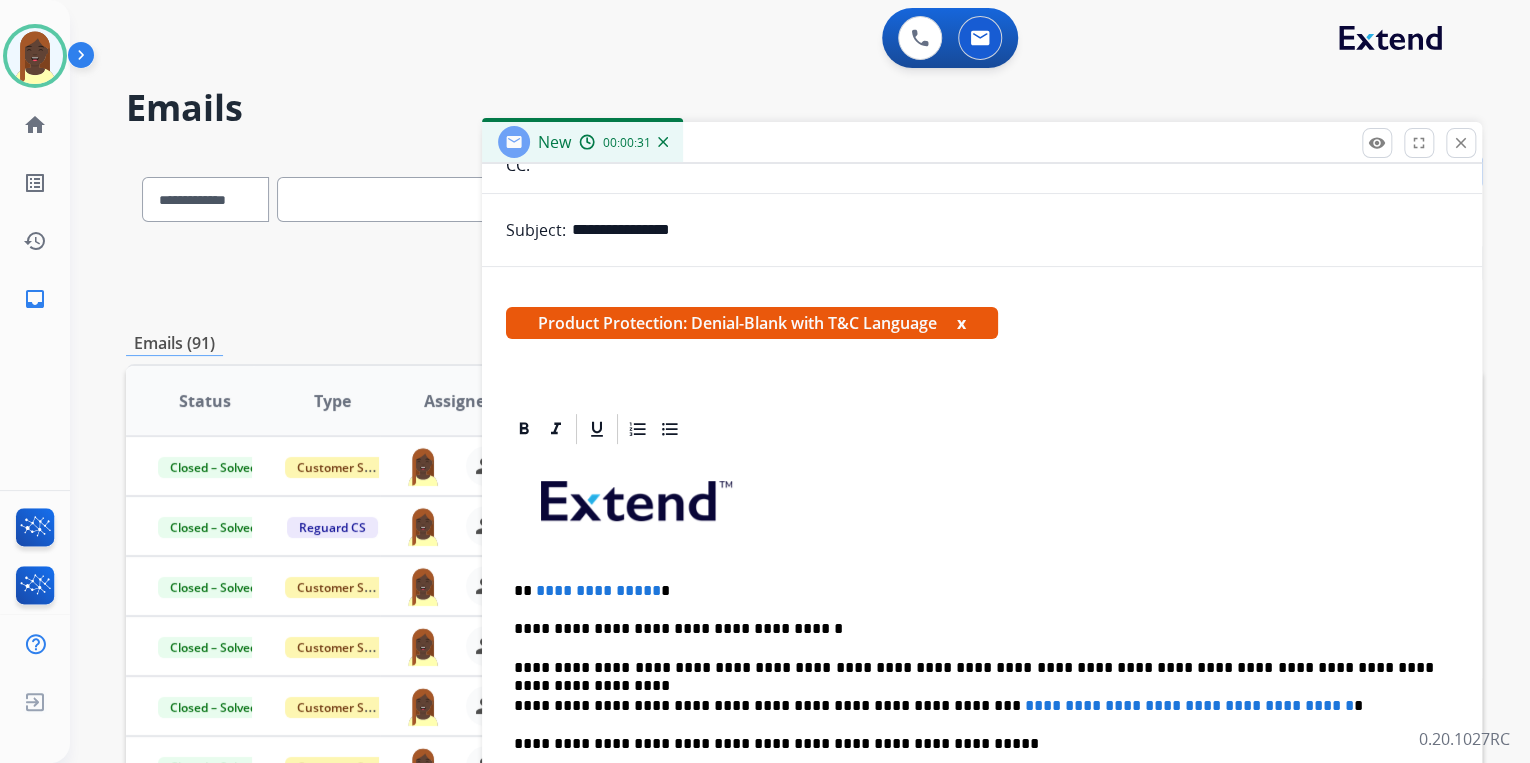 scroll, scrollTop: 320, scrollLeft: 0, axis: vertical 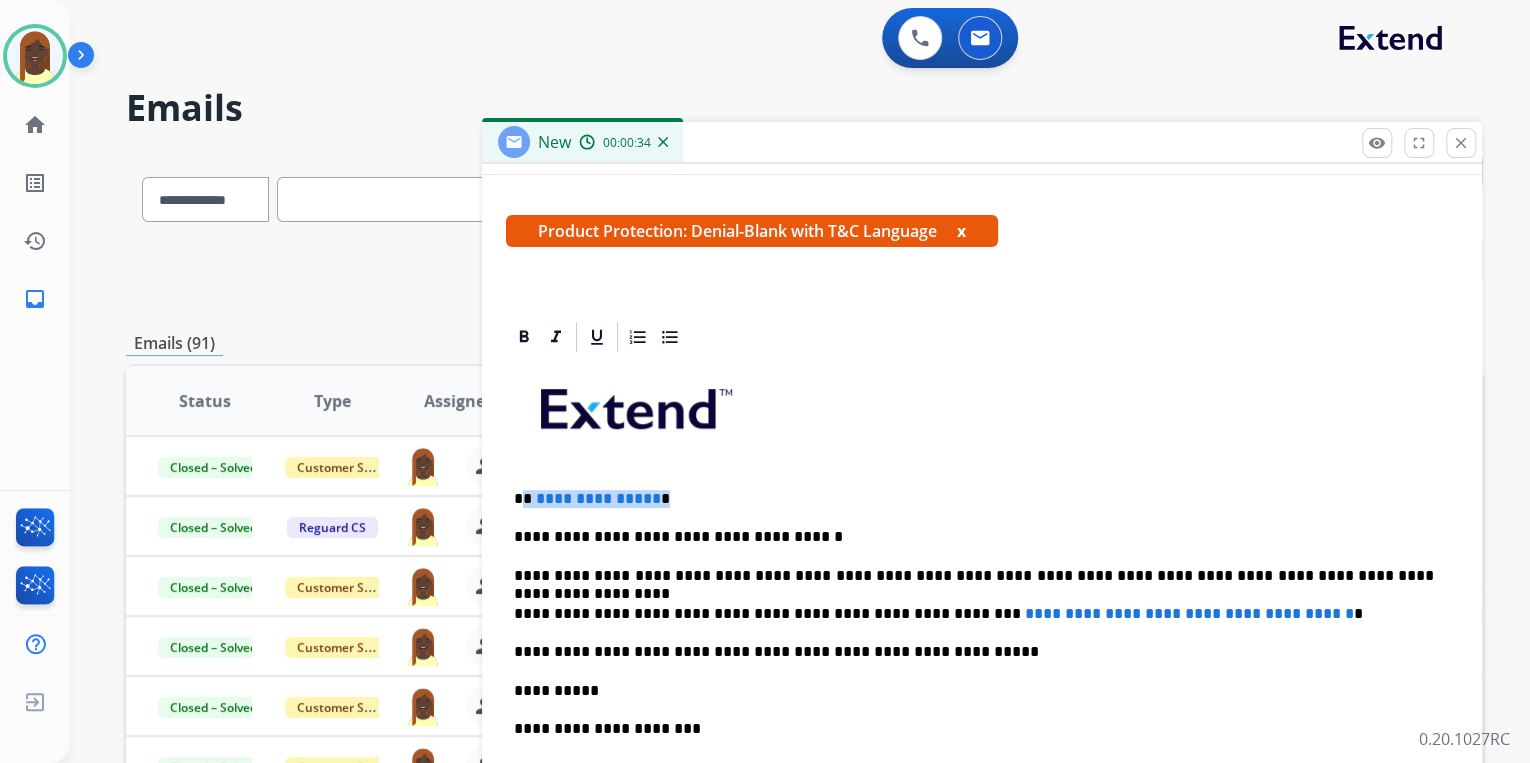 drag, startPoint x: 525, startPoint y: 496, endPoint x: 661, endPoint y: 493, distance: 136.03308 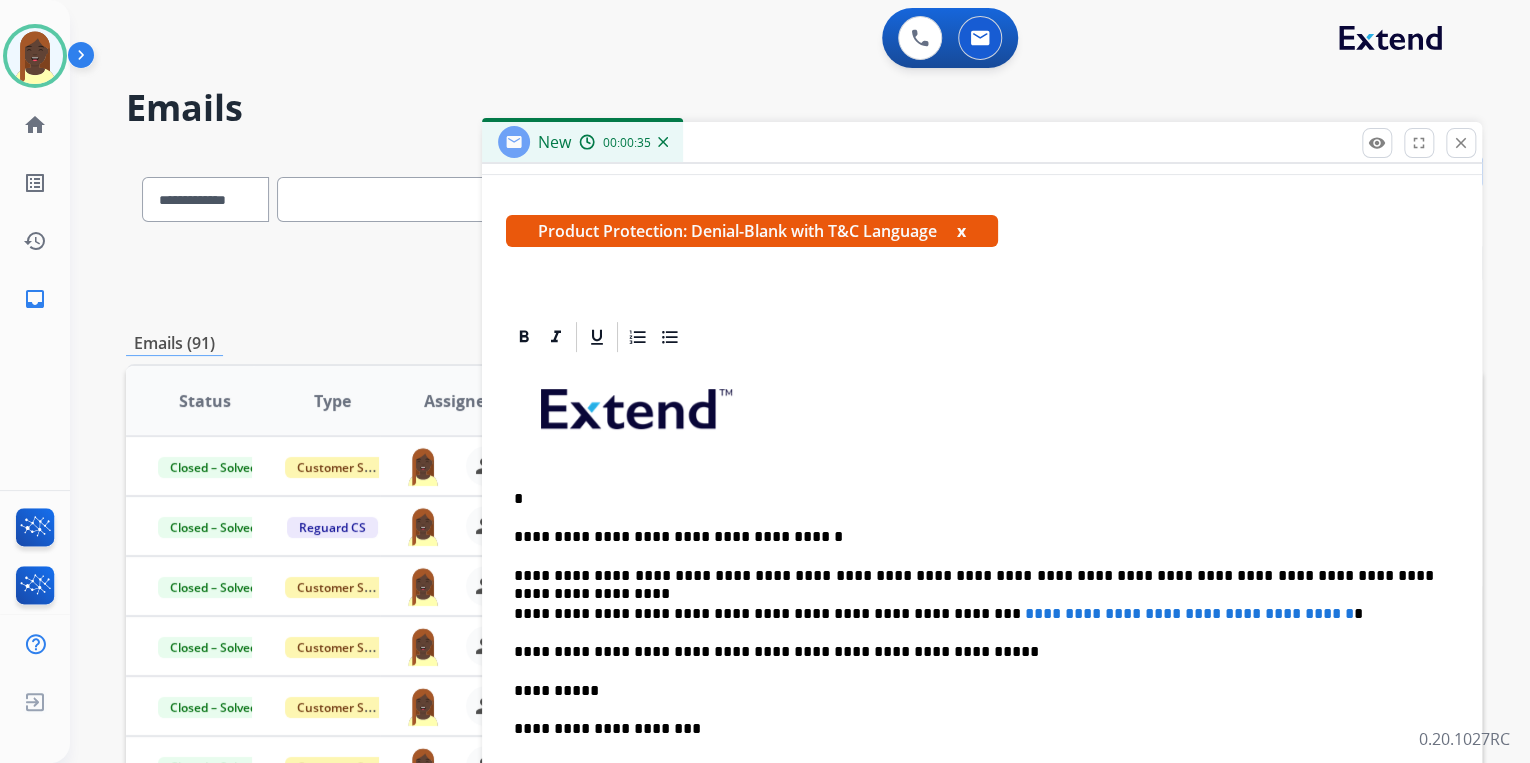 type 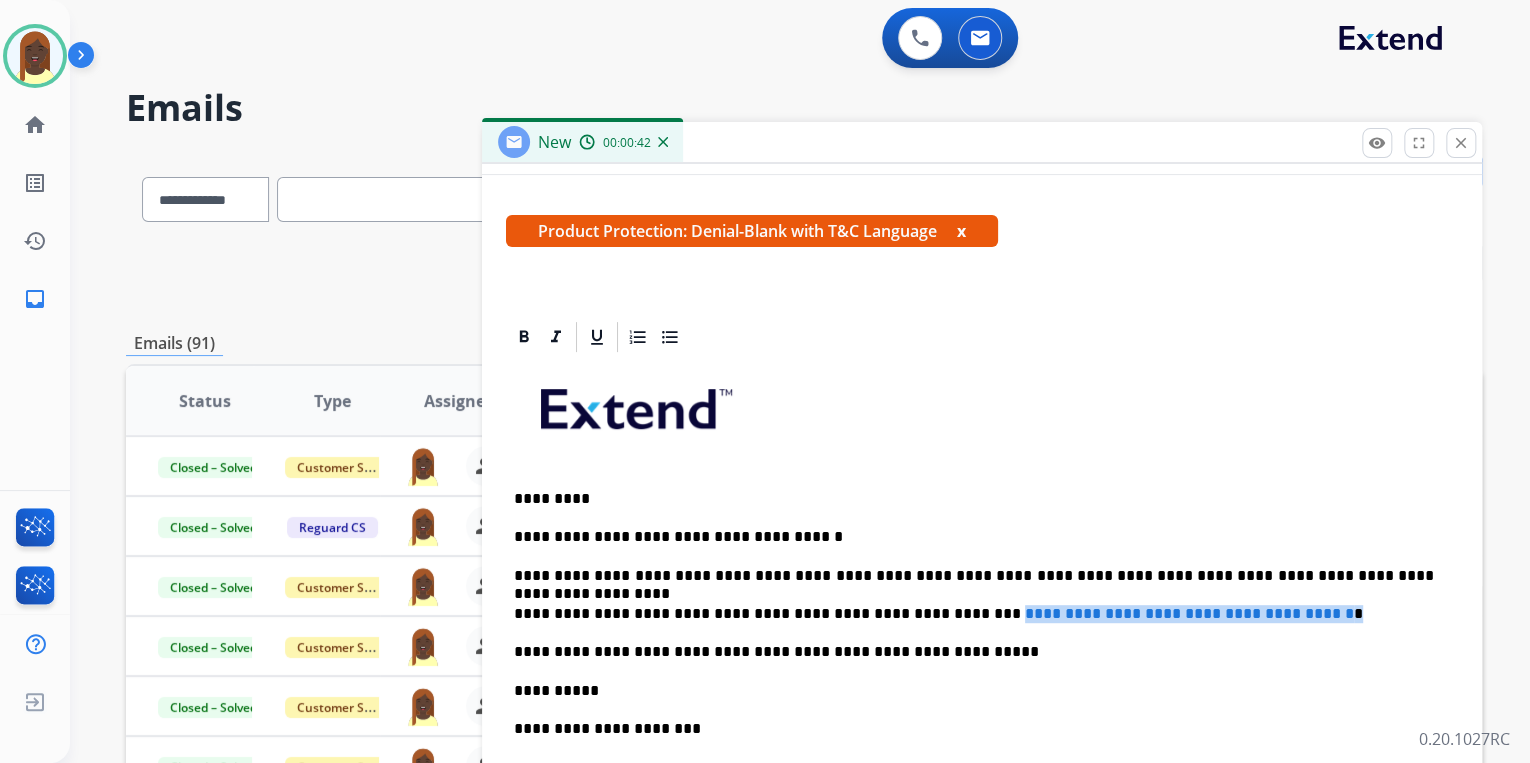 drag, startPoint x: 921, startPoint y: 612, endPoint x: 1329, endPoint y: 618, distance: 408.04413 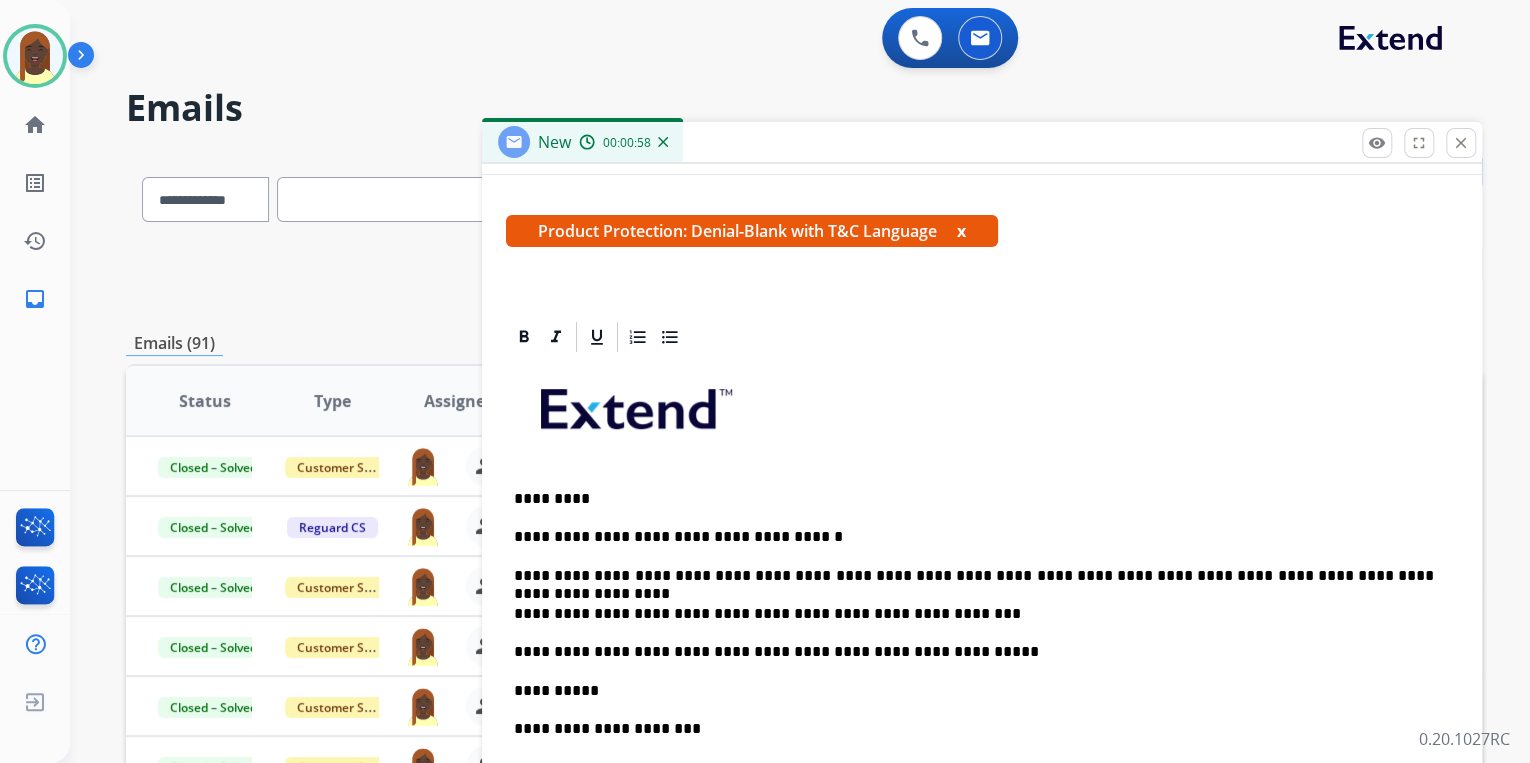 click on "**********" at bounding box center [974, 614] 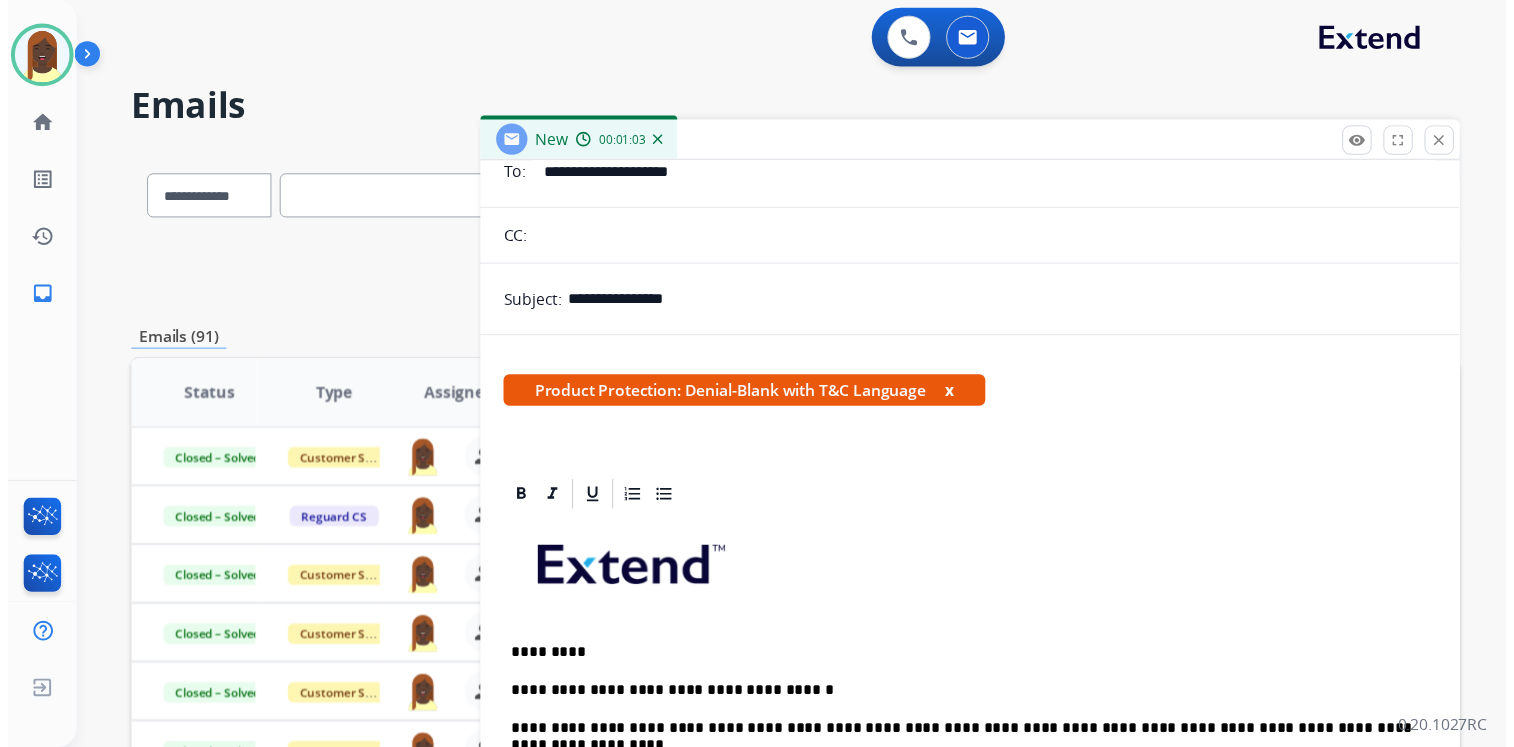 scroll, scrollTop: 0, scrollLeft: 0, axis: both 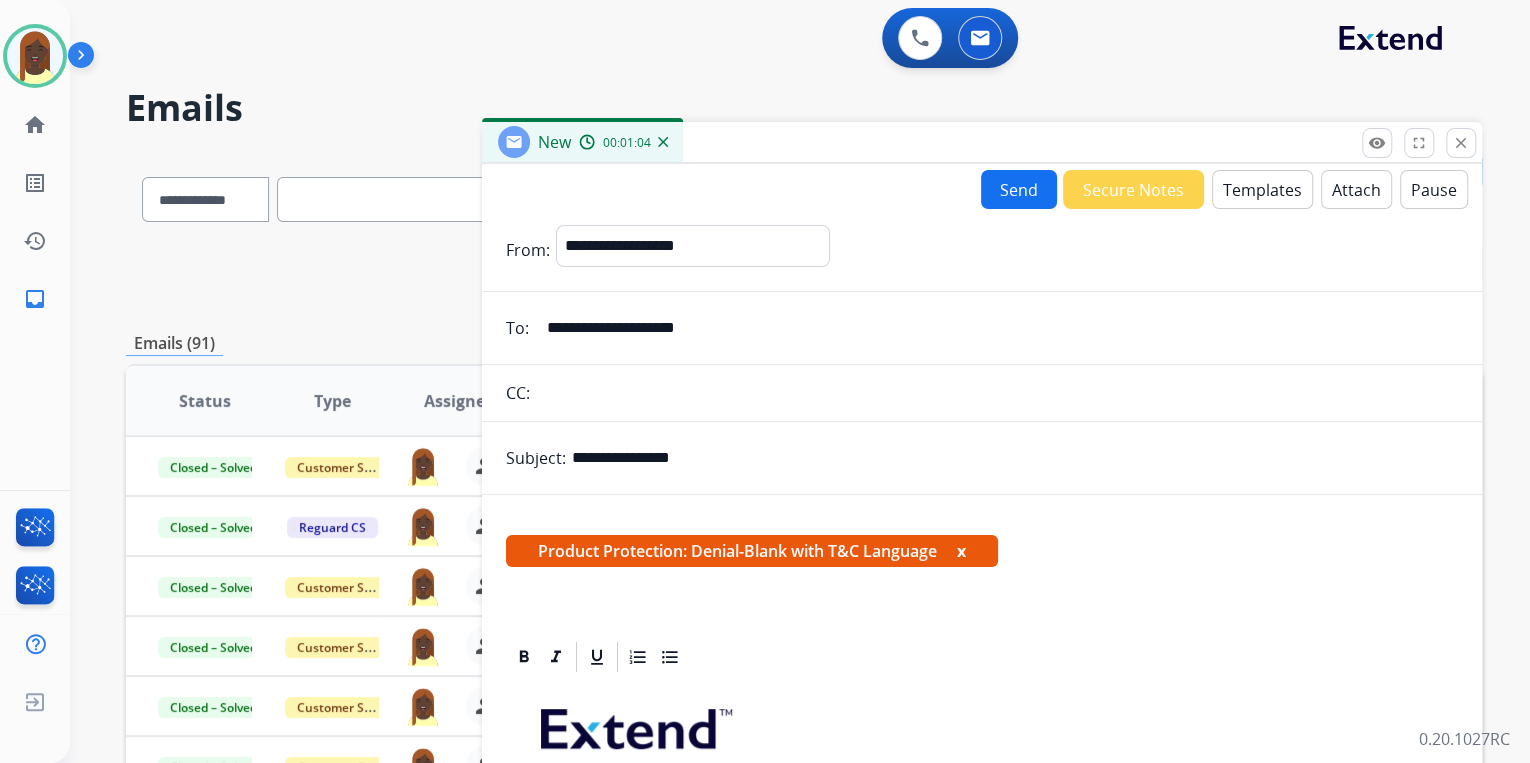 click on "Send" at bounding box center (1019, 189) 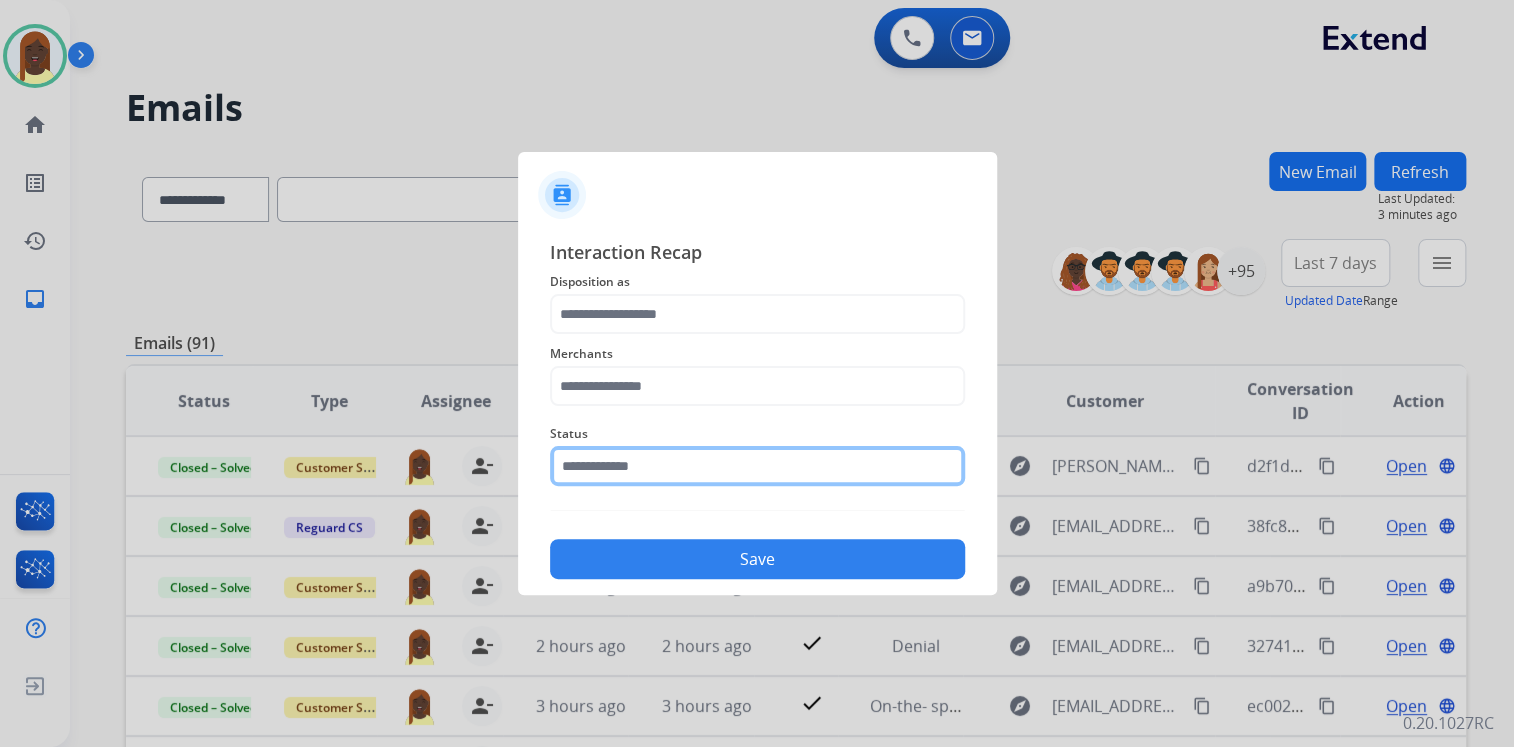click 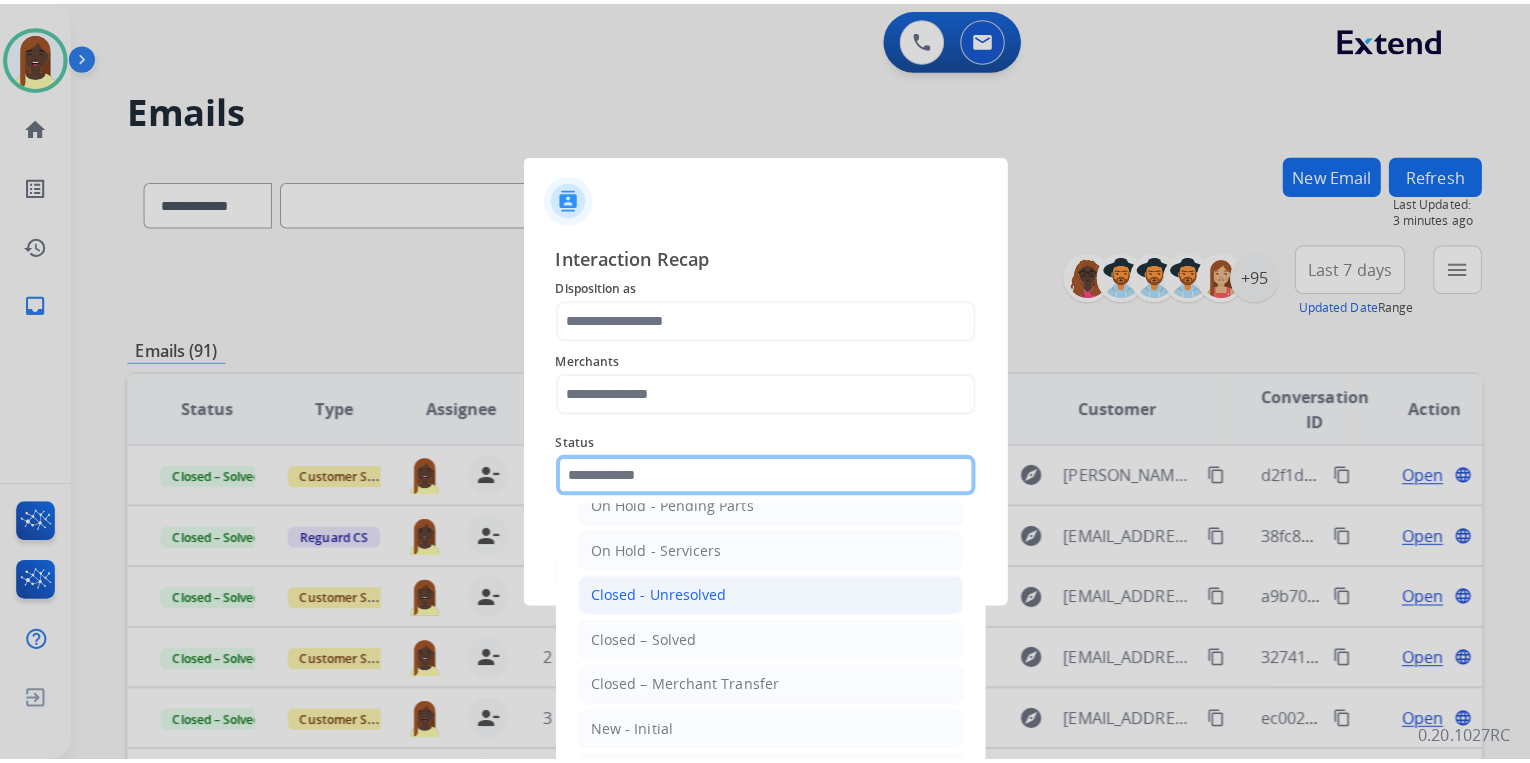 scroll, scrollTop: 116, scrollLeft: 0, axis: vertical 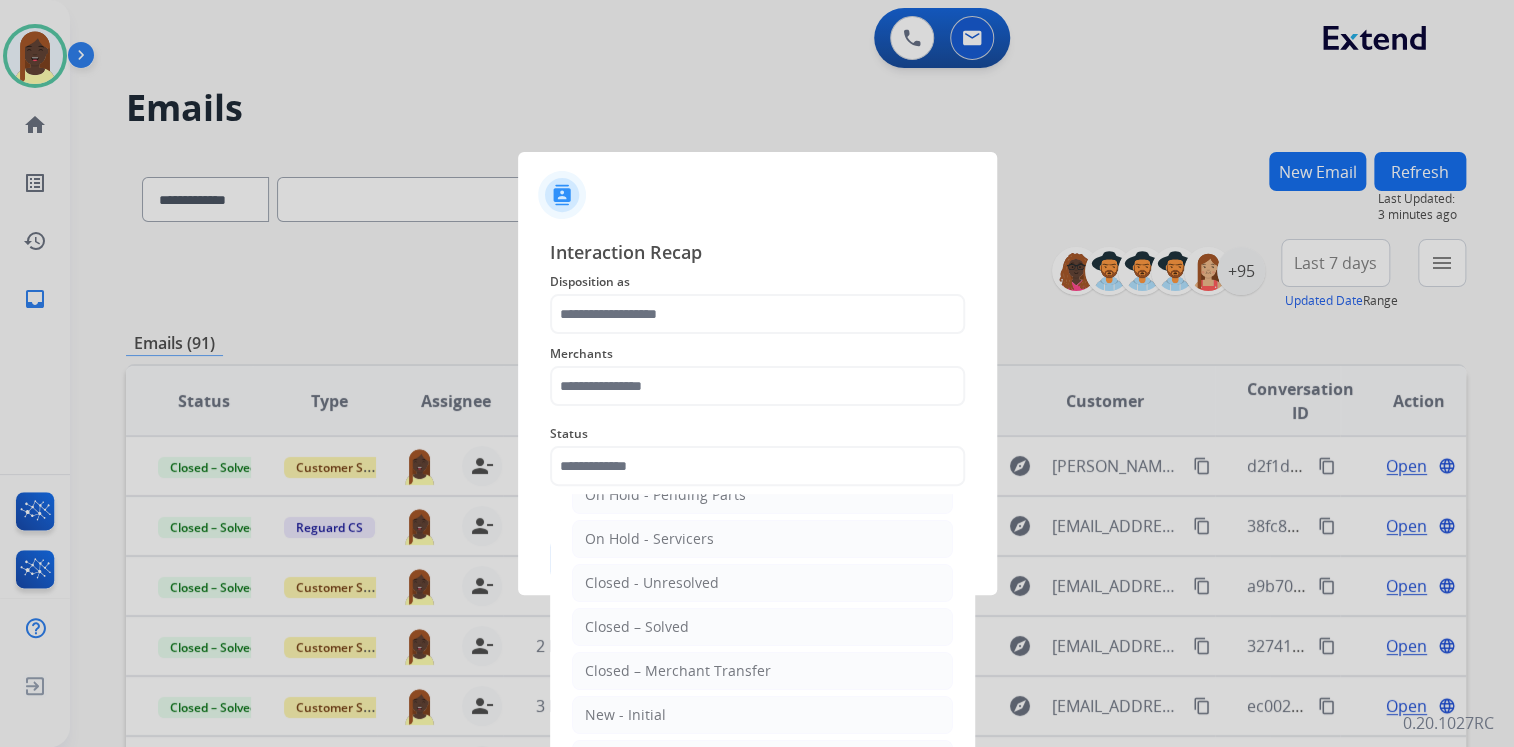 drag, startPoint x: 644, startPoint y: 620, endPoint x: 647, endPoint y: 606, distance: 14.3178215 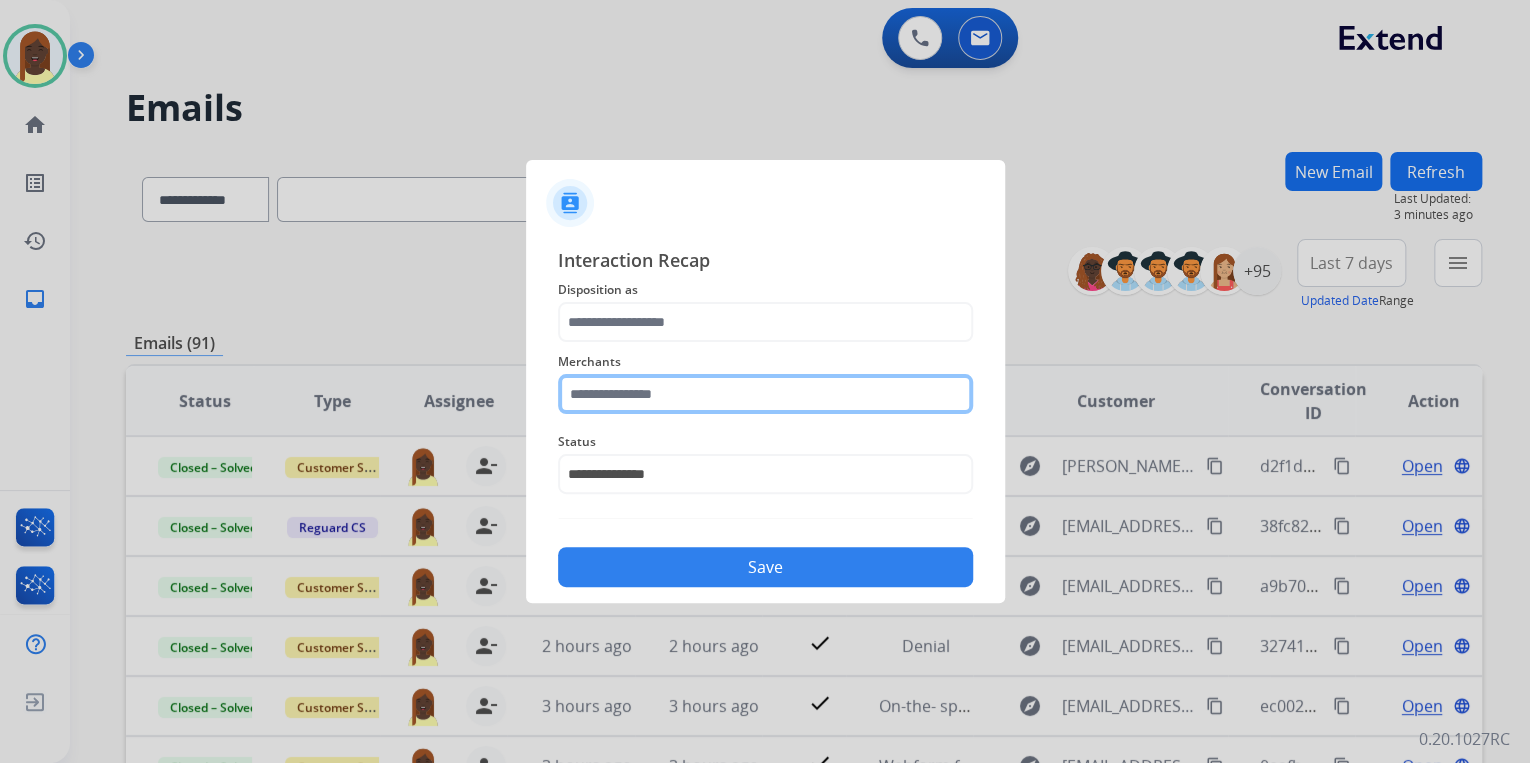 click 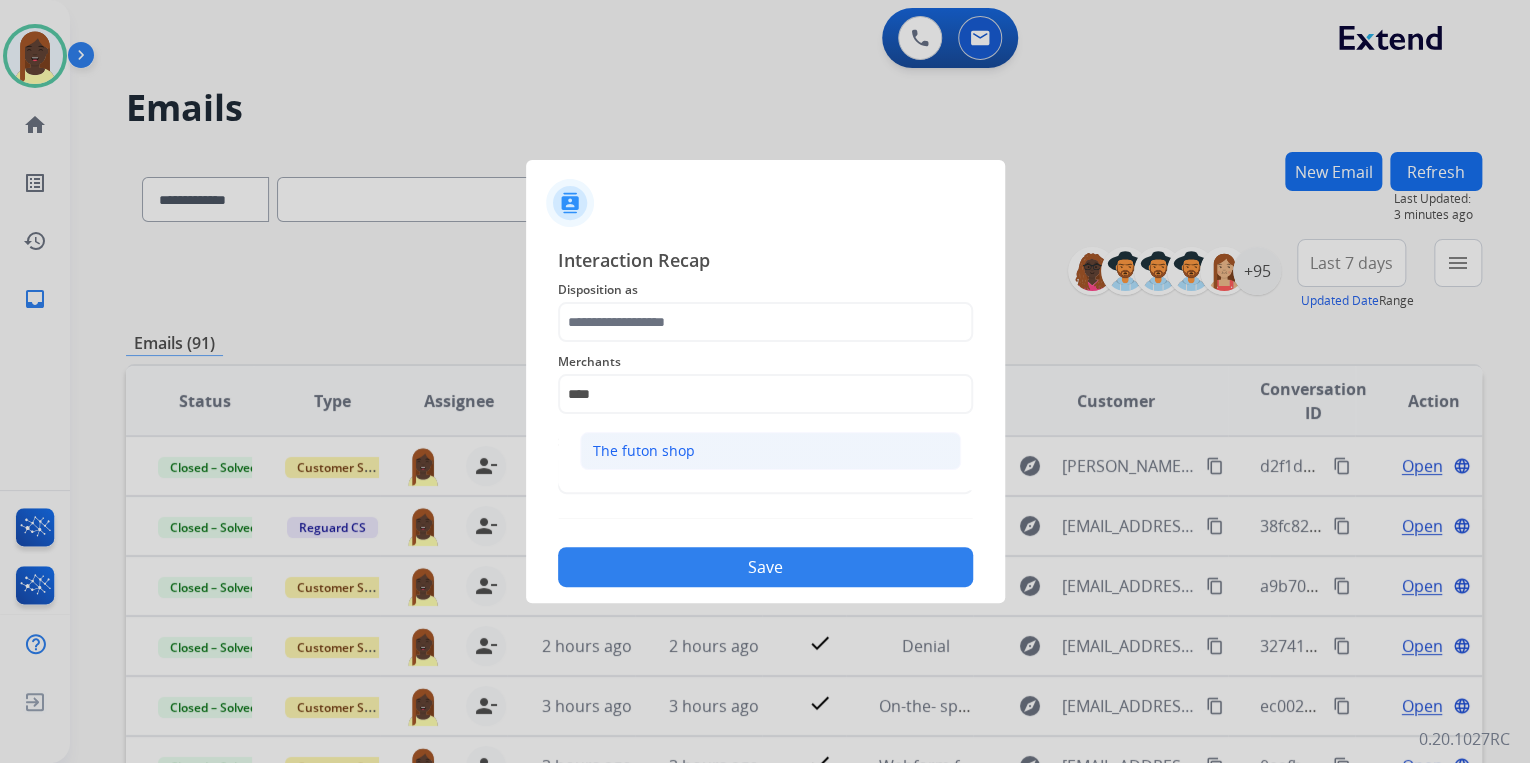 click on "The futon shop" 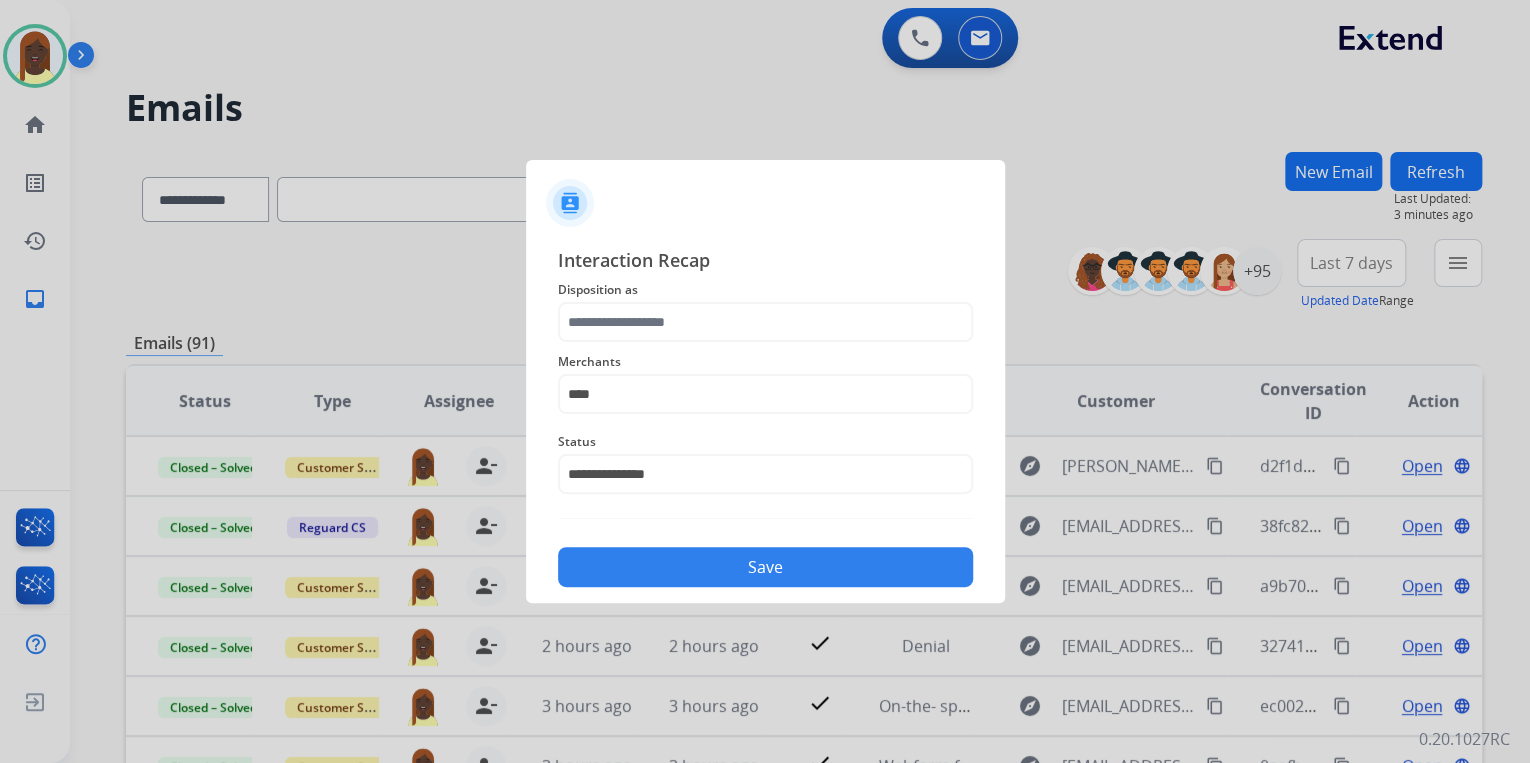 type on "**********" 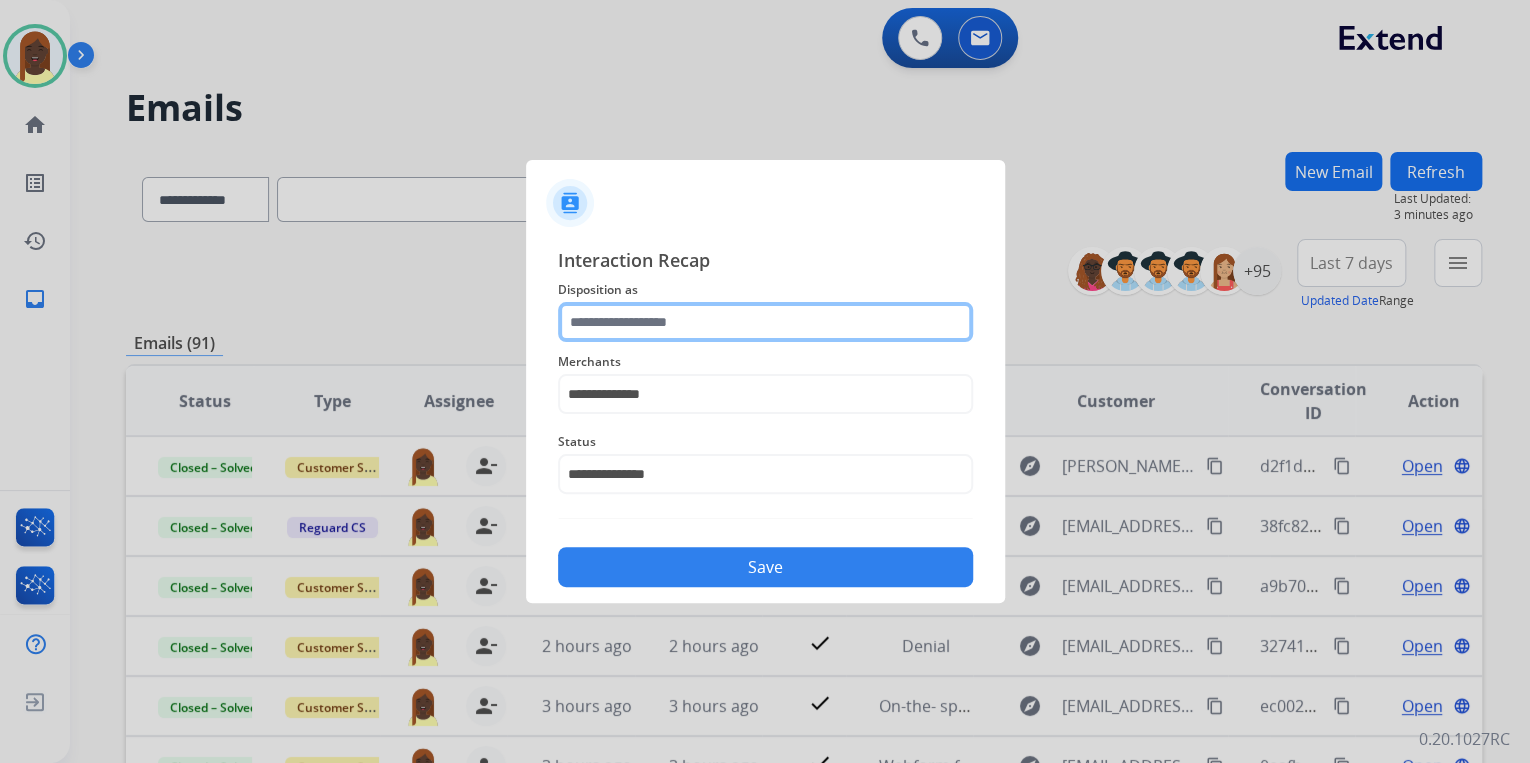 click 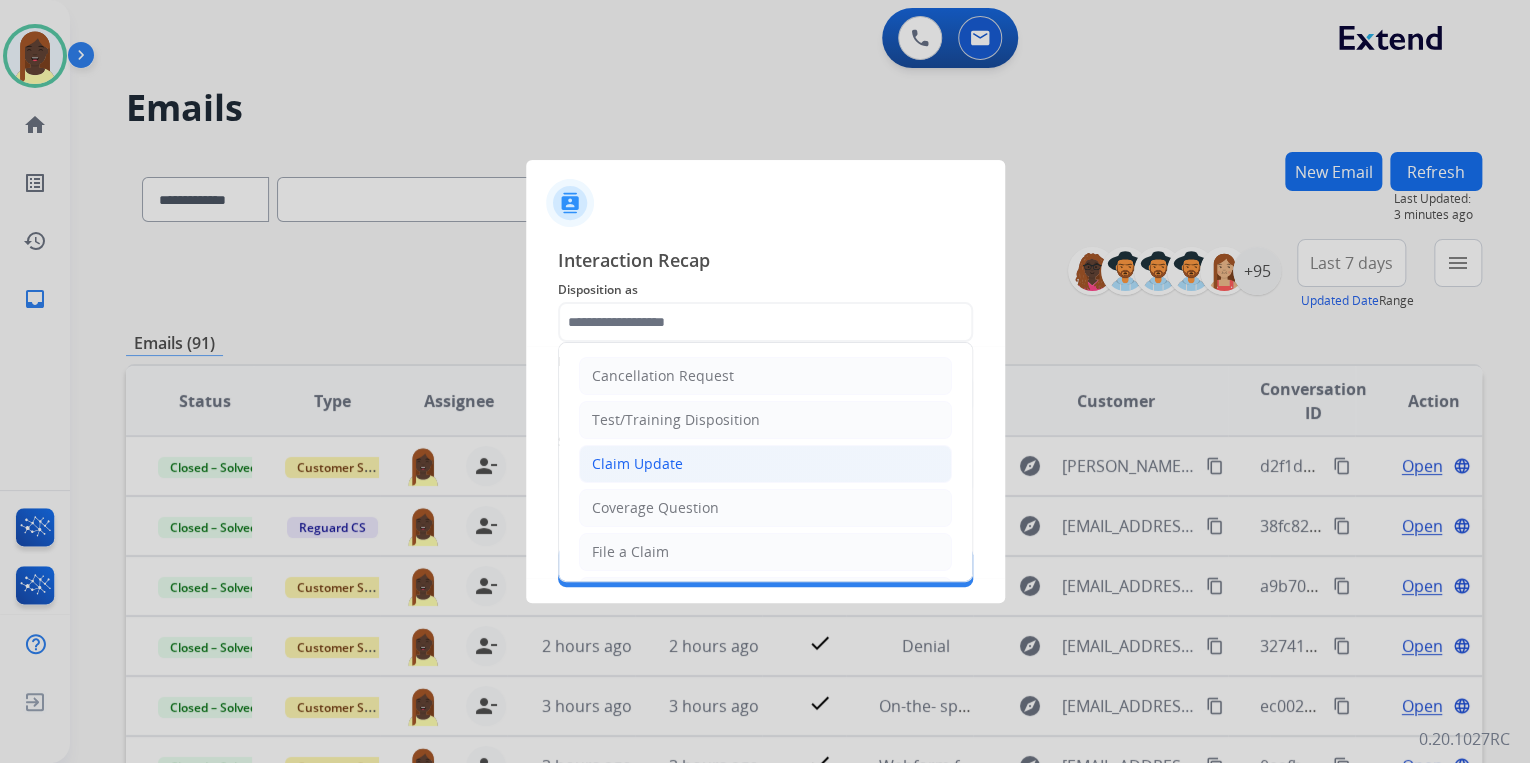 click on "Claim Update" 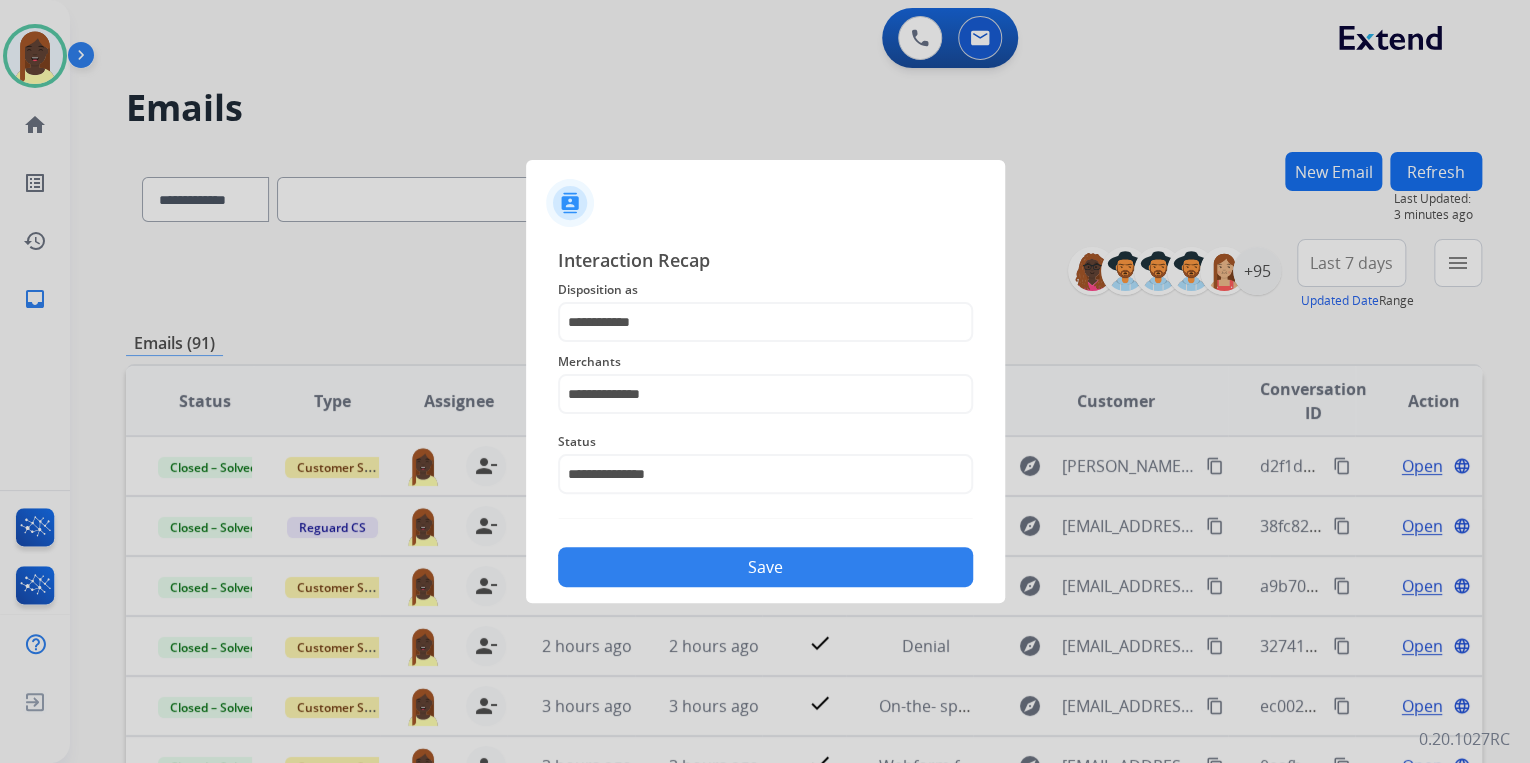 click on "Save" 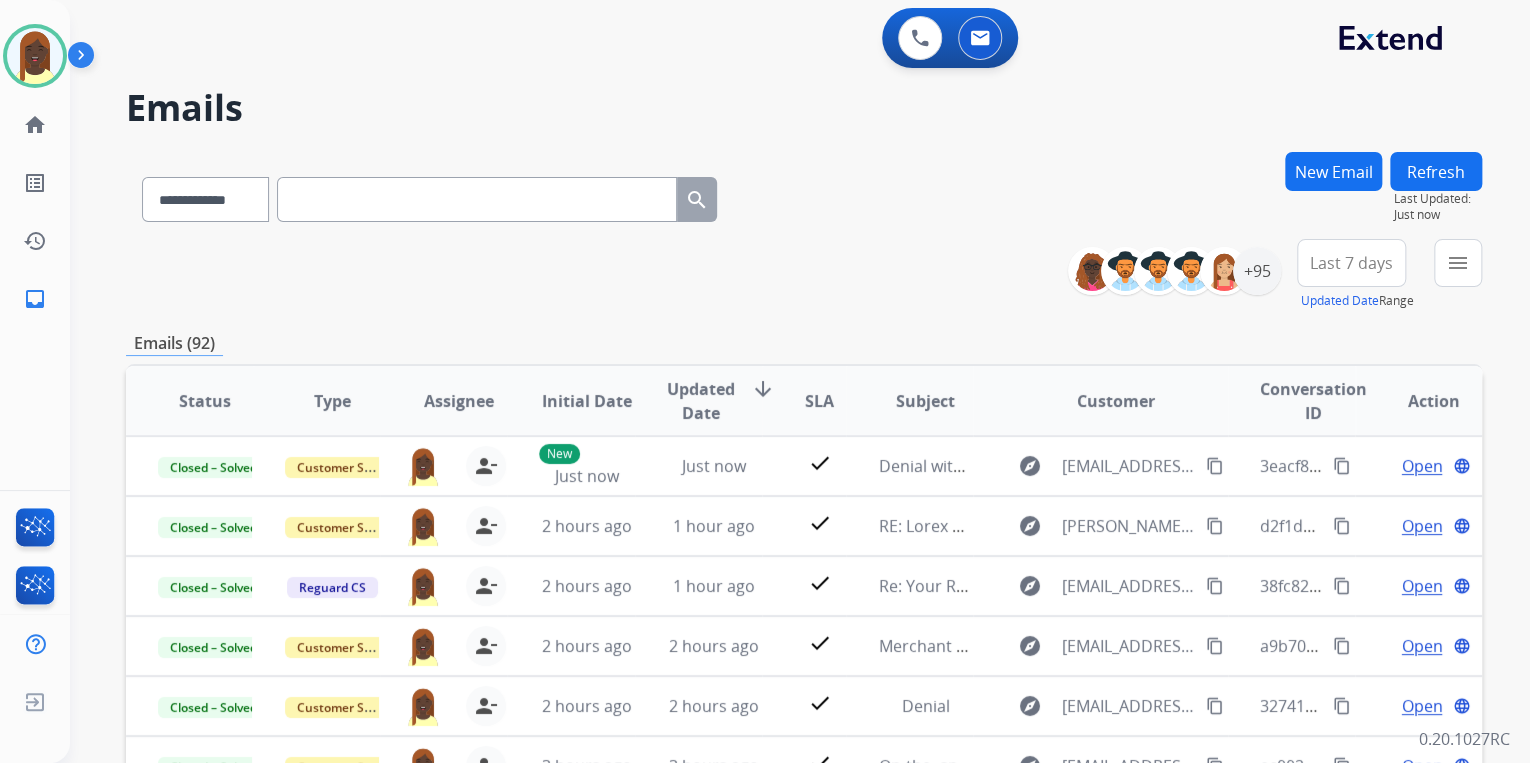 click on "**********" at bounding box center [804, 275] 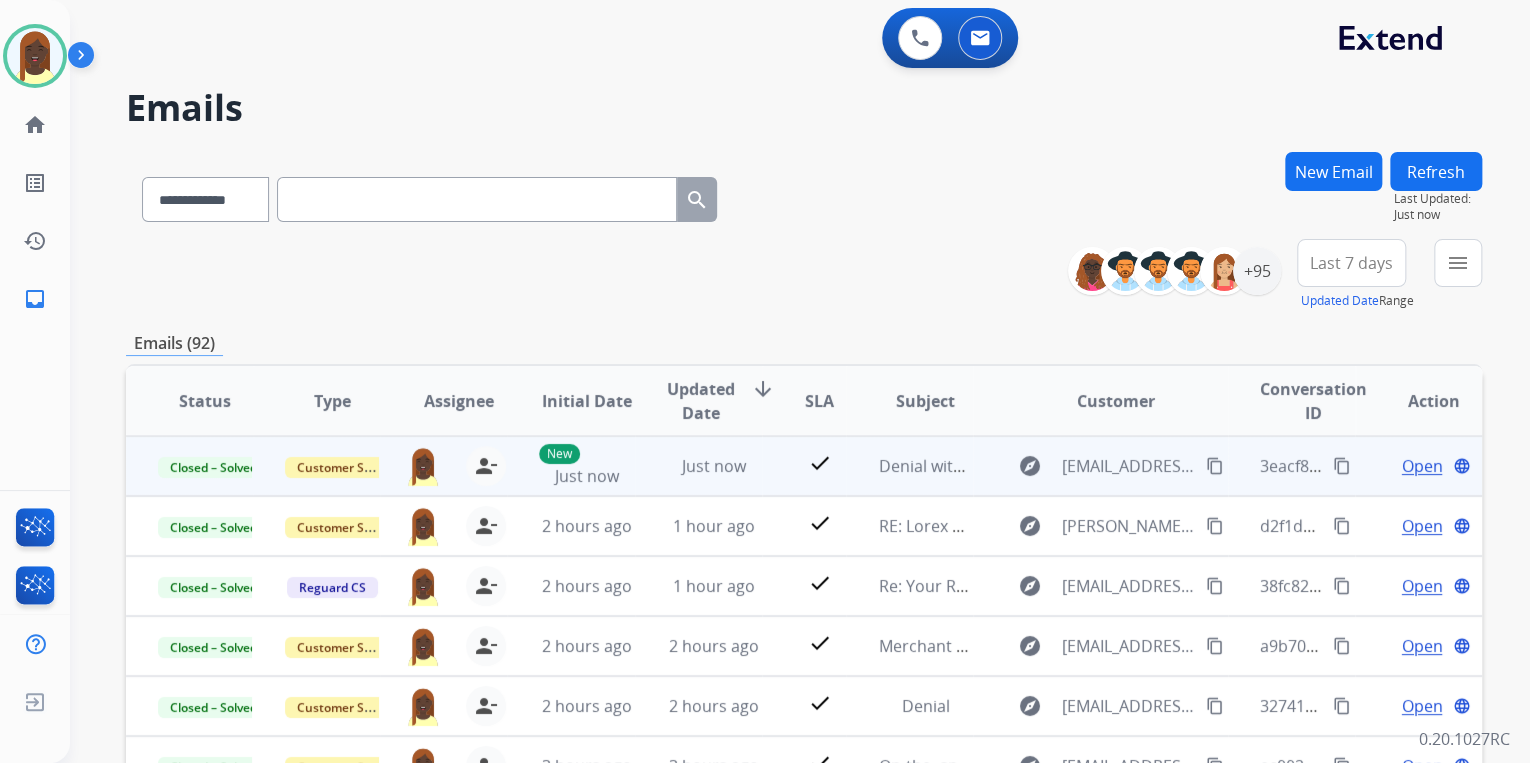 click on "Open" at bounding box center (1421, 466) 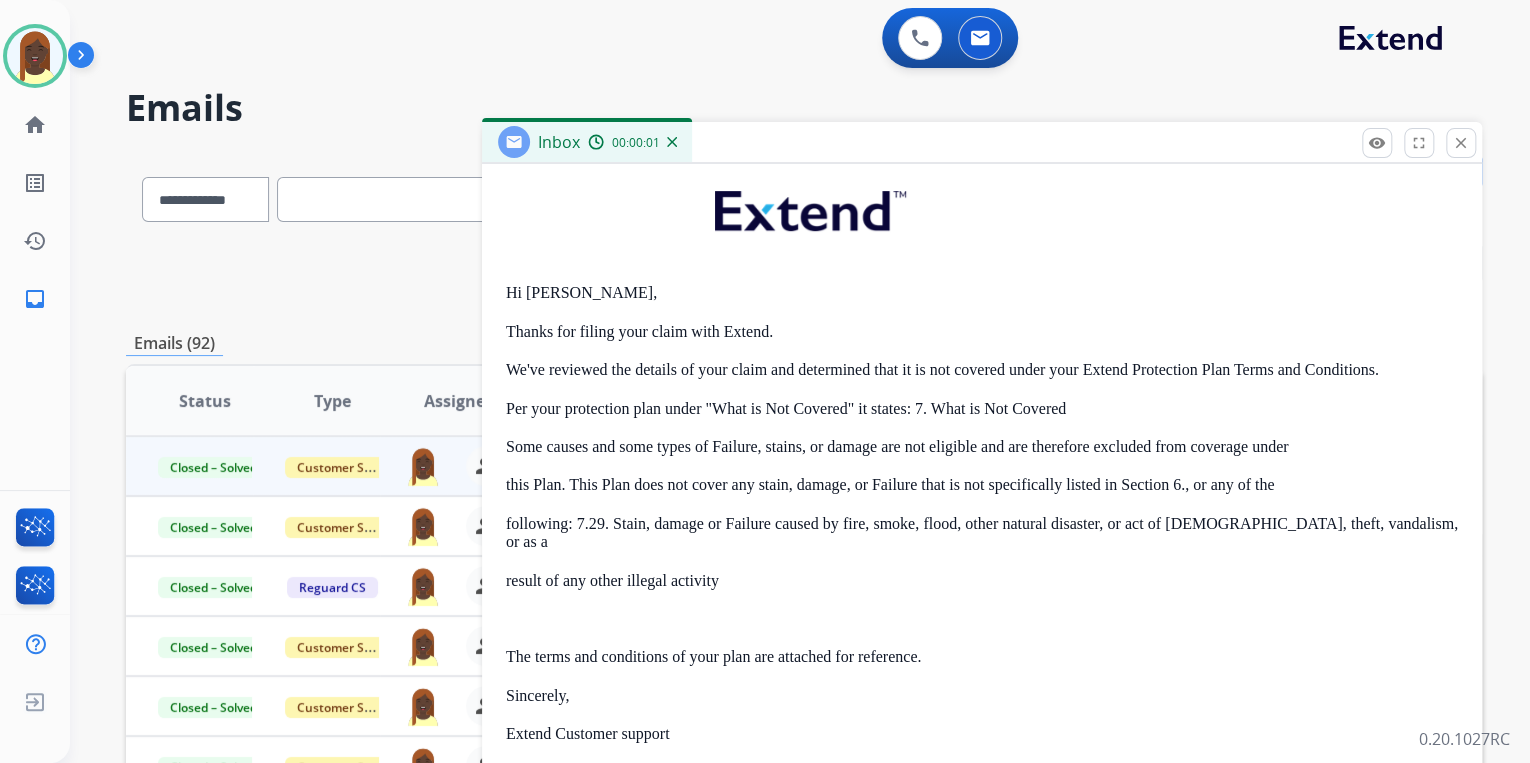 scroll, scrollTop: 400, scrollLeft: 0, axis: vertical 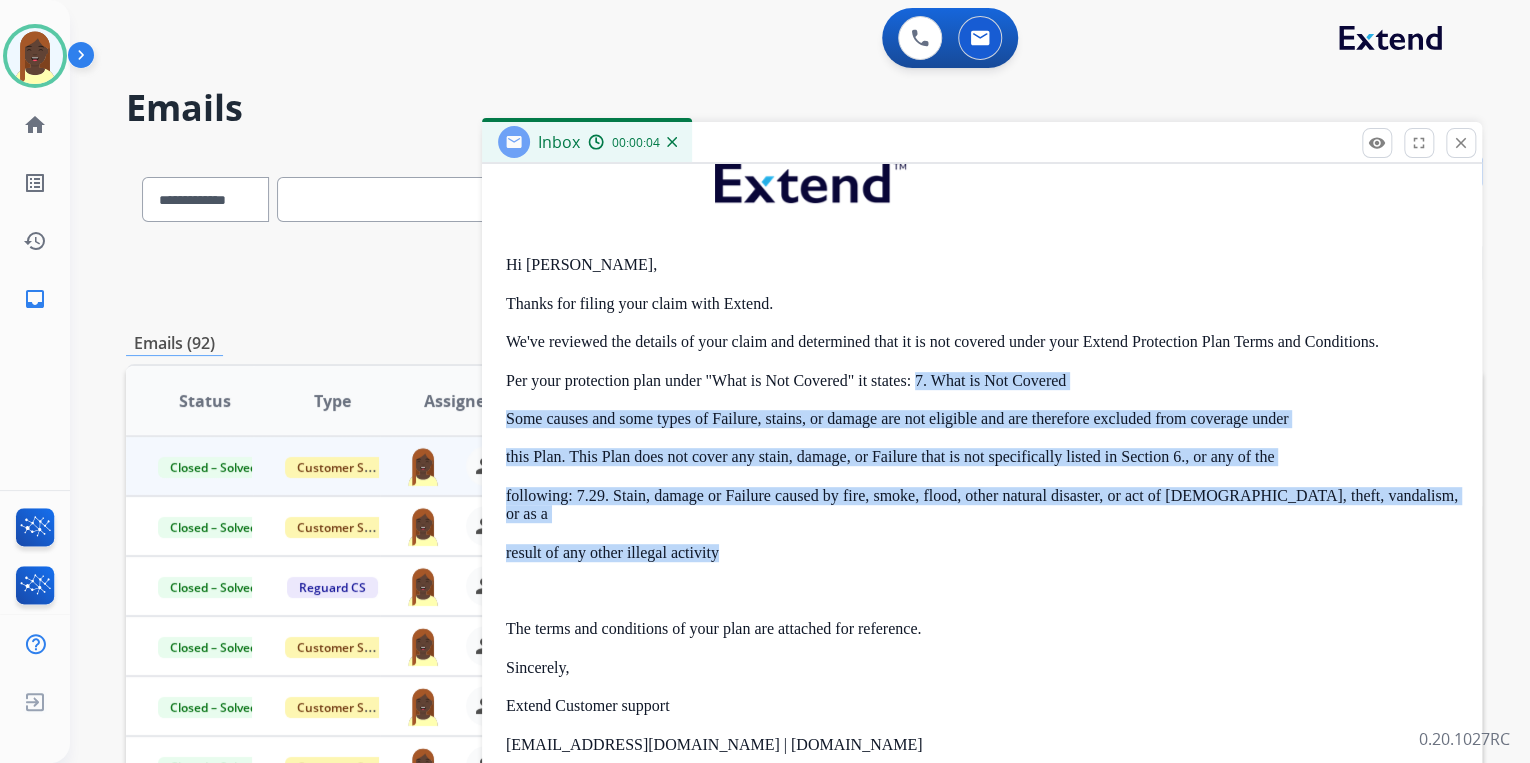 drag, startPoint x: 912, startPoint y: 374, endPoint x: 1244, endPoint y: 539, distance: 370.74115 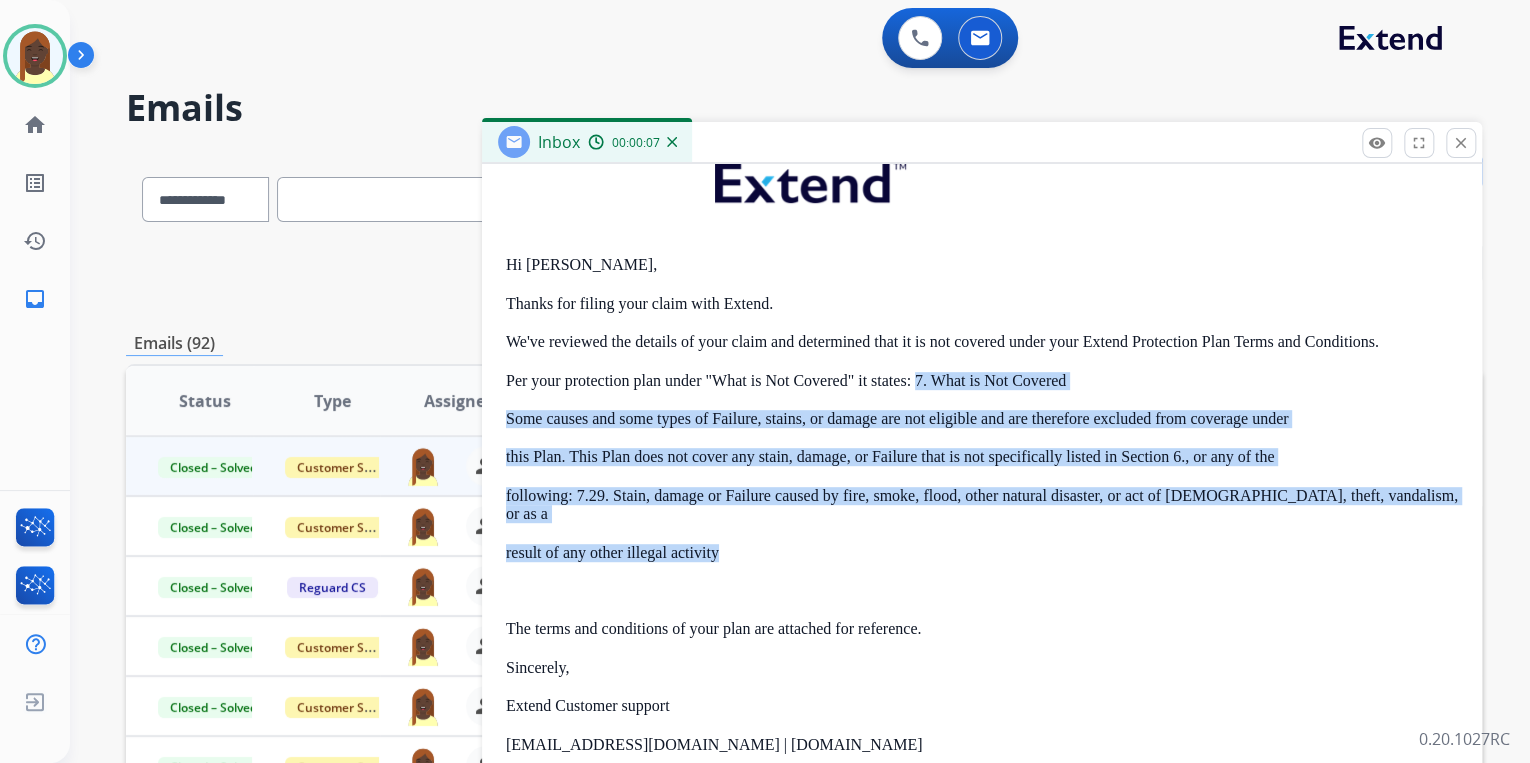 copy on "7. What is Not Covered Some causes and some types of Failure, stains, or damage are not eligible and are therefore excluded from coverage under  this Plan. This Plan does not cover any stain, damage, or Failure that is not specifically listed in Section 6., or any of the  following: 7.29. Stain, damage or Failure caused by fire, smoke, flood, other natural disaster, or act of [DEMOGRAPHIC_DATA], theft, vandalism, or as a  result of any other illegal activity" 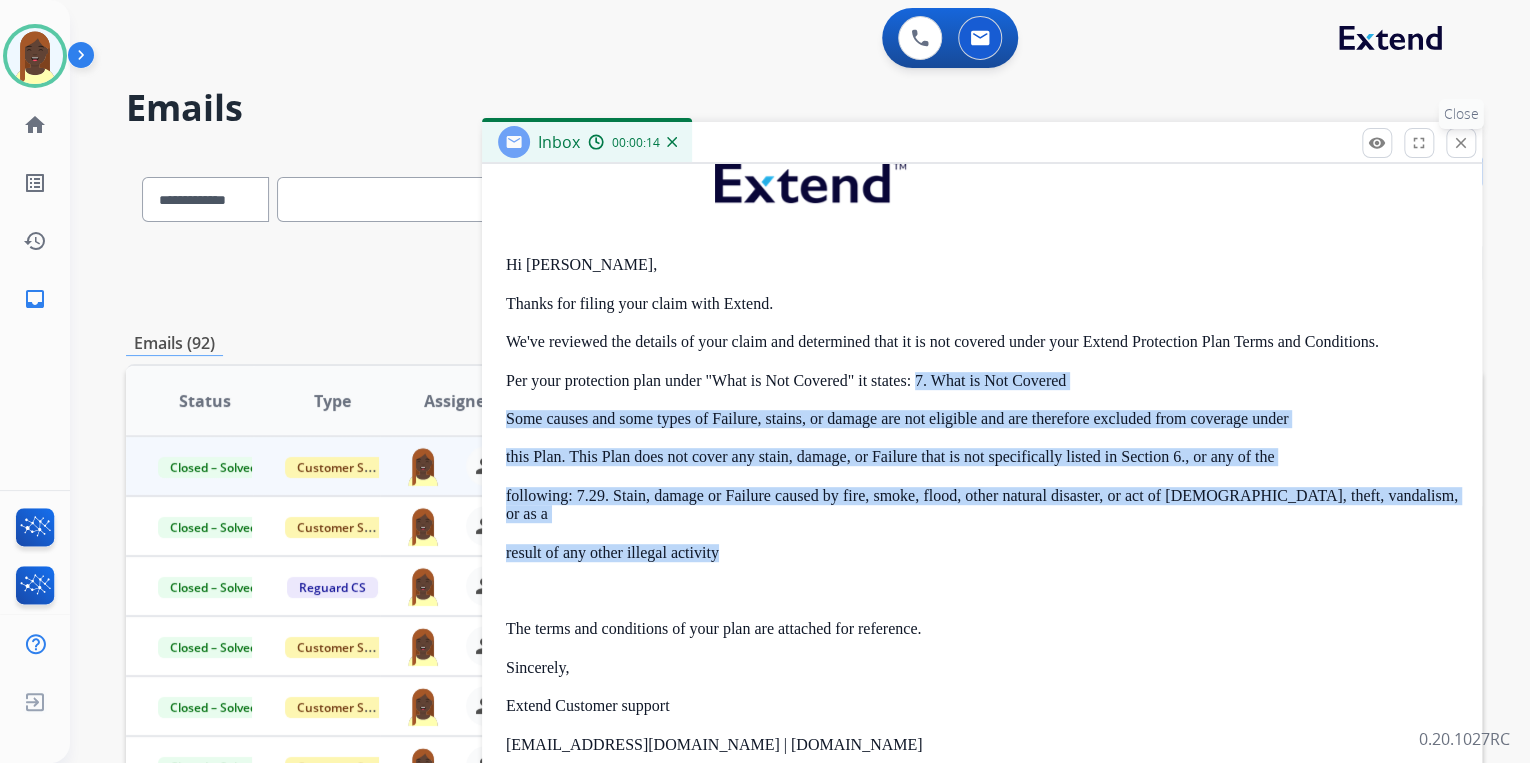 click on "close" at bounding box center (1461, 143) 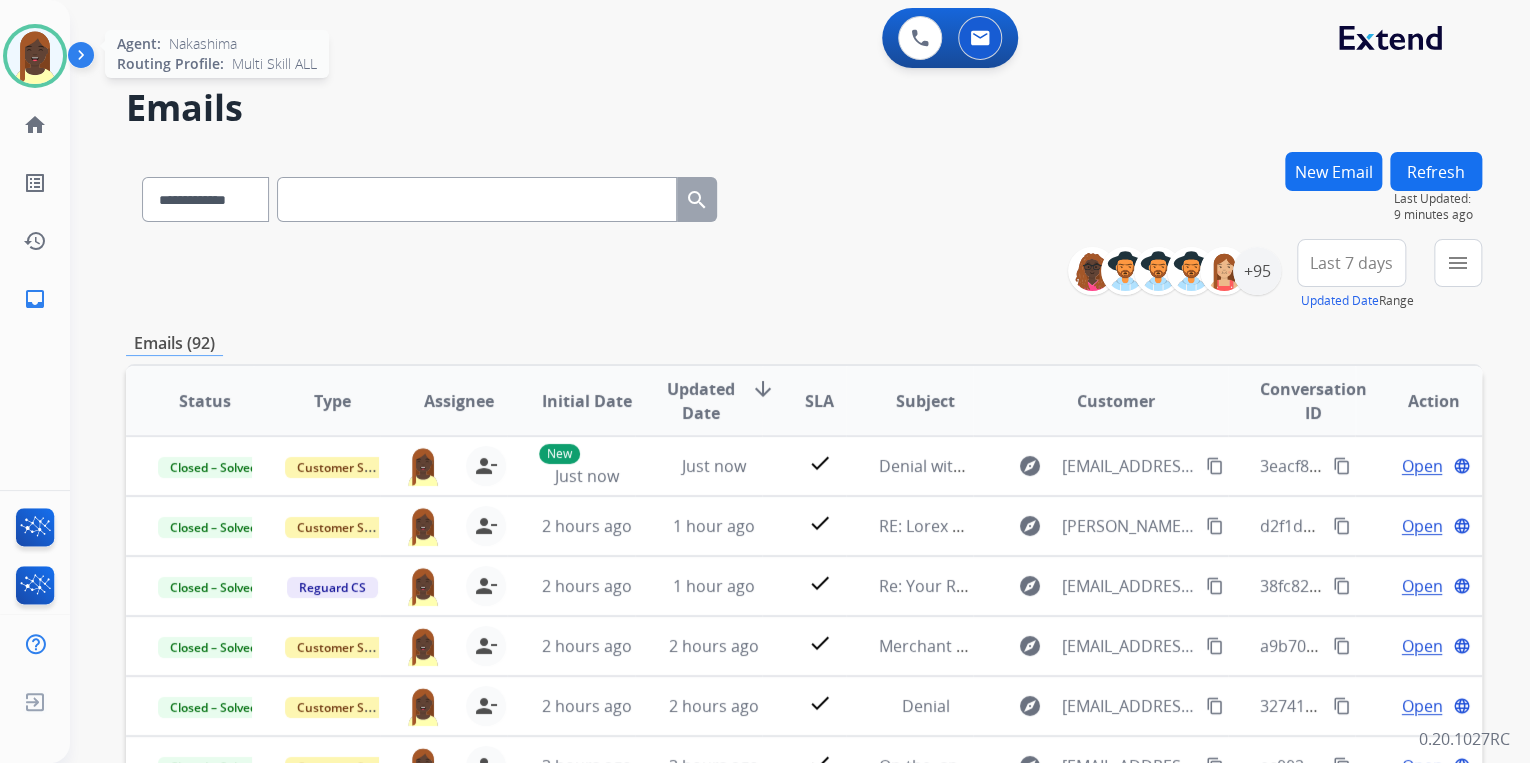 click at bounding box center (35, 56) 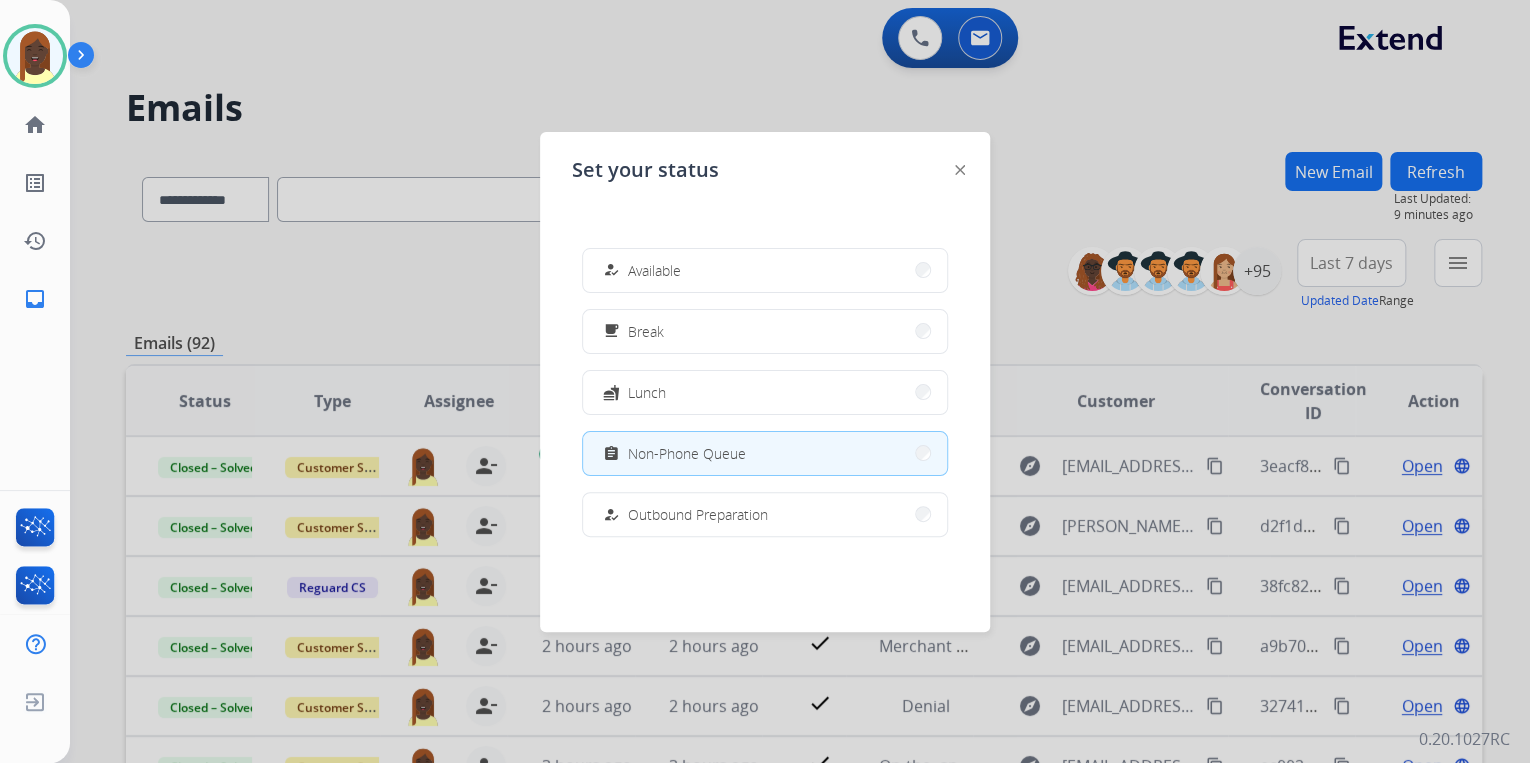 click at bounding box center (765, 381) 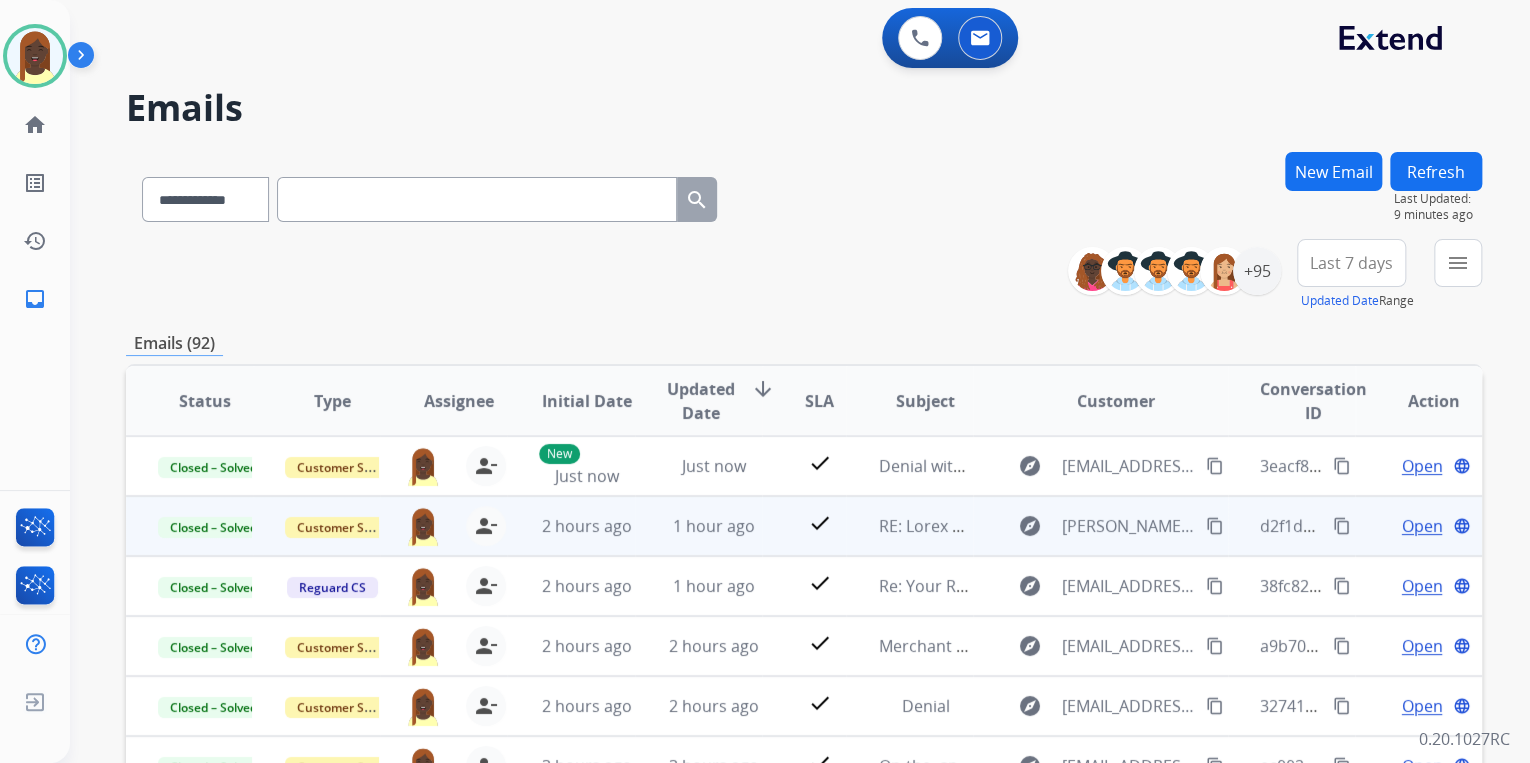 scroll, scrollTop: 1, scrollLeft: 0, axis: vertical 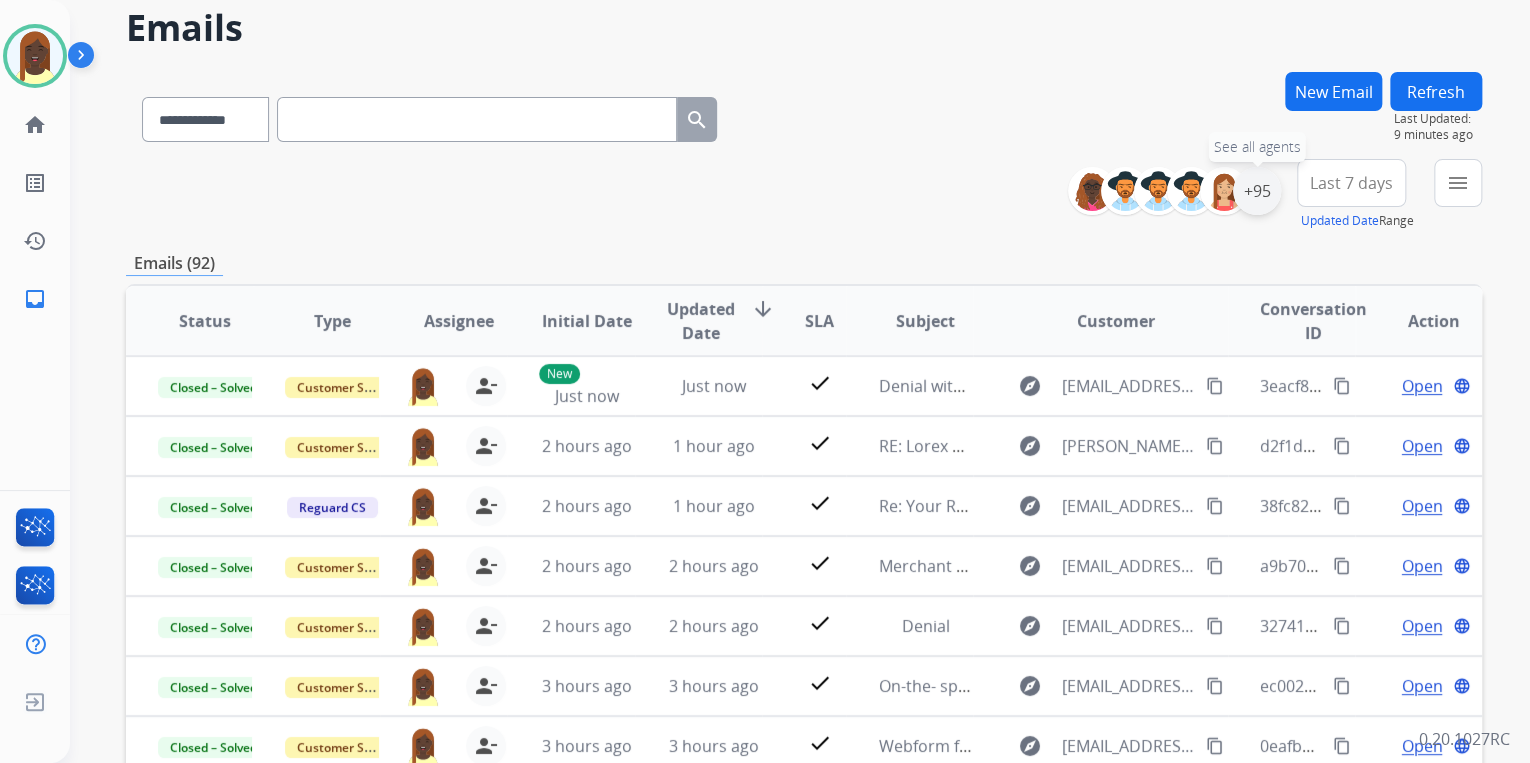 click on "+95" at bounding box center [1257, 191] 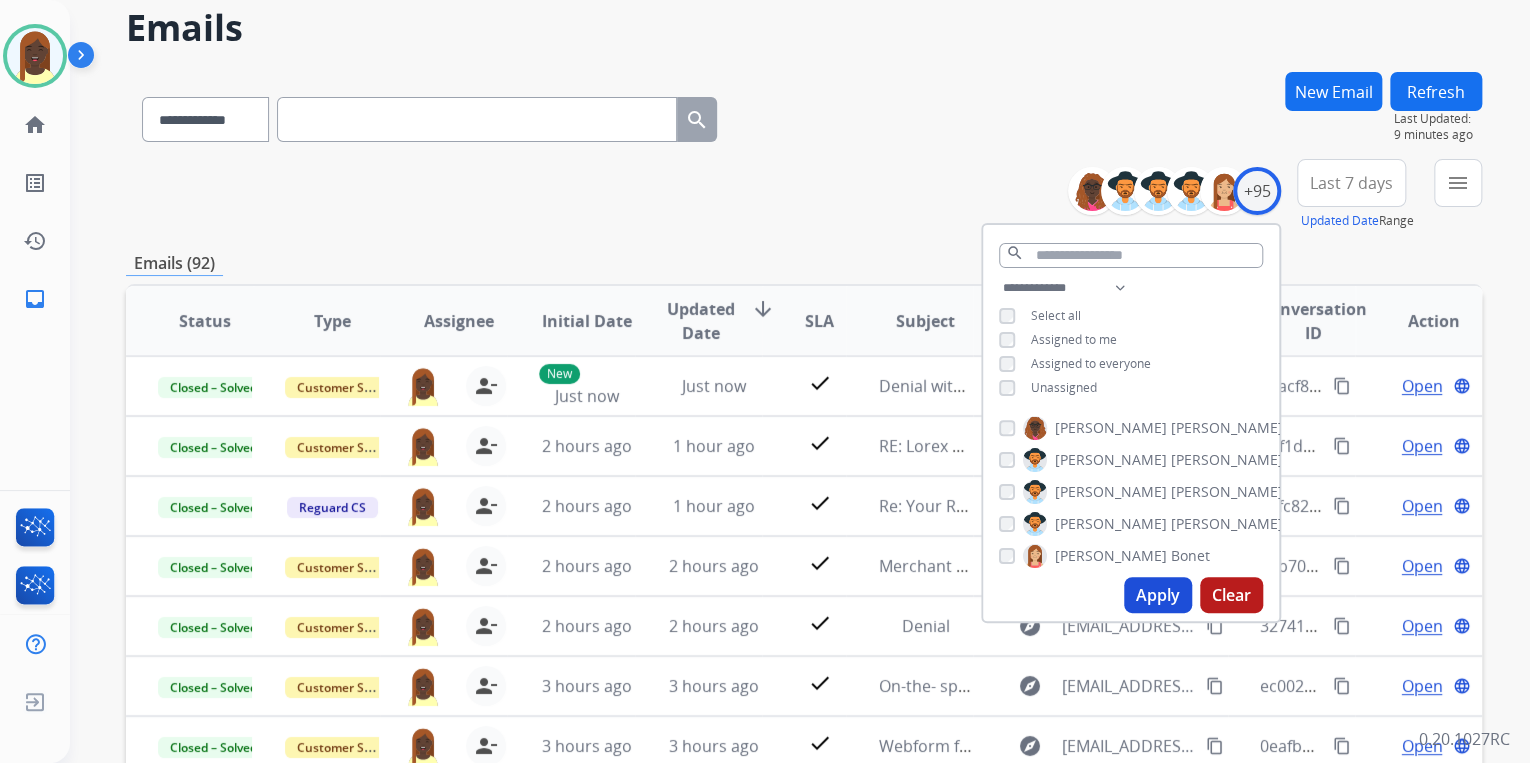 click on "**********" at bounding box center [804, 195] 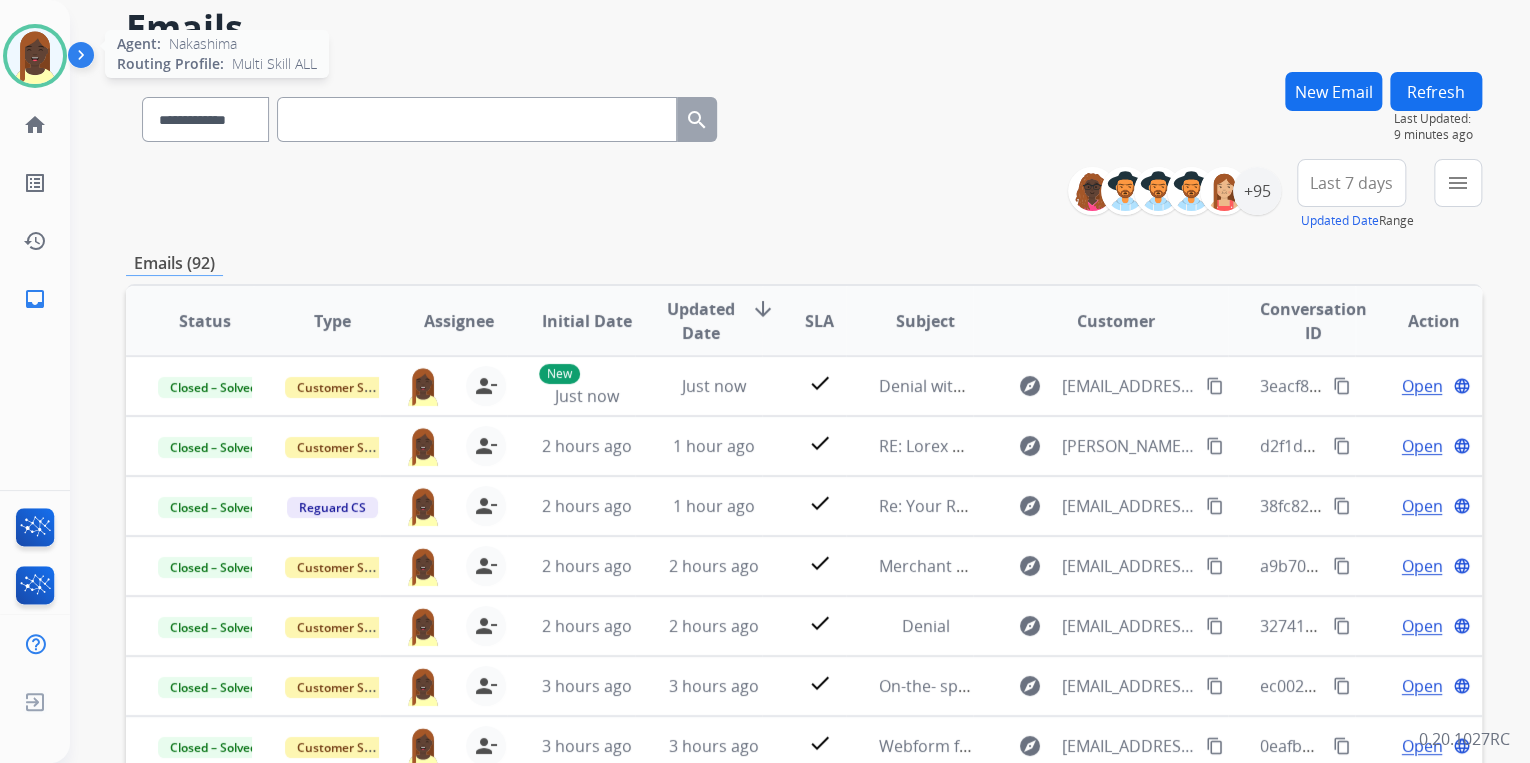 click at bounding box center (35, 56) 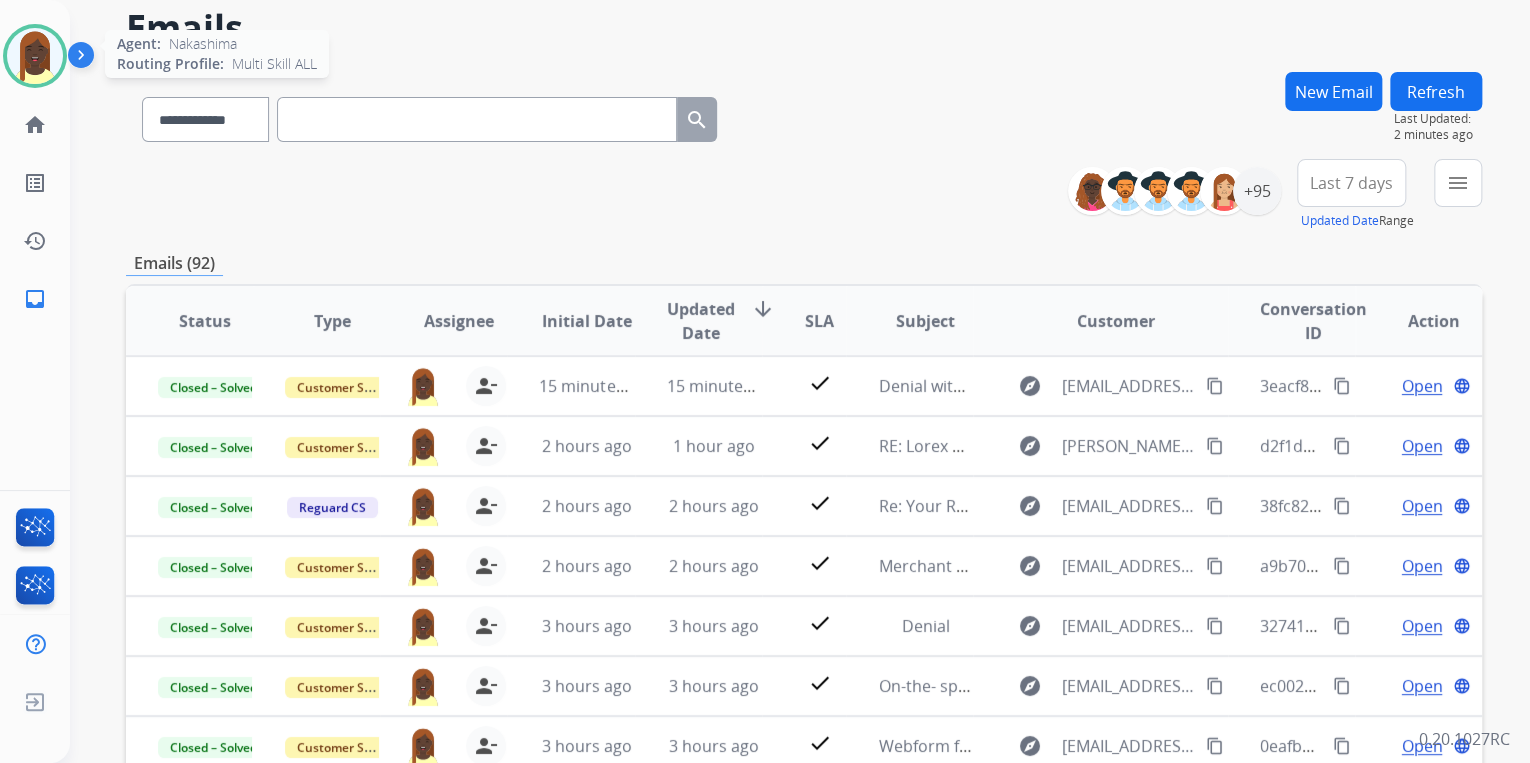 click at bounding box center [35, 56] 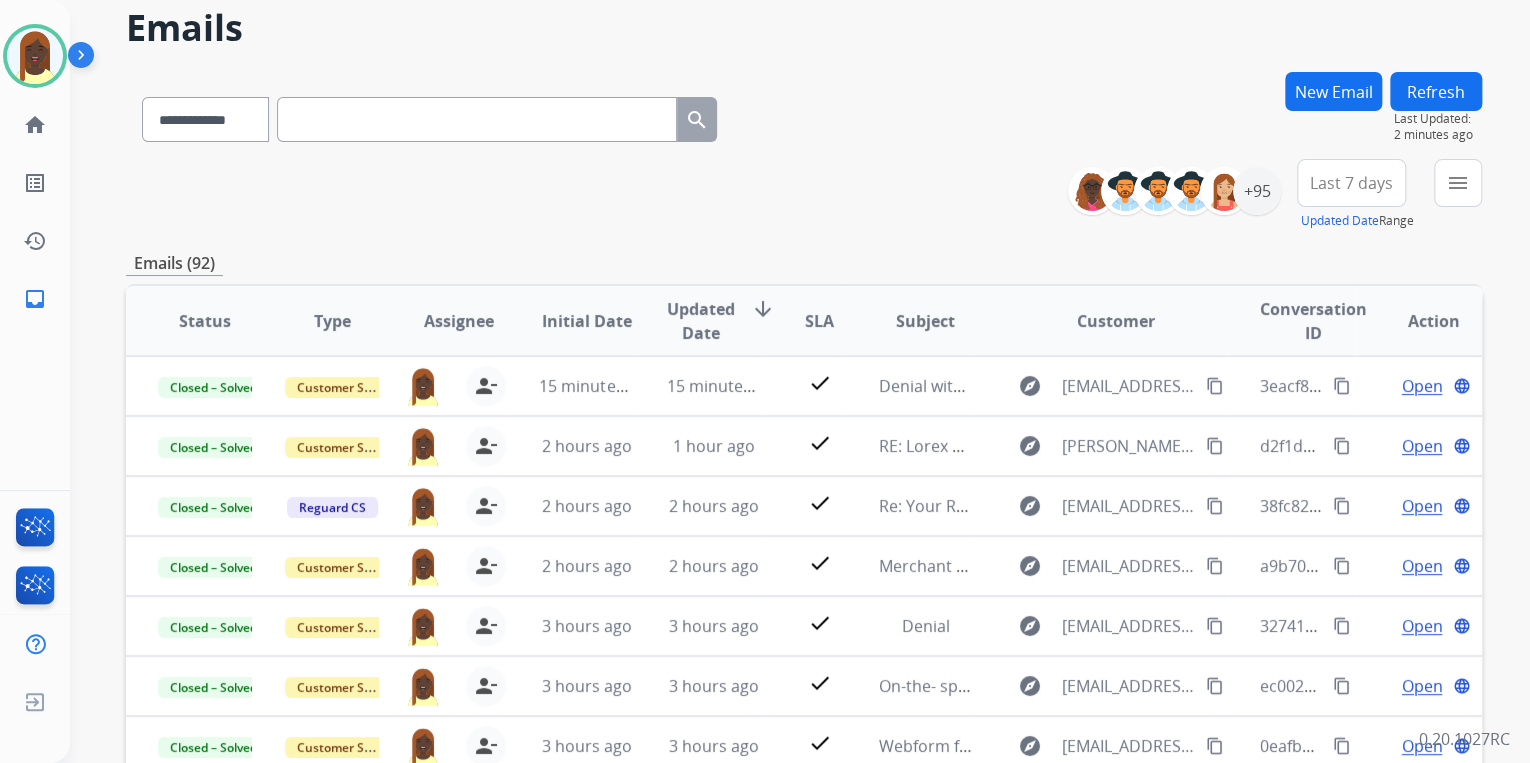 click on "**********" at bounding box center [804, 195] 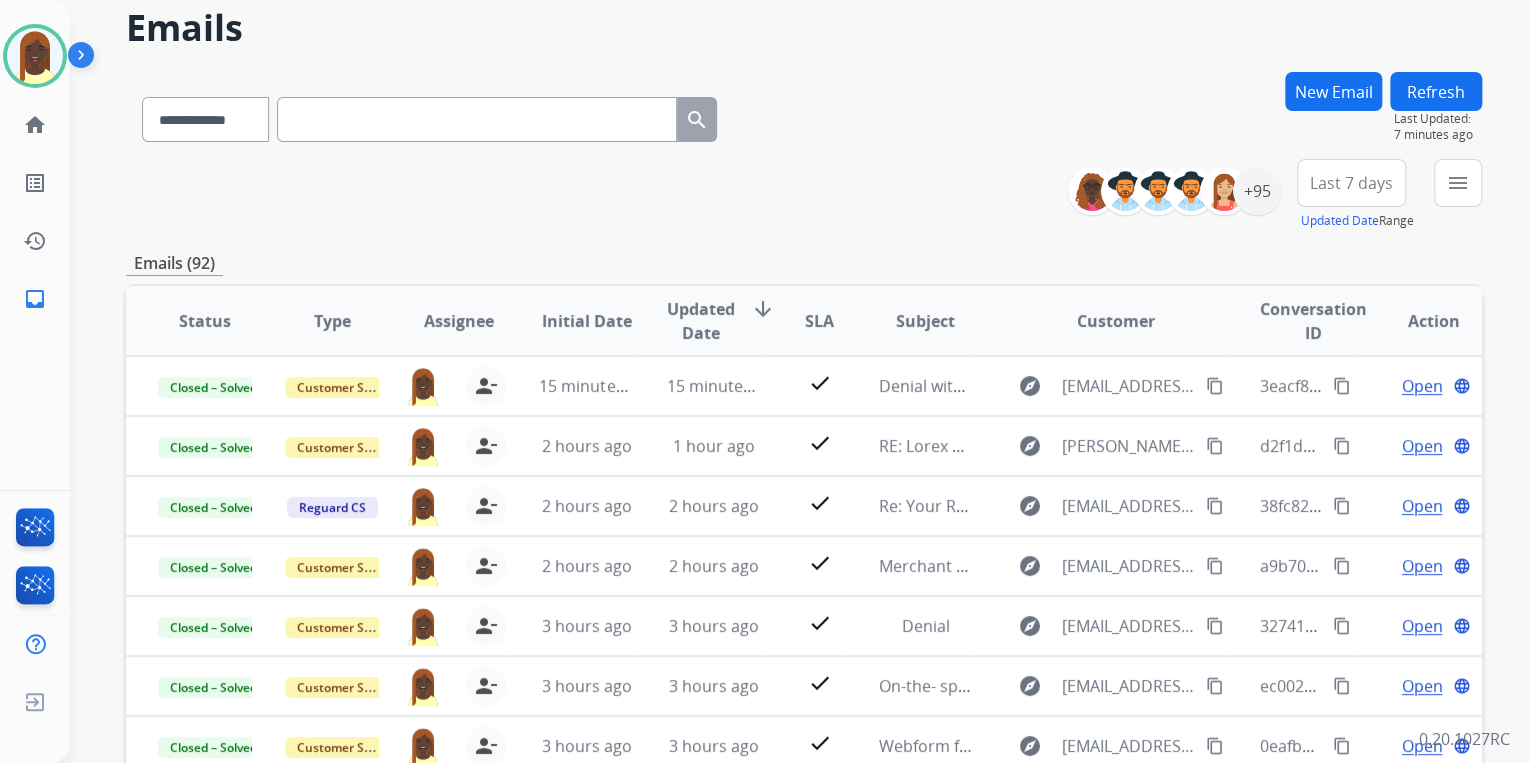 click on "**********" at bounding box center (804, 565) 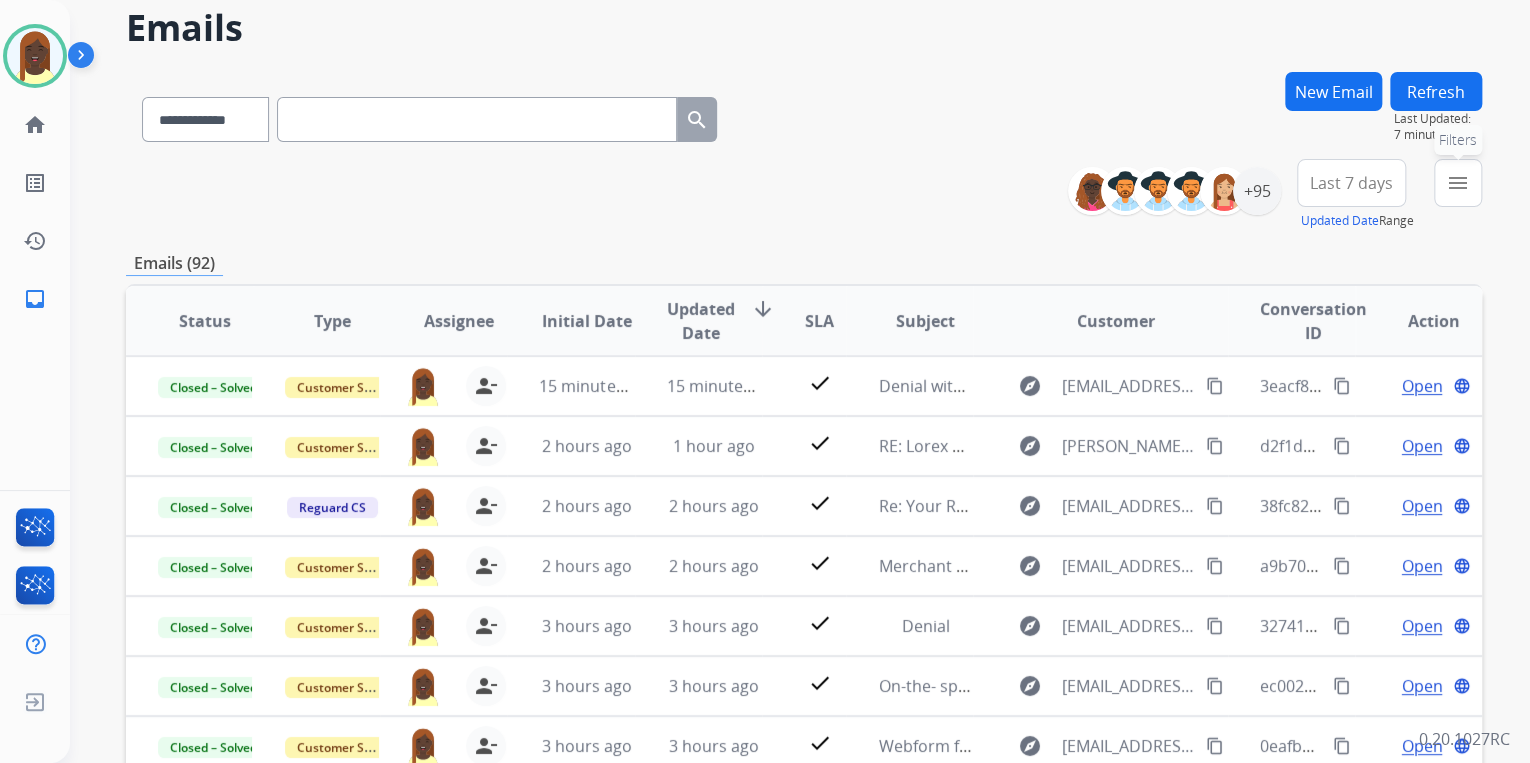click on "menu" at bounding box center (1458, 183) 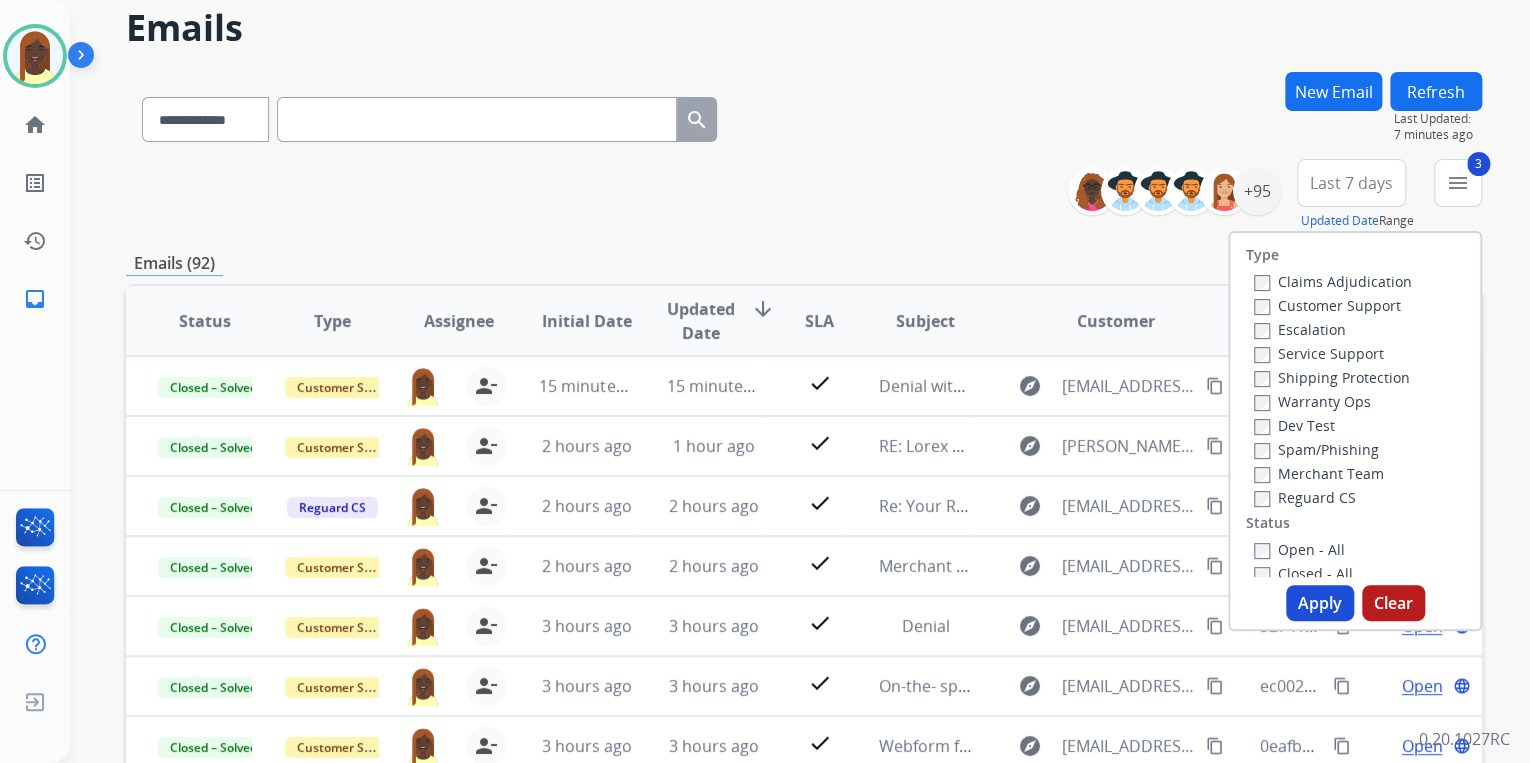 drag, startPoint x: 1309, startPoint y: 604, endPoint x: 1201, endPoint y: 474, distance: 169.00888 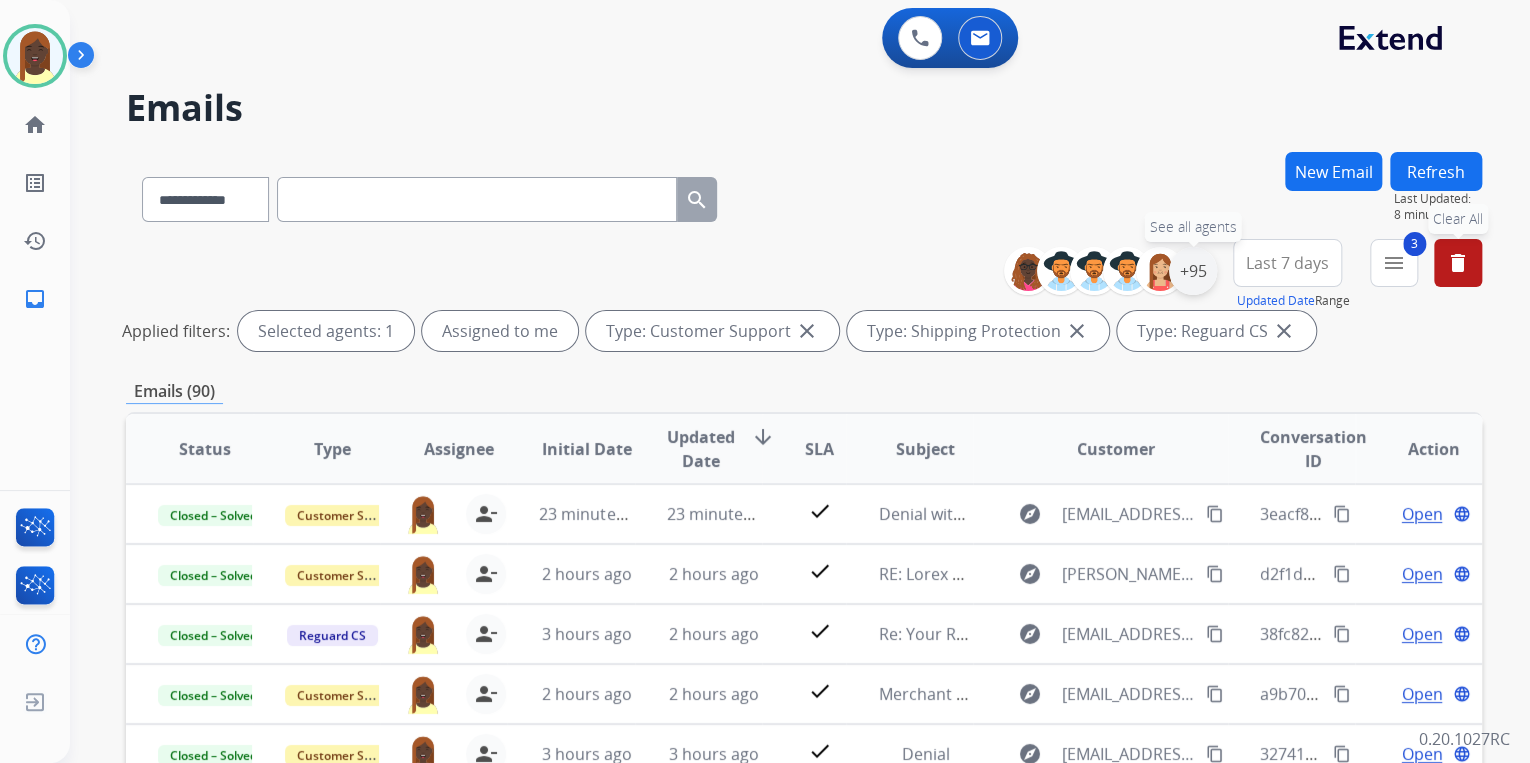 click on "+95" at bounding box center [1193, 271] 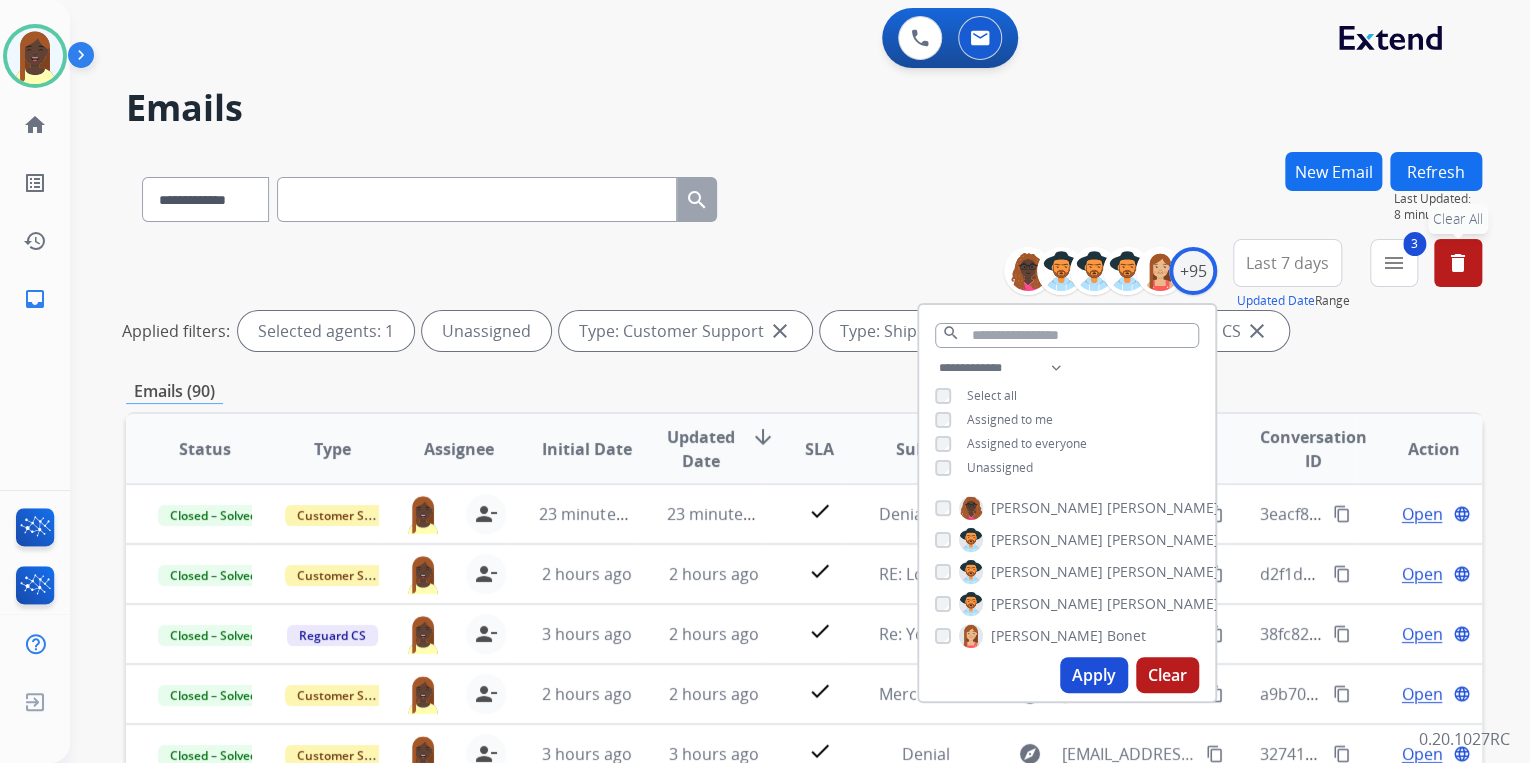 click on "Apply" at bounding box center (1094, 675) 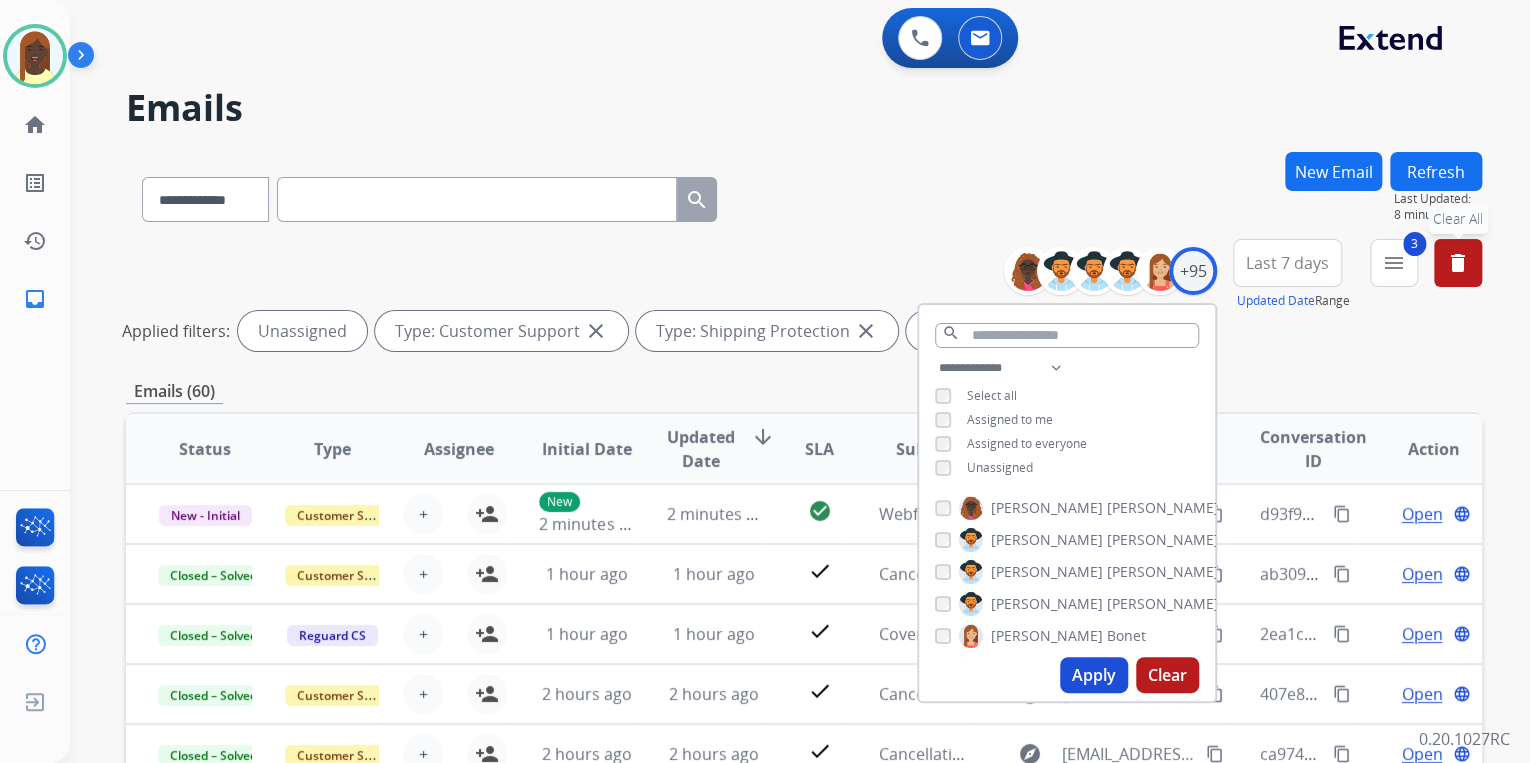 click on "**********" at bounding box center [804, 299] 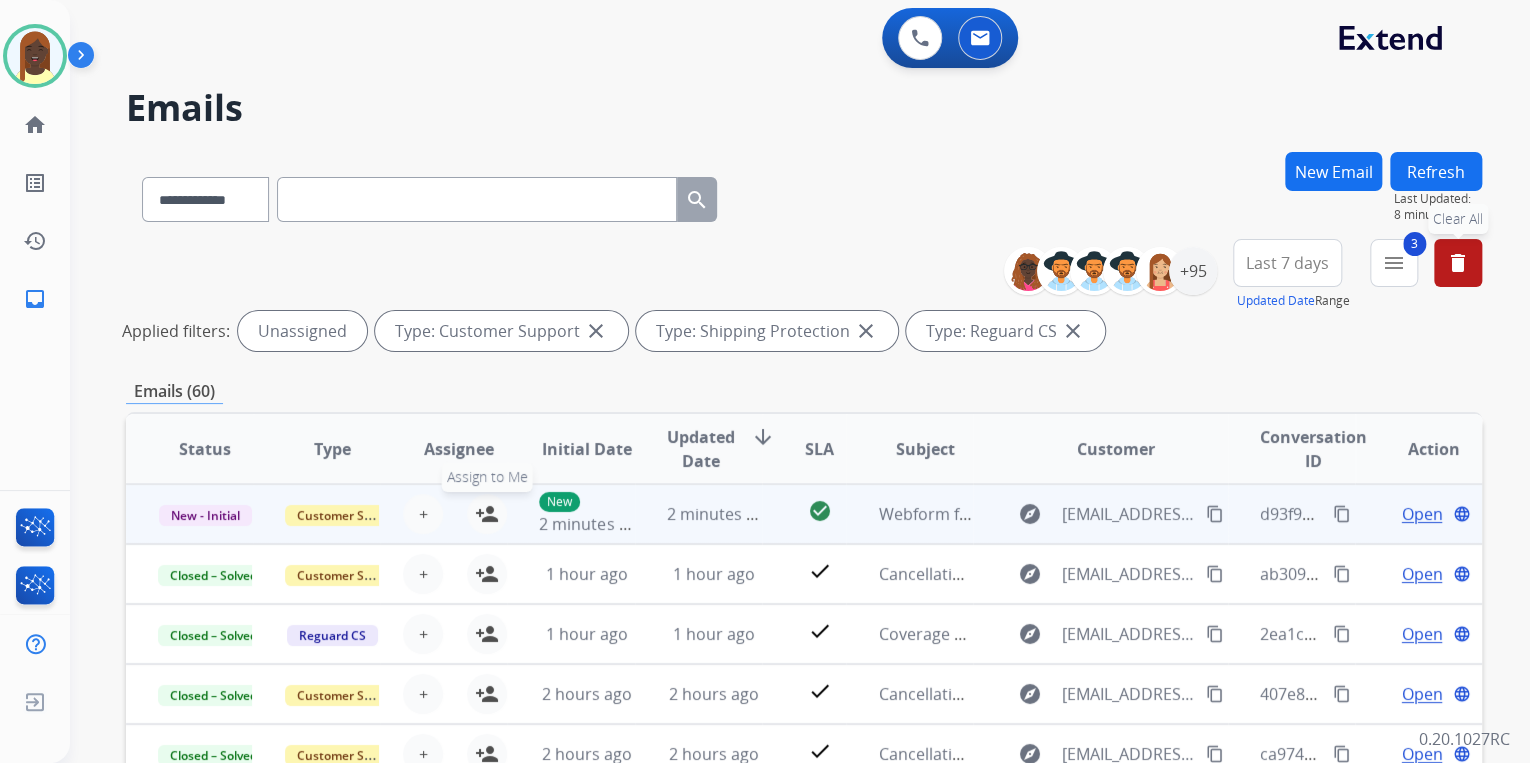 click on "person_add" at bounding box center (487, 514) 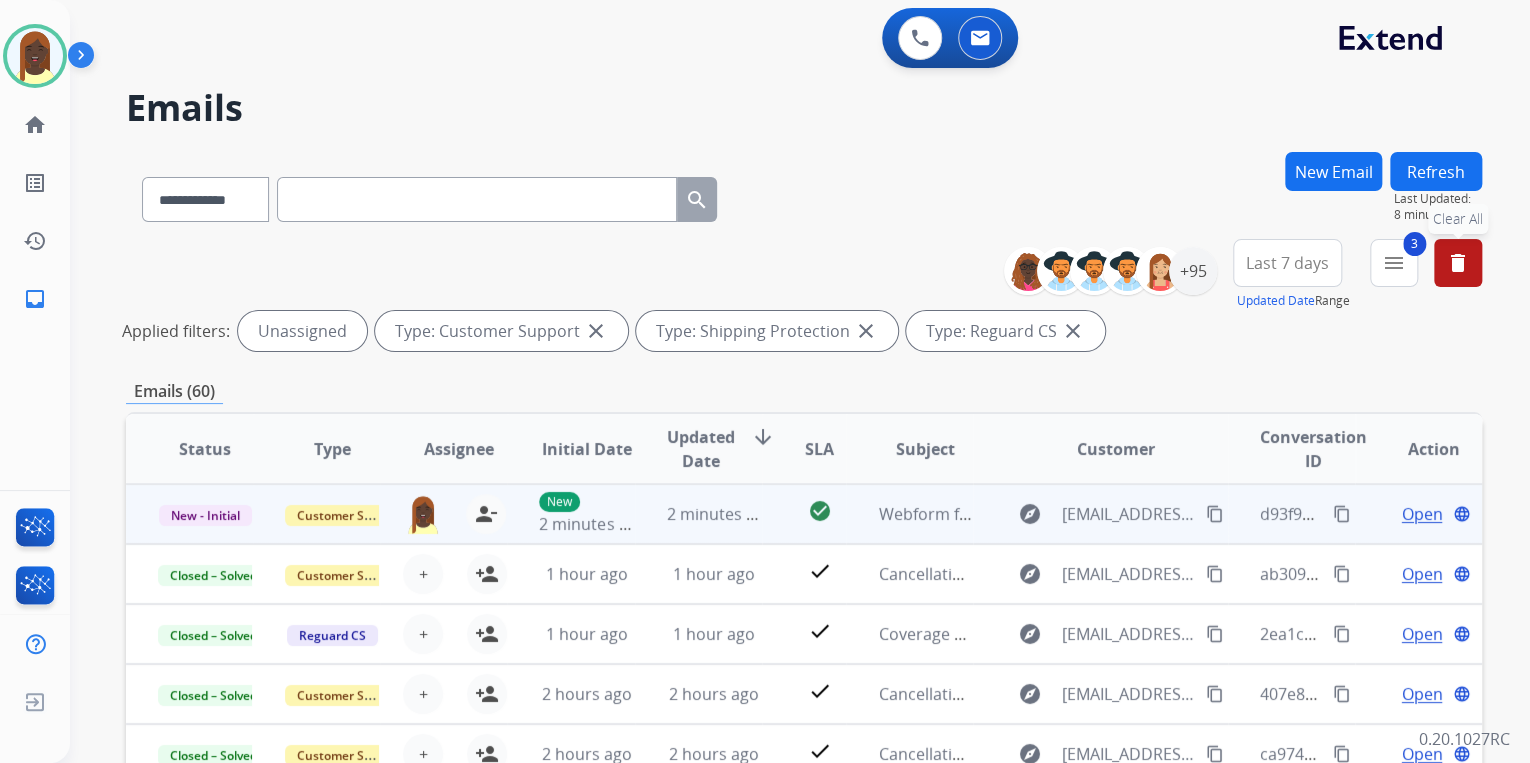 click on "content_copy" at bounding box center (1342, 514) 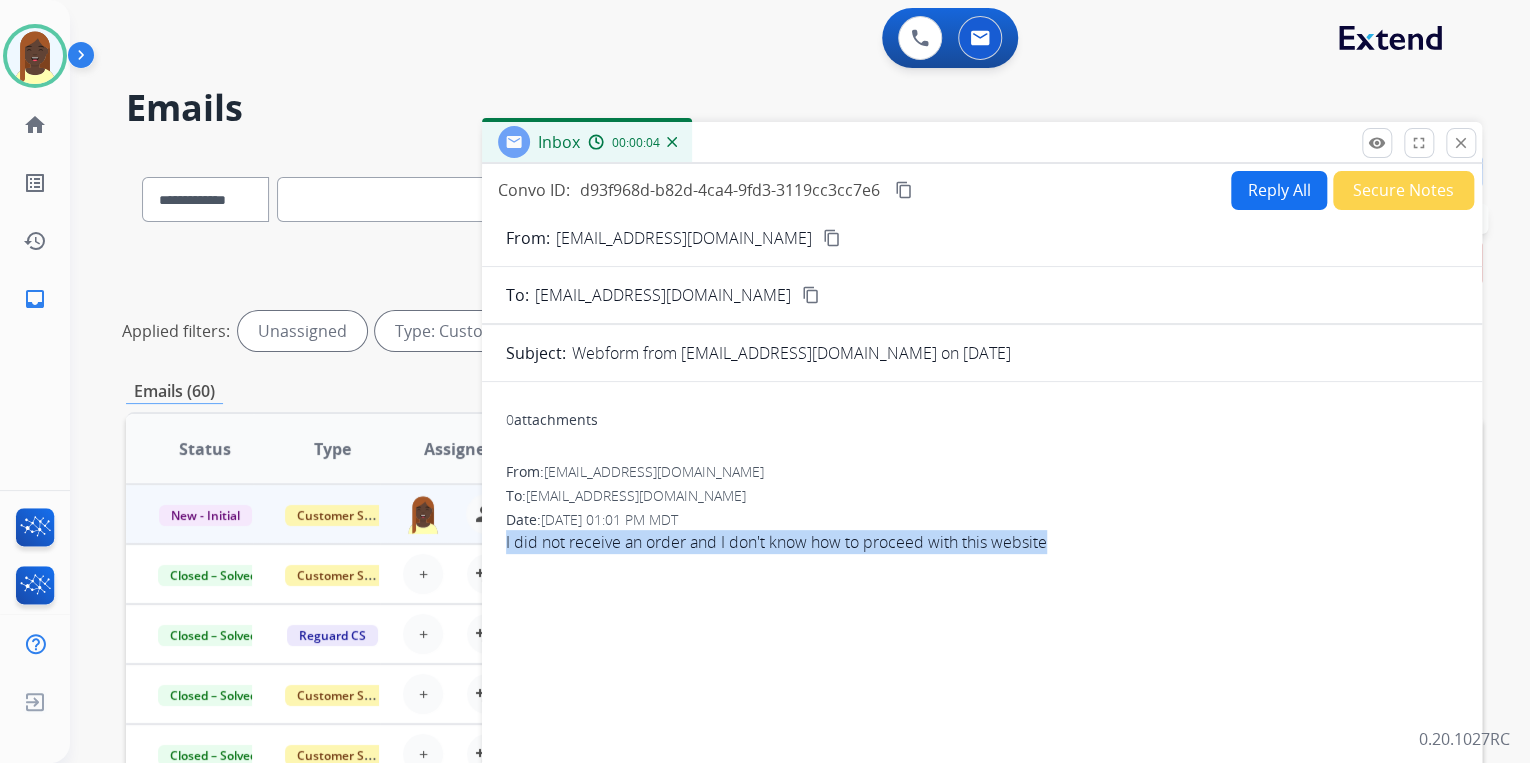 drag, startPoint x: 500, startPoint y: 545, endPoint x: 1062, endPoint y: 568, distance: 562.47046 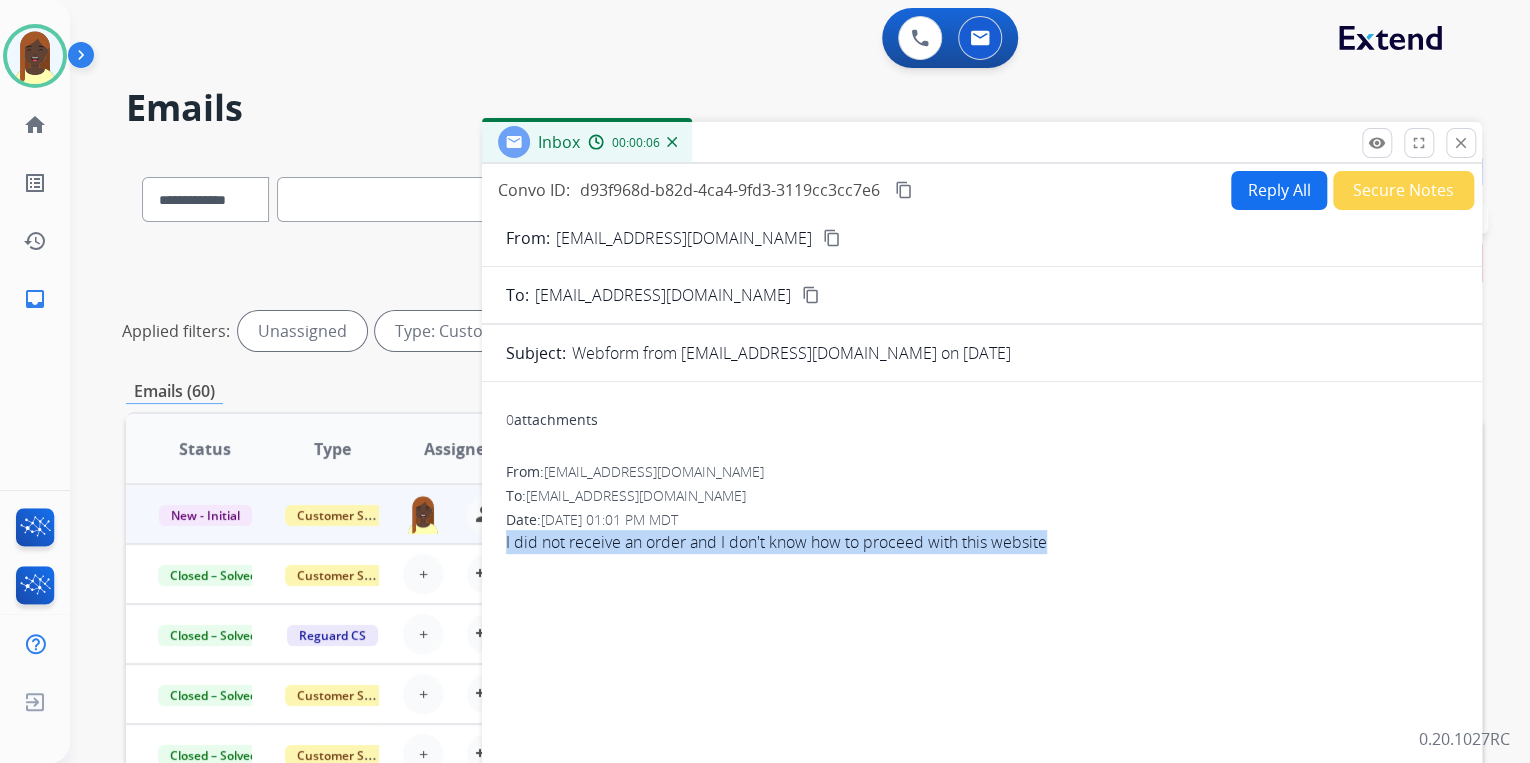 copy on "I did not receive an order and I don't know how to proceed with this website" 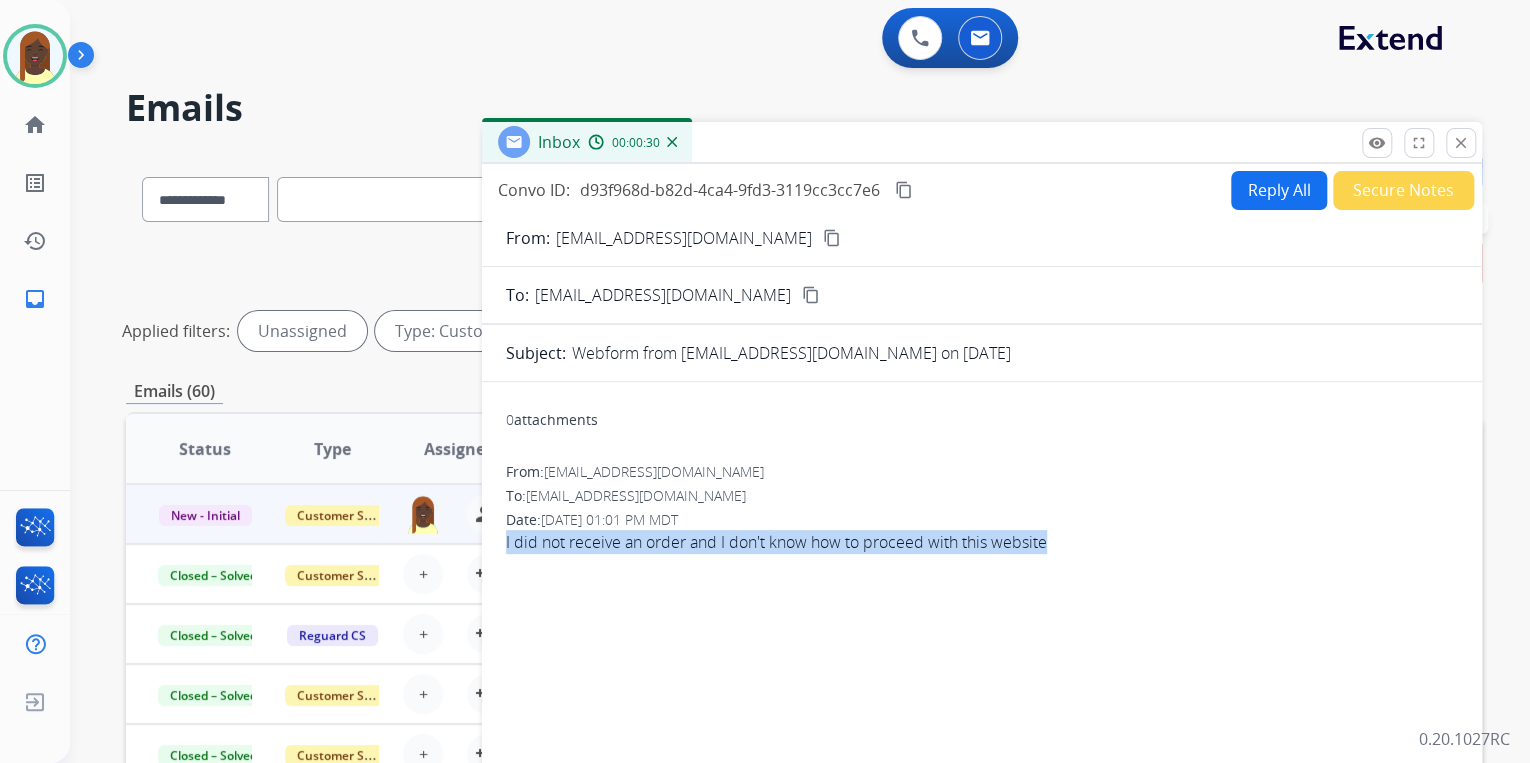 click on "content_copy" at bounding box center (832, 238) 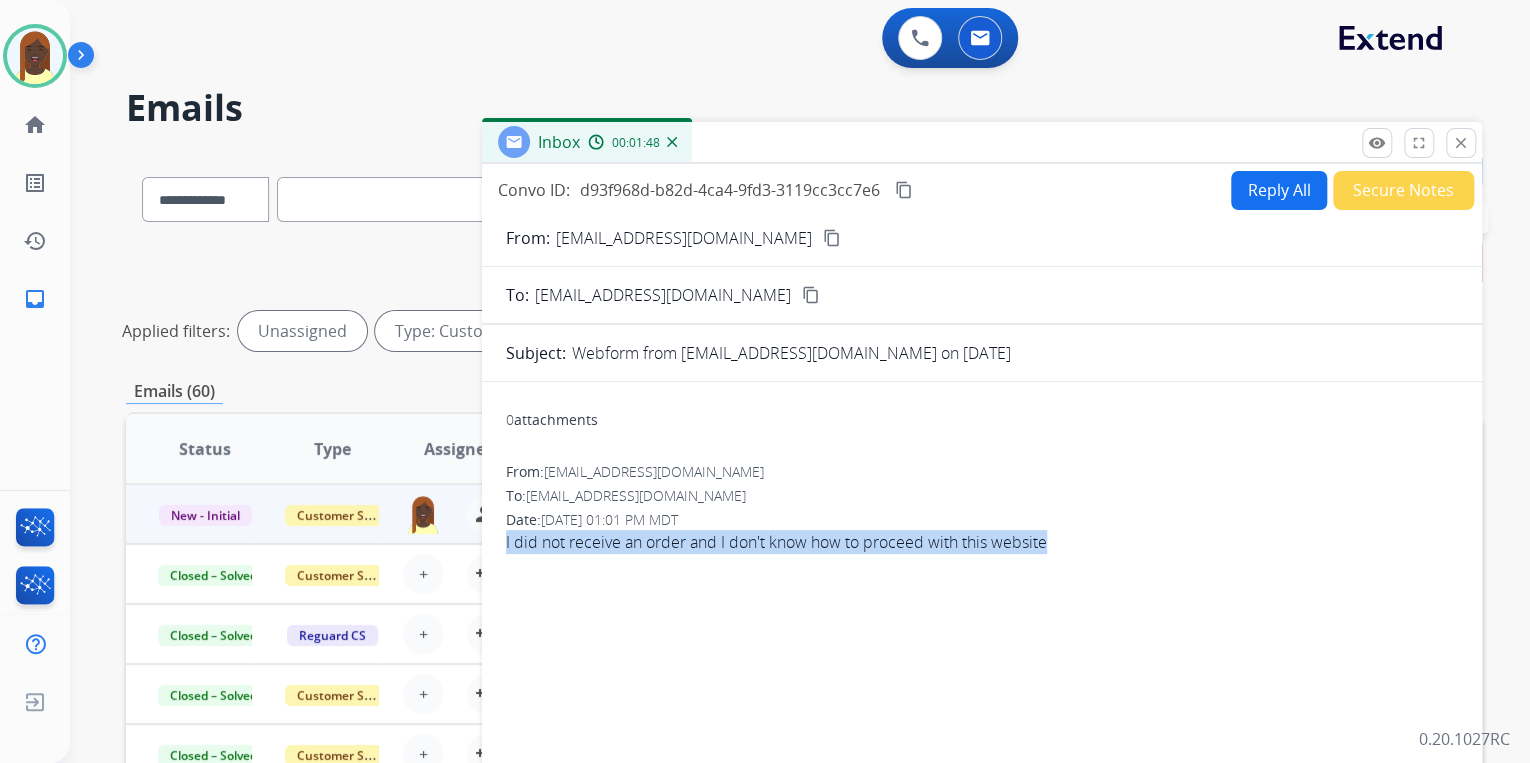 click on "Reply All" at bounding box center (1279, 190) 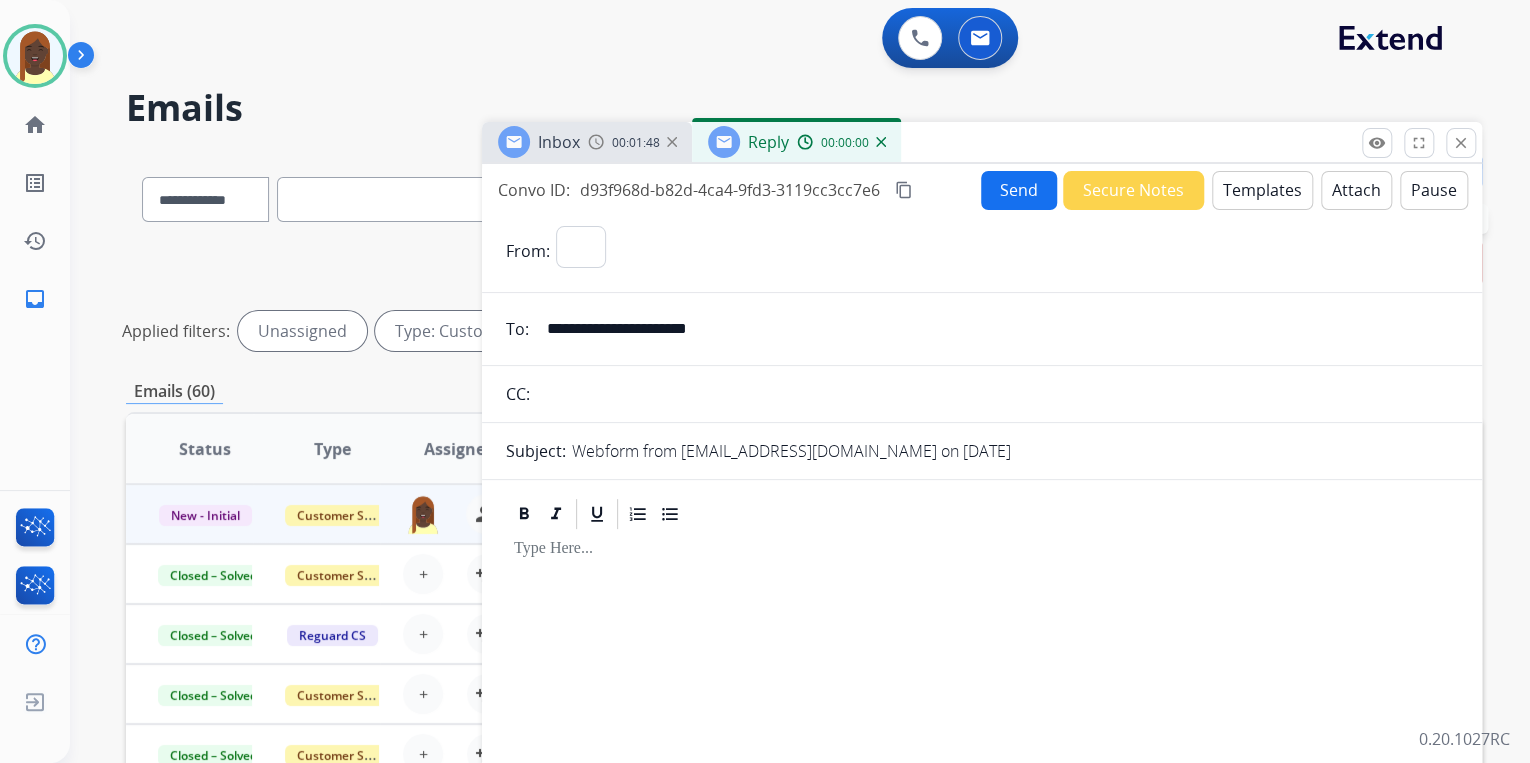 select on "**********" 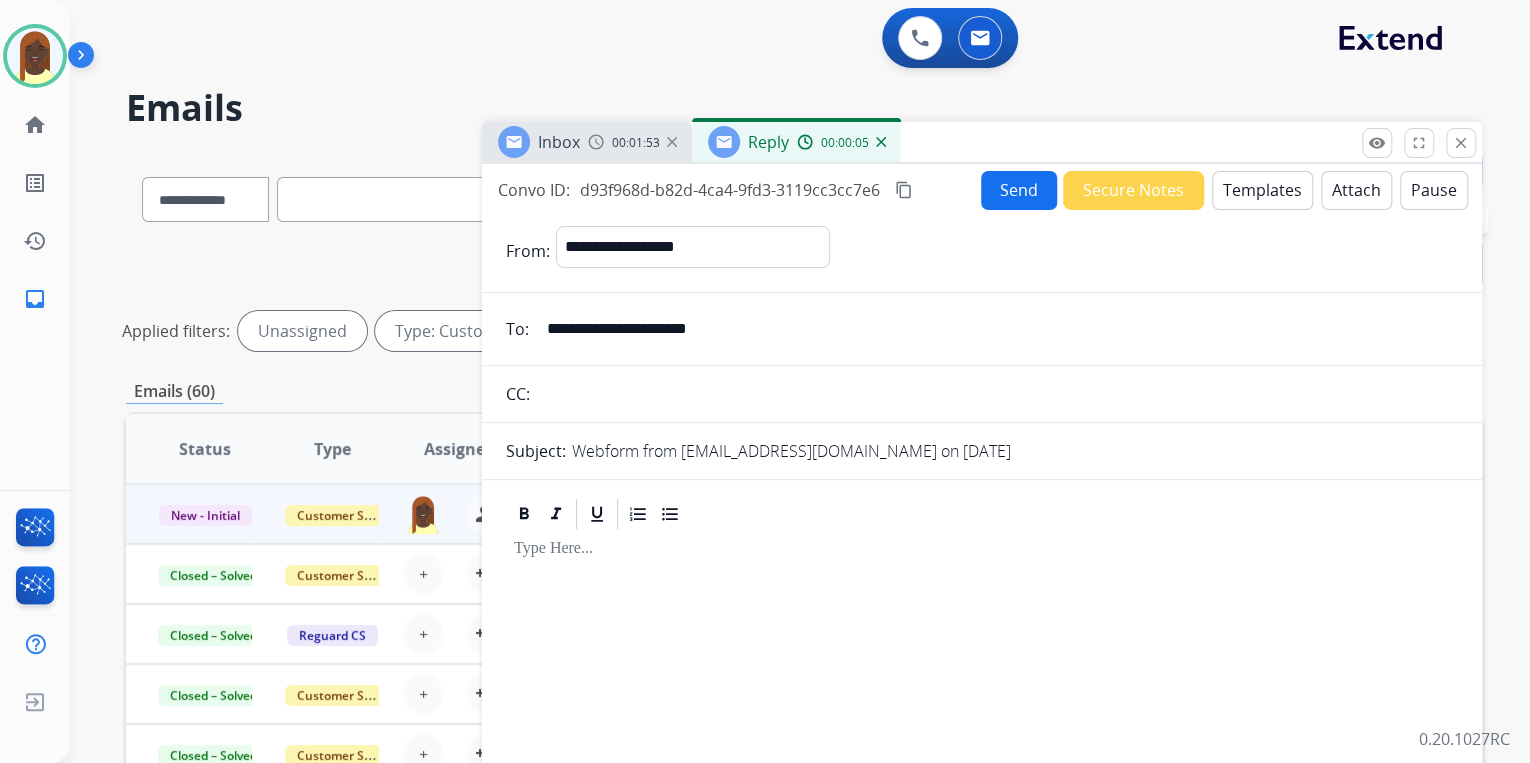 click on "Templates" at bounding box center (1262, 190) 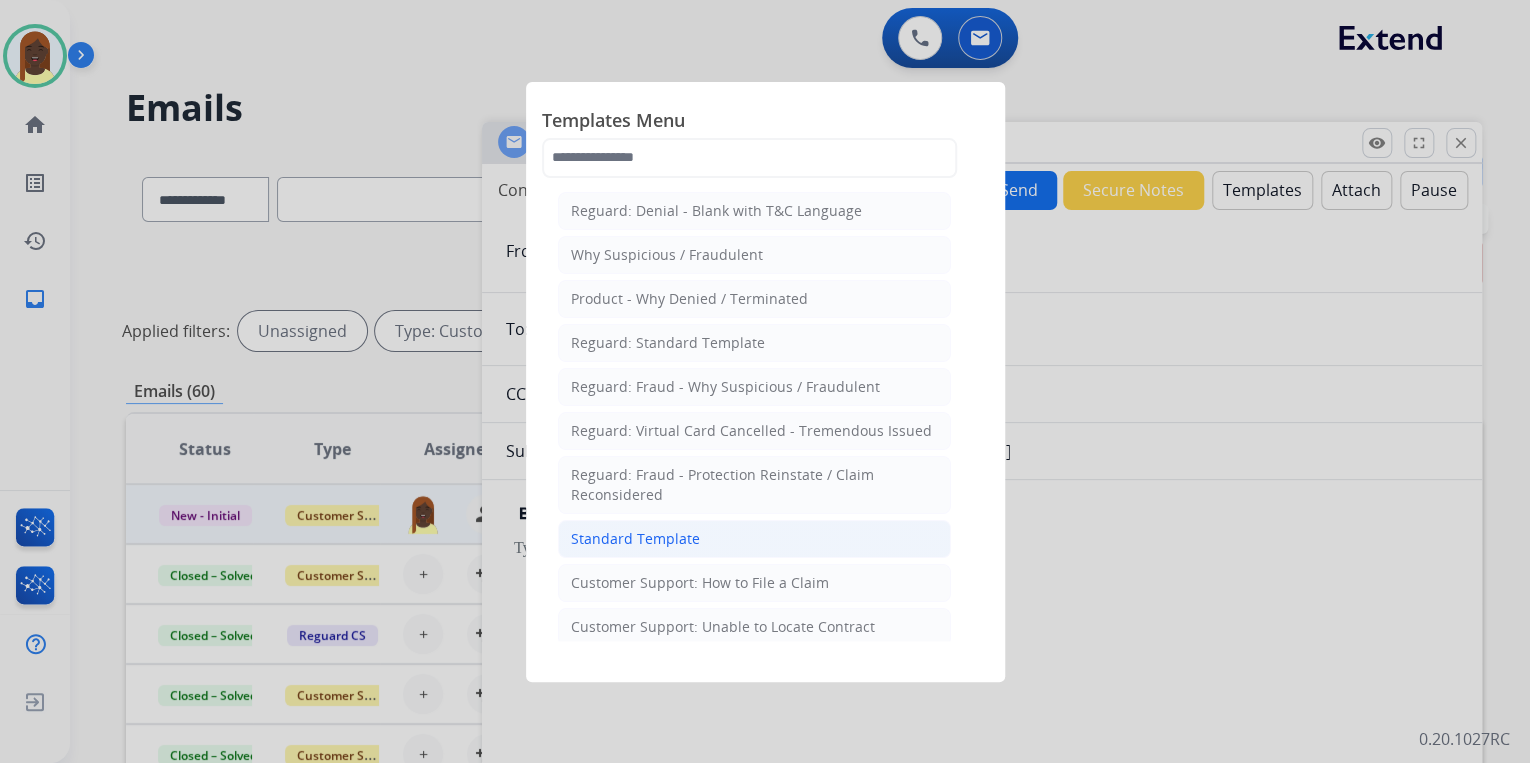 click on "Standard Template" 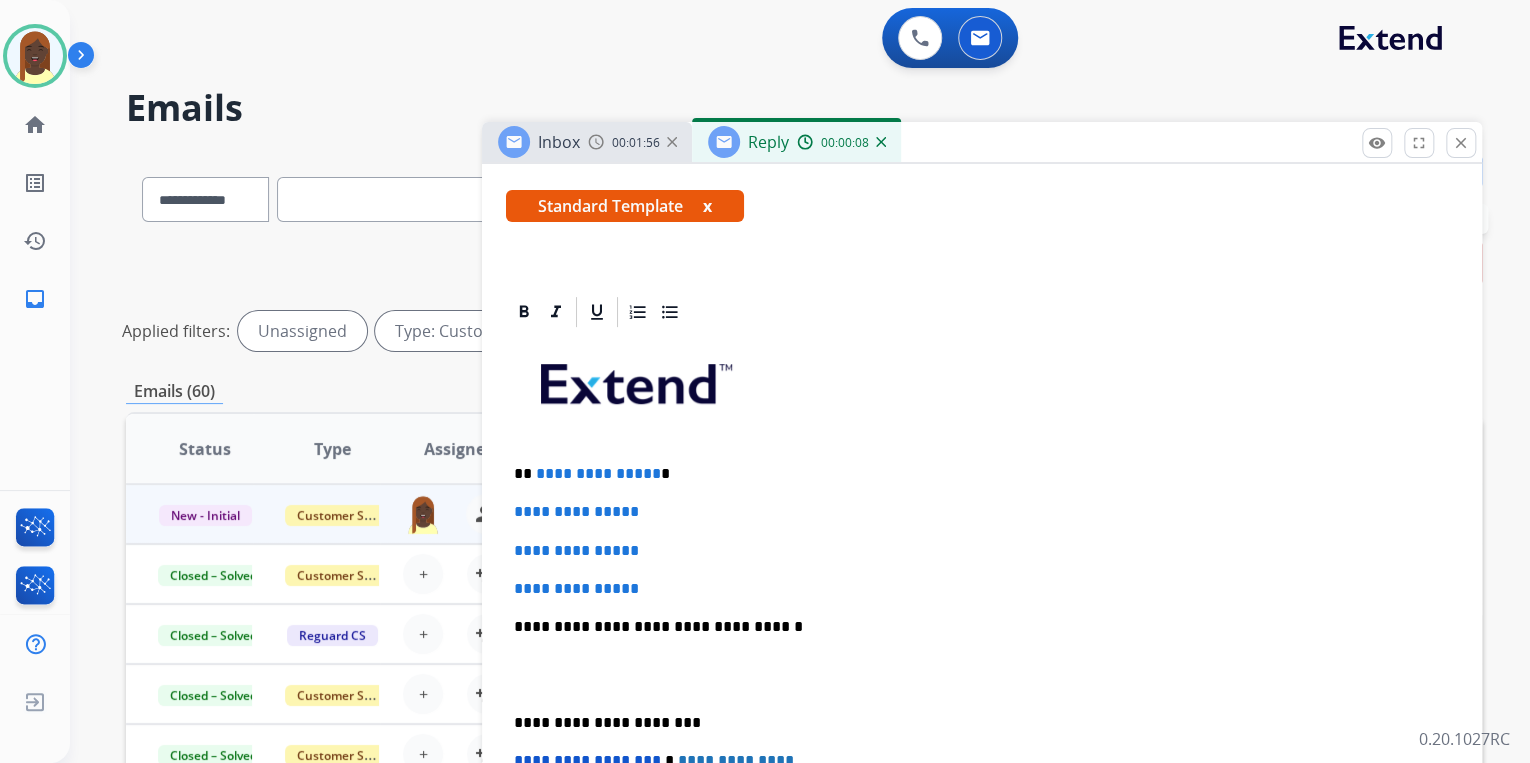 scroll, scrollTop: 400, scrollLeft: 0, axis: vertical 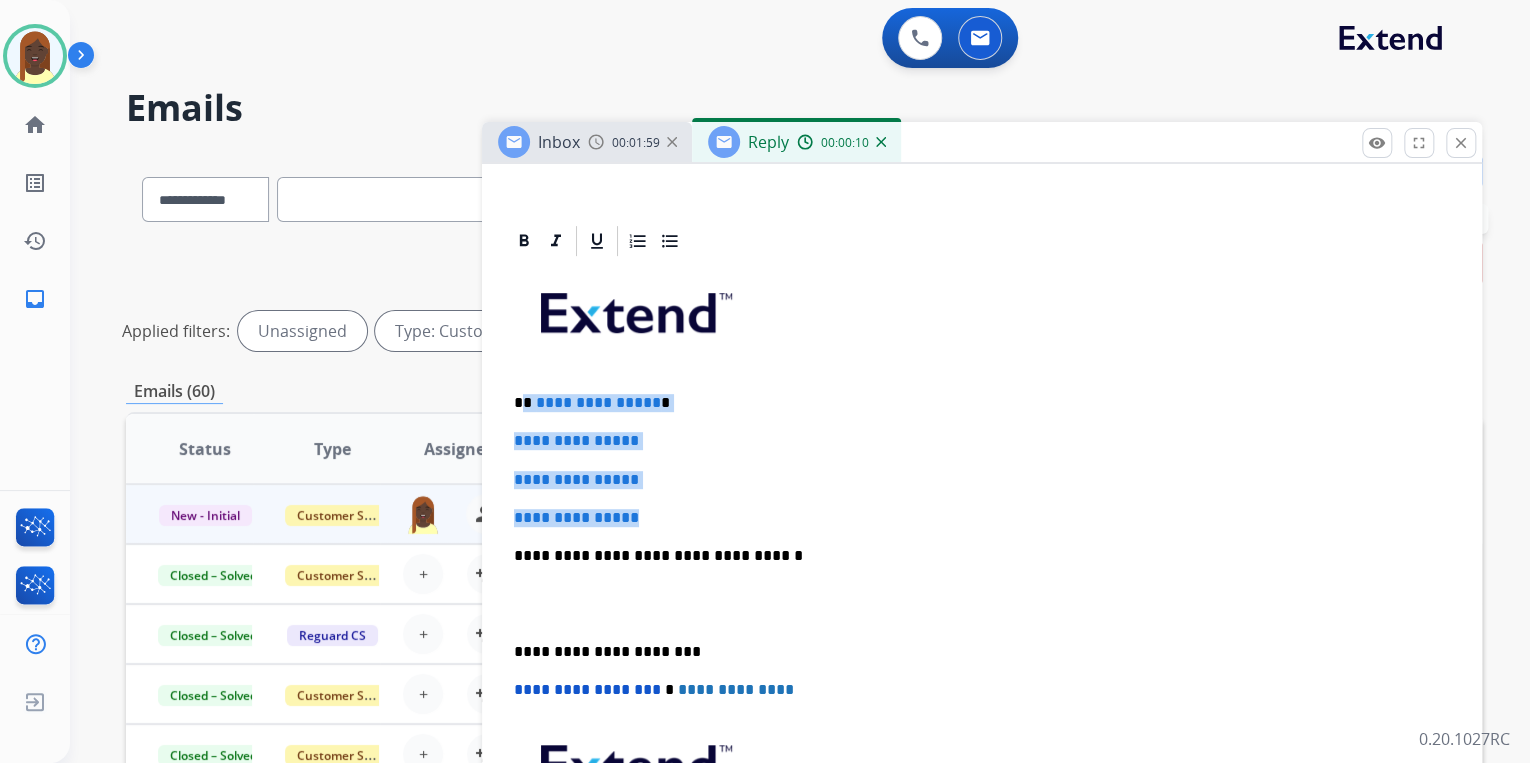 drag, startPoint x: 525, startPoint y: 402, endPoint x: 659, endPoint y: 521, distance: 179.21216 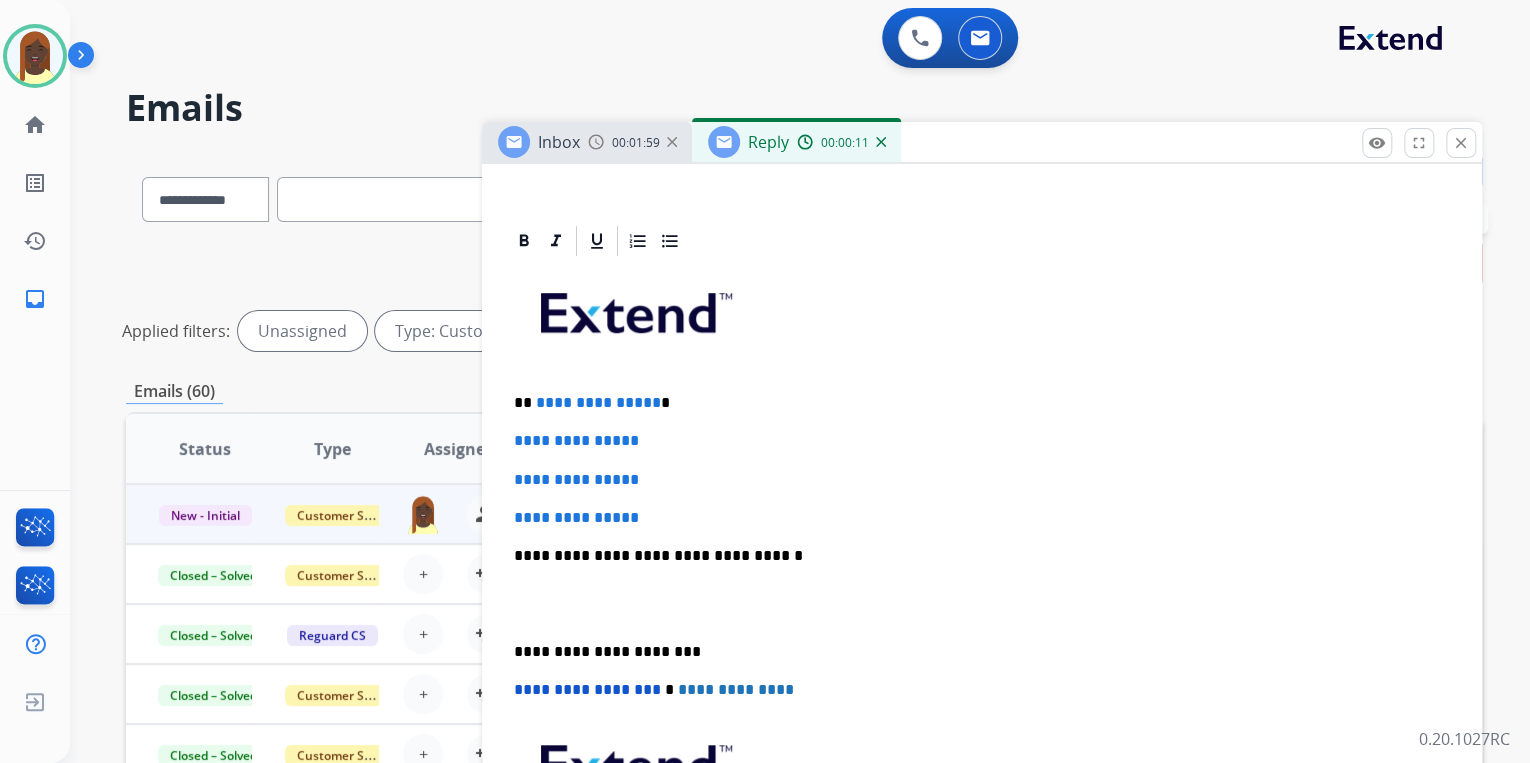 scroll, scrollTop: 398, scrollLeft: 0, axis: vertical 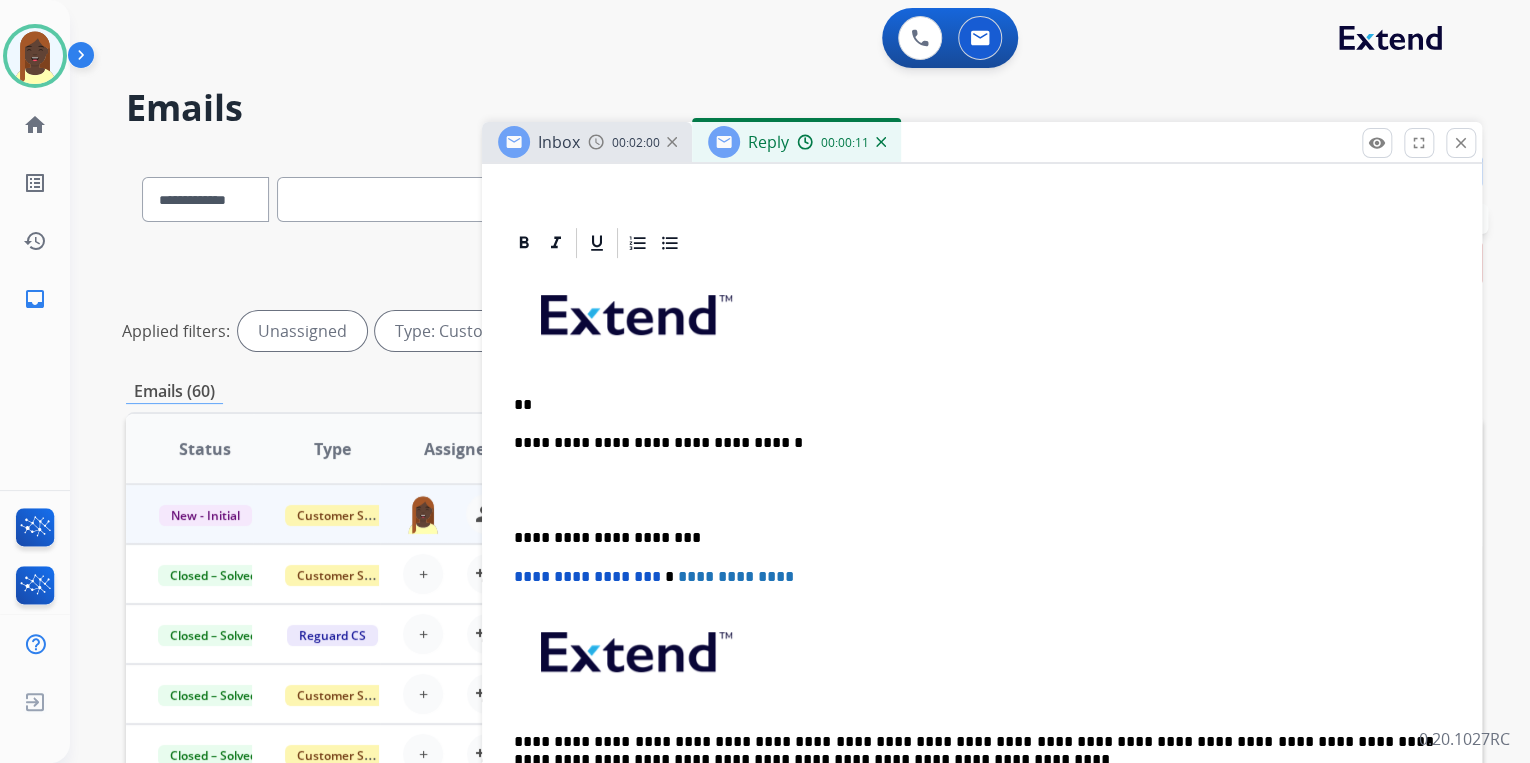 type 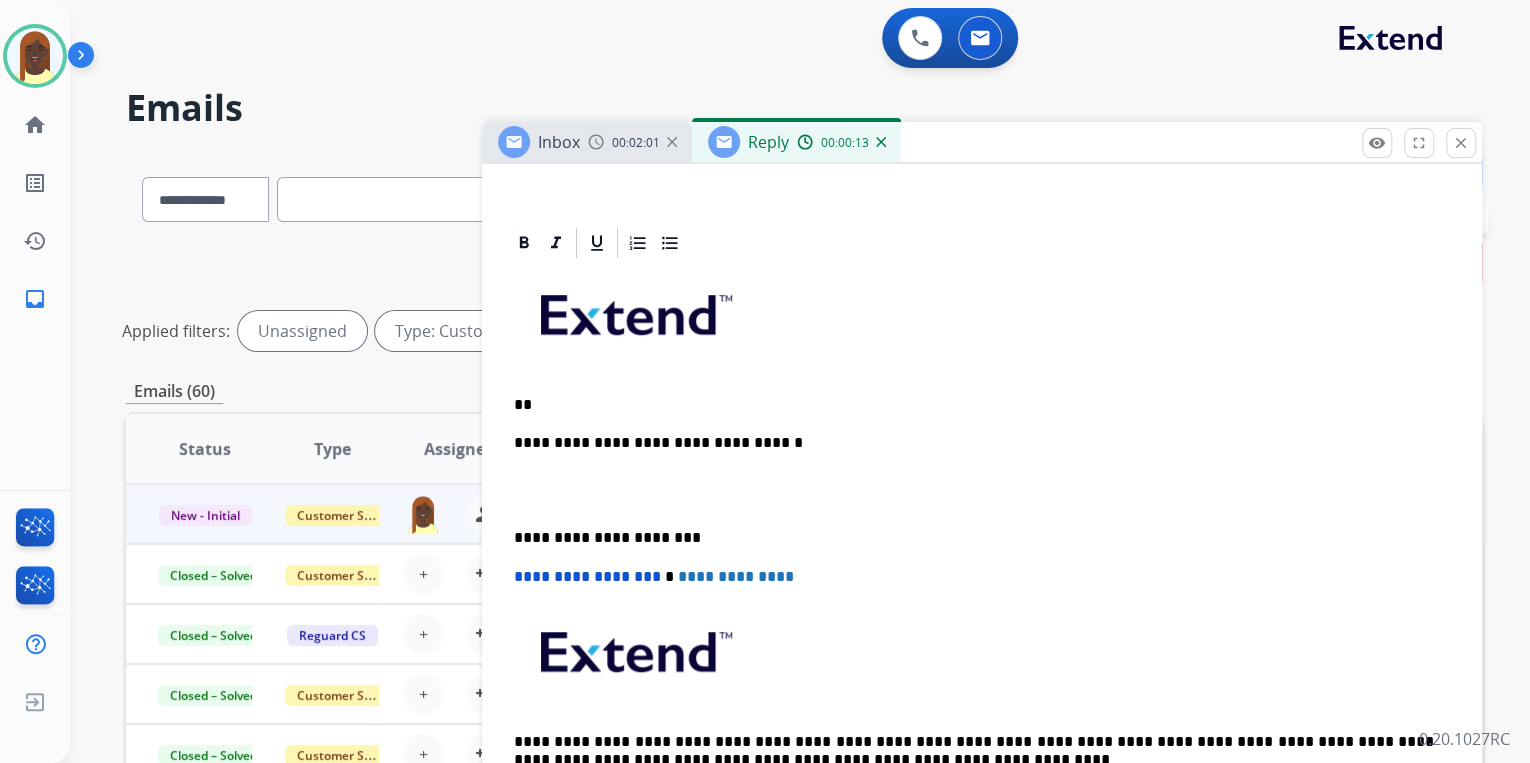 scroll, scrollTop: 240, scrollLeft: 0, axis: vertical 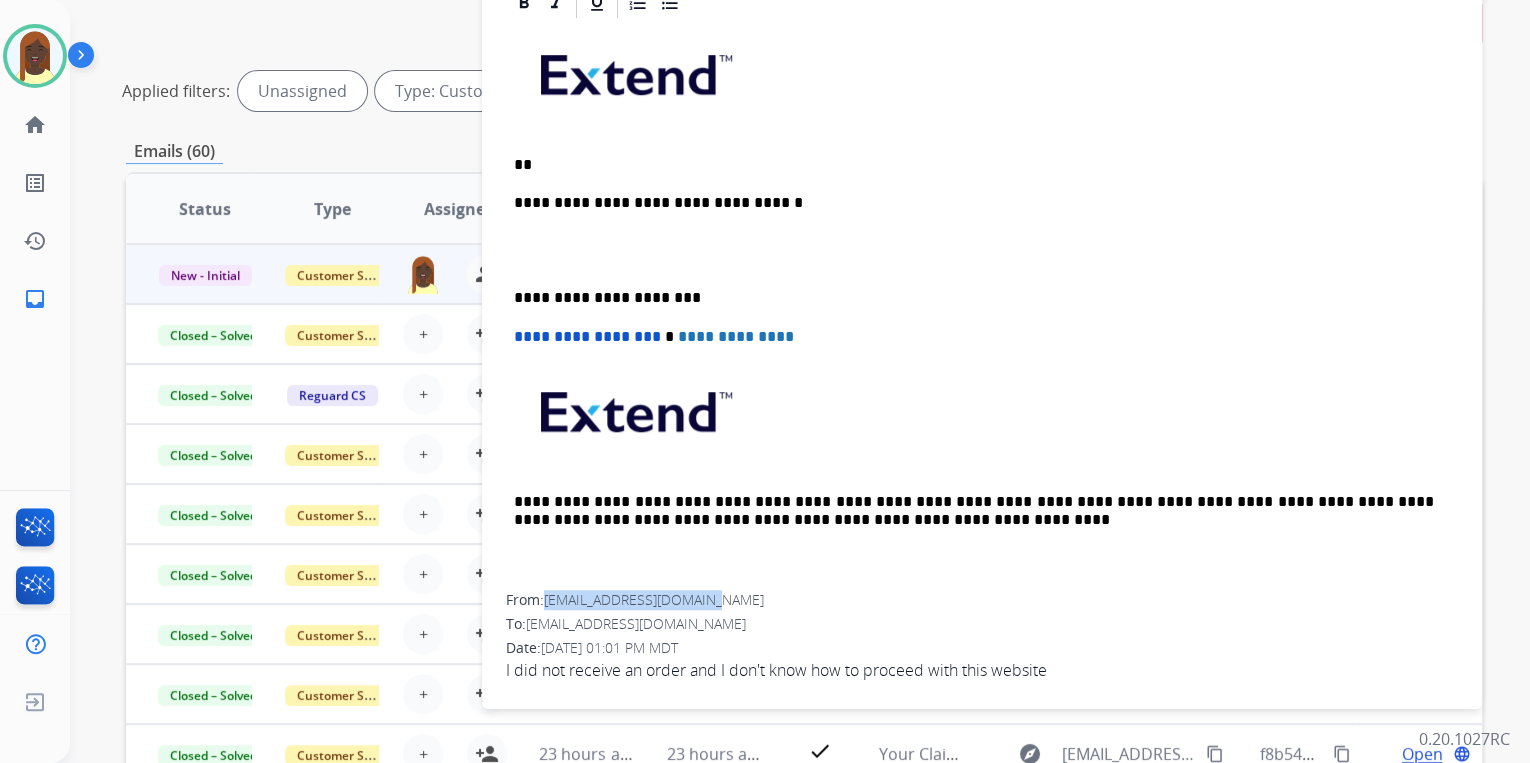 drag, startPoint x: 725, startPoint y: 603, endPoint x: 547, endPoint y: 598, distance: 178.0702 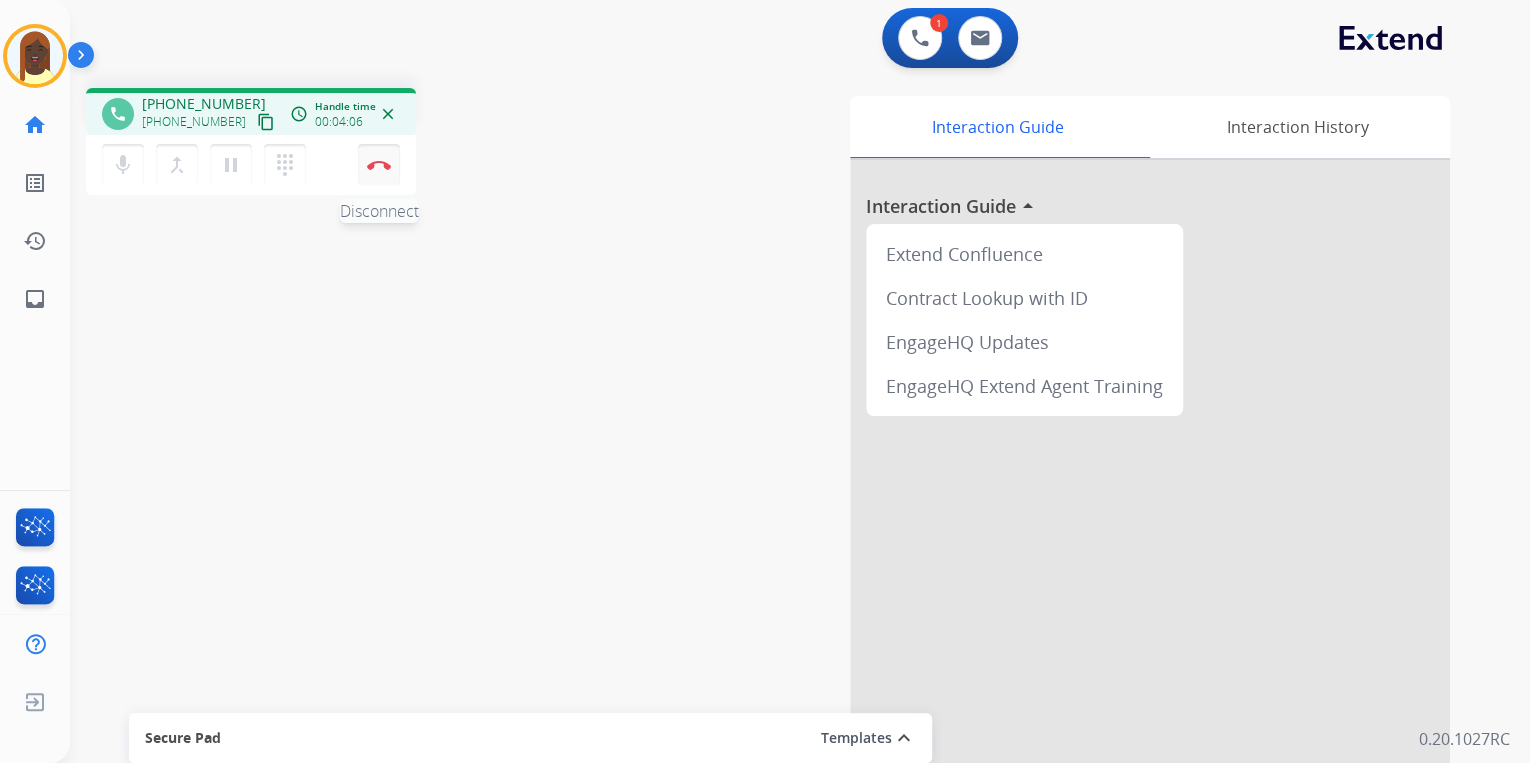 click on "Disconnect" at bounding box center (379, 165) 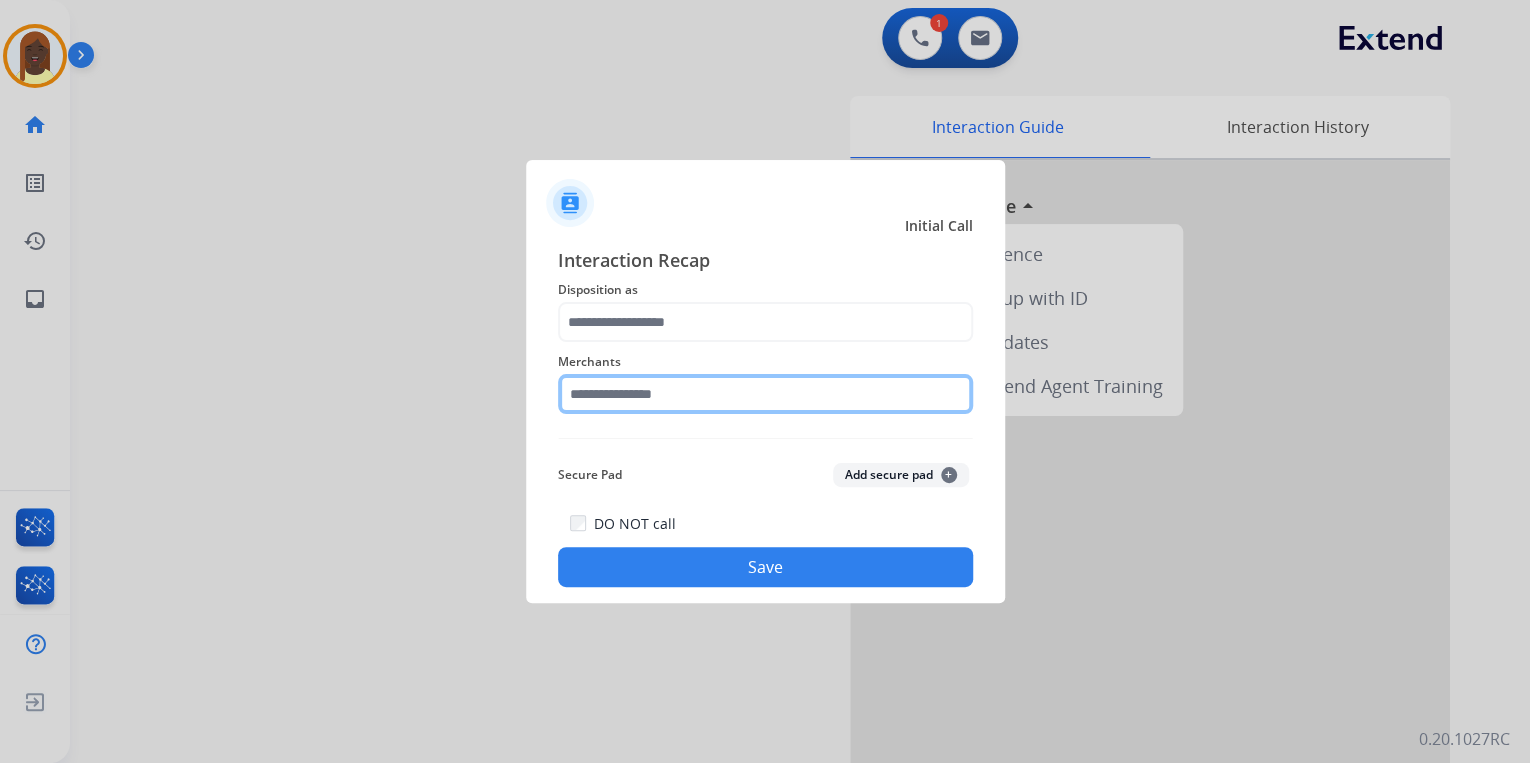 click 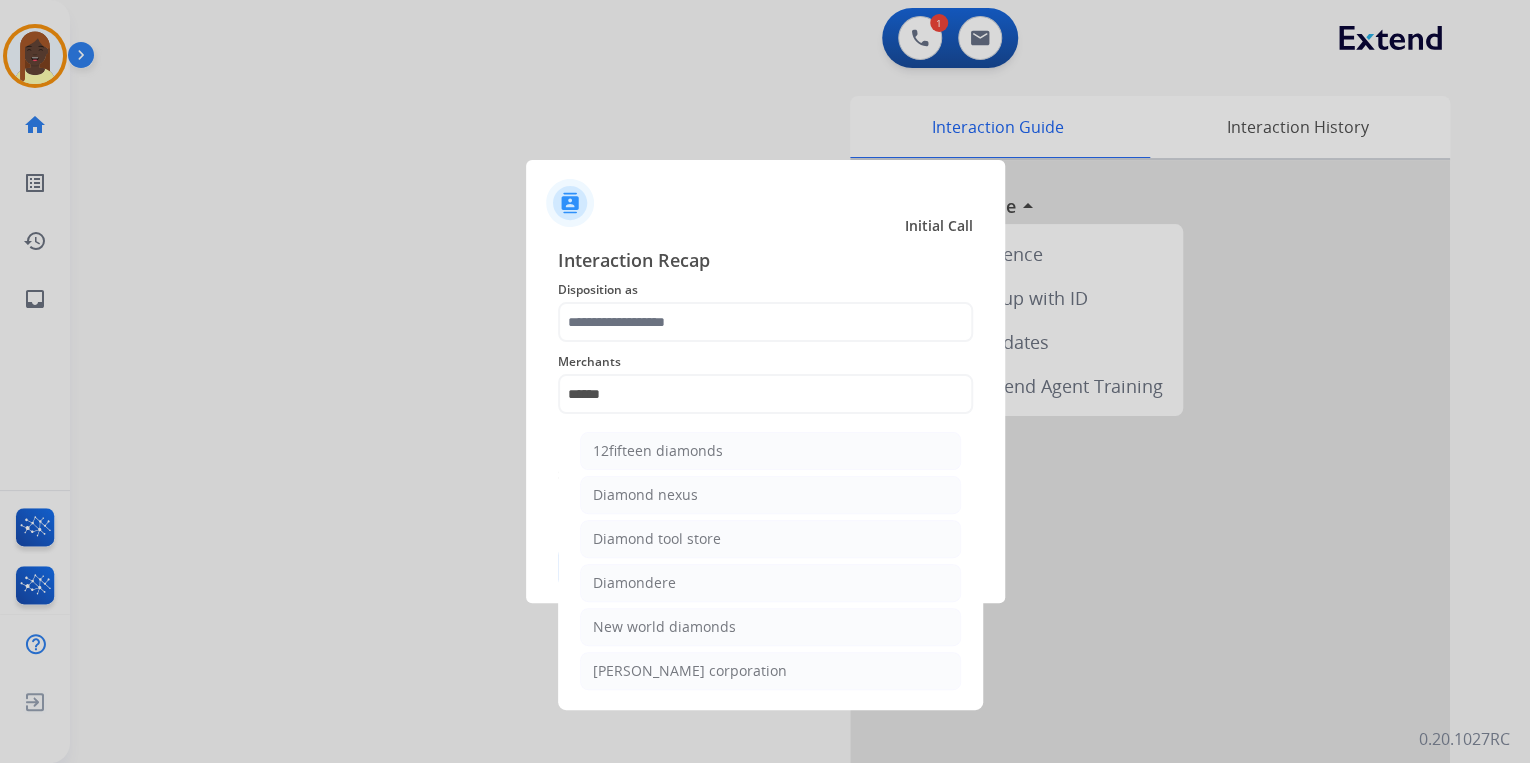 click on "Diamond nexus" 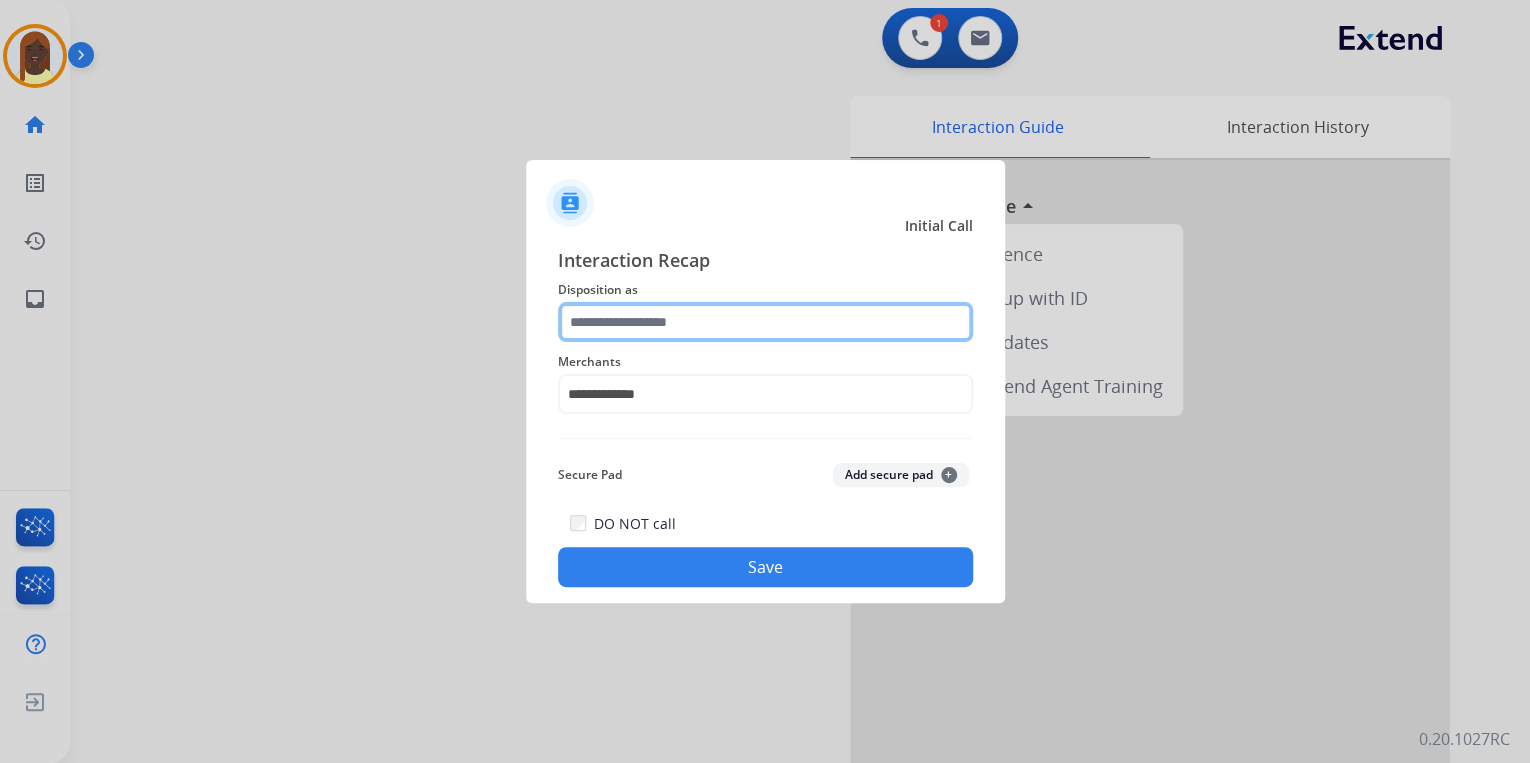 click 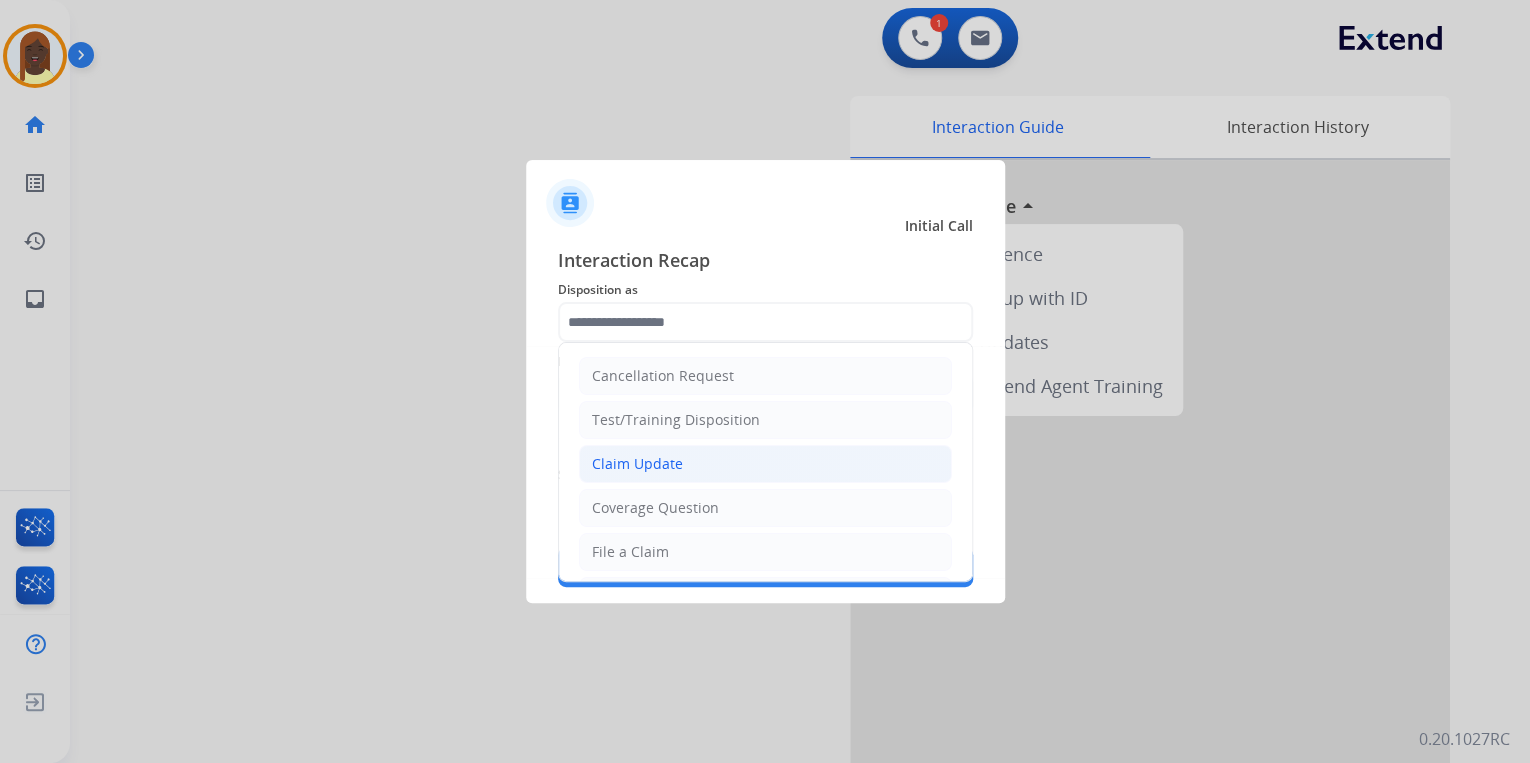 click on "Claim Update" 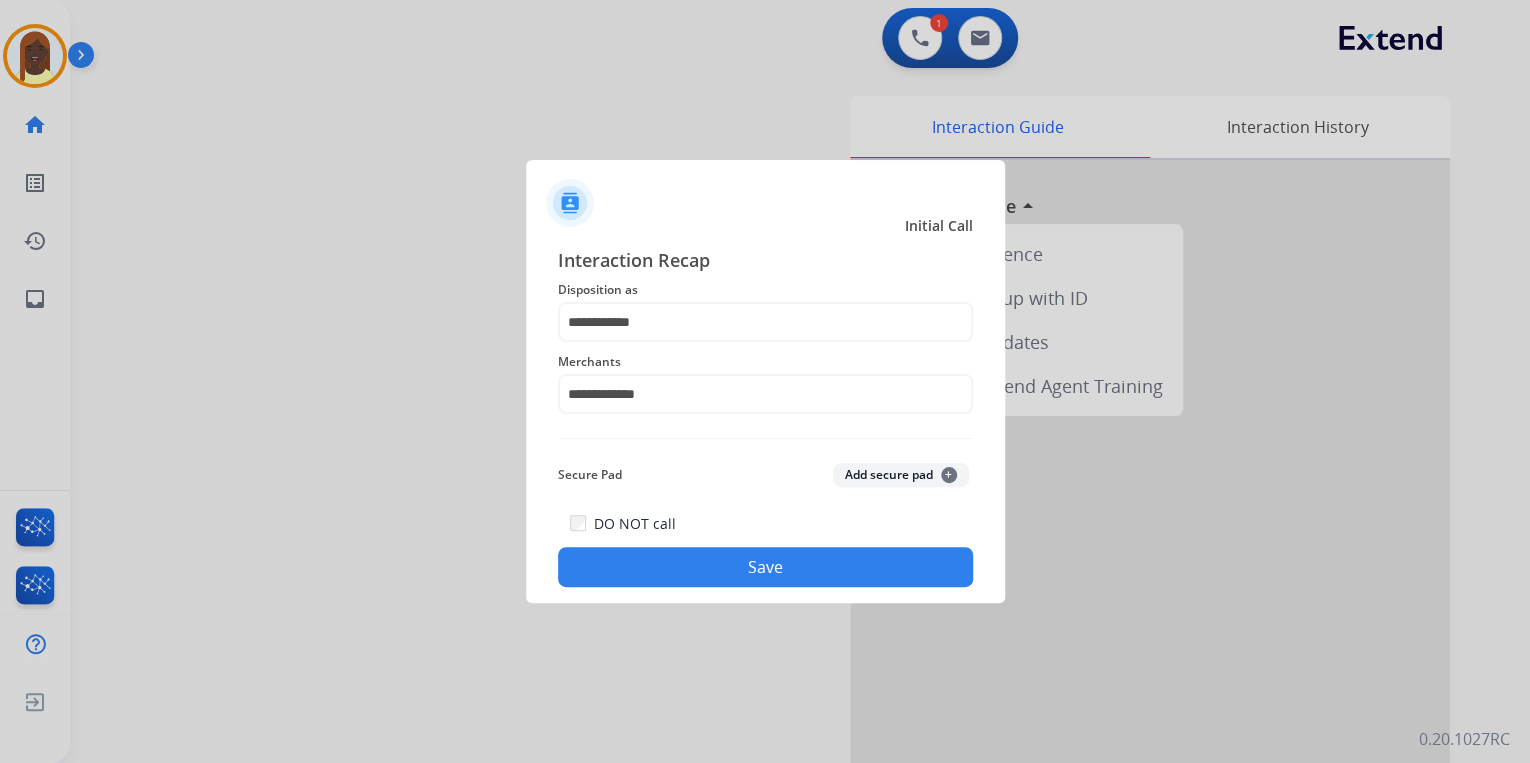 click on "Save" 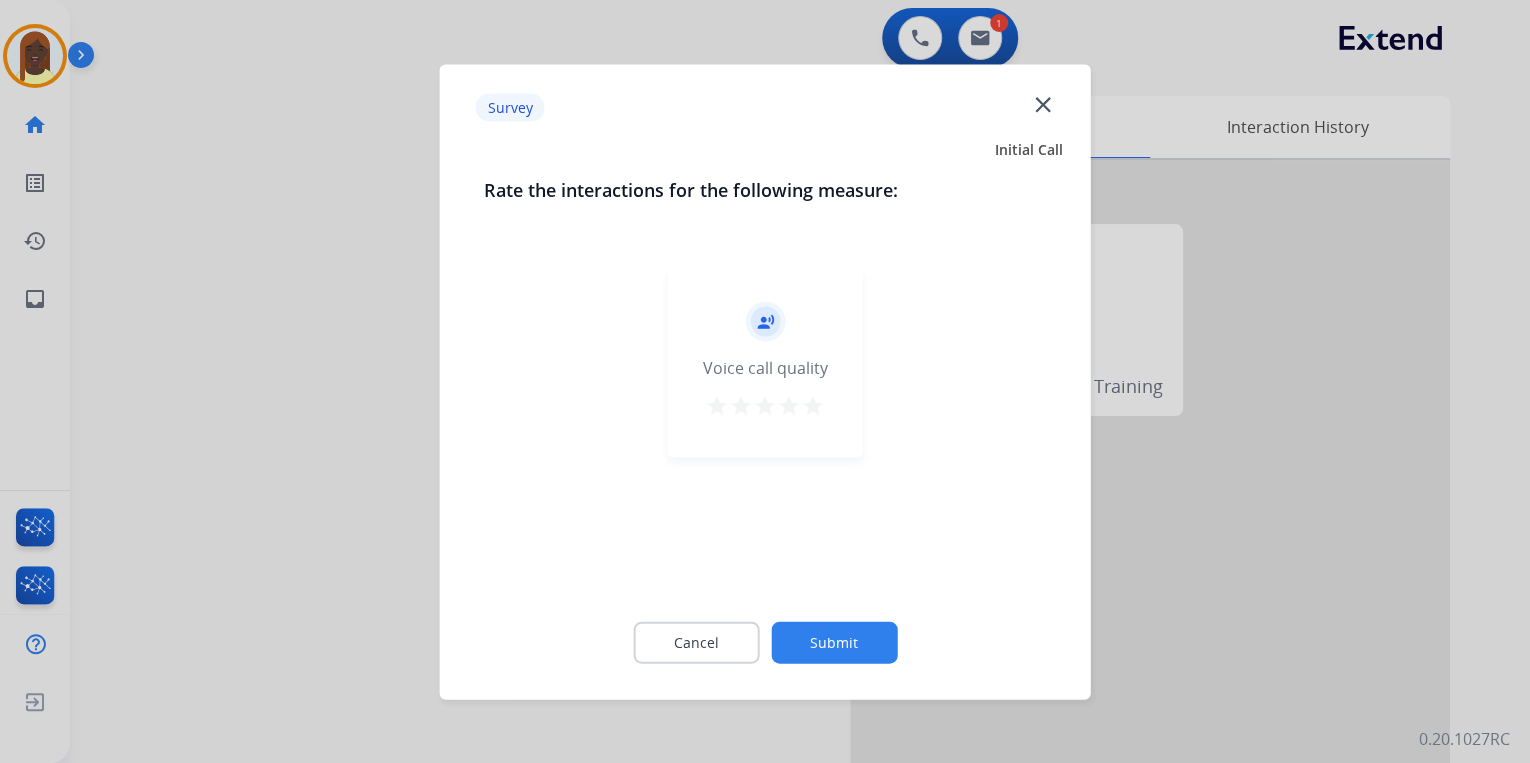 click on "star" at bounding box center [813, 405] 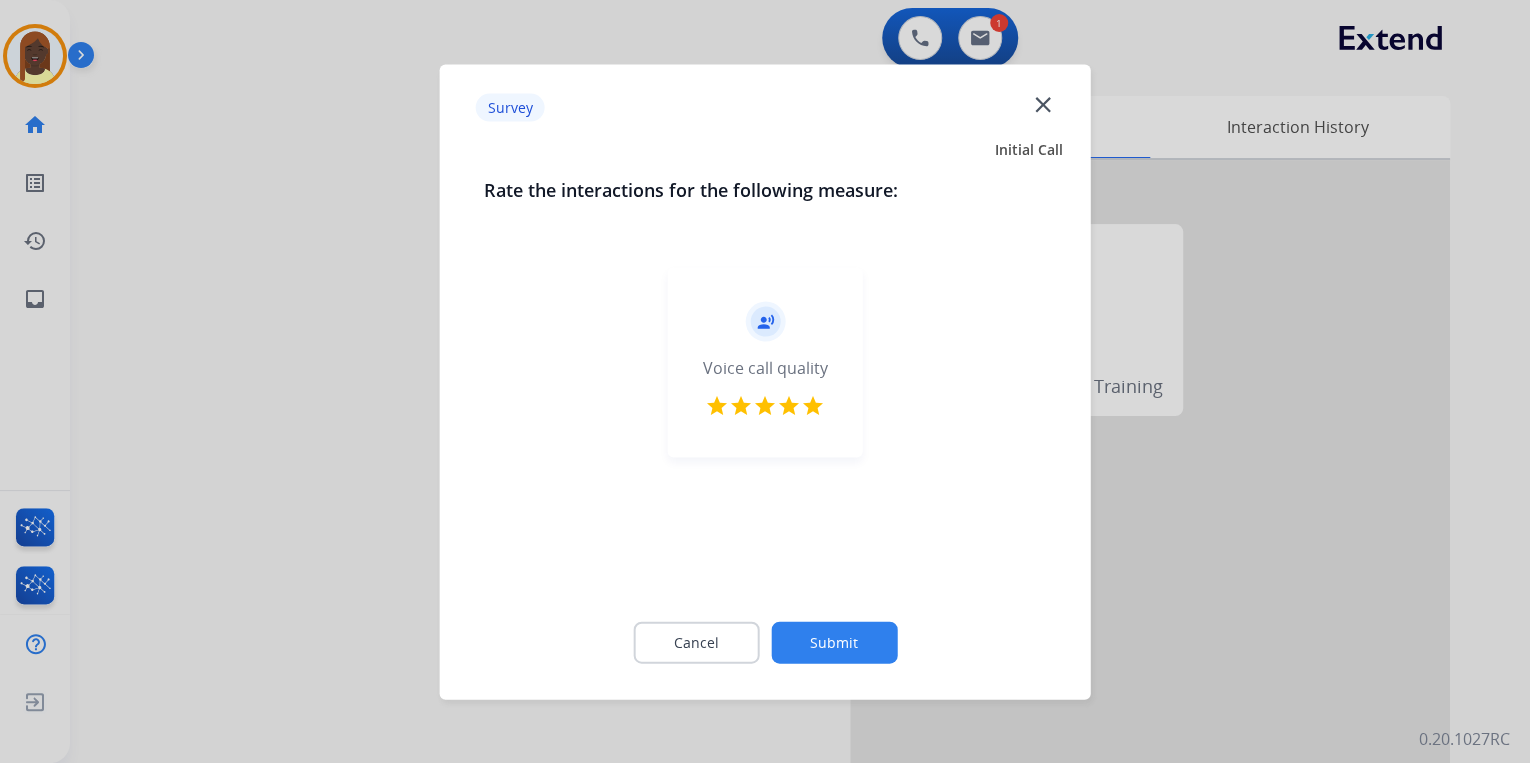 click on "Submit" 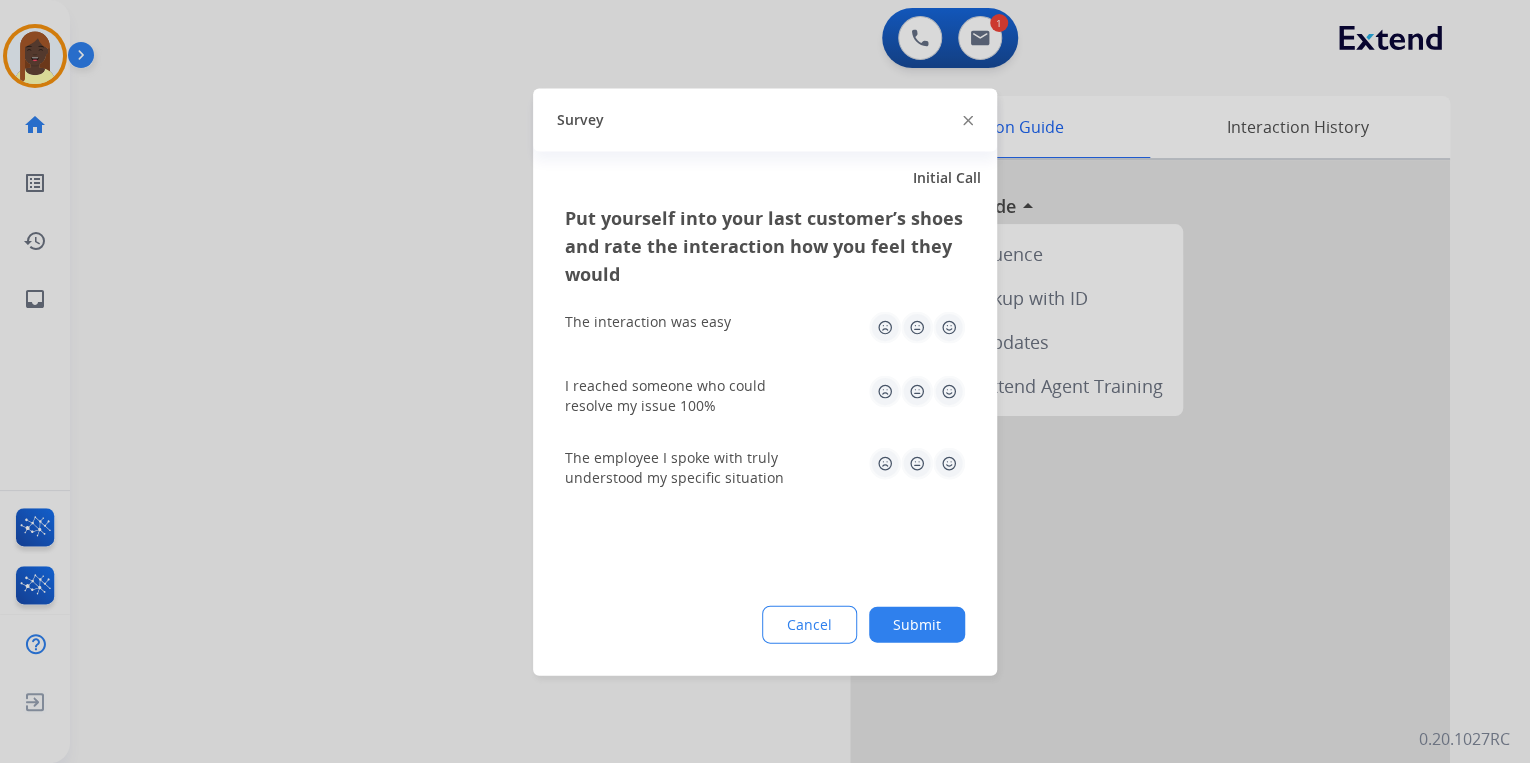 click 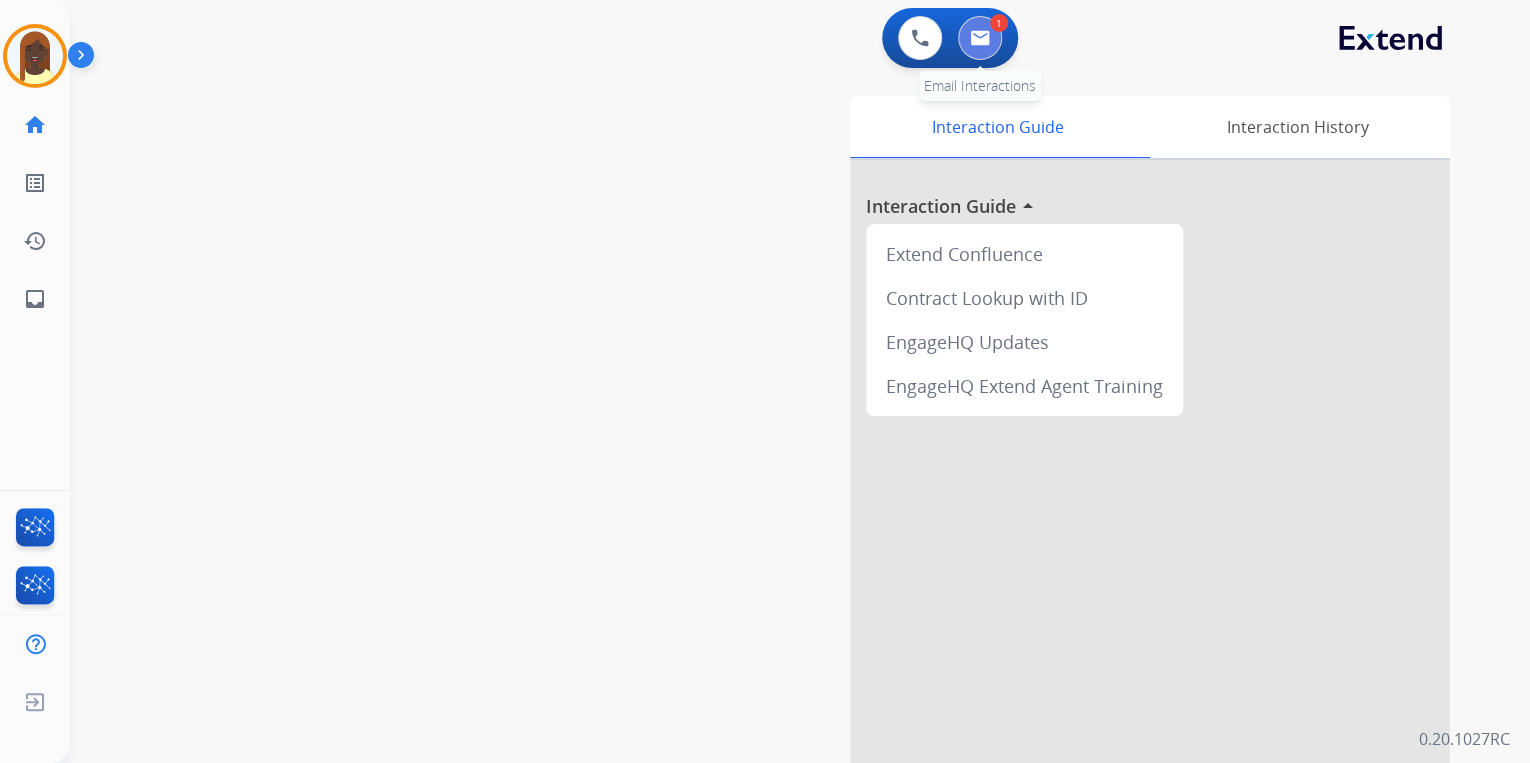 click at bounding box center [980, 38] 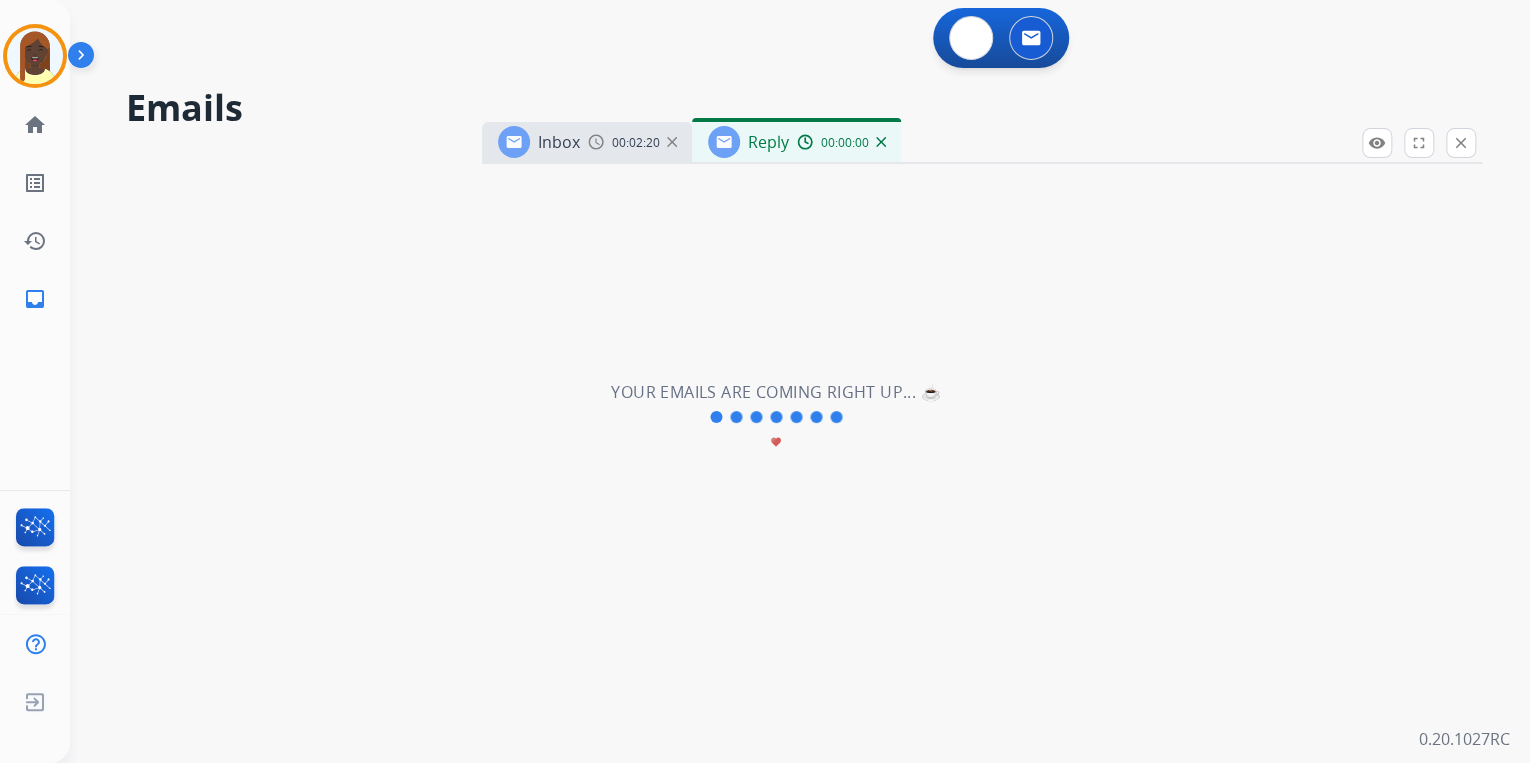 select on "**********" 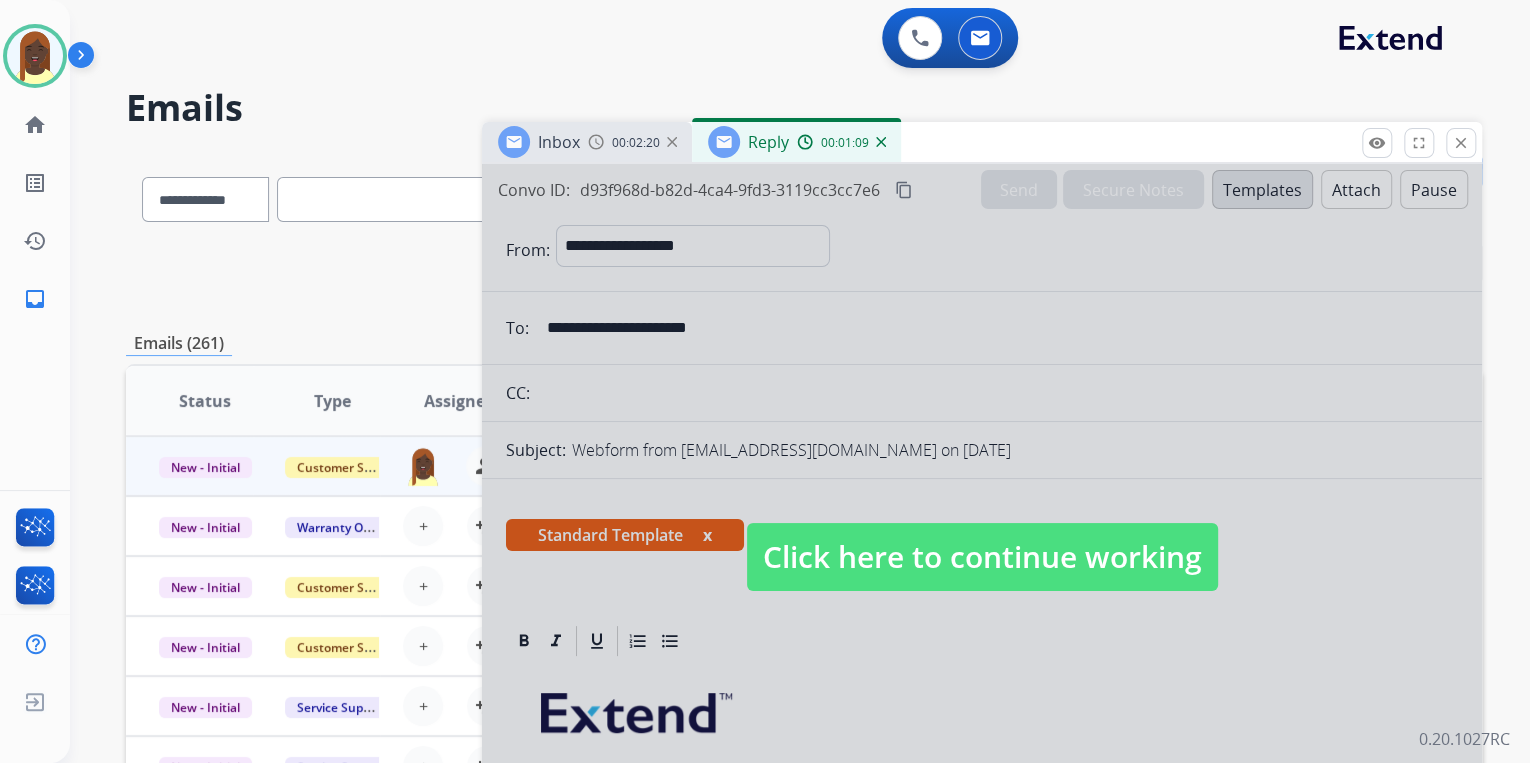 click on "Click here to continue working" at bounding box center [982, 557] 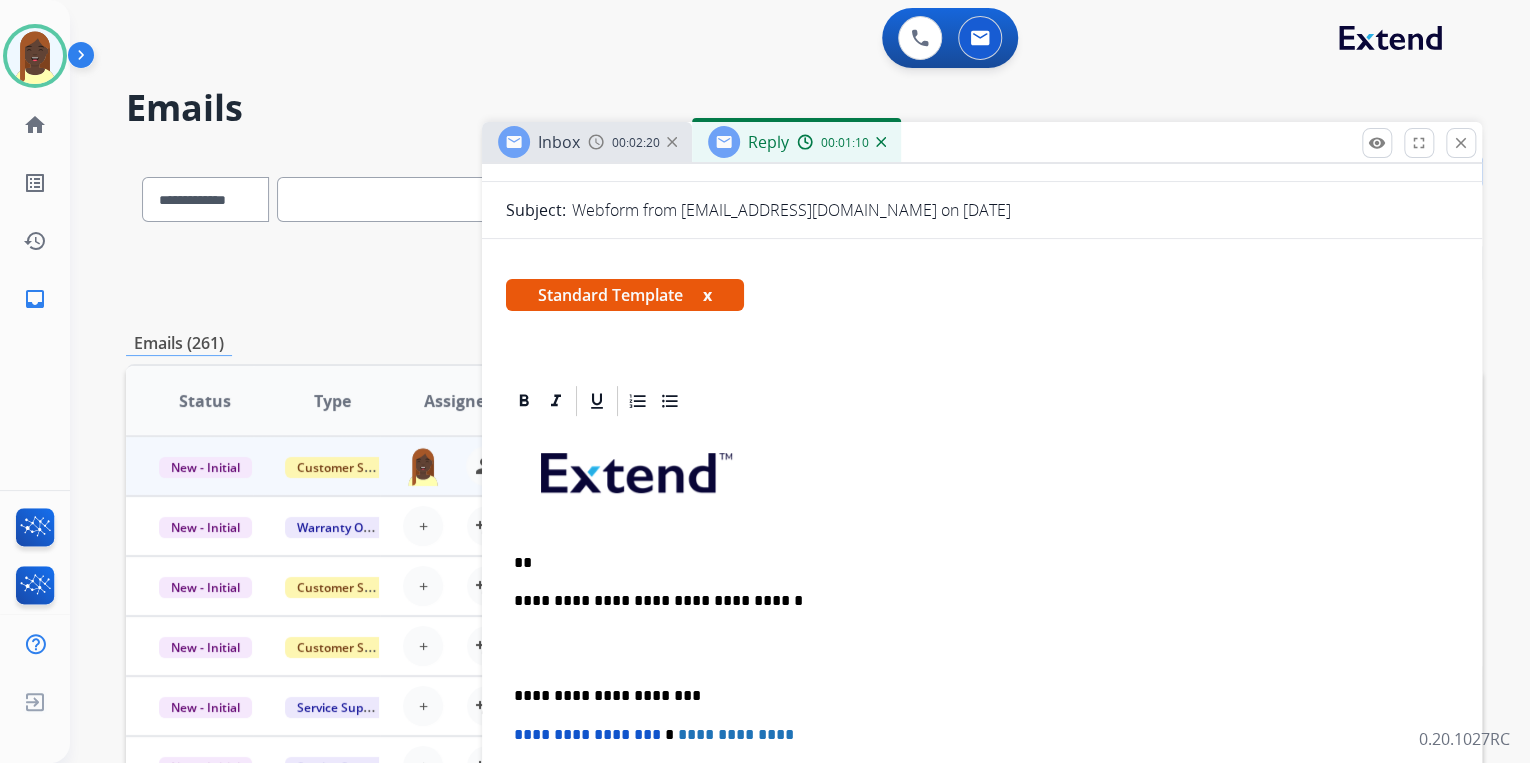 scroll, scrollTop: 320, scrollLeft: 0, axis: vertical 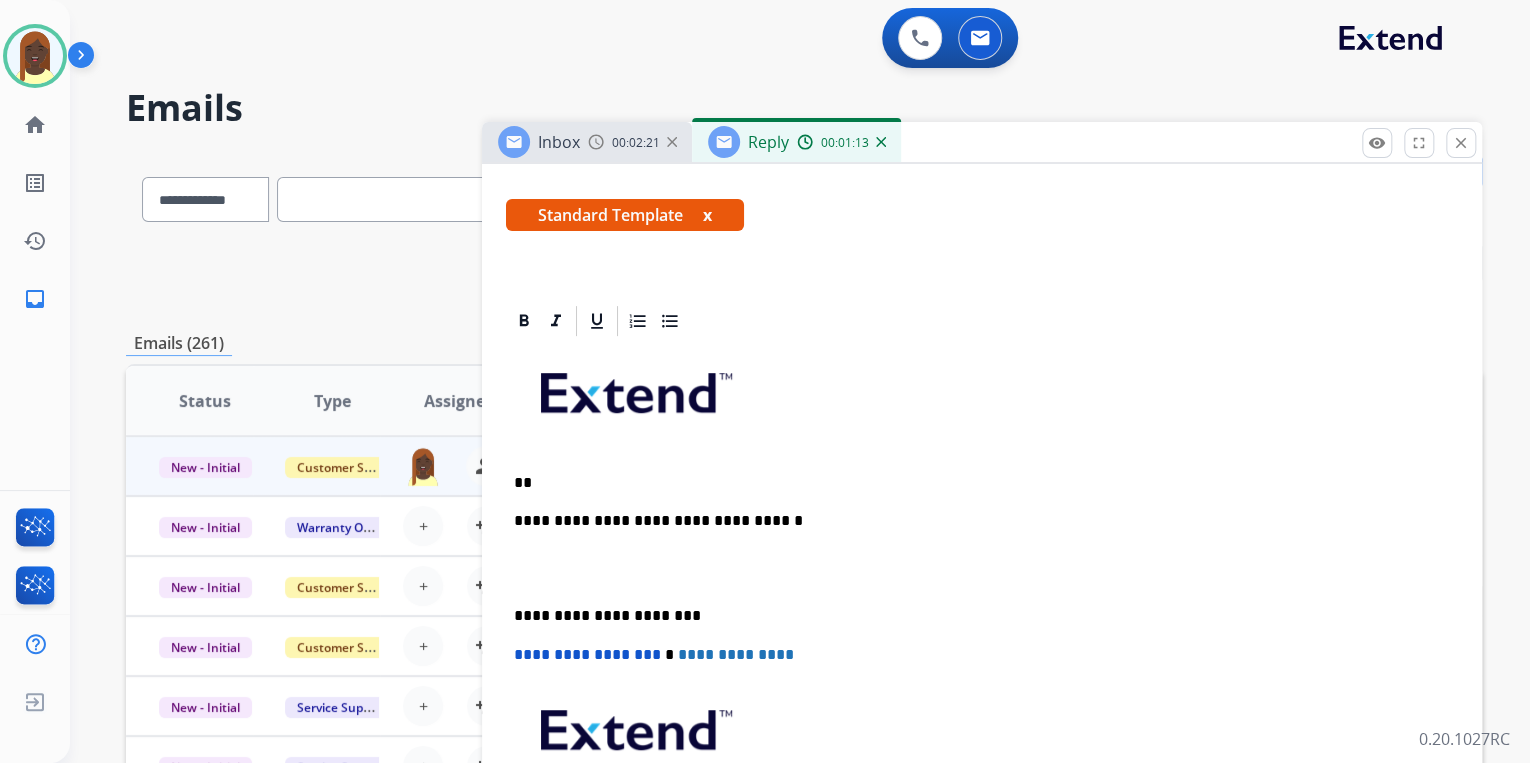 click on "**" at bounding box center (974, 483) 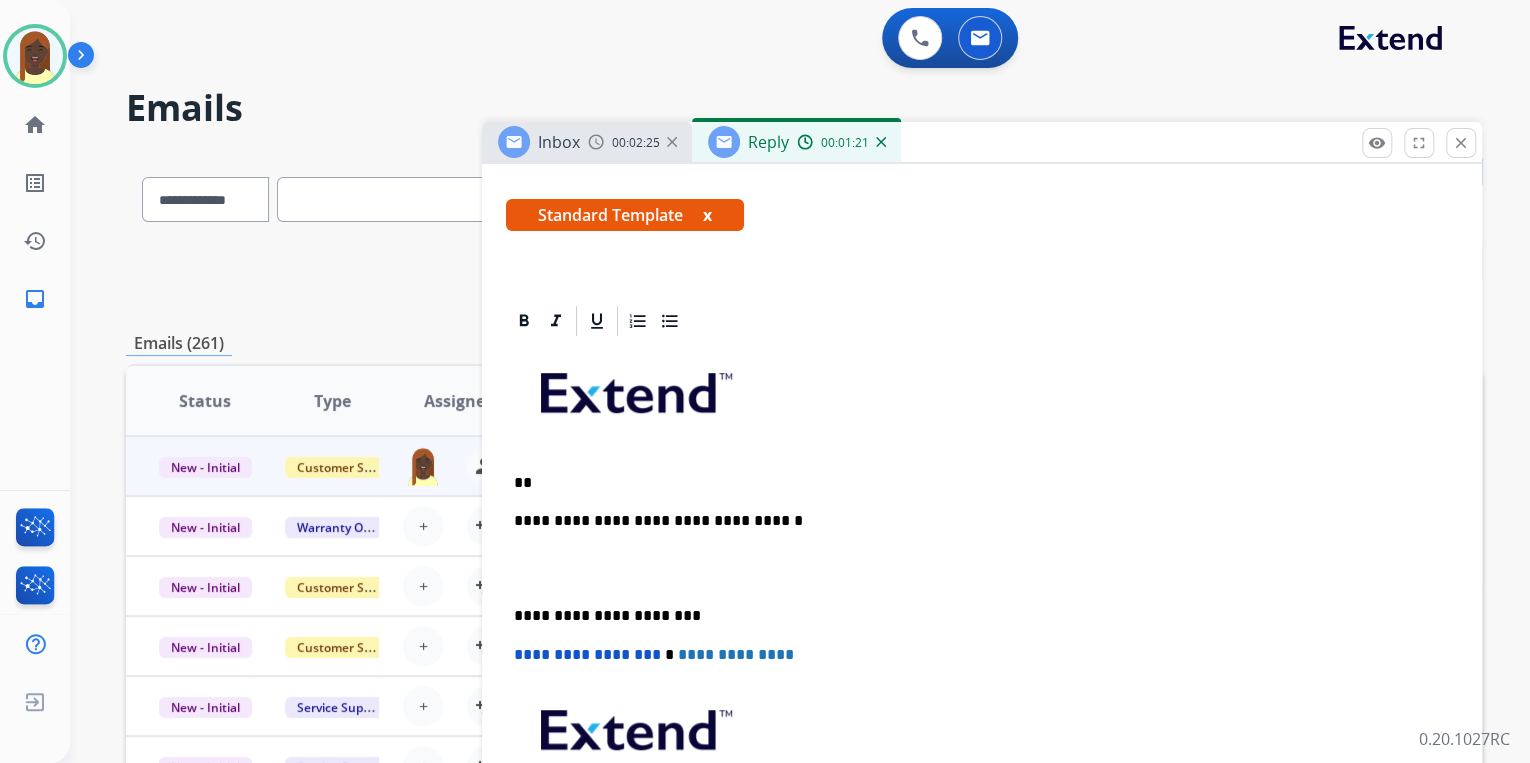 click on "**" at bounding box center [974, 483] 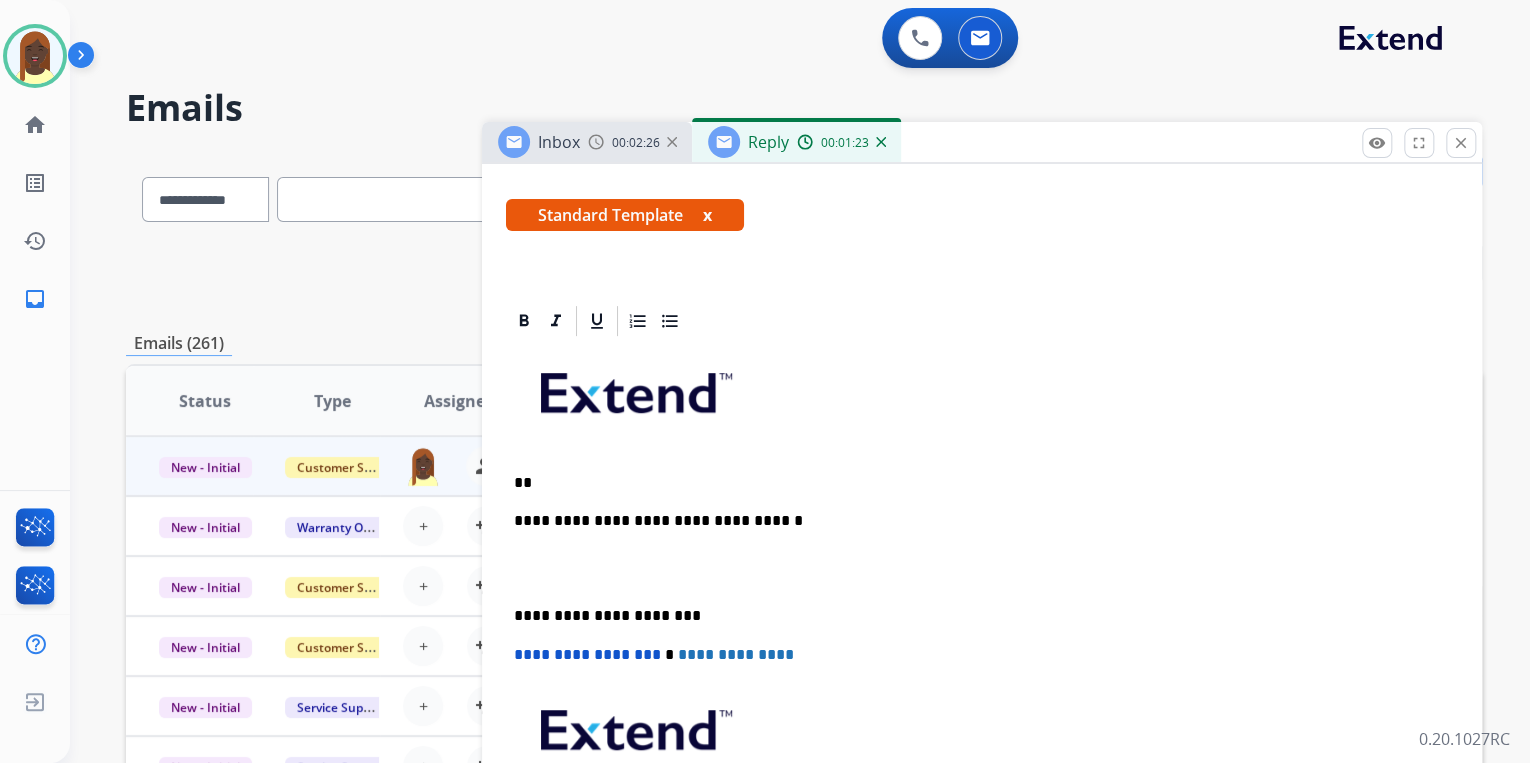 type 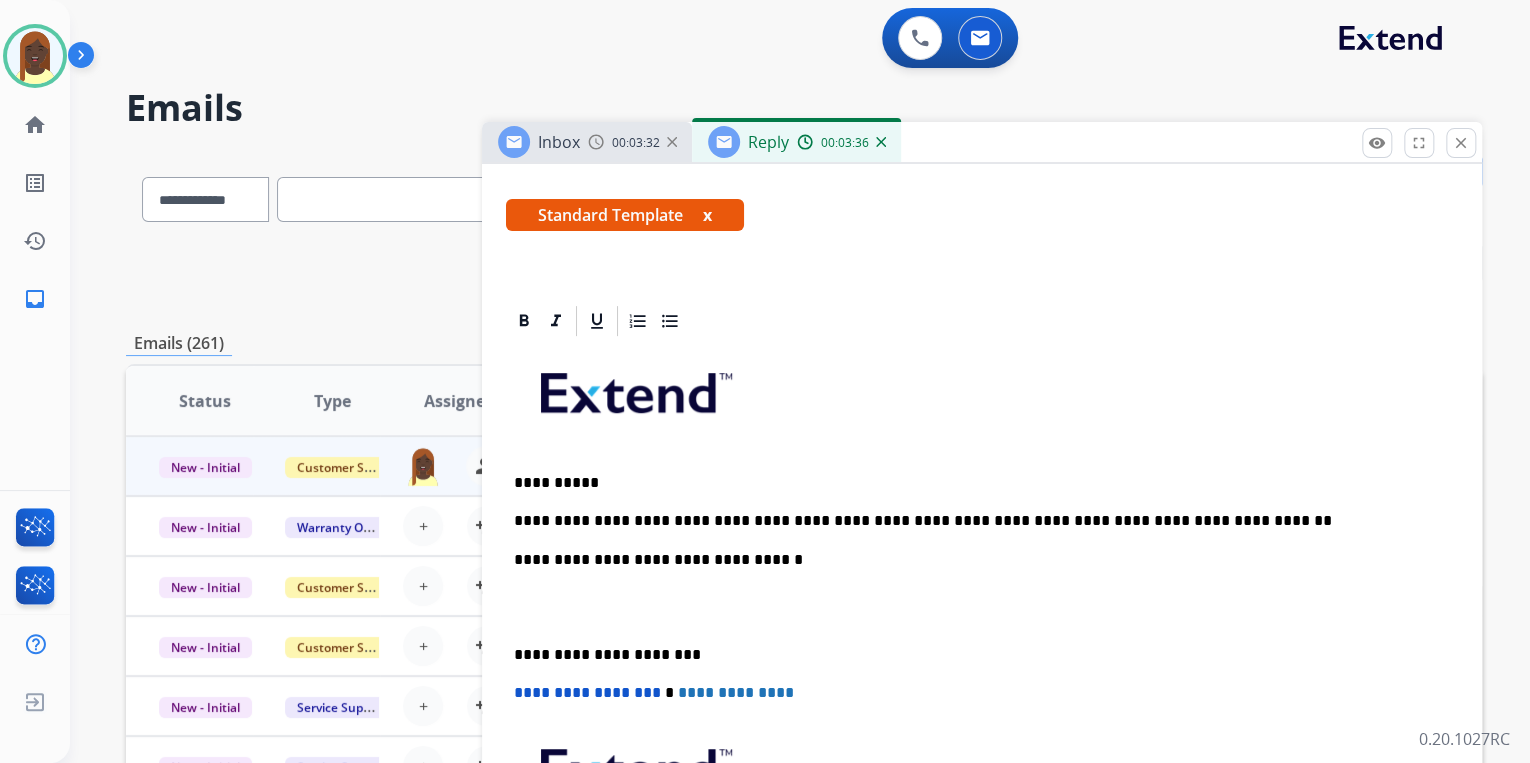 click on "**********" at bounding box center [974, 521] 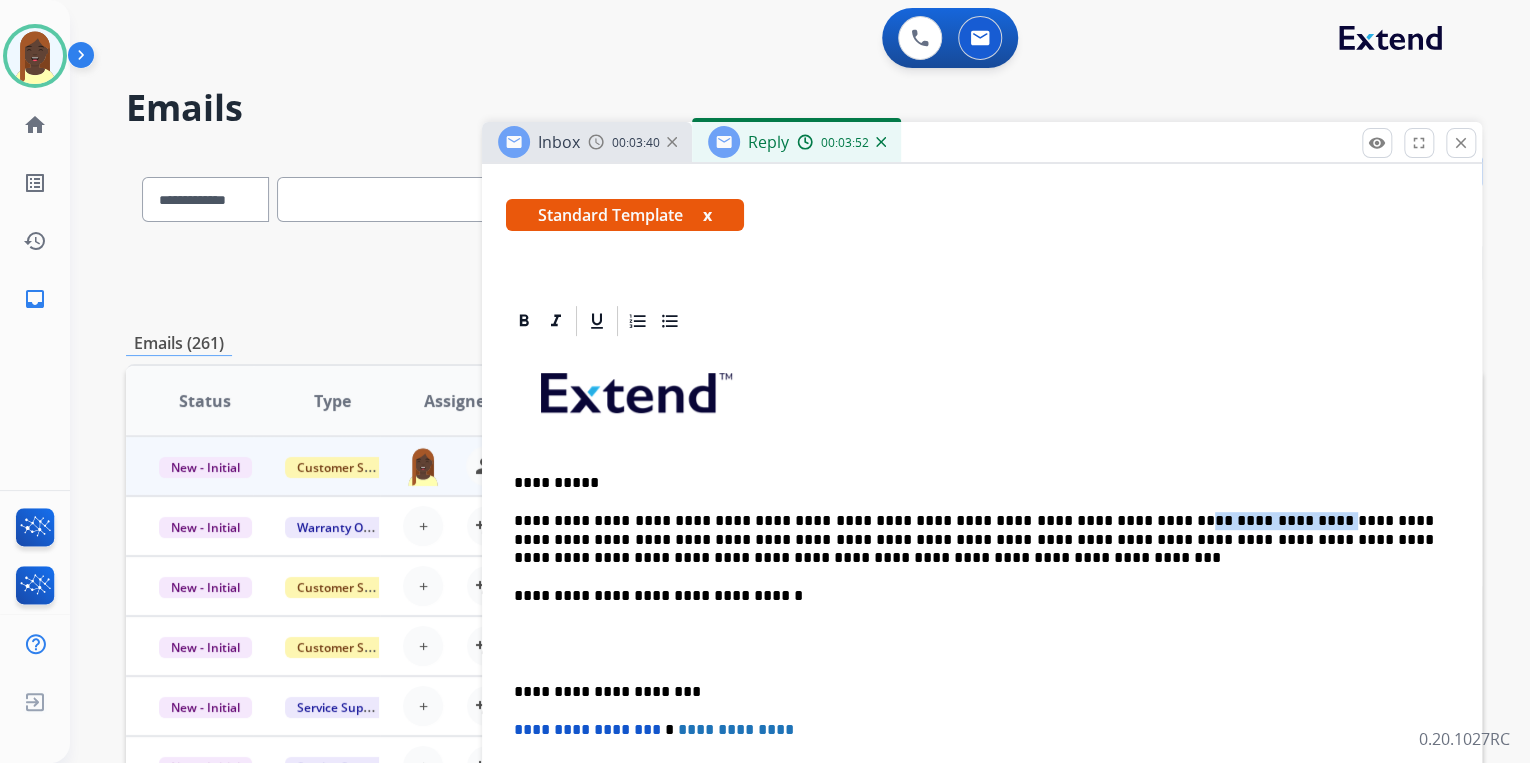 drag, startPoint x: 1222, startPoint y: 519, endPoint x: 1108, endPoint y: 522, distance: 114.03947 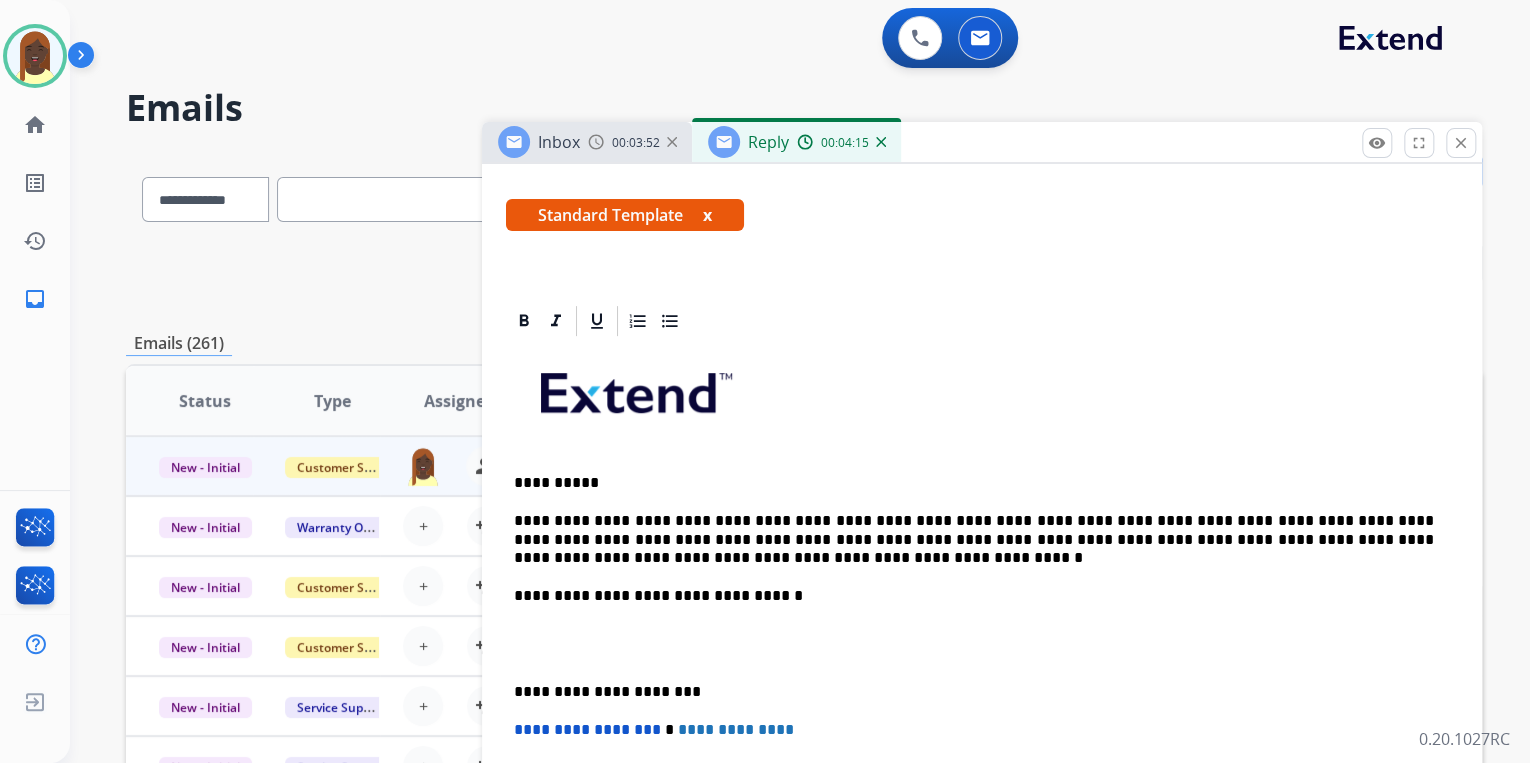 click on "**********" at bounding box center (974, 539) 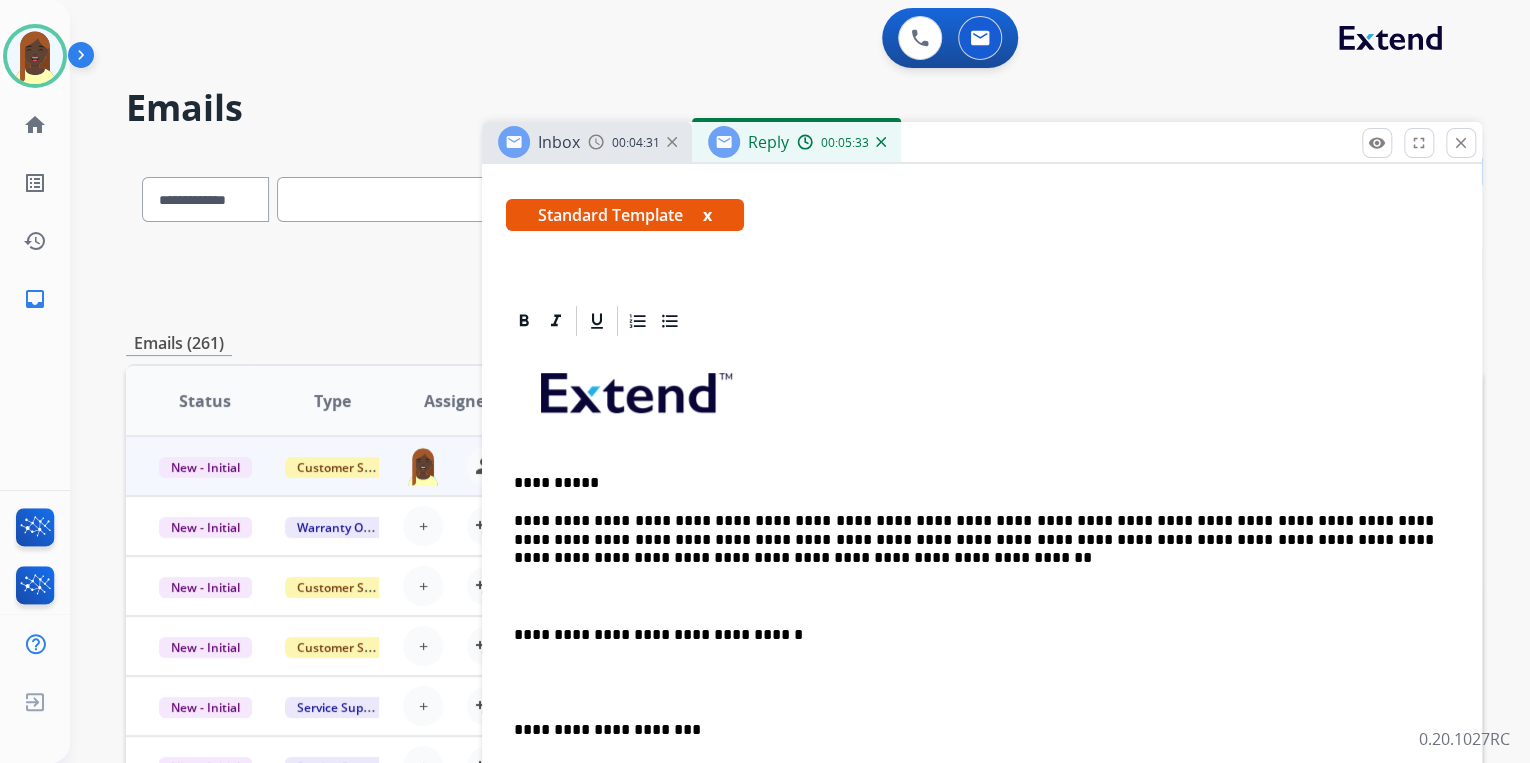 click at bounding box center [982, 596] 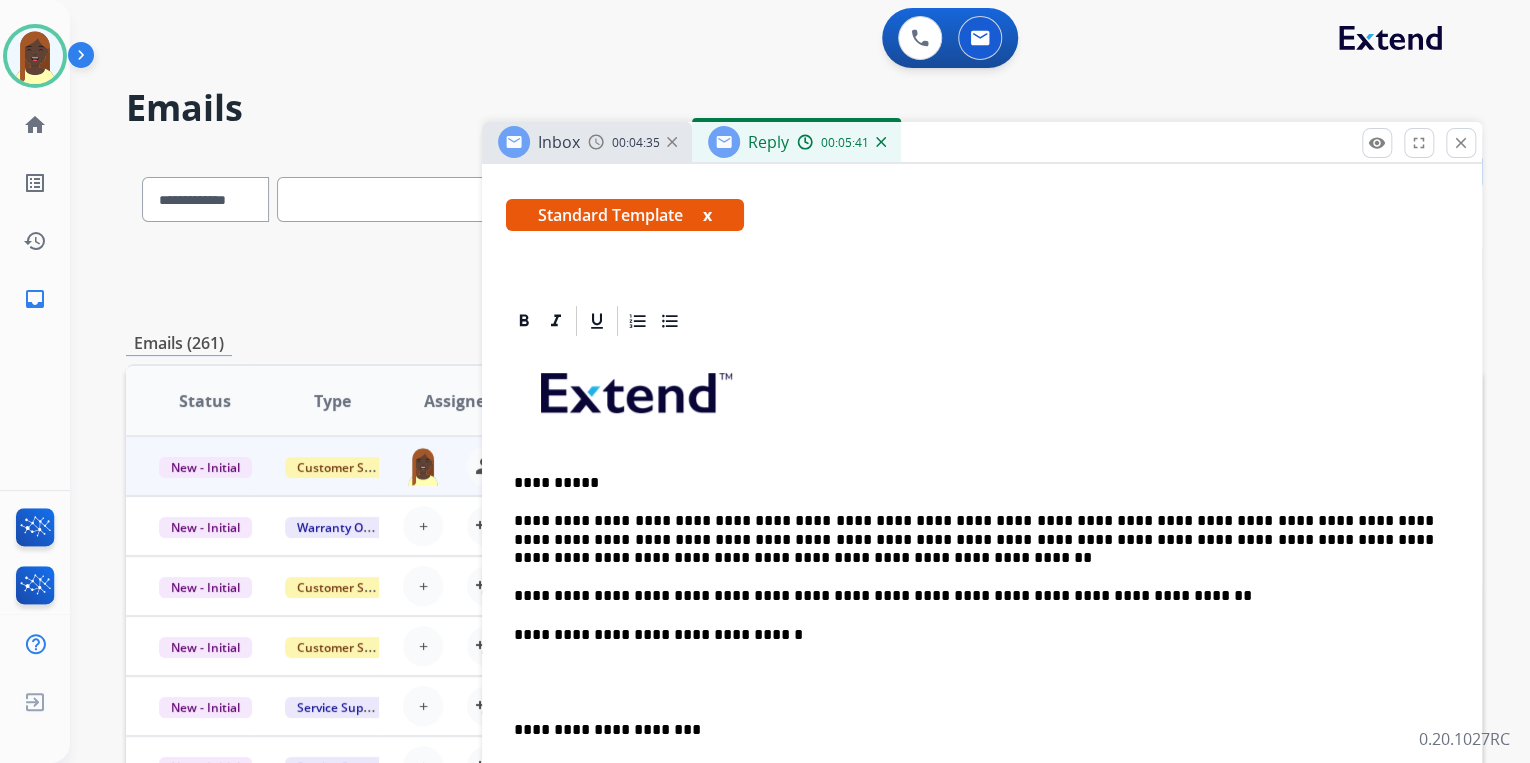 click on "**********" at bounding box center [982, 682] 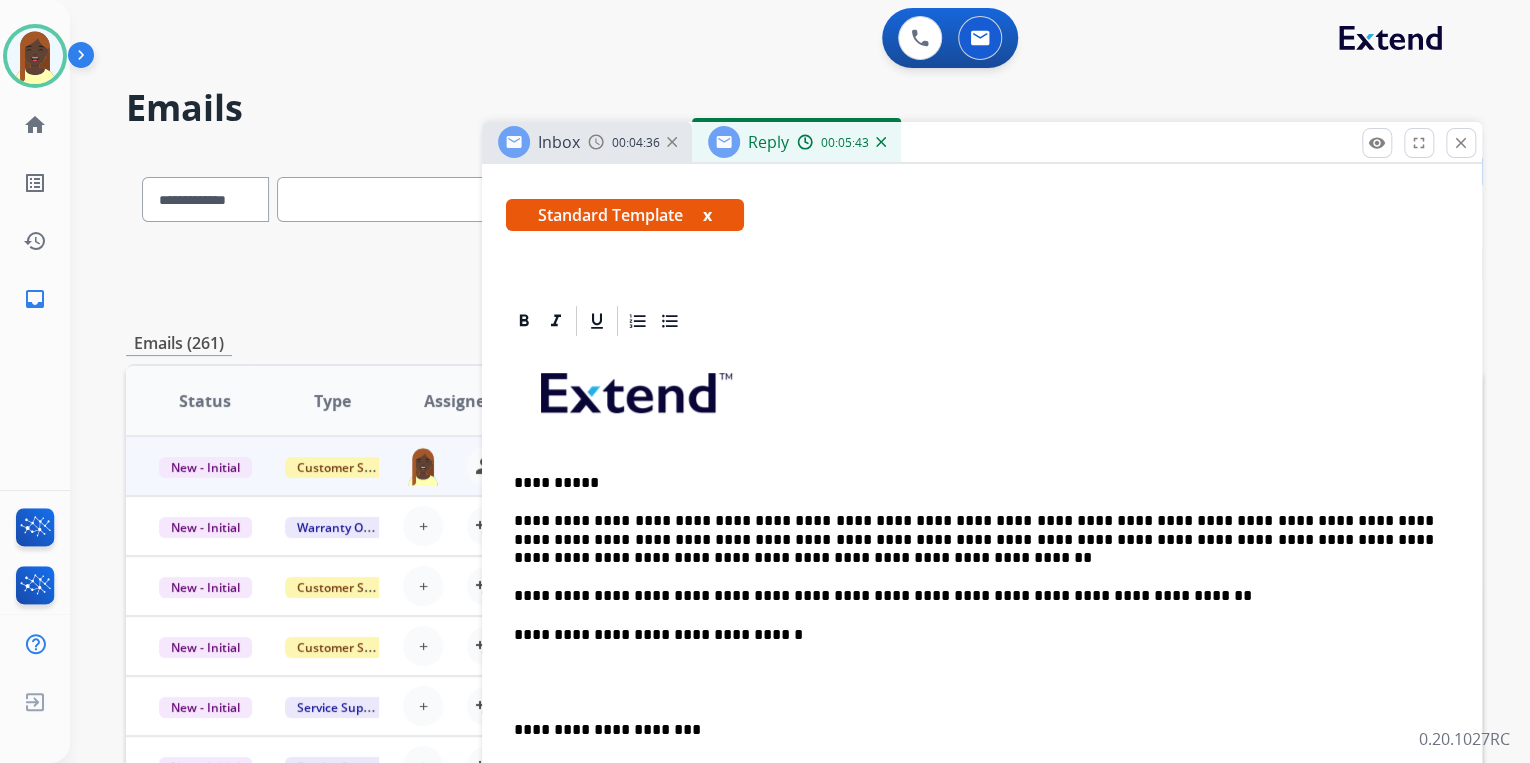 click on "**********" at bounding box center [974, 596] 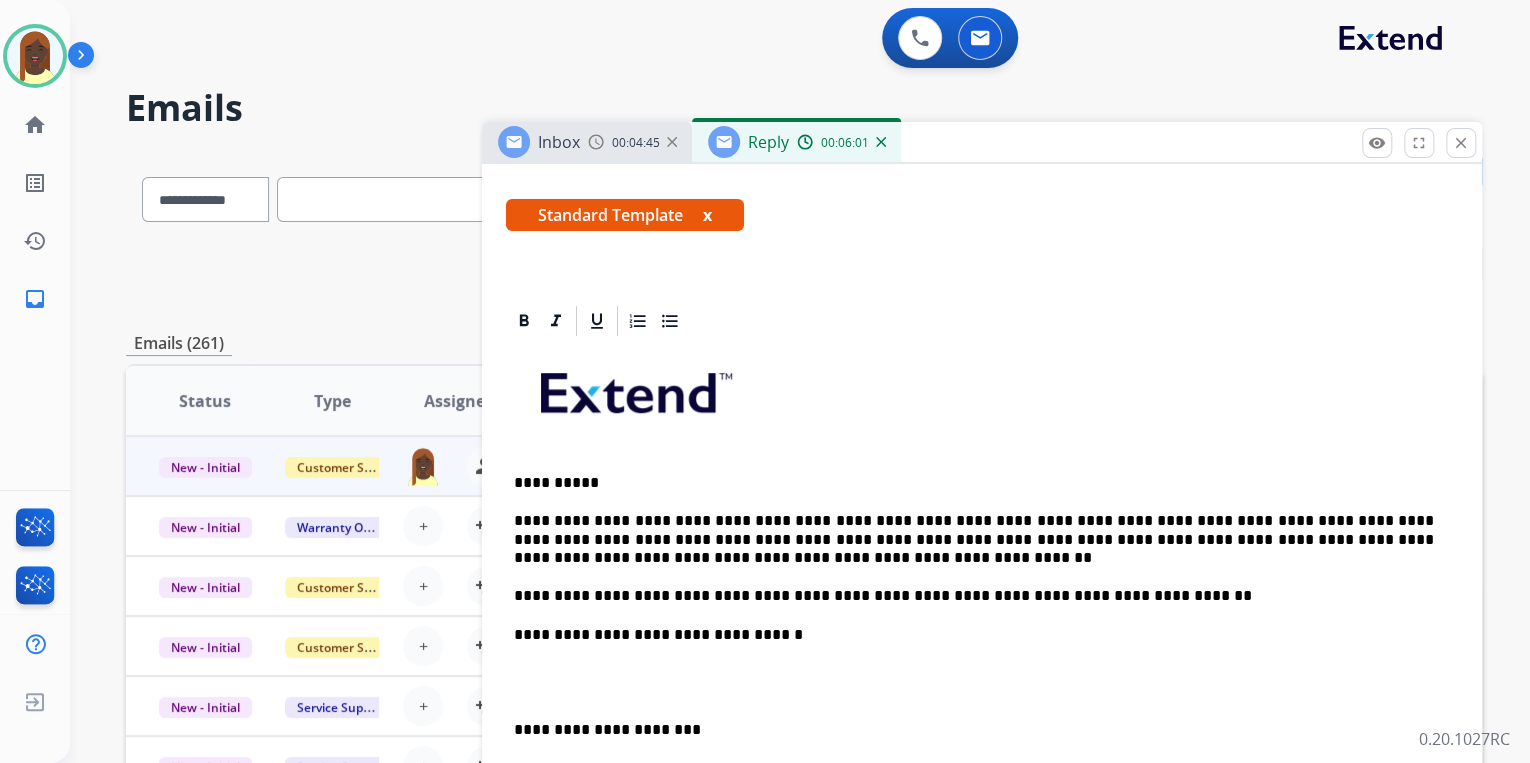 click on "**********" at bounding box center [974, 596] 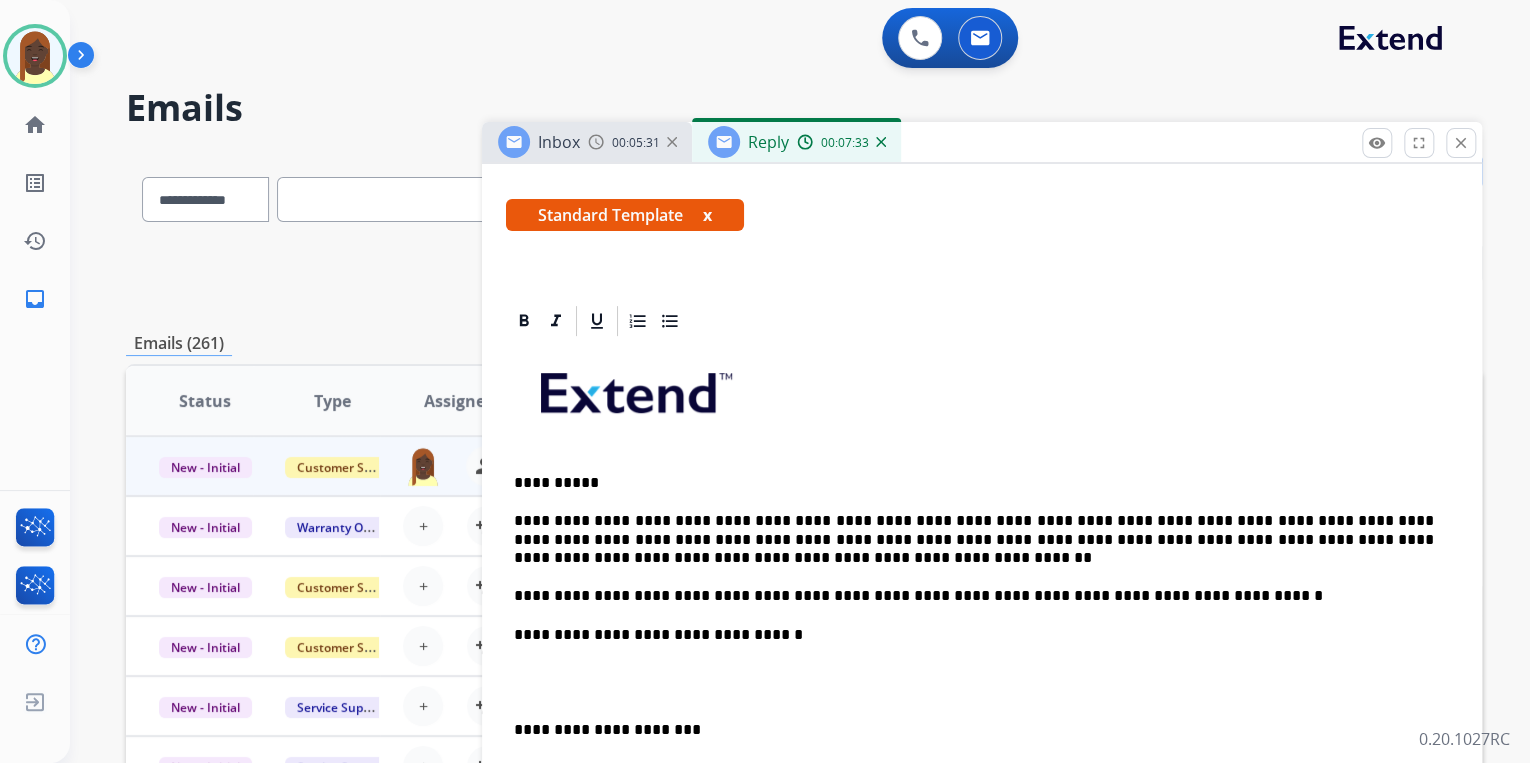 click on "**********" at bounding box center [974, 596] 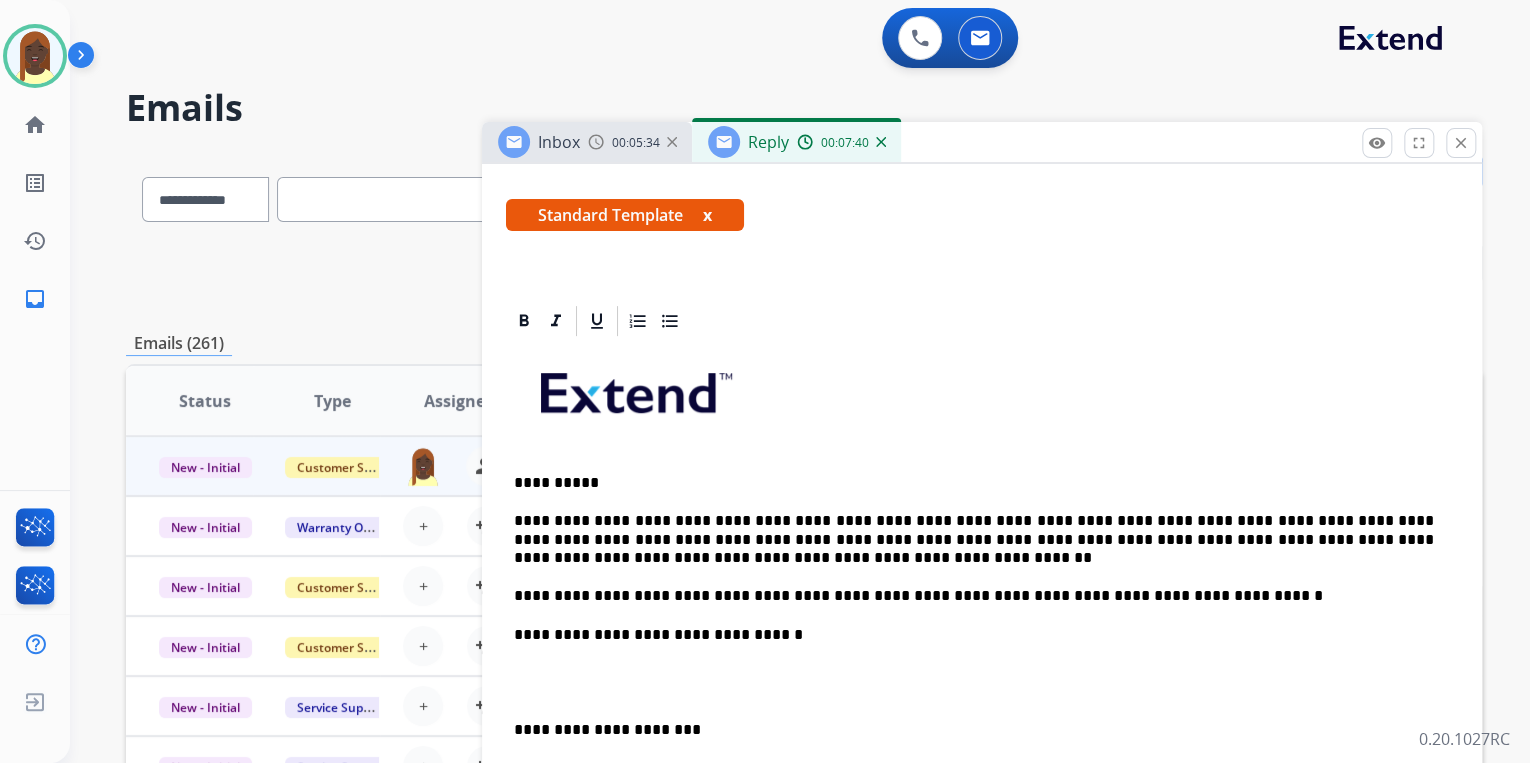 click on "**********" at bounding box center [974, 539] 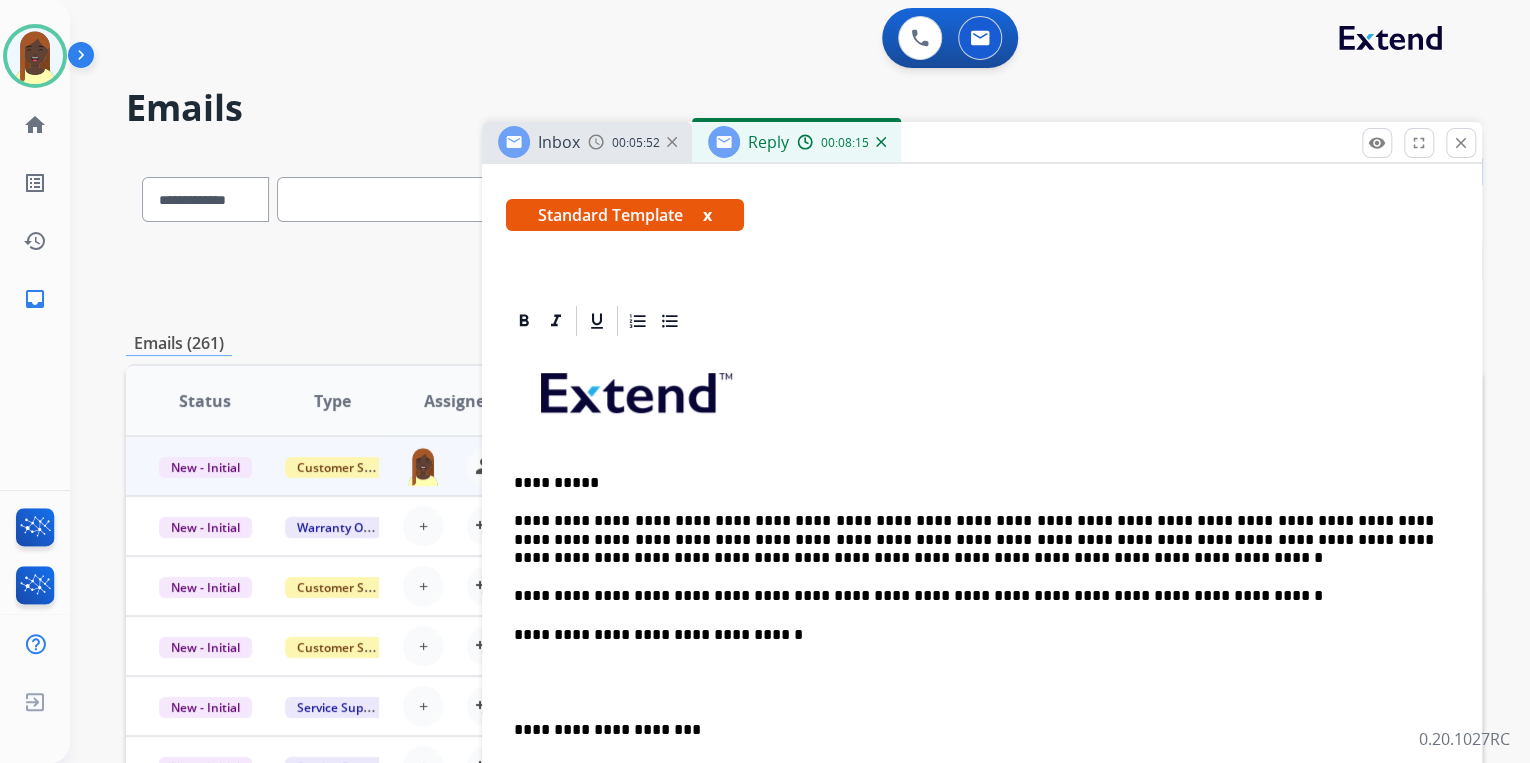 click on "**********" at bounding box center (974, 596) 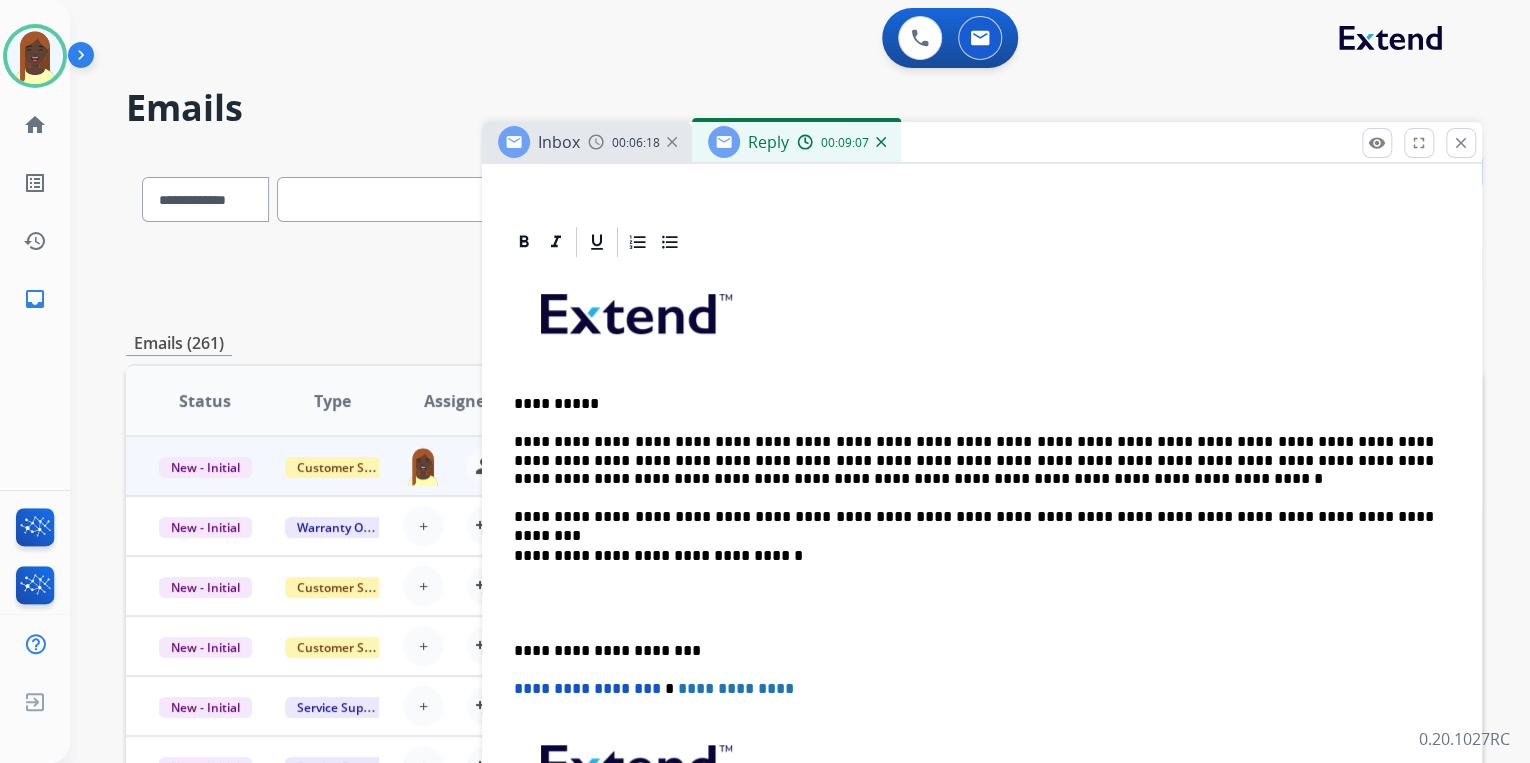 scroll, scrollTop: 400, scrollLeft: 0, axis: vertical 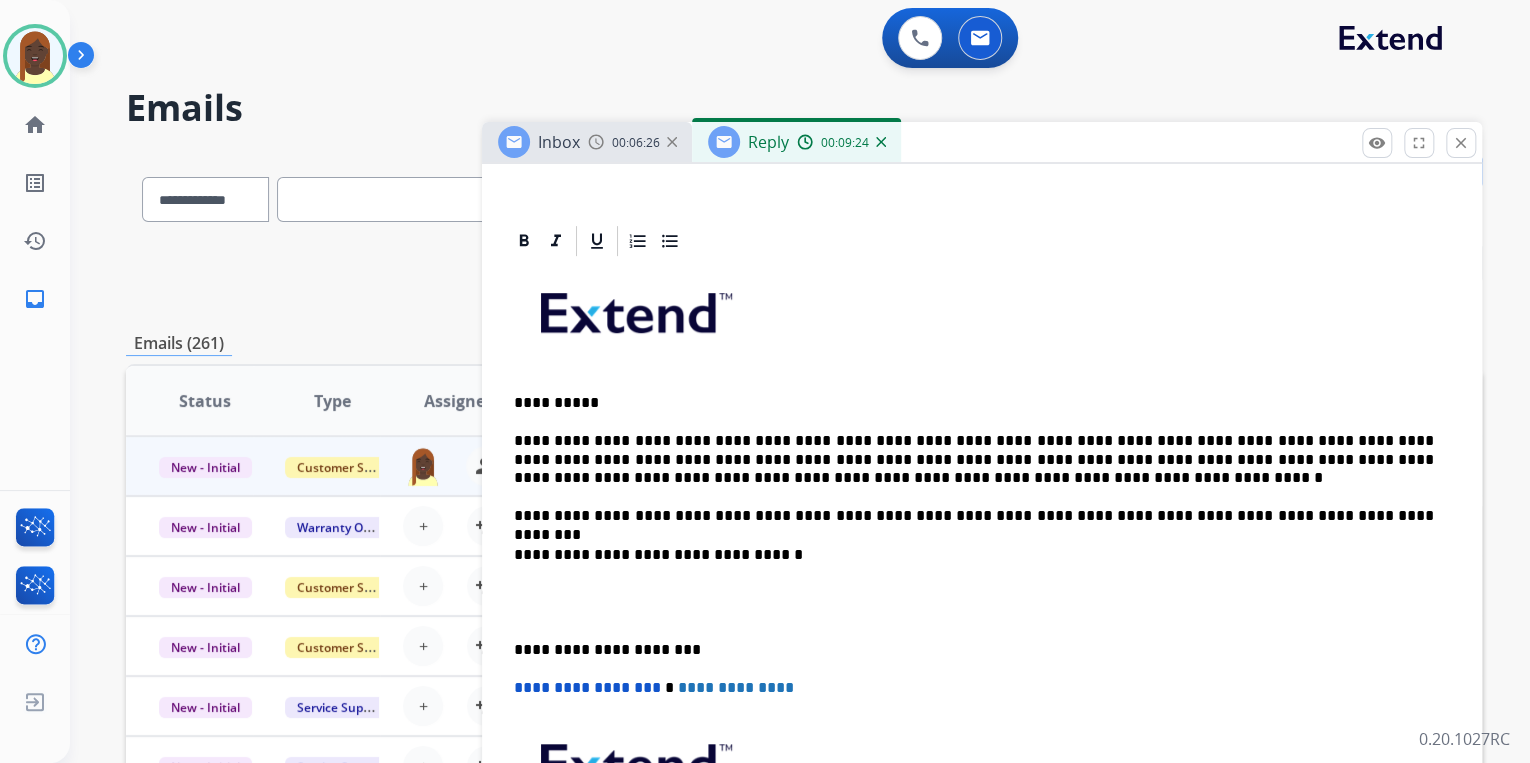 click on "**********" at bounding box center (982, 602) 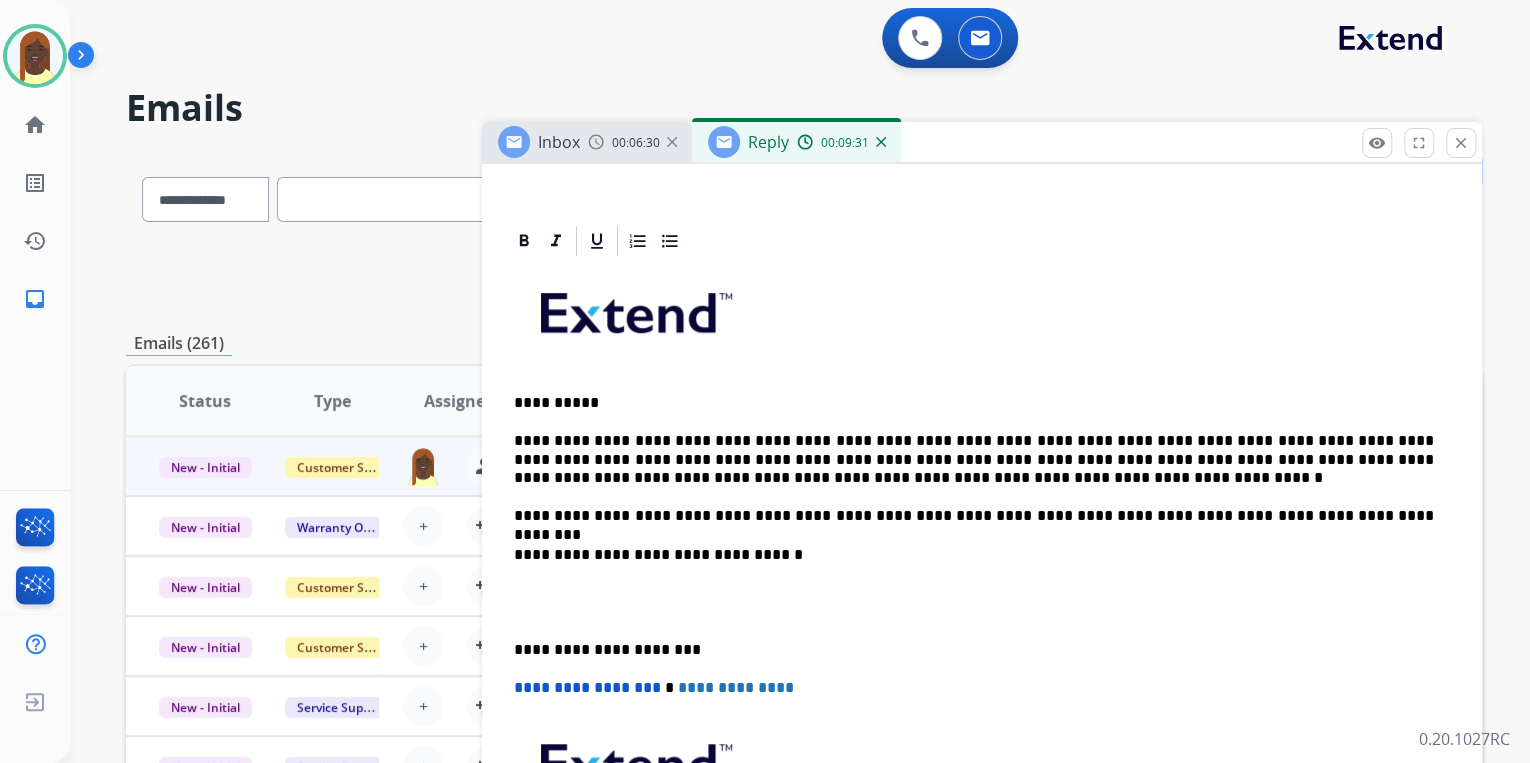 click on "**********" at bounding box center (974, 459) 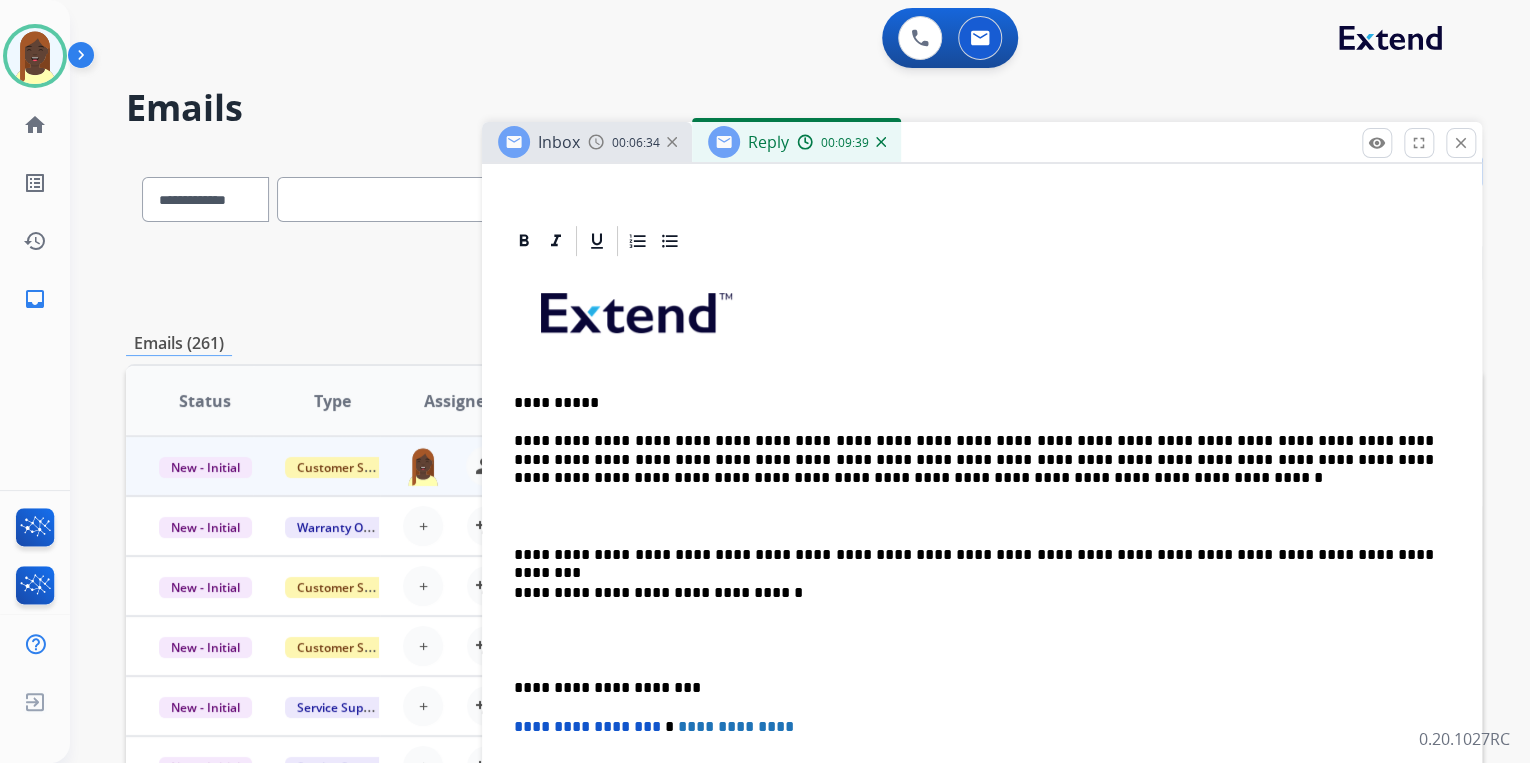 click on "**********" at bounding box center [982, 621] 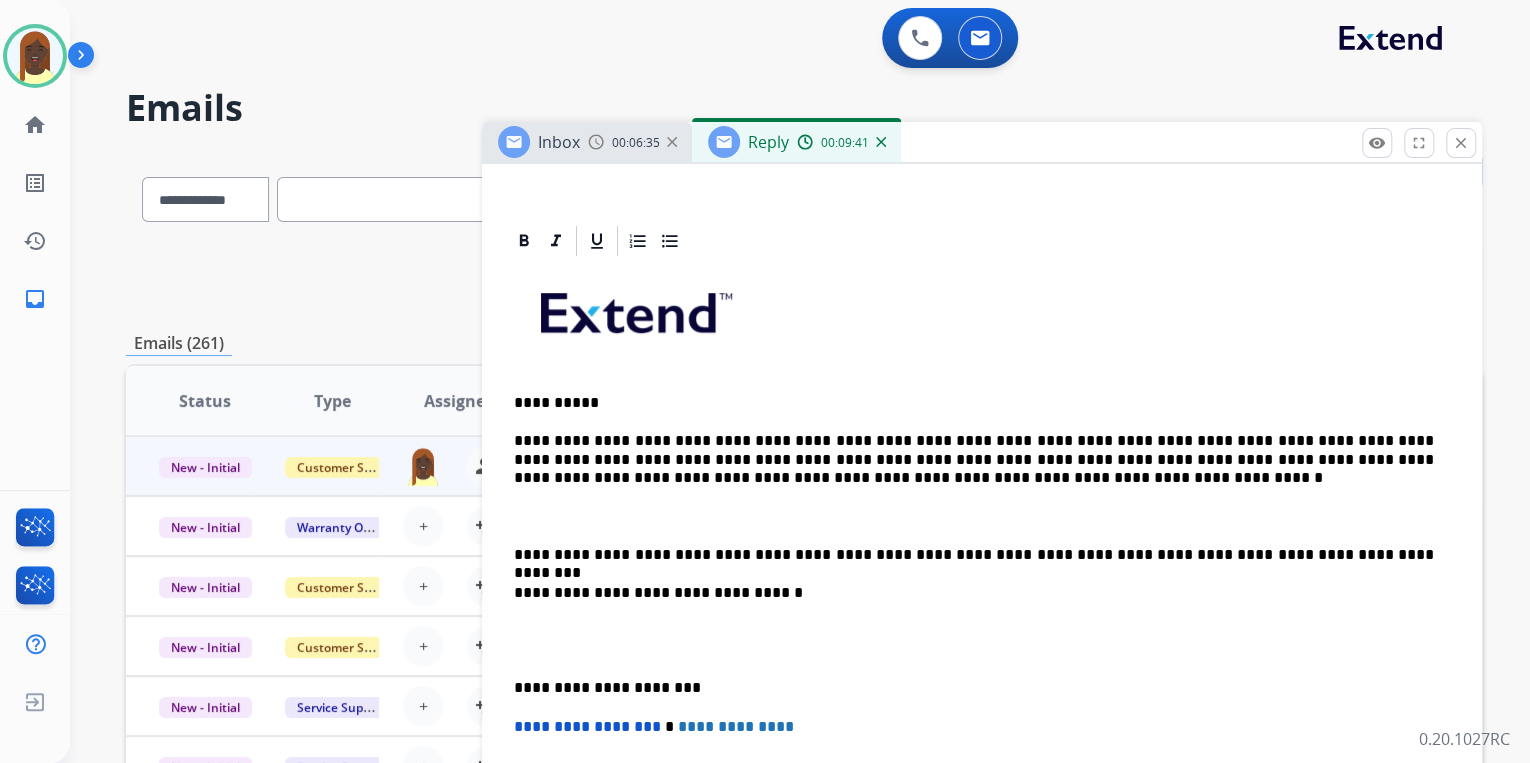 click on "**********" at bounding box center (982, 621) 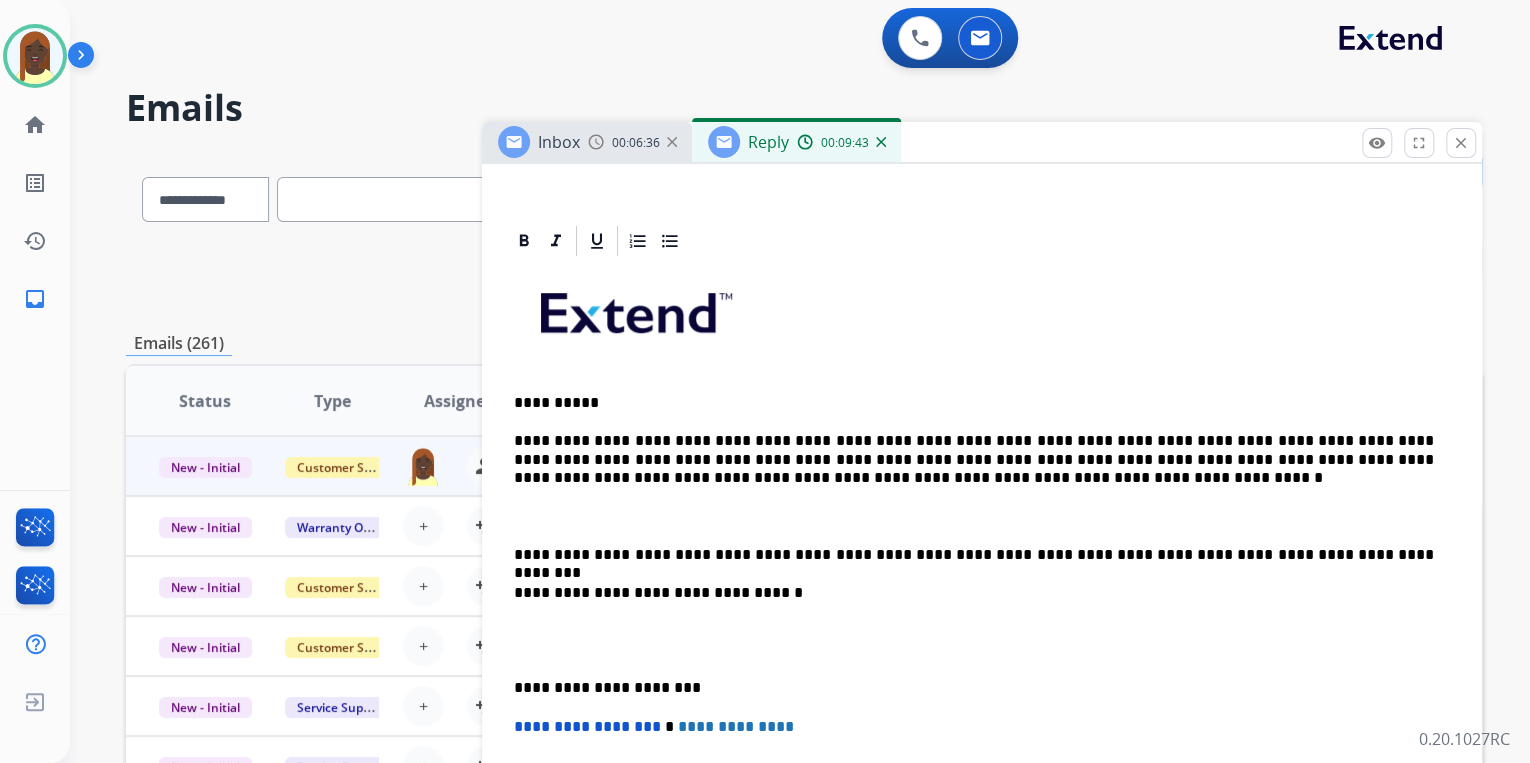 click on "**********" at bounding box center (982, 621) 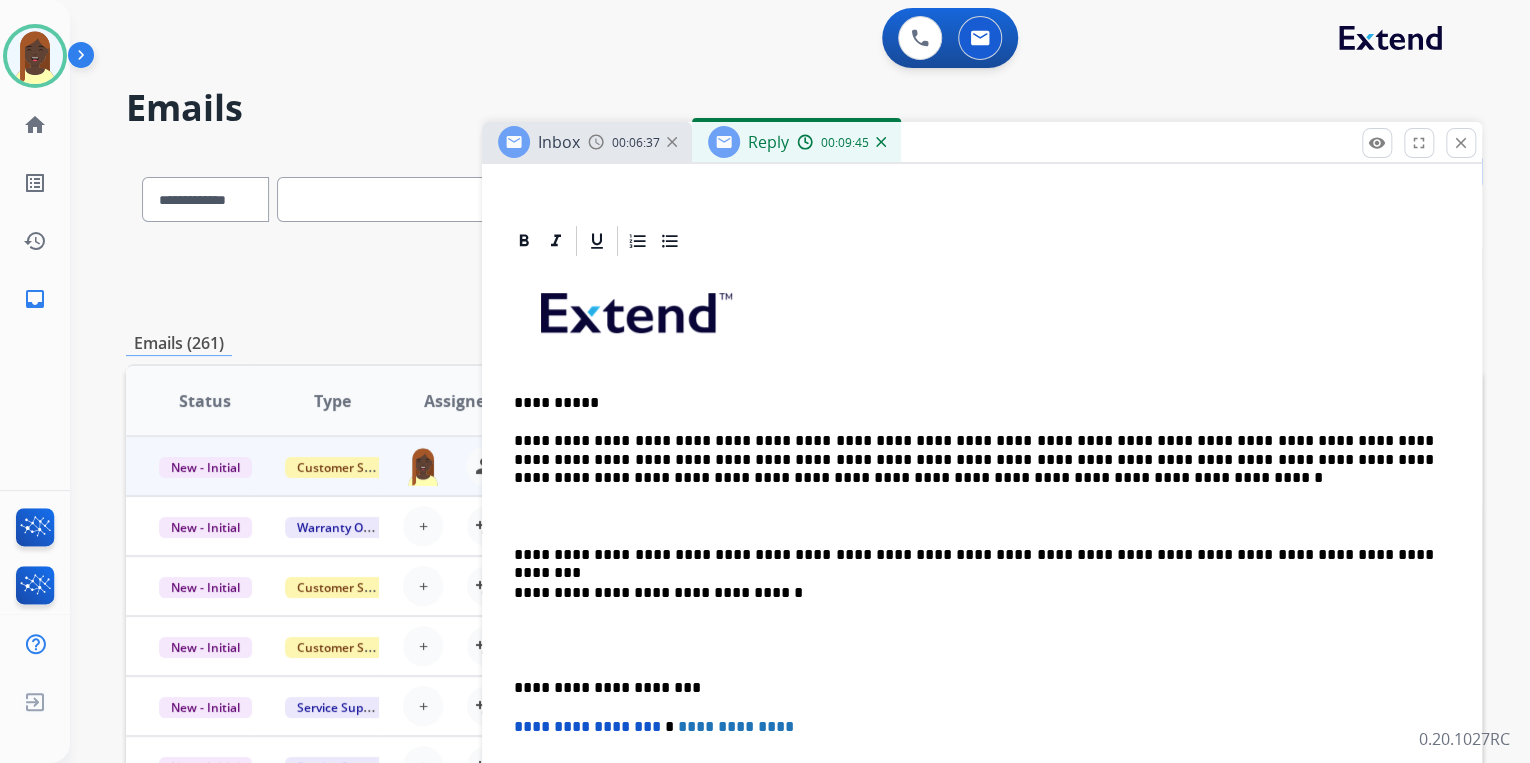 click on "**********" at bounding box center (982, 621) 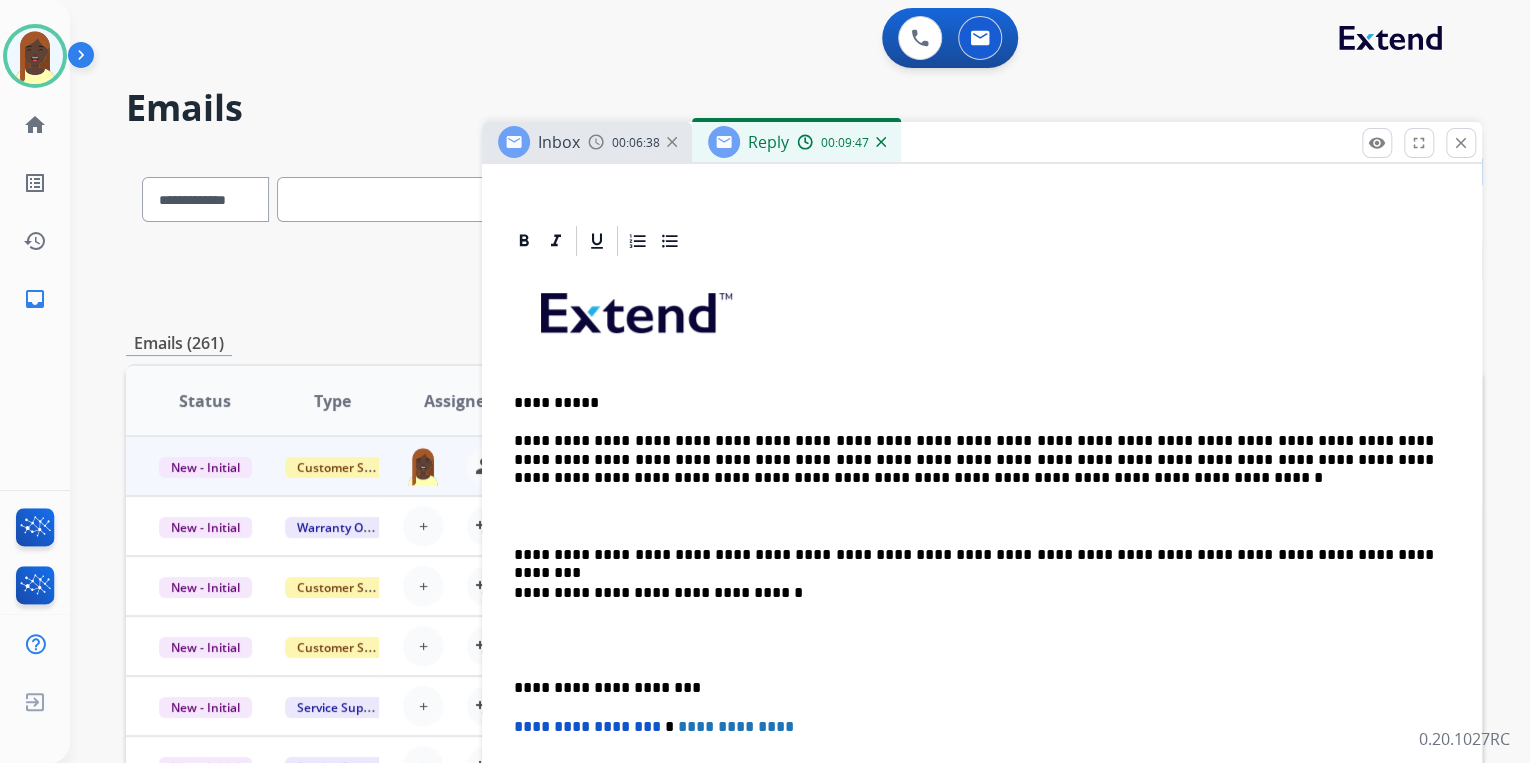 click on "**********" at bounding box center (974, 459) 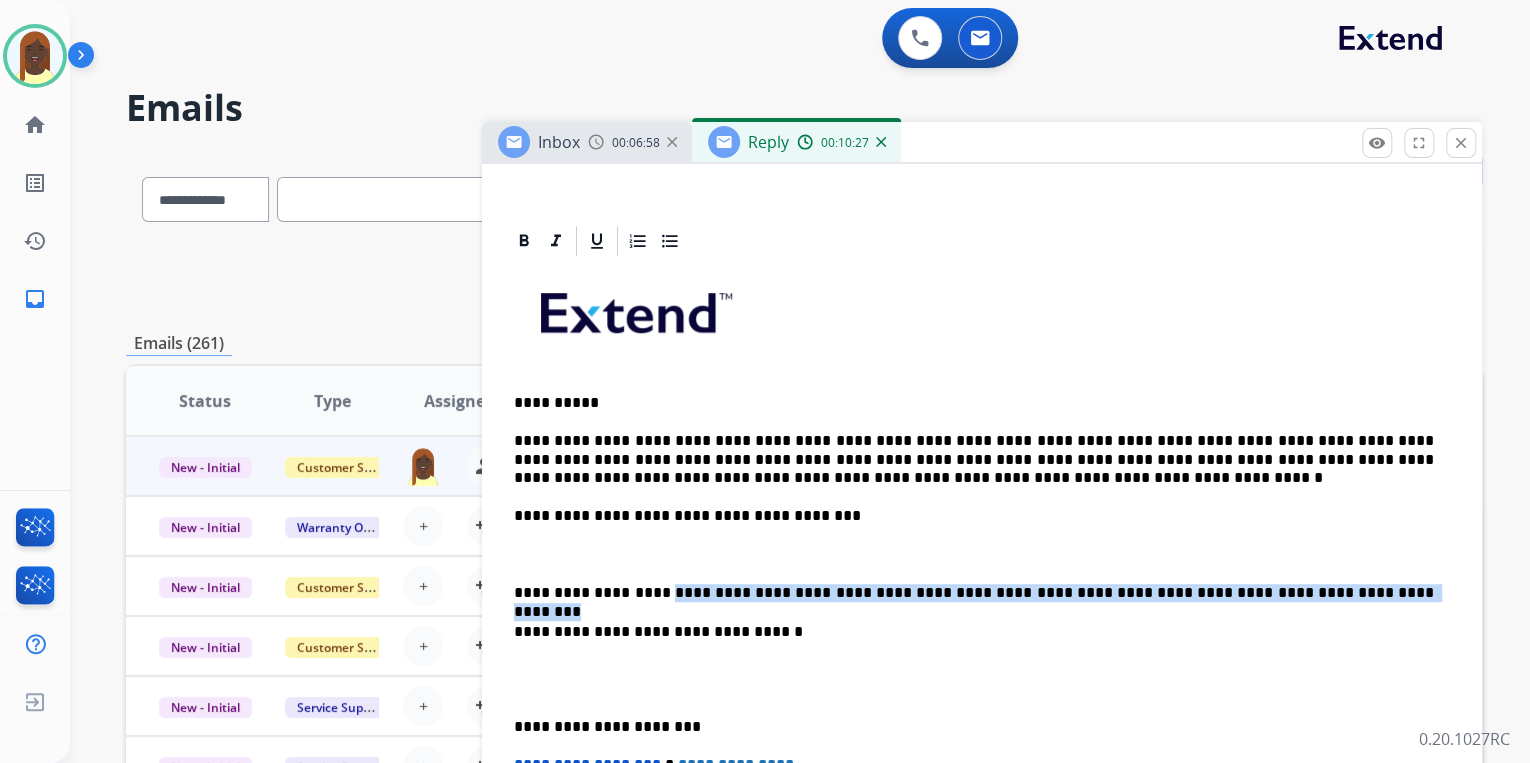 drag, startPoint x: 639, startPoint y: 593, endPoint x: 1279, endPoint y: 588, distance: 640.01953 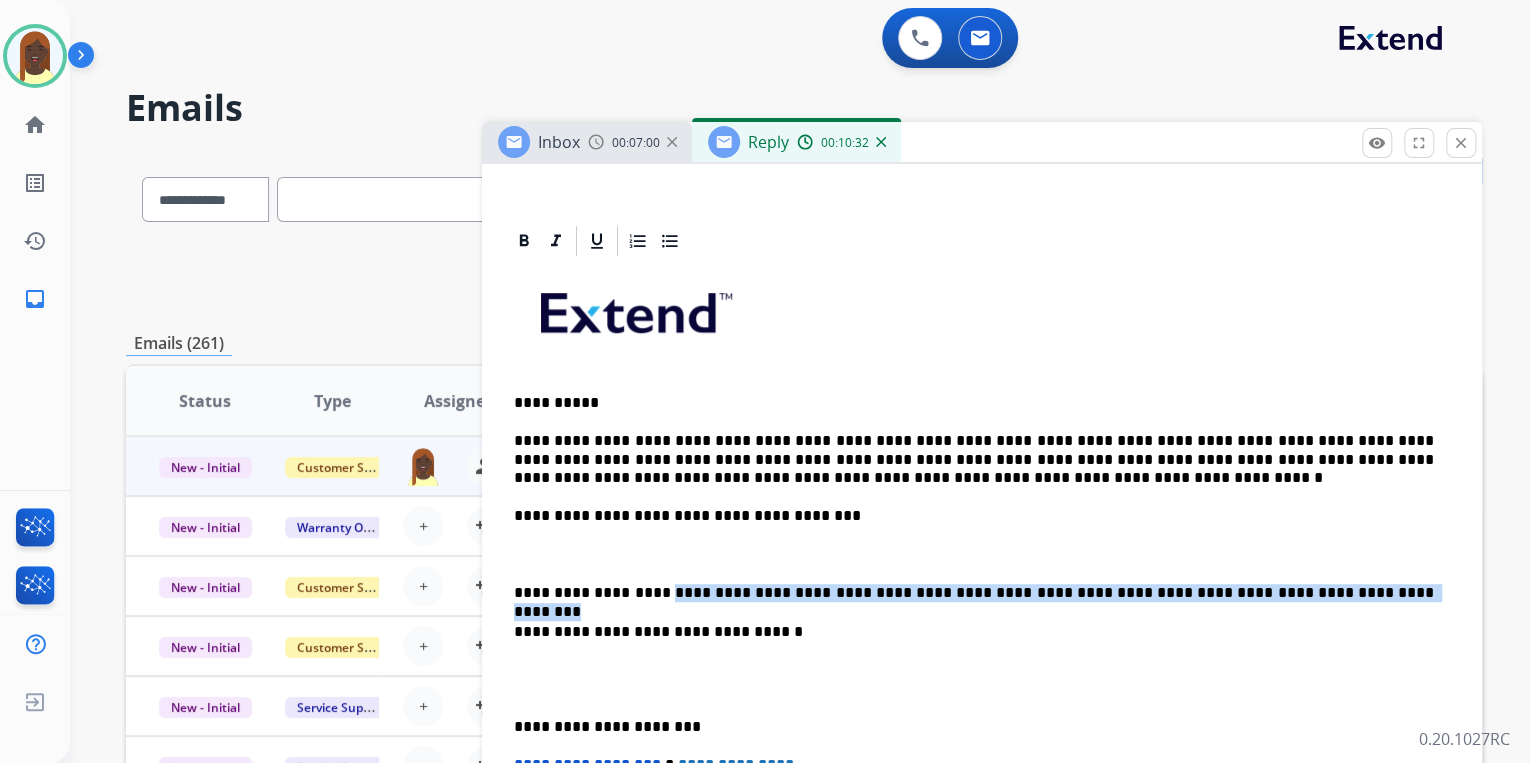 copy on "**********" 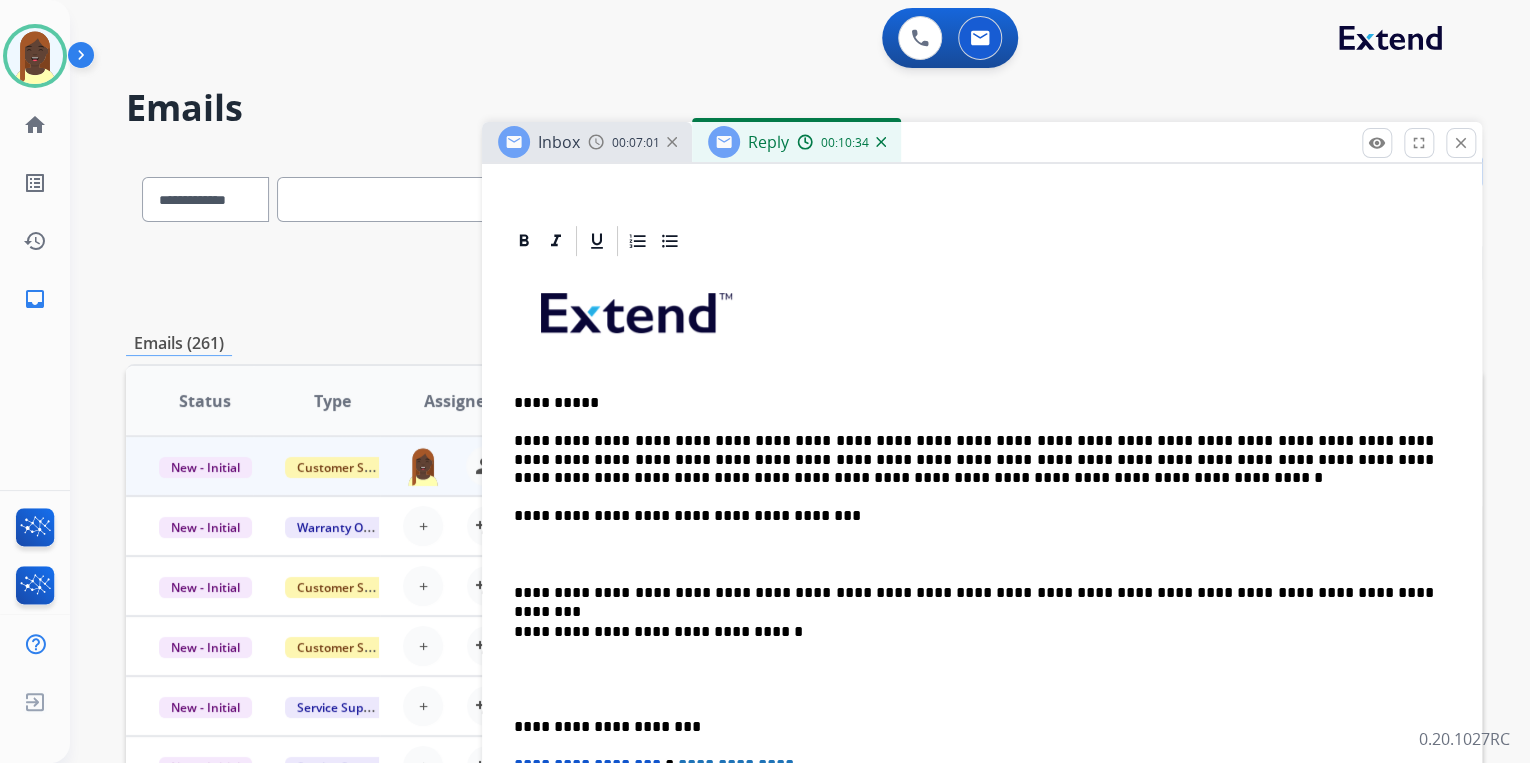 click on "**********" at bounding box center (974, 516) 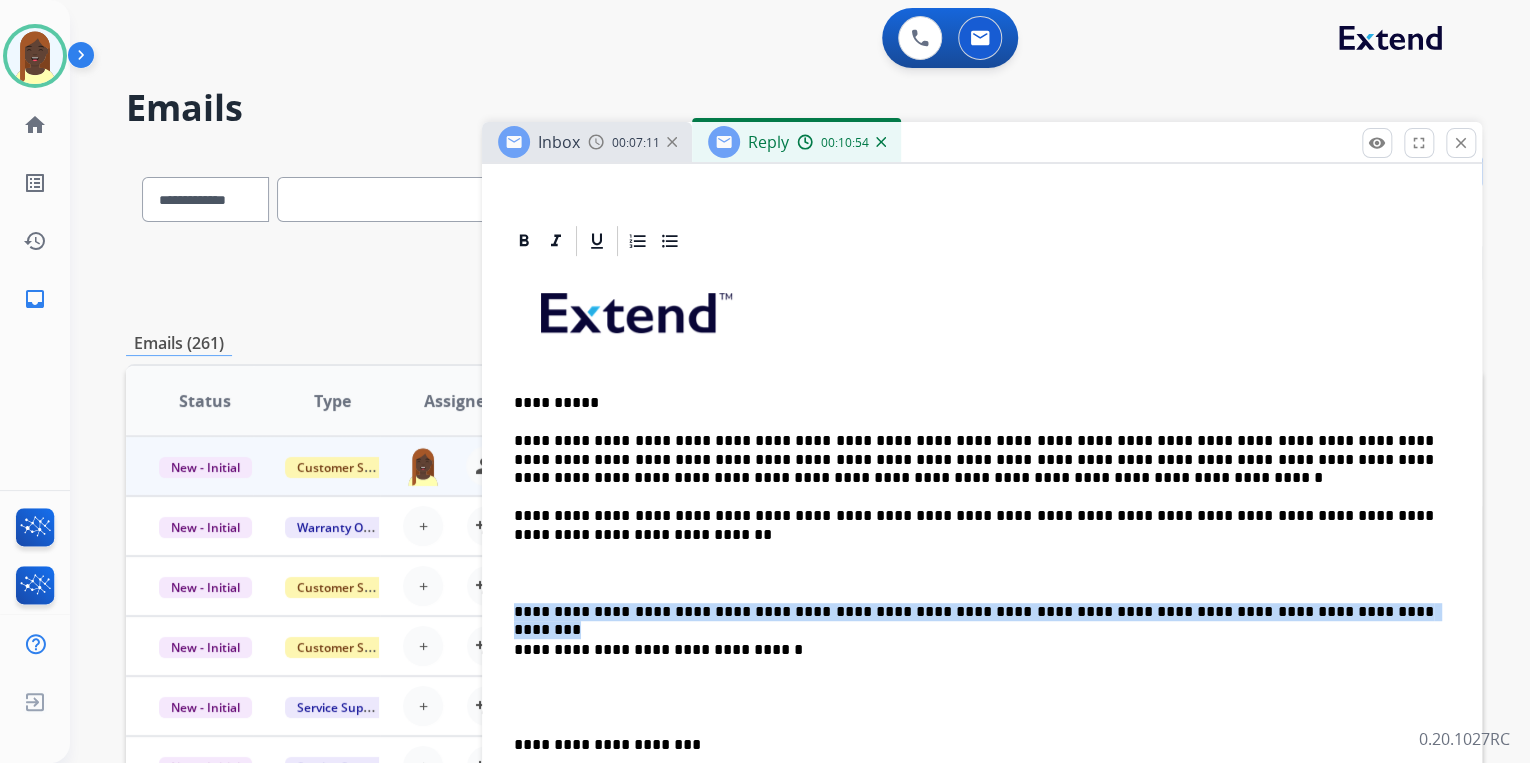 drag, startPoint x: 546, startPoint y: 610, endPoint x: 1280, endPoint y: 609, distance: 734.0007 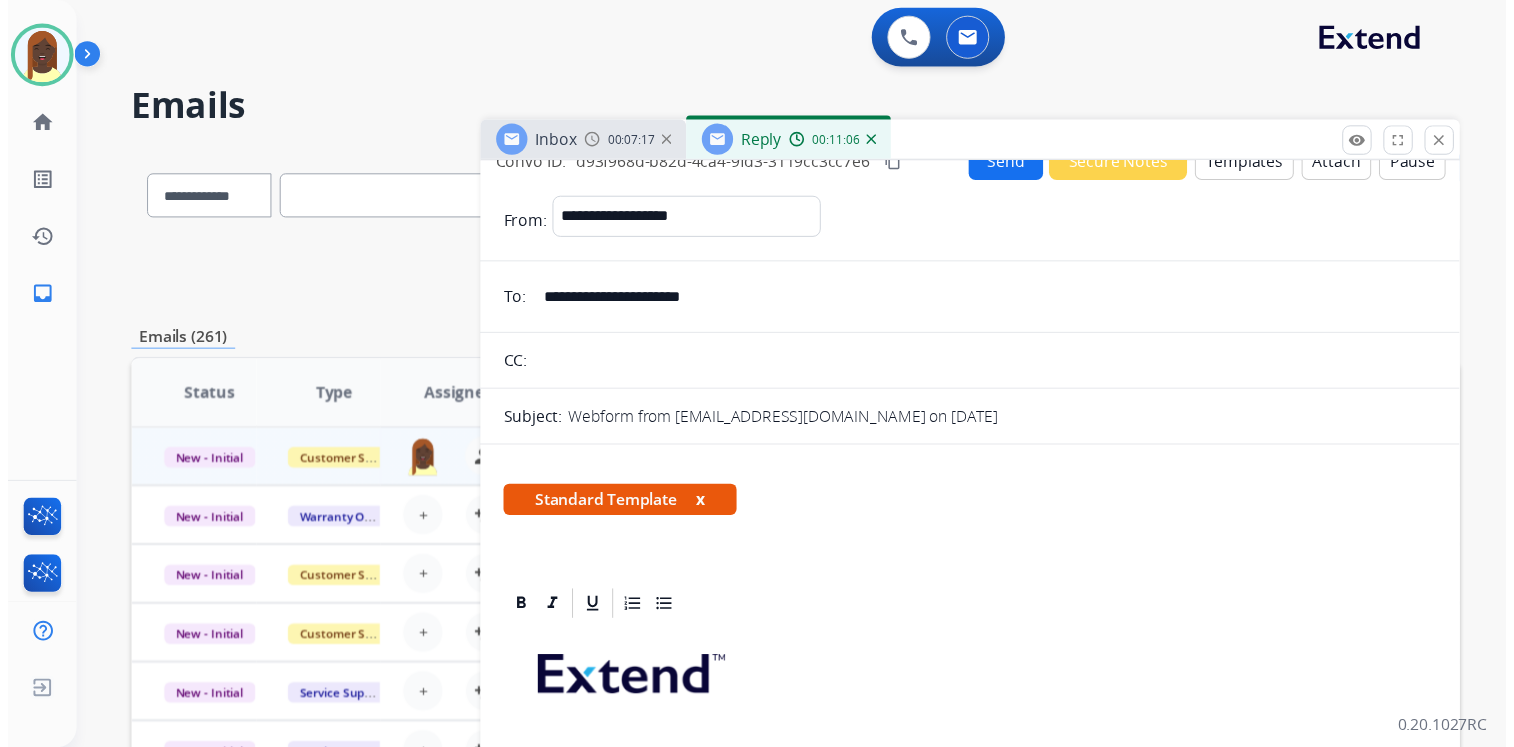 scroll, scrollTop: 0, scrollLeft: 0, axis: both 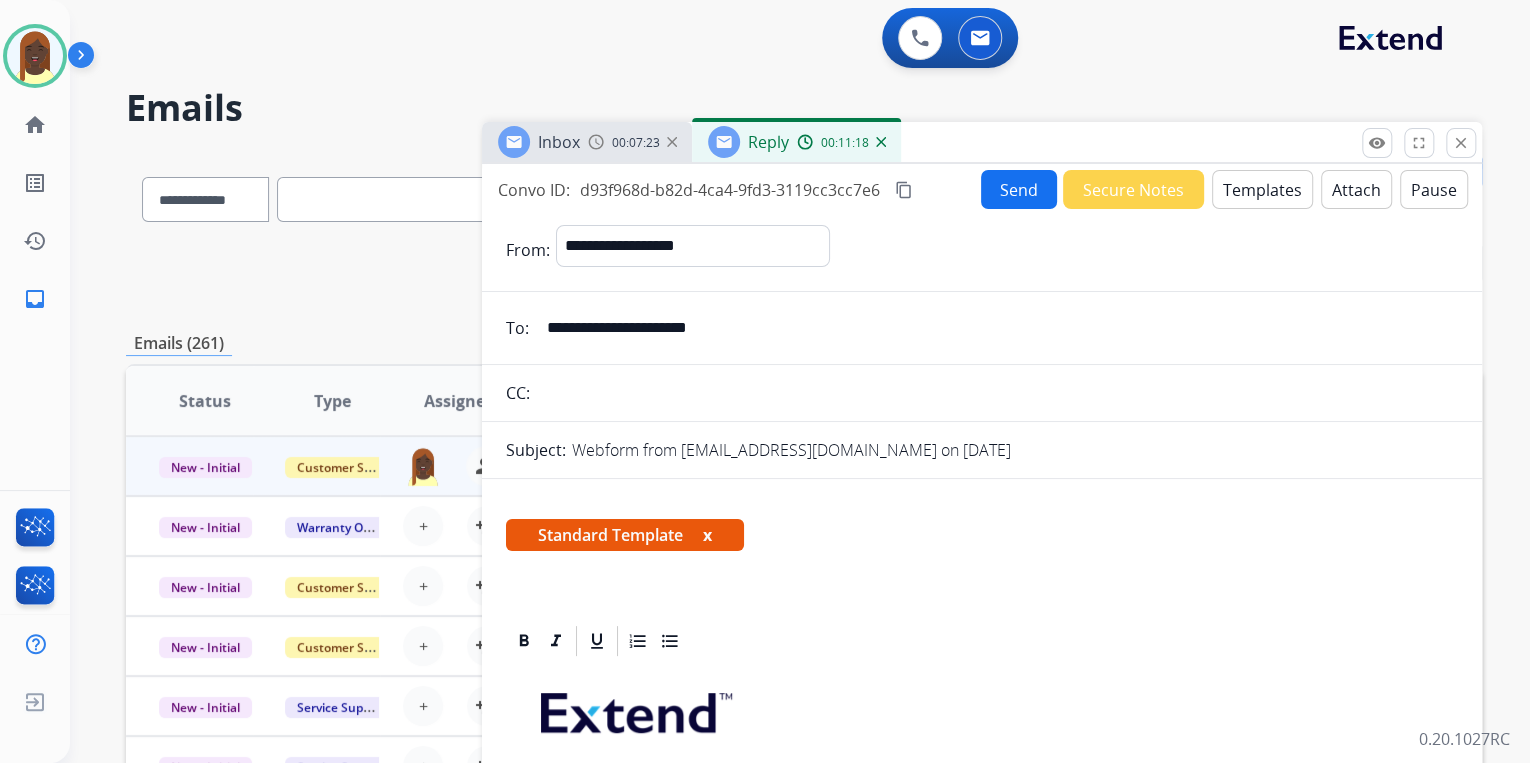 click on "Send" at bounding box center [1019, 189] 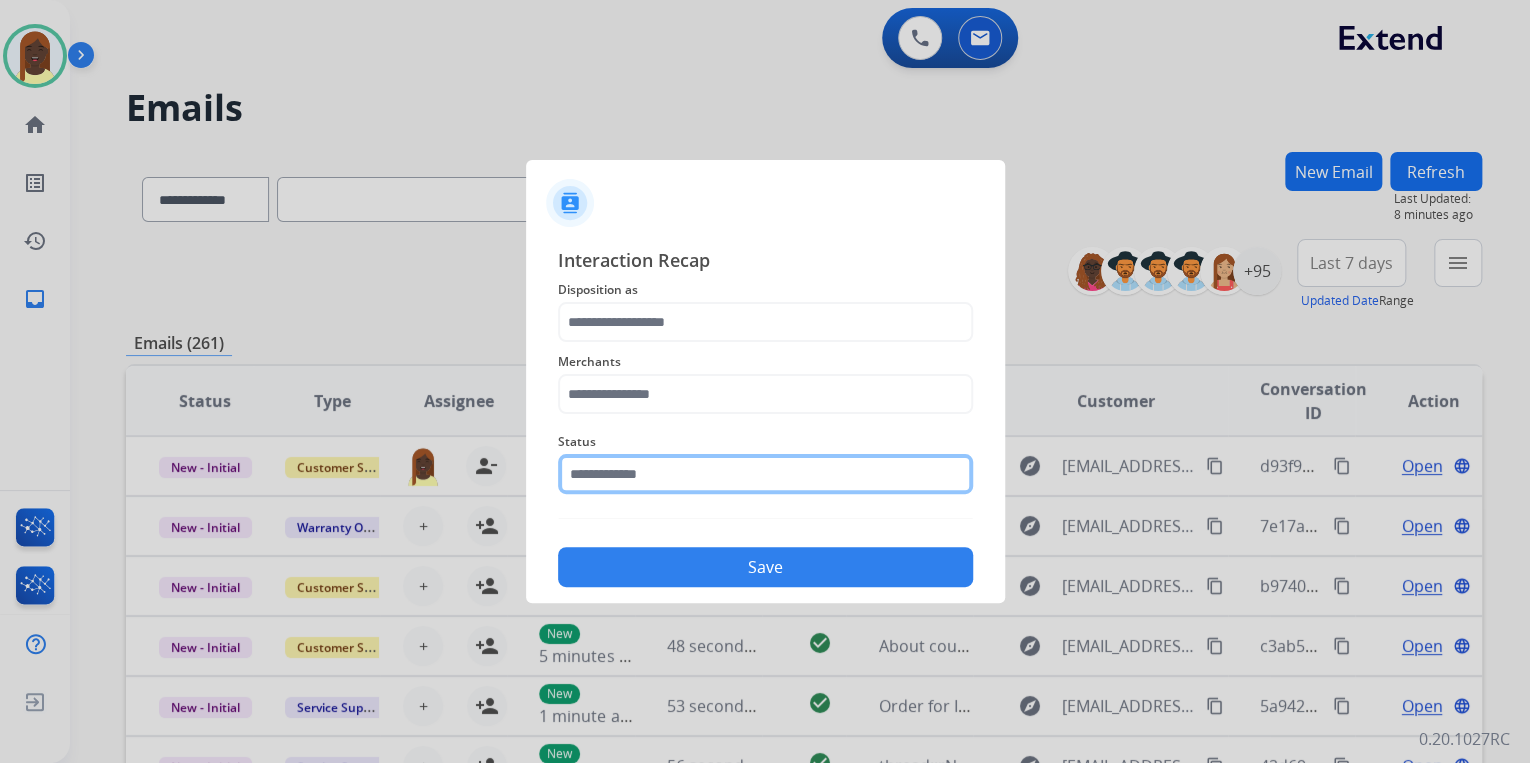 click 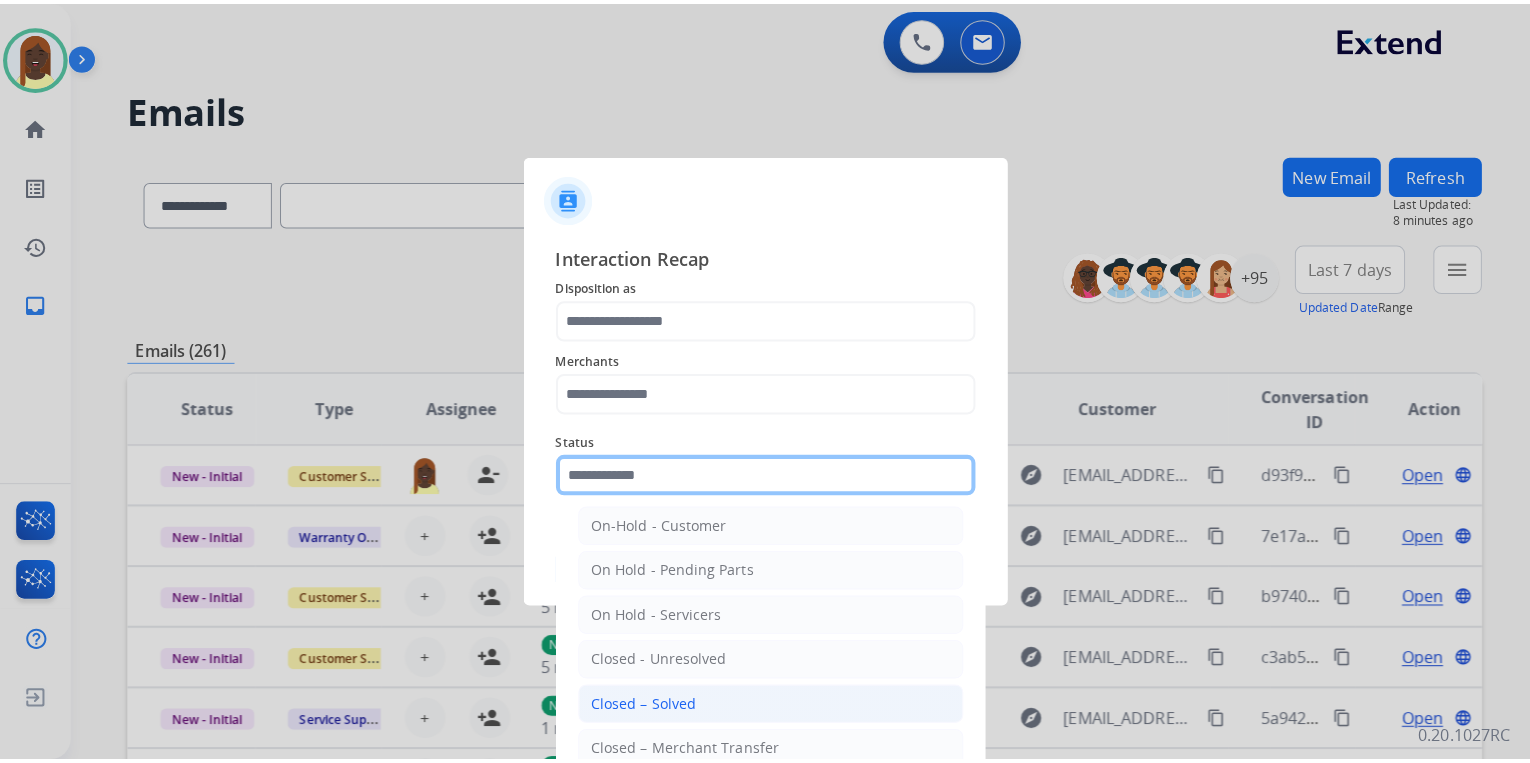 scroll, scrollTop: 116, scrollLeft: 0, axis: vertical 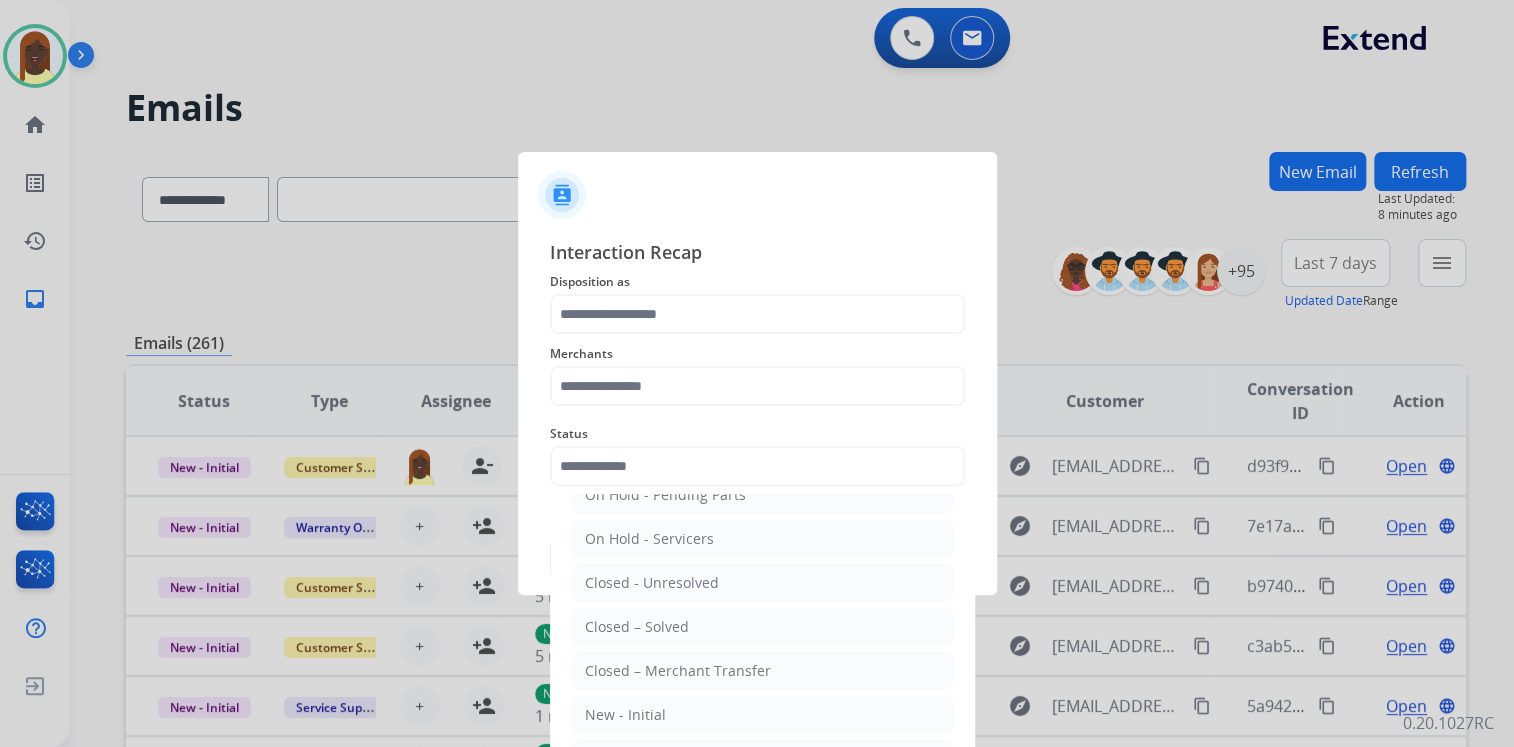 drag, startPoint x: 660, startPoint y: 623, endPoint x: 641, endPoint y: 528, distance: 96.88137 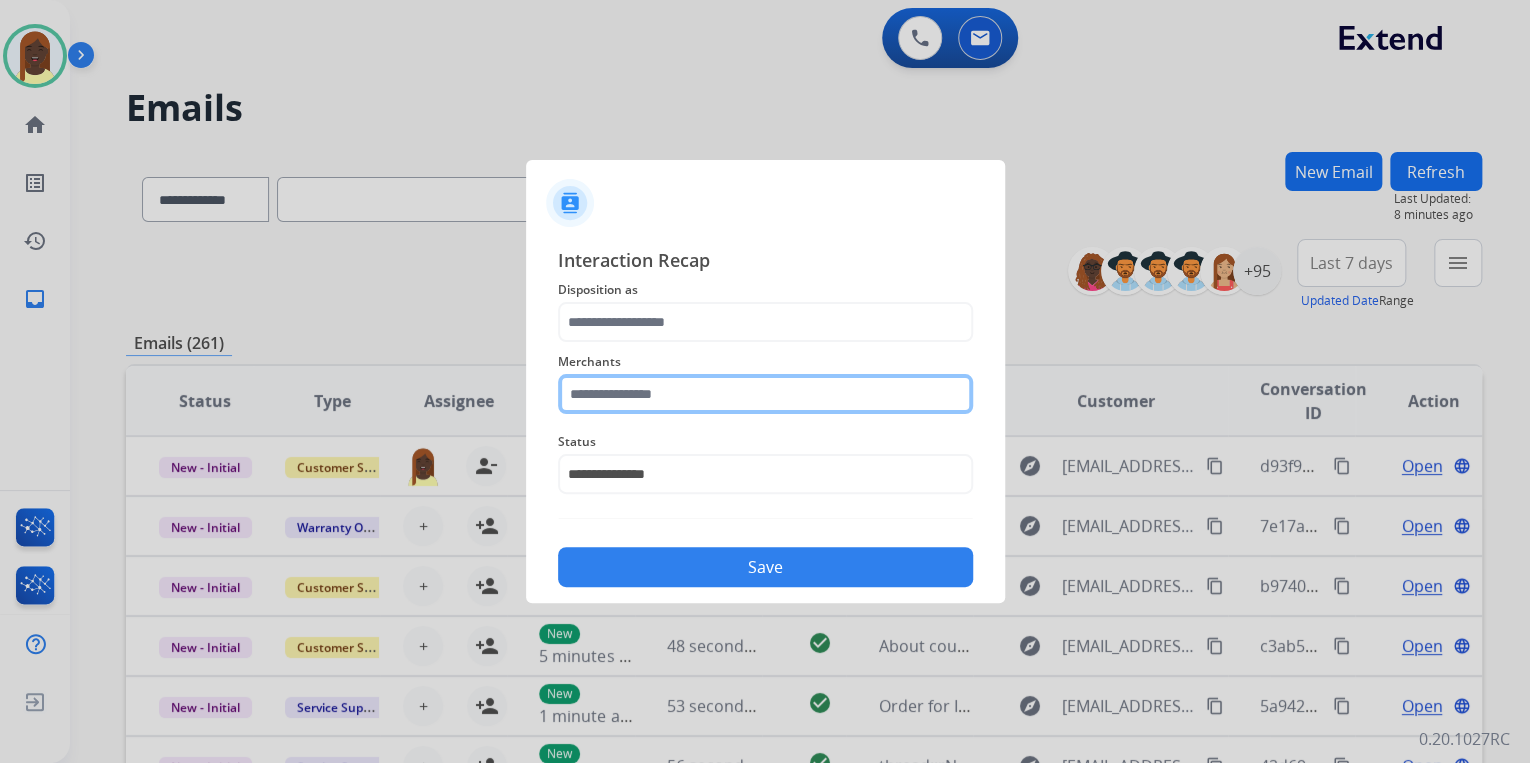 click 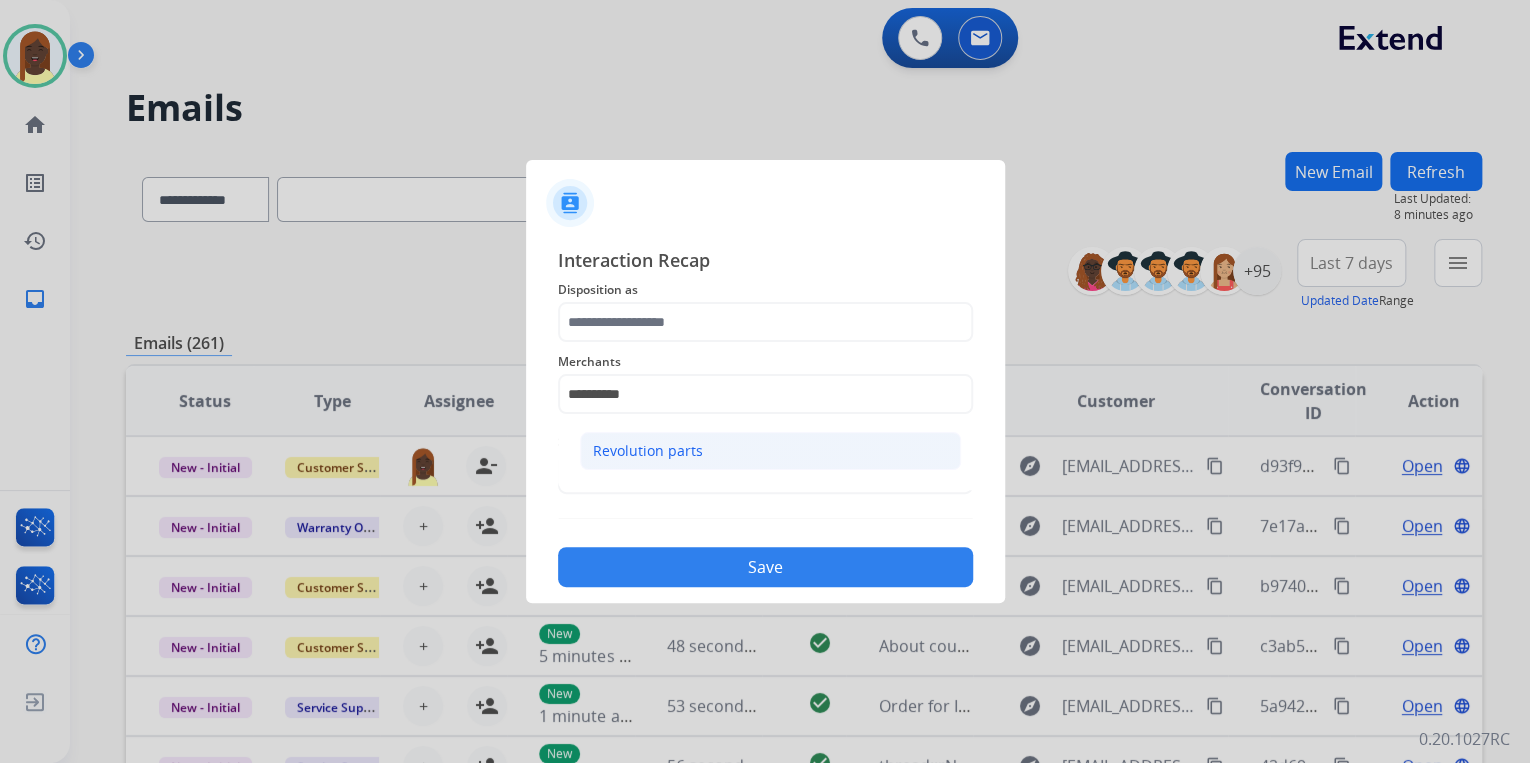 click on "Revolution parts" 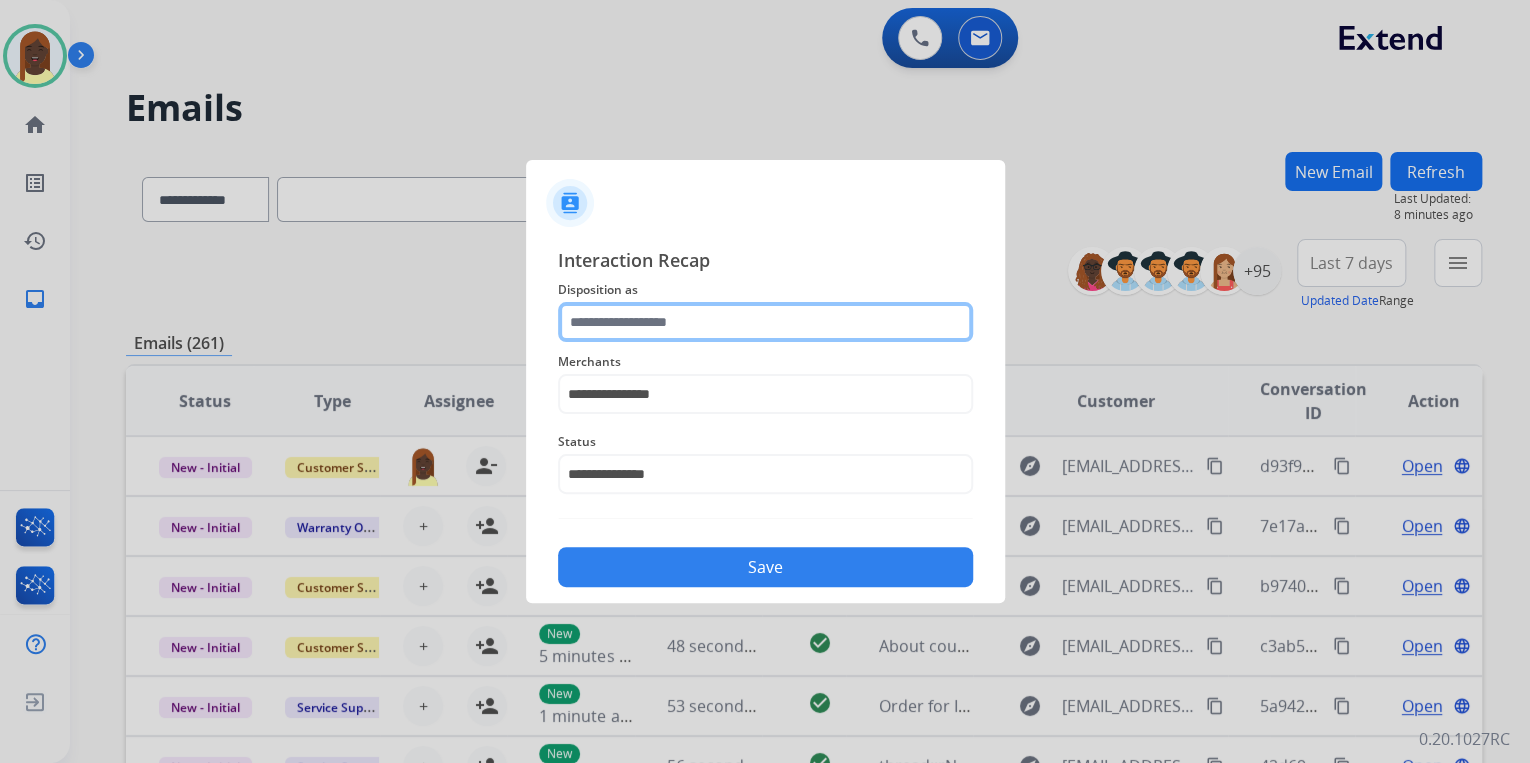 click 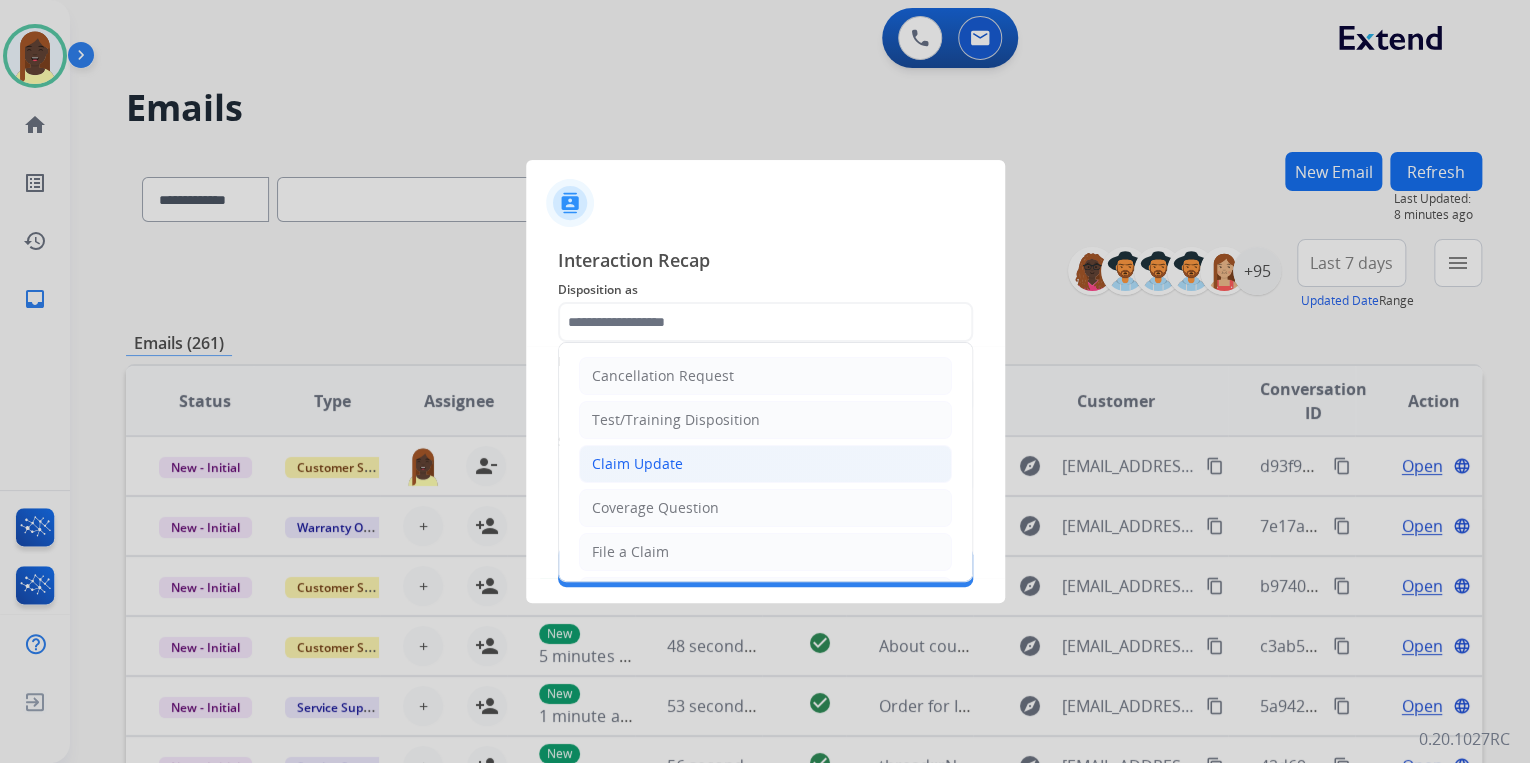 click on "Claim Update" 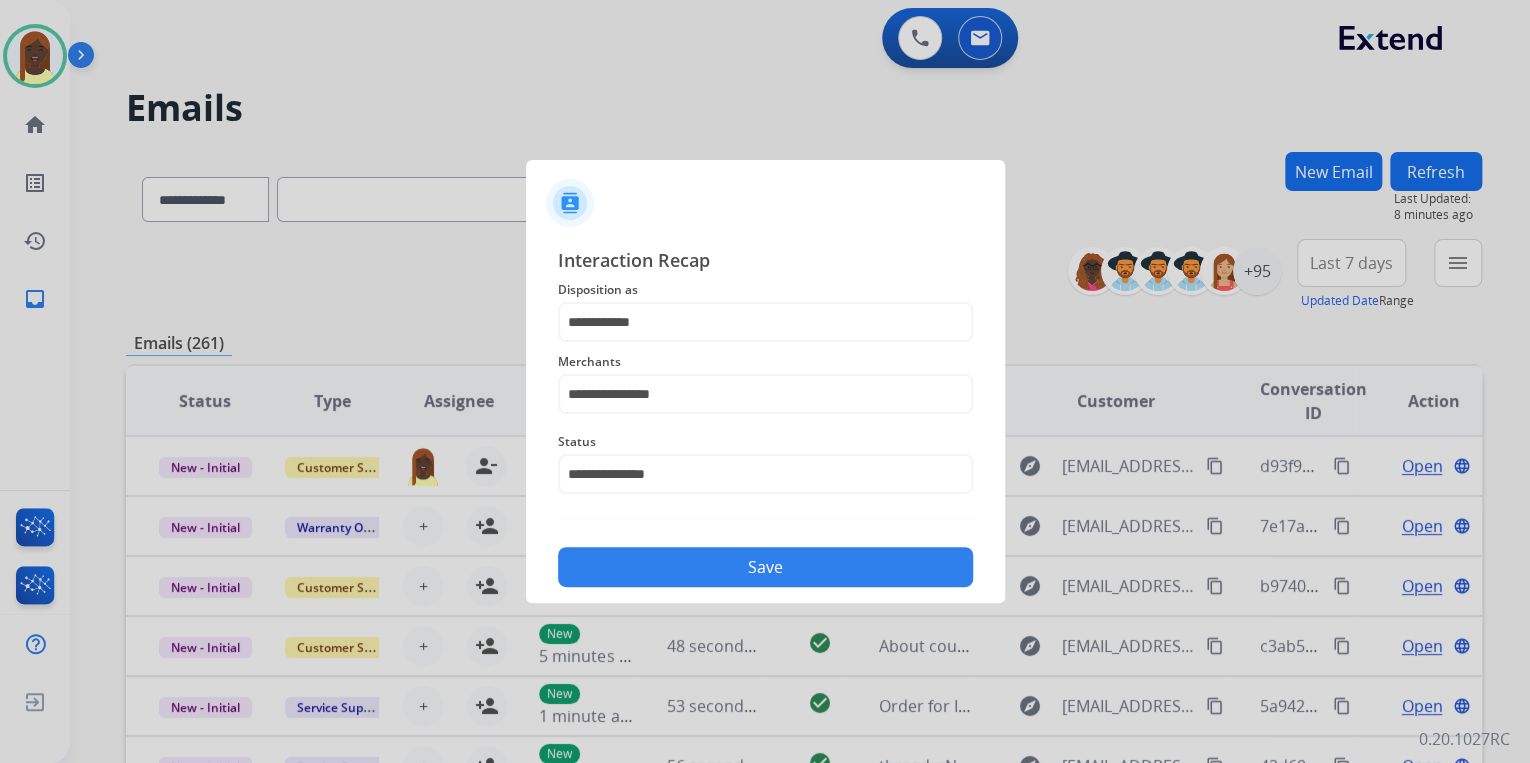 click on "Save" 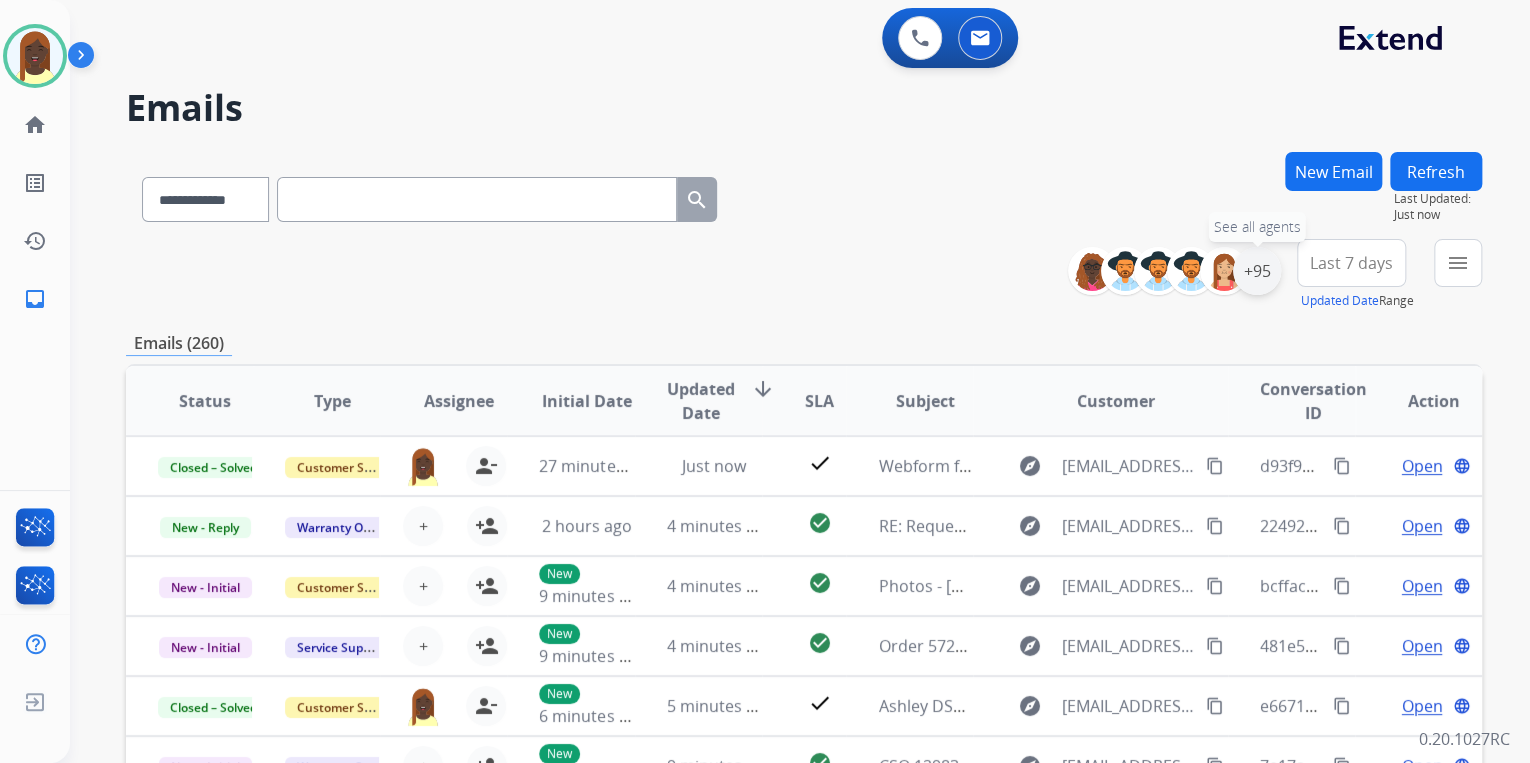 click on "+95" at bounding box center [1257, 271] 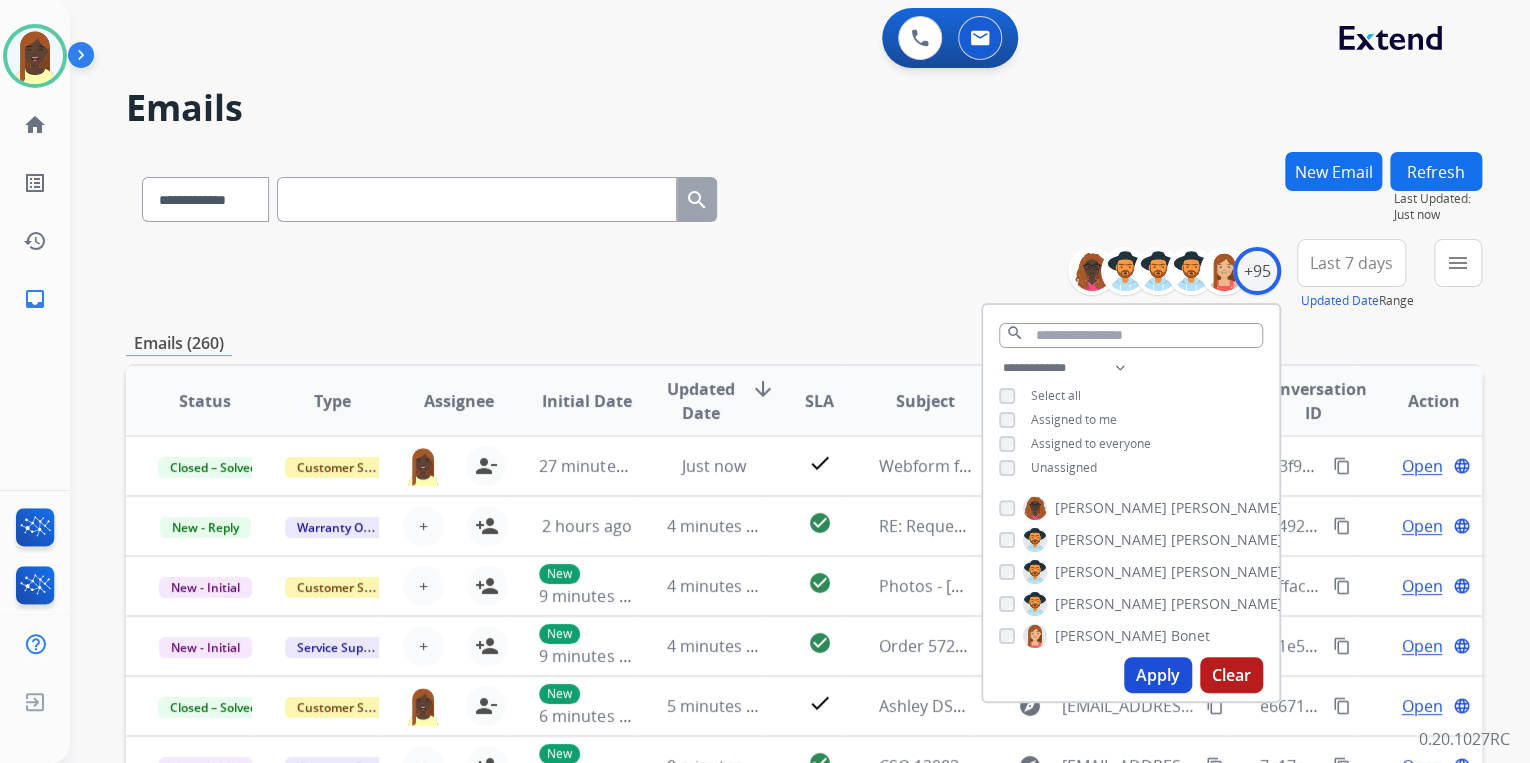 click on "Apply" at bounding box center (1158, 675) 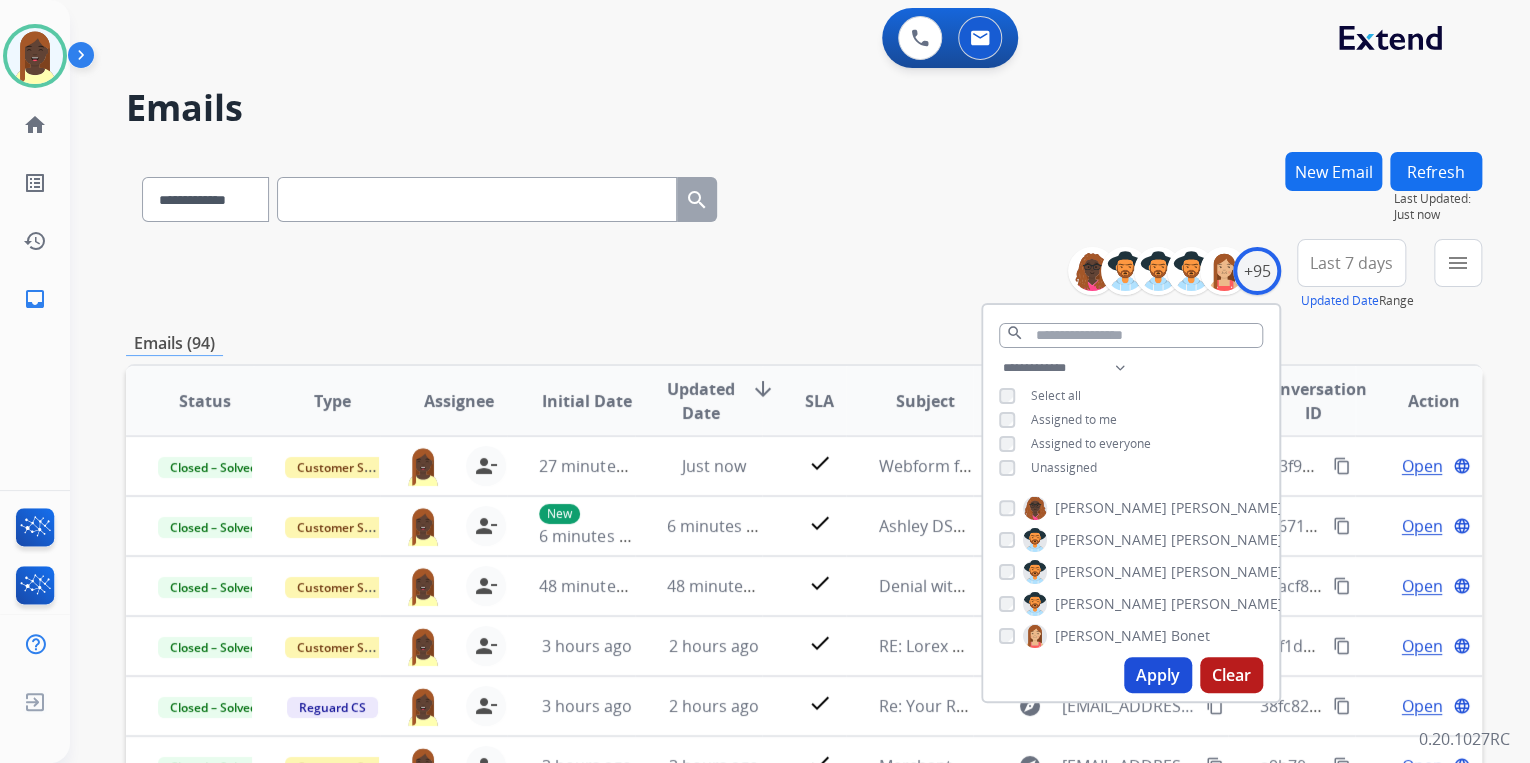 click on "**********" at bounding box center [804, 275] 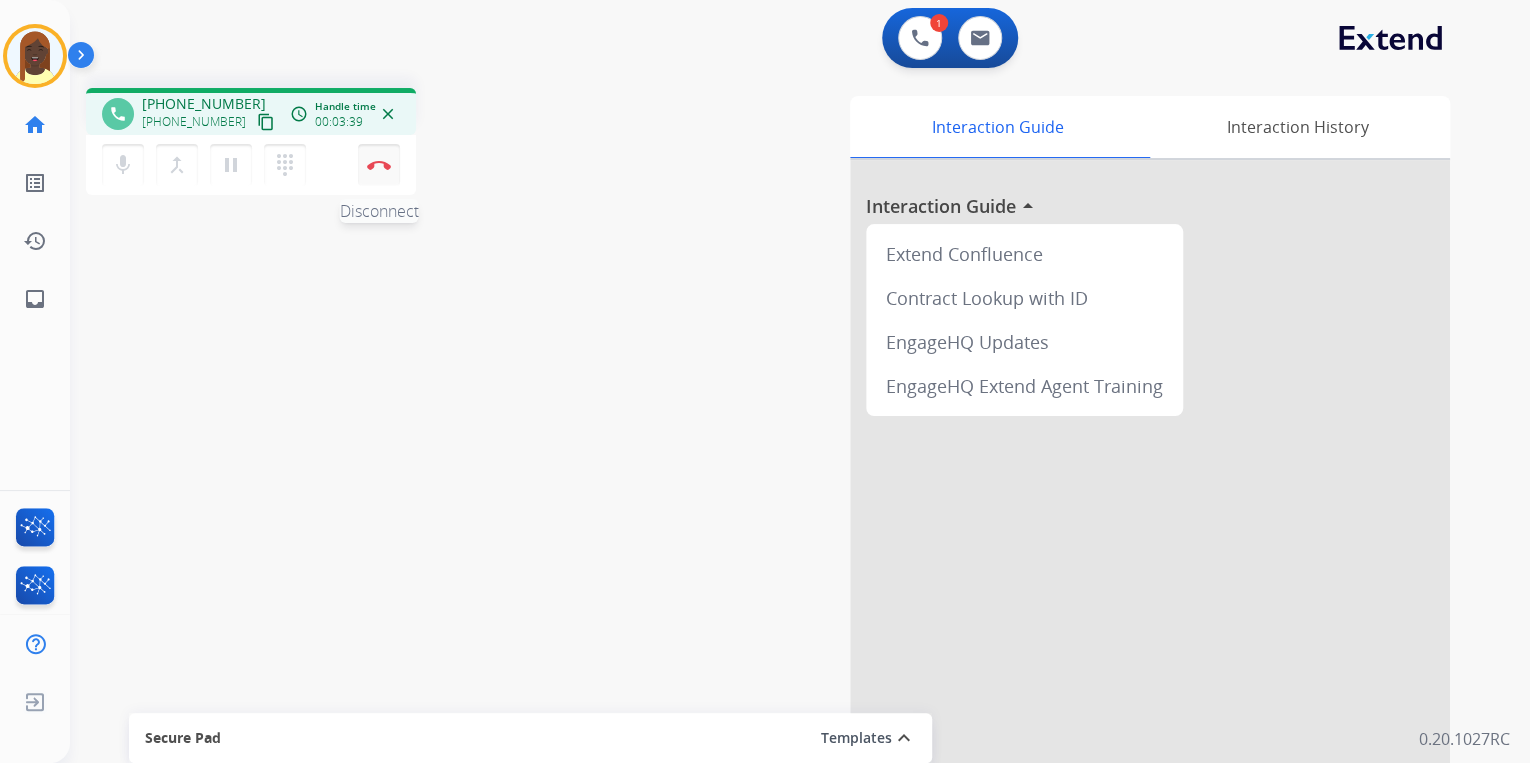 click at bounding box center (379, 165) 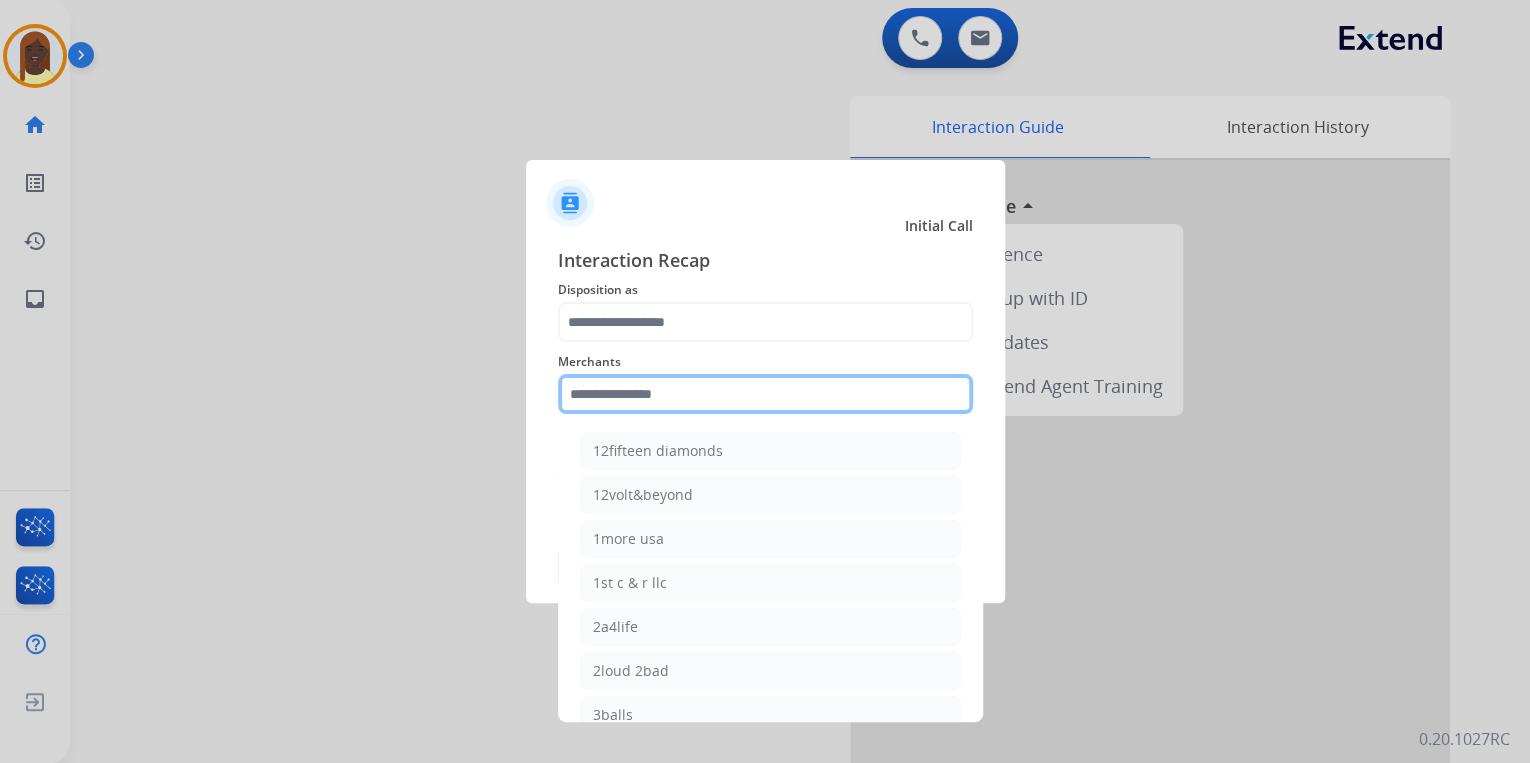 click 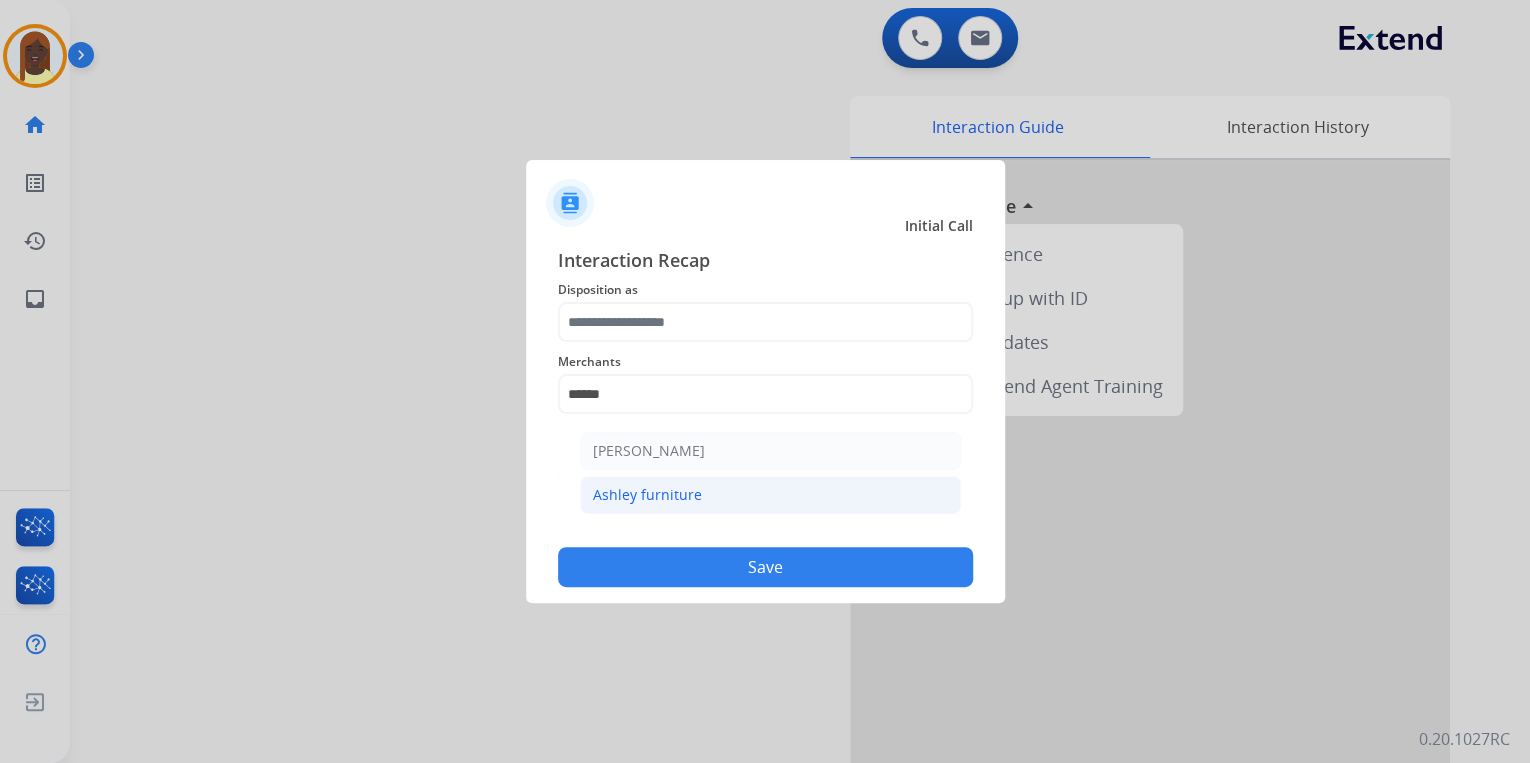 click on "Ashley furniture" 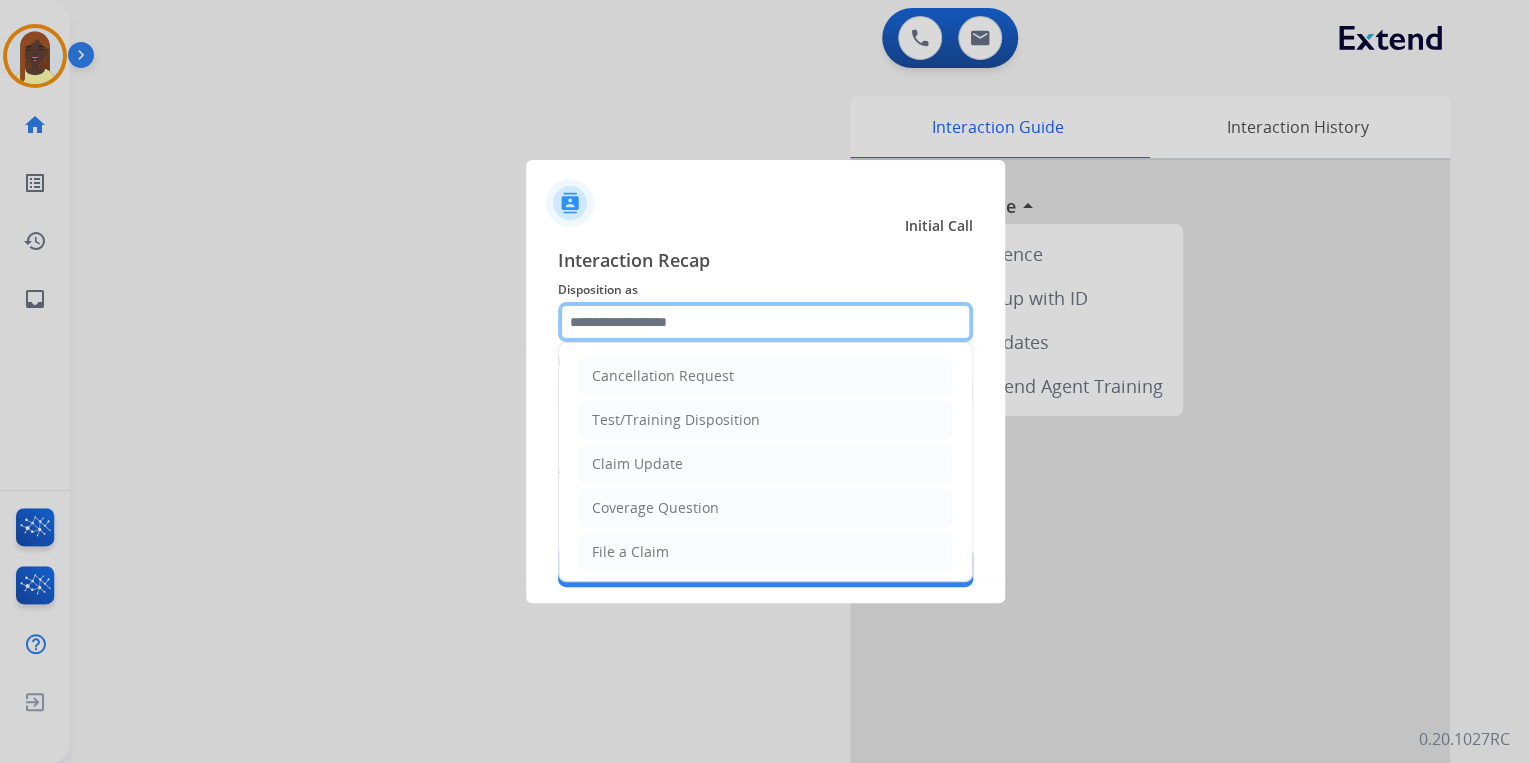 click 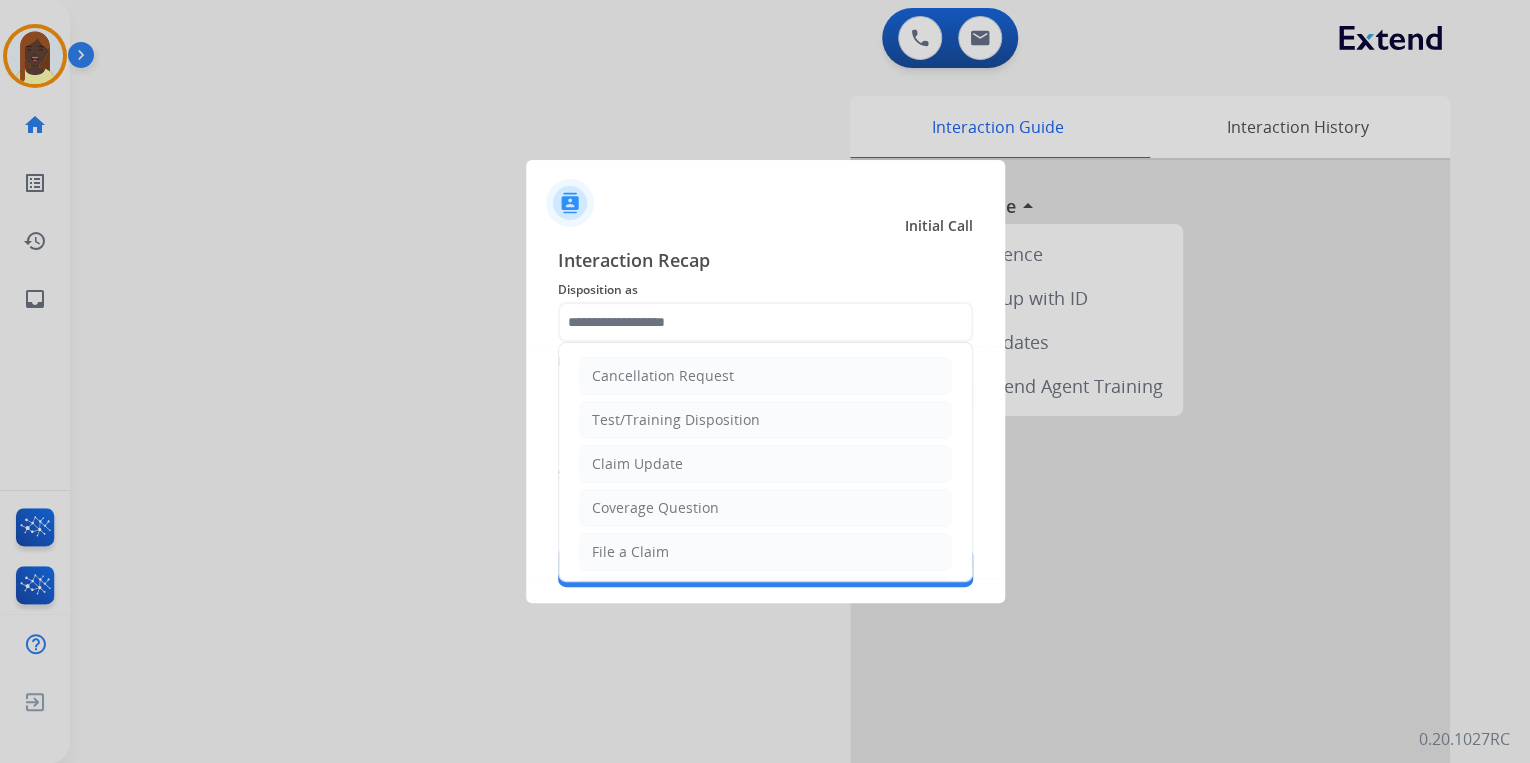 click on "File a Claim" 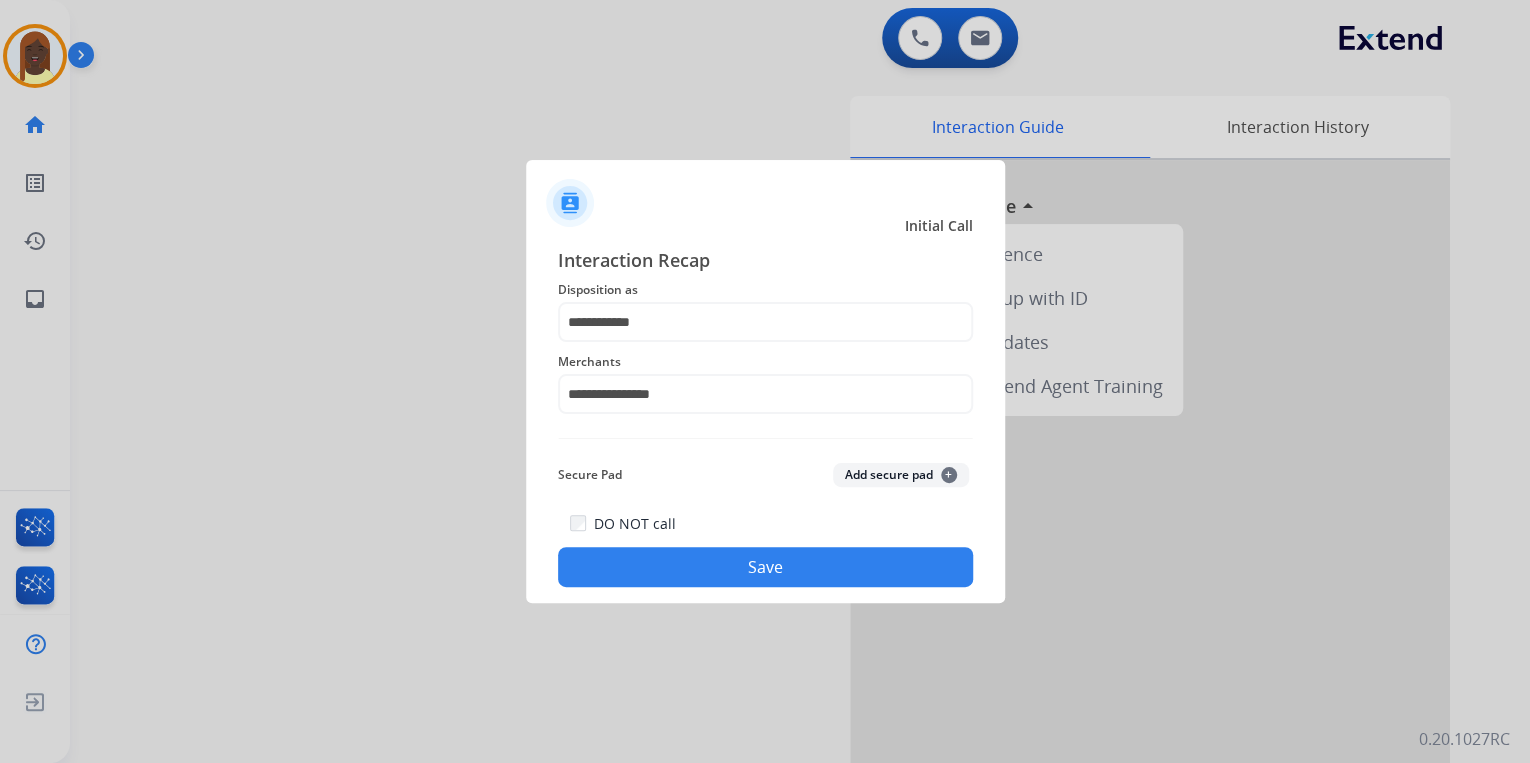 click on "Save" 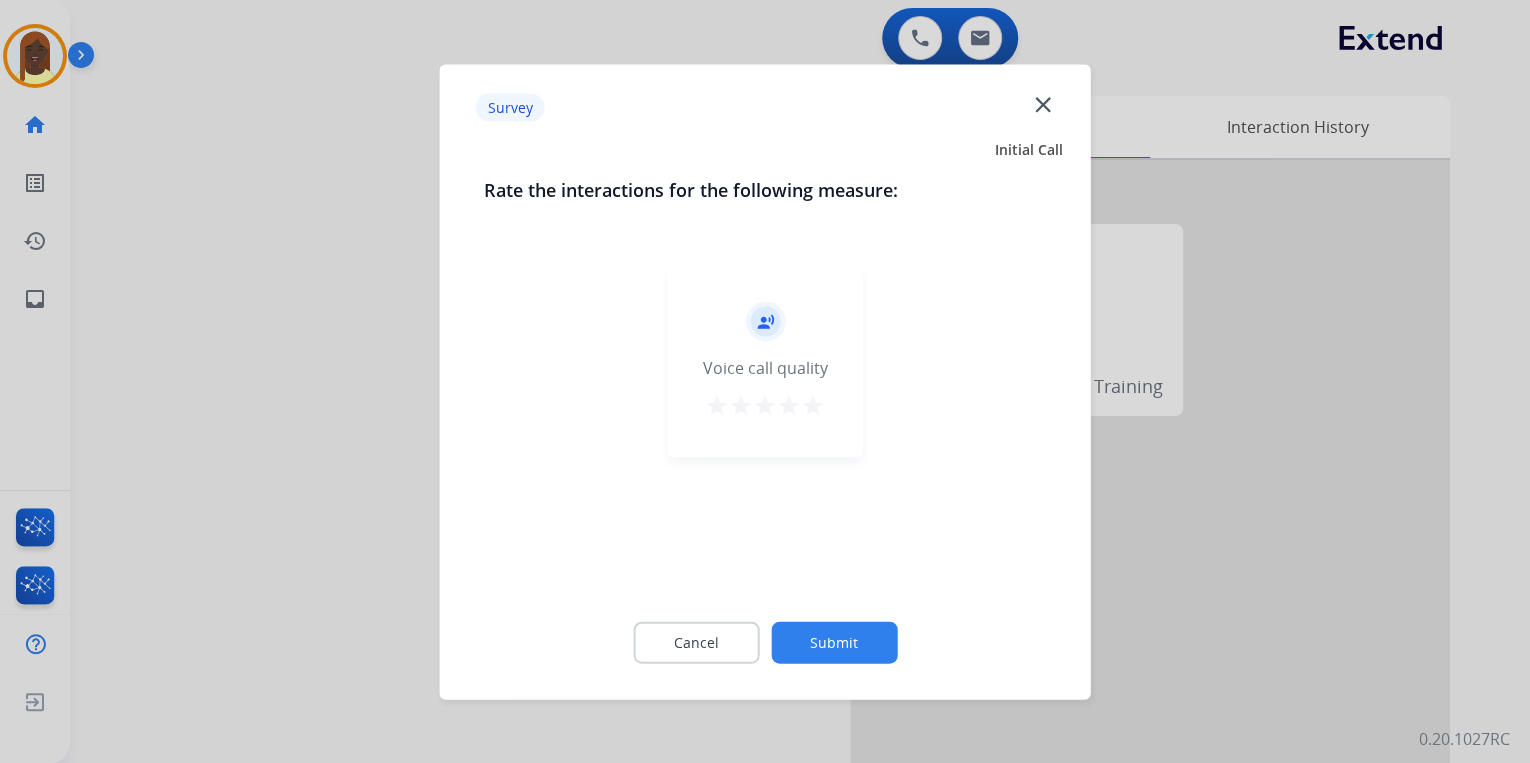 click on "star" at bounding box center [813, 405] 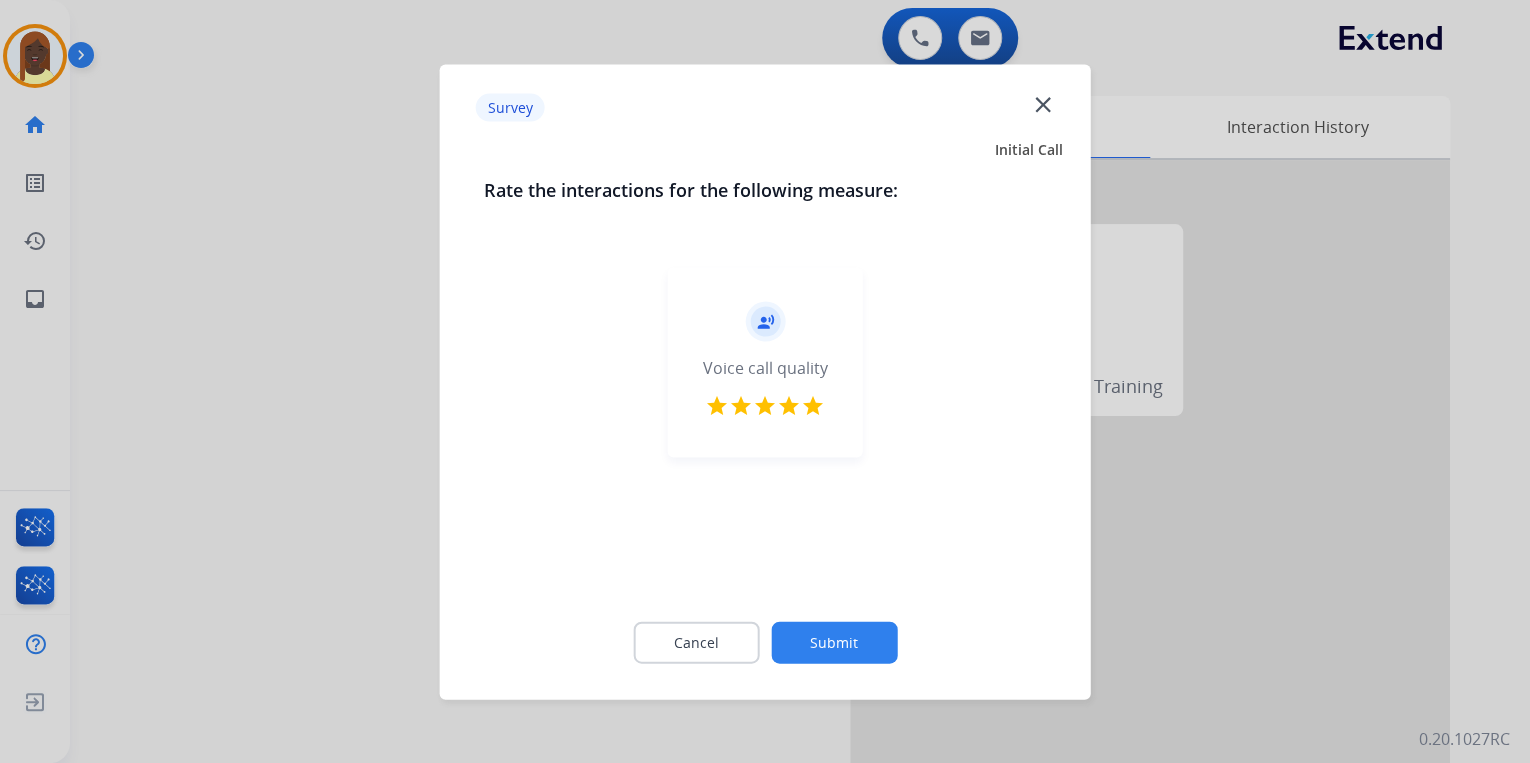 click on "Submit" 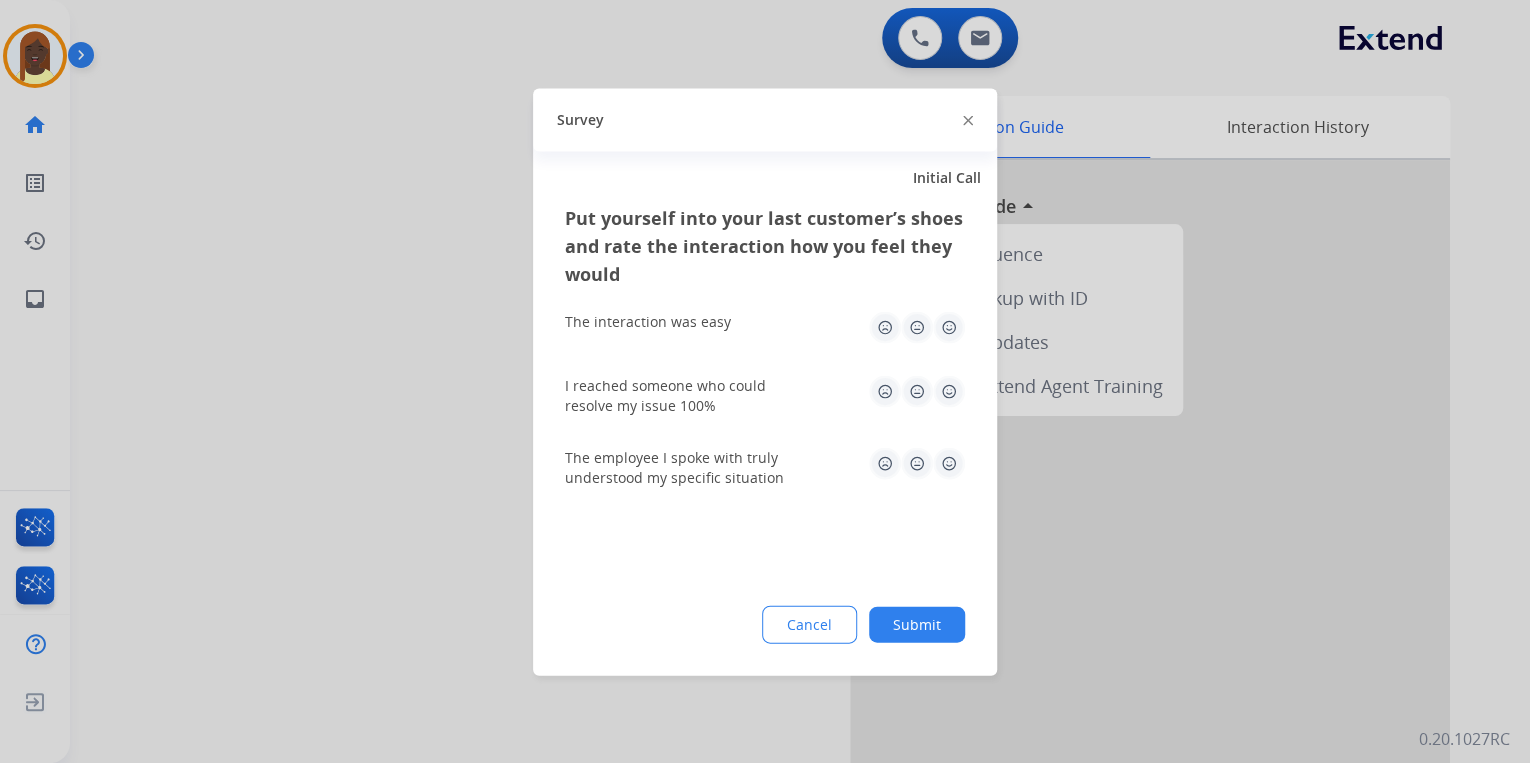 click 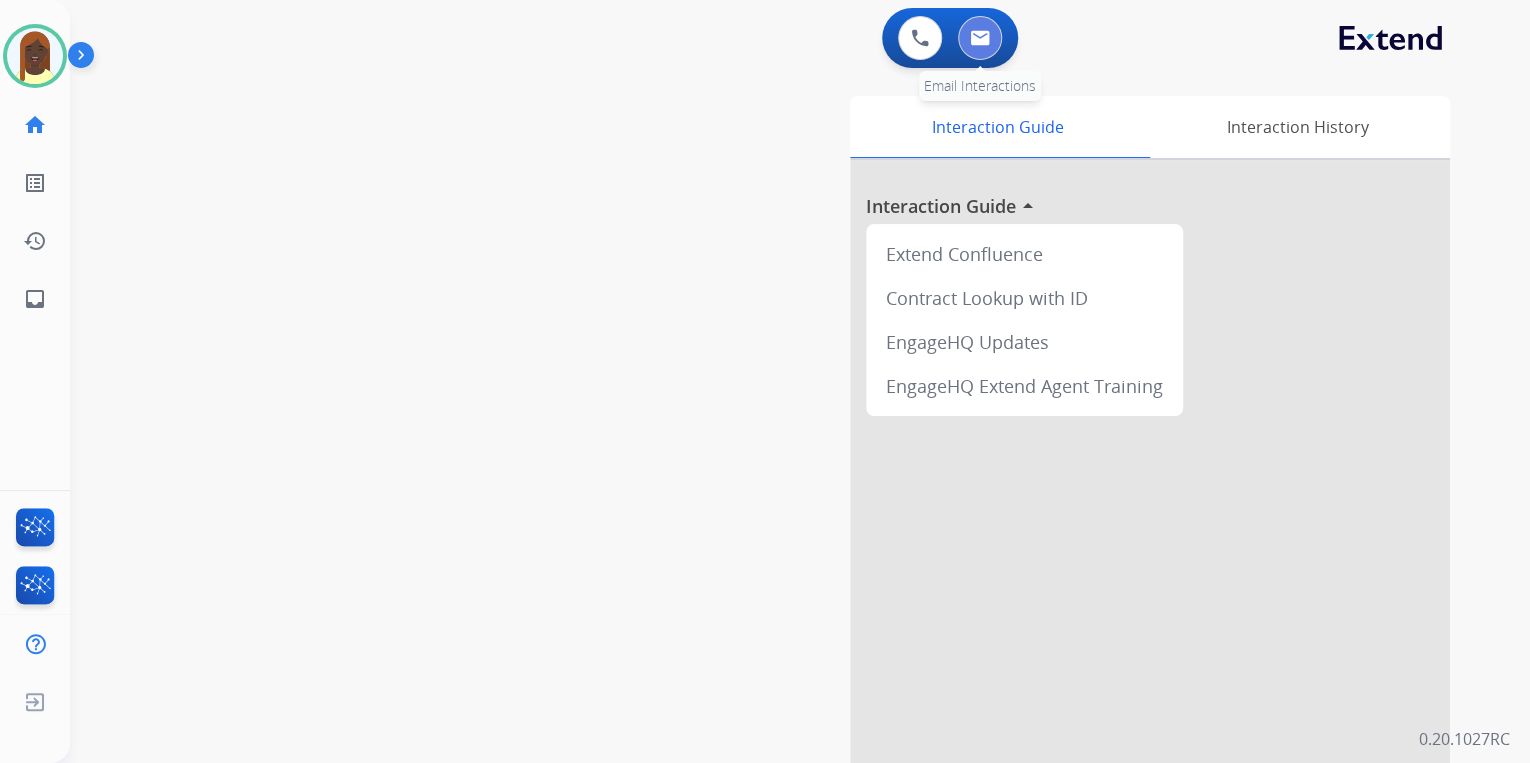 click at bounding box center (980, 38) 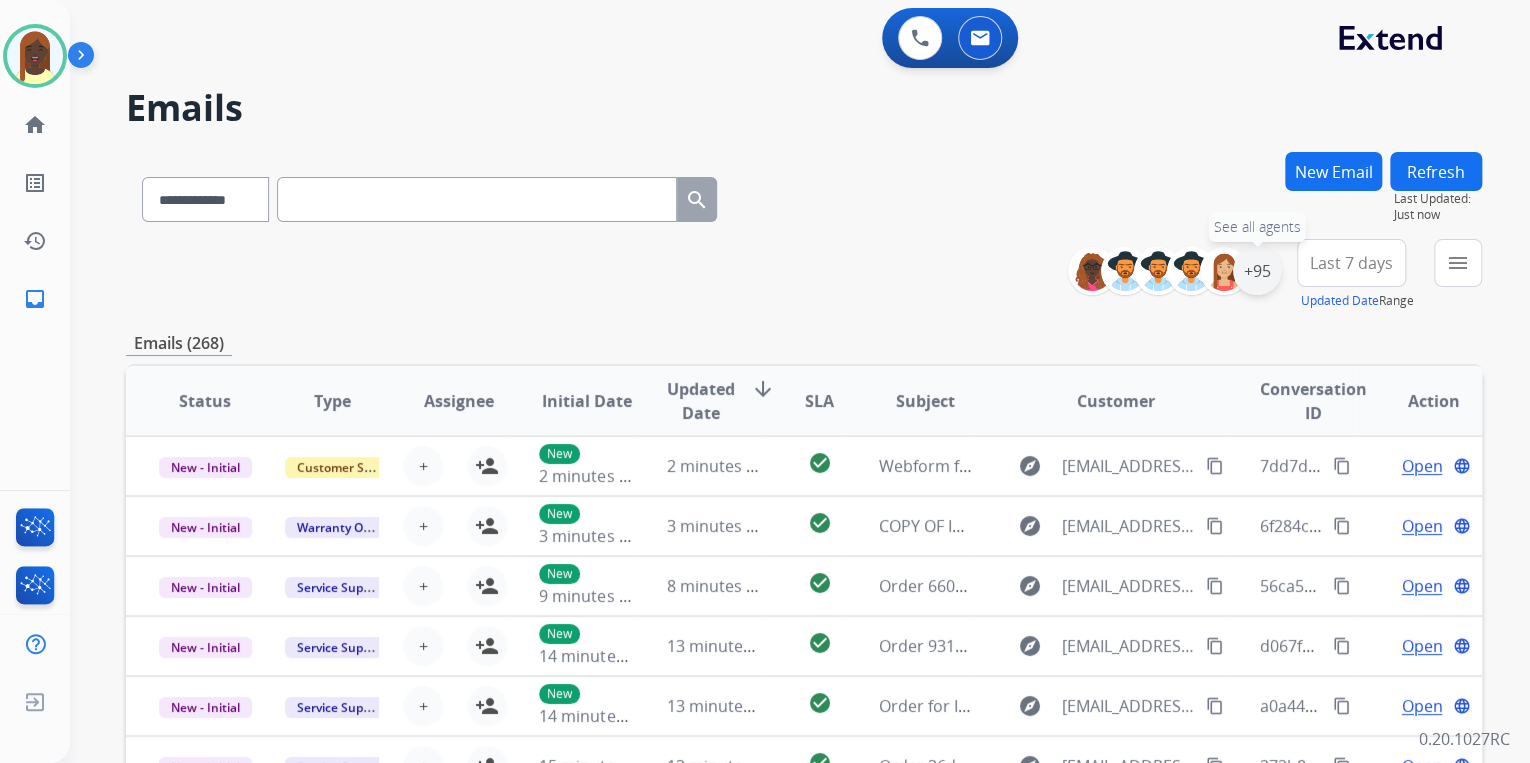 click on "+95" at bounding box center (1257, 271) 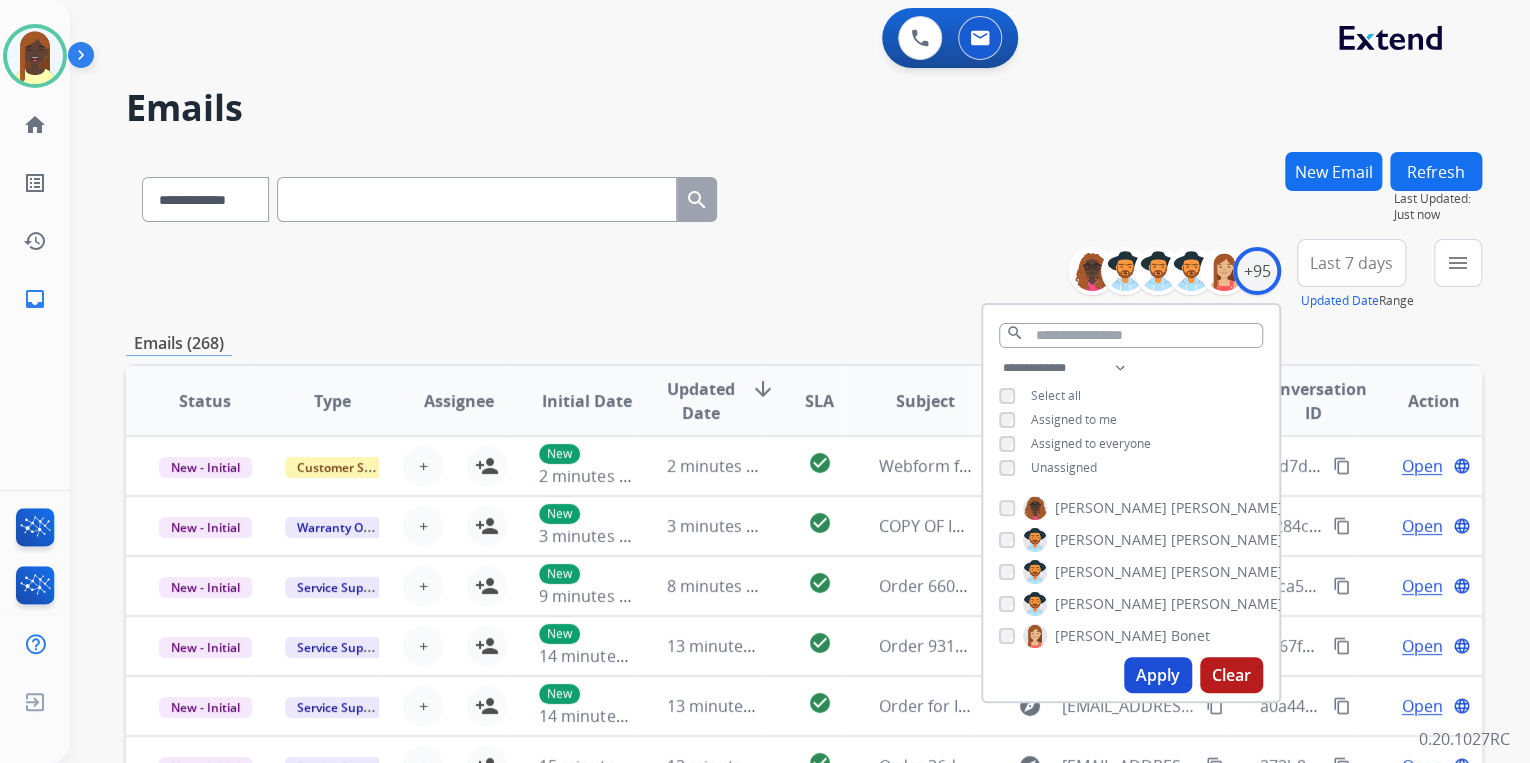 click on "Apply" at bounding box center [1158, 675] 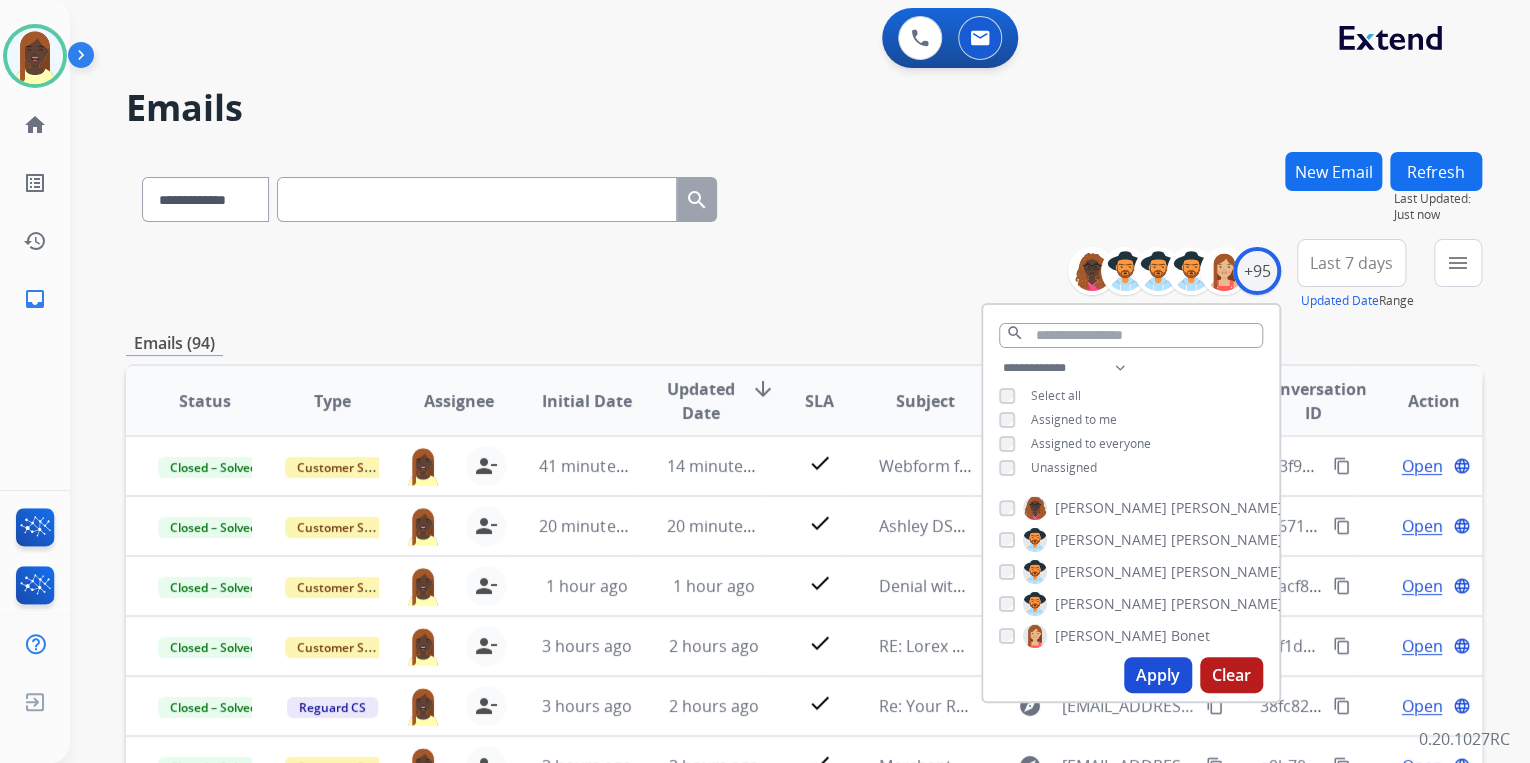 click on "**********" at bounding box center [804, 645] 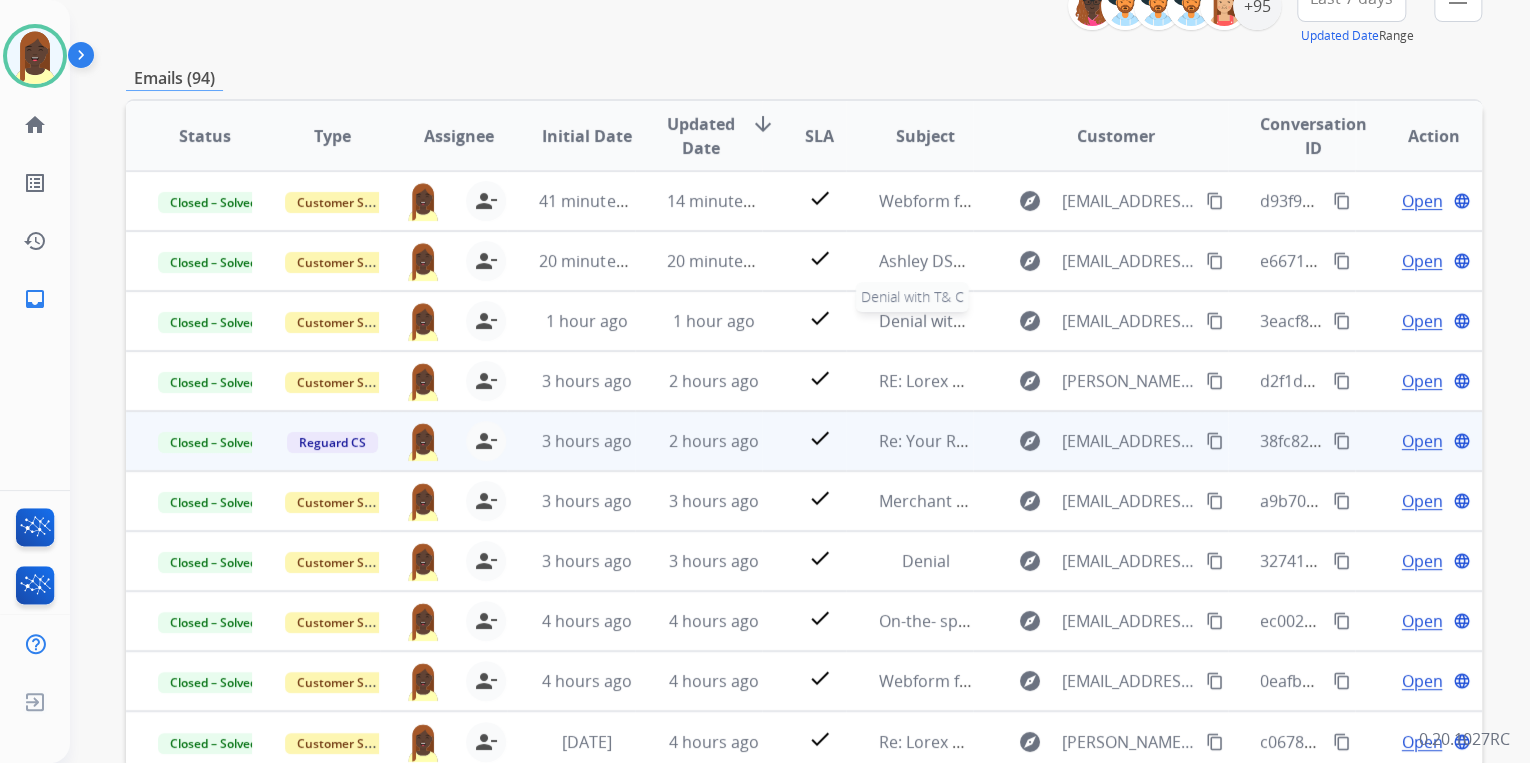 scroll, scrollTop: 320, scrollLeft: 0, axis: vertical 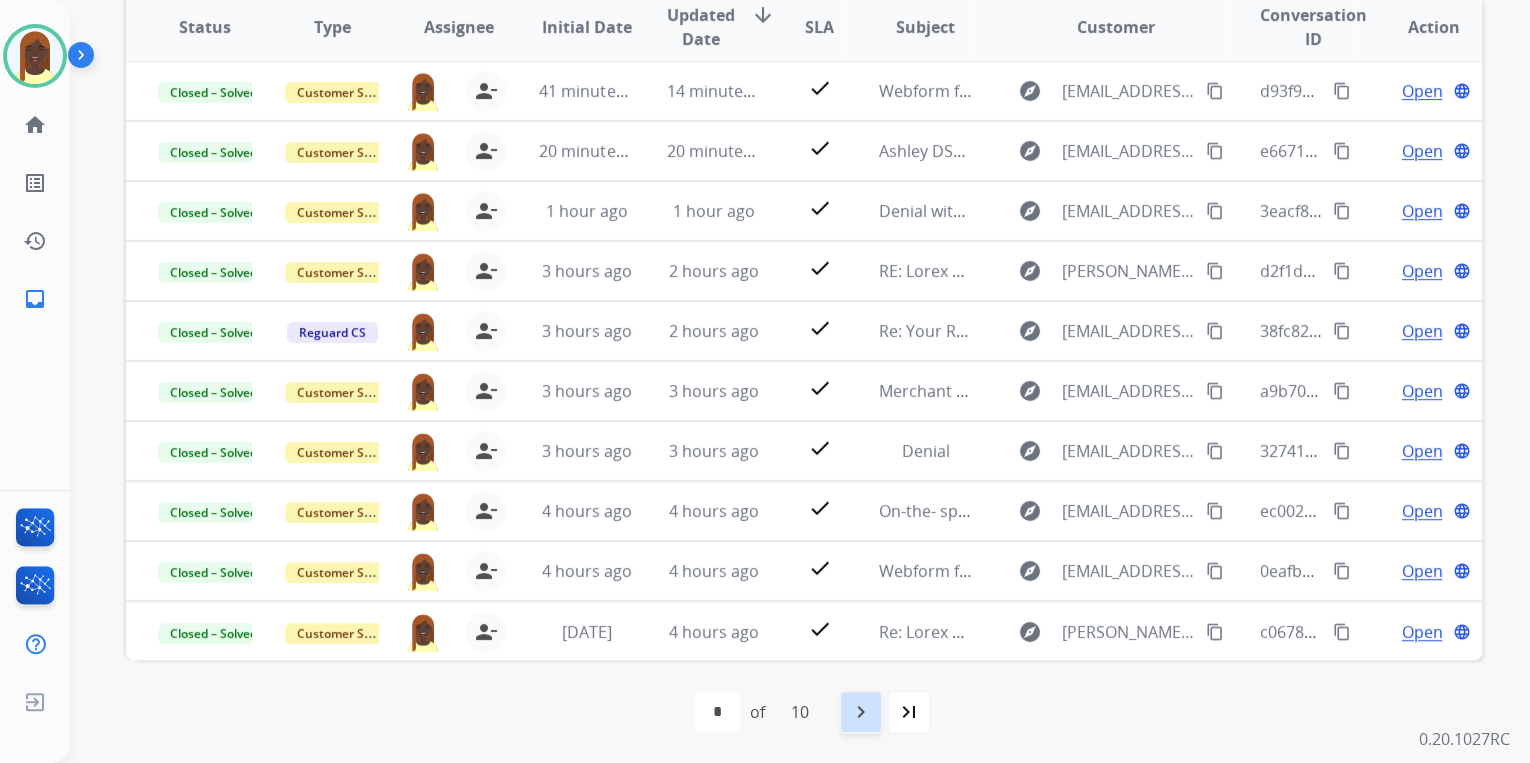click on "navigate_next" at bounding box center (861, 712) 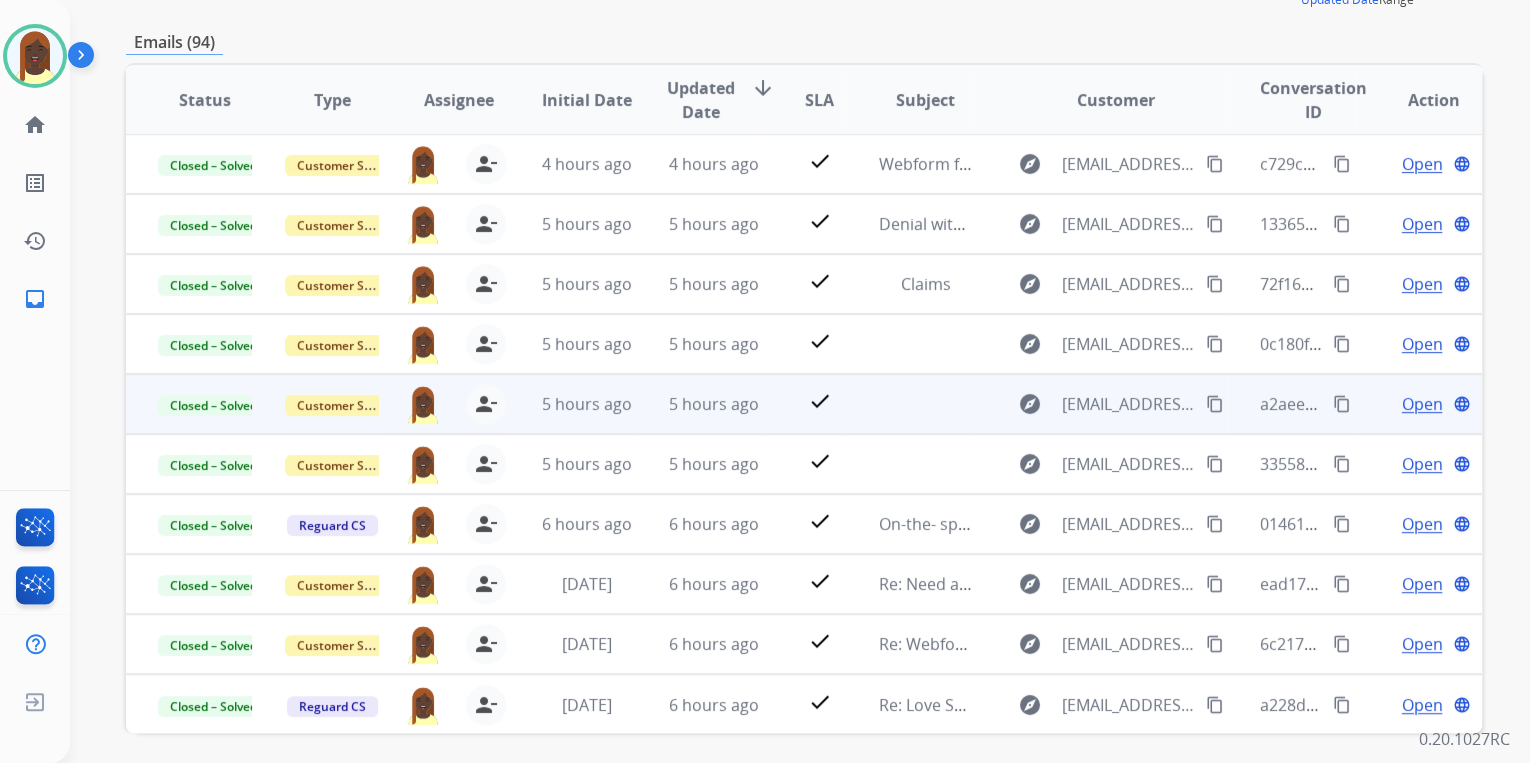 scroll, scrollTop: 374, scrollLeft: 0, axis: vertical 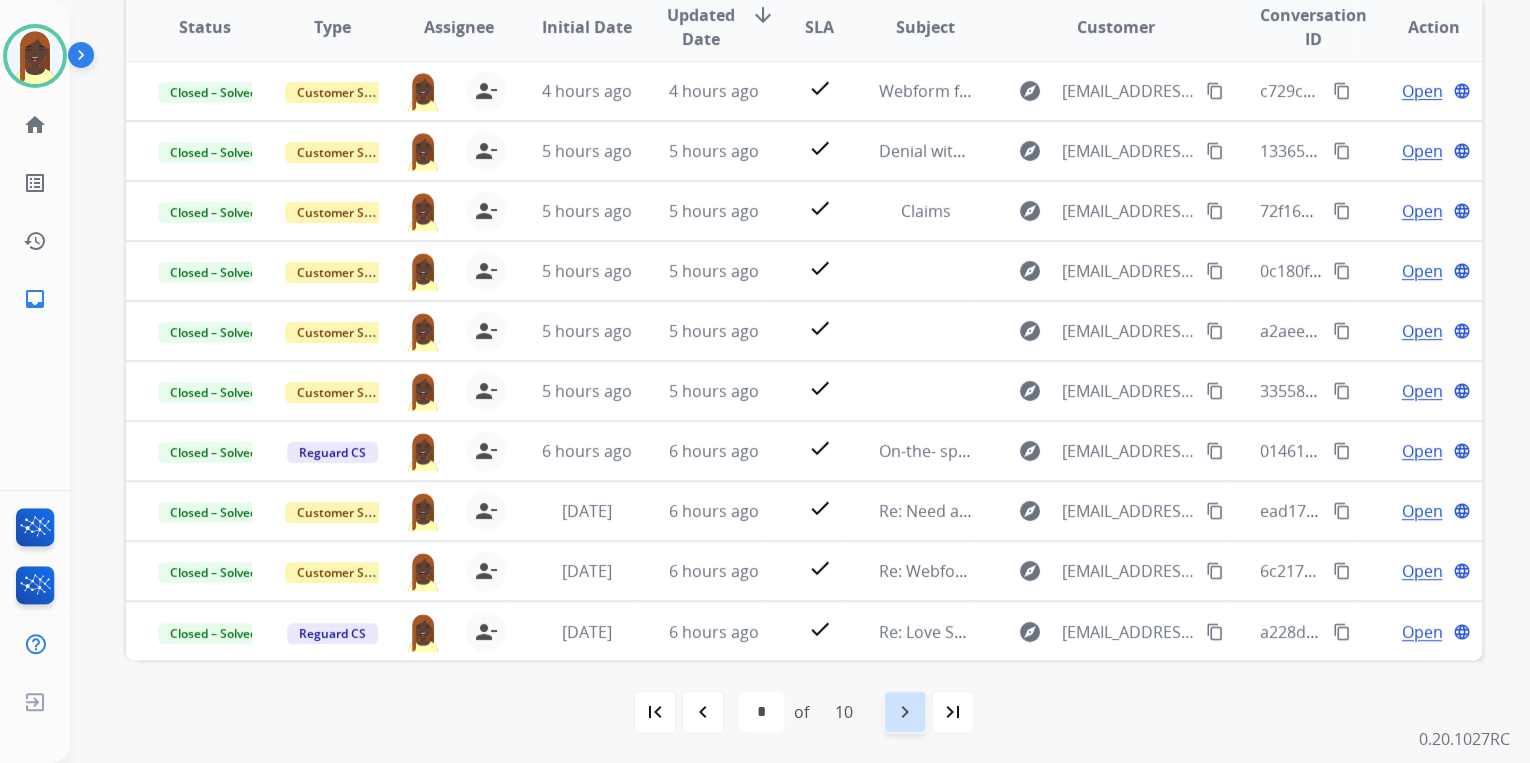 drag, startPoint x: 906, startPoint y: 708, endPoint x: 957, endPoint y: 574, distance: 143.37712 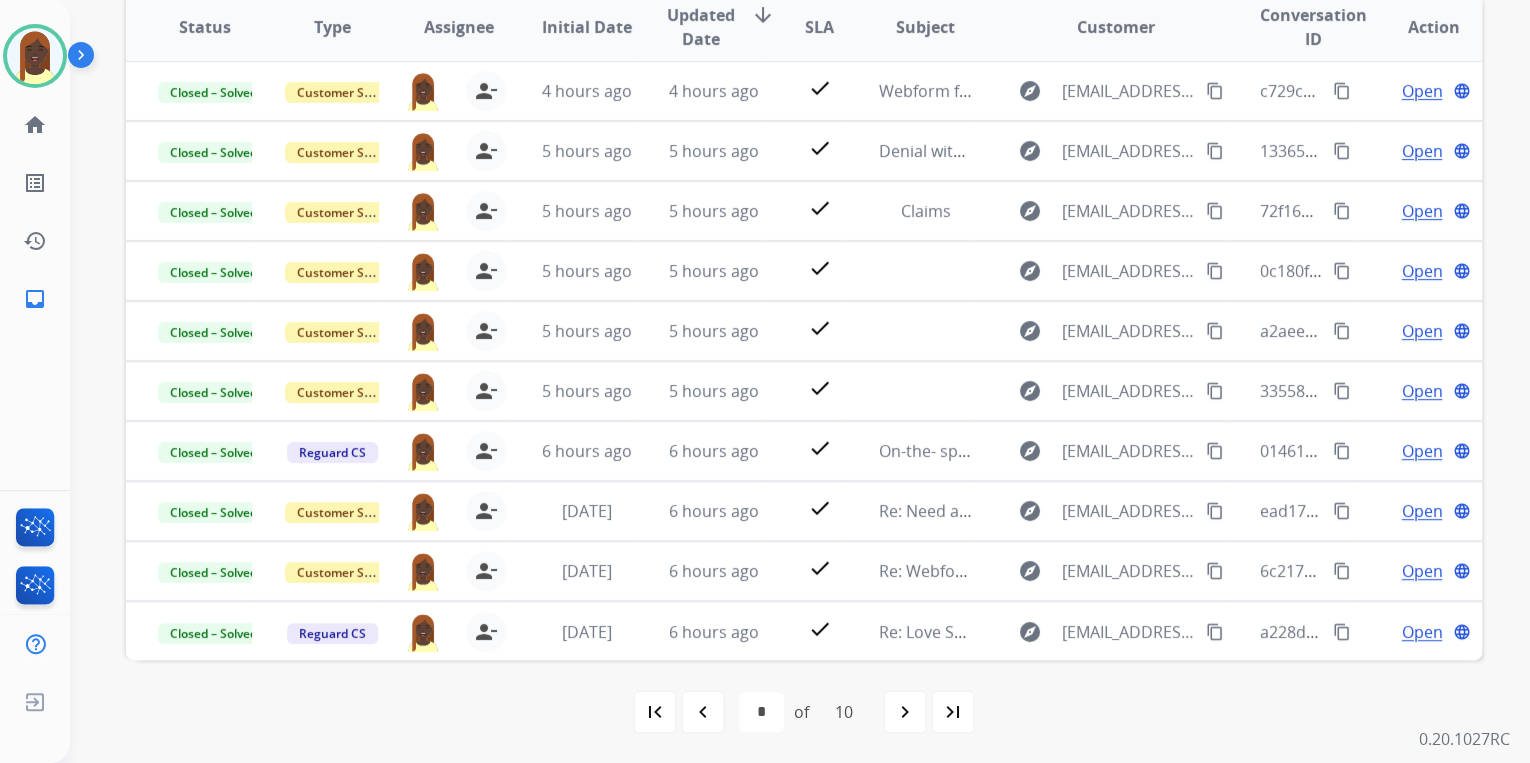 select on "*" 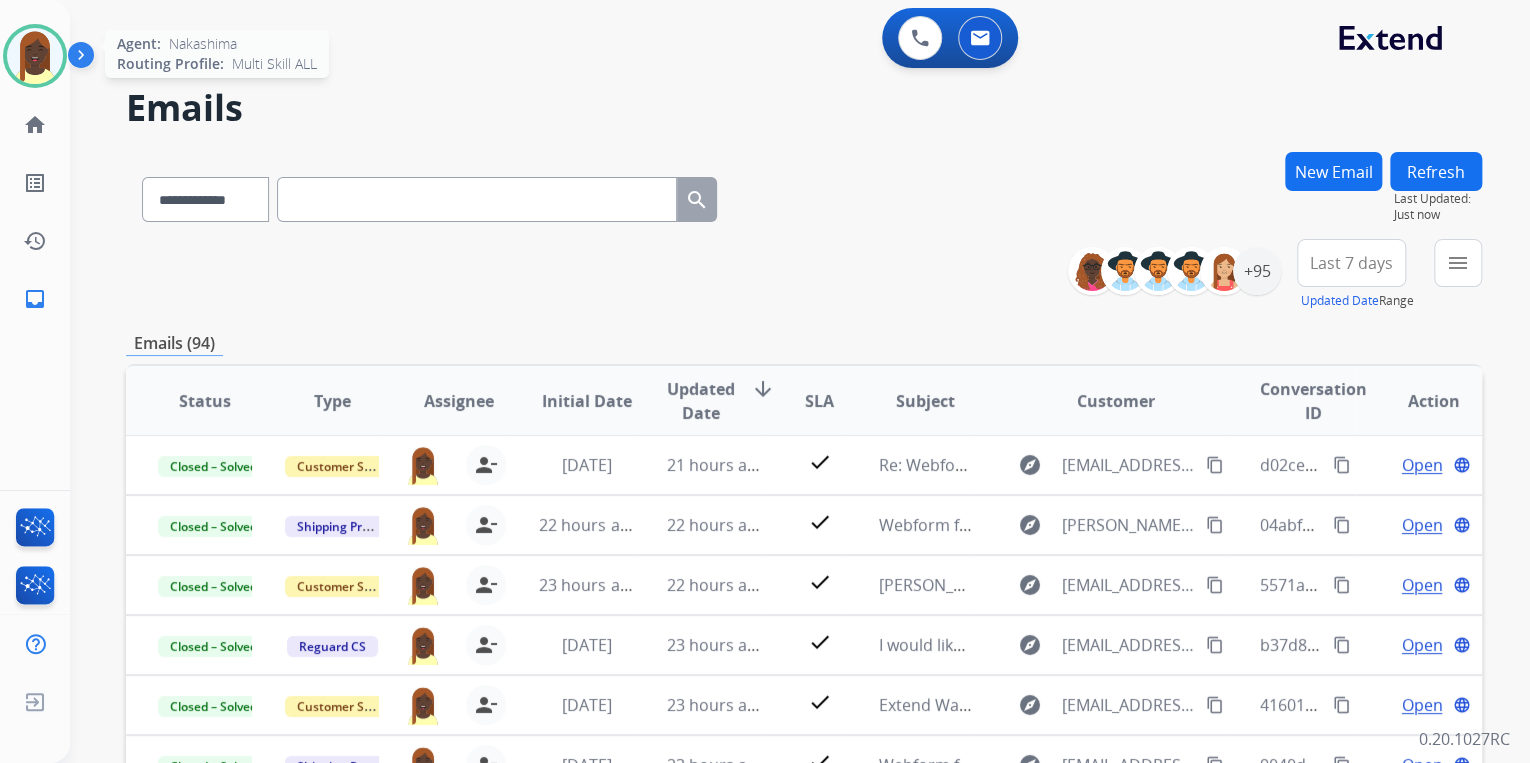 click at bounding box center (35, 56) 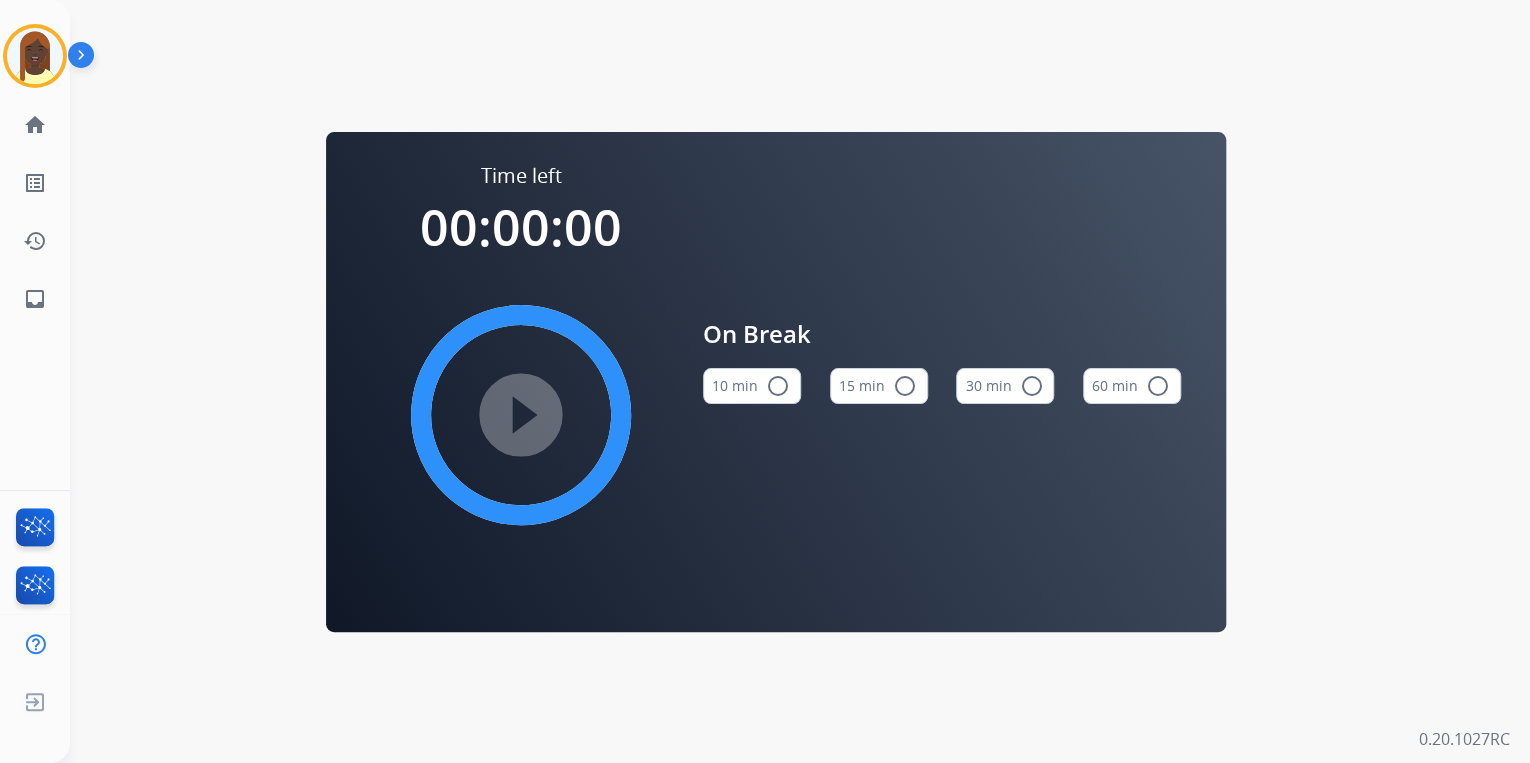 click on "radio_button_unchecked" at bounding box center (905, 386) 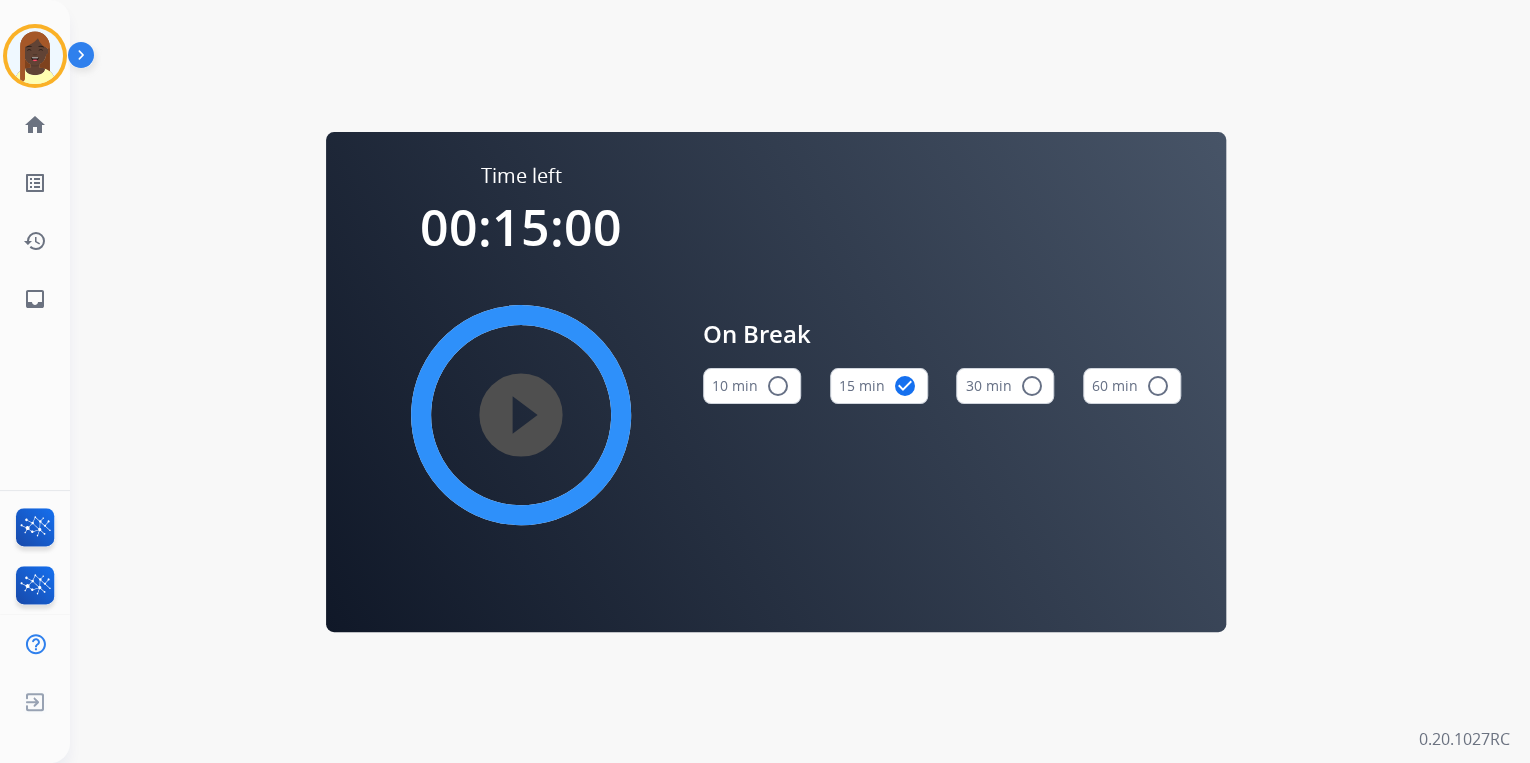 click on "play_circle_filled" at bounding box center (521, 415) 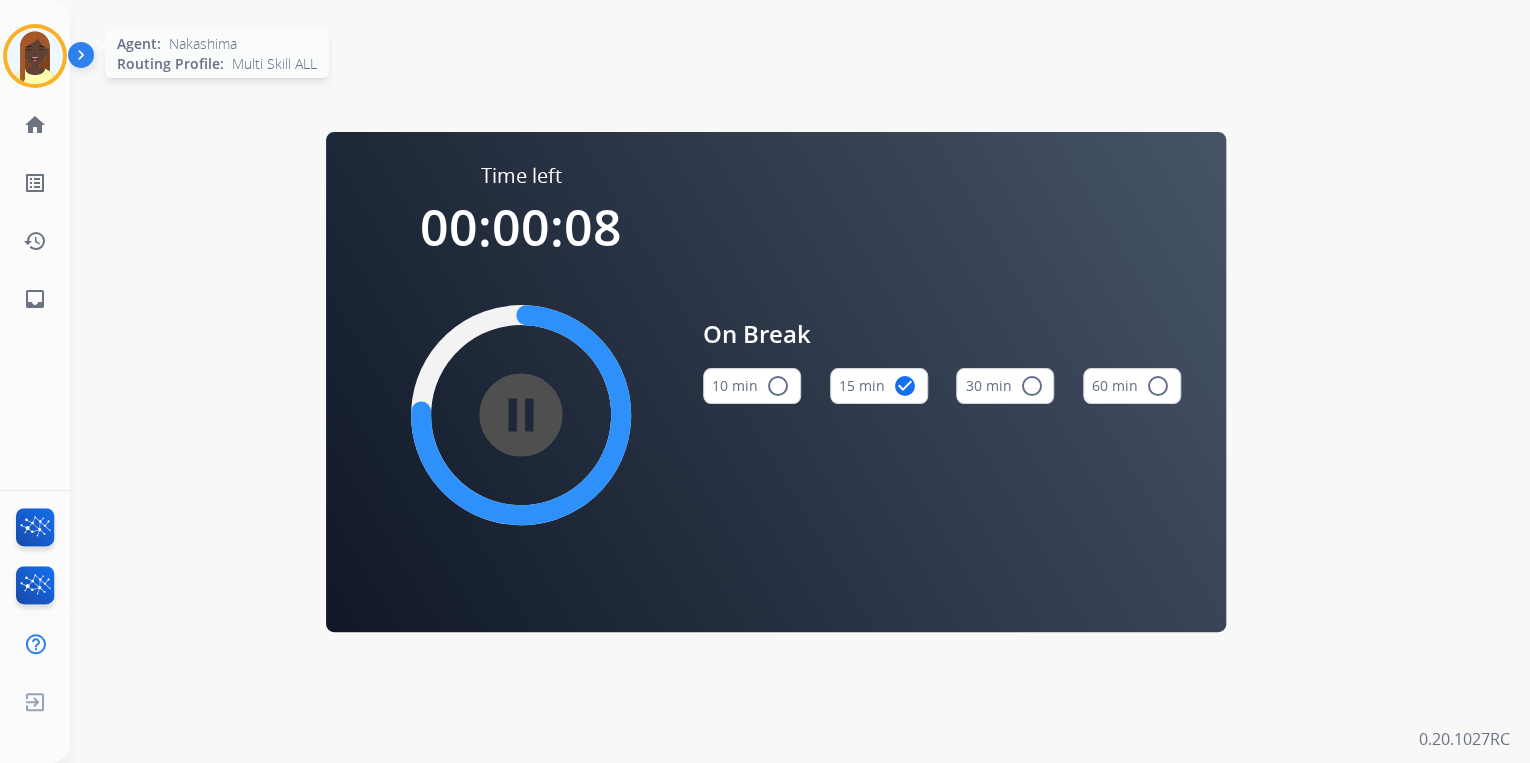 click at bounding box center (35, 56) 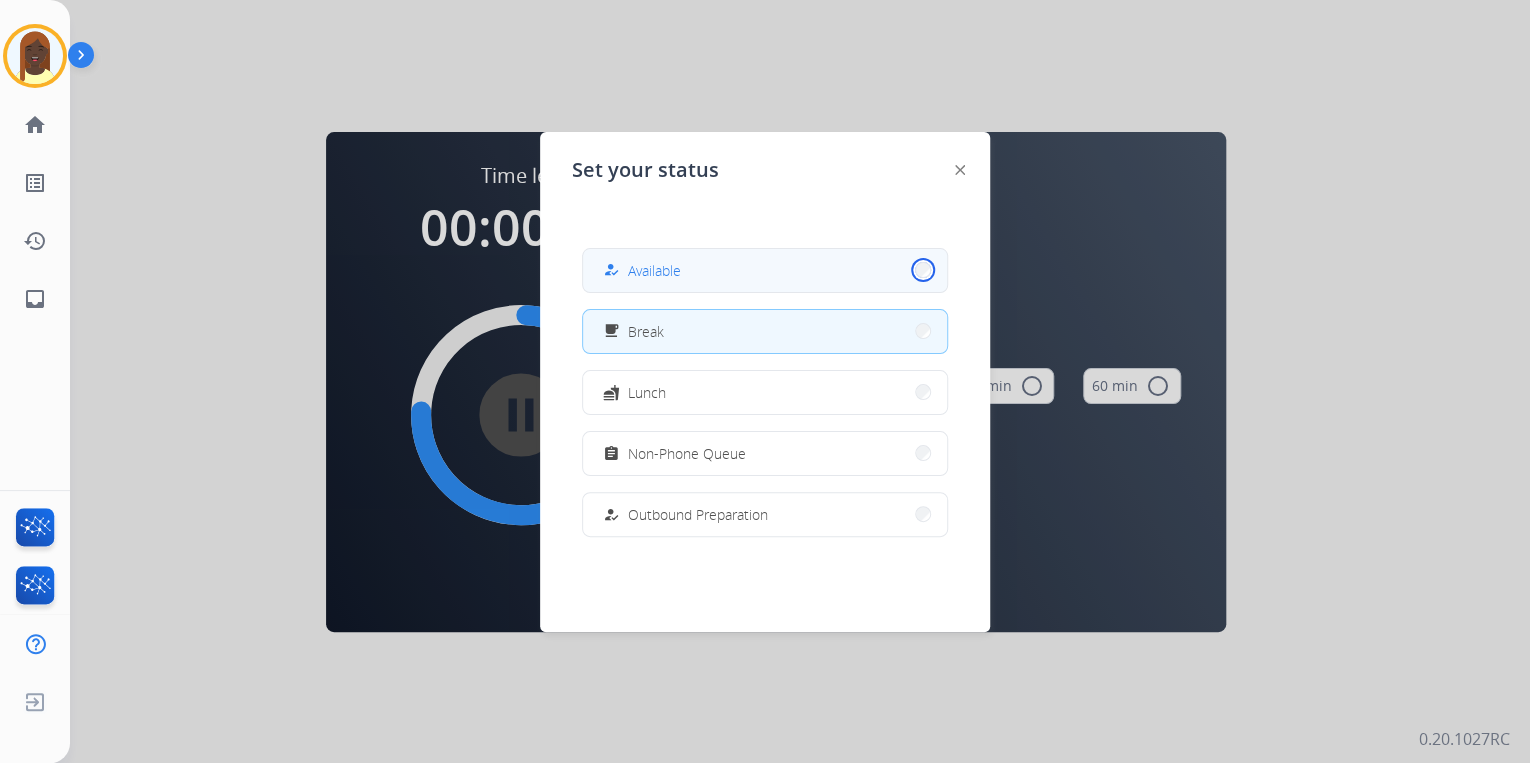 click on "how_to_reg Available" at bounding box center [765, 270] 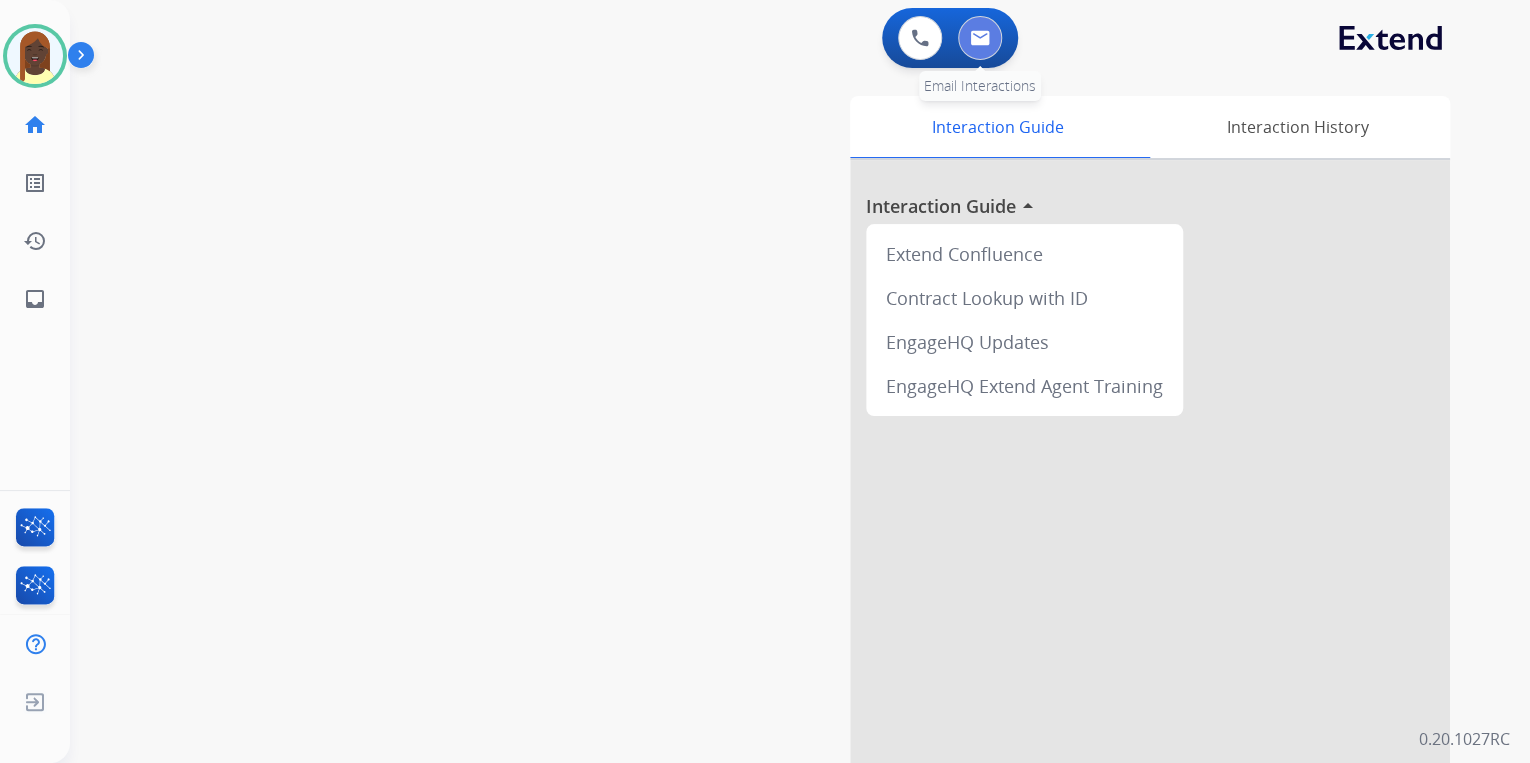 click at bounding box center (980, 38) 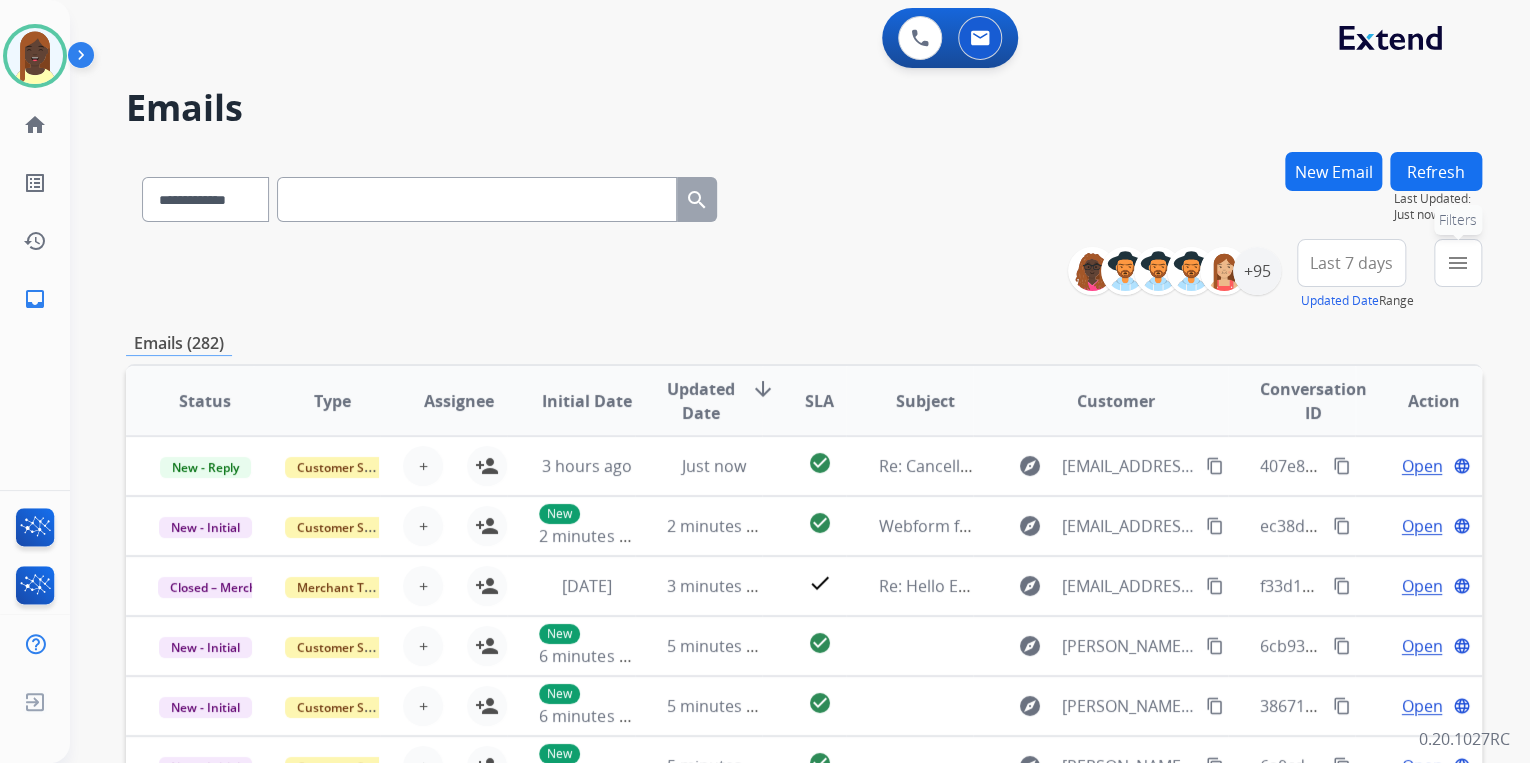 click on "menu" at bounding box center (1458, 263) 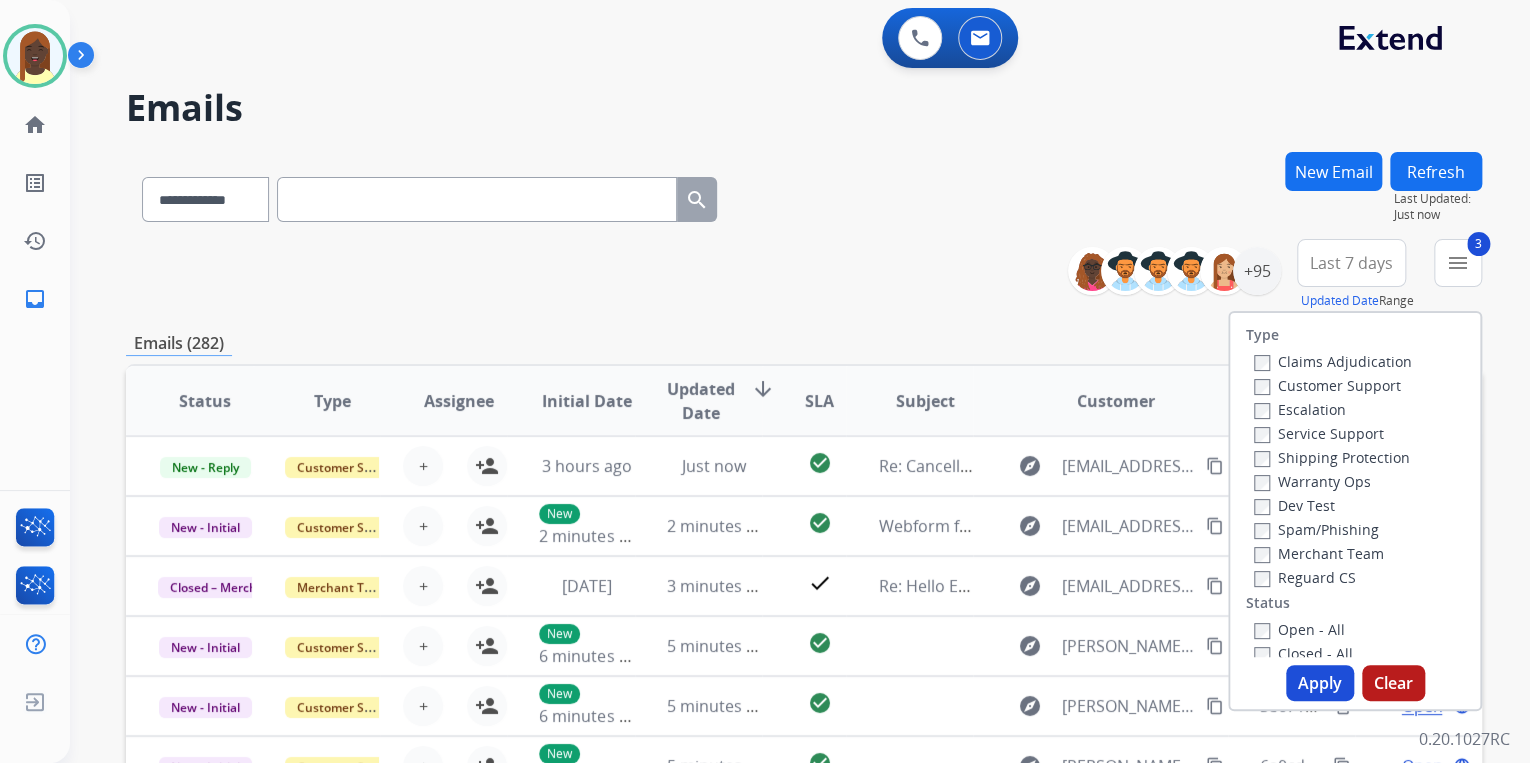 click on "Apply" at bounding box center [1320, 683] 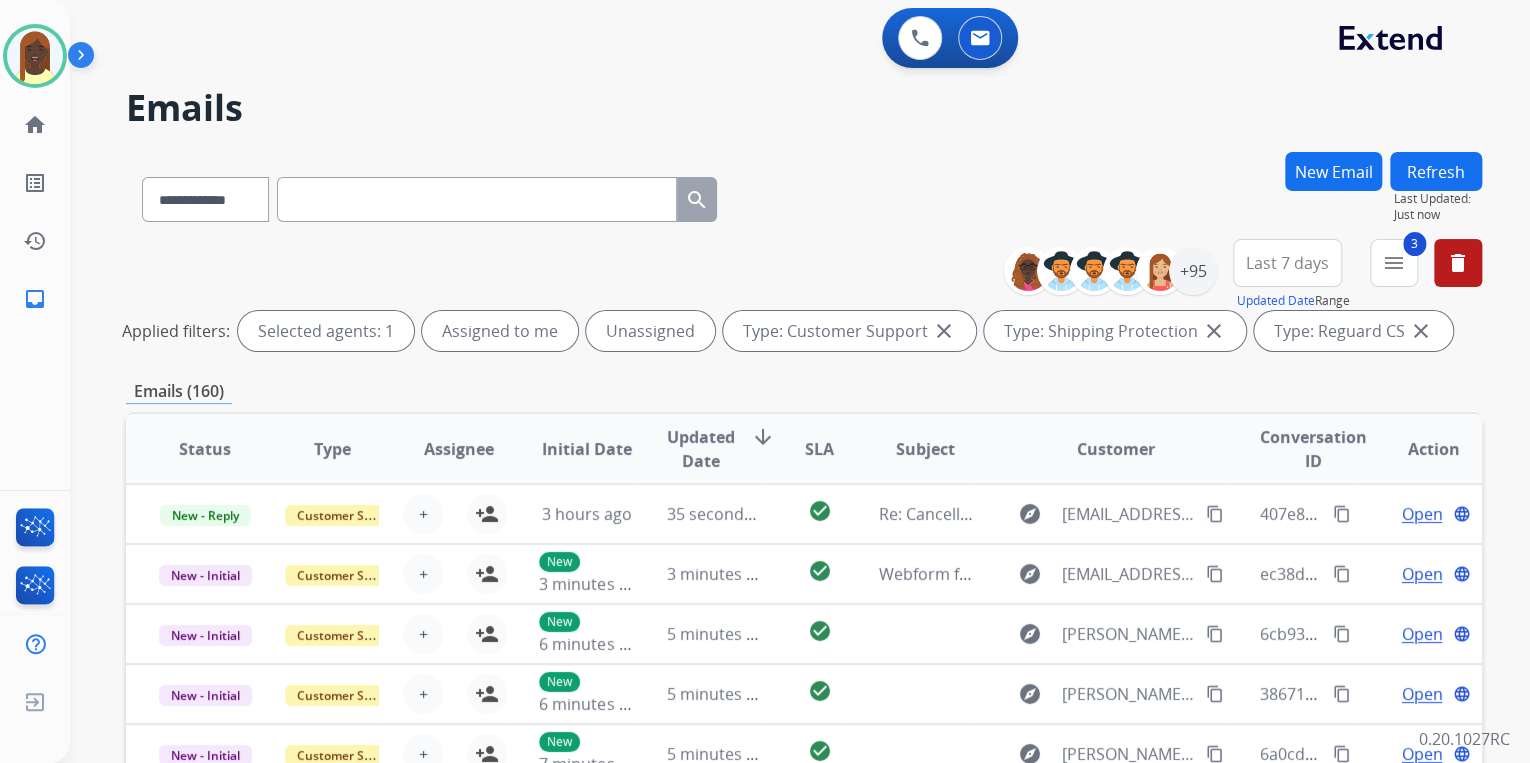 click on "**********" at bounding box center (804, 299) 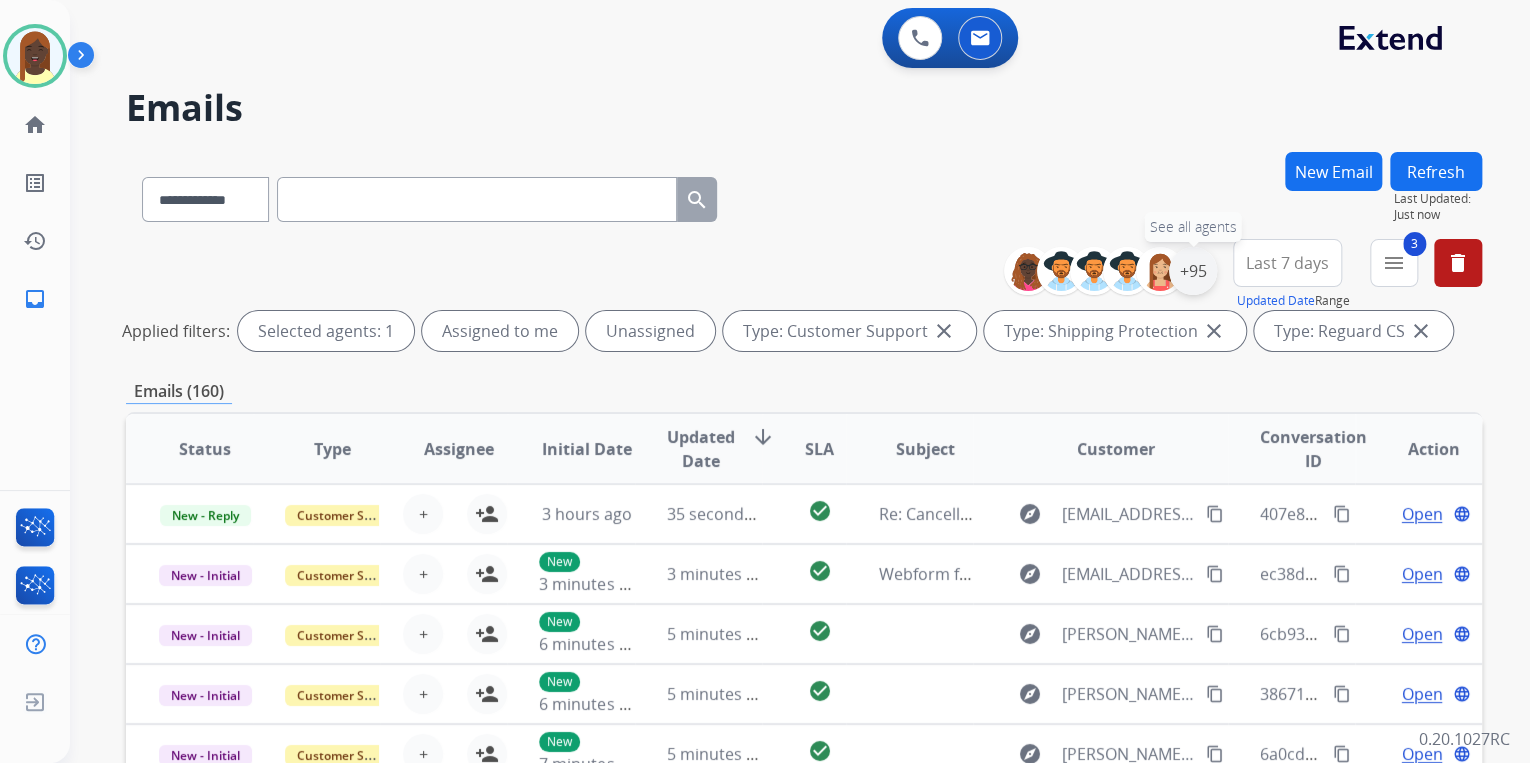 click on "+95" at bounding box center (1193, 271) 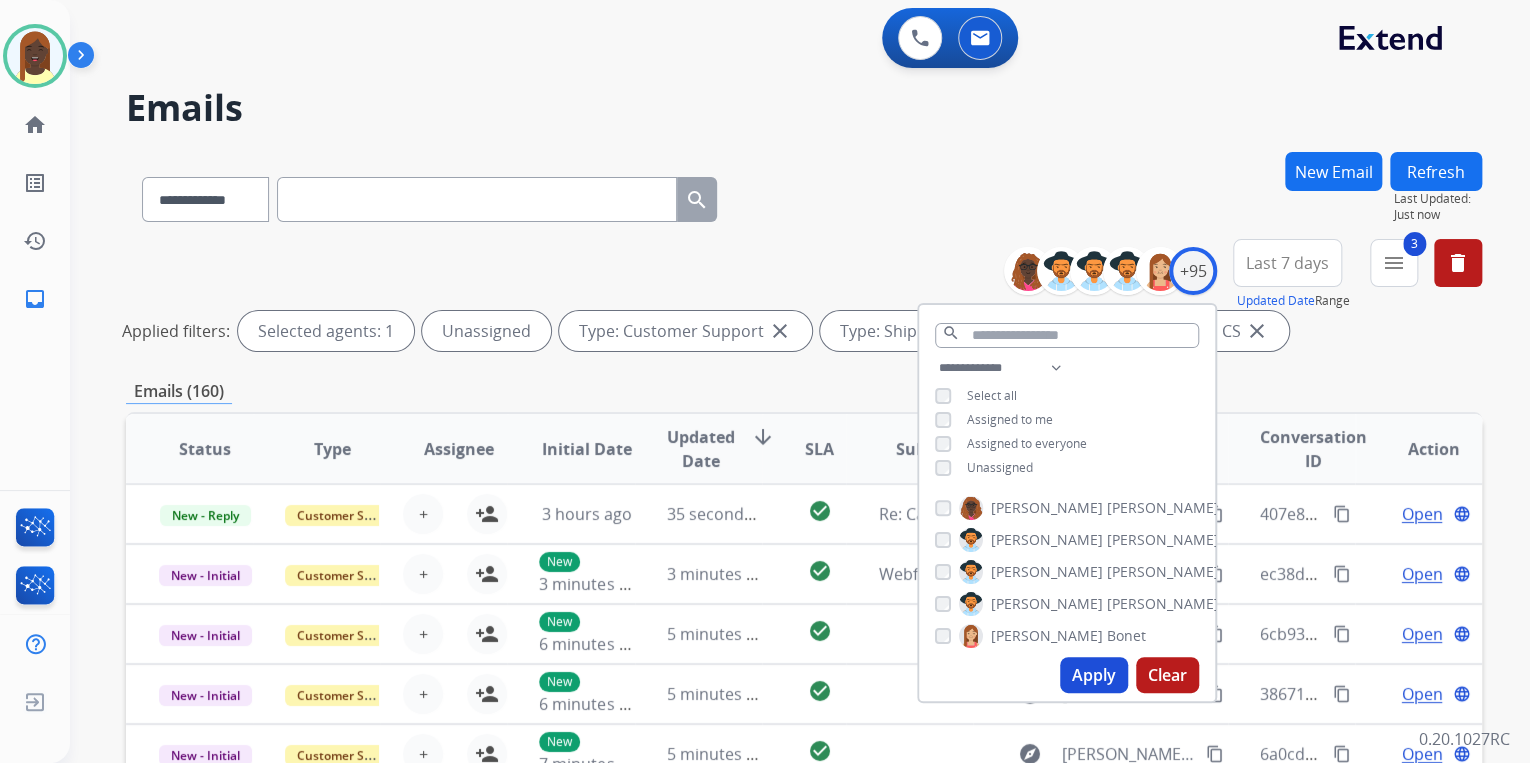 click on "Apply" at bounding box center (1094, 675) 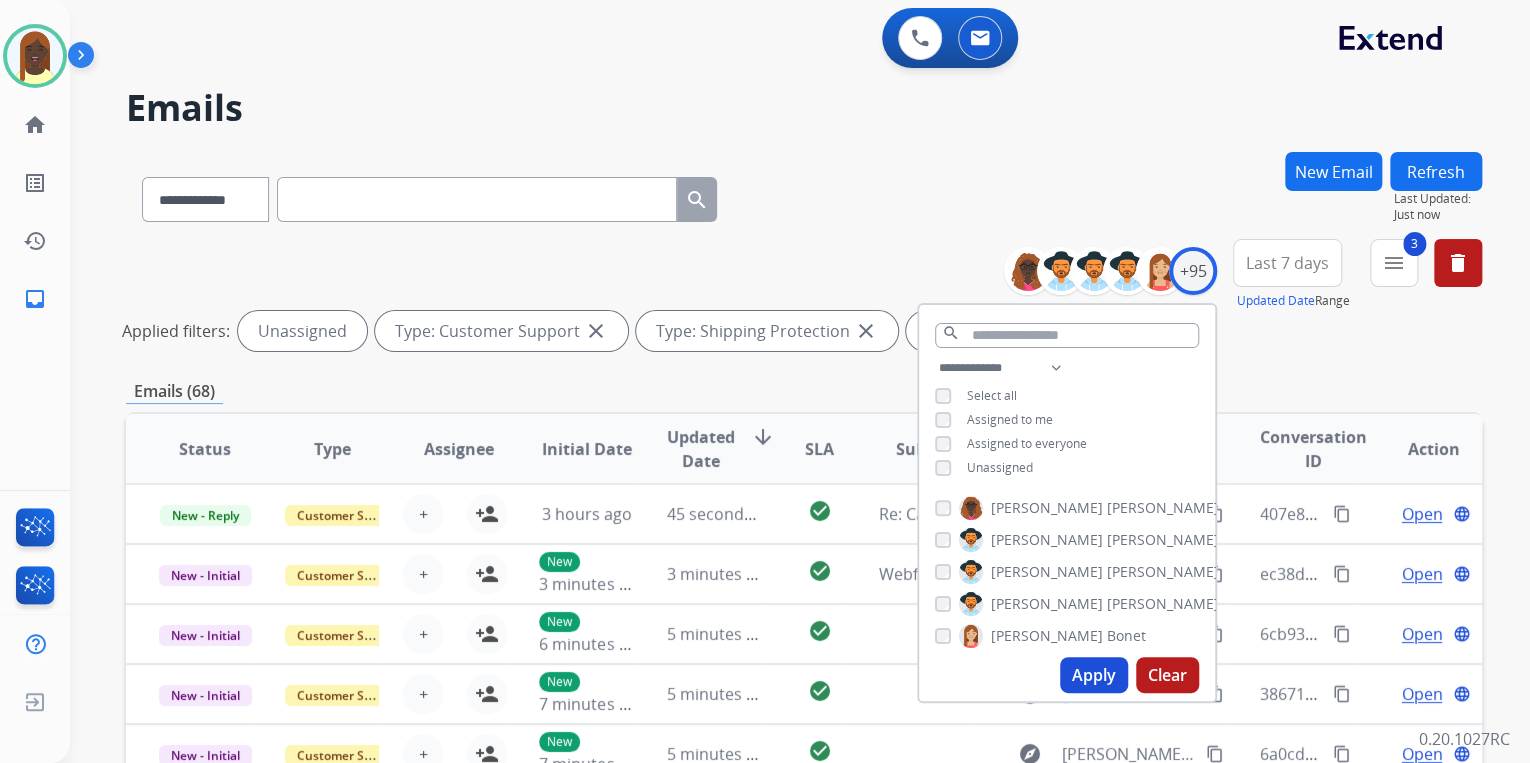 click on "**********" at bounding box center [804, 299] 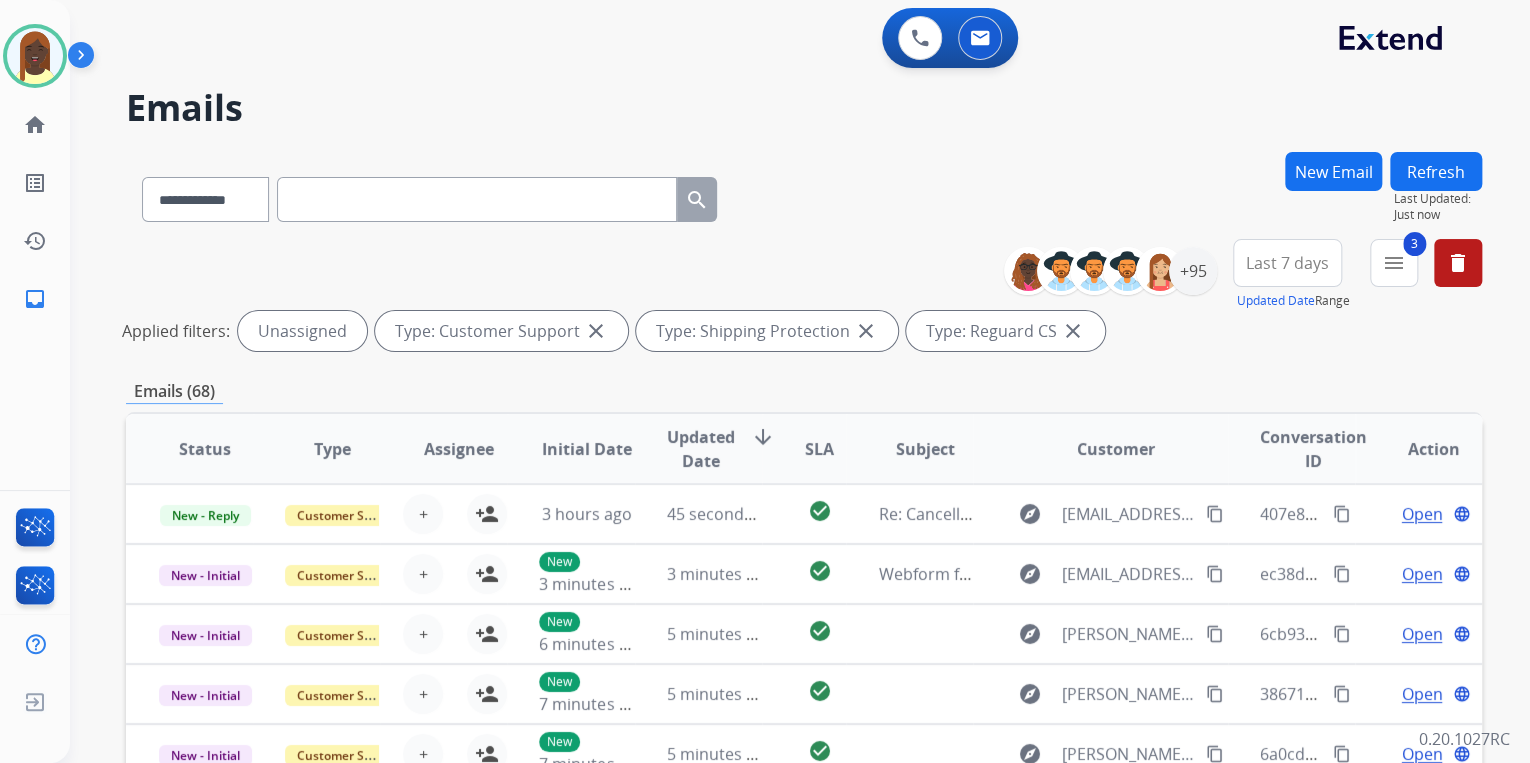 scroll, scrollTop: 1, scrollLeft: 0, axis: vertical 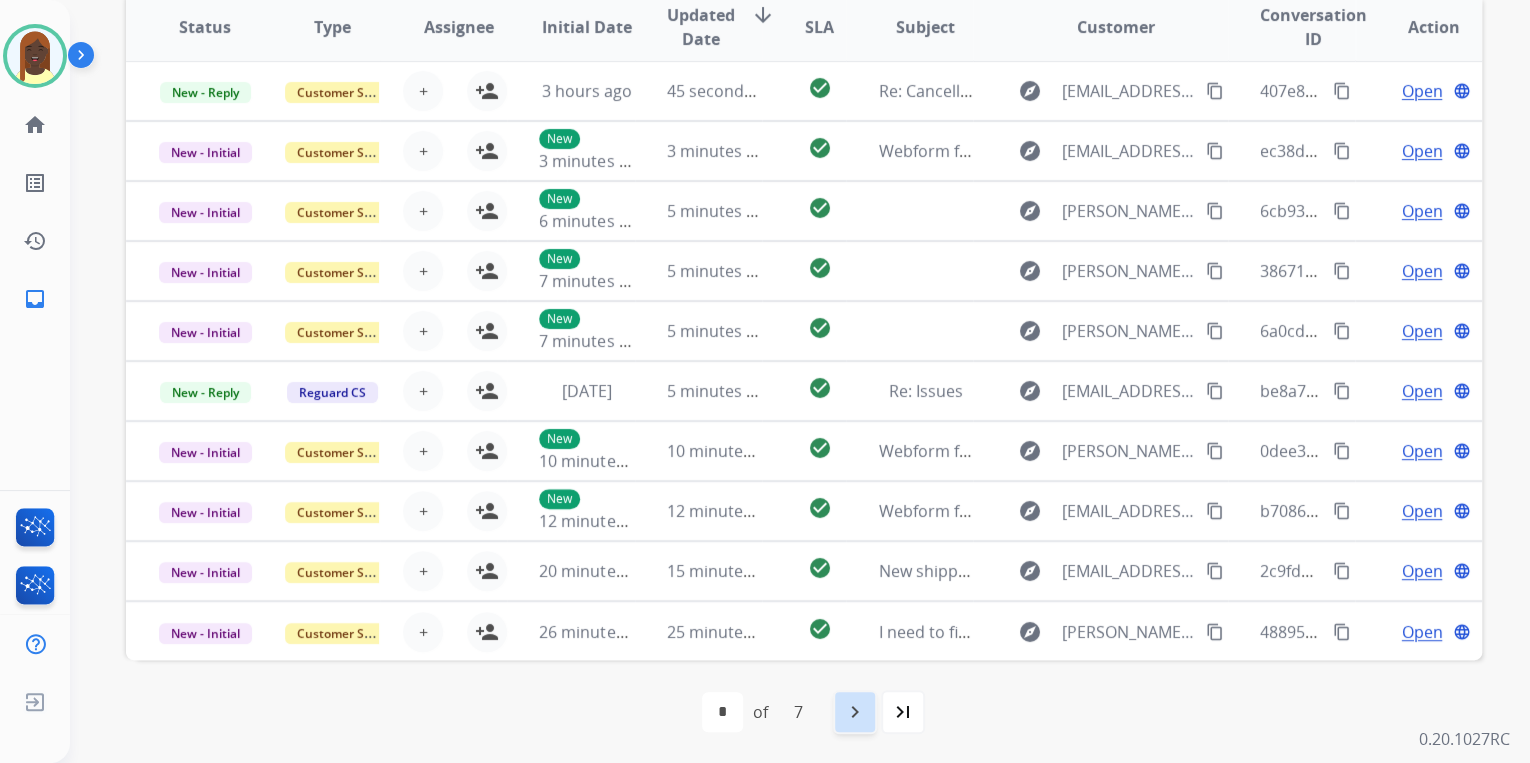 click on "navigate_next" at bounding box center (855, 712) 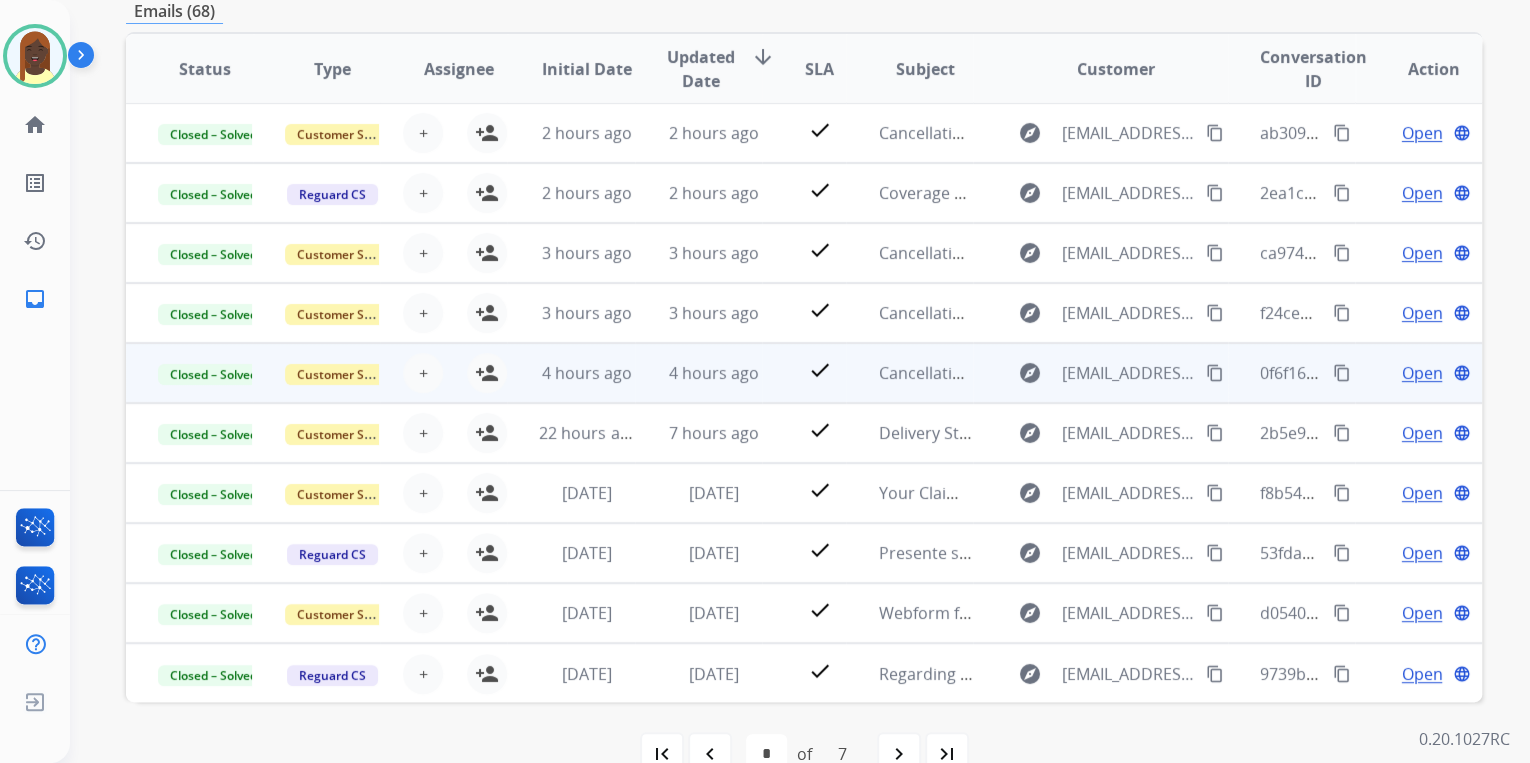 scroll, scrollTop: 422, scrollLeft: 0, axis: vertical 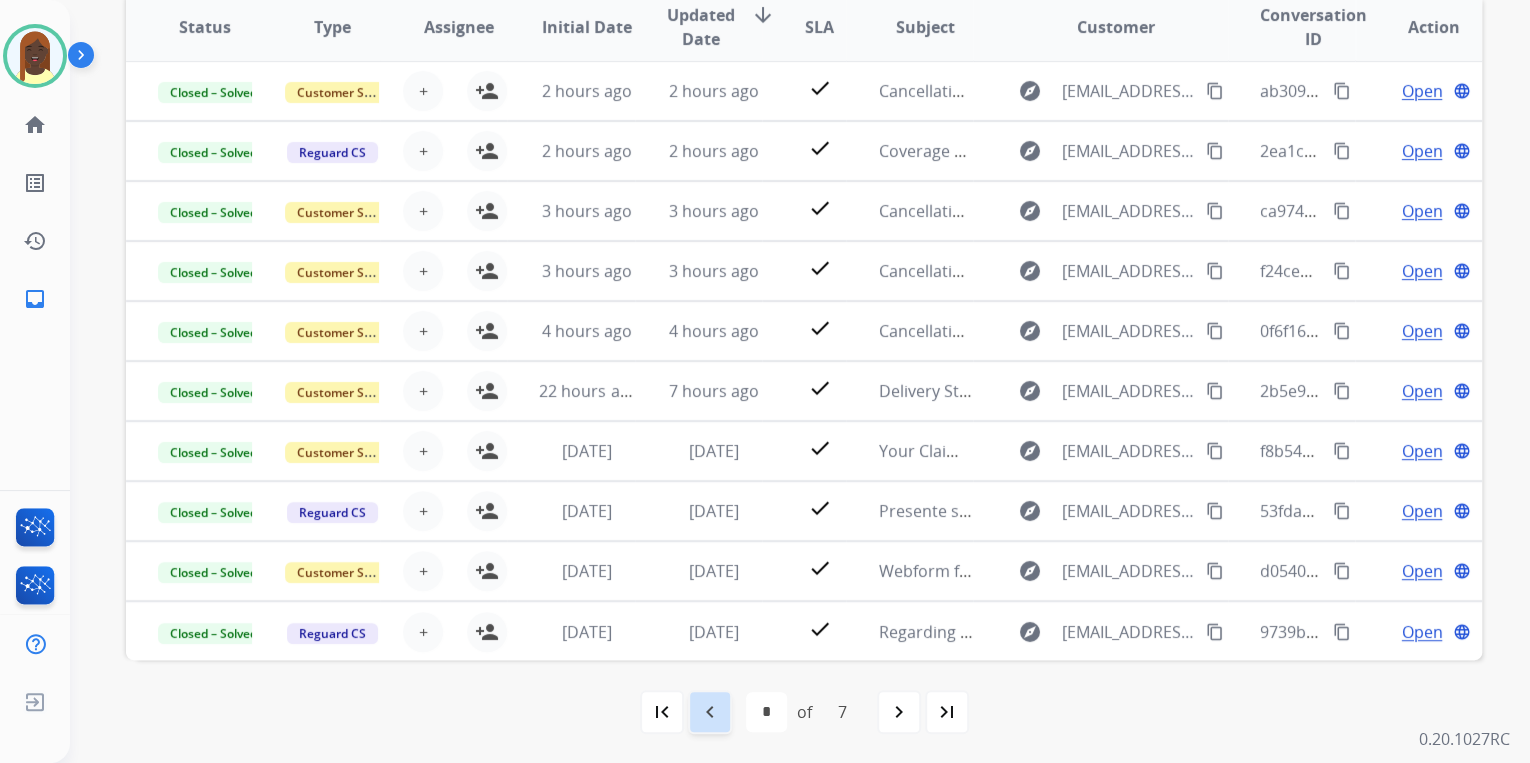 click on "navigate_before" at bounding box center [710, 712] 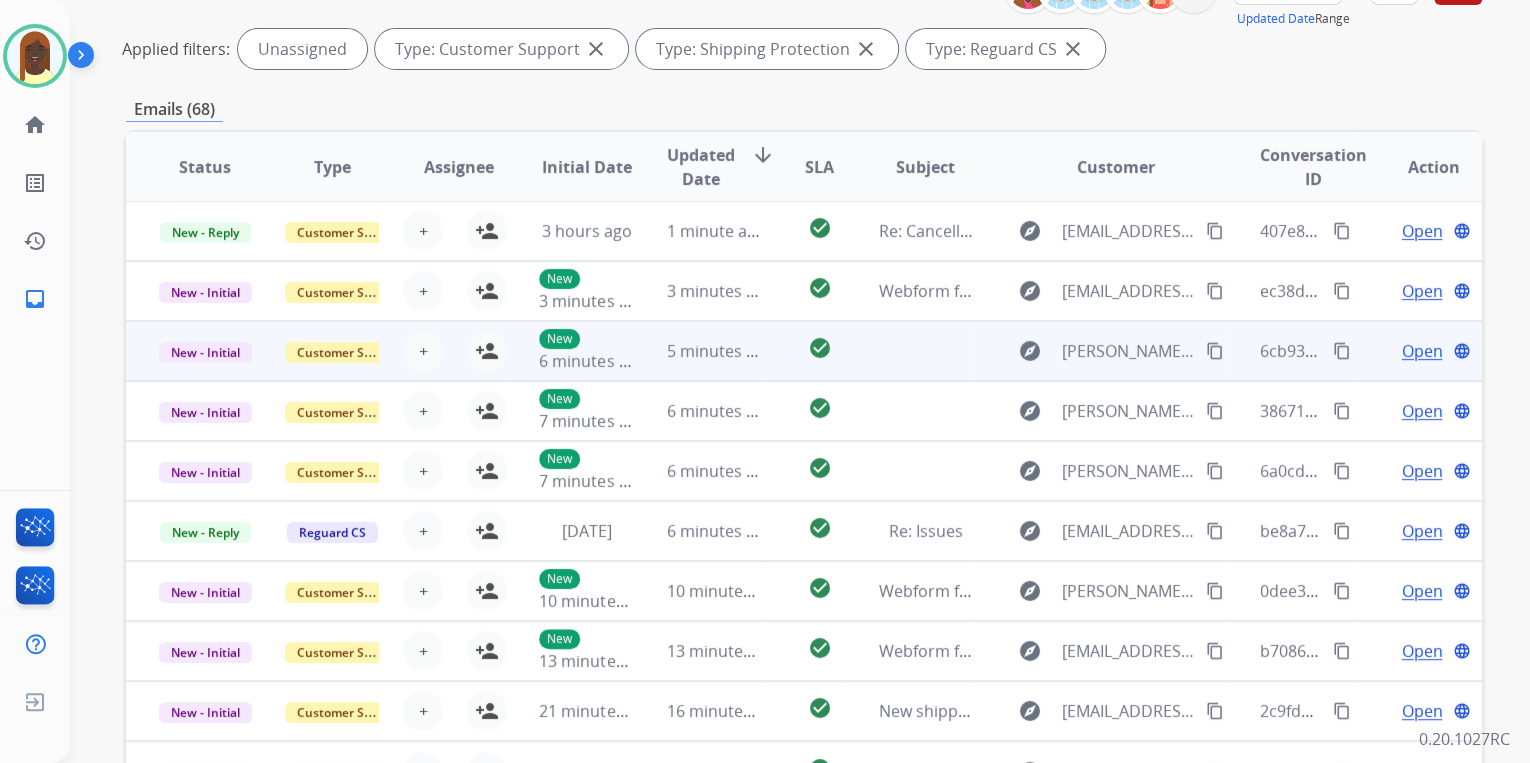 scroll, scrollTop: 422, scrollLeft: 0, axis: vertical 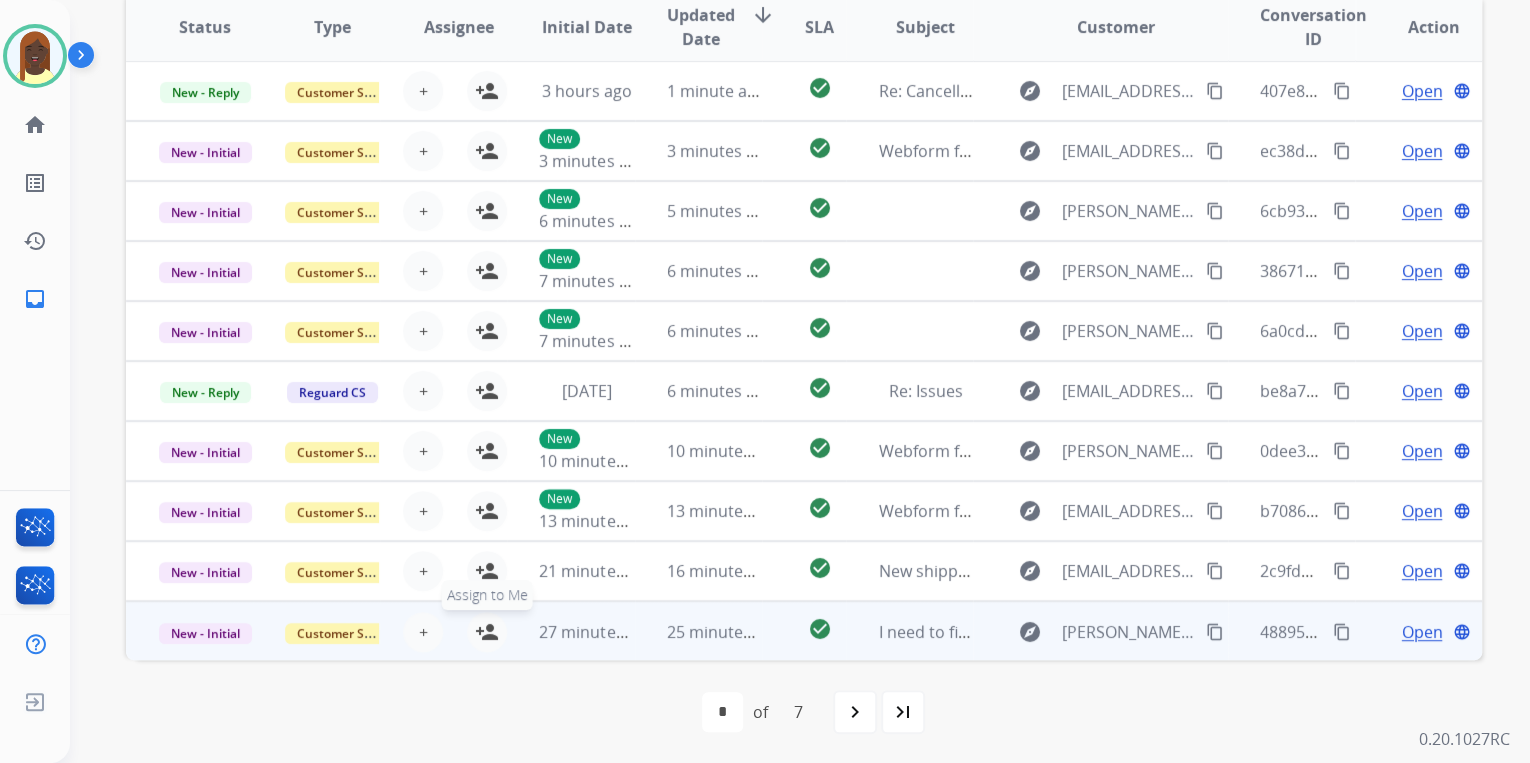 click on "person_add" at bounding box center (487, 632) 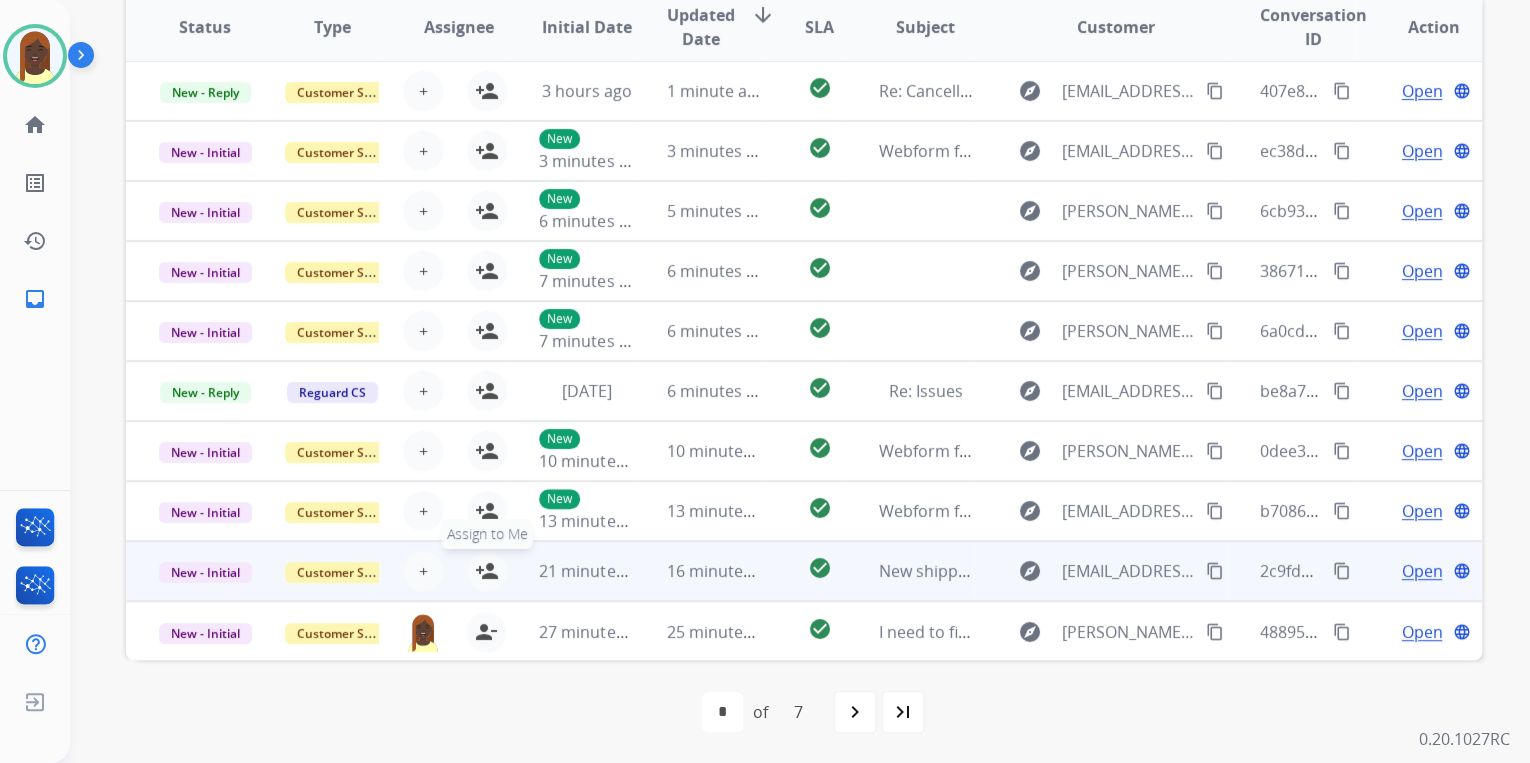 click on "person_add" at bounding box center (487, 571) 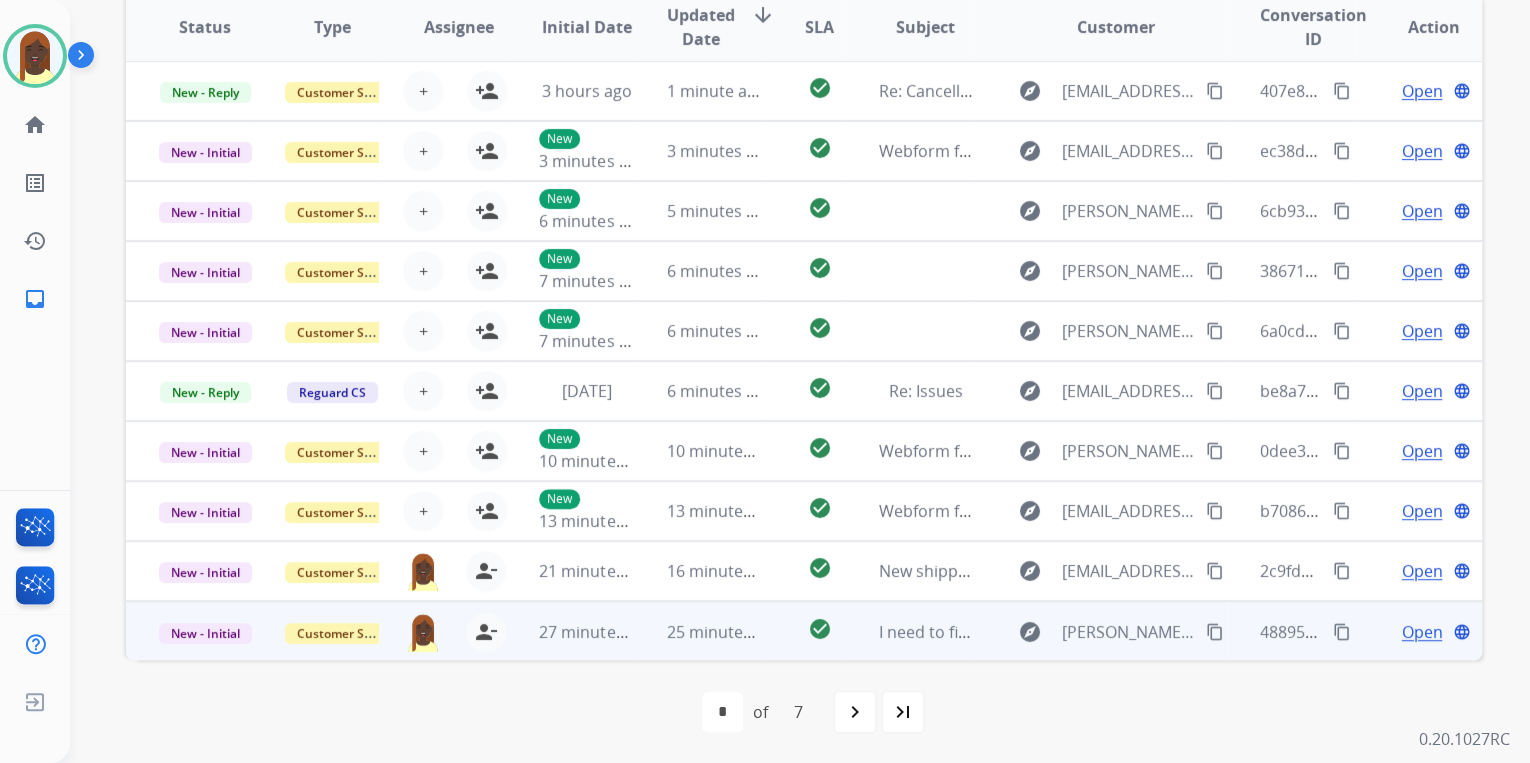 scroll, scrollTop: 0, scrollLeft: 0, axis: both 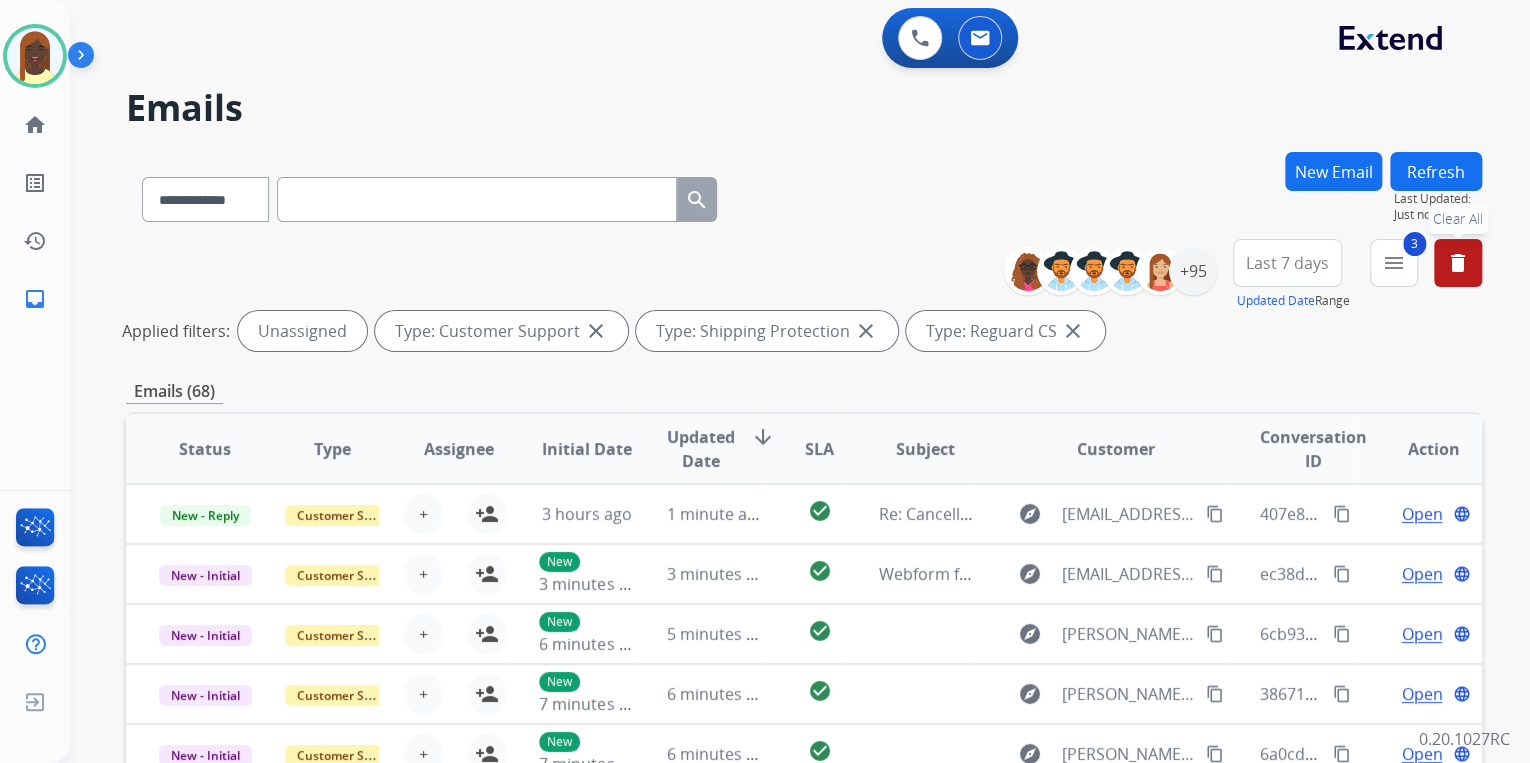 click on "delete" at bounding box center [1458, 263] 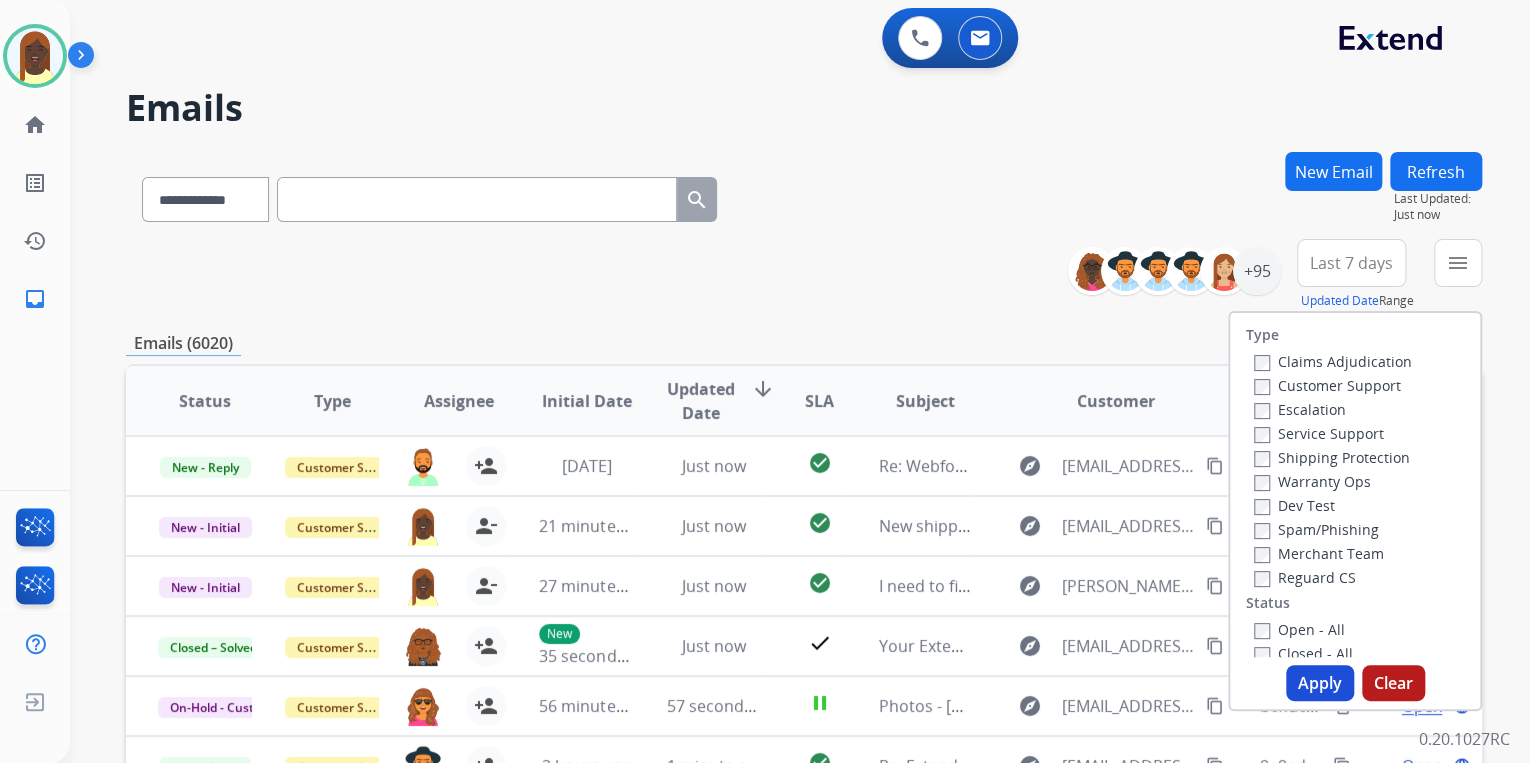 click on "**********" at bounding box center [804, 275] 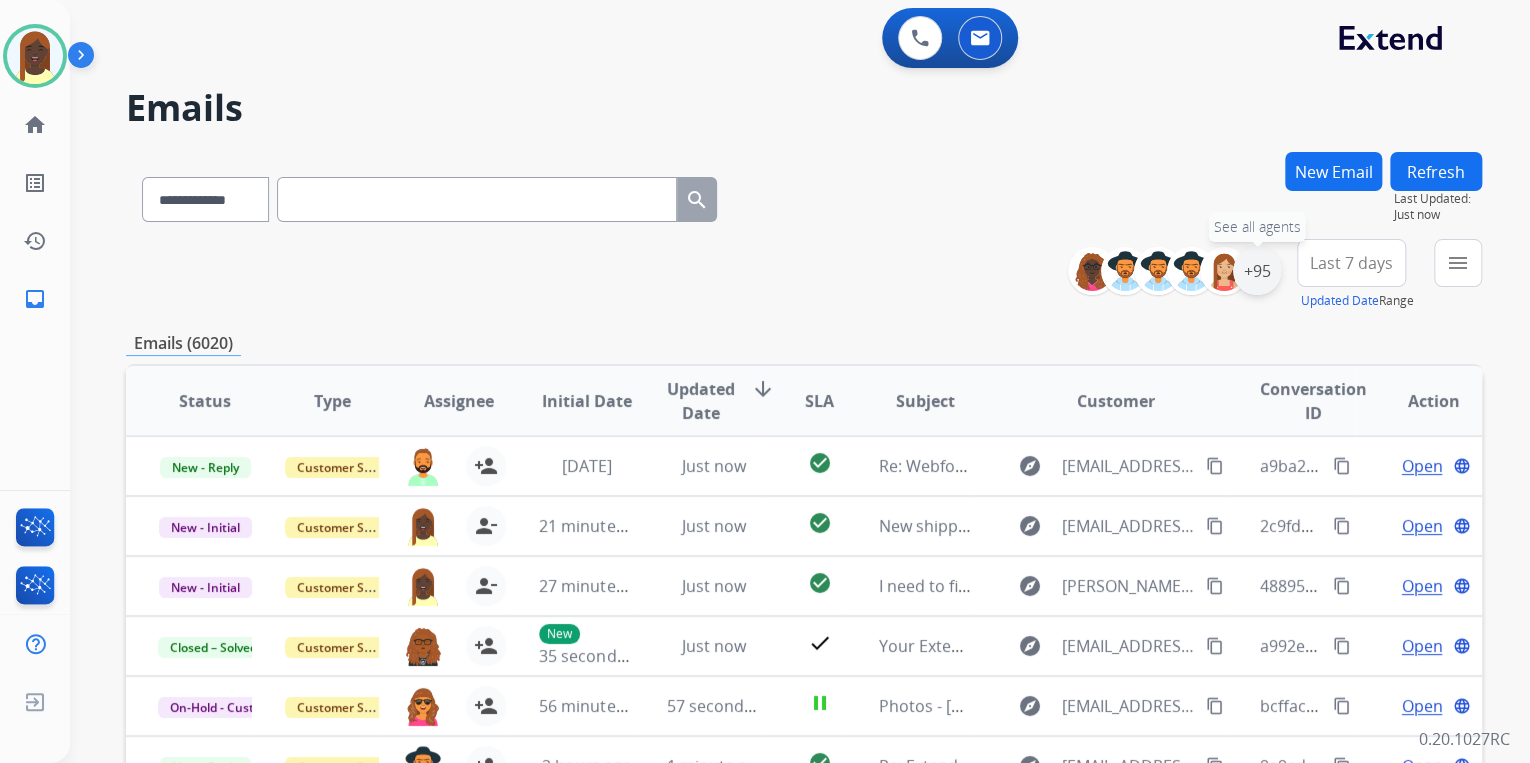 click on "+95" at bounding box center [1257, 271] 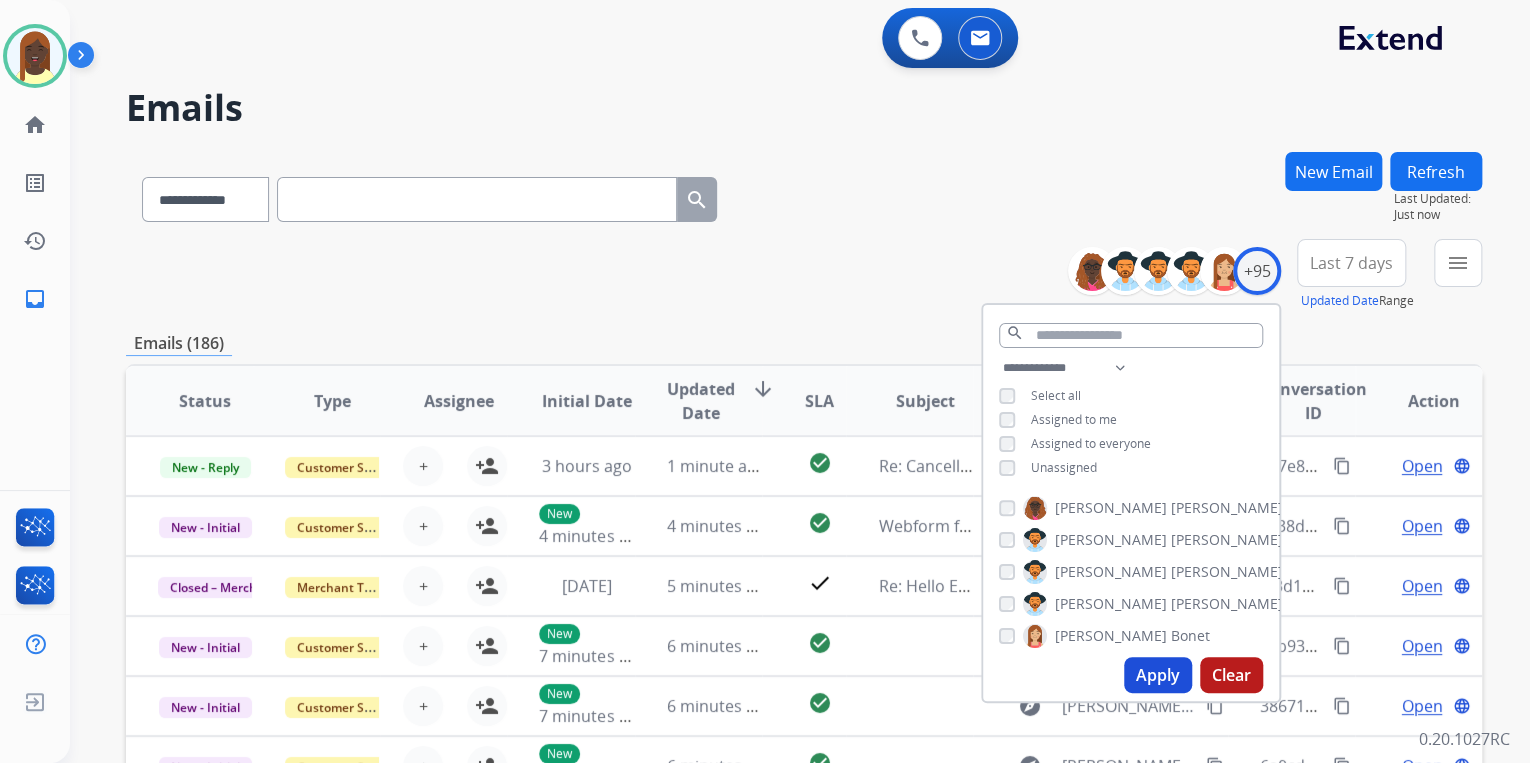 click on "Apply" at bounding box center [1158, 675] 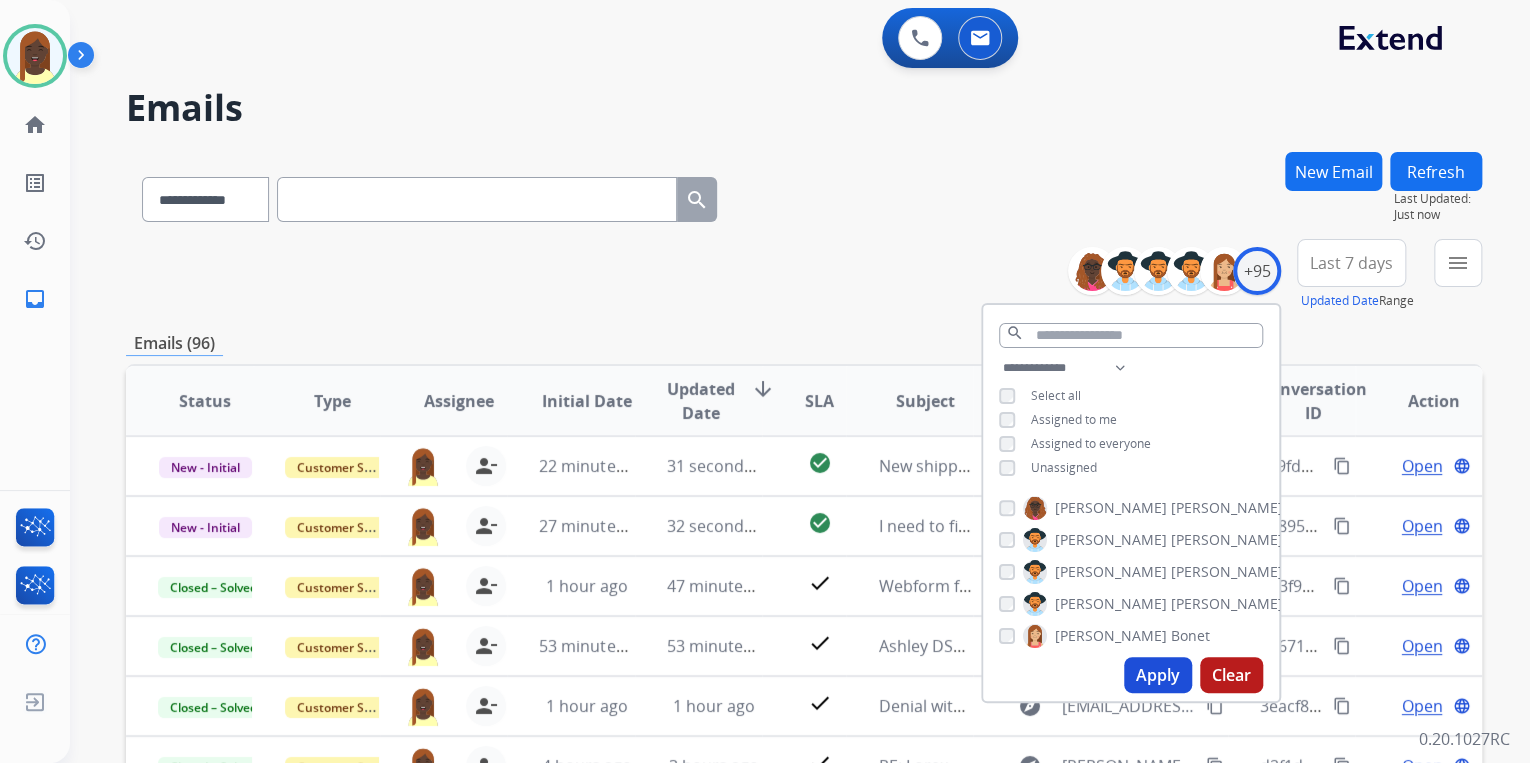 click on "**********" at bounding box center (804, 275) 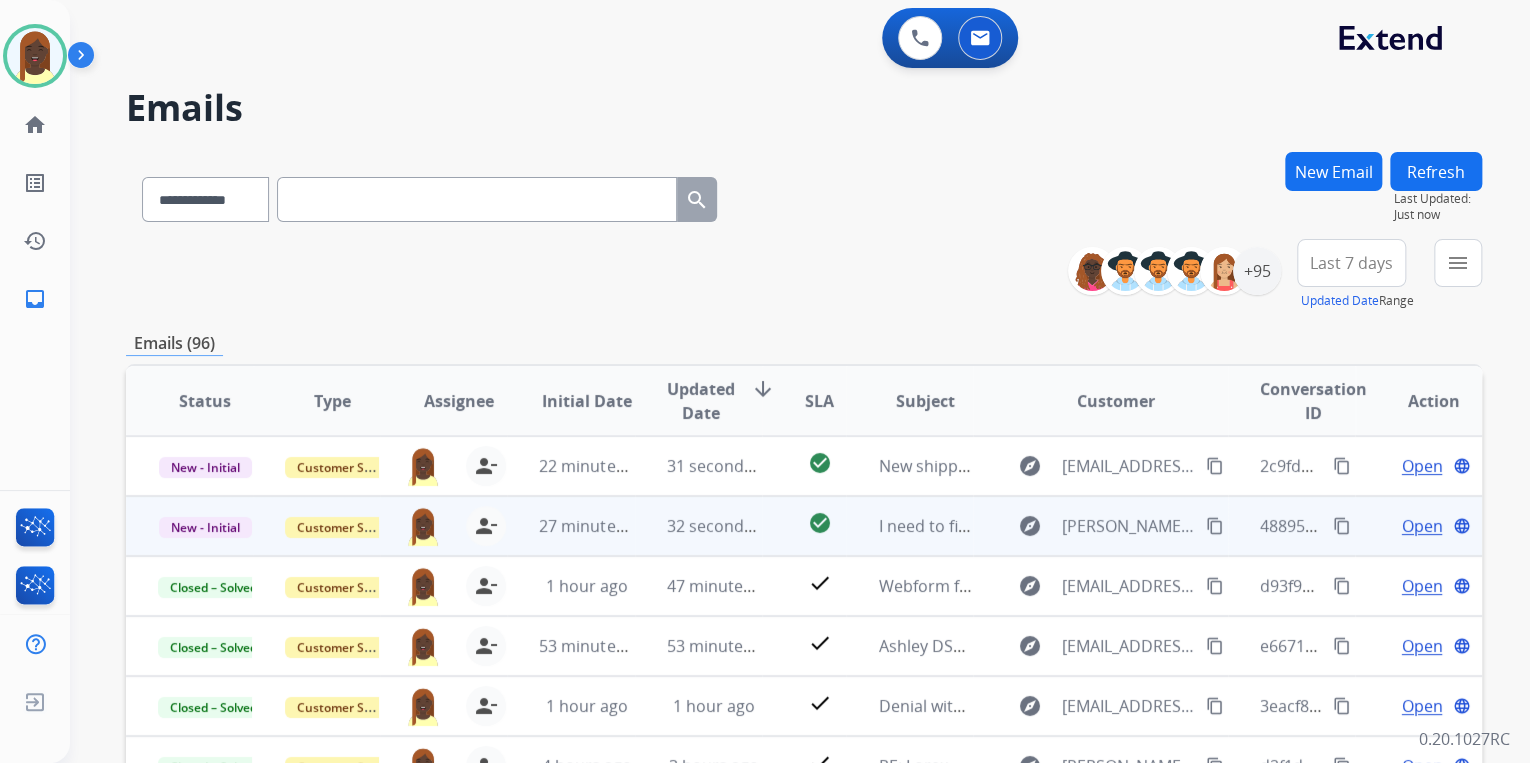 click on "content_copy" at bounding box center [1342, 526] 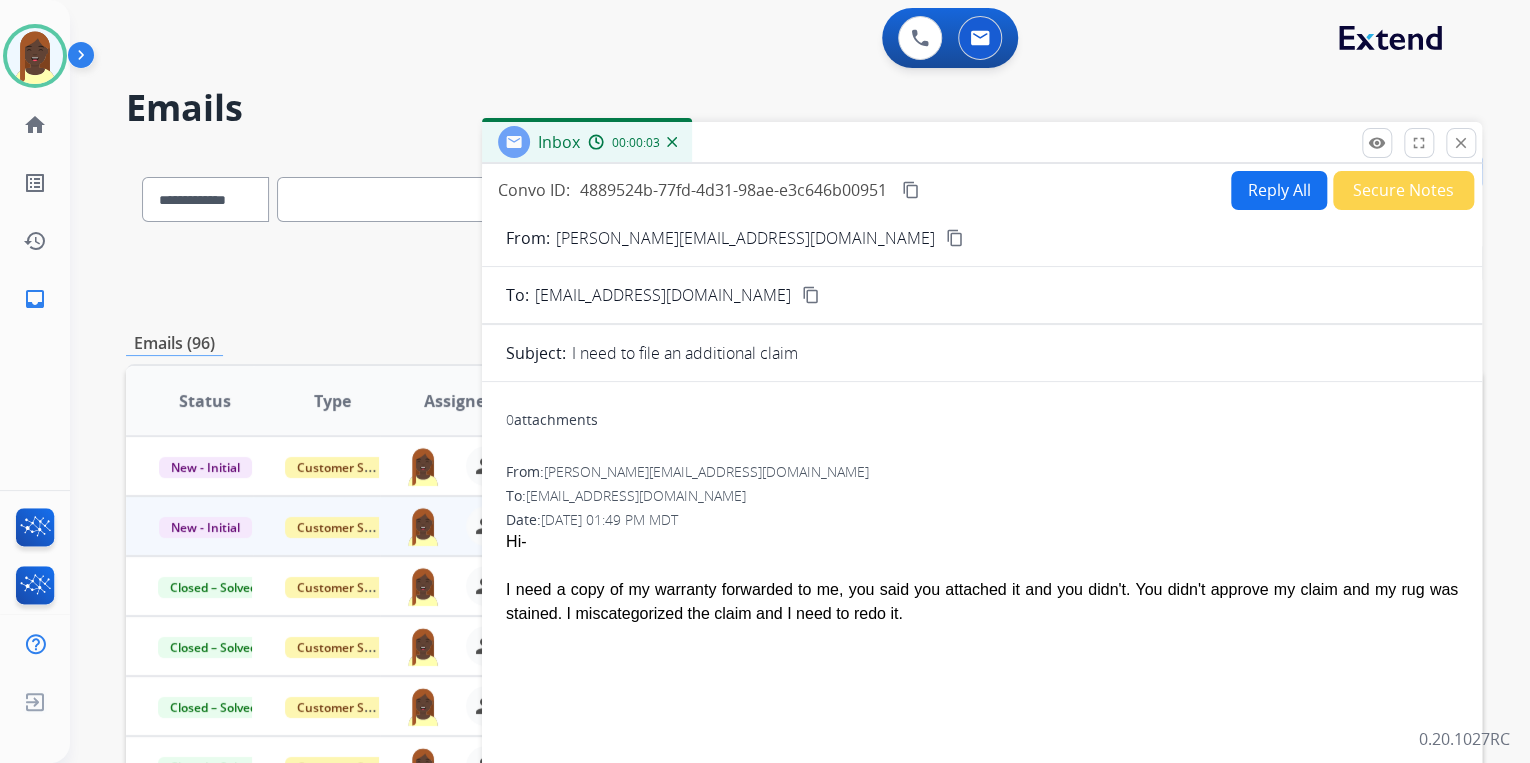 drag, startPoint x: 500, startPoint y: 587, endPoint x: 823, endPoint y: 627, distance: 325.46735 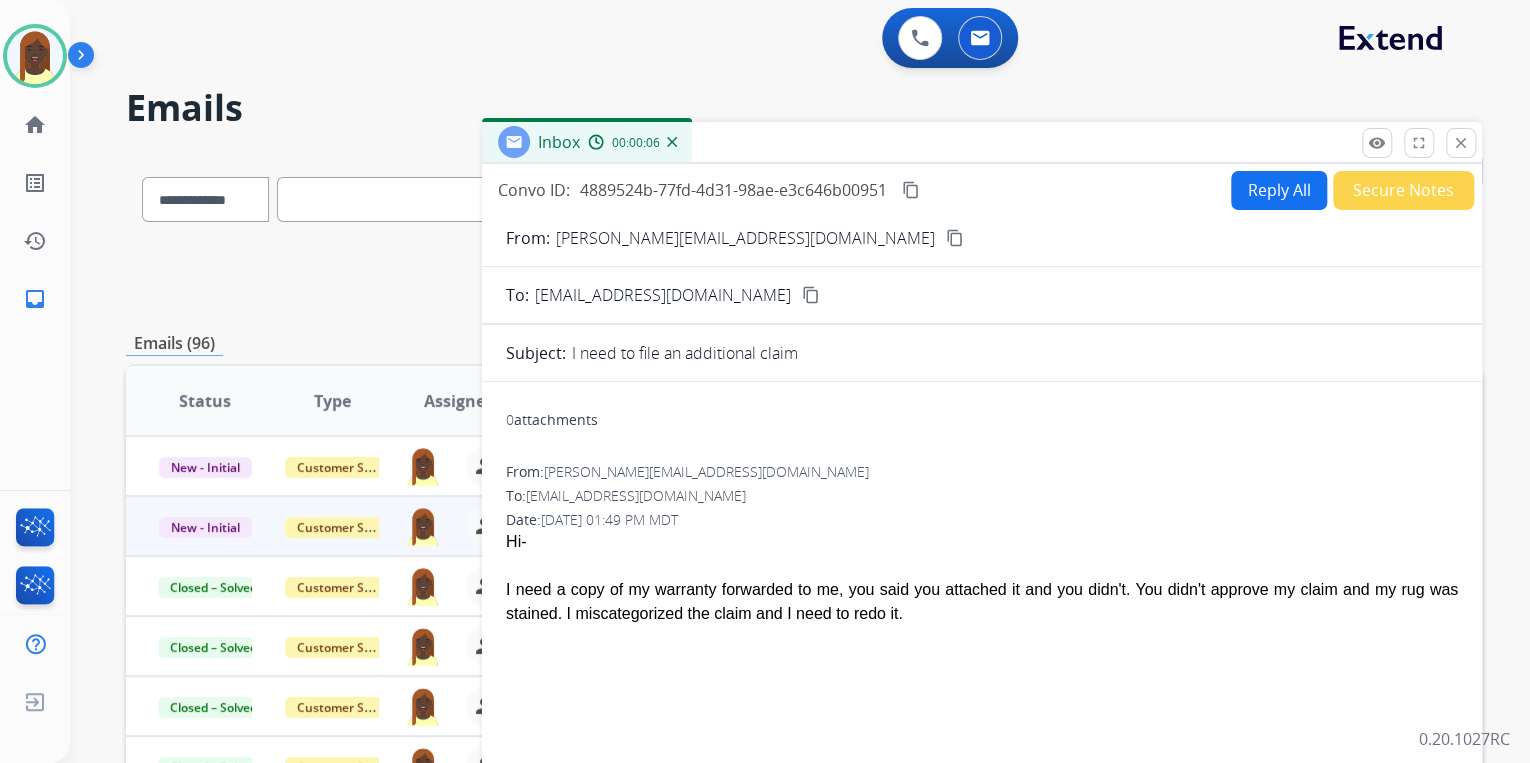 drag, startPoint x: 823, startPoint y: 627, endPoint x: 693, endPoint y: 608, distance: 131.38112 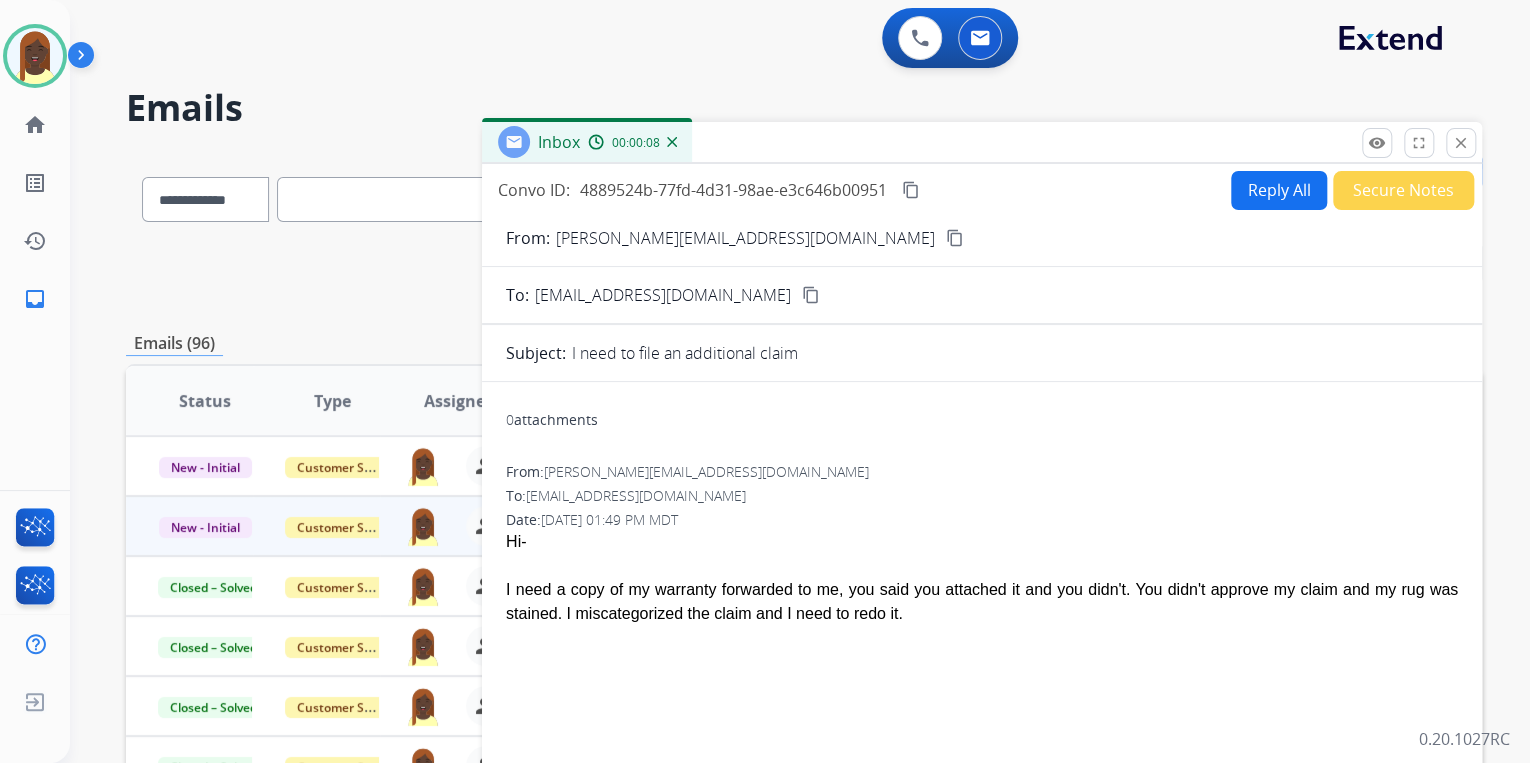 copy on "I need a copy of my warranty forwarded to me, you said you attached it and you didn't. You didn't approve my claim and my rug was stained. I miscategorized the claim and I need to redo it." 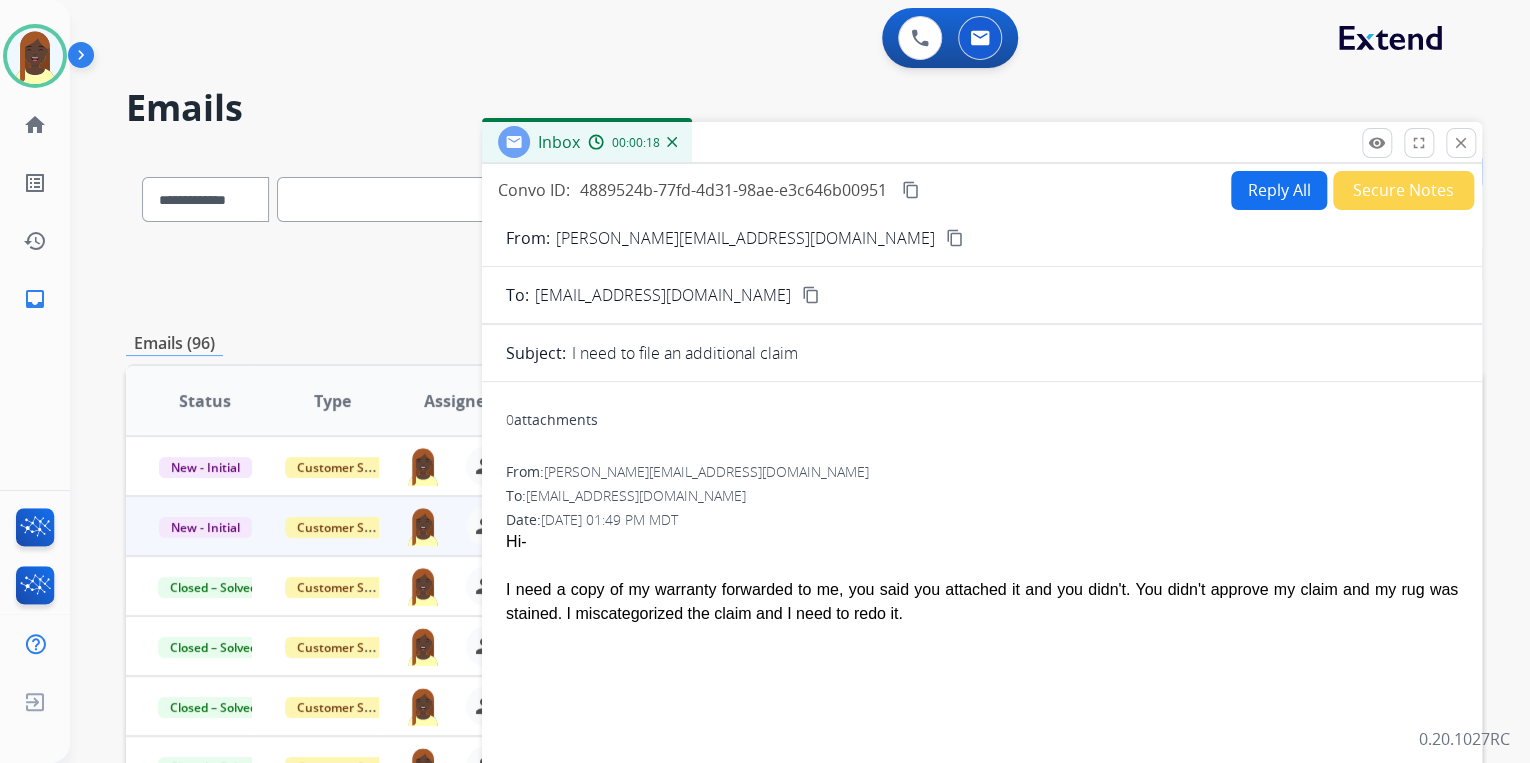 click on "content_copy" at bounding box center (955, 238) 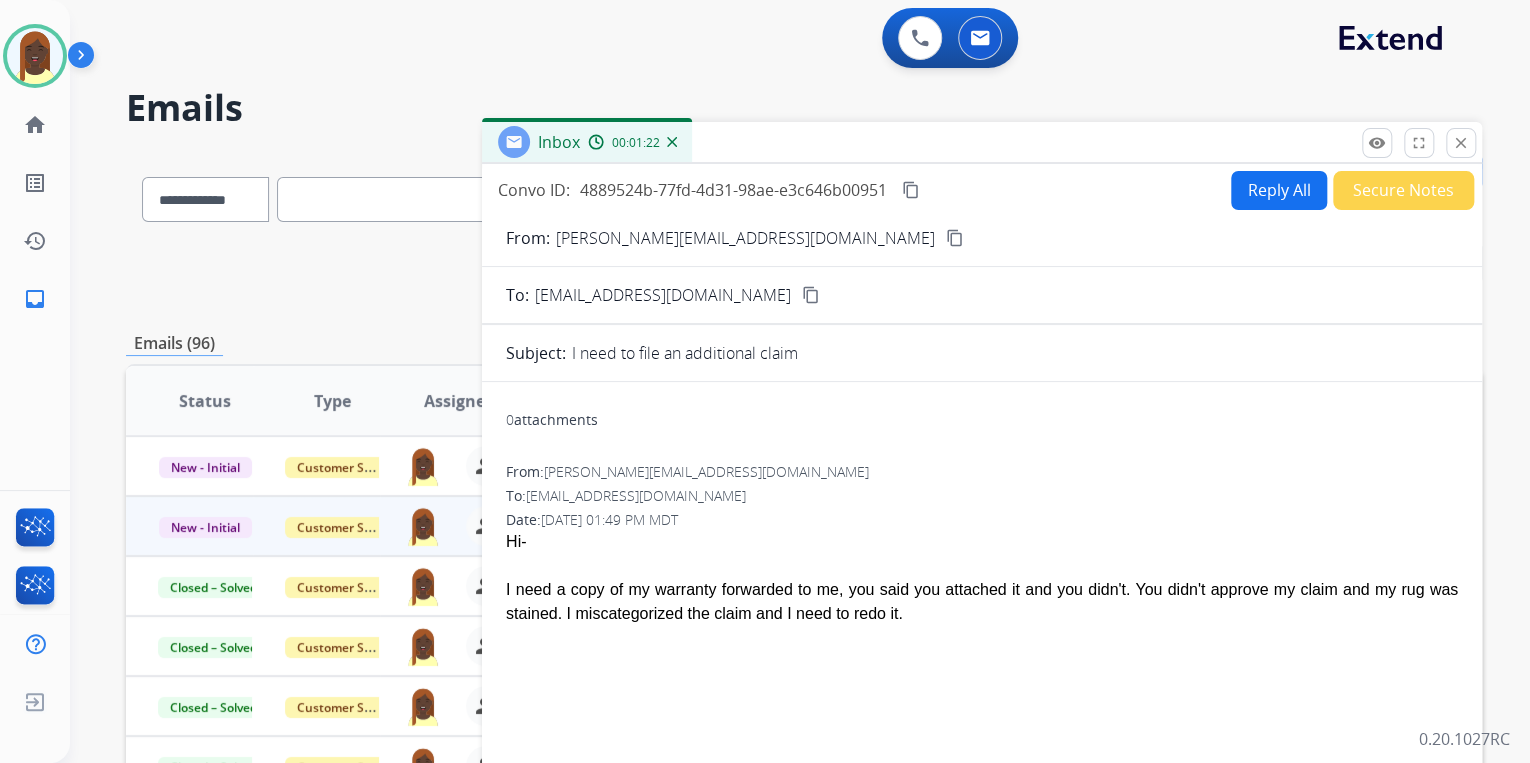 click on "From:  [PERSON_NAME][EMAIL_ADDRESS][DOMAIN_NAME]" at bounding box center [982, 472] 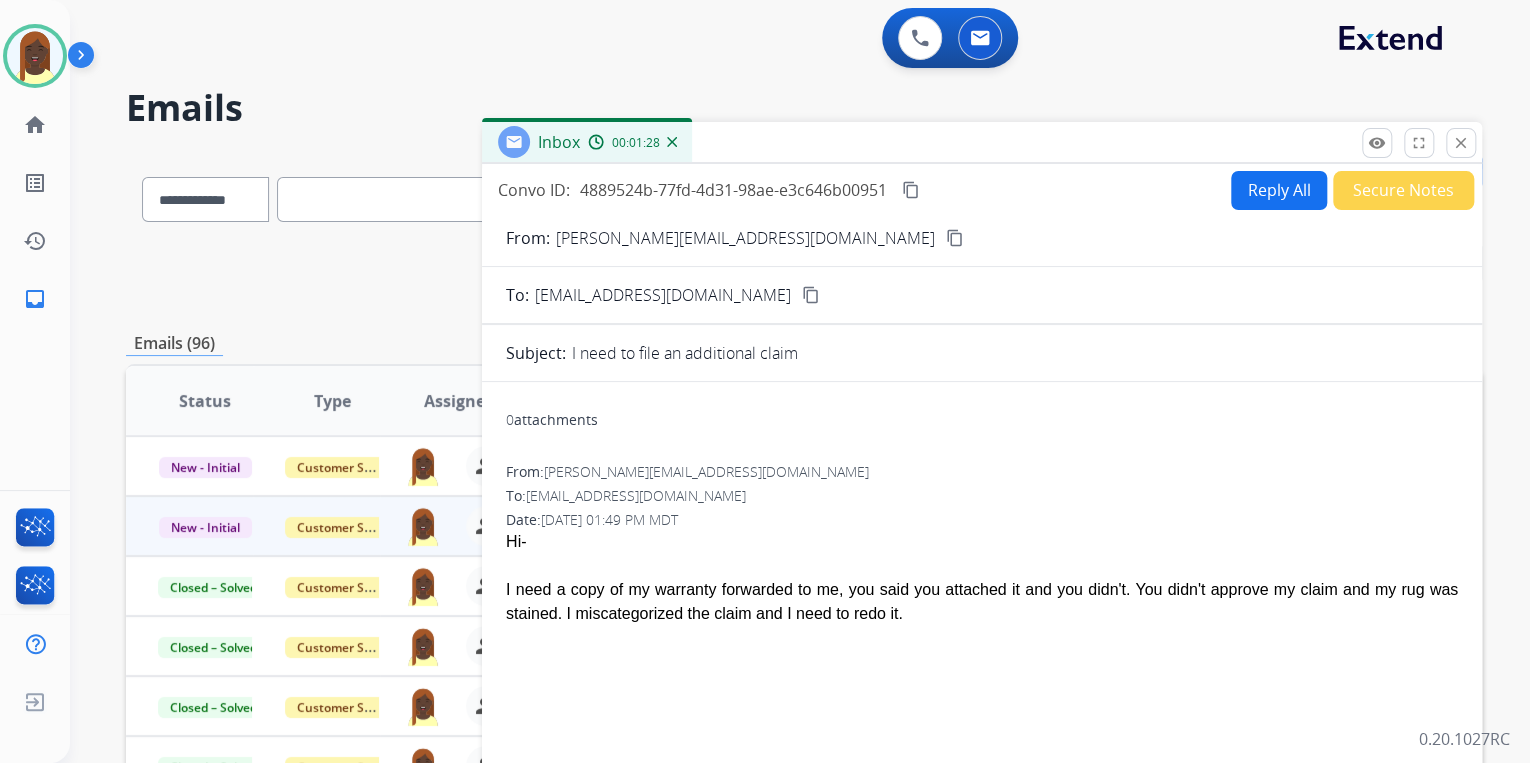 click on "Reply All" at bounding box center [1279, 190] 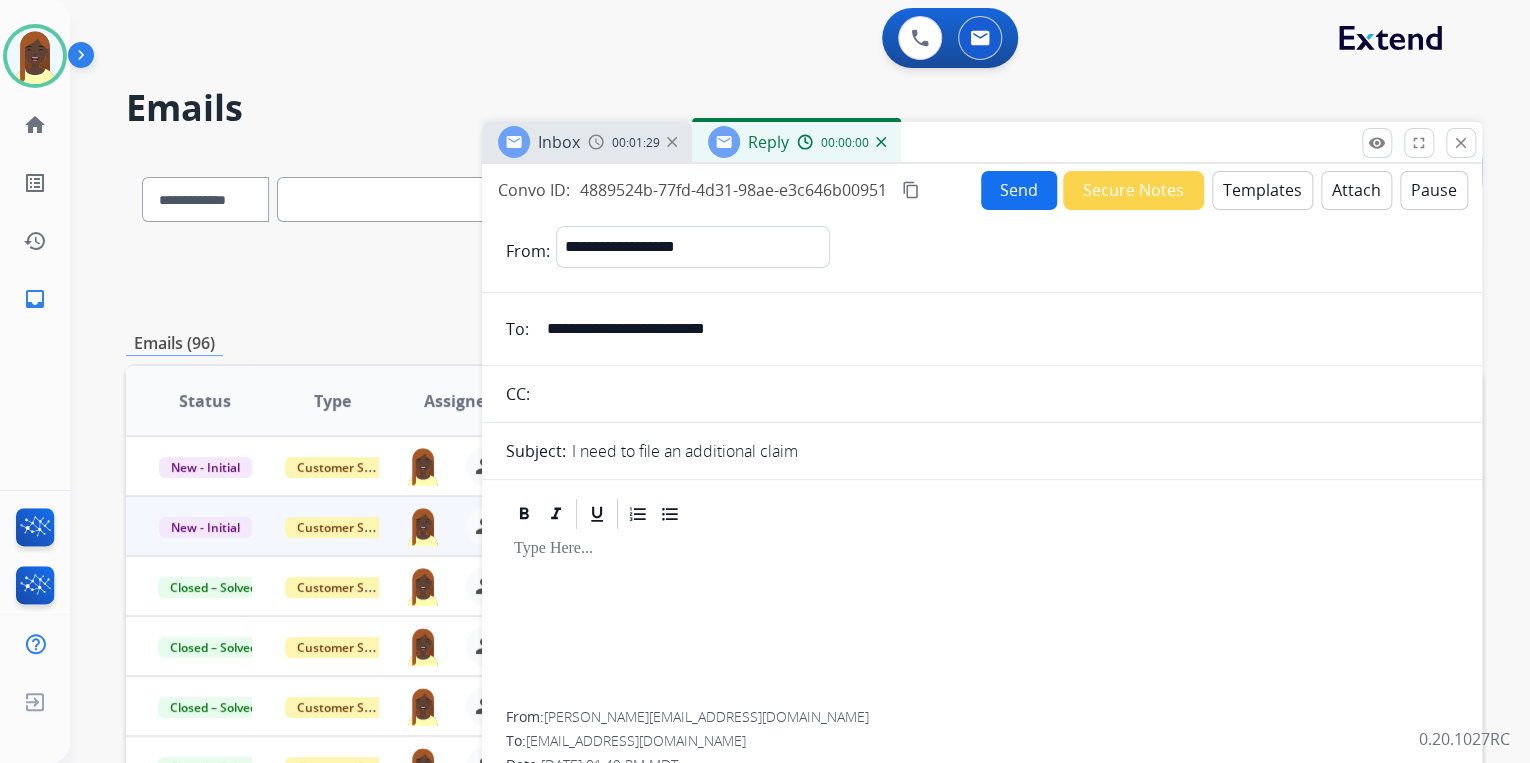 click on "Templates" at bounding box center [1262, 190] 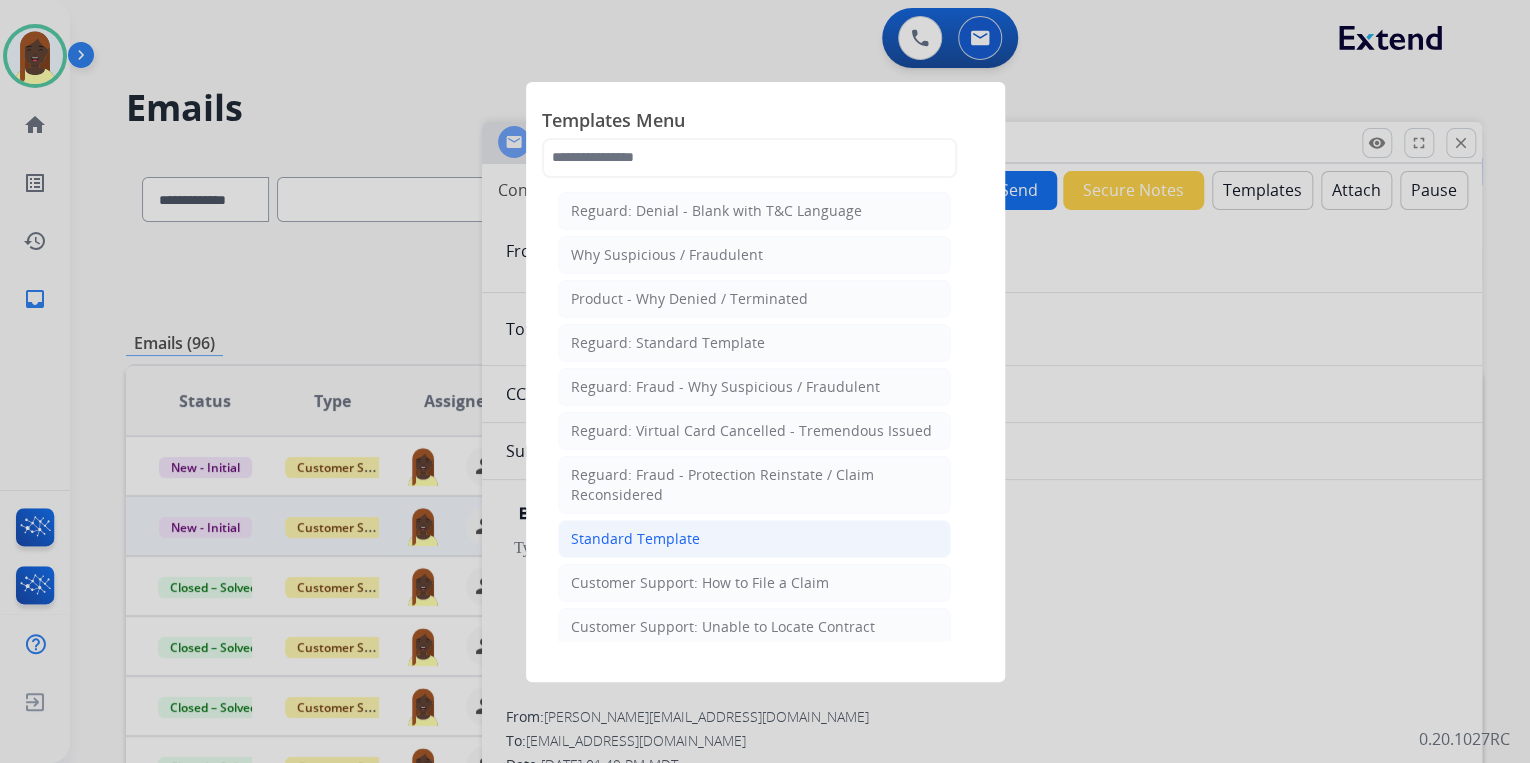 click on "Standard Template" 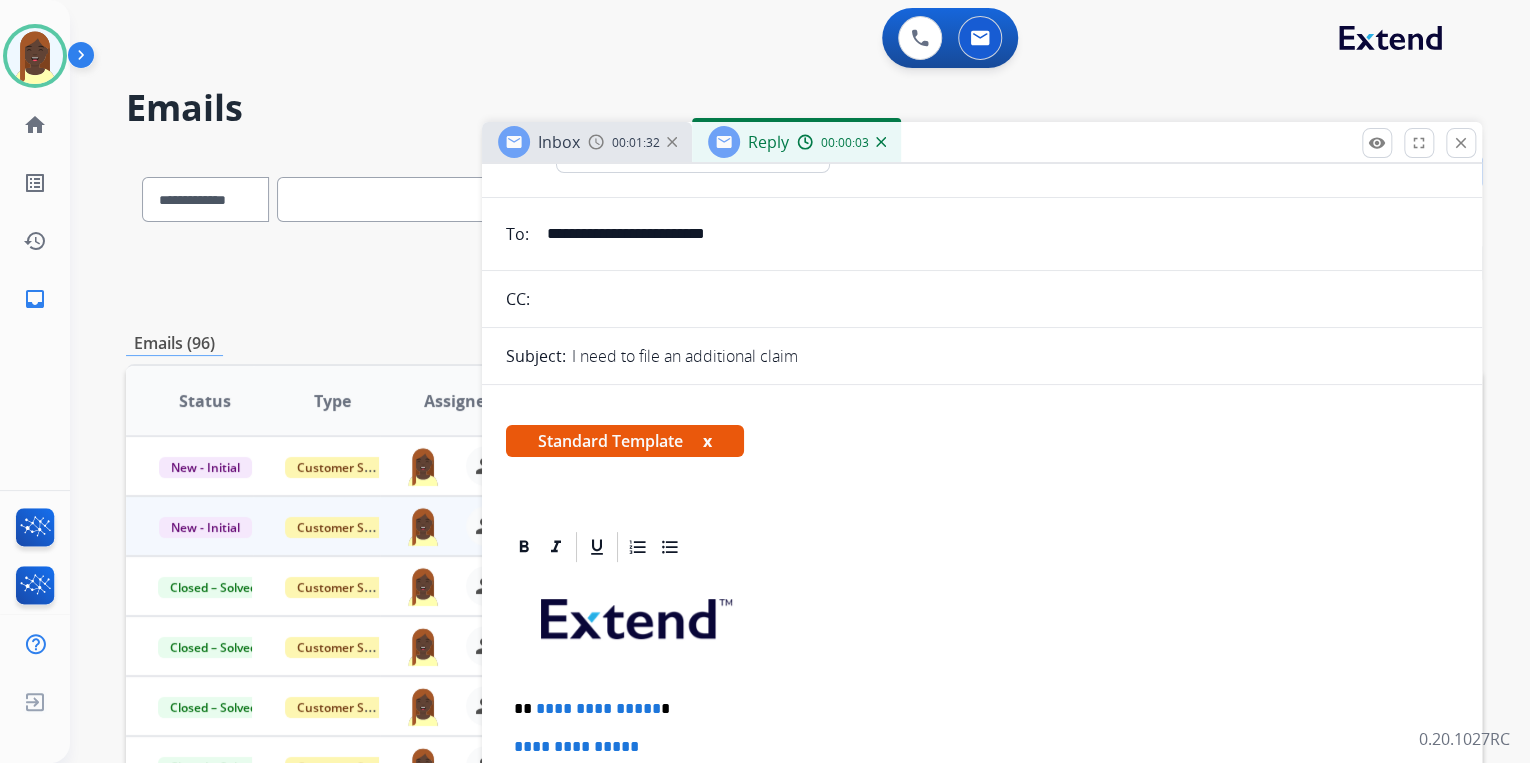 scroll, scrollTop: 320, scrollLeft: 0, axis: vertical 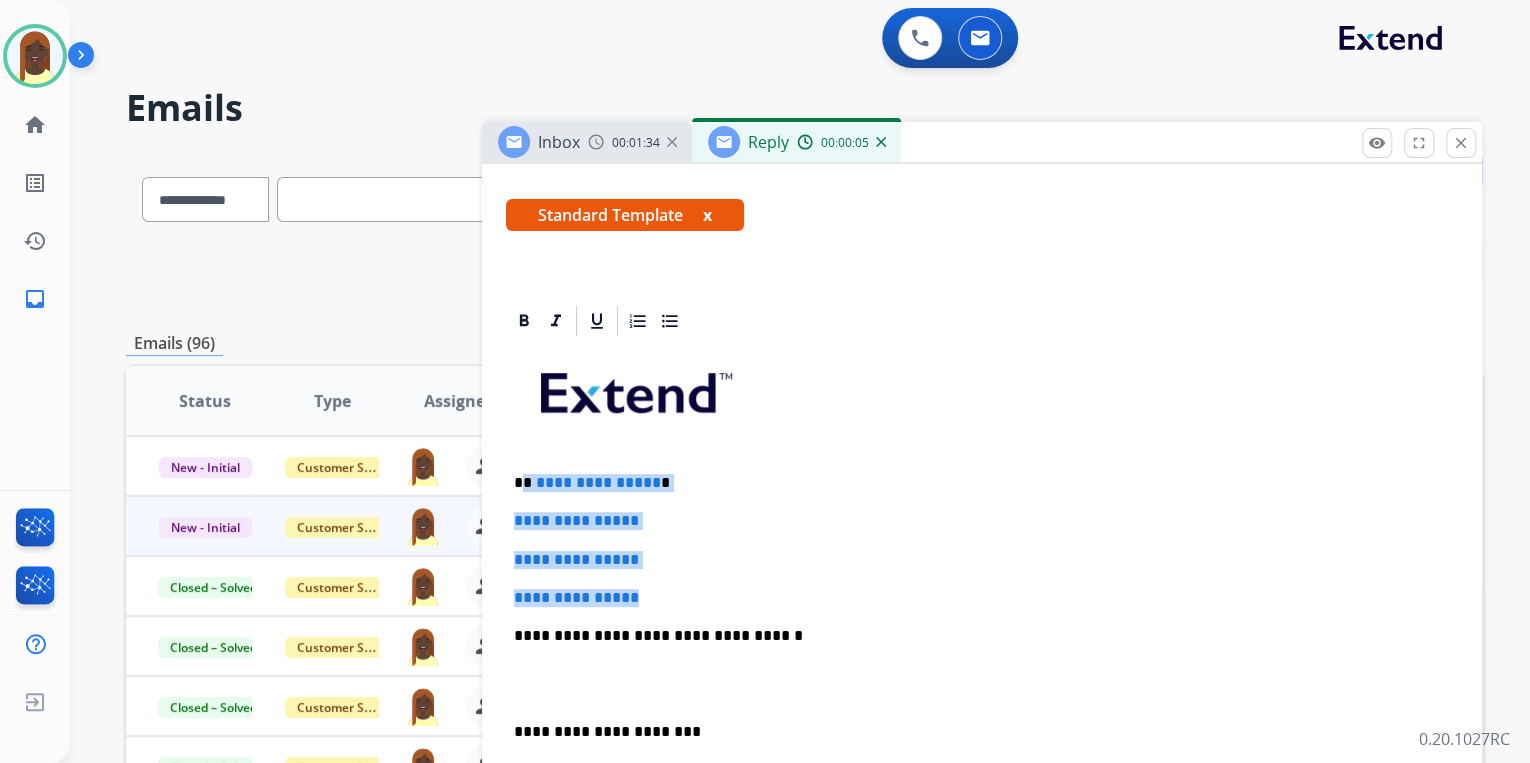 drag, startPoint x: 526, startPoint y: 484, endPoint x: 675, endPoint y: 588, distance: 181.70581 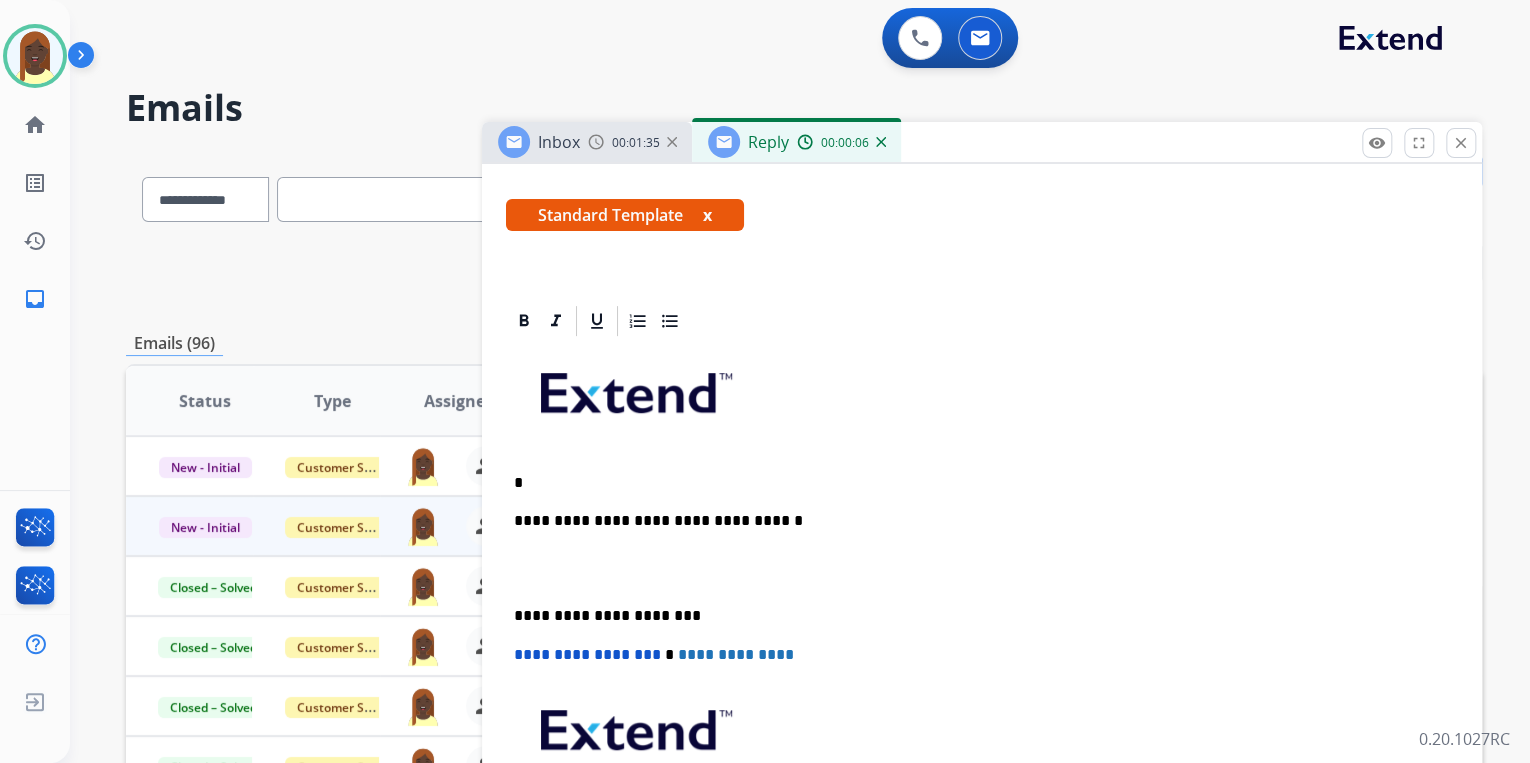 type 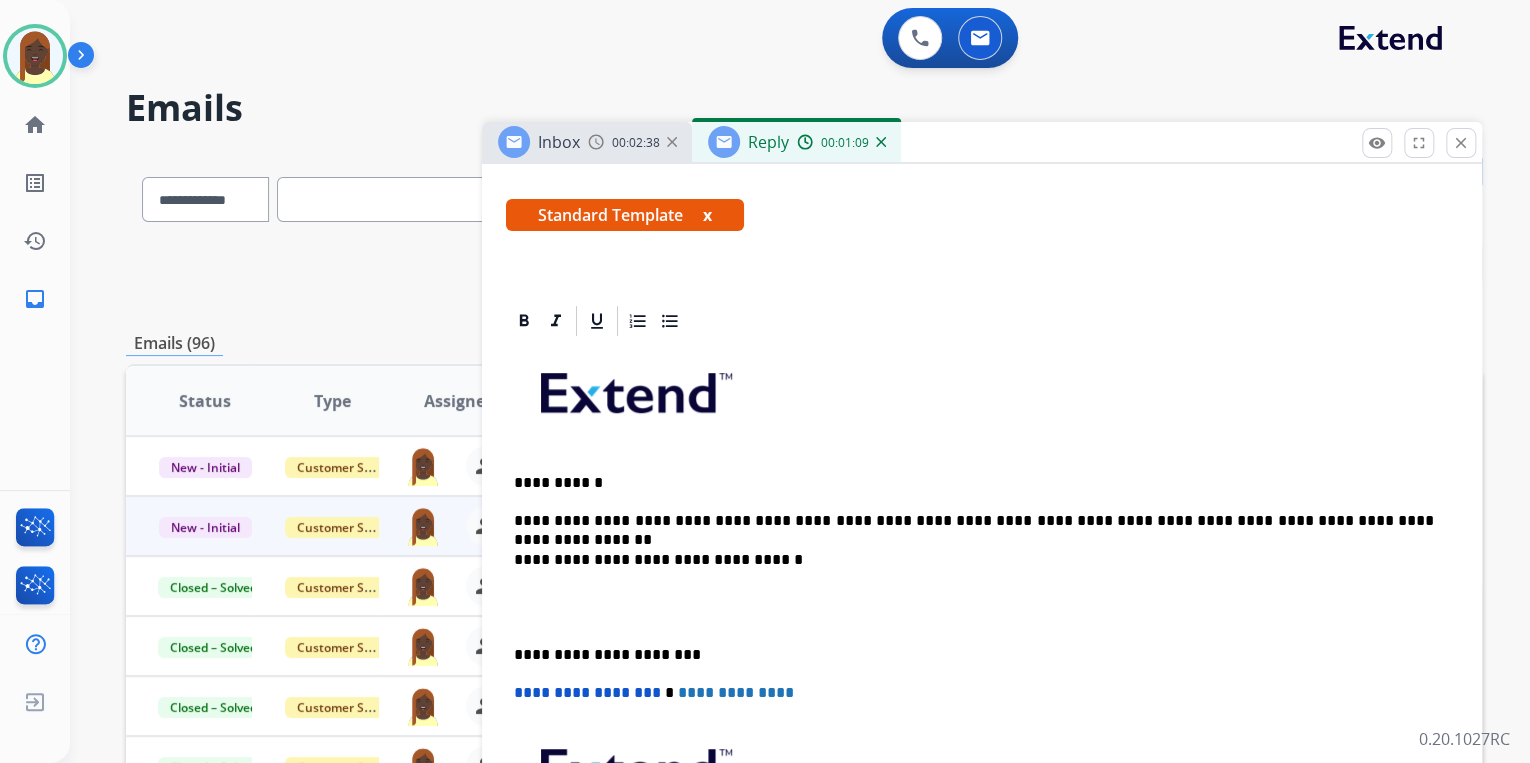 click on "**********" at bounding box center [974, 521] 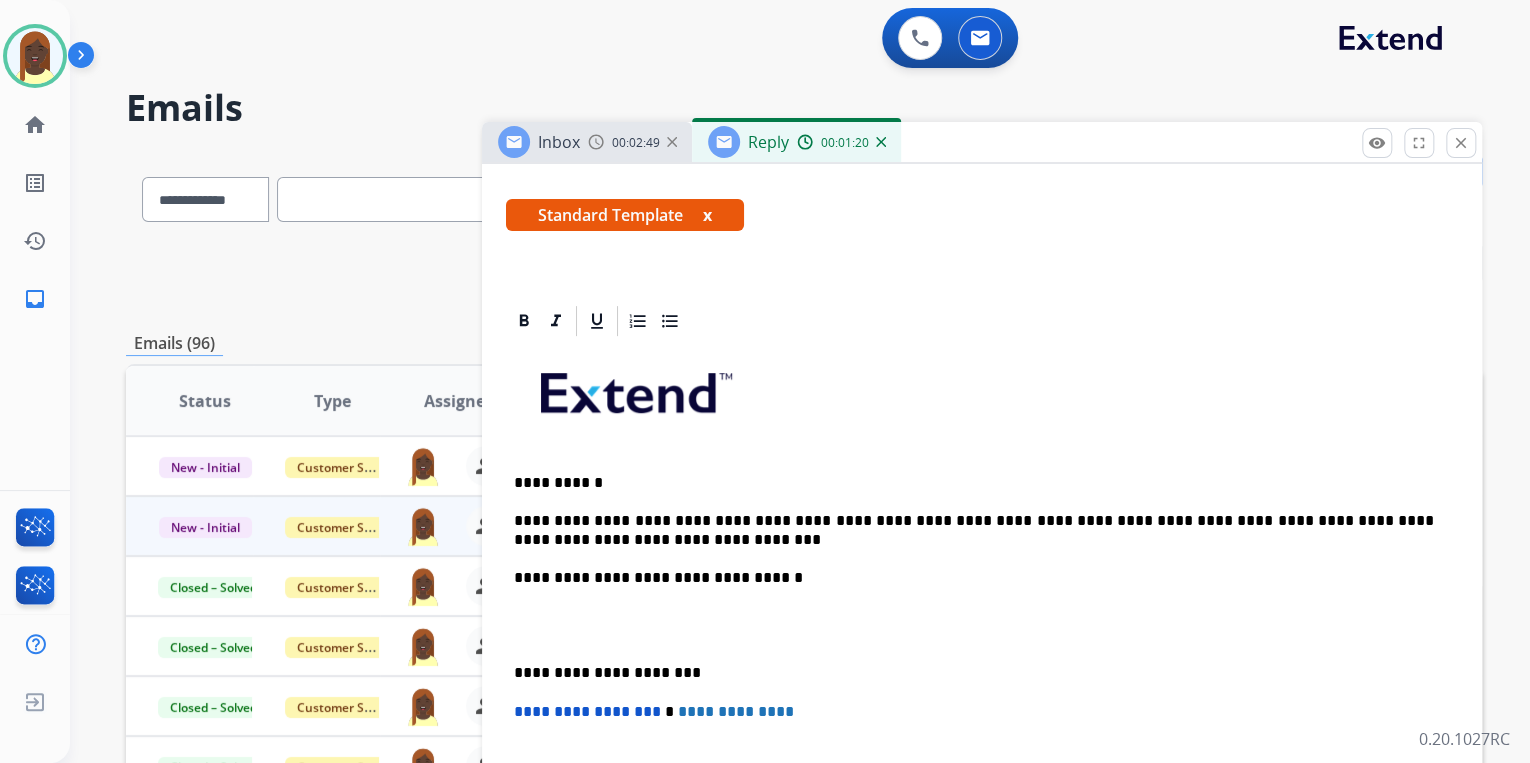click on "**********" at bounding box center [974, 530] 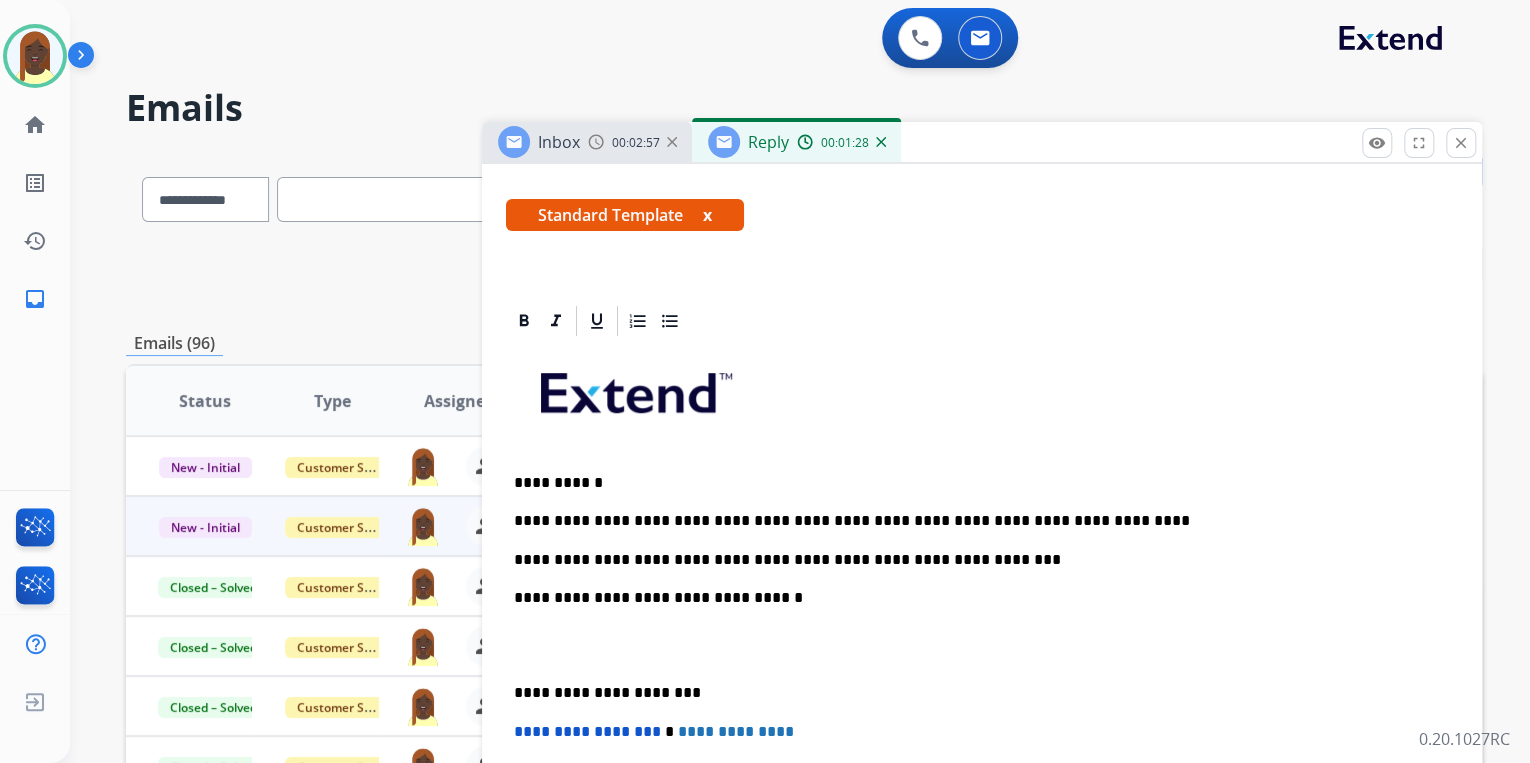 click on "**********" at bounding box center (974, 521) 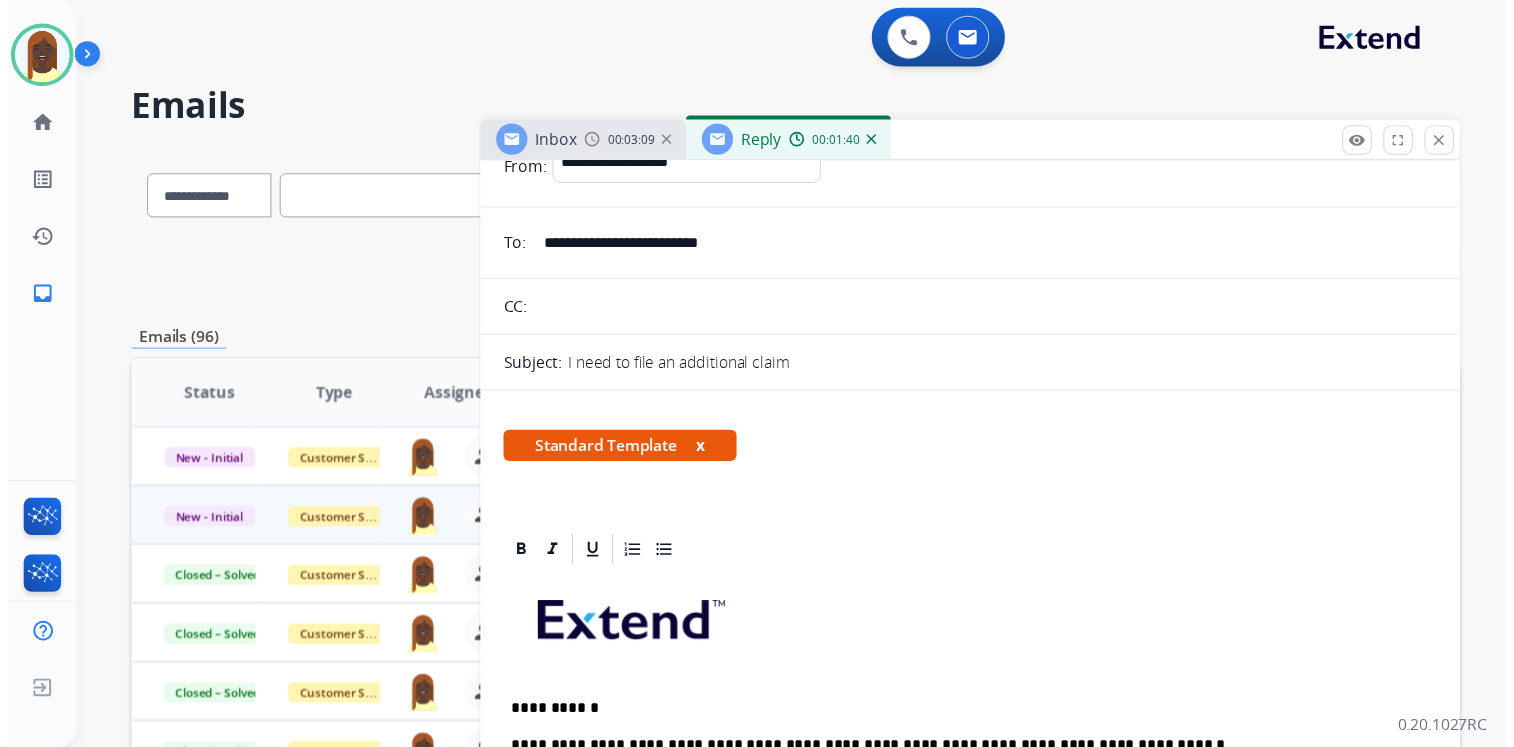 scroll, scrollTop: 0, scrollLeft: 0, axis: both 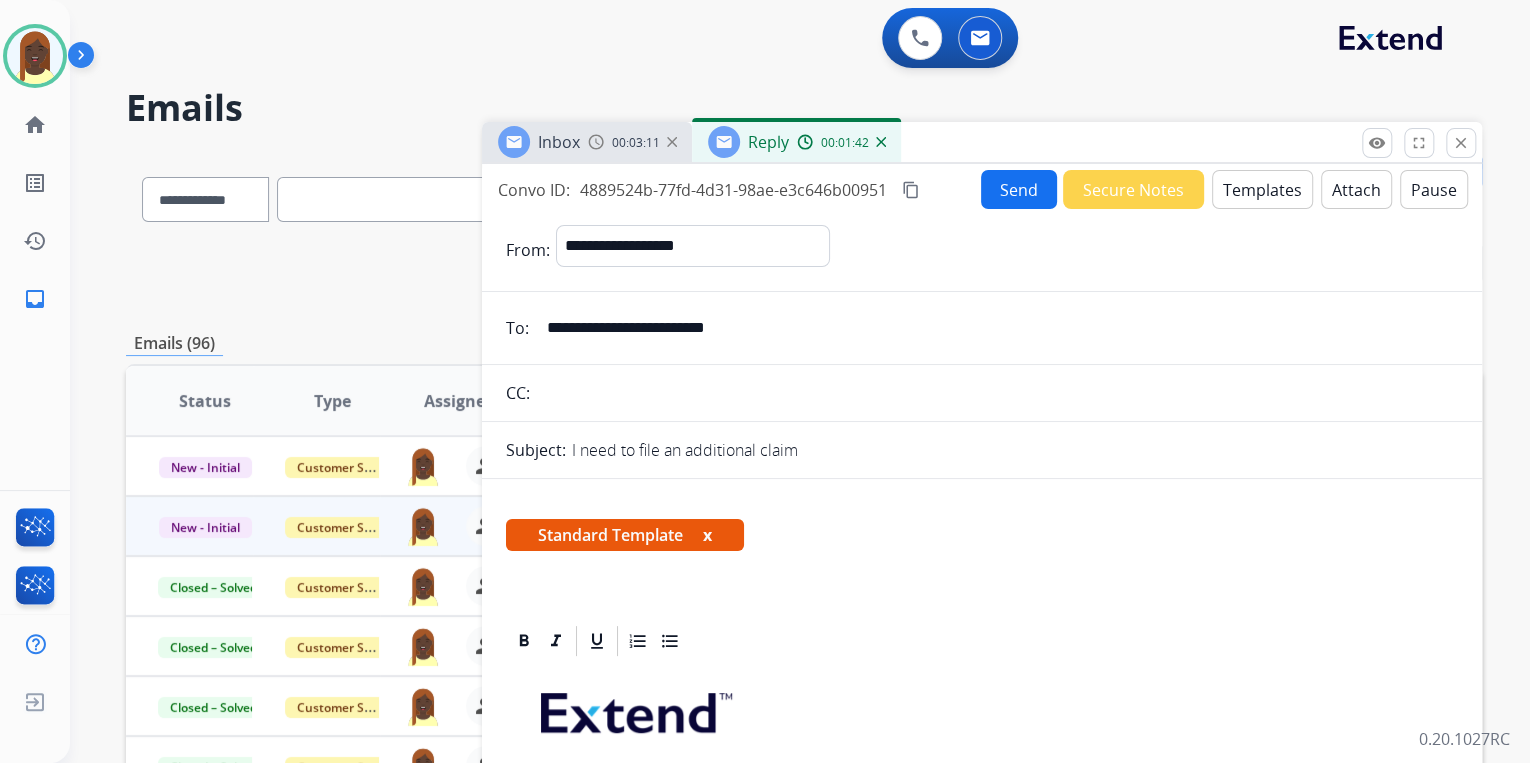 click on "Send" at bounding box center (1019, 189) 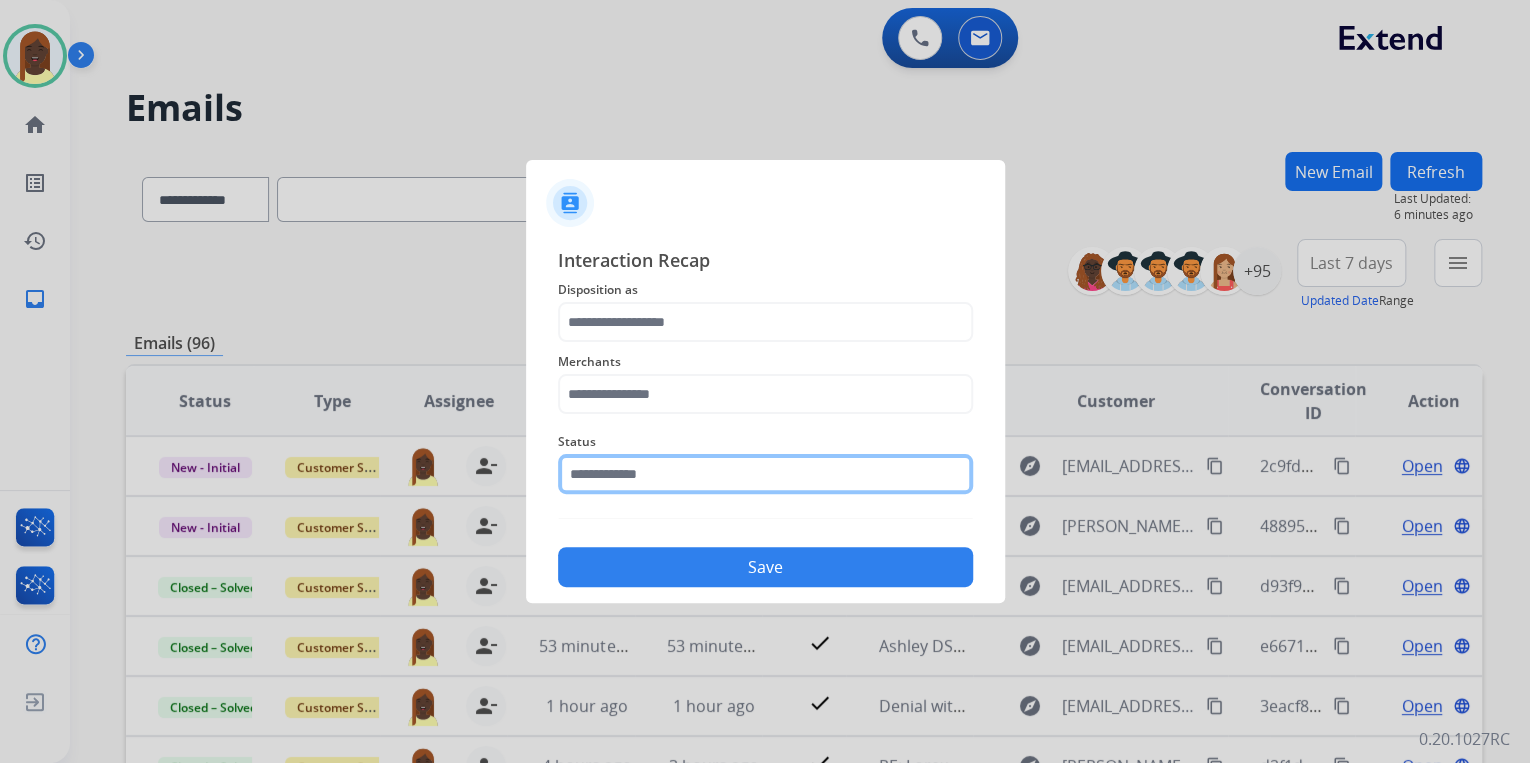 click 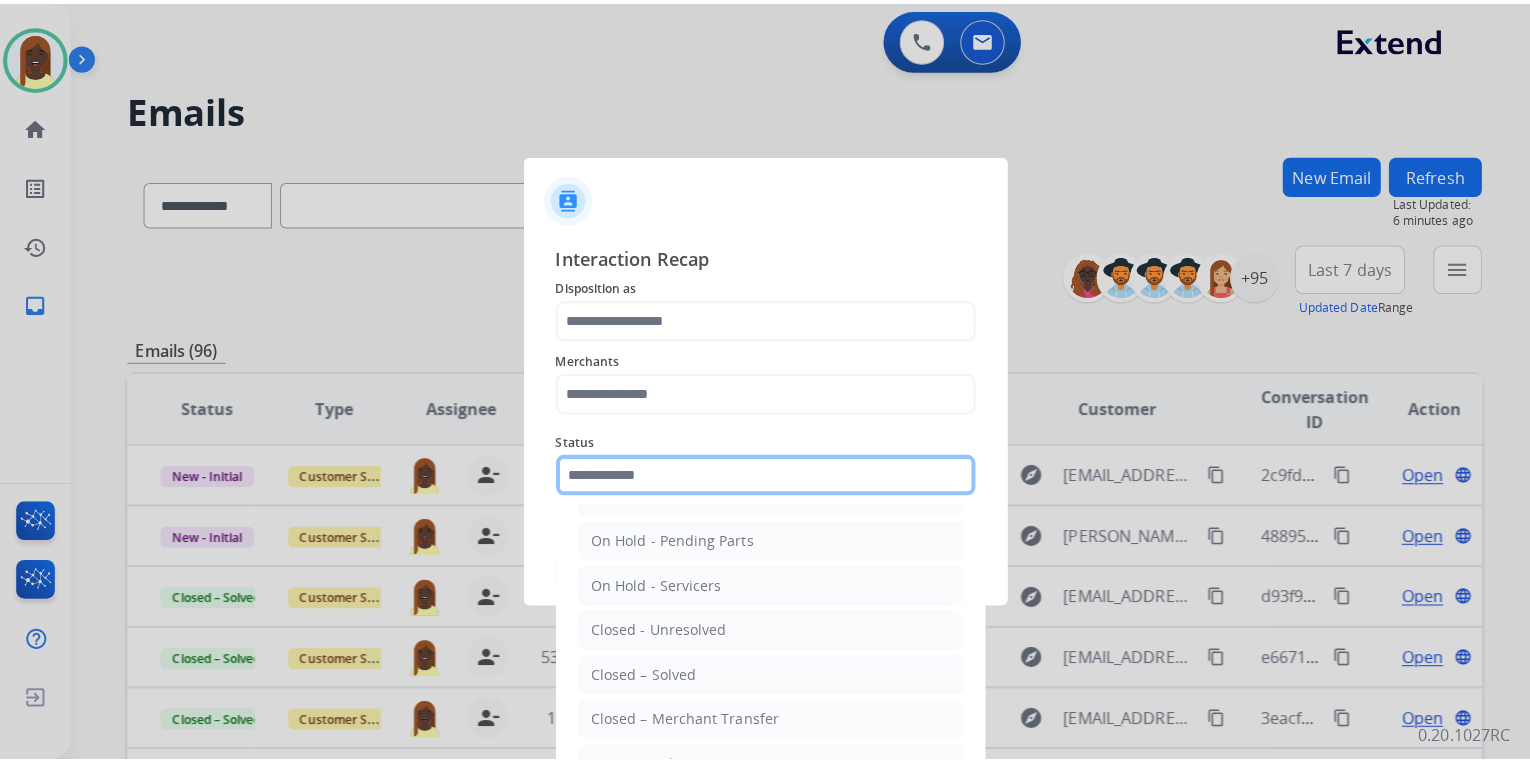 scroll, scrollTop: 80, scrollLeft: 0, axis: vertical 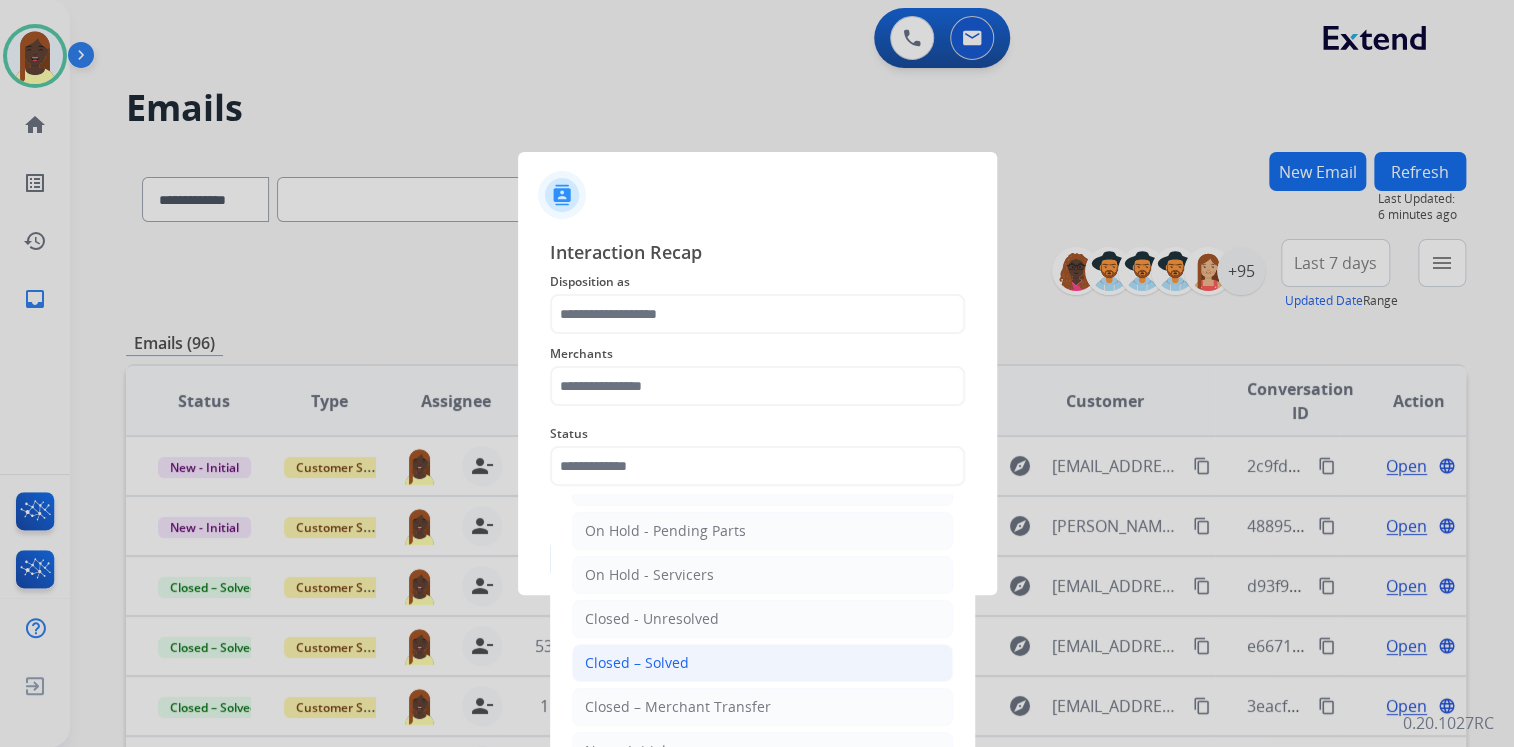 click on "Closed – Solved" 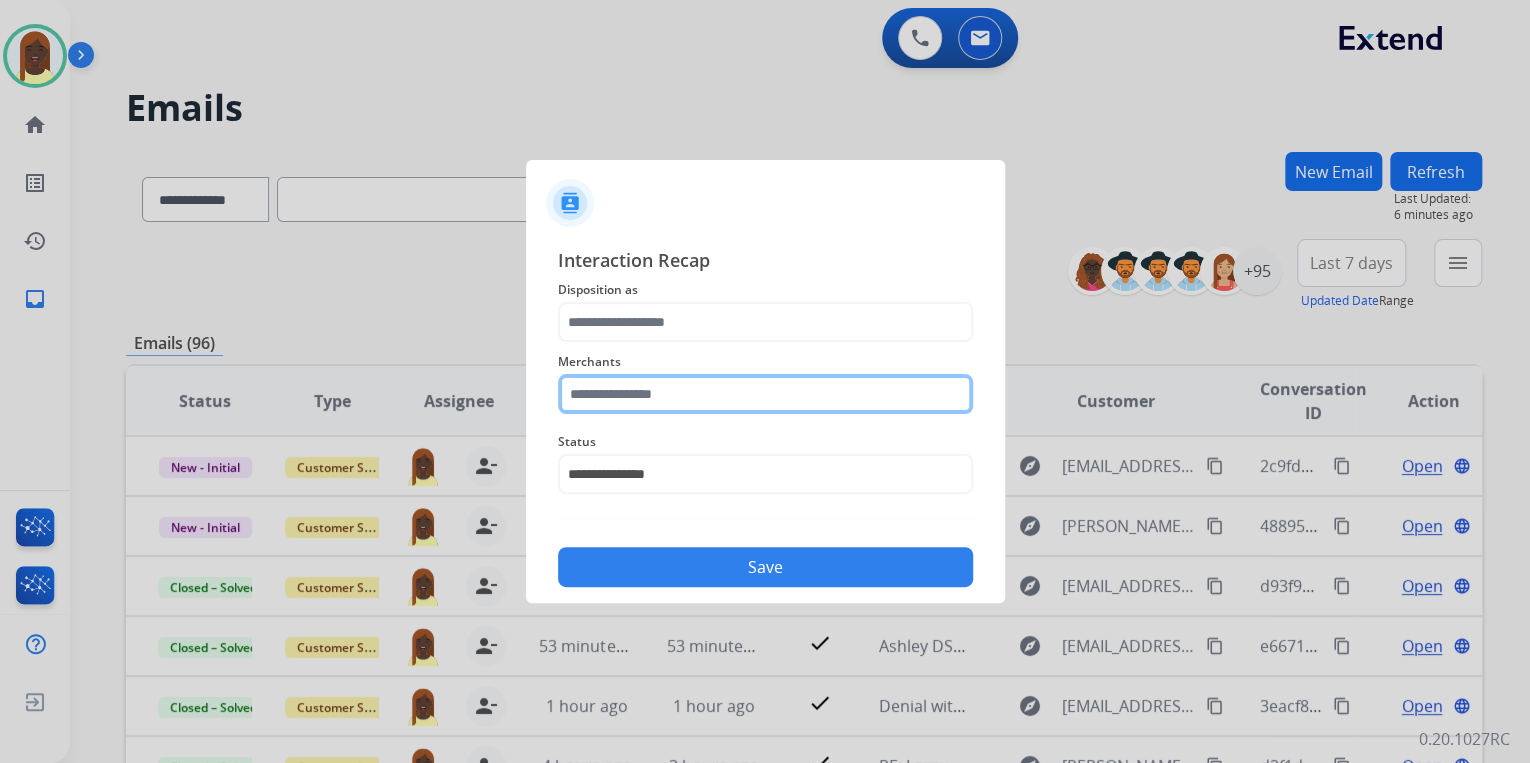 click 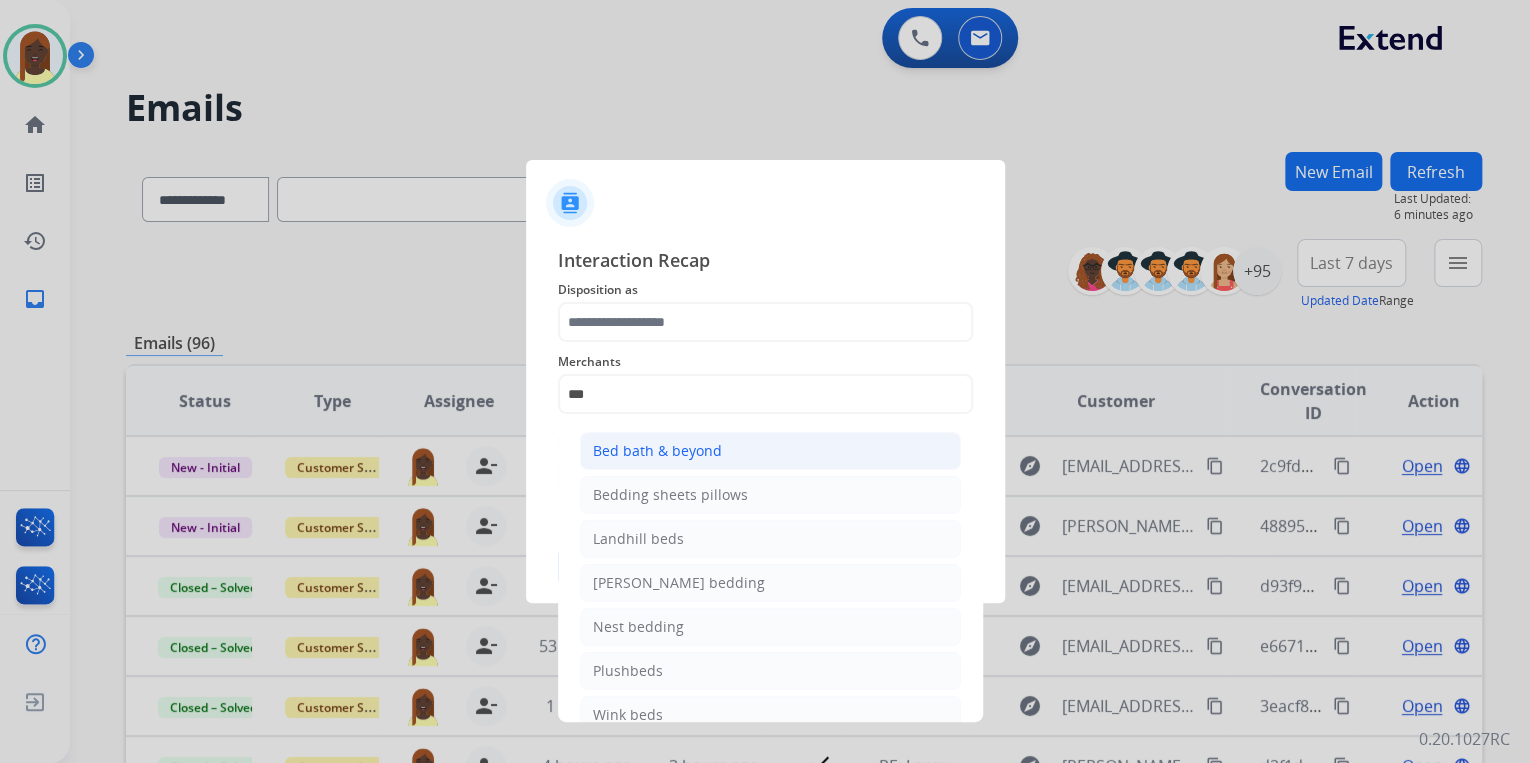 drag, startPoint x: 643, startPoint y: 448, endPoint x: 630, endPoint y: 384, distance: 65.30697 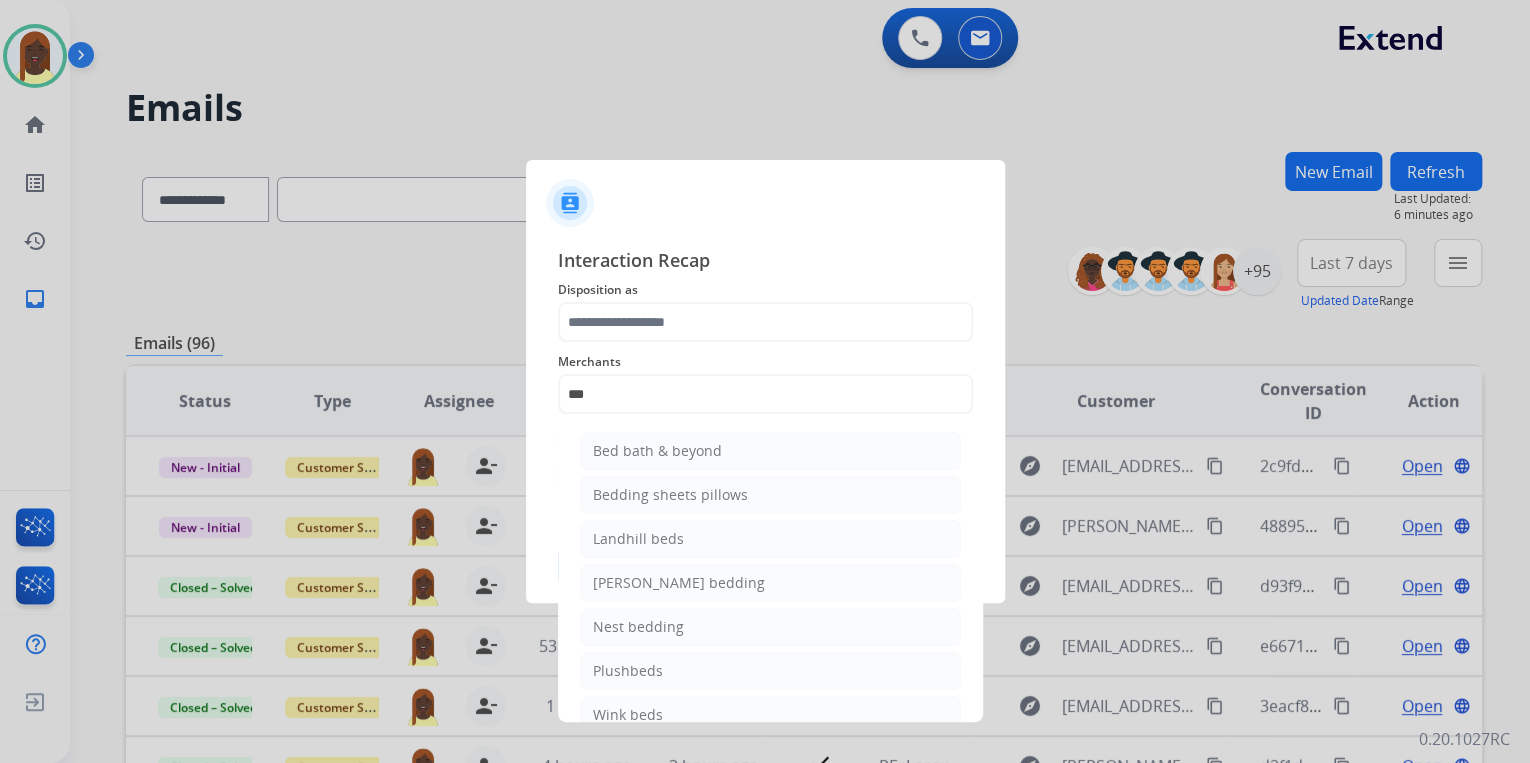 click on "Bed bath & beyond" 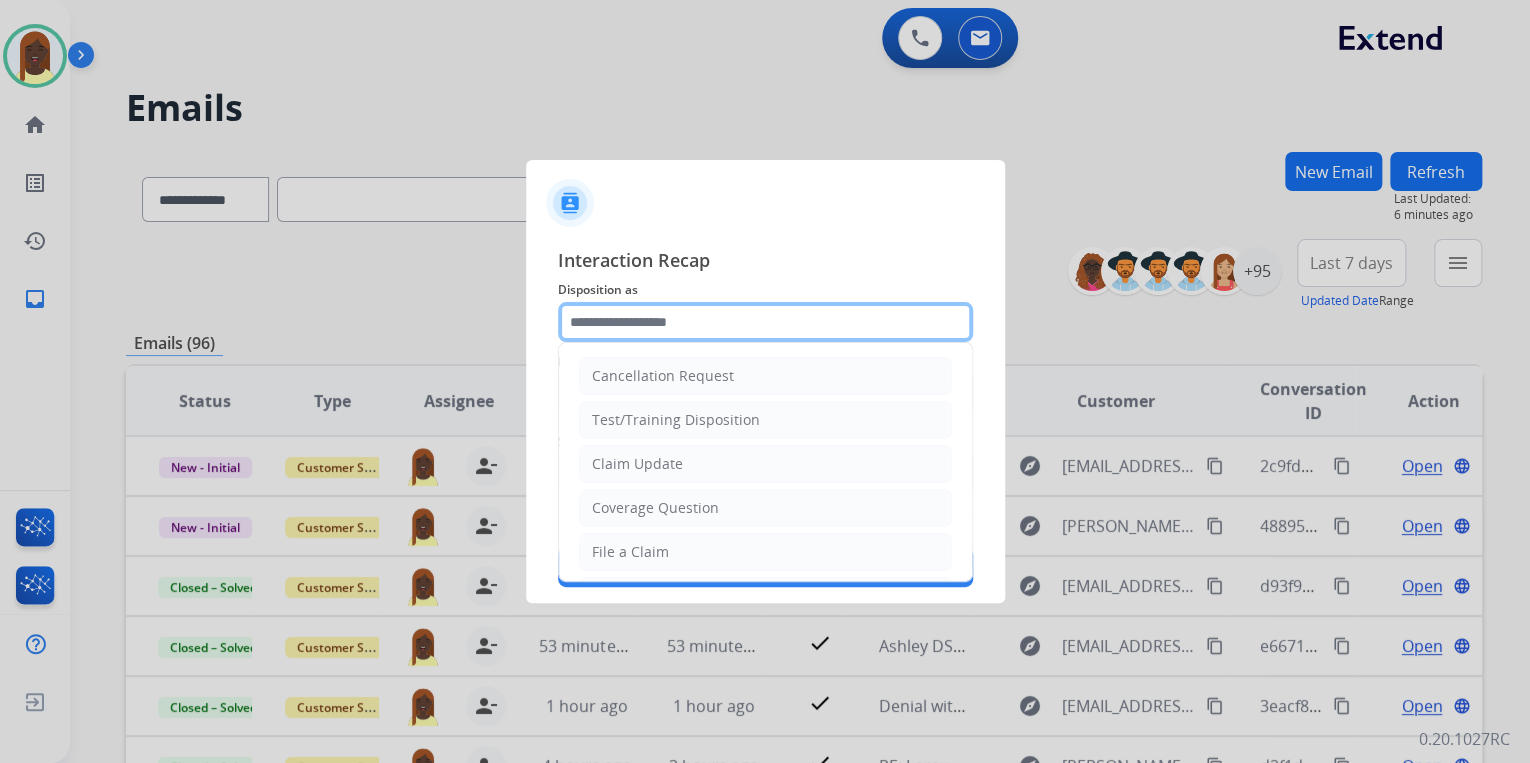 click 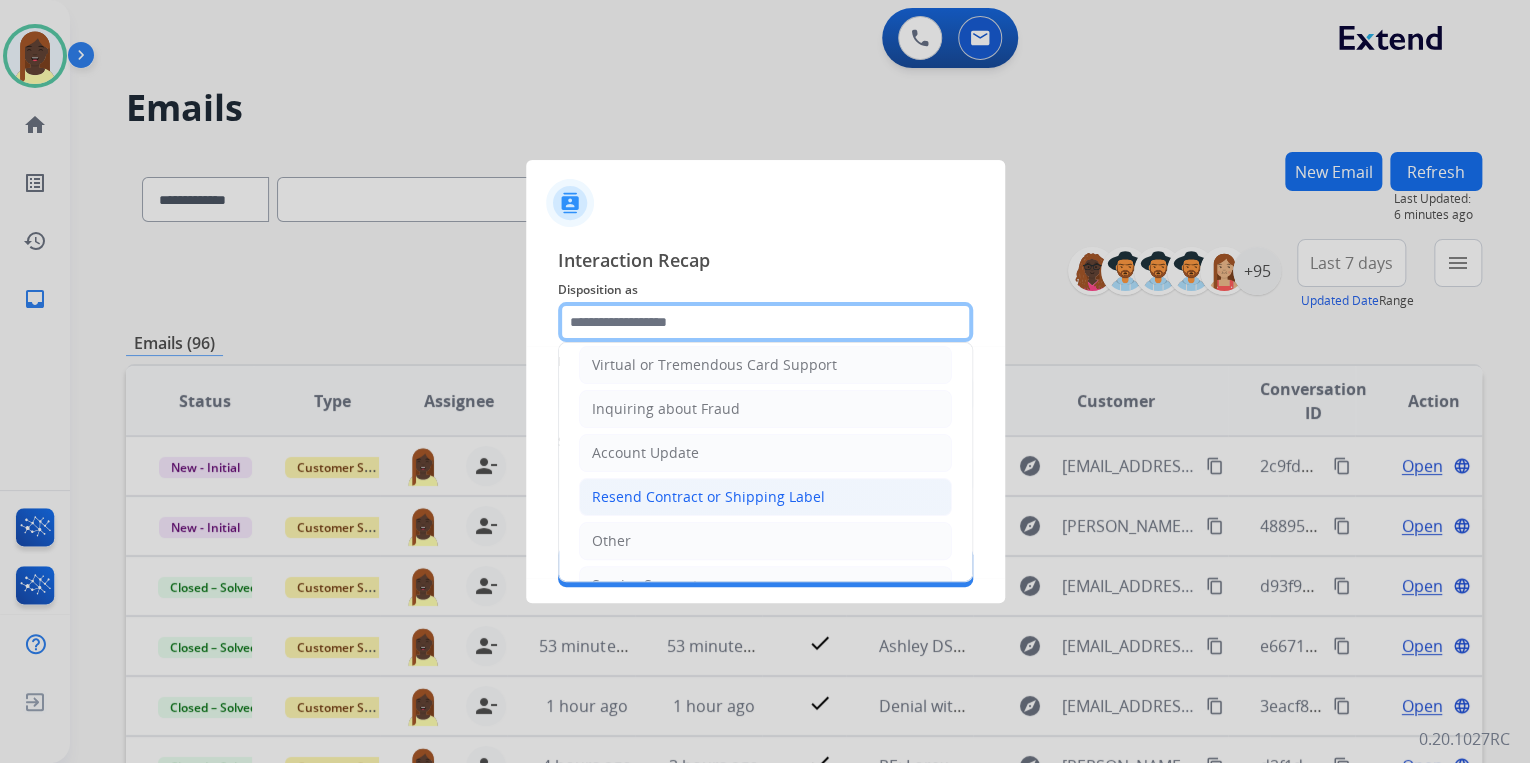 scroll, scrollTop: 306, scrollLeft: 0, axis: vertical 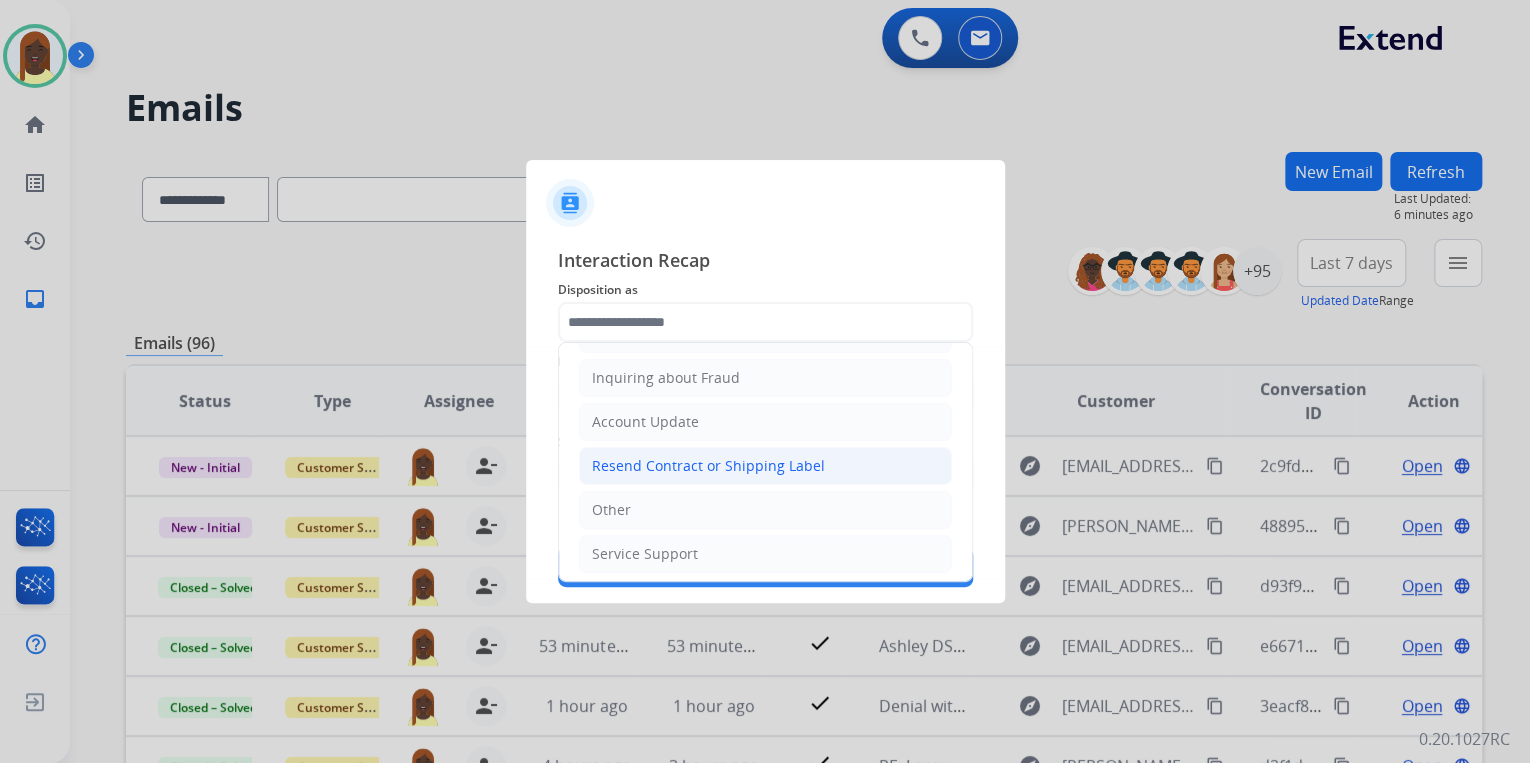 click on "Resend Contract or Shipping Label" 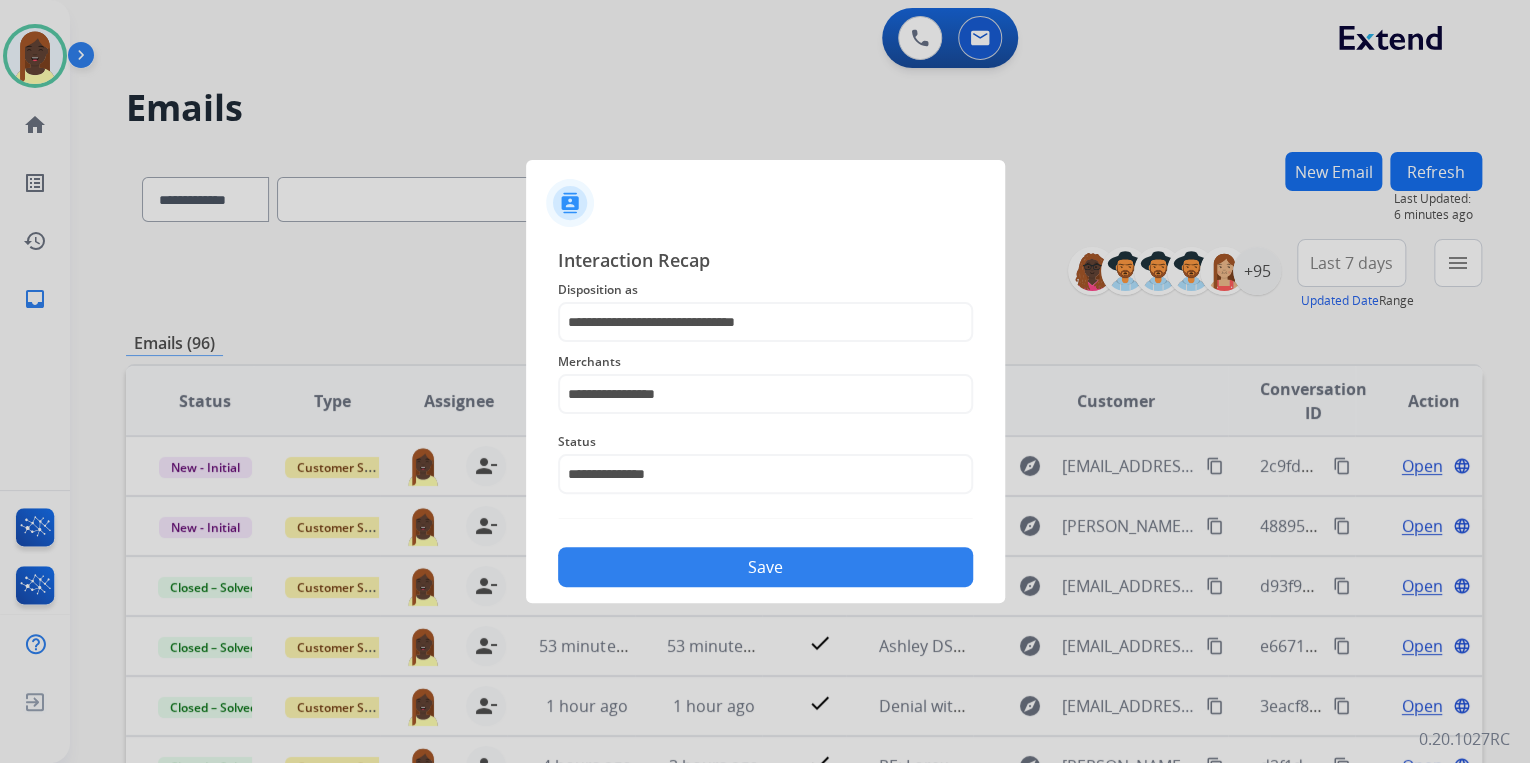 click on "Save" 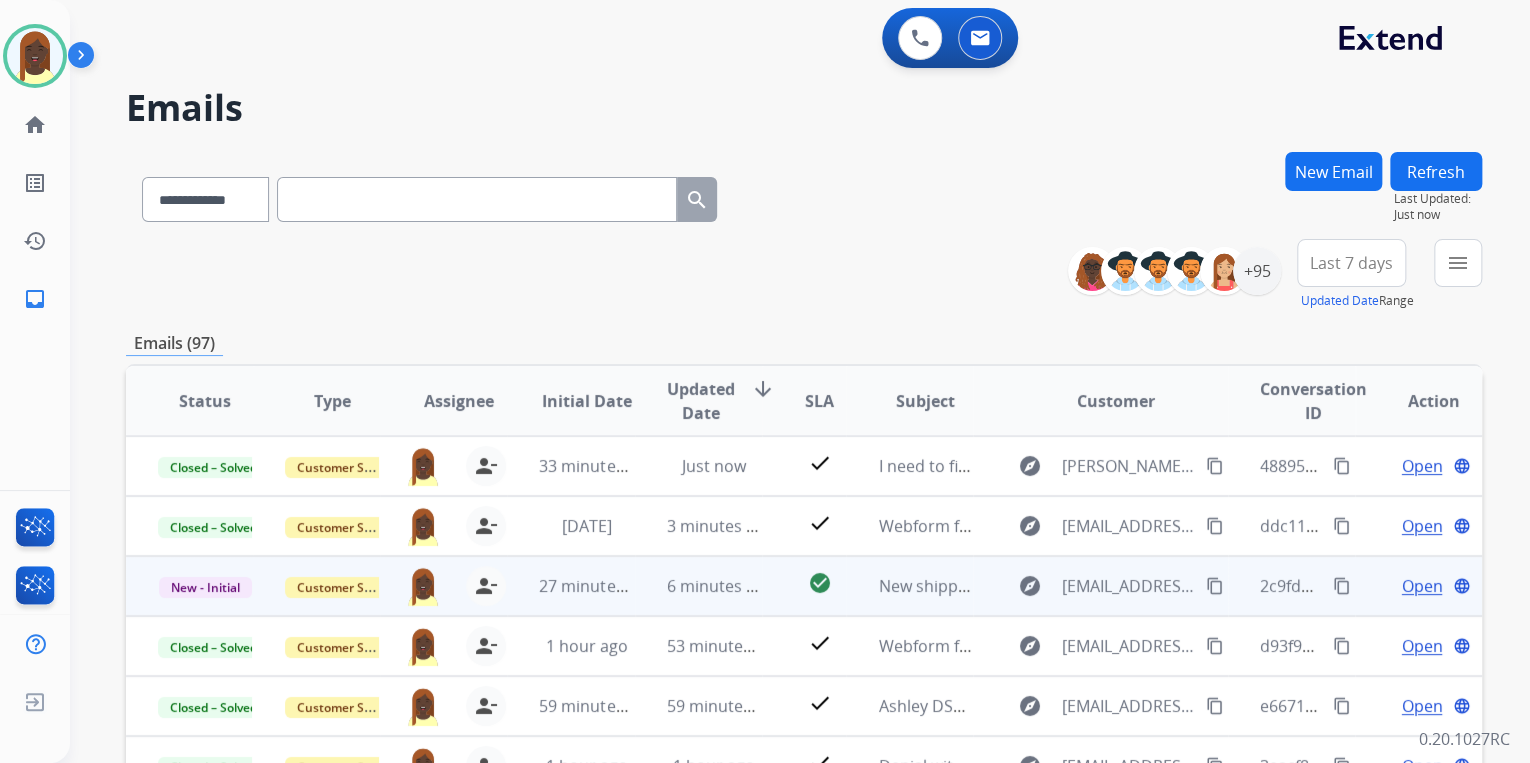 click on "content_copy" at bounding box center [1342, 586] 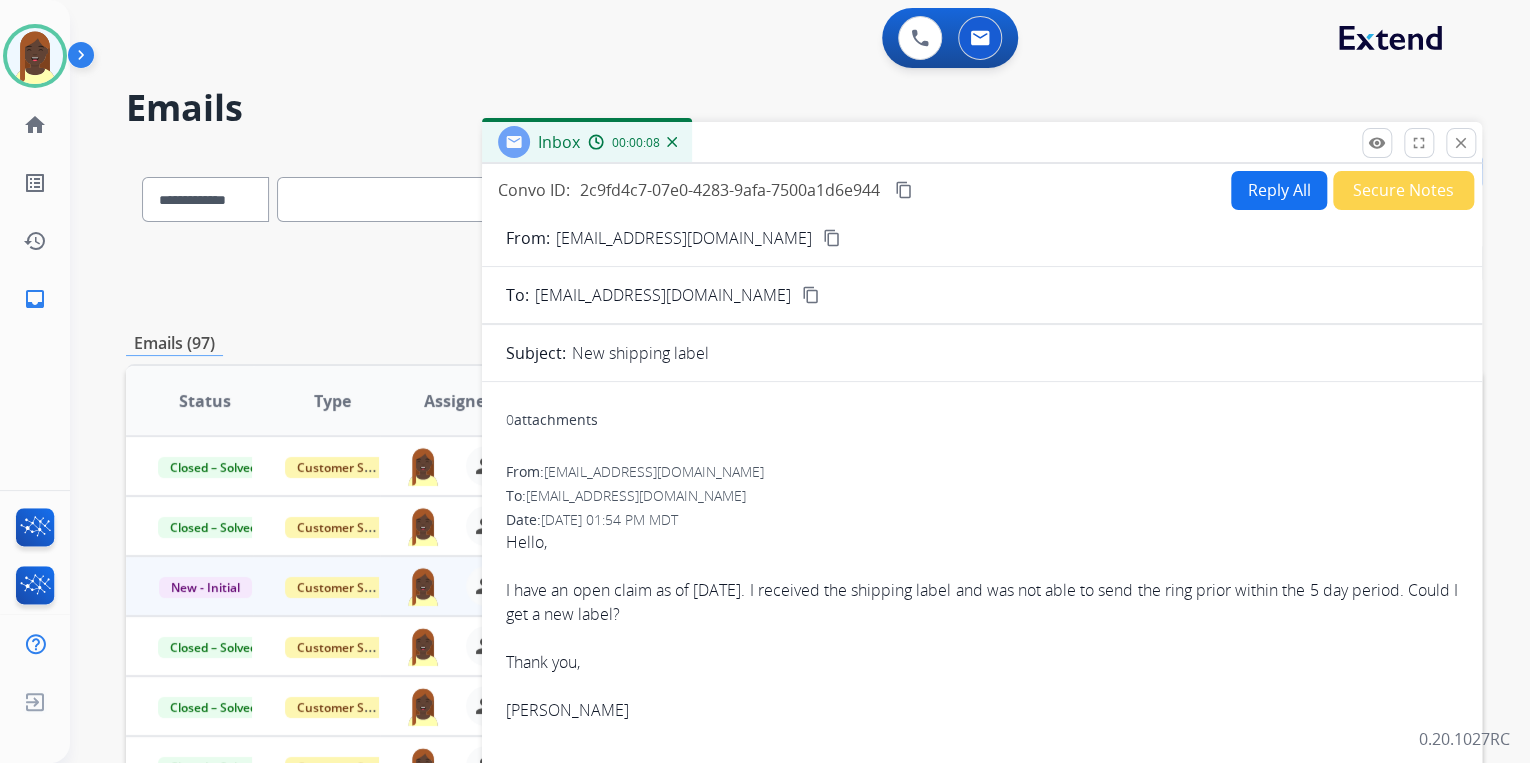 drag, startPoint x: 500, startPoint y: 538, endPoint x: 644, endPoint y: 708, distance: 222.79138 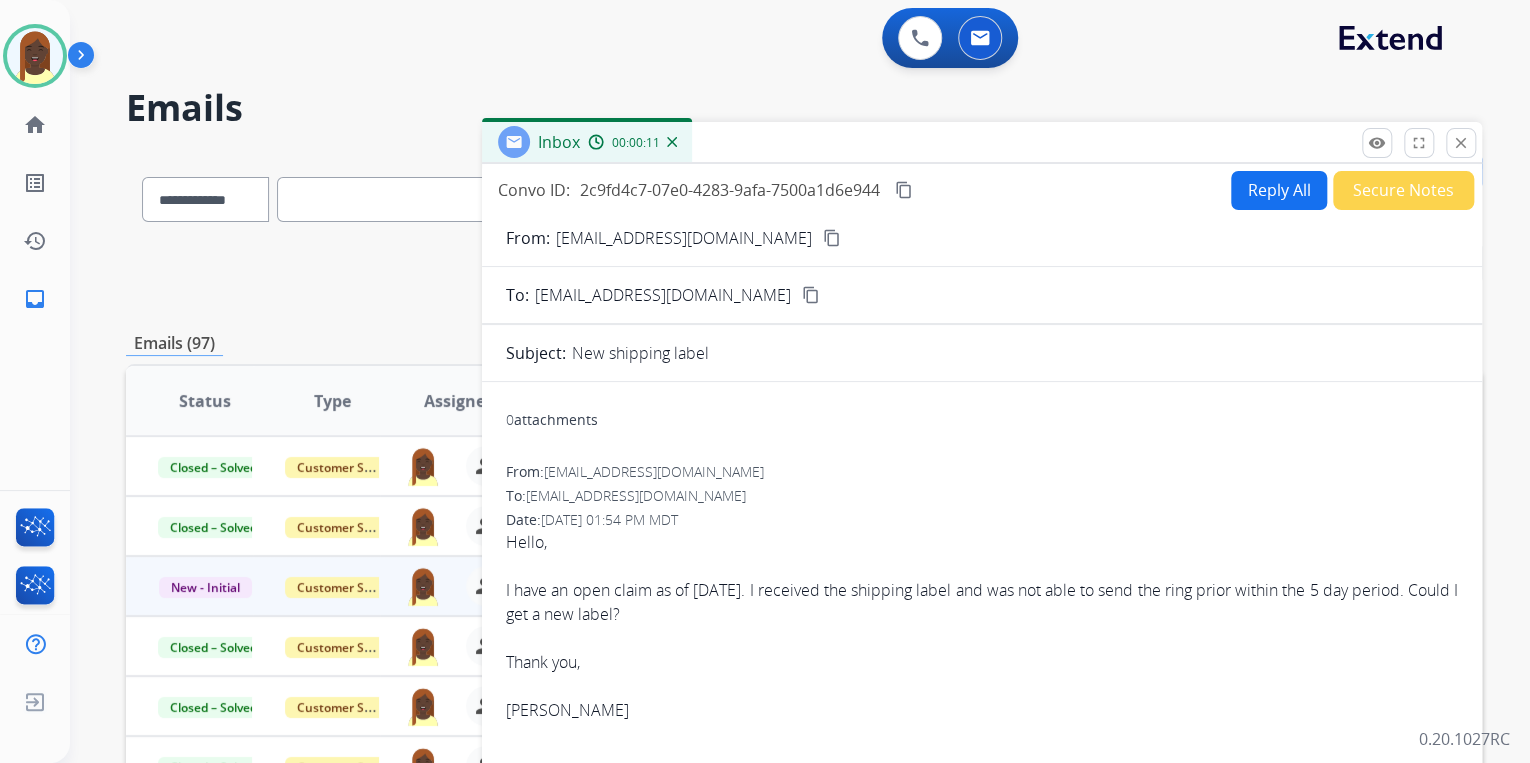 copy on "Hello,  I have an open claim as of [DATE]. I received the shipping label and was not able to send the ring prior within the 5 day period. Could I get a new label?  Thank you,  [PERSON_NAME]" 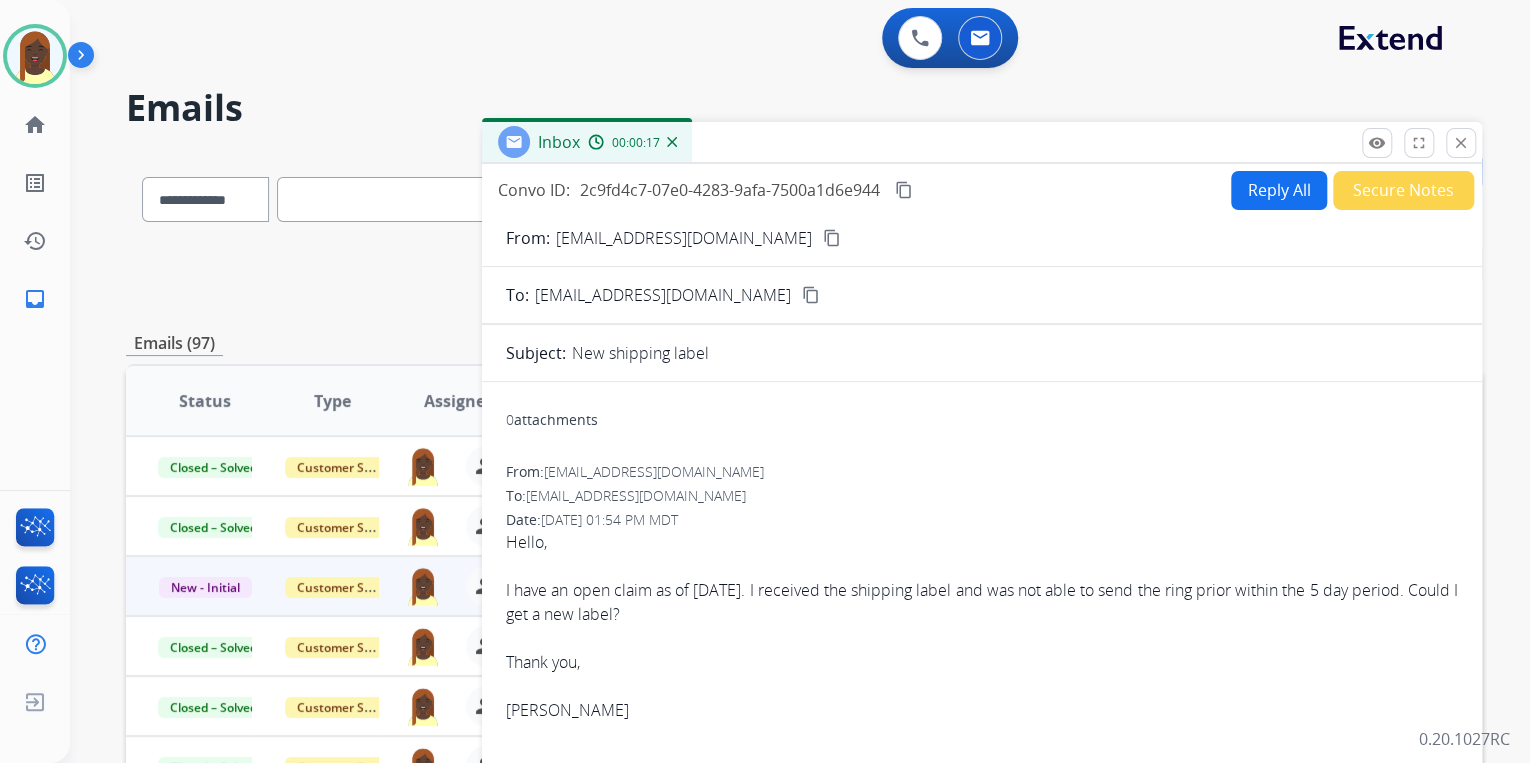 click on "Date:  [DATE] 01:54 PM MDT" at bounding box center [982, 520] 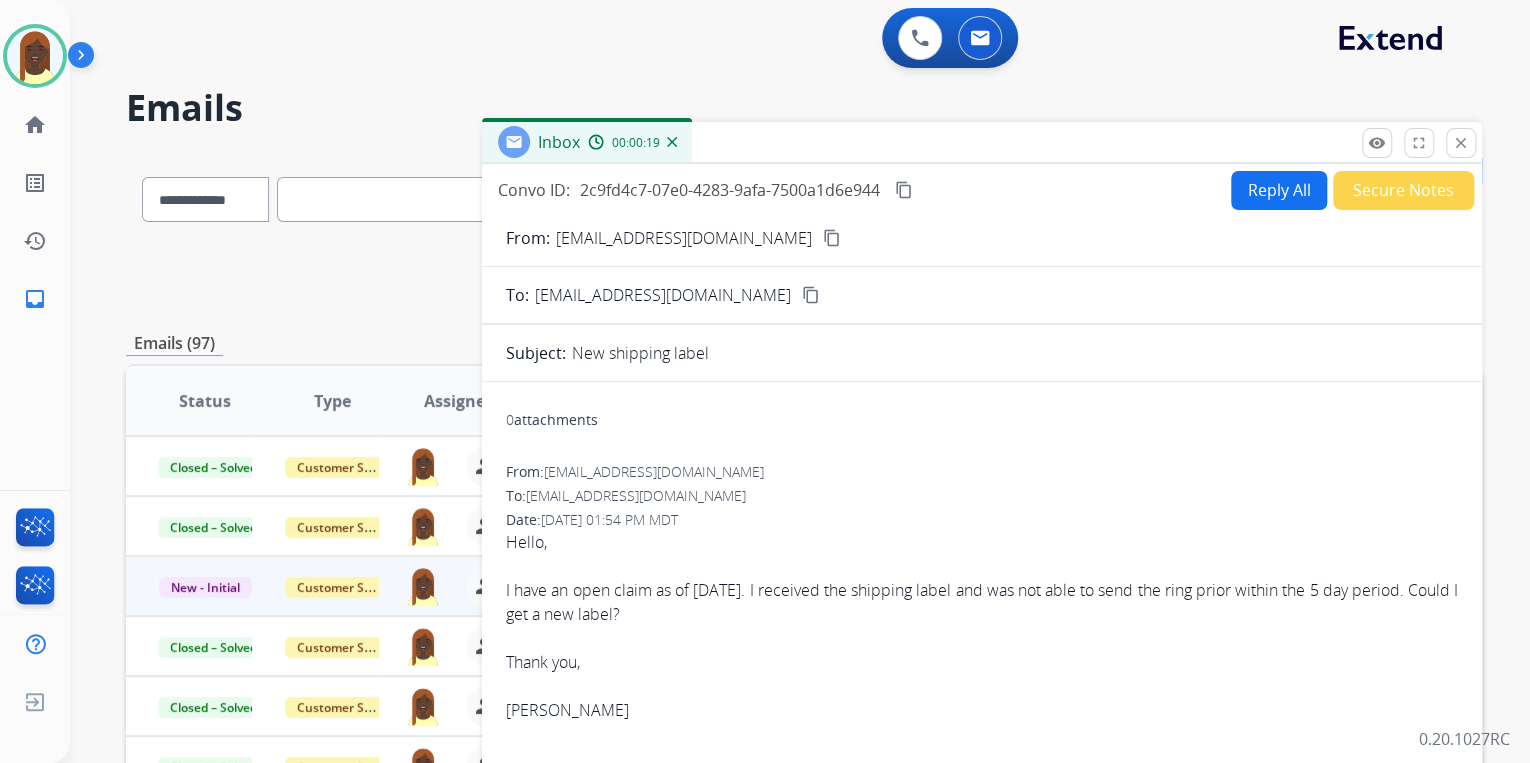 click on "content_copy" at bounding box center (832, 238) 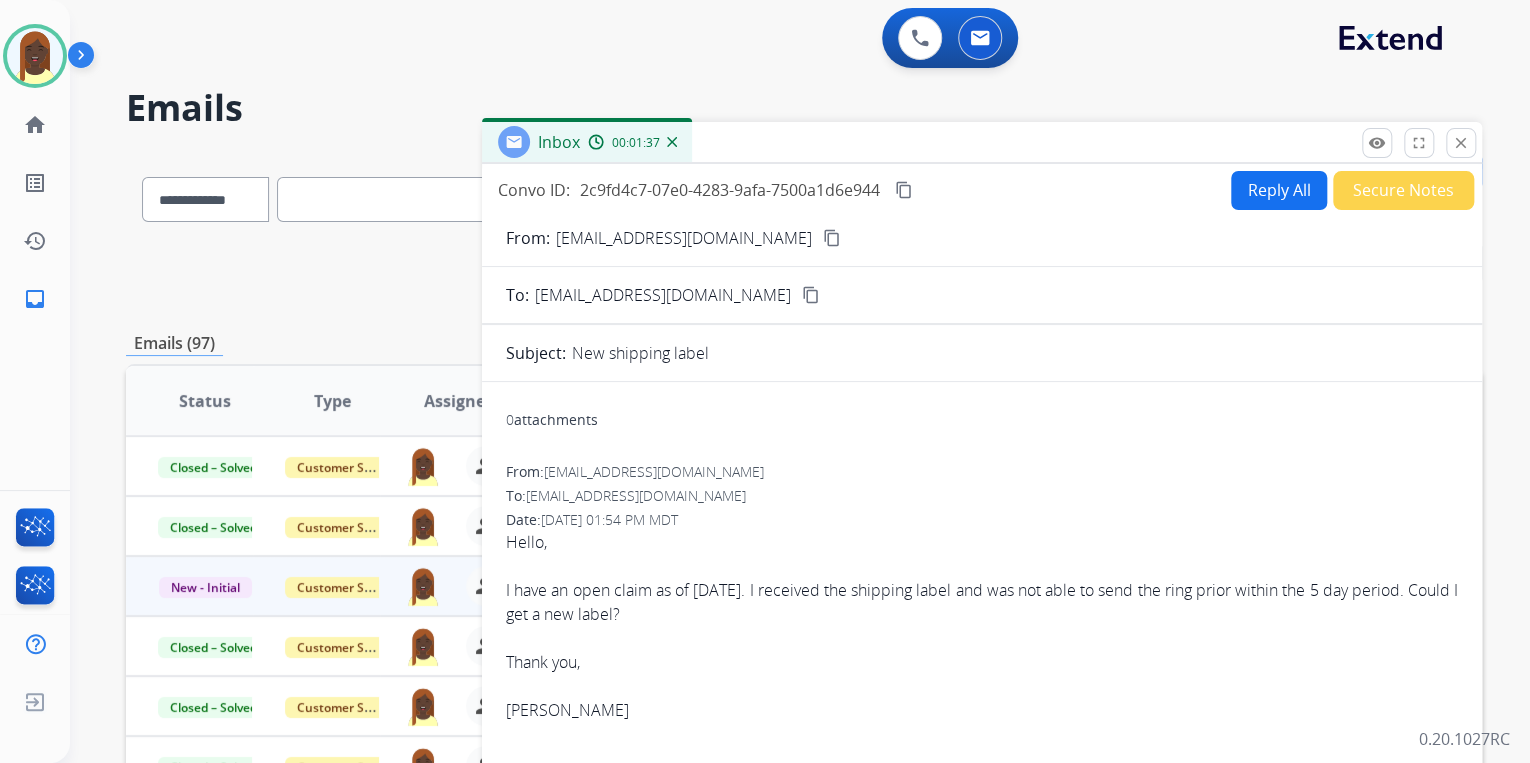 click on "Reply All" at bounding box center [1279, 190] 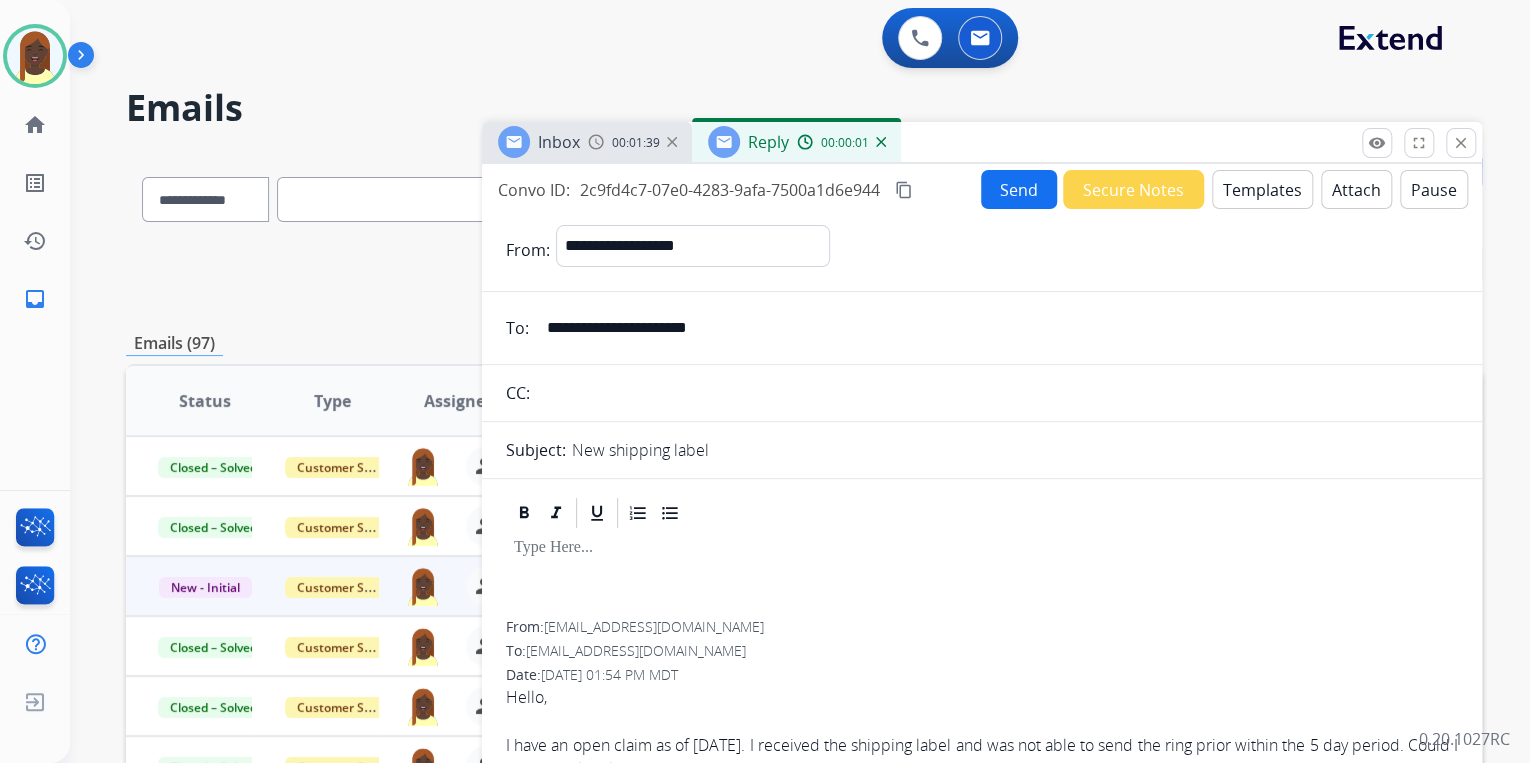 click on "Templates" at bounding box center [1262, 189] 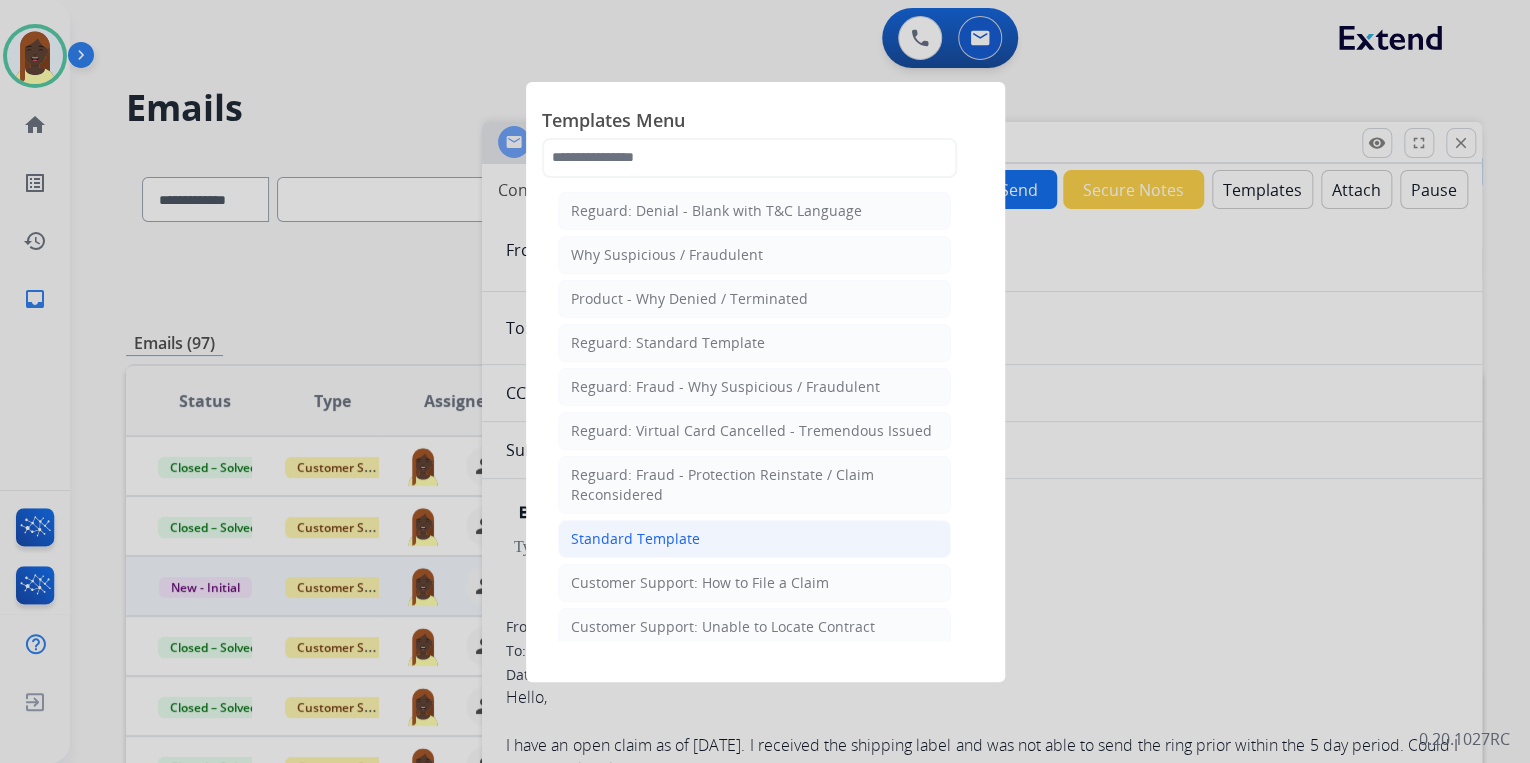 click on "Standard Template" 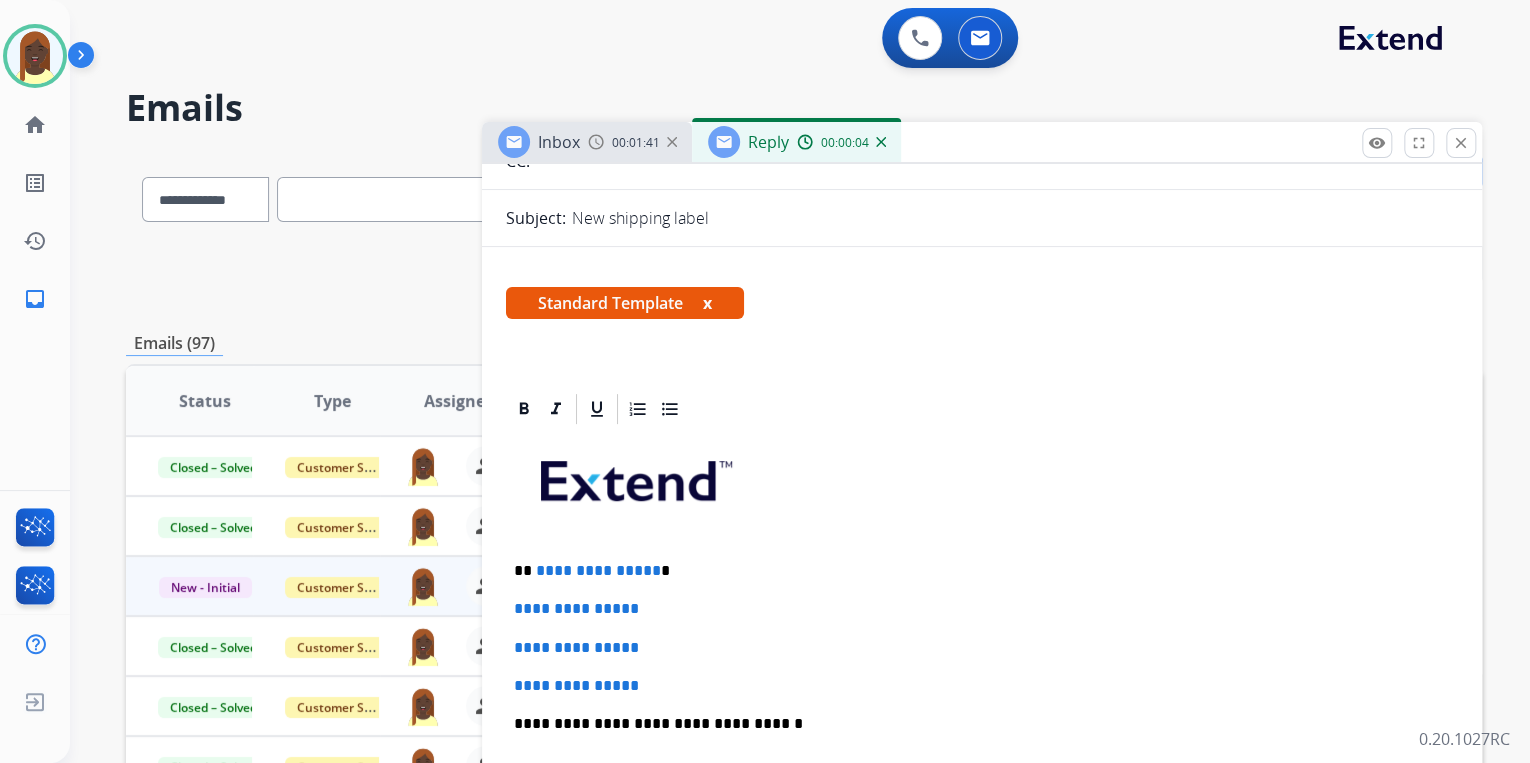 scroll, scrollTop: 240, scrollLeft: 0, axis: vertical 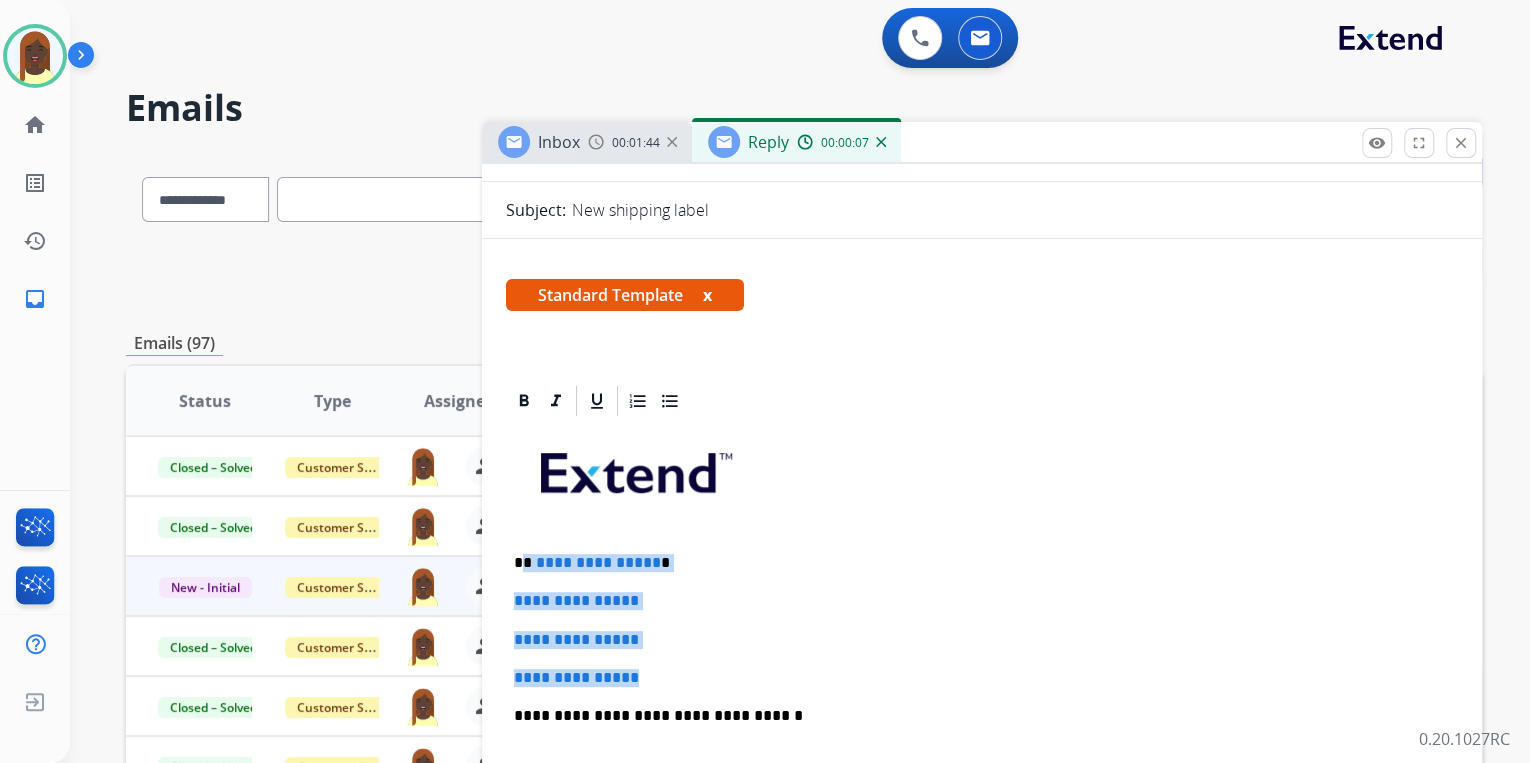 drag, startPoint x: 524, startPoint y: 560, endPoint x: 692, endPoint y: 660, distance: 195.5096 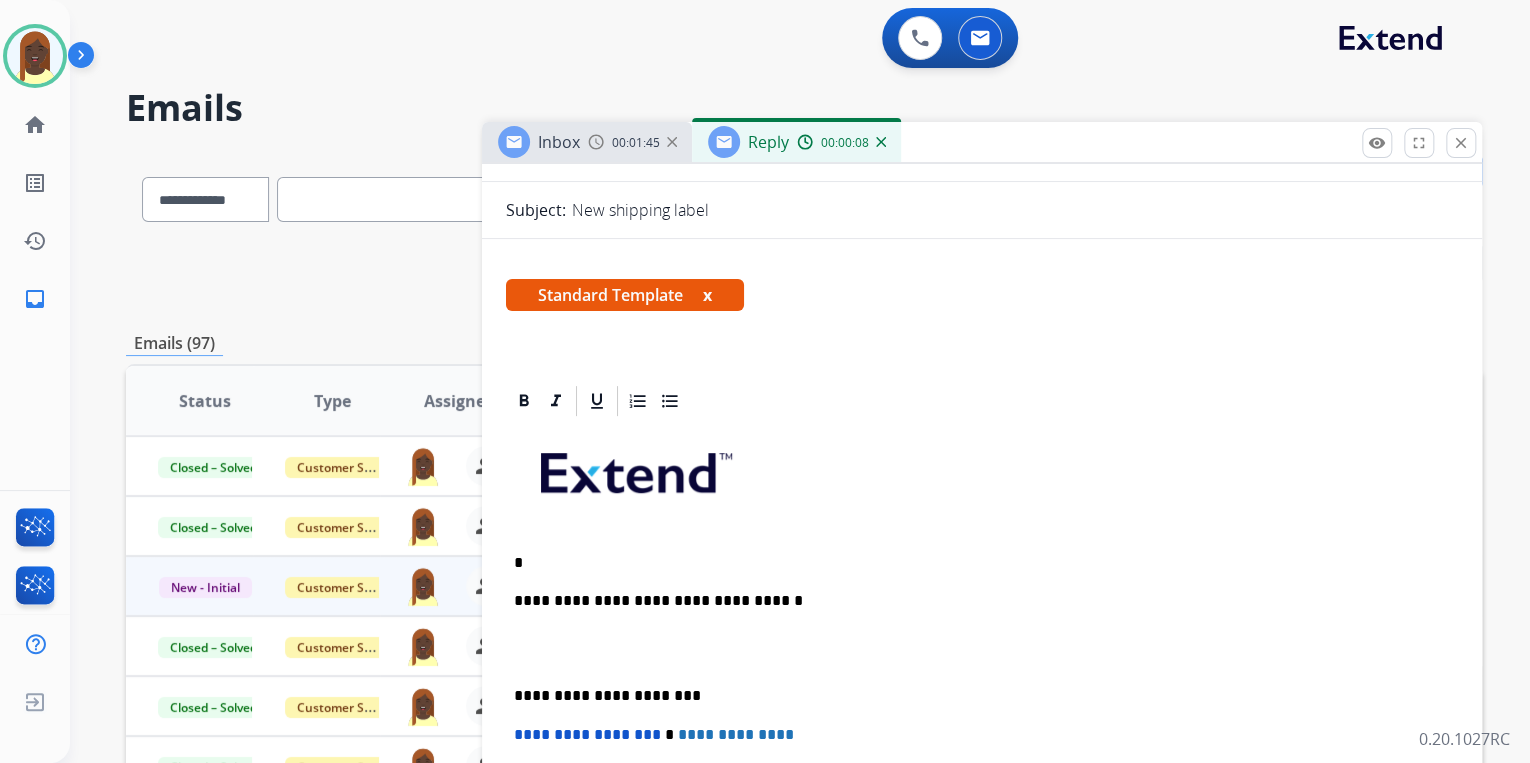 type 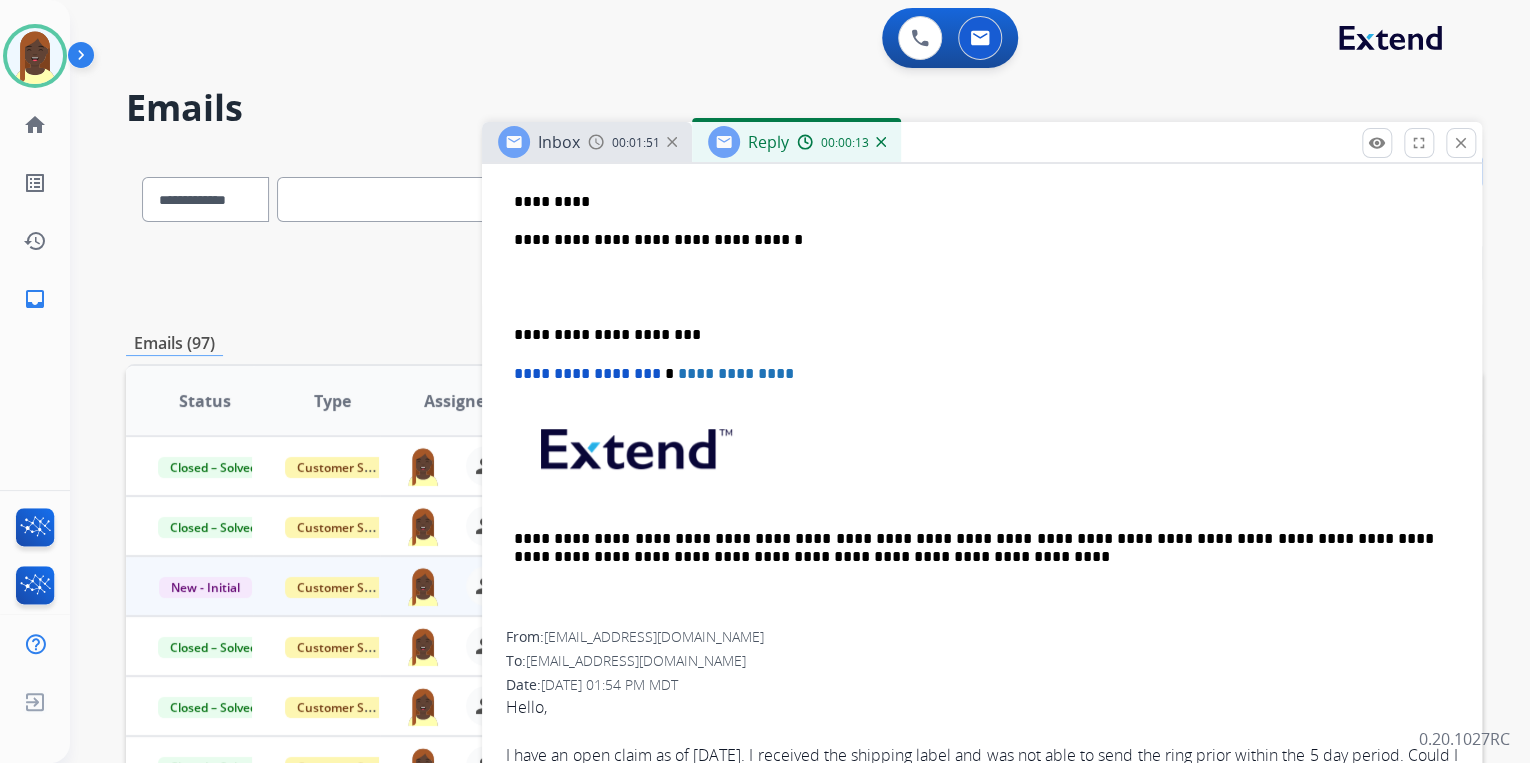 scroll, scrollTop: 604, scrollLeft: 0, axis: vertical 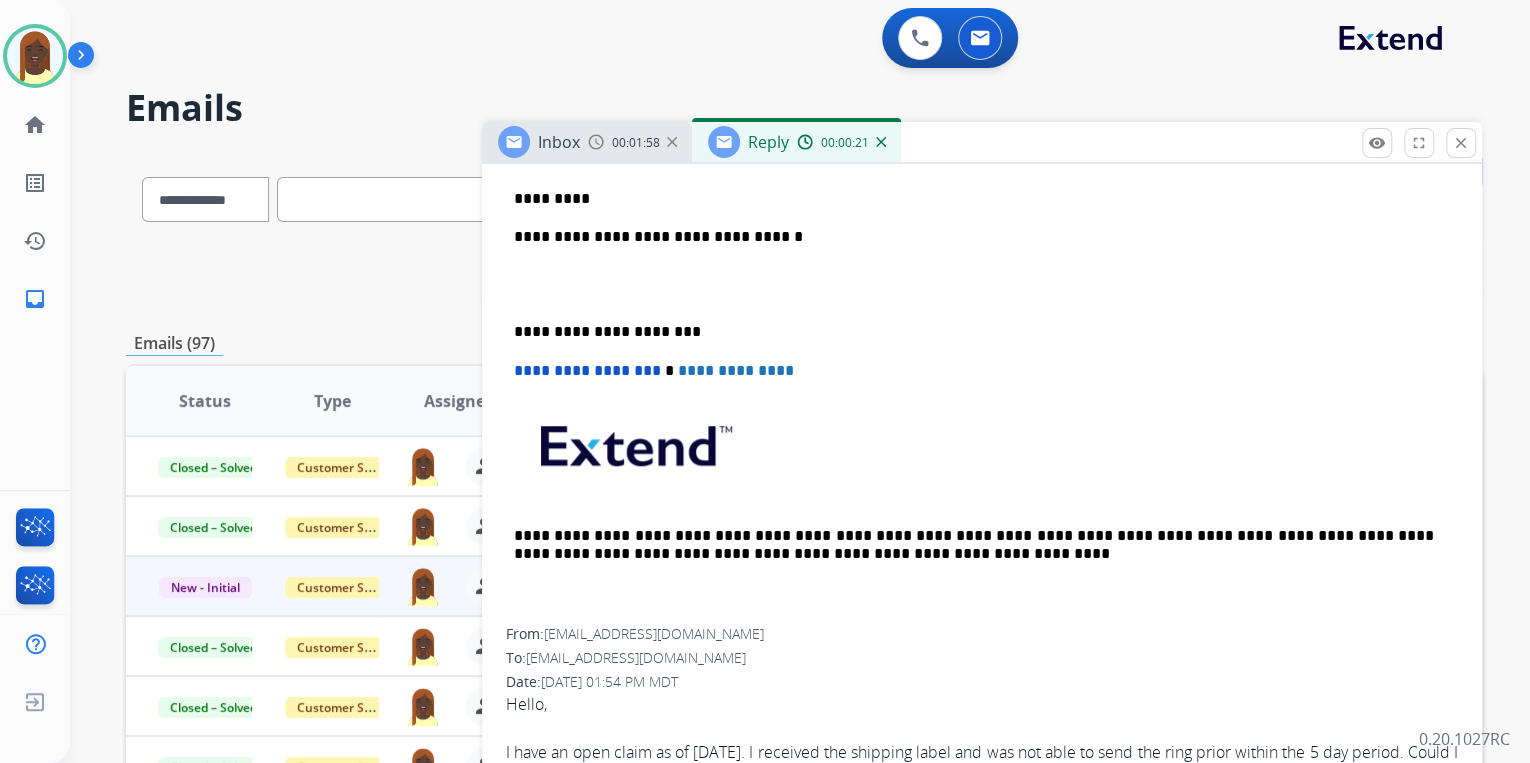 click on "*********" at bounding box center (974, 199) 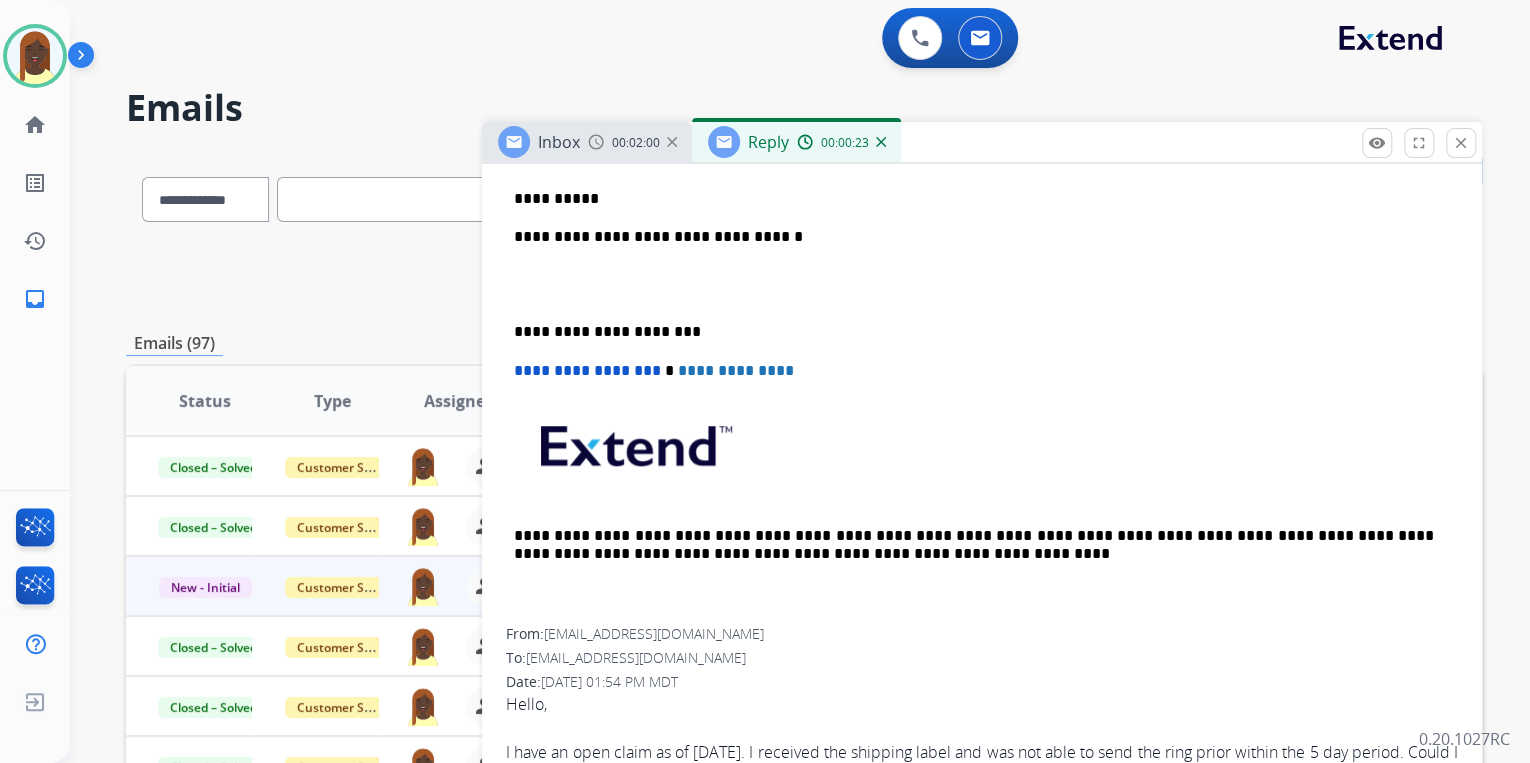 click on "**********" at bounding box center [974, 199] 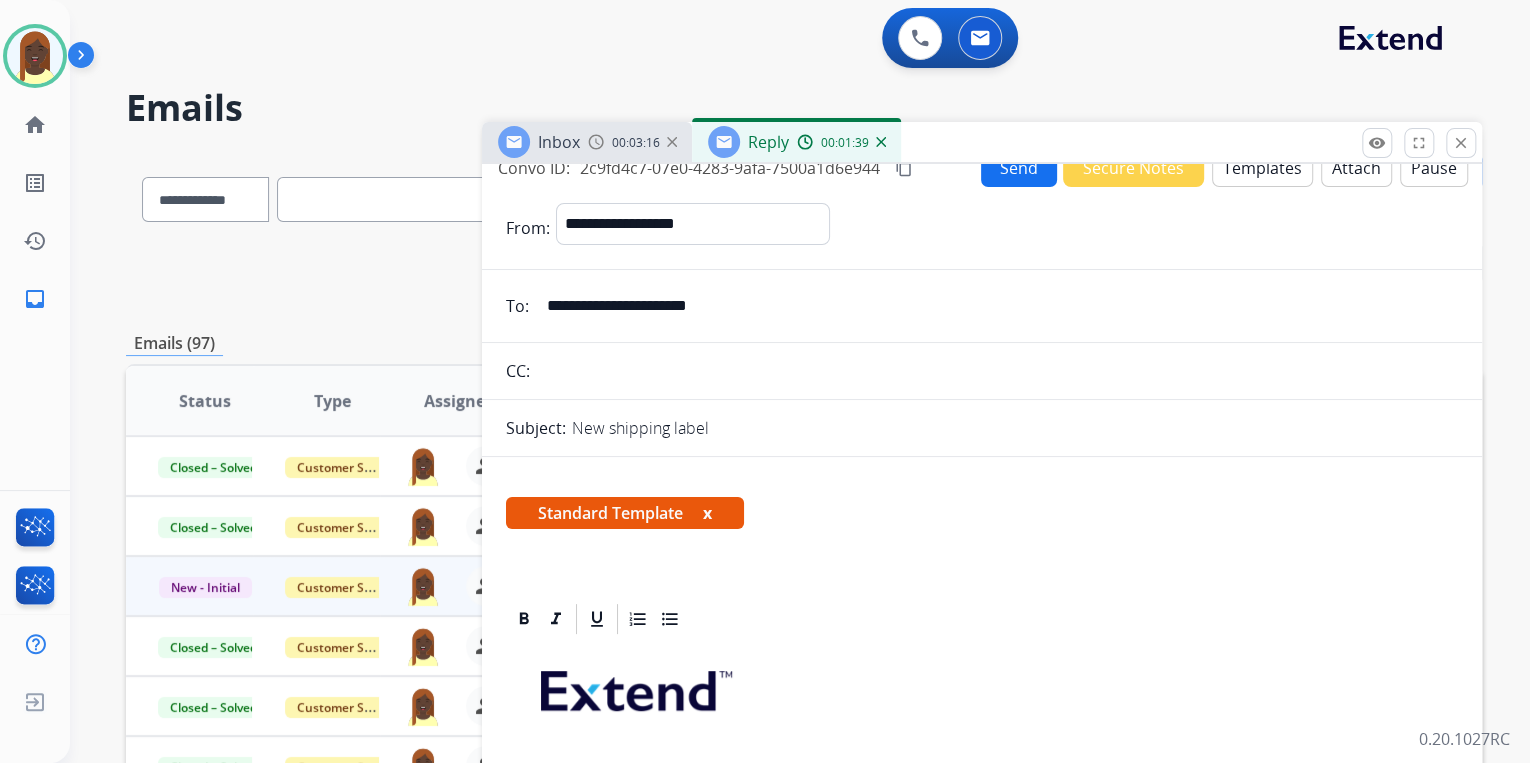 scroll, scrollTop: 0, scrollLeft: 0, axis: both 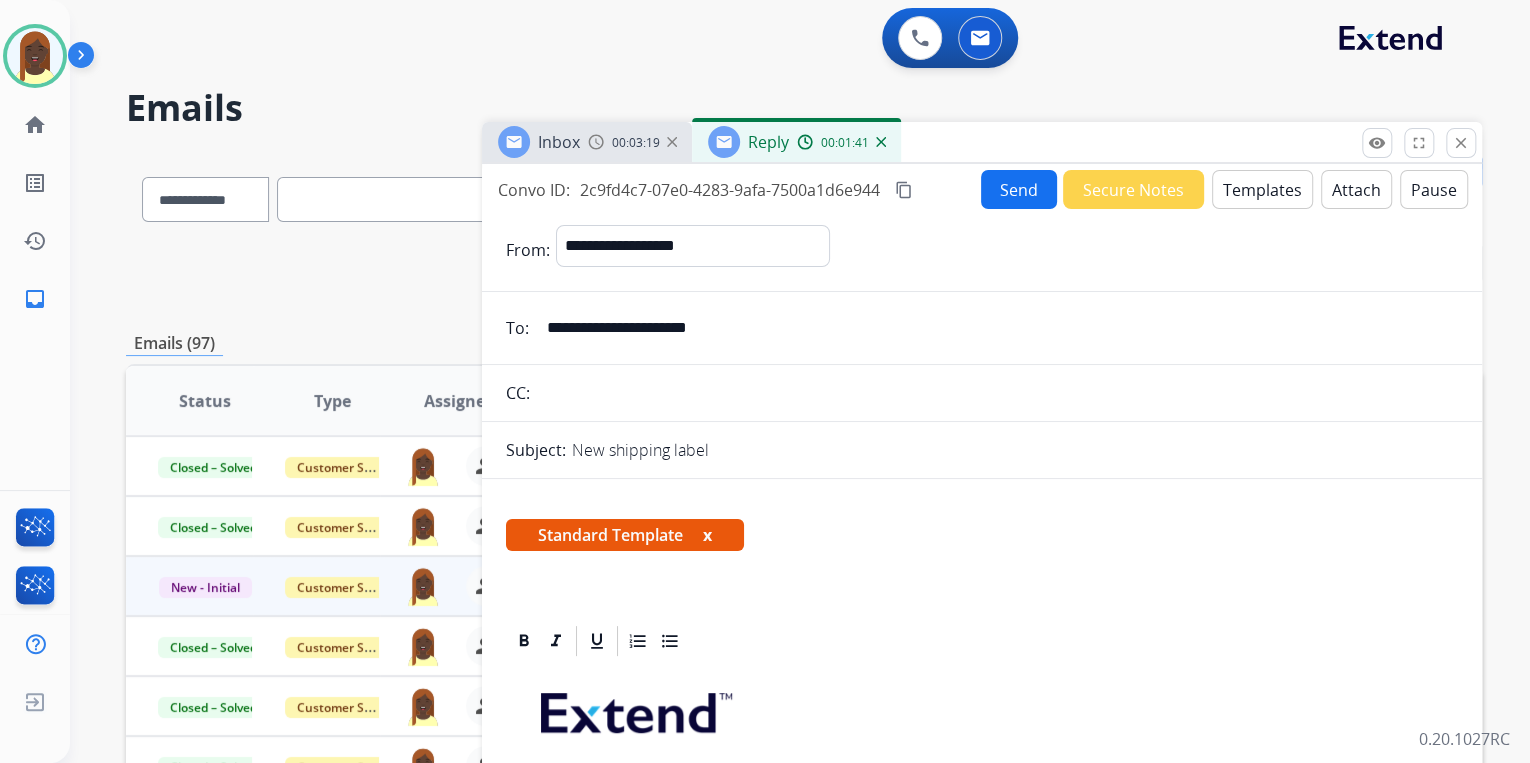 drag, startPoint x: 762, startPoint y: 326, endPoint x: 549, endPoint y: 327, distance: 213.00235 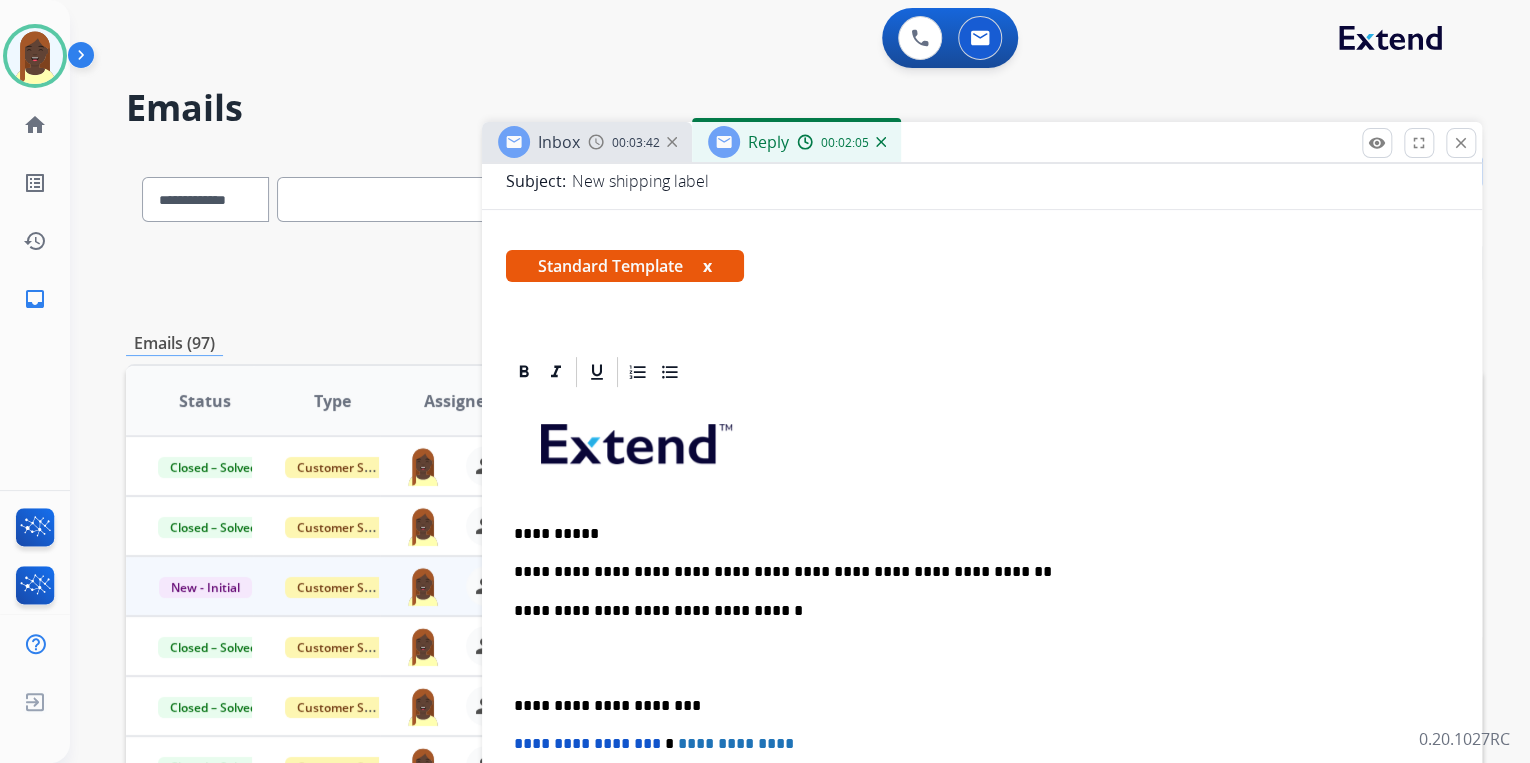 scroll, scrollTop: 320, scrollLeft: 0, axis: vertical 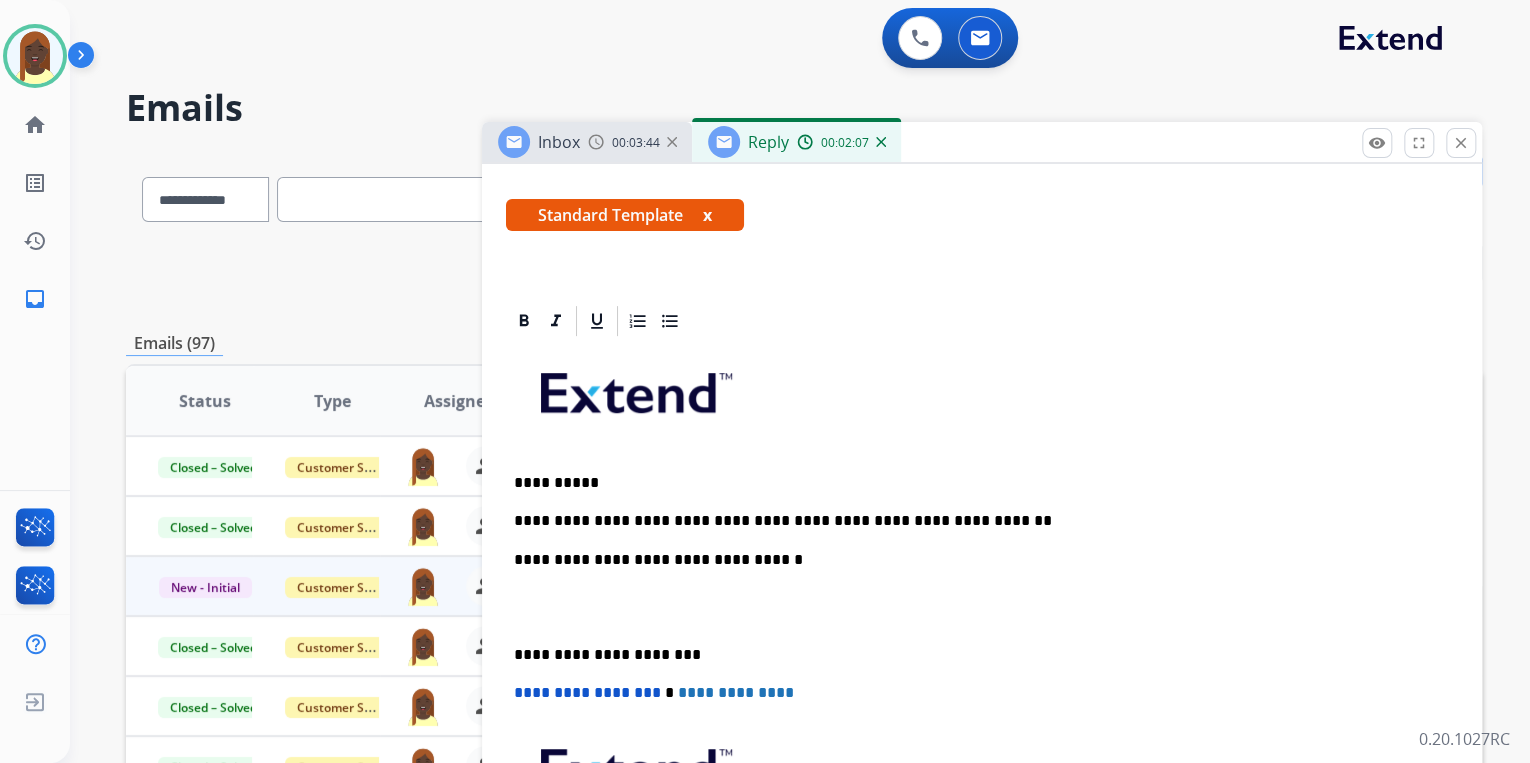 click on "**********" at bounding box center (974, 521) 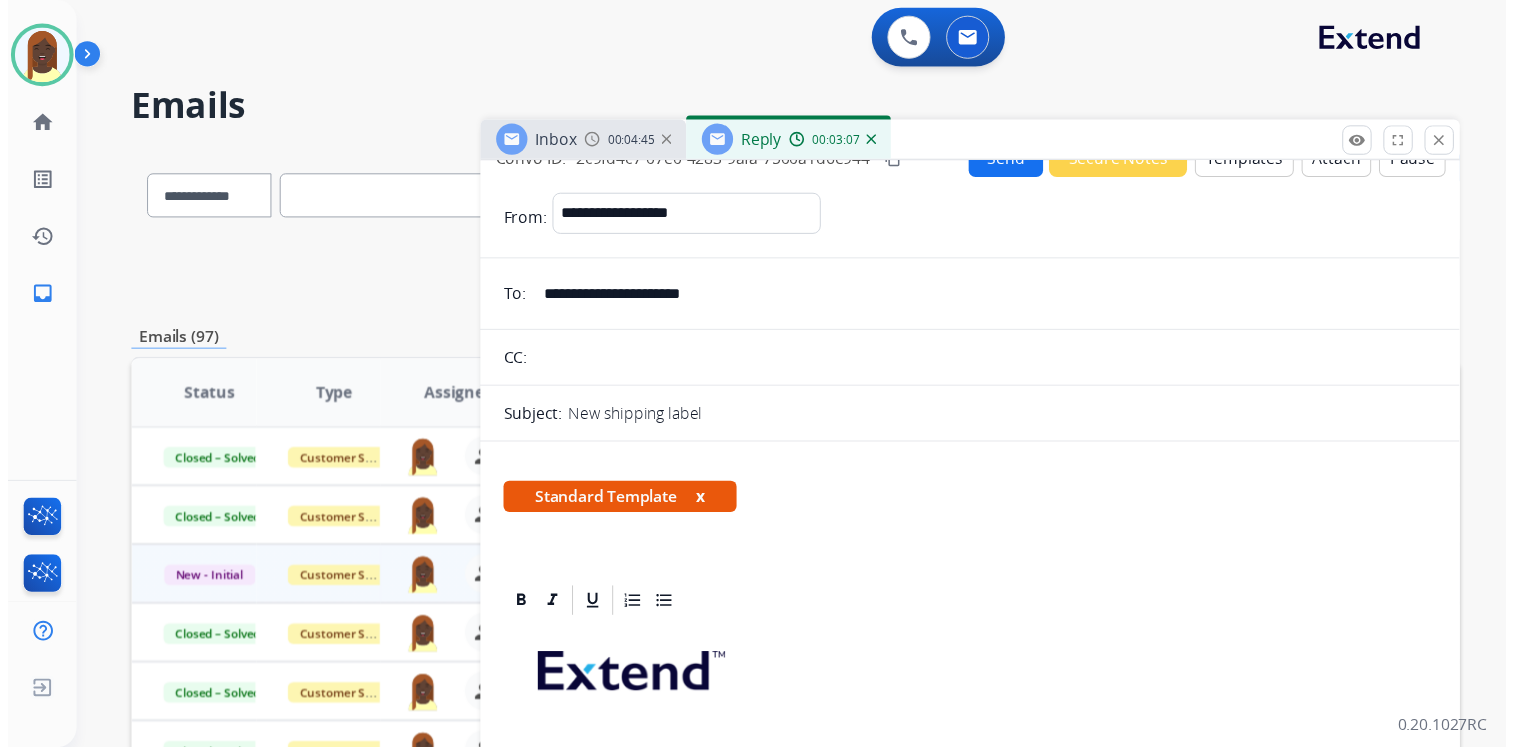 scroll, scrollTop: 0, scrollLeft: 0, axis: both 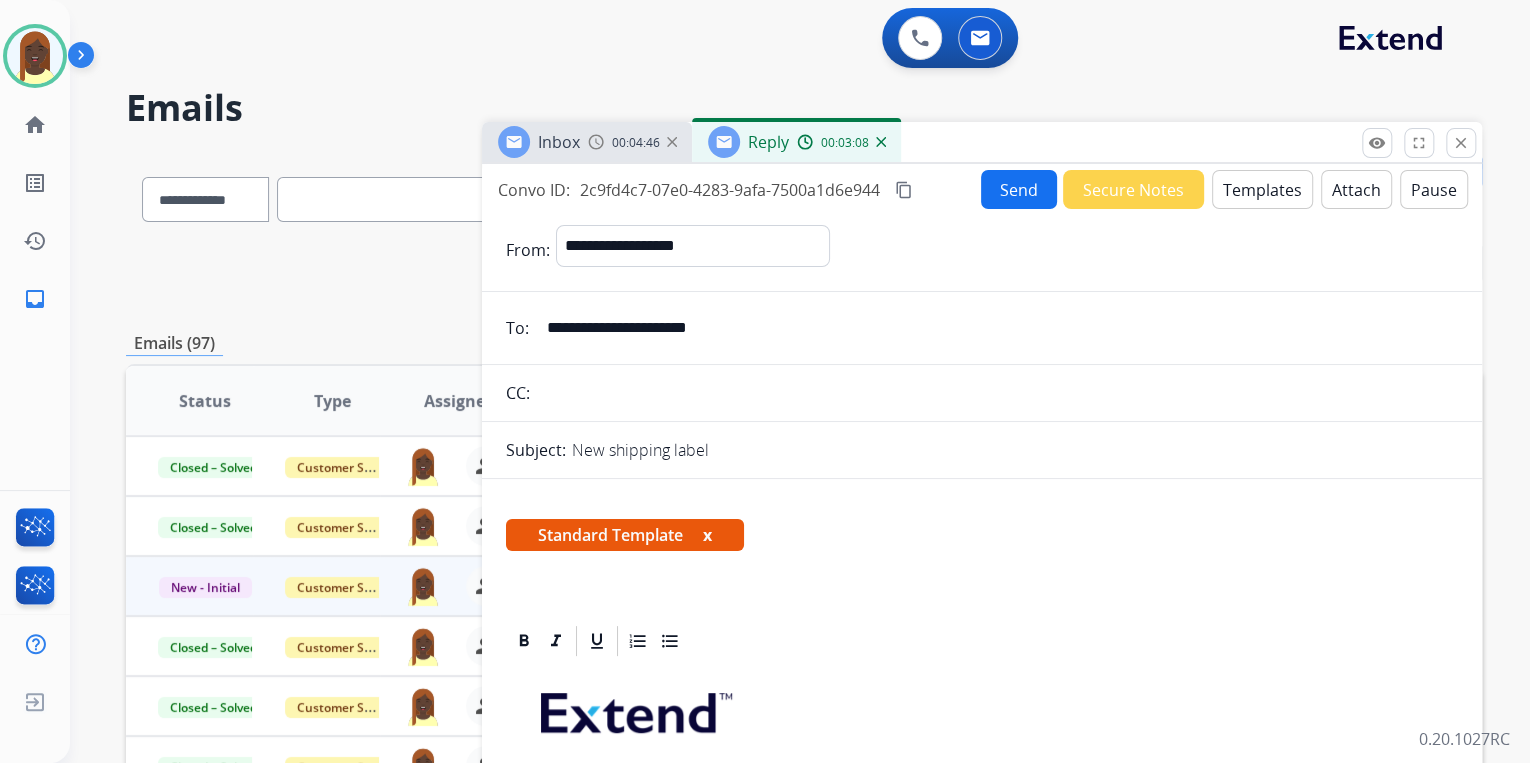 click on "Send" at bounding box center [1019, 189] 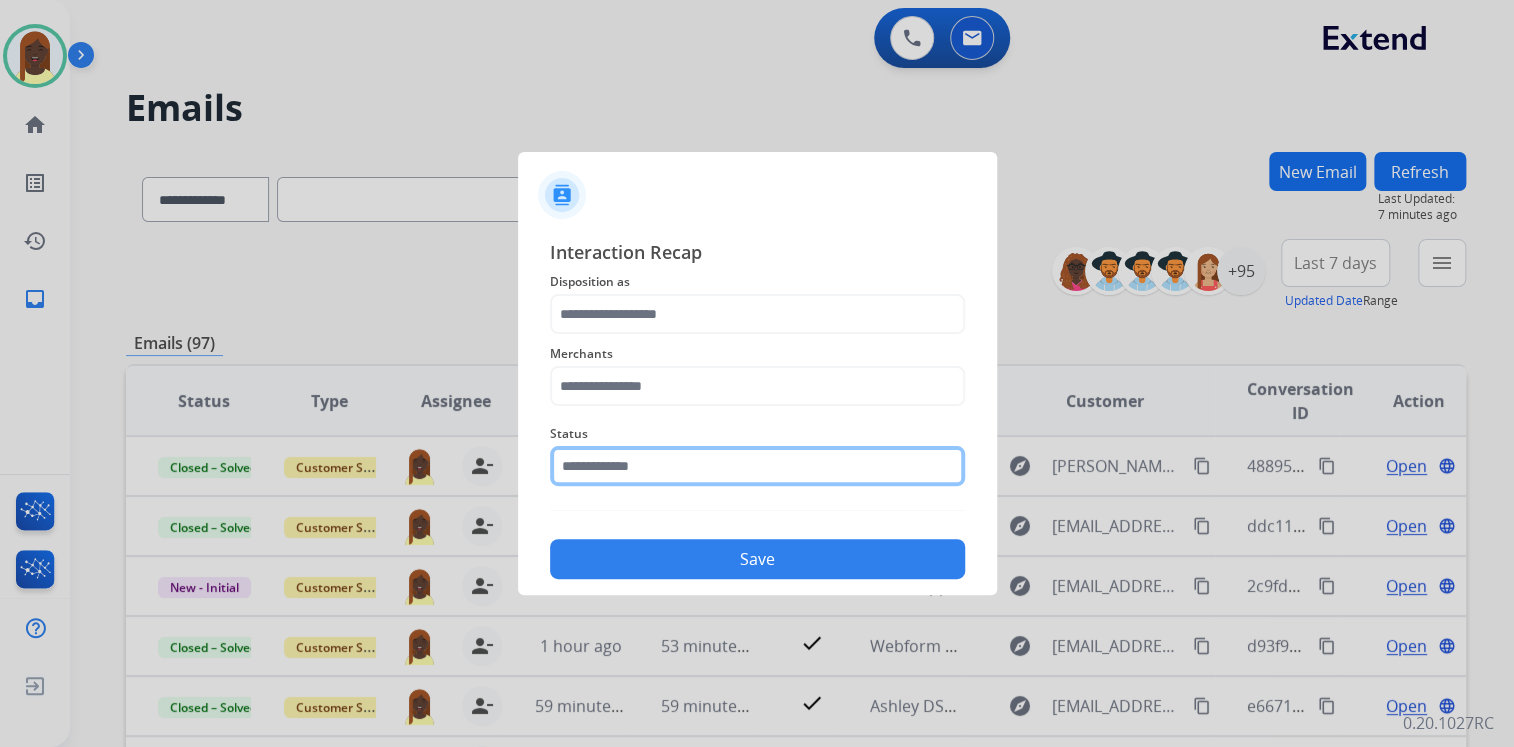 click 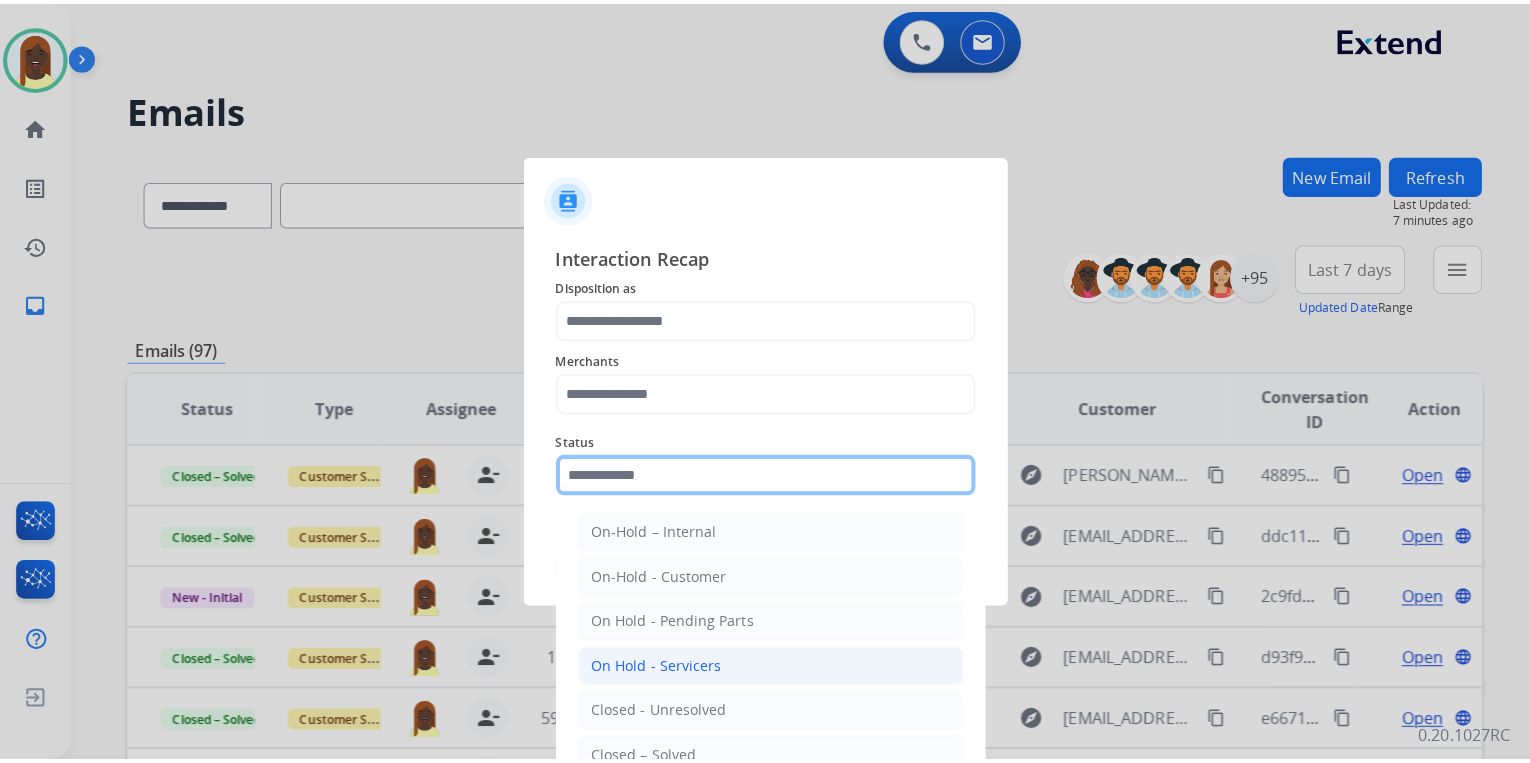 scroll, scrollTop: 80, scrollLeft: 0, axis: vertical 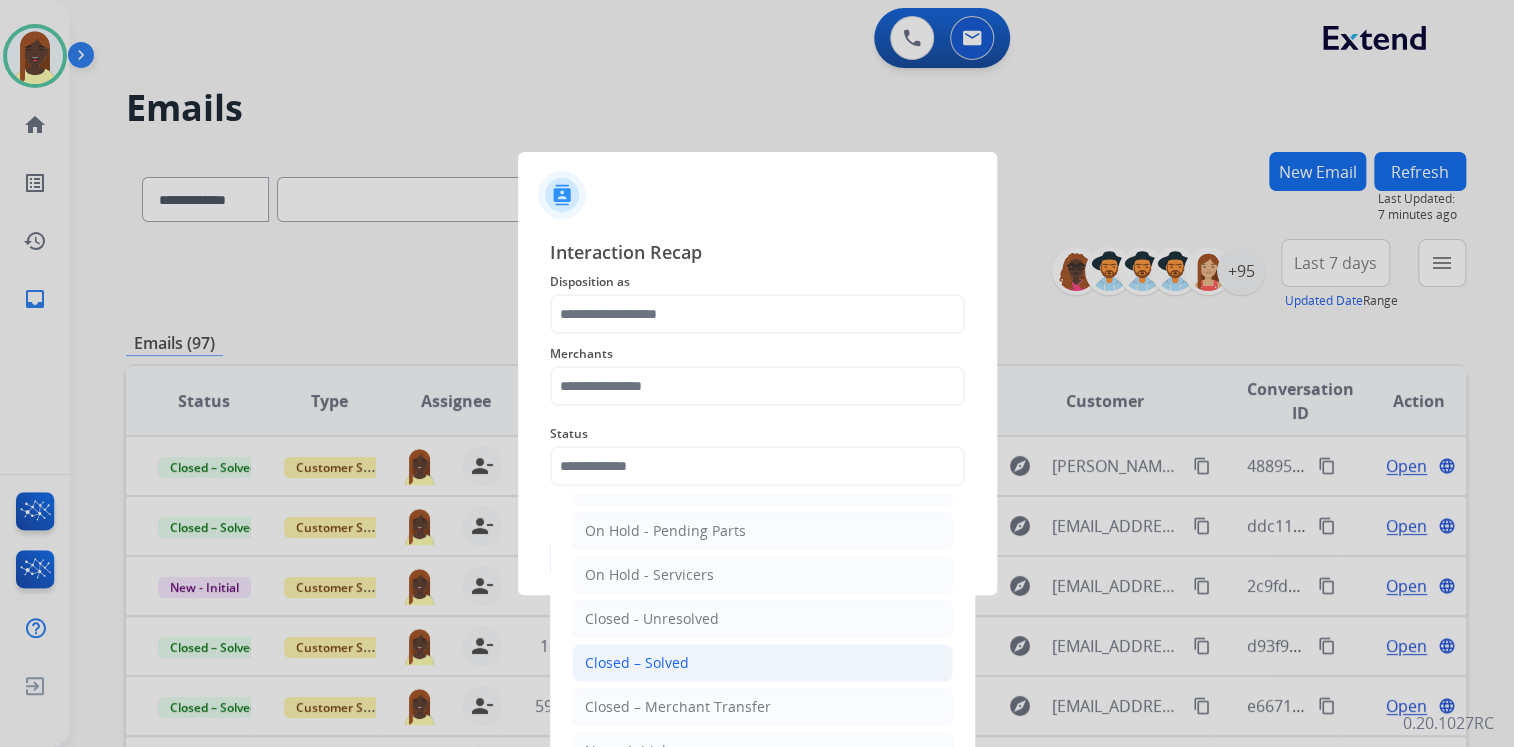 click on "Closed – Solved" 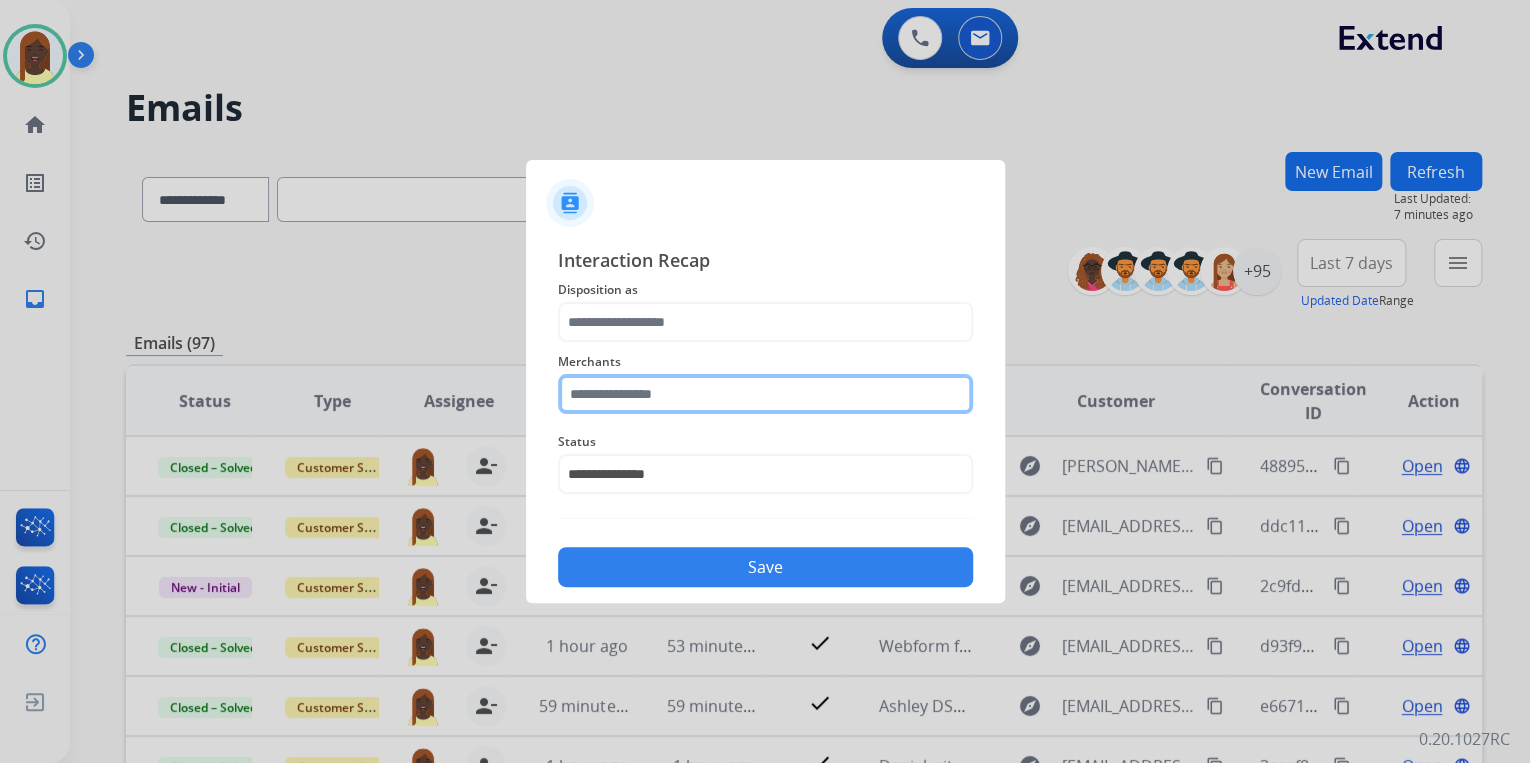 click 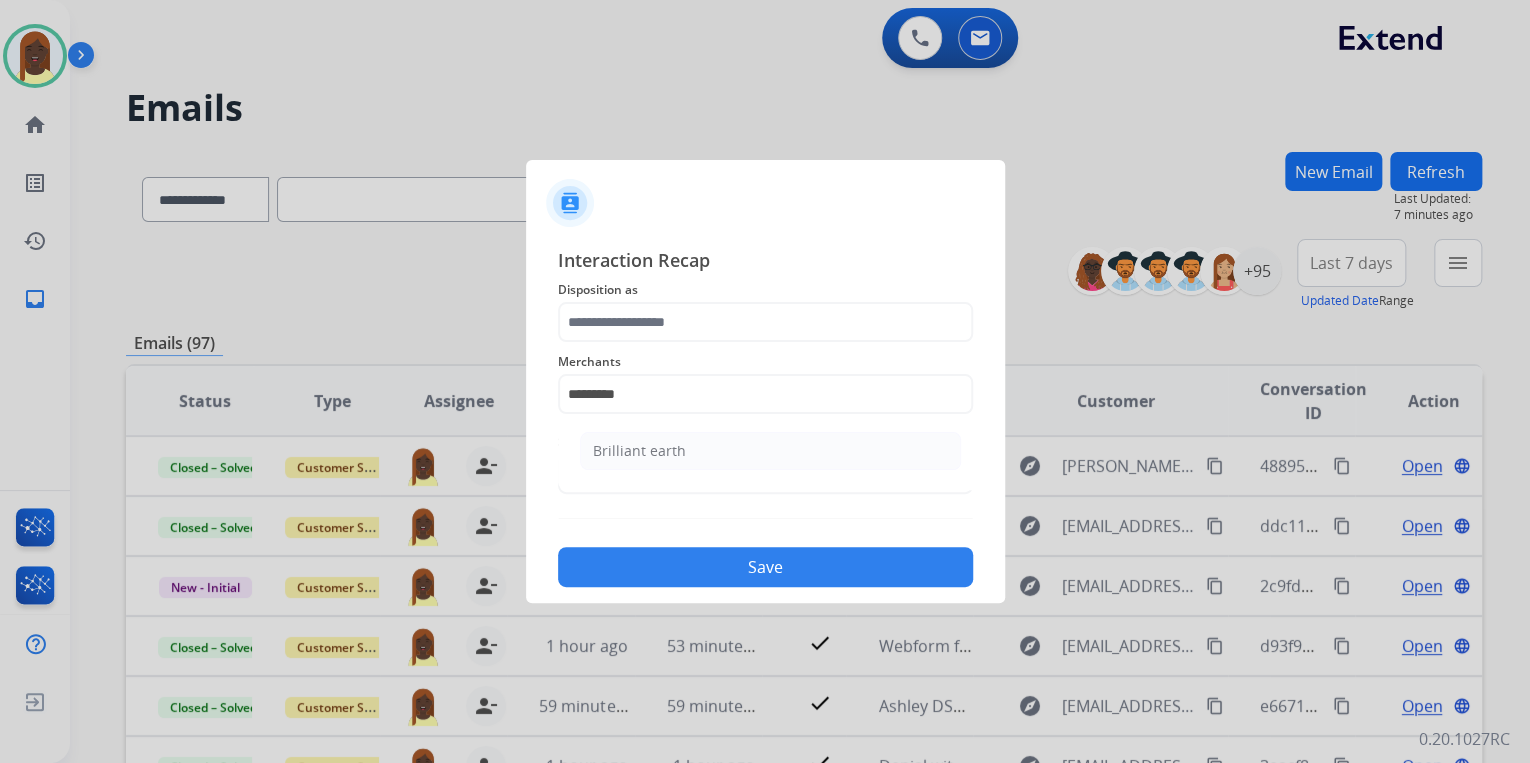 drag, startPoint x: 664, startPoint y: 454, endPoint x: 644, endPoint y: 412, distance: 46.518814 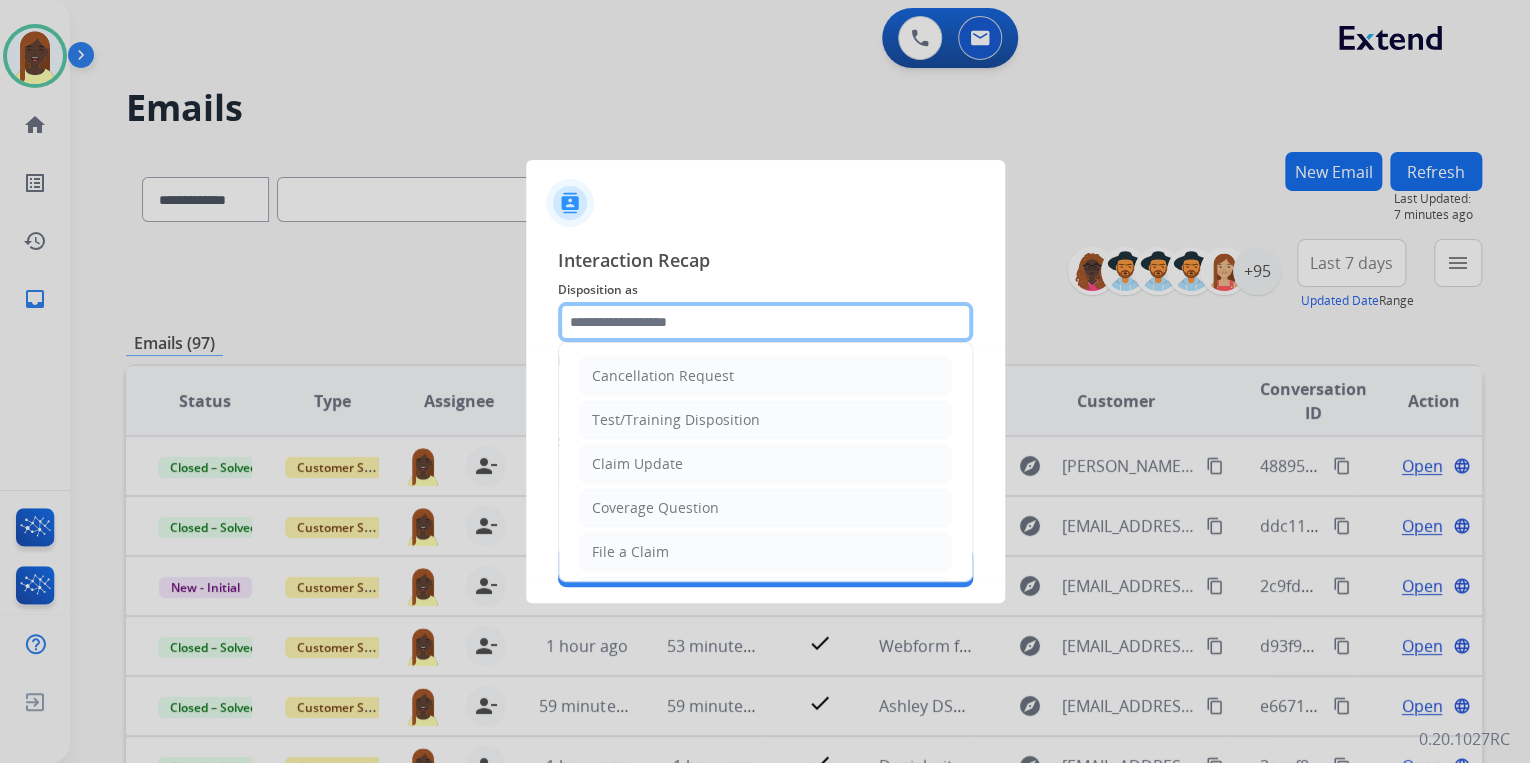 click 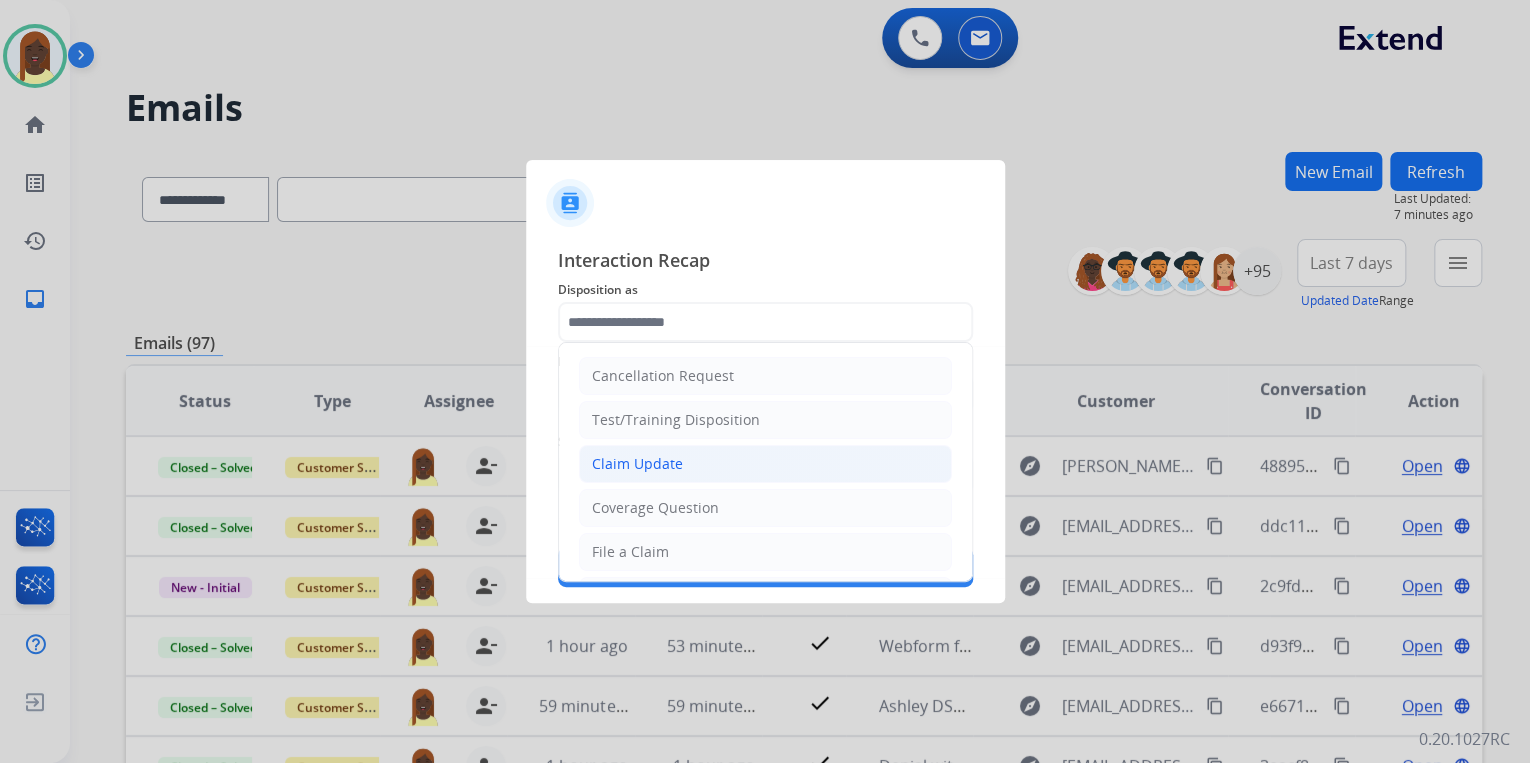 click on "Claim Update" 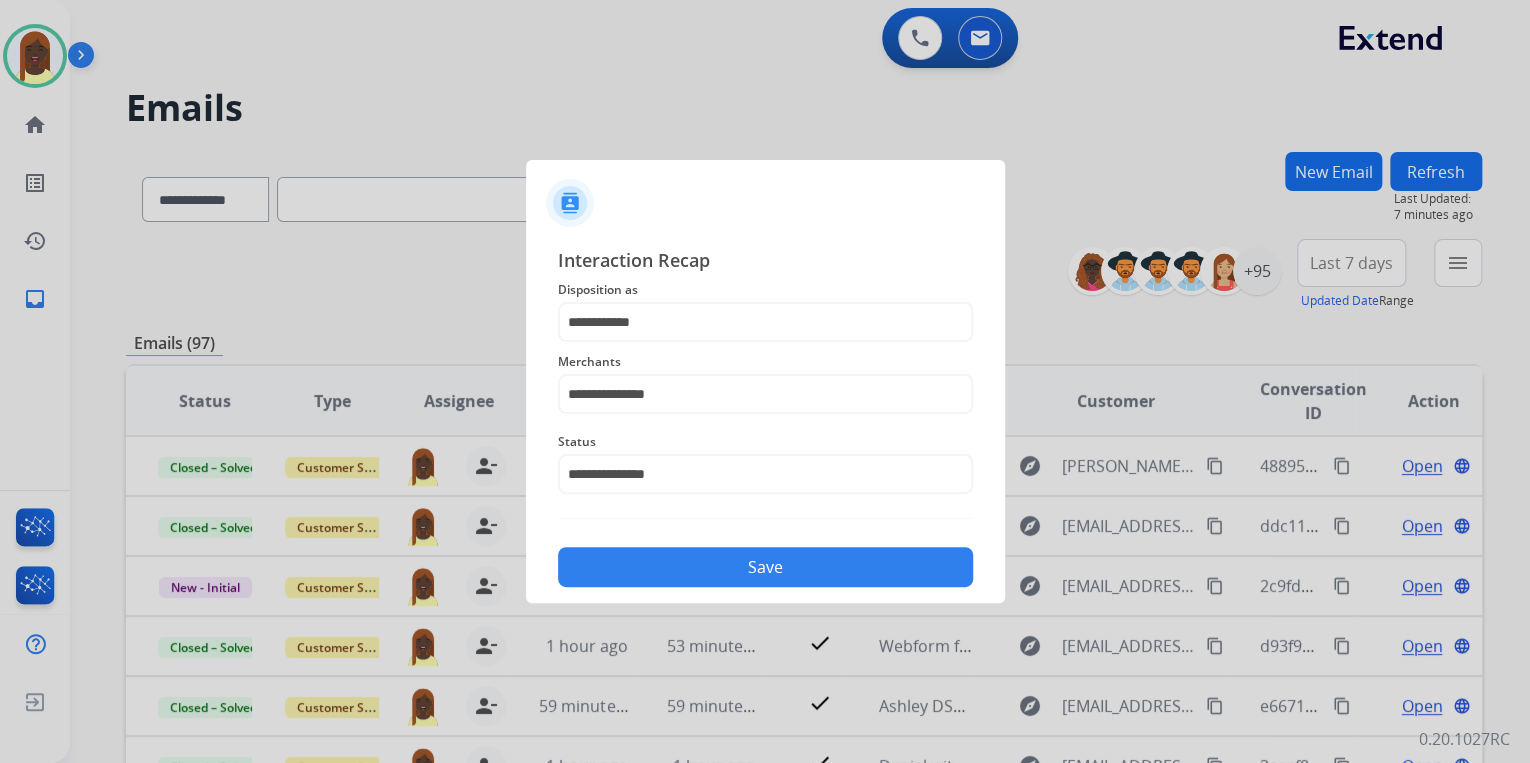 click on "Save" 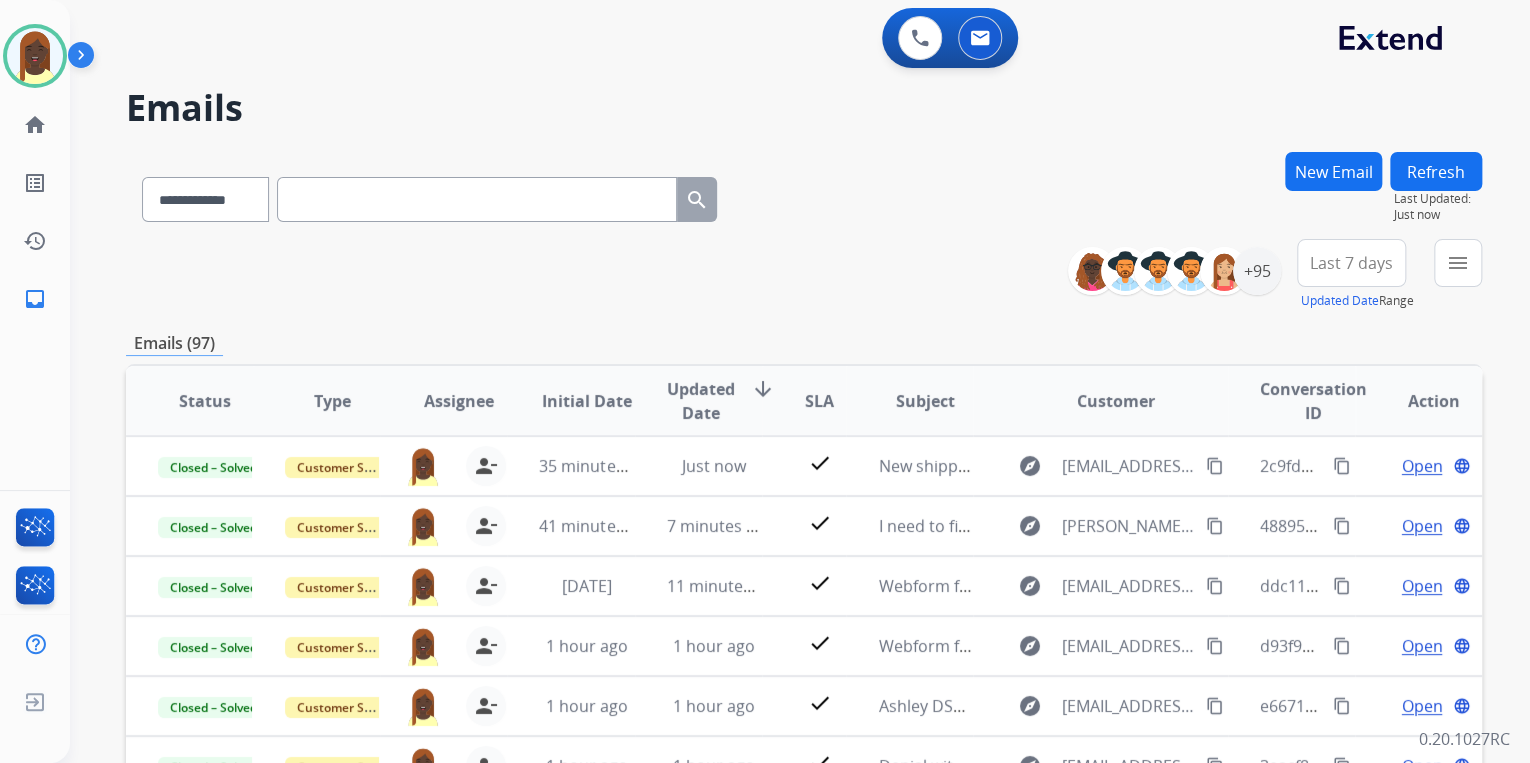 click on "**********" at bounding box center [804, 275] 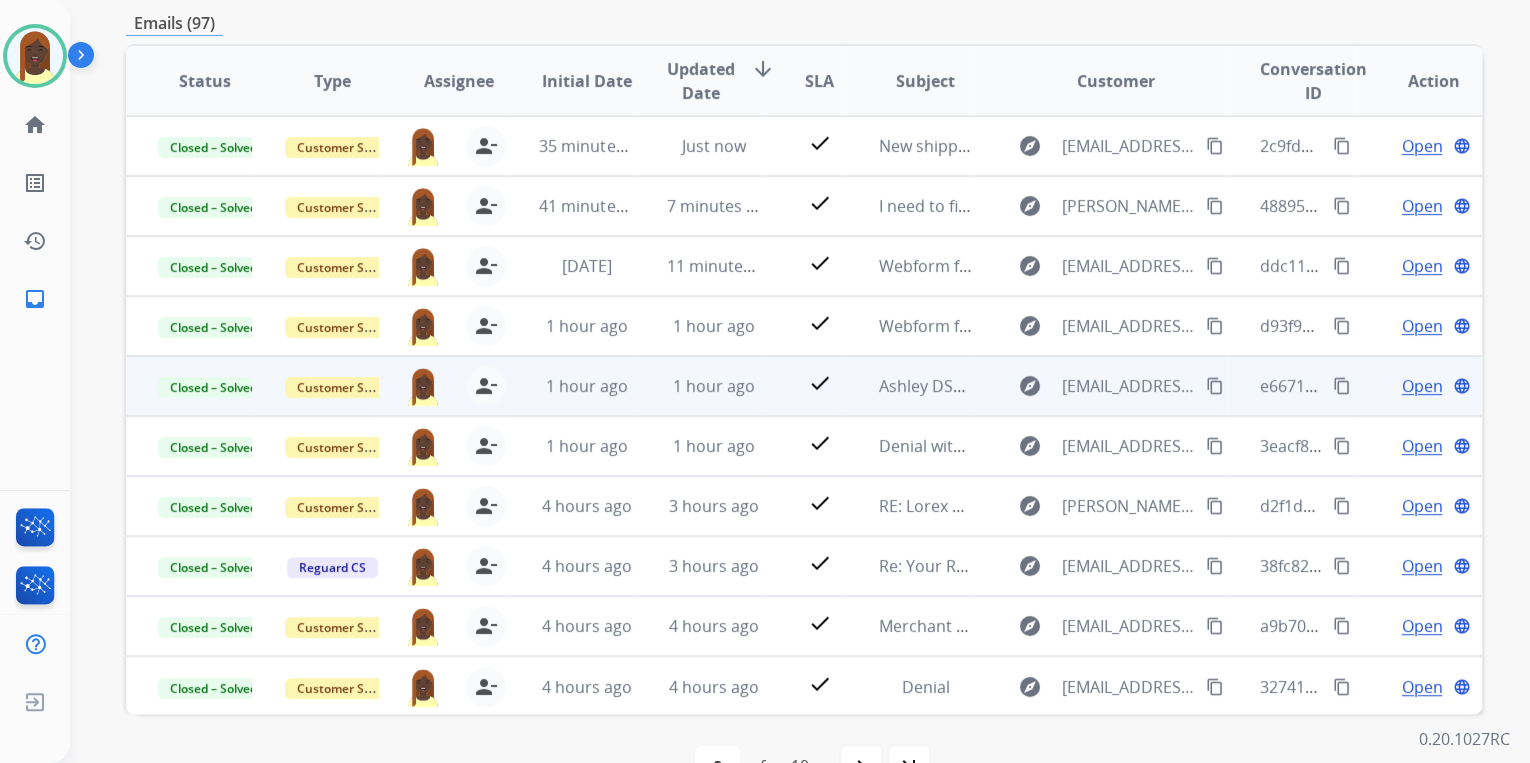 scroll, scrollTop: 374, scrollLeft: 0, axis: vertical 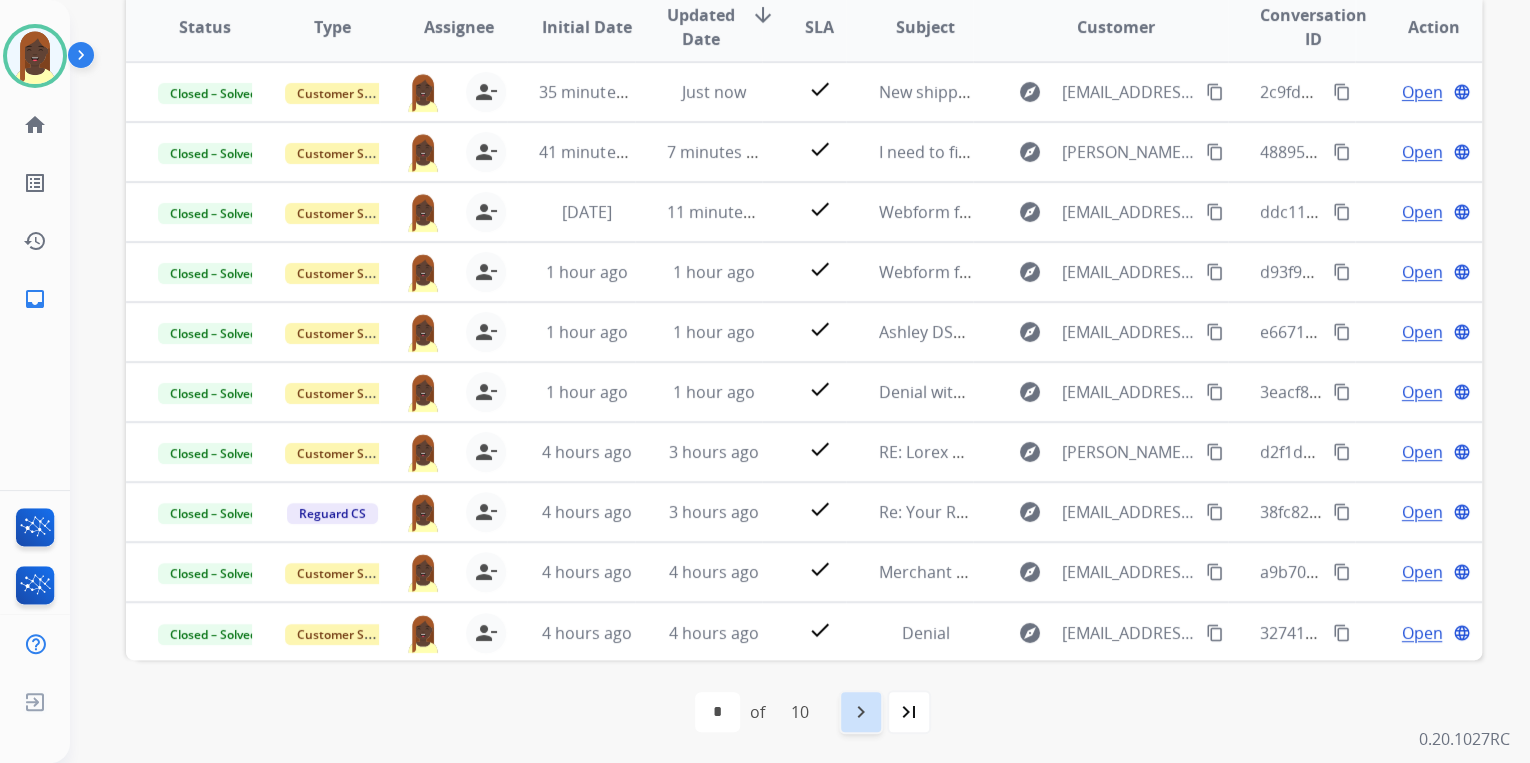 click on "navigate_next" at bounding box center (861, 712) 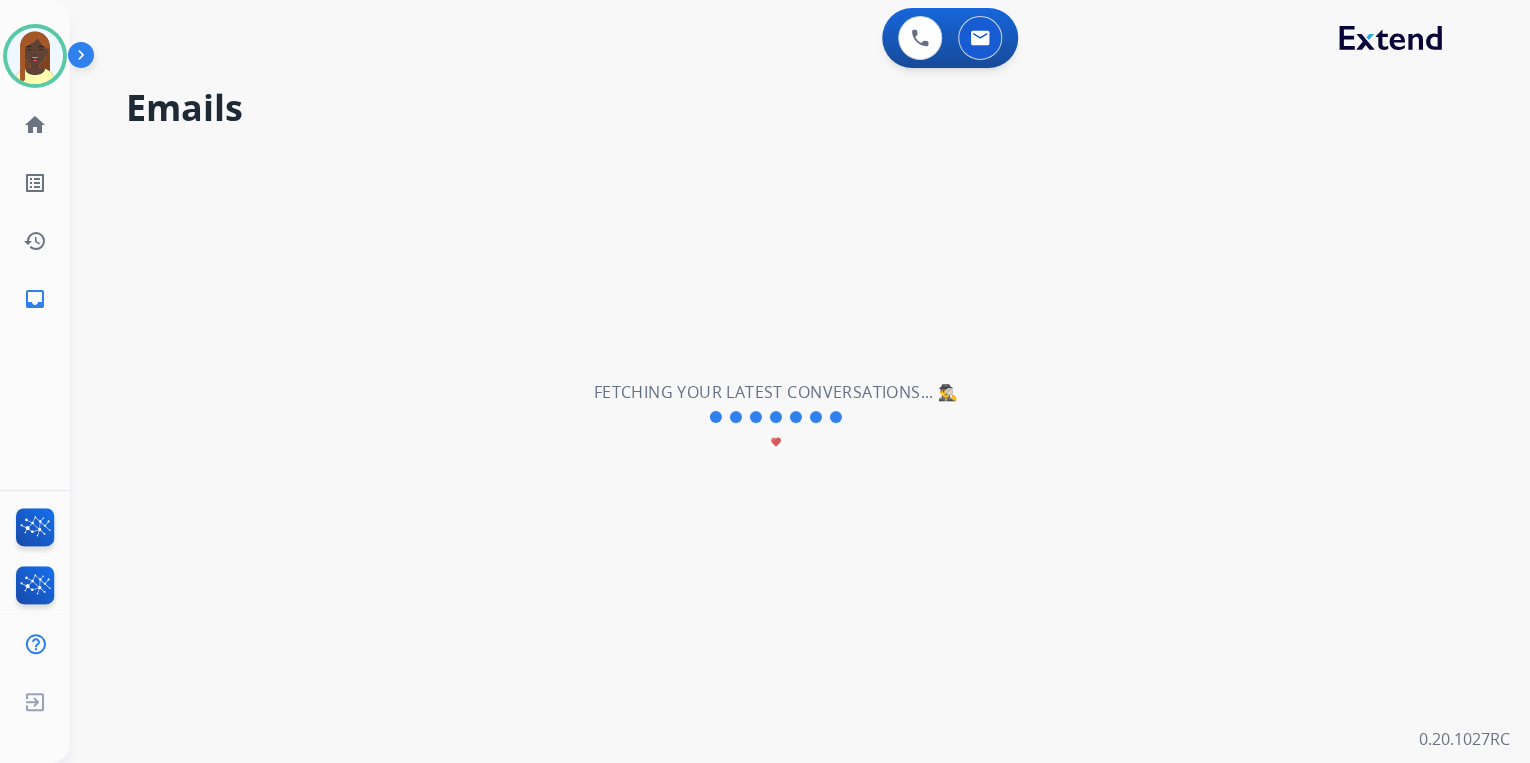 scroll, scrollTop: 0, scrollLeft: 0, axis: both 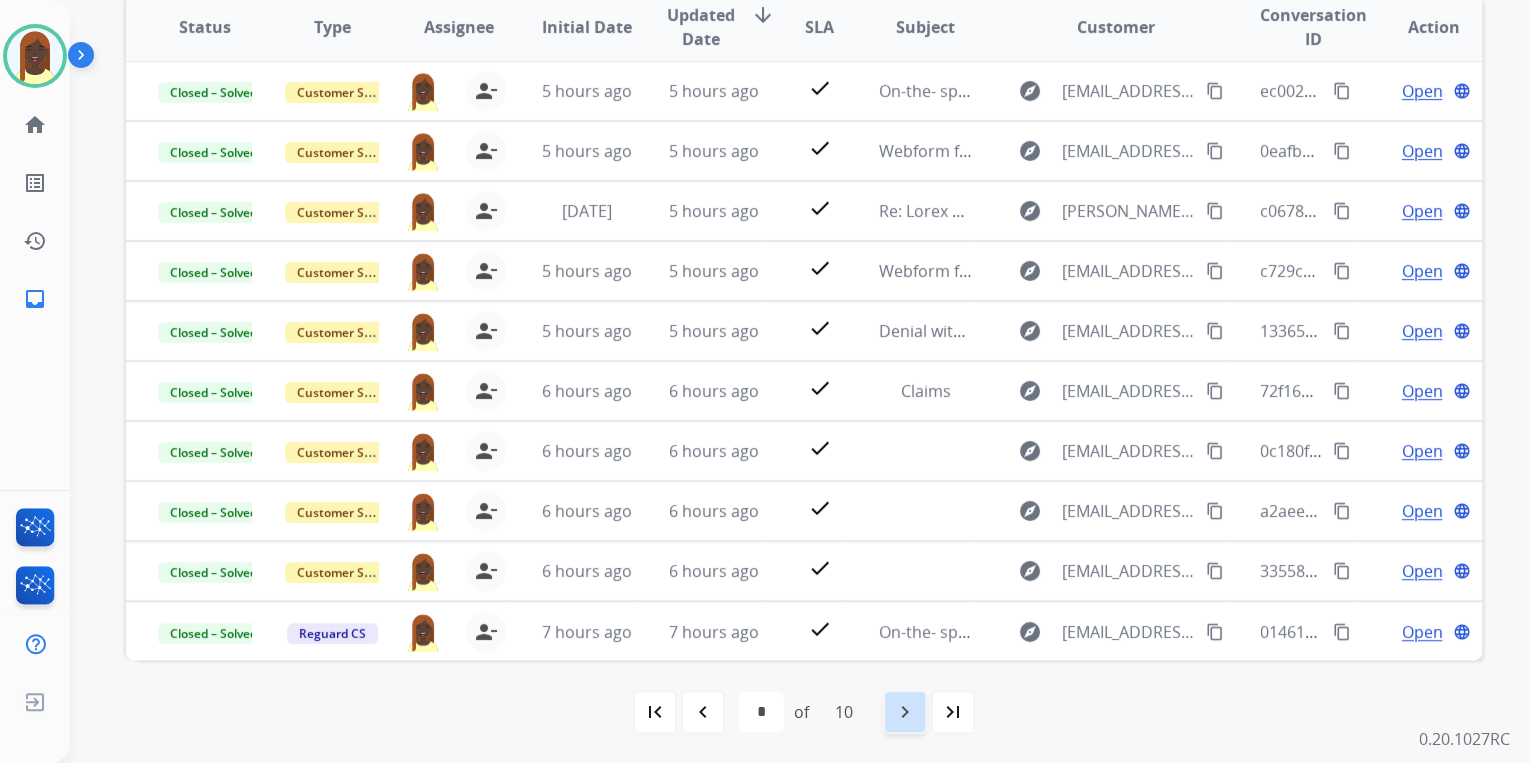 click on "navigate_next" at bounding box center [905, 712] 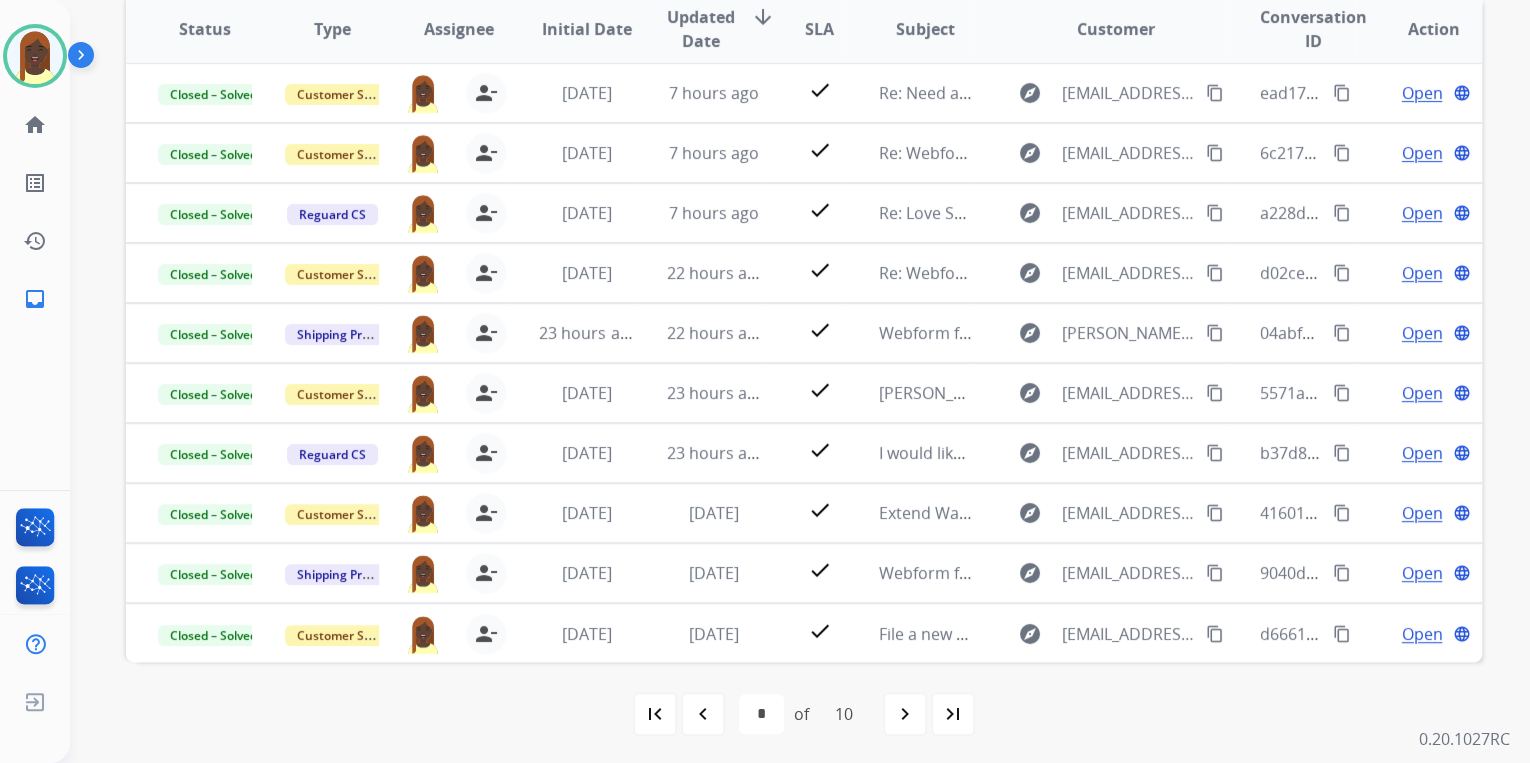 scroll, scrollTop: 374, scrollLeft: 0, axis: vertical 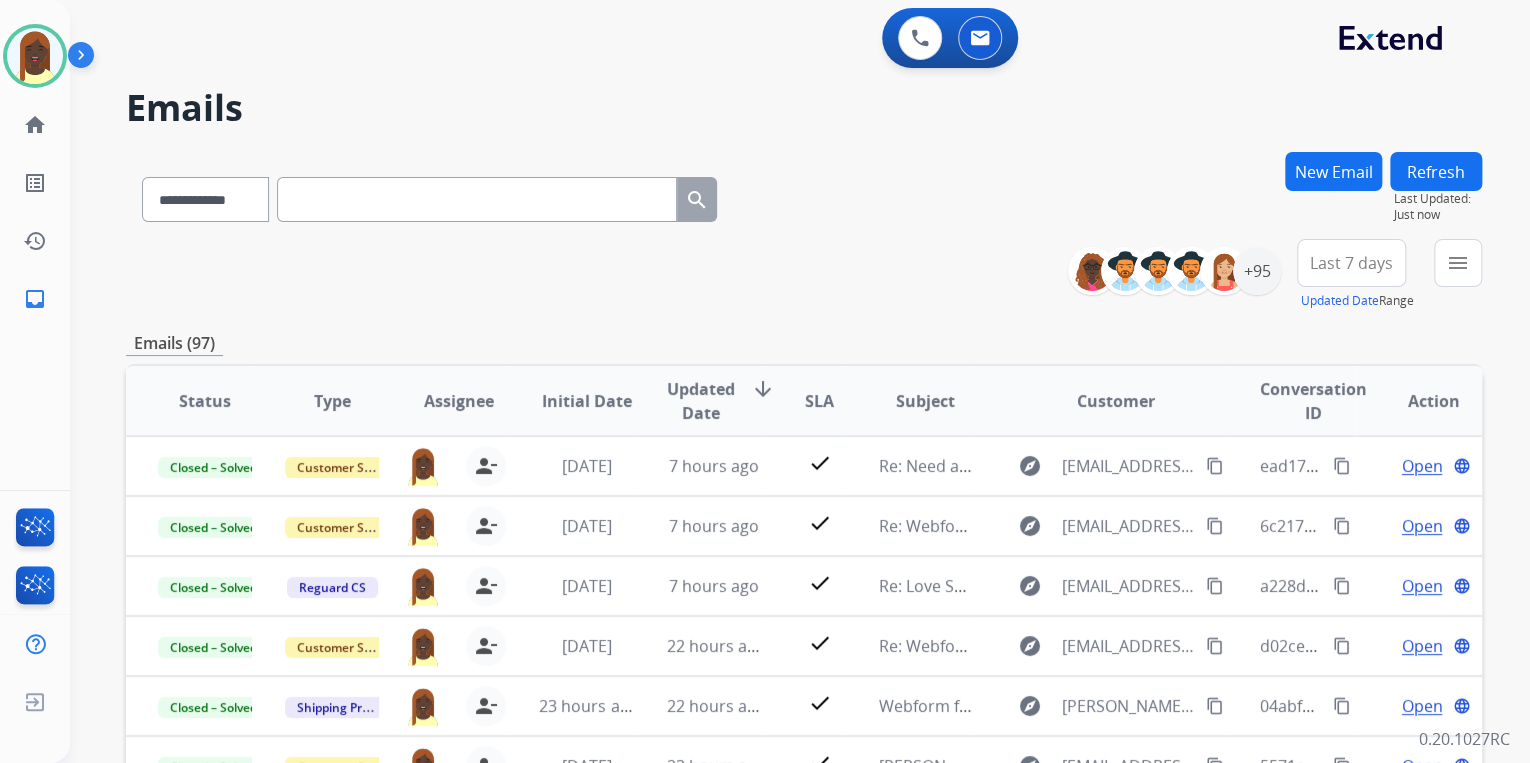 click on "**********" at bounding box center (804, 275) 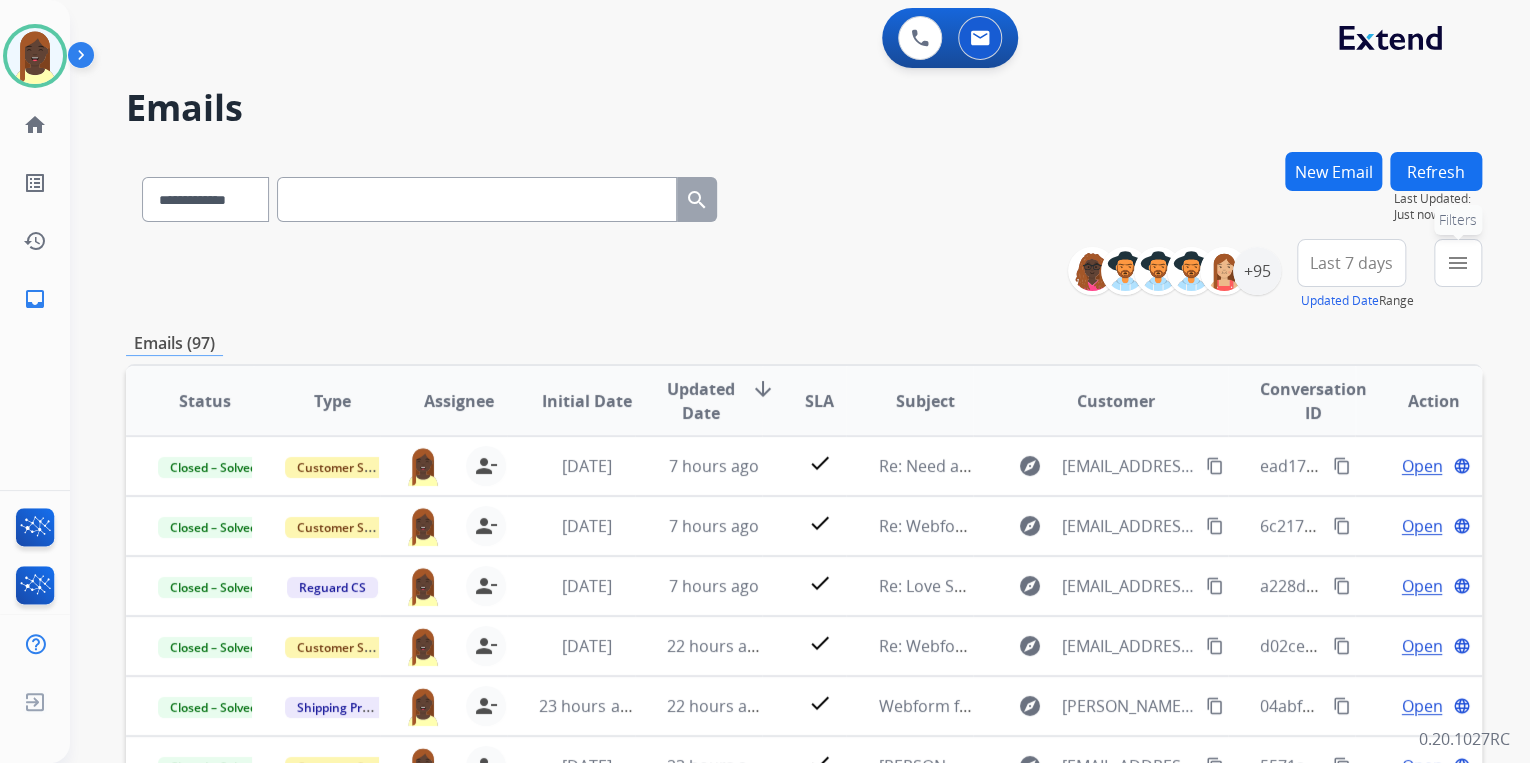 click on "menu" at bounding box center [1458, 263] 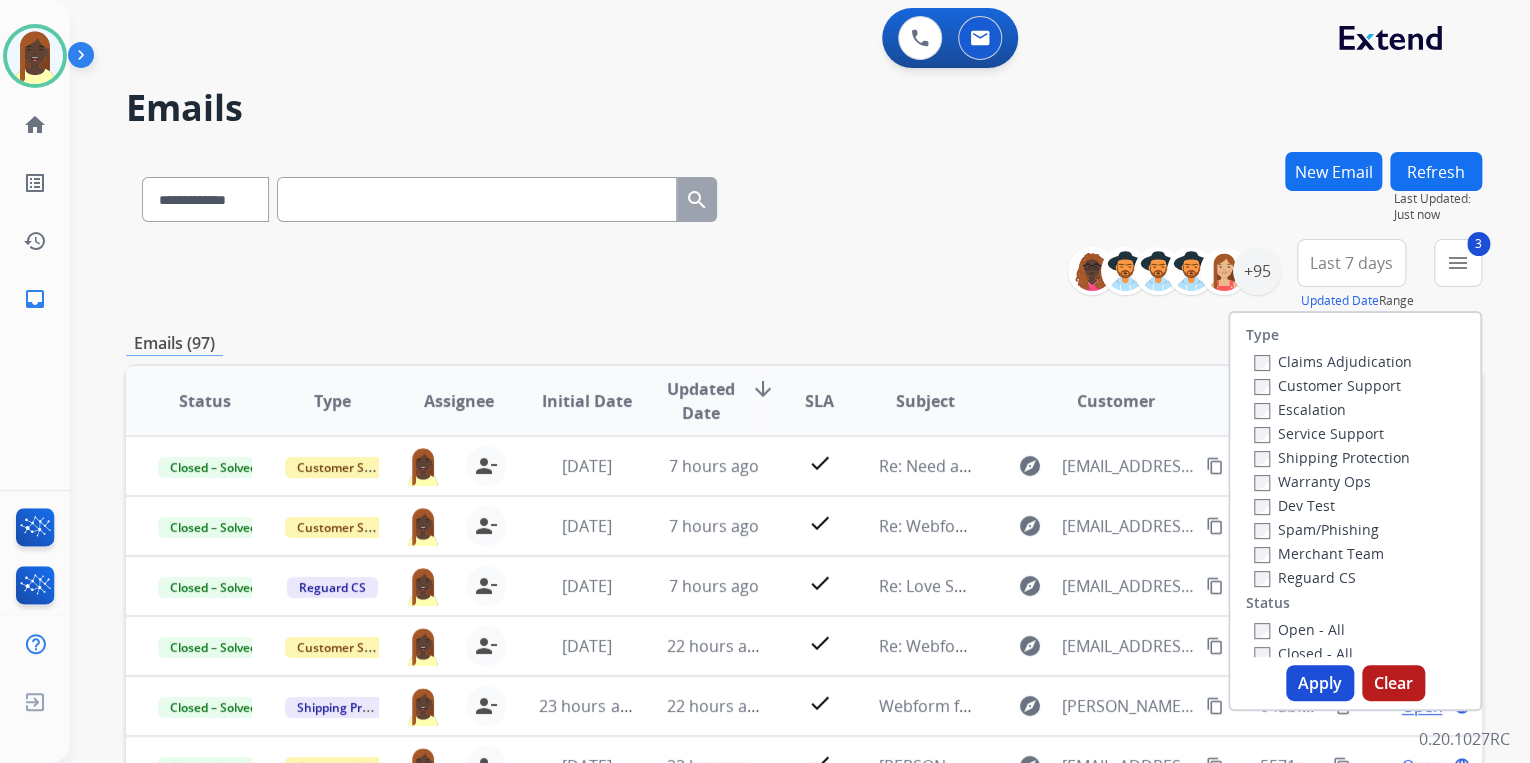click on "Apply" at bounding box center [1320, 683] 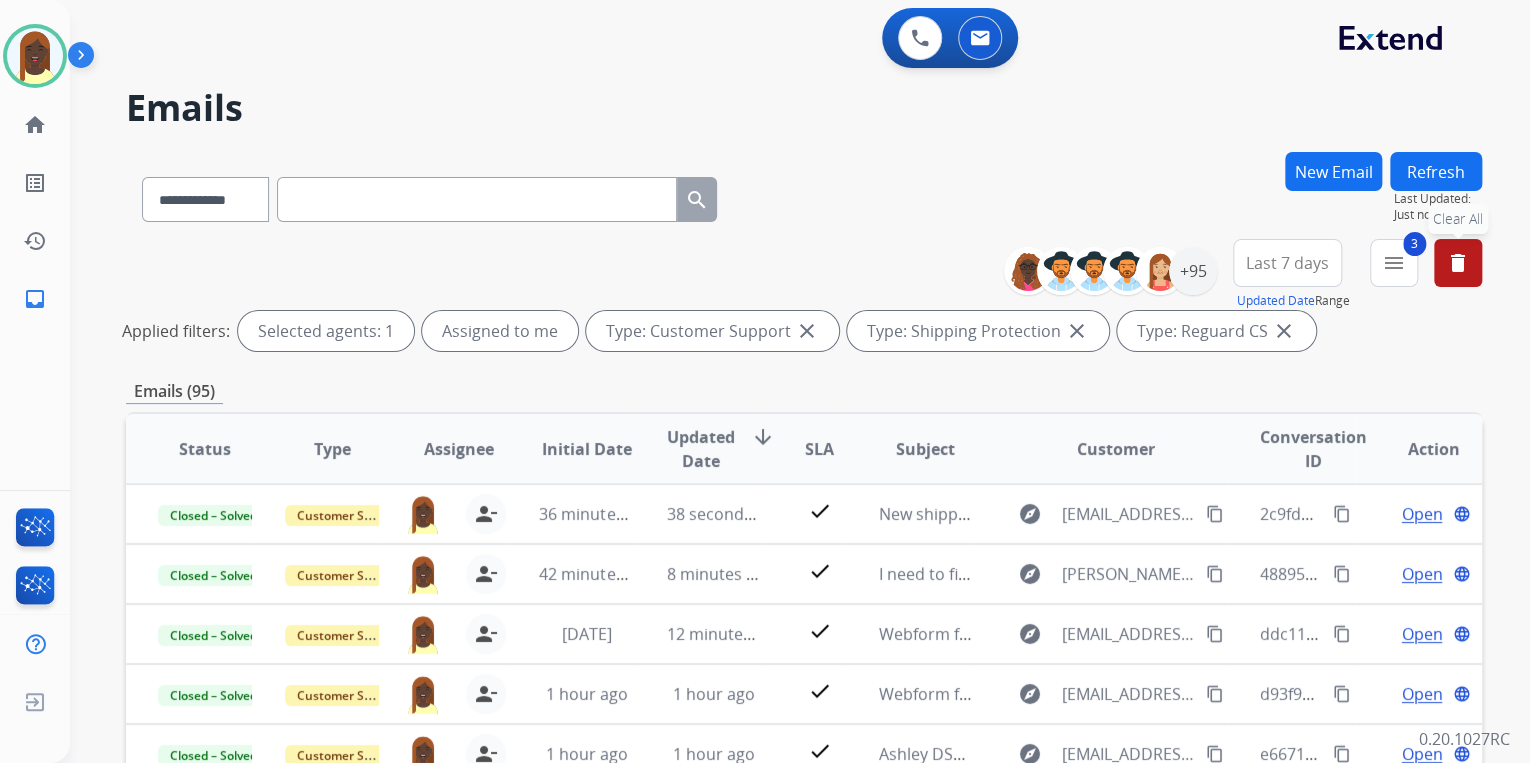 click on "**********" at bounding box center (804, 195) 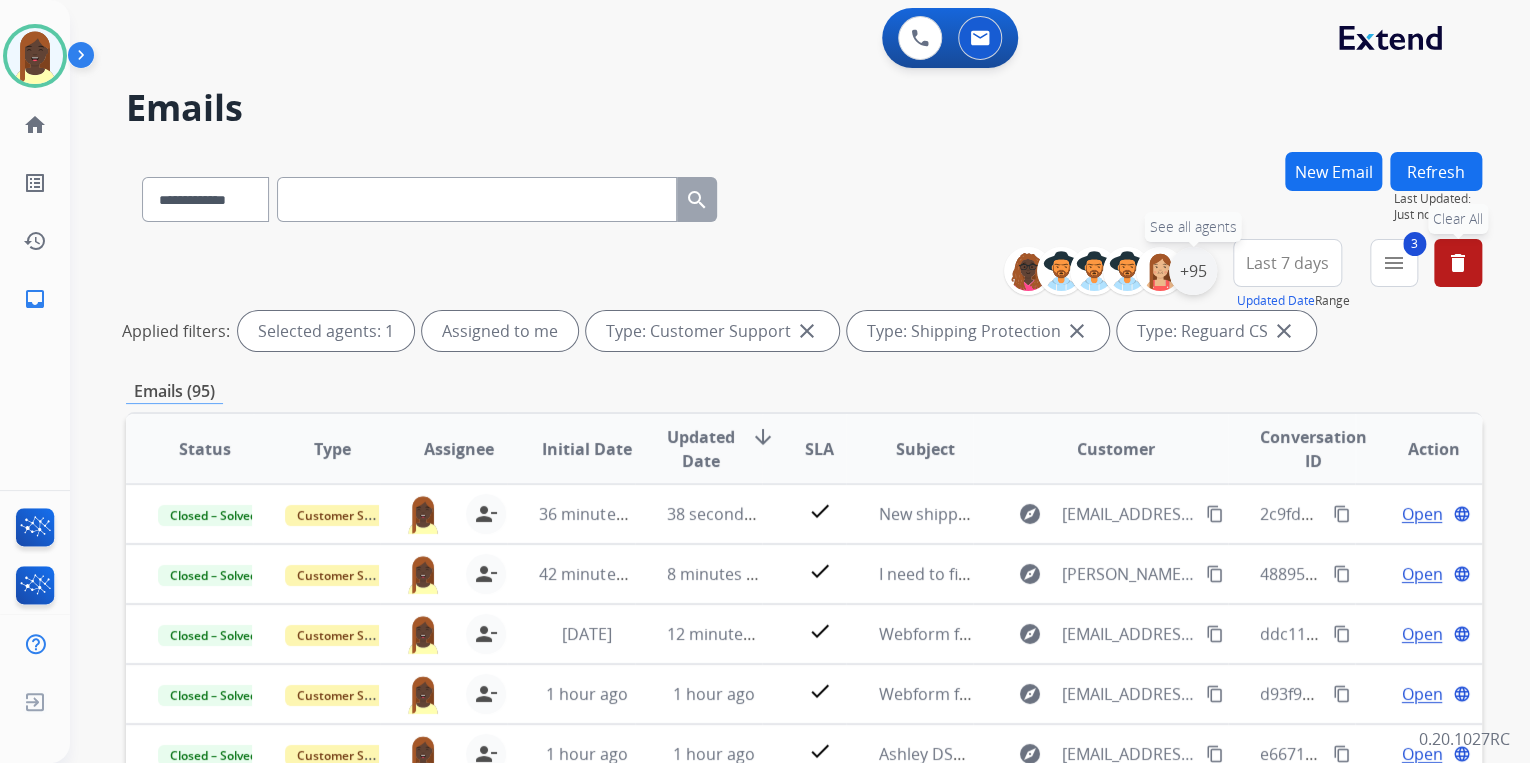 click on "+95" at bounding box center (1193, 271) 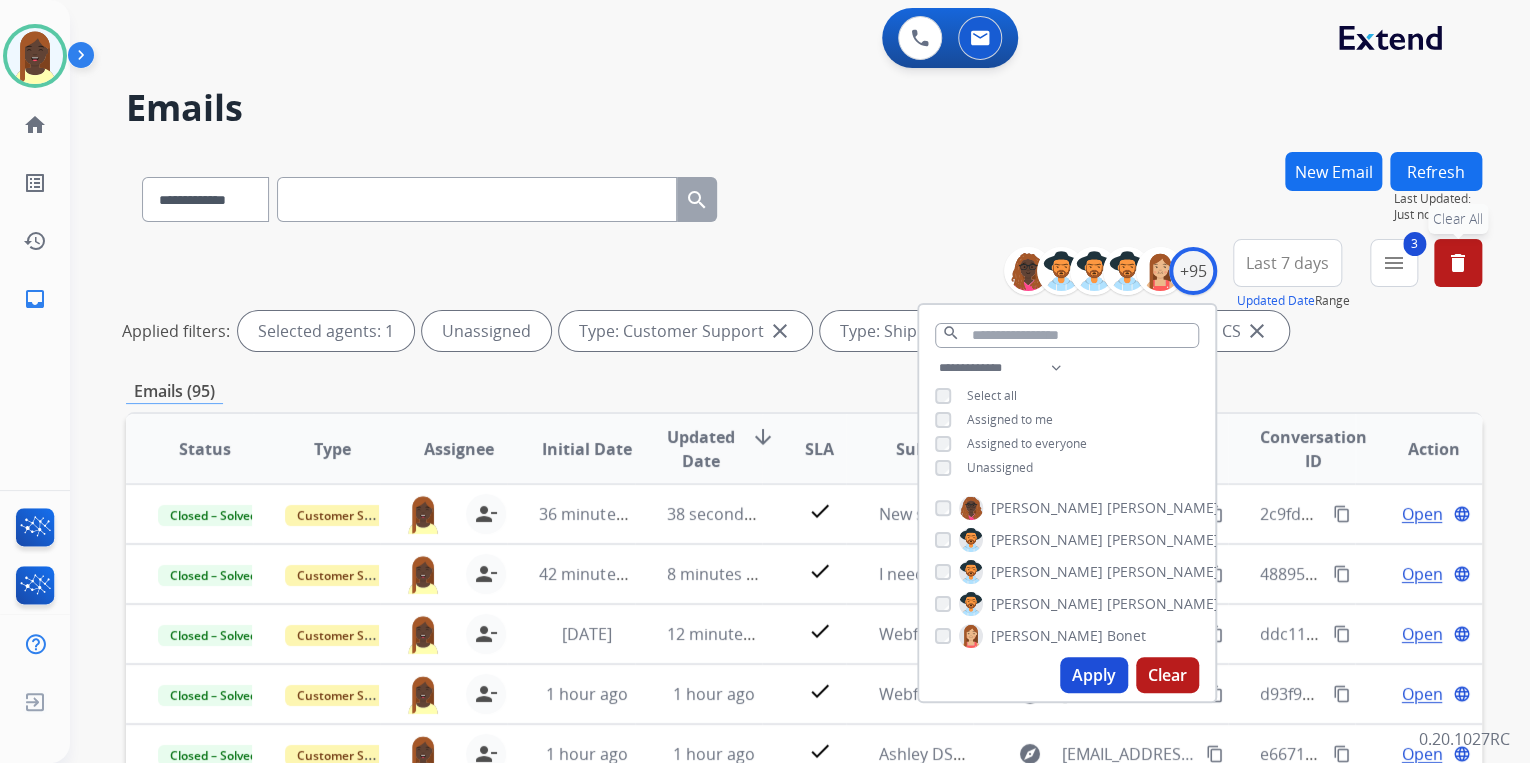 drag, startPoint x: 1093, startPoint y: 668, endPoint x: 1056, endPoint y: 605, distance: 73.061615 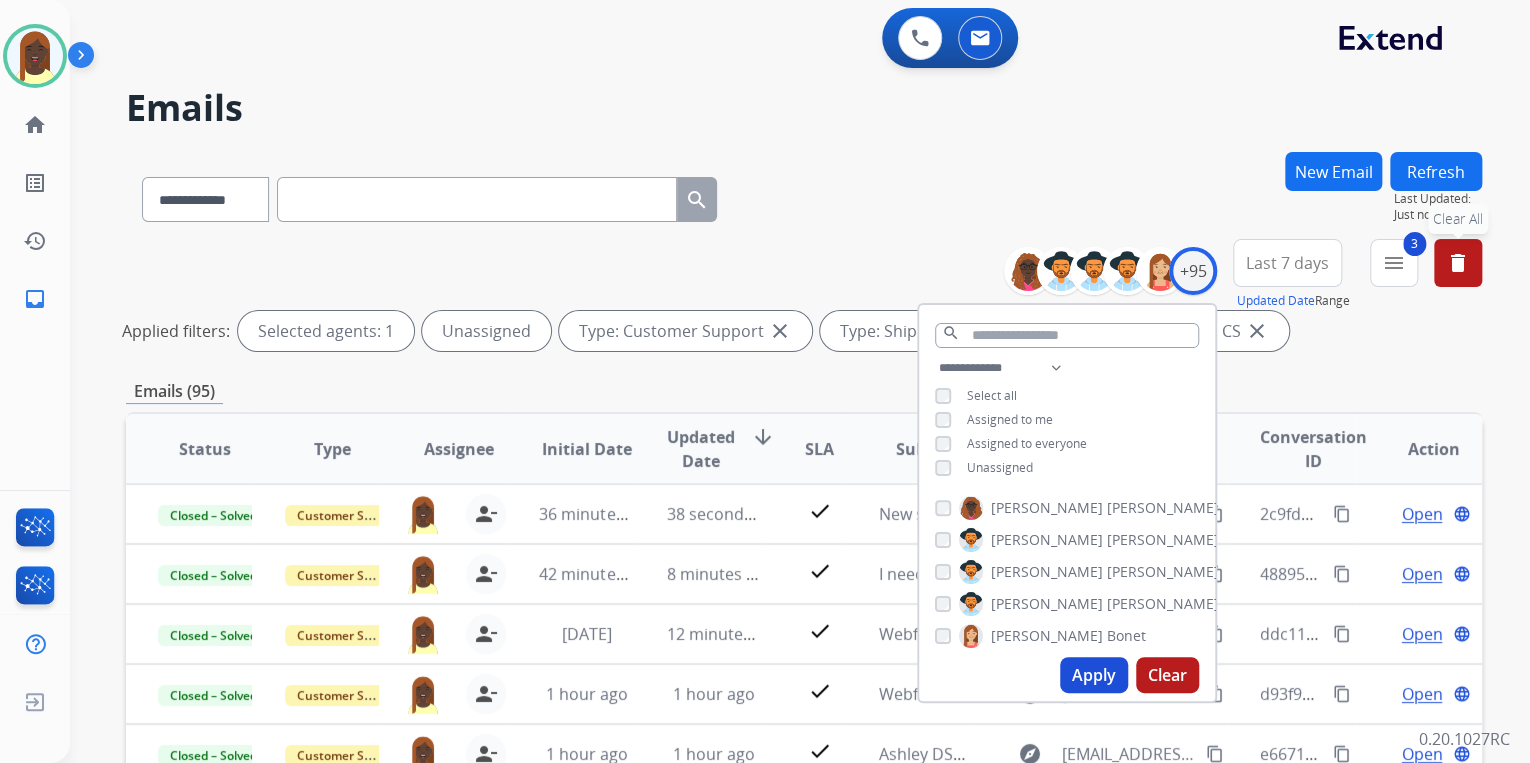 click on "Apply" at bounding box center [1094, 675] 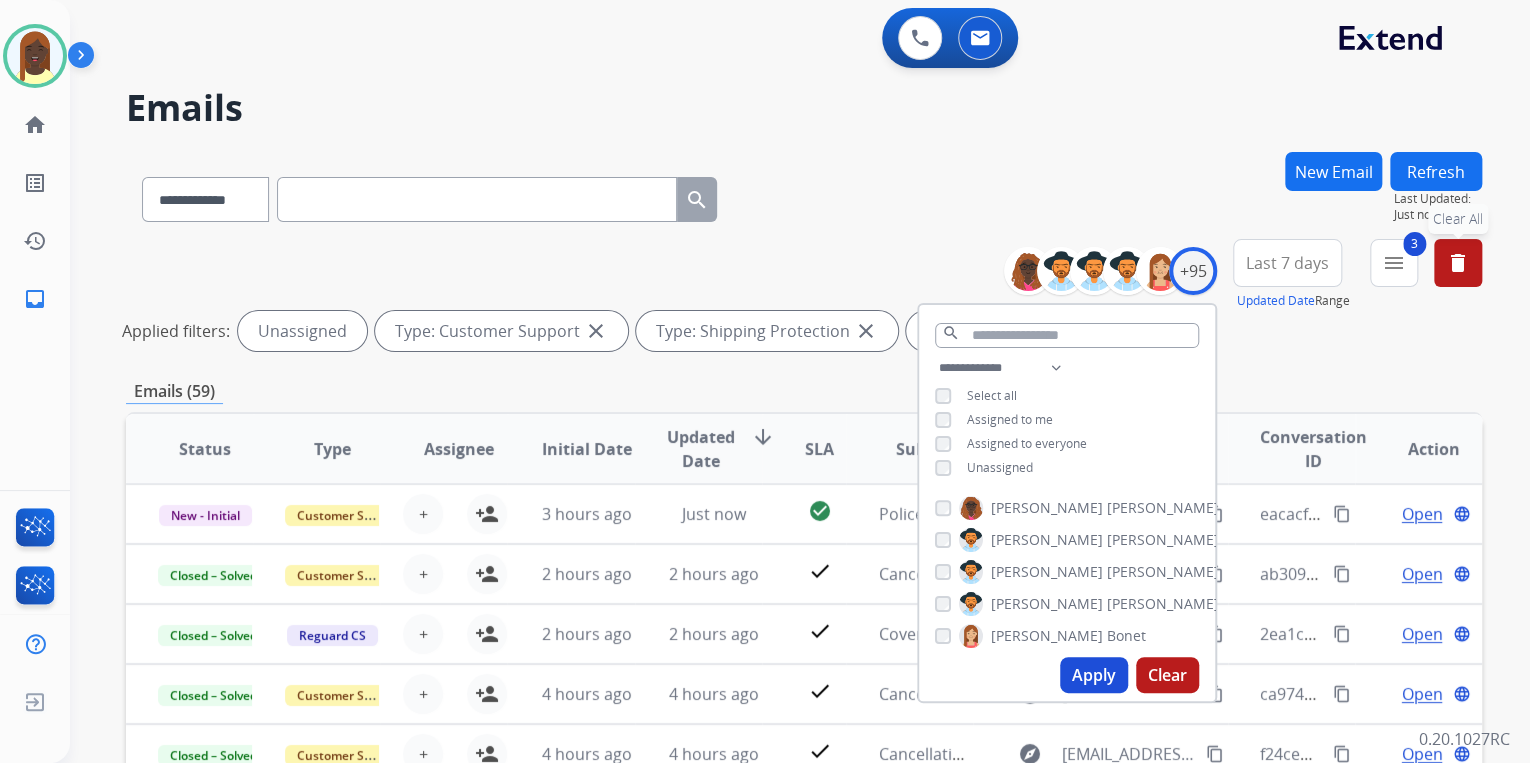click on "**********" at bounding box center [765, 381] 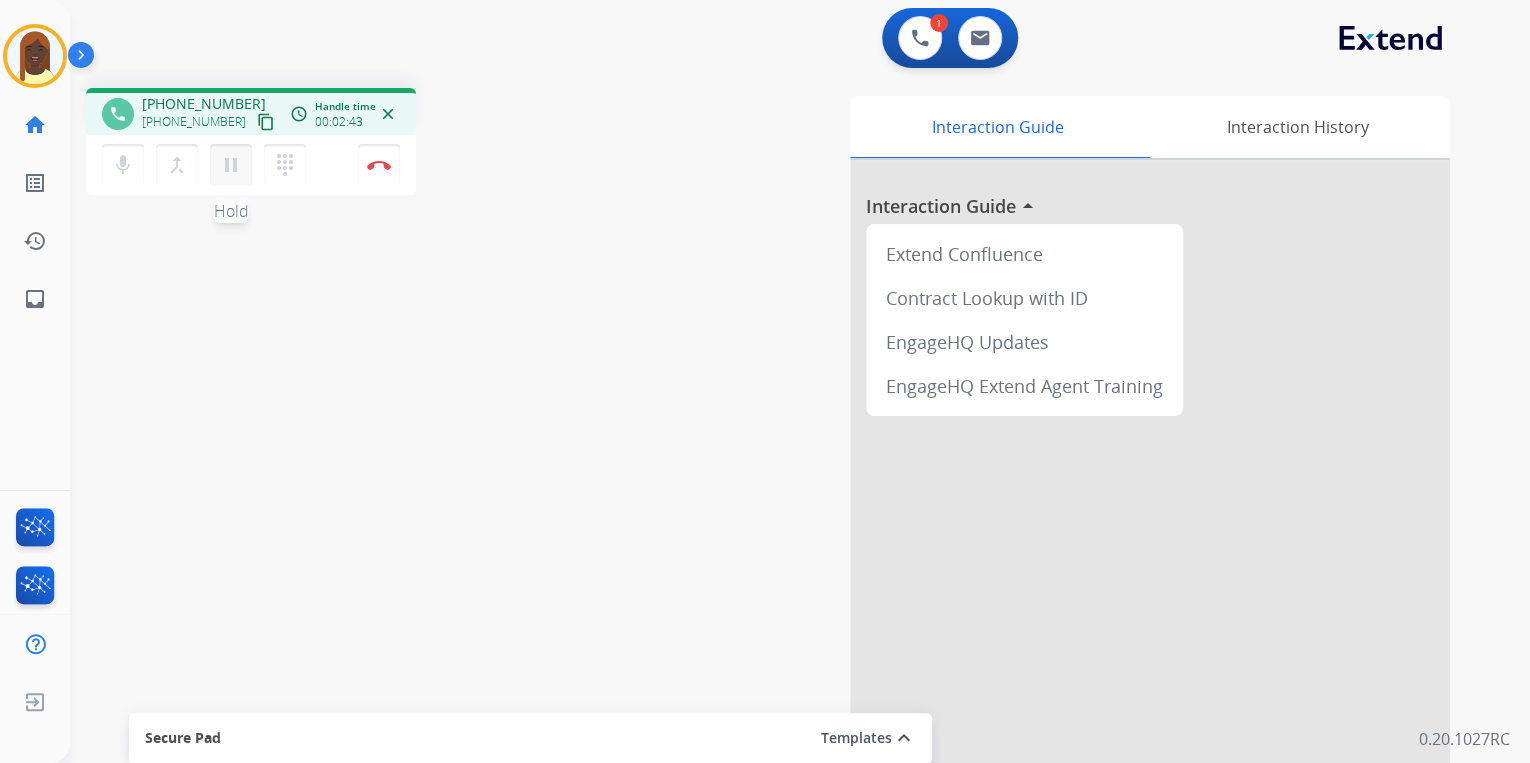 click on "pause" at bounding box center [231, 165] 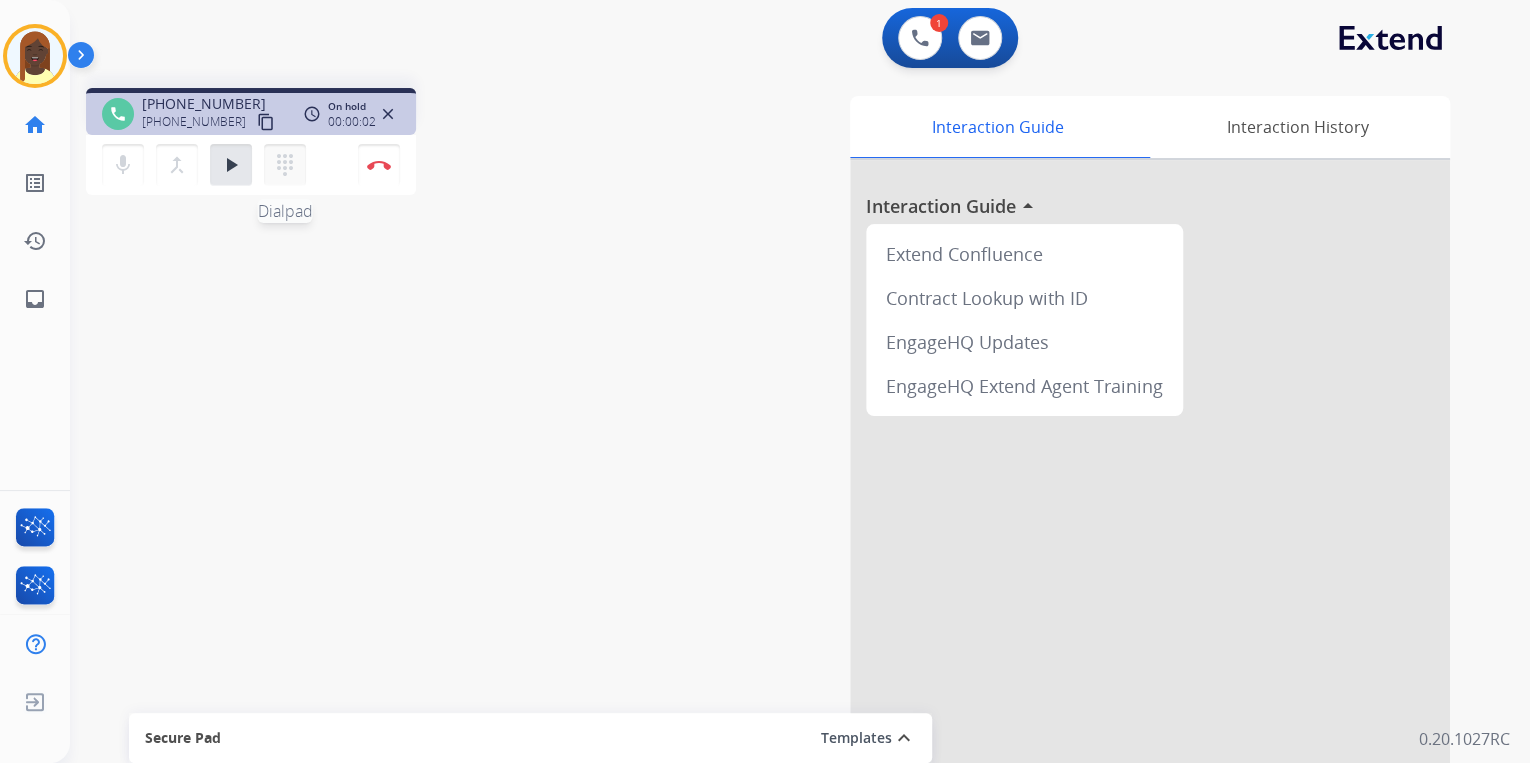 click on "dialpad" at bounding box center (285, 165) 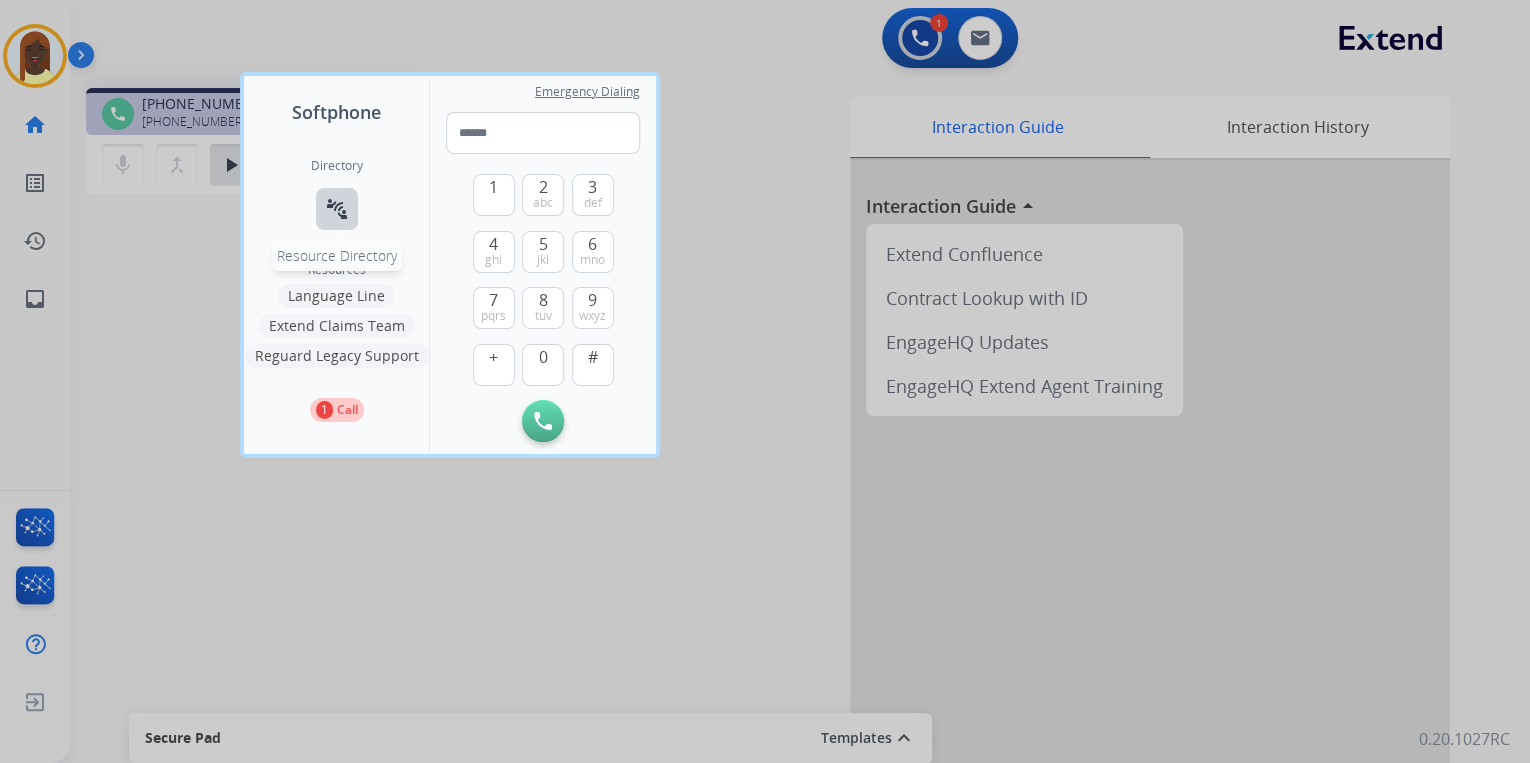 click on "connect_without_contact" at bounding box center (337, 209) 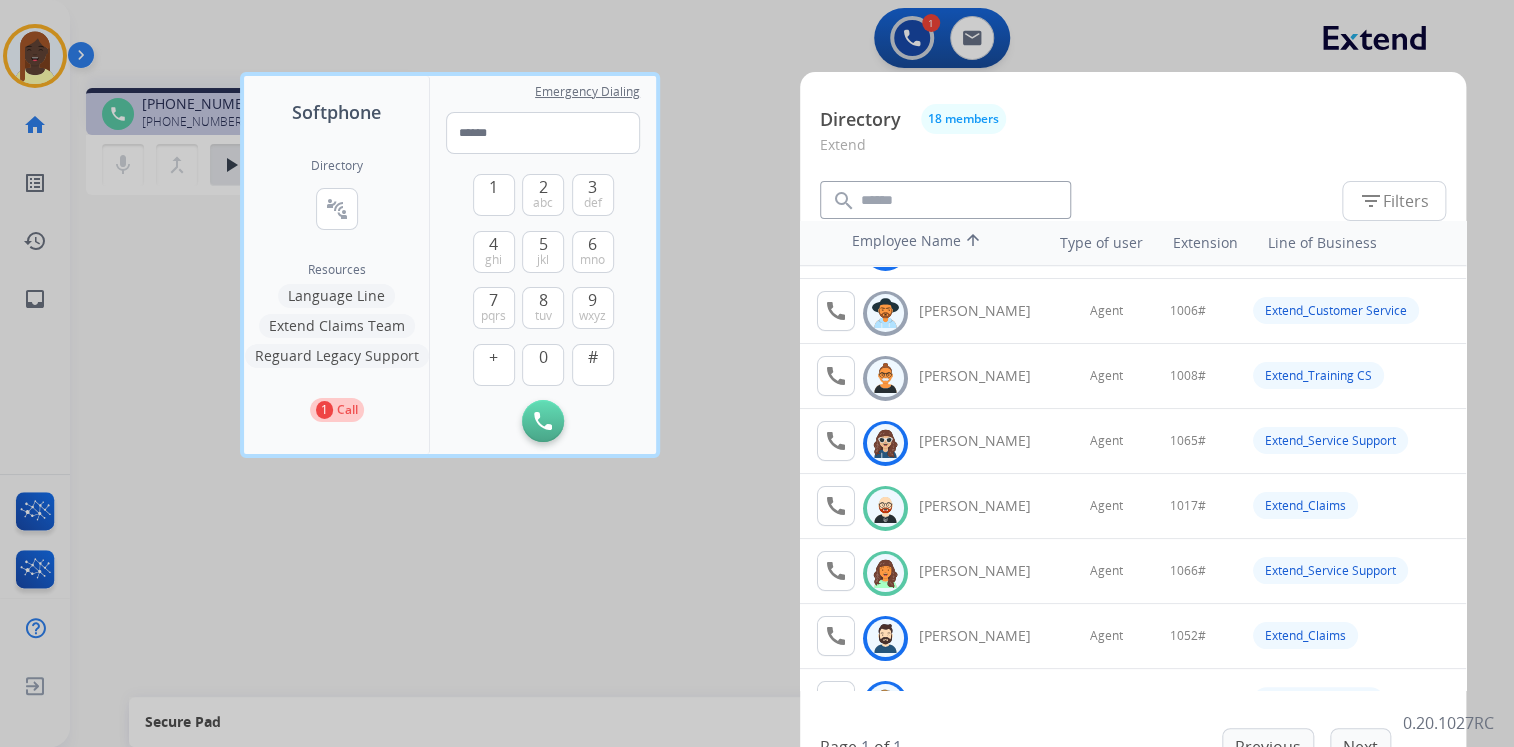 scroll, scrollTop: 80, scrollLeft: 0, axis: vertical 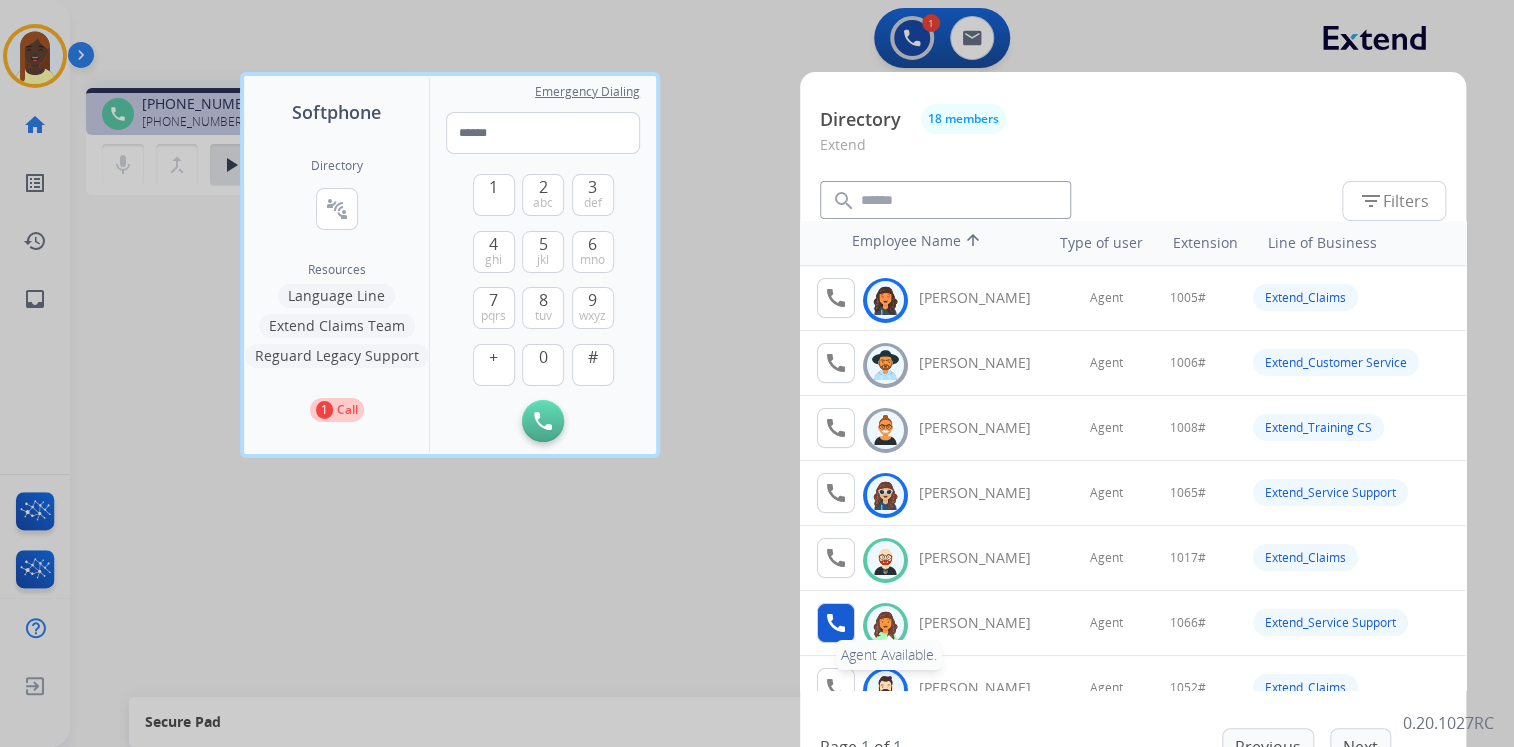 click on "call" at bounding box center [836, 623] 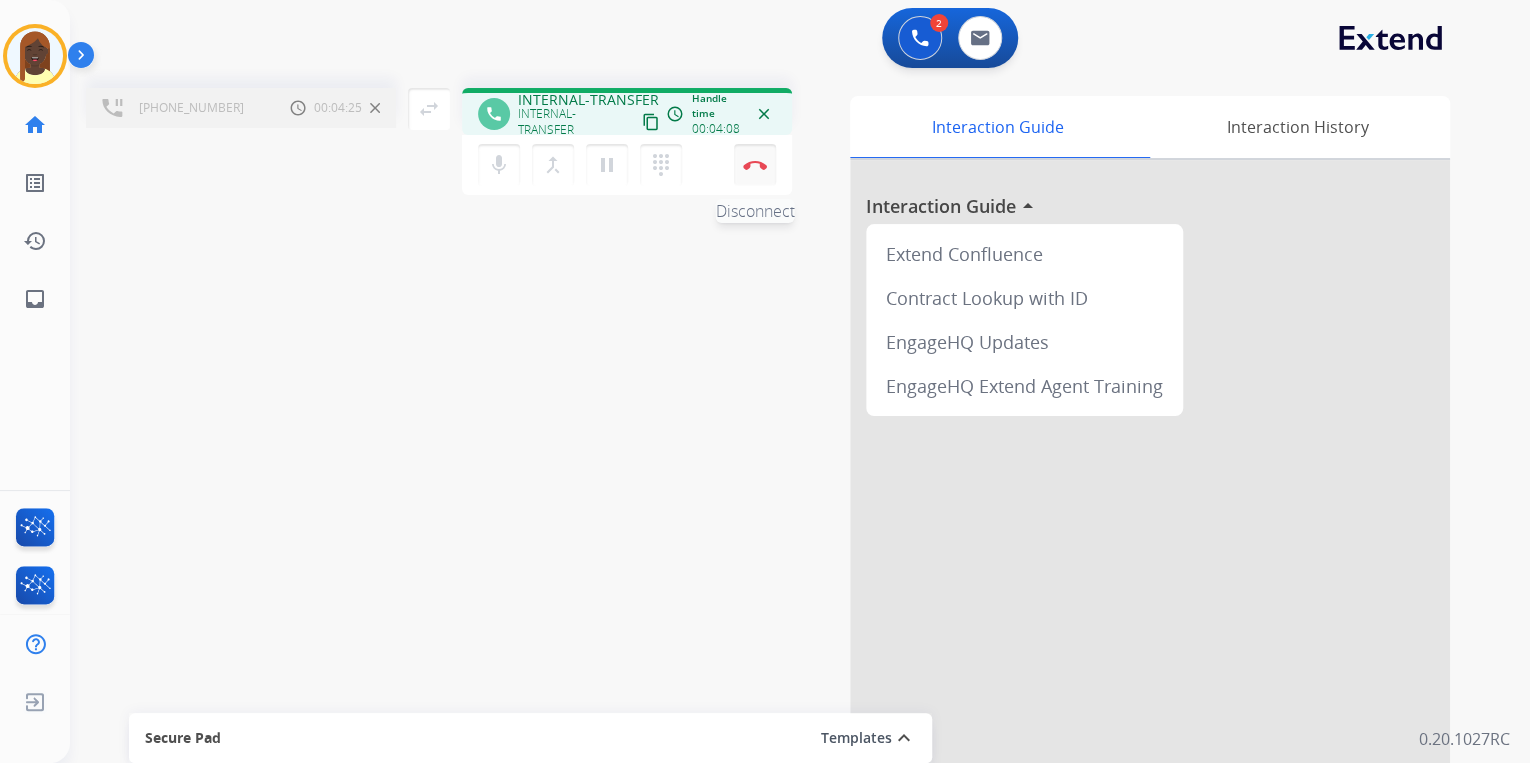 click on "Disconnect" at bounding box center (755, 165) 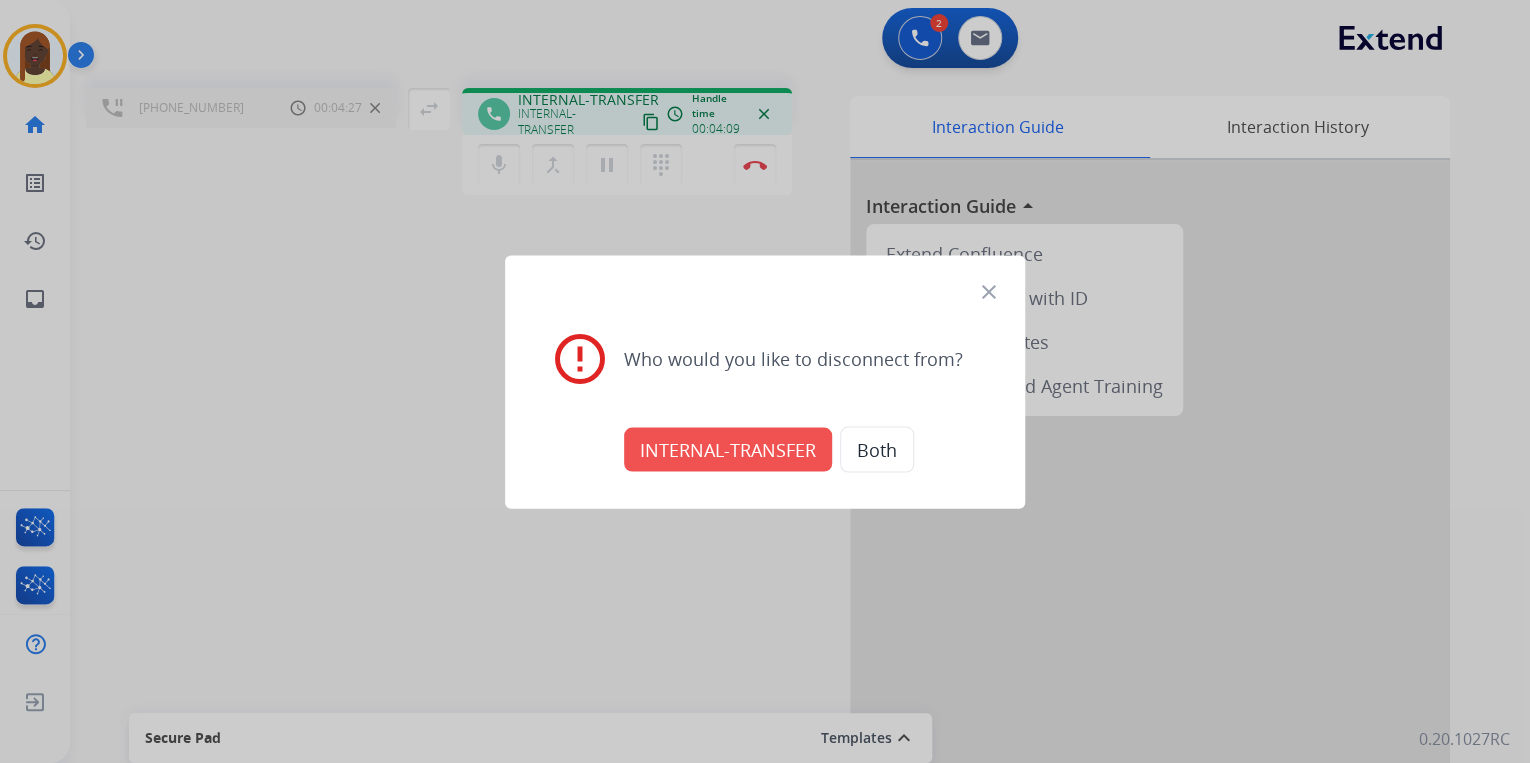 click on "INTERNAL-TRANSFER" at bounding box center [728, 449] 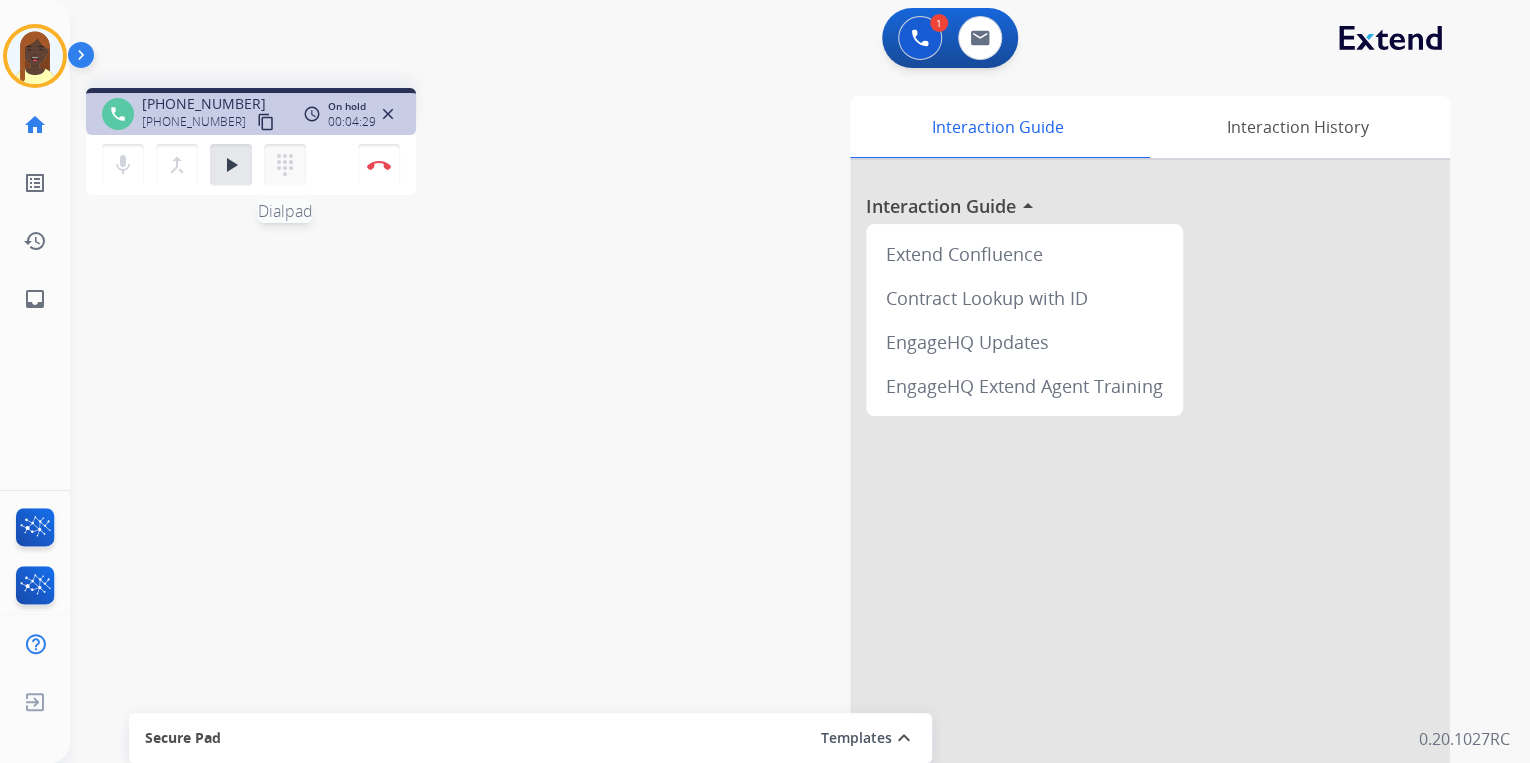 click on "dialpad" at bounding box center (285, 165) 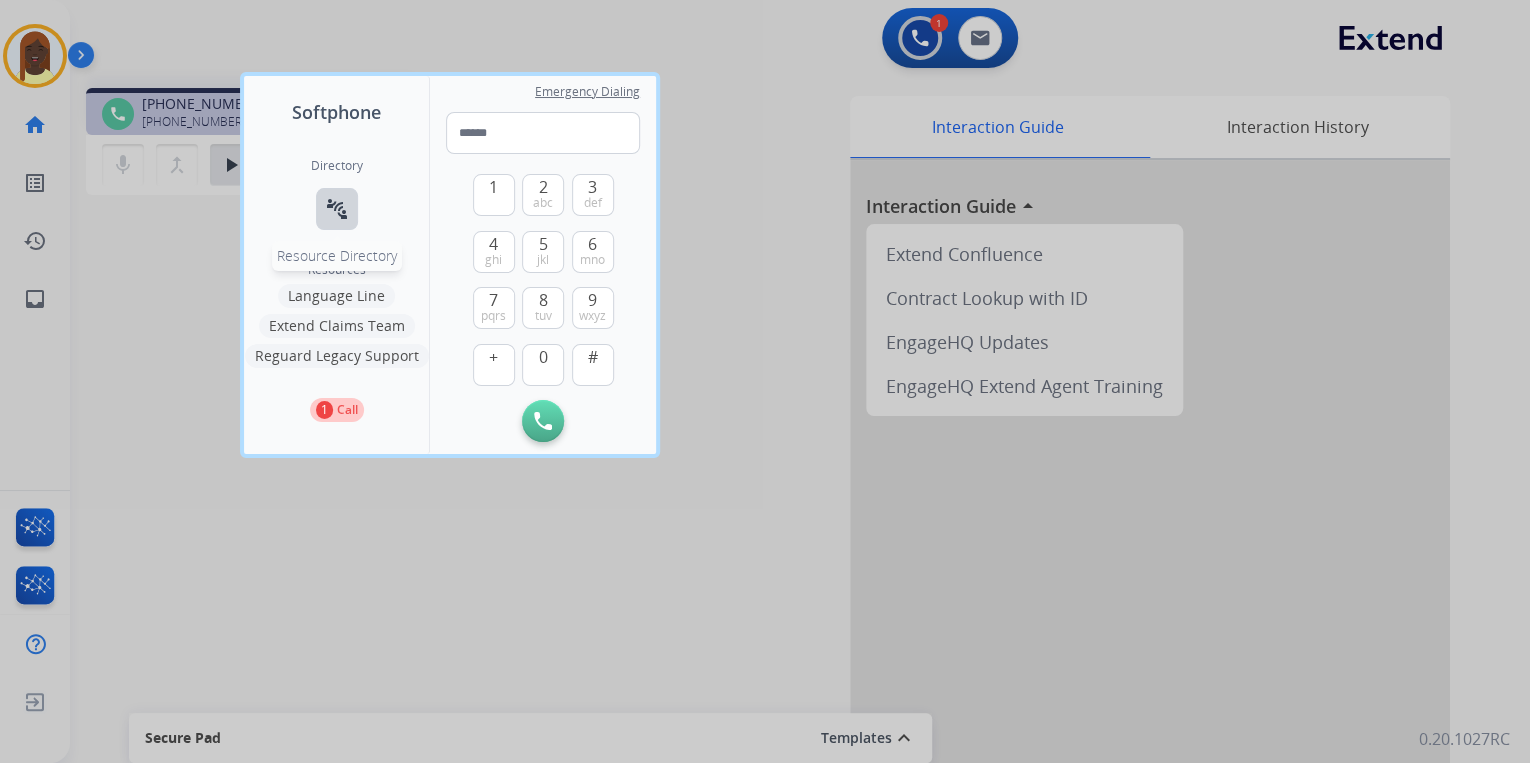 click on "connect_without_contact" at bounding box center [337, 209] 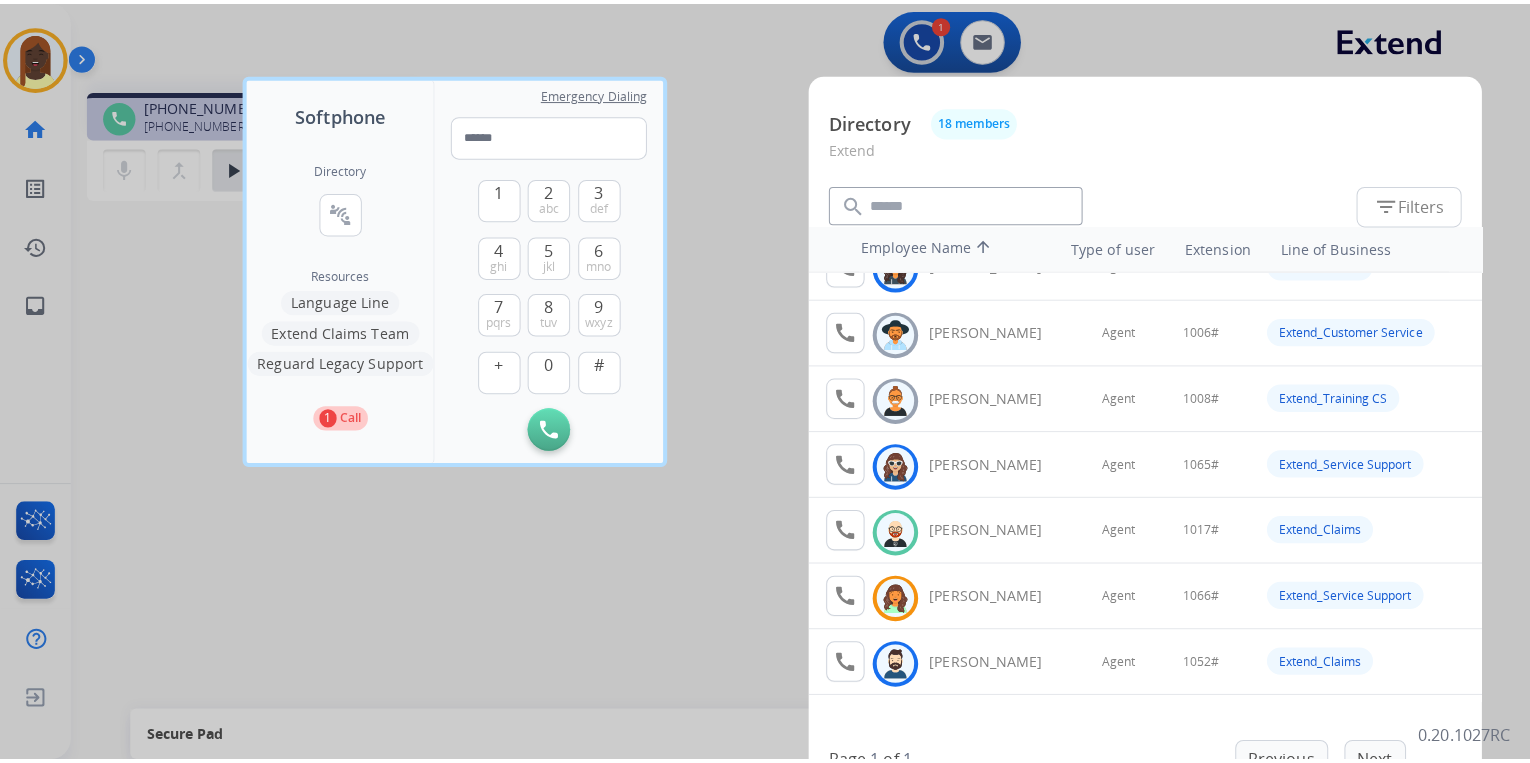 scroll, scrollTop: 0, scrollLeft: 0, axis: both 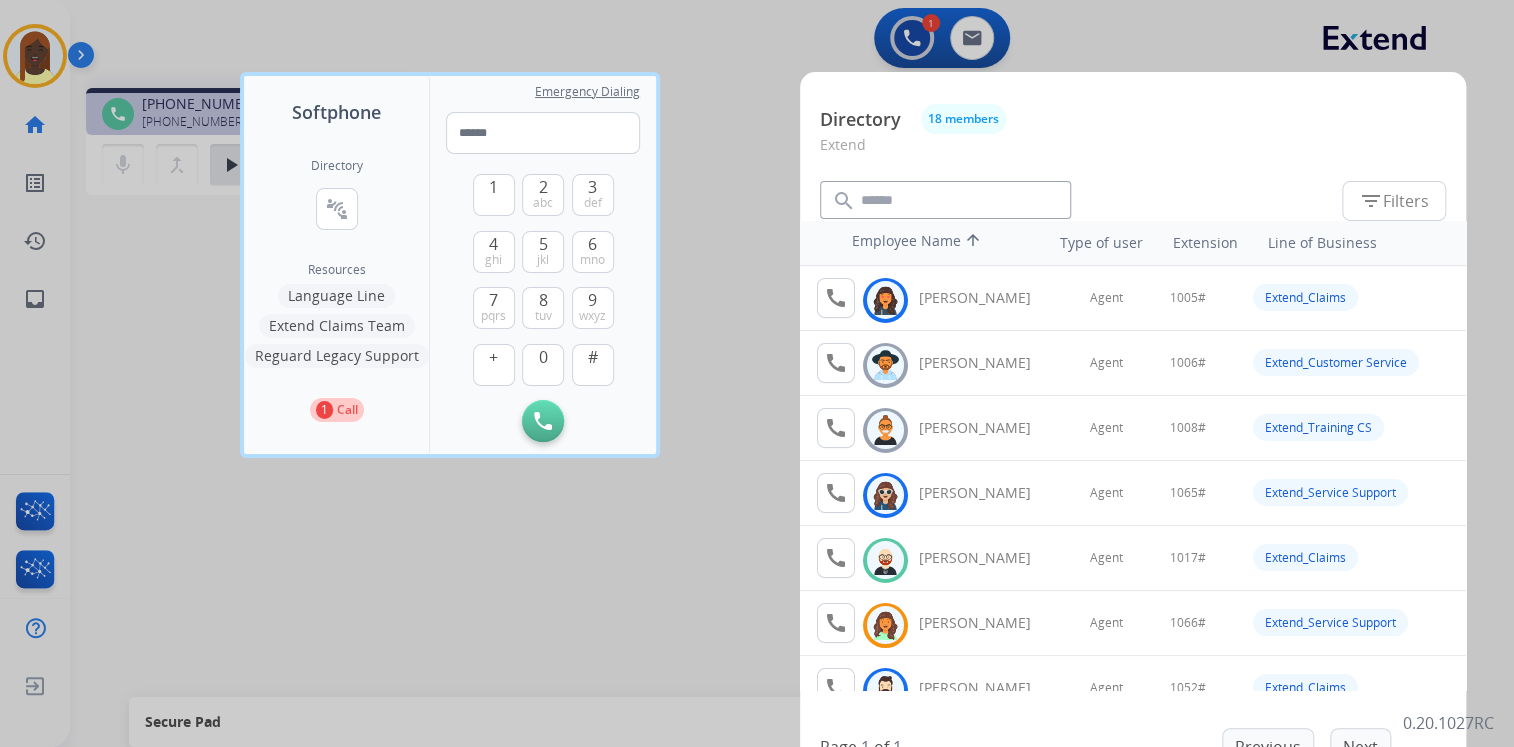 click at bounding box center [757, 373] 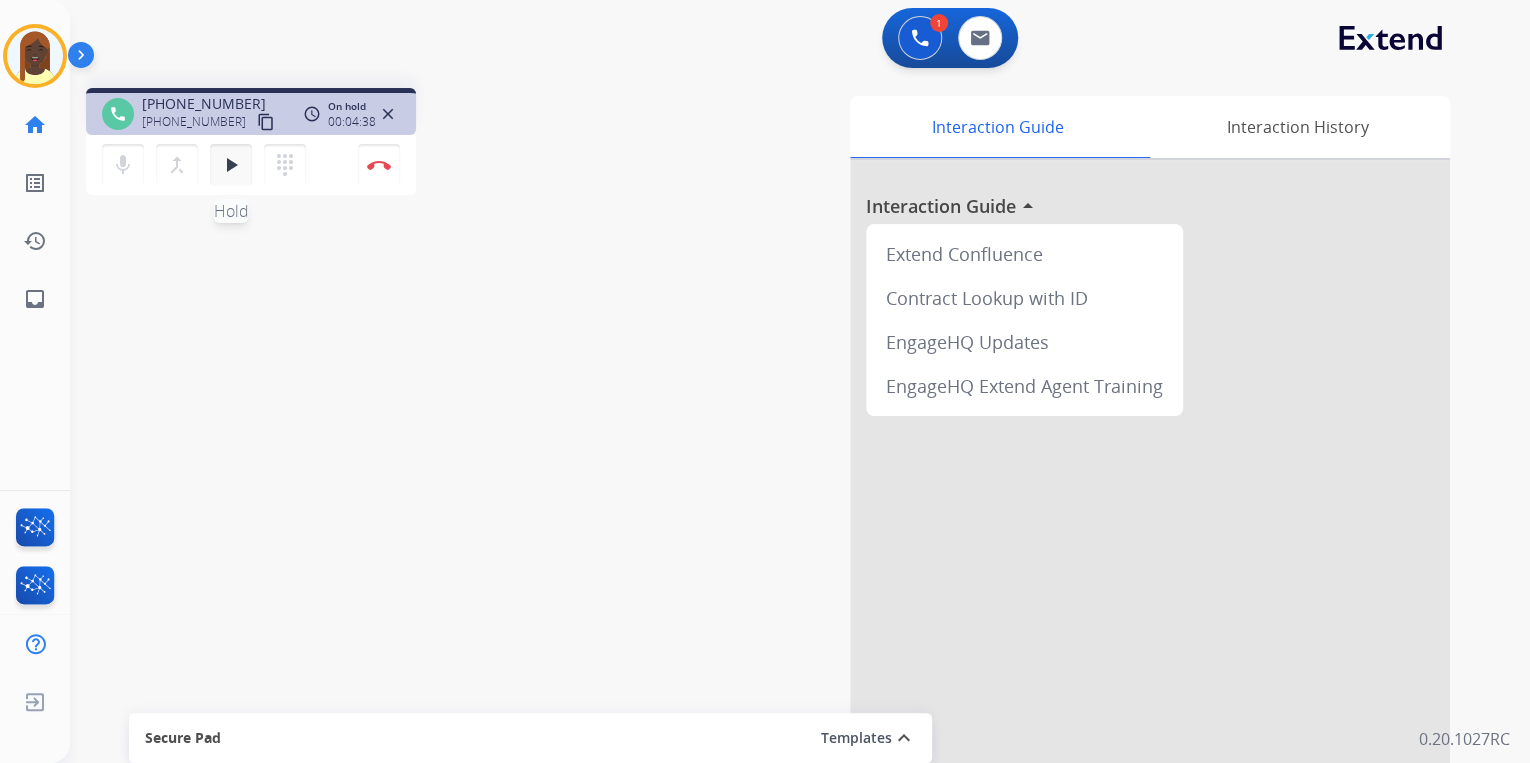 click on "play_arrow" at bounding box center [231, 165] 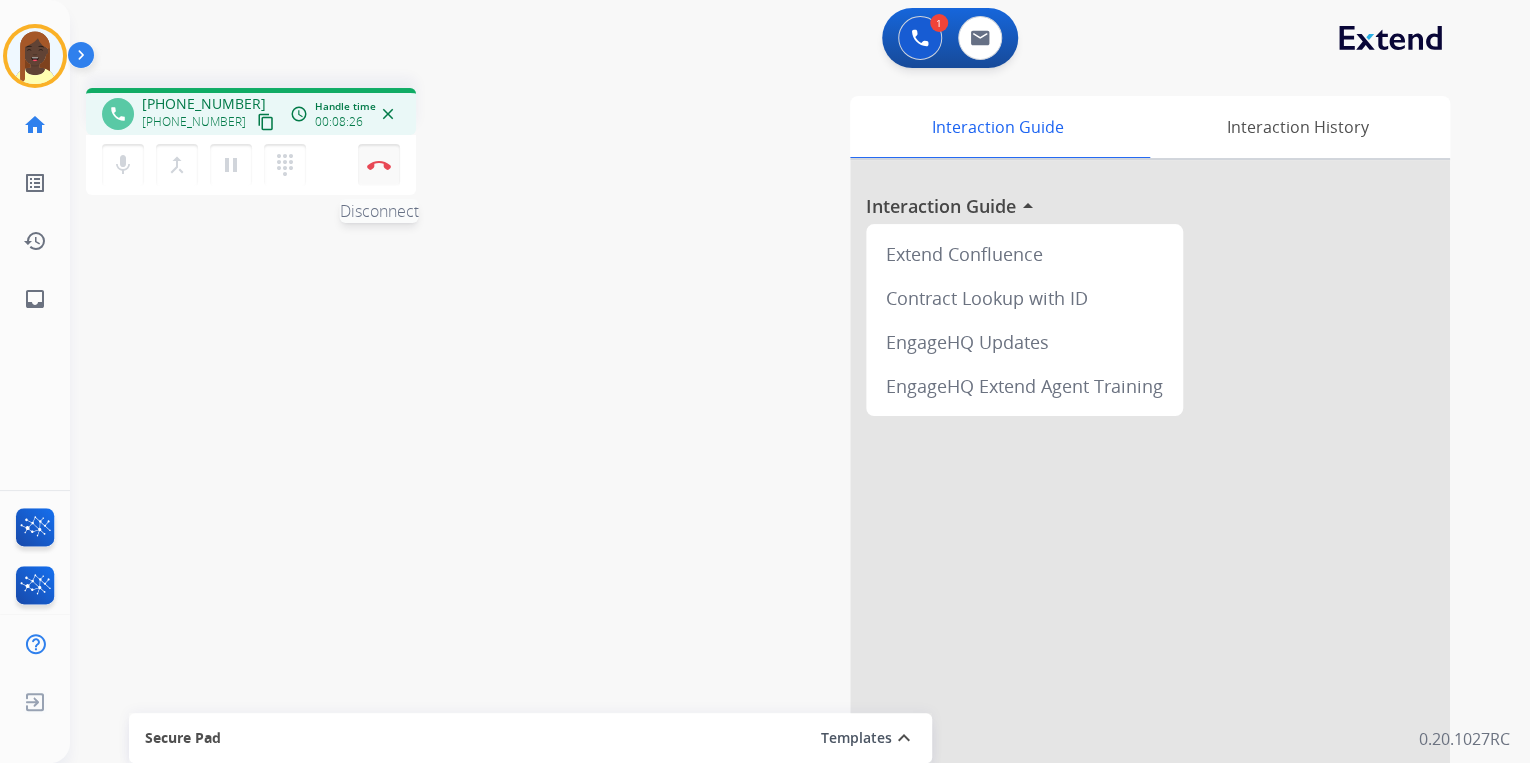 click on "Disconnect" at bounding box center [379, 165] 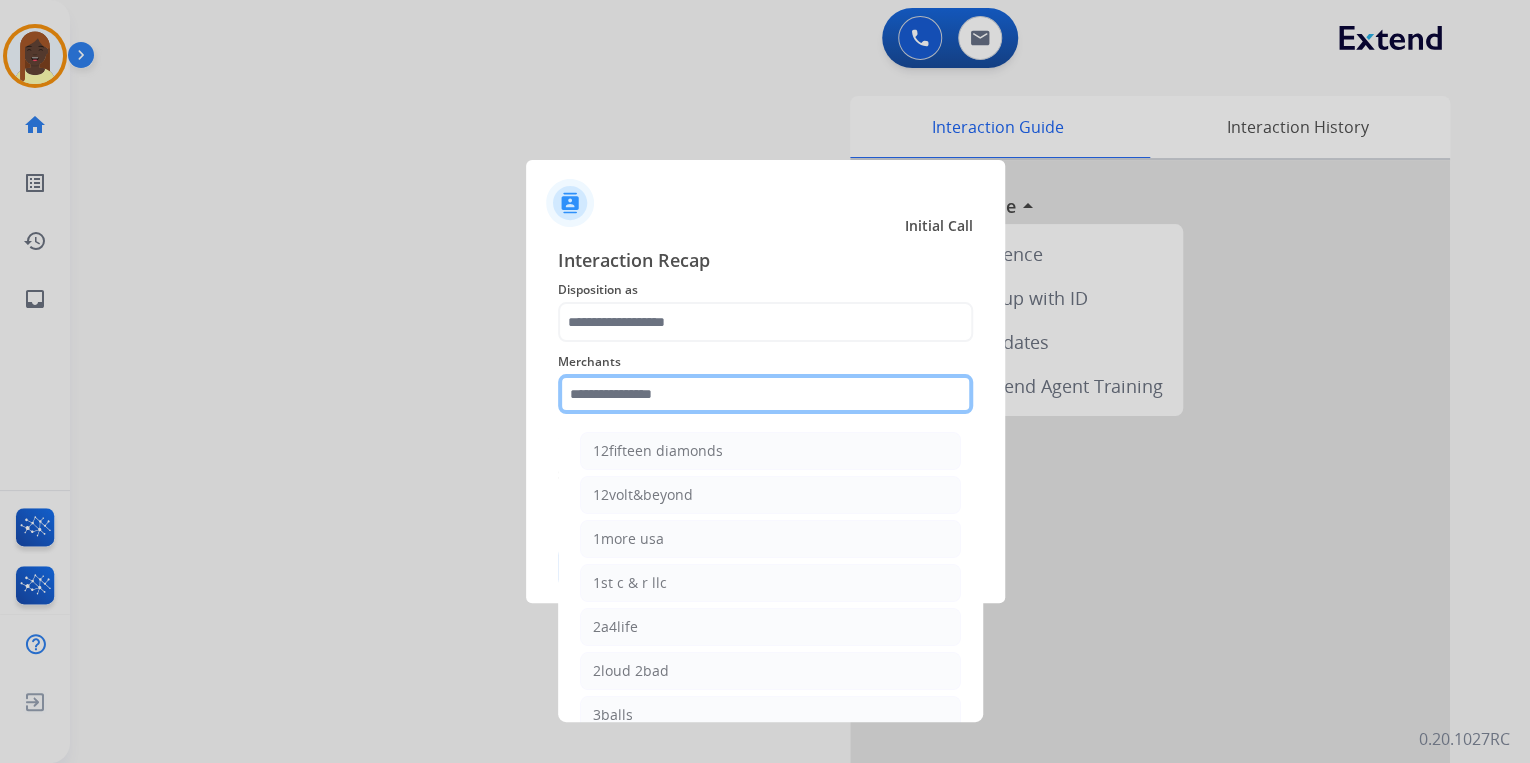 click 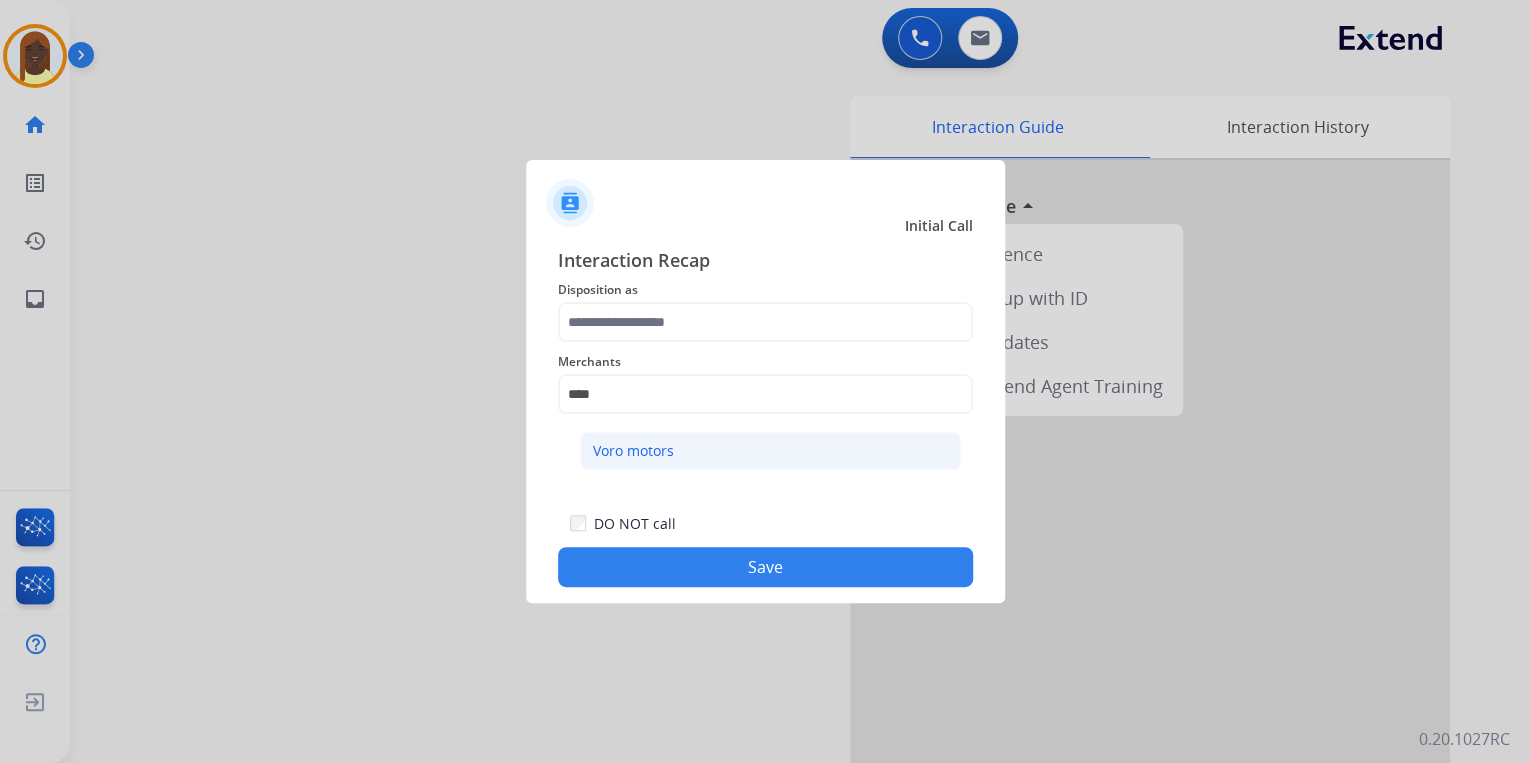 click on "Voro motors" 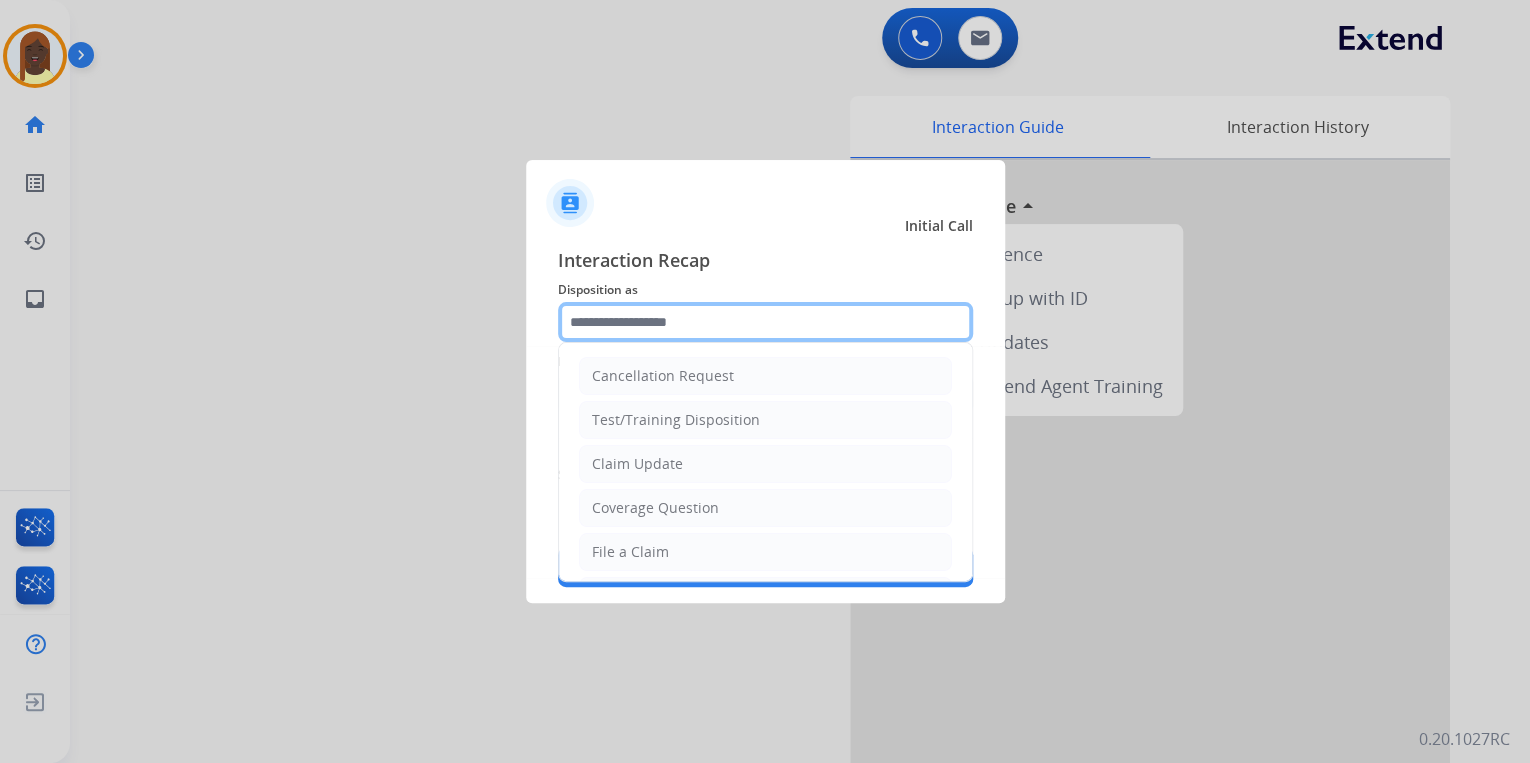 click 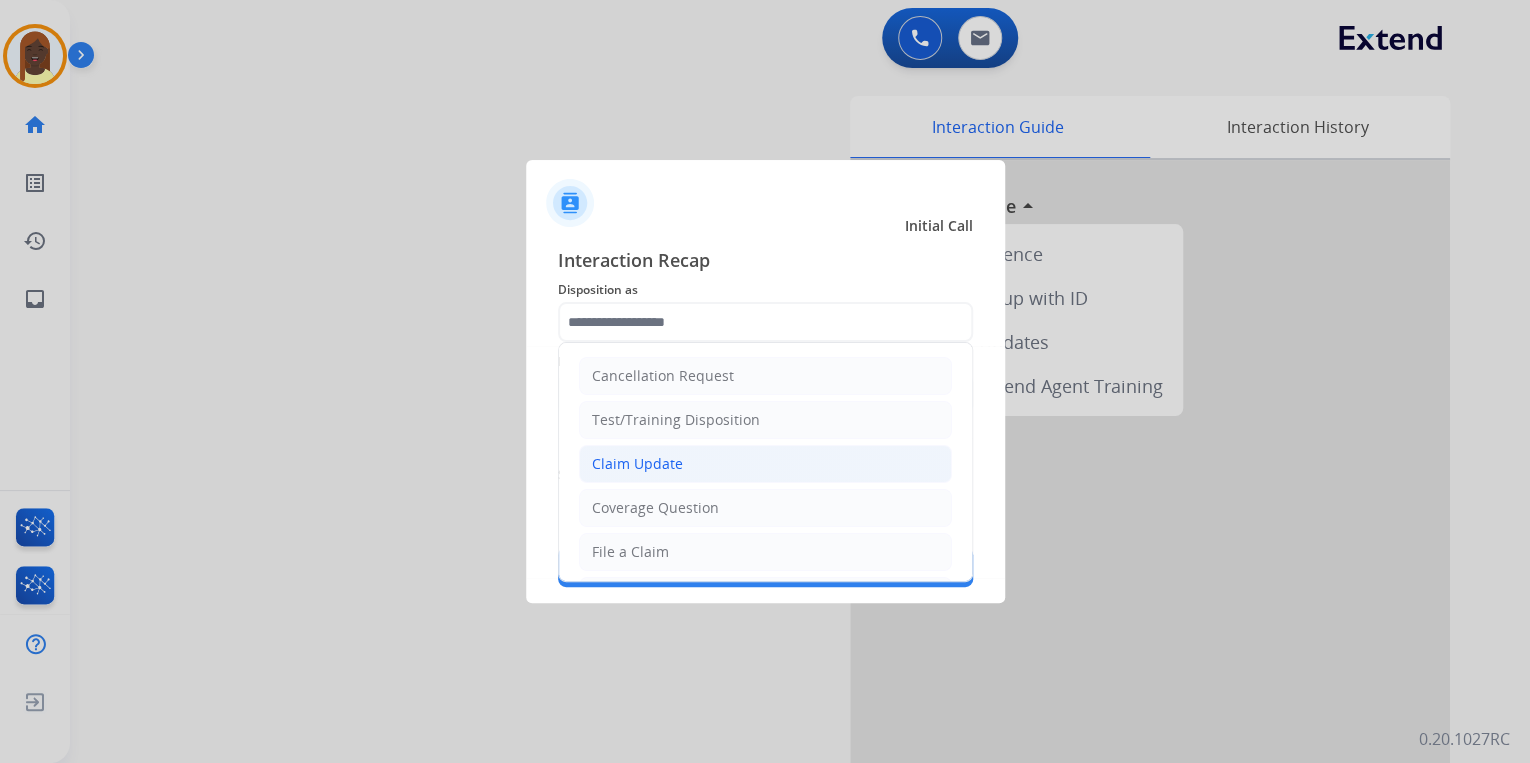 click on "Claim Update" 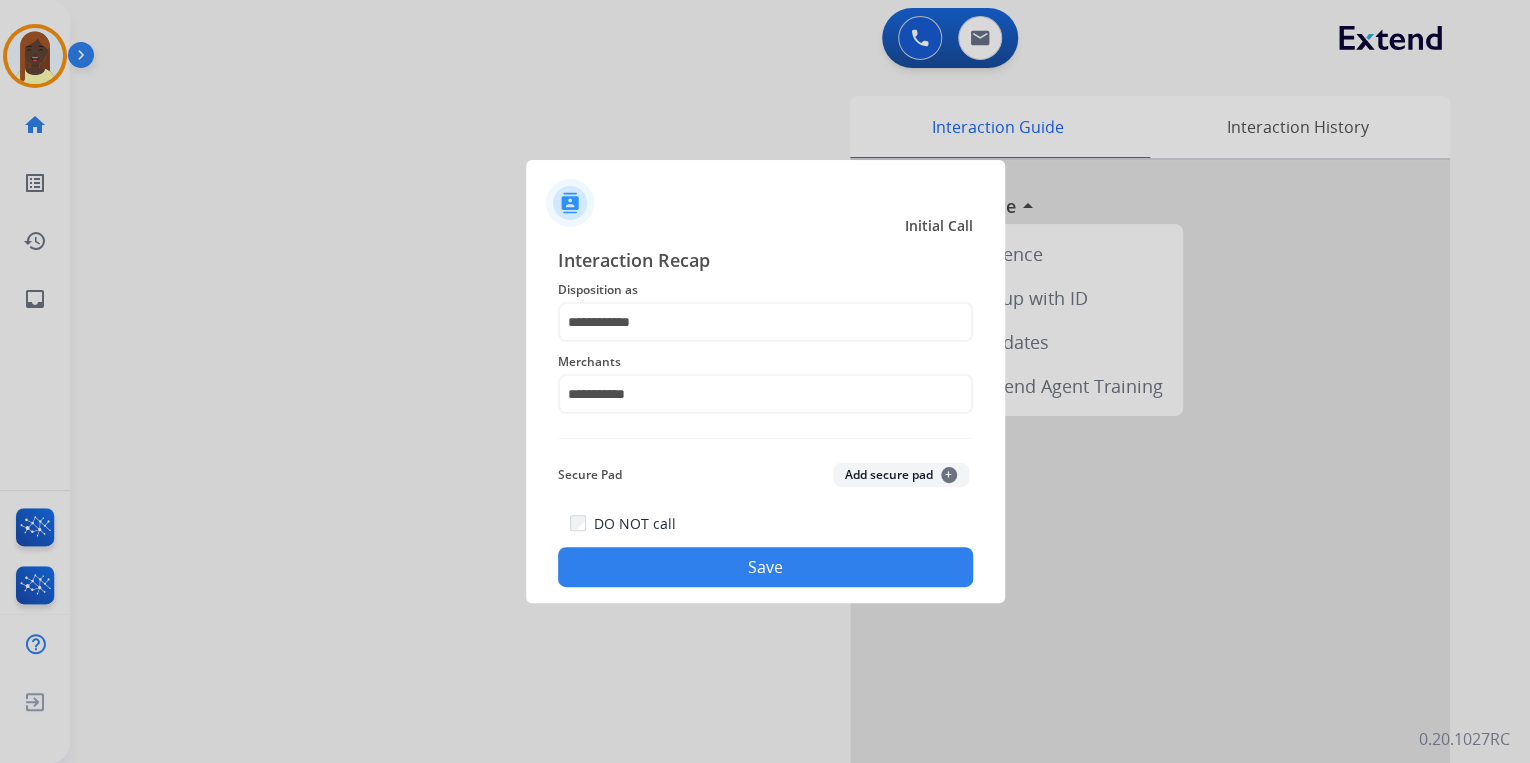 click on "Save" 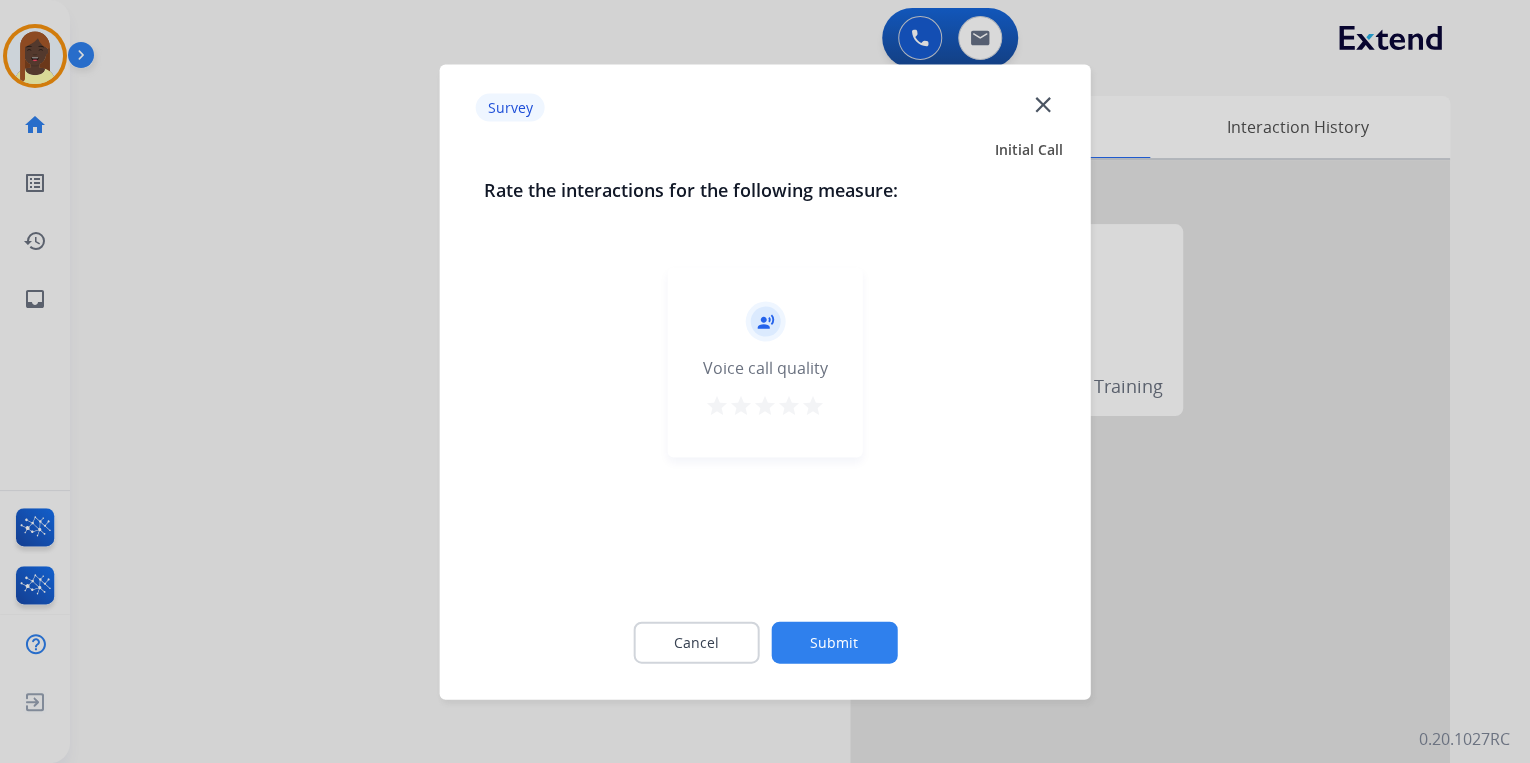 drag, startPoint x: 809, startPoint y: 408, endPoint x: 842, endPoint y: 614, distance: 208.62646 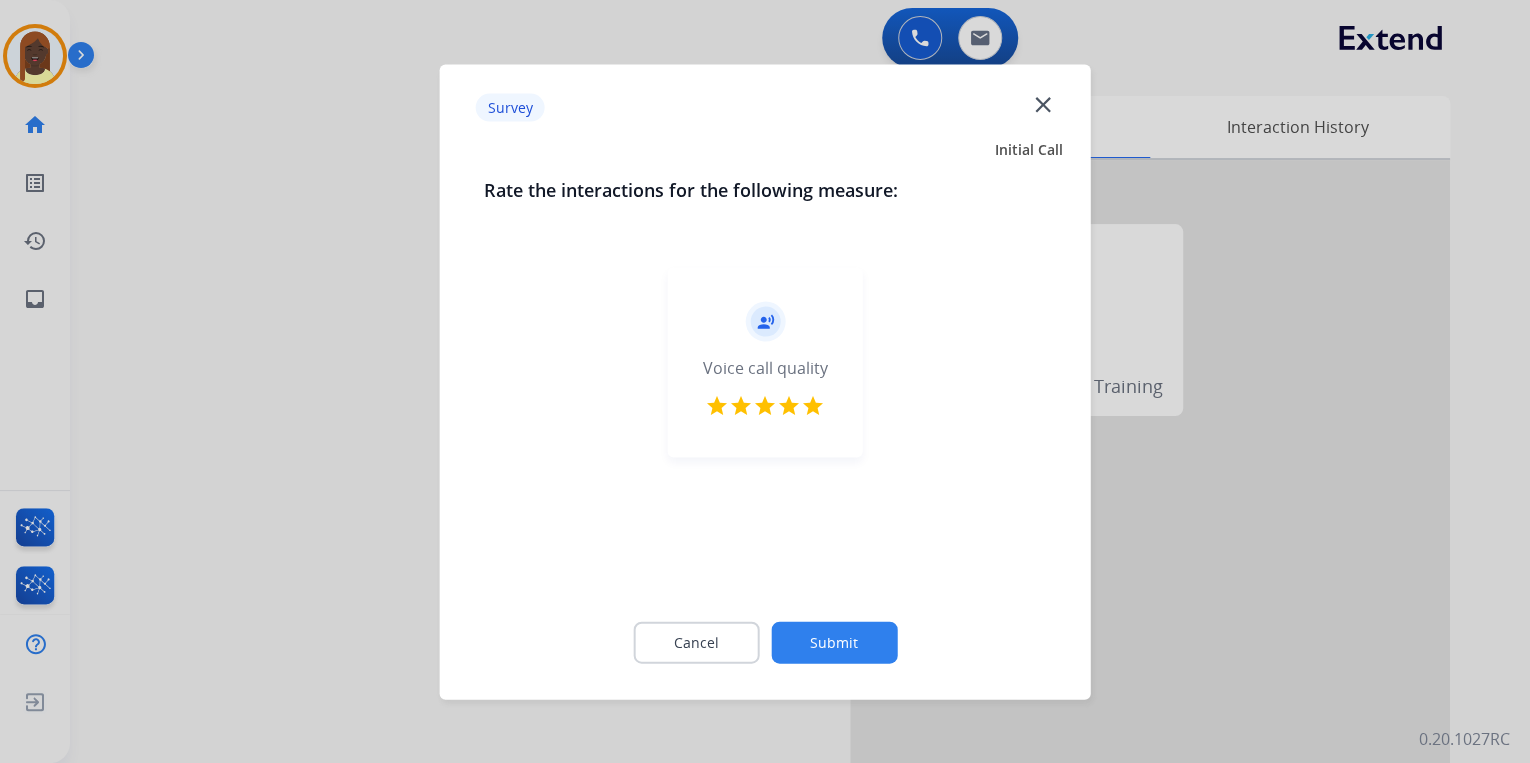 click on "Submit" 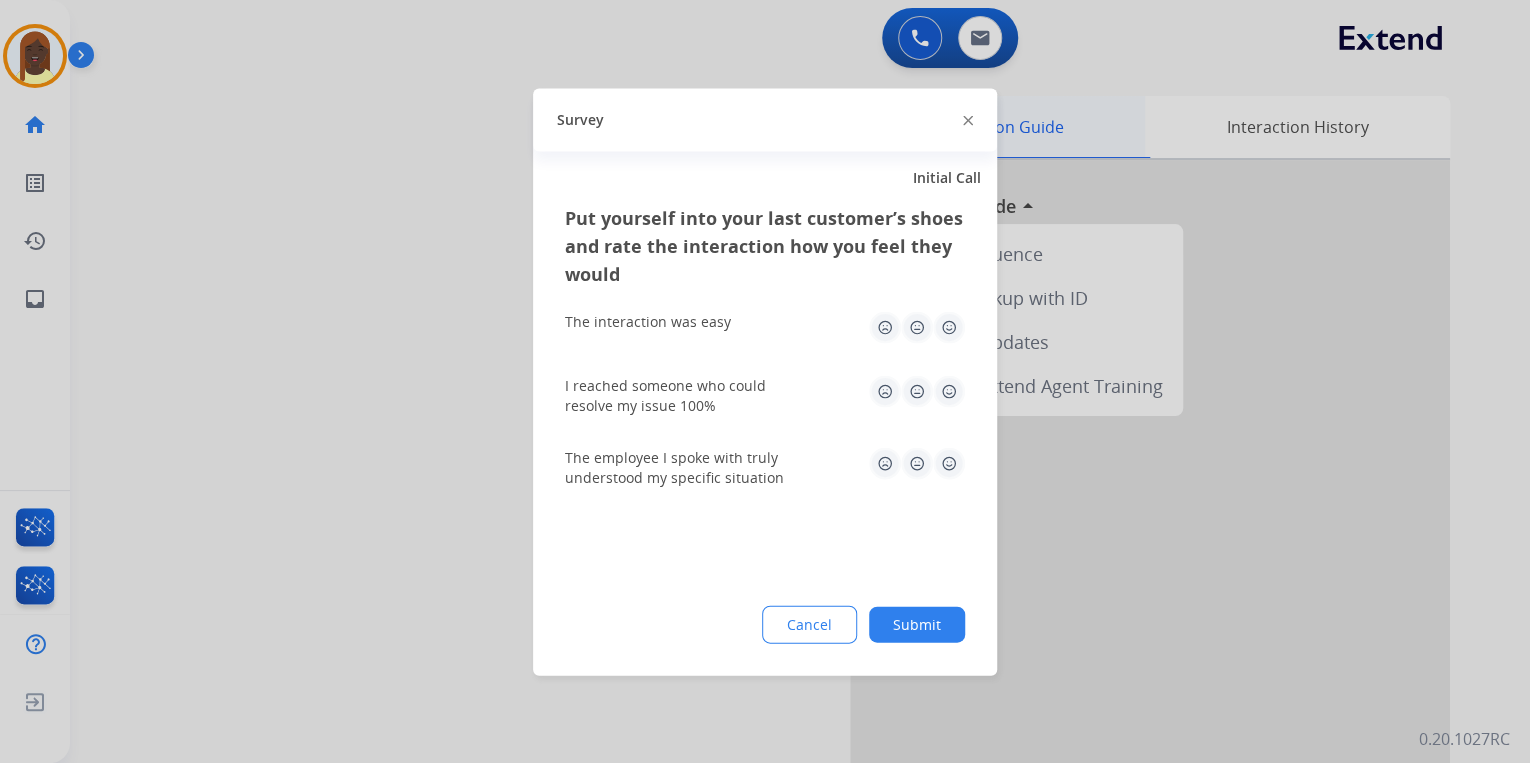 click 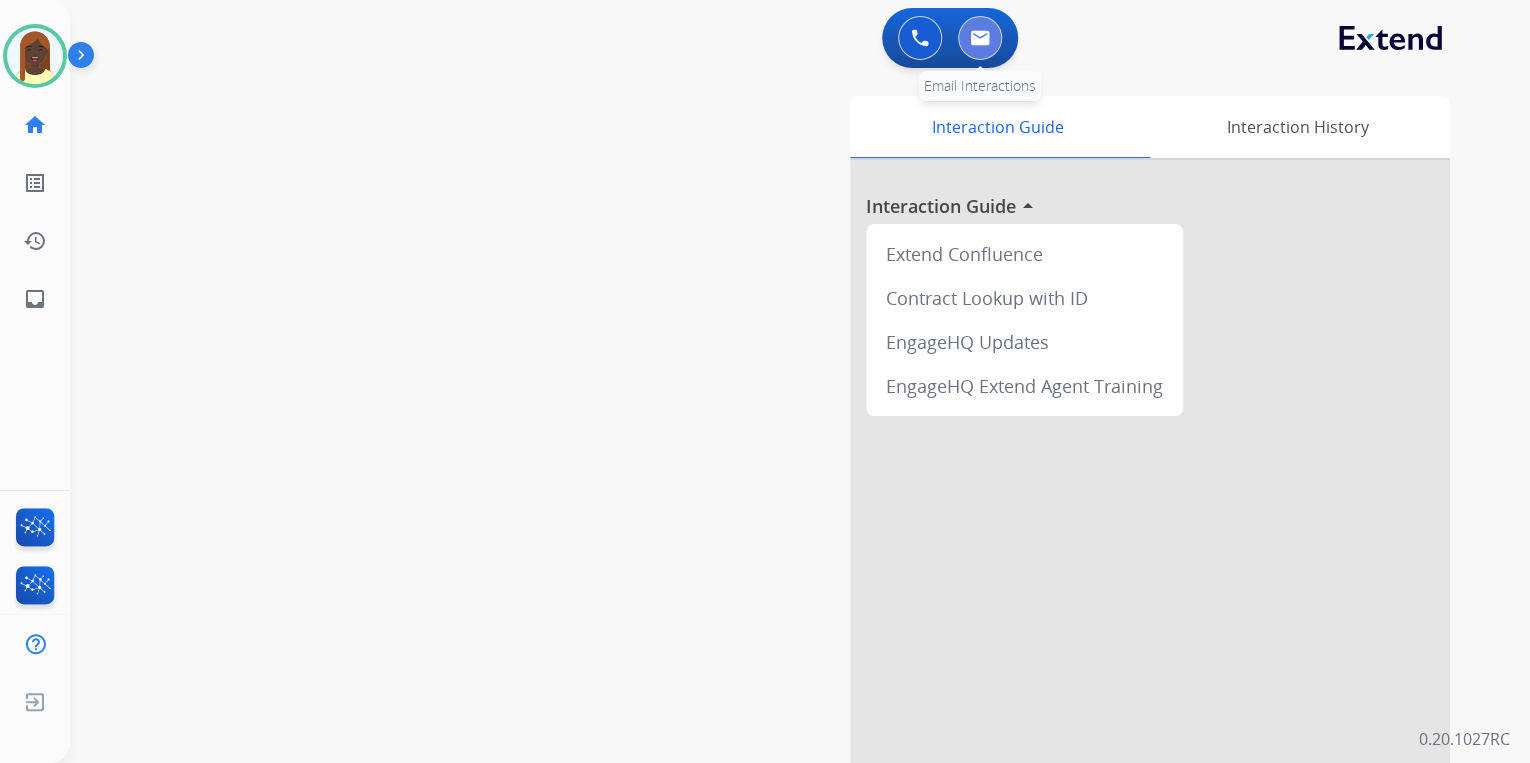 click at bounding box center (980, 38) 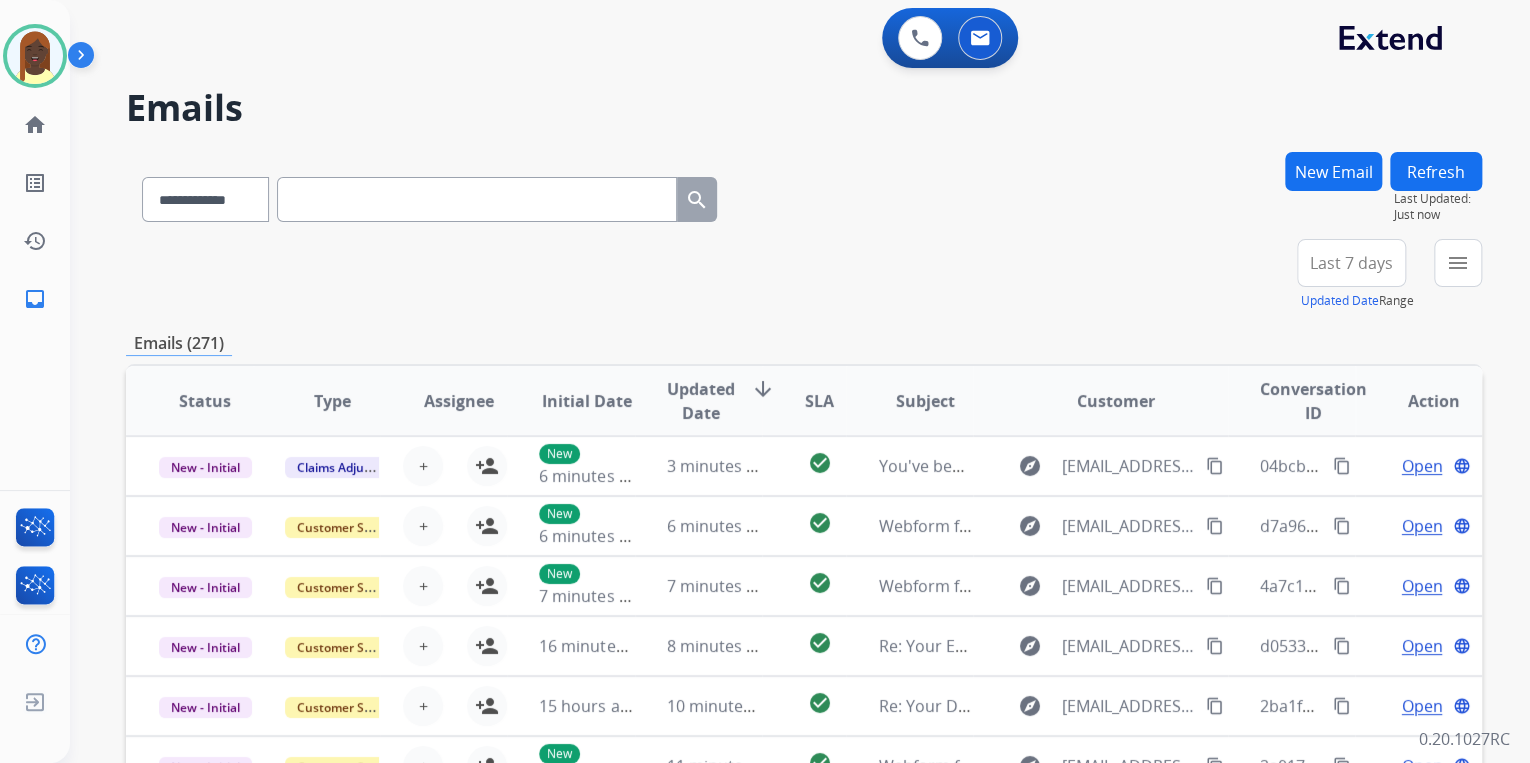 click on "**********" at bounding box center (804, 275) 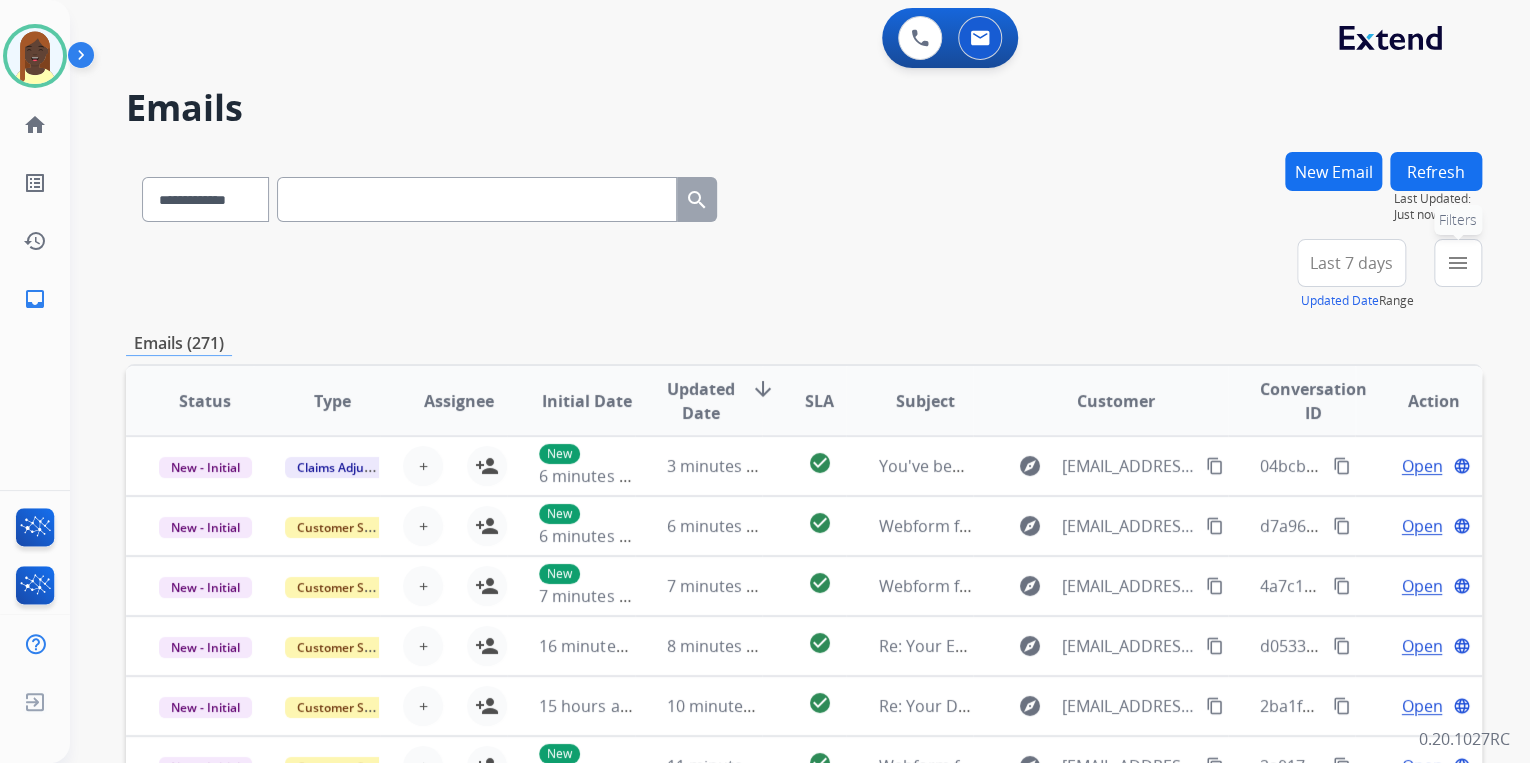 click on "menu" at bounding box center [1458, 263] 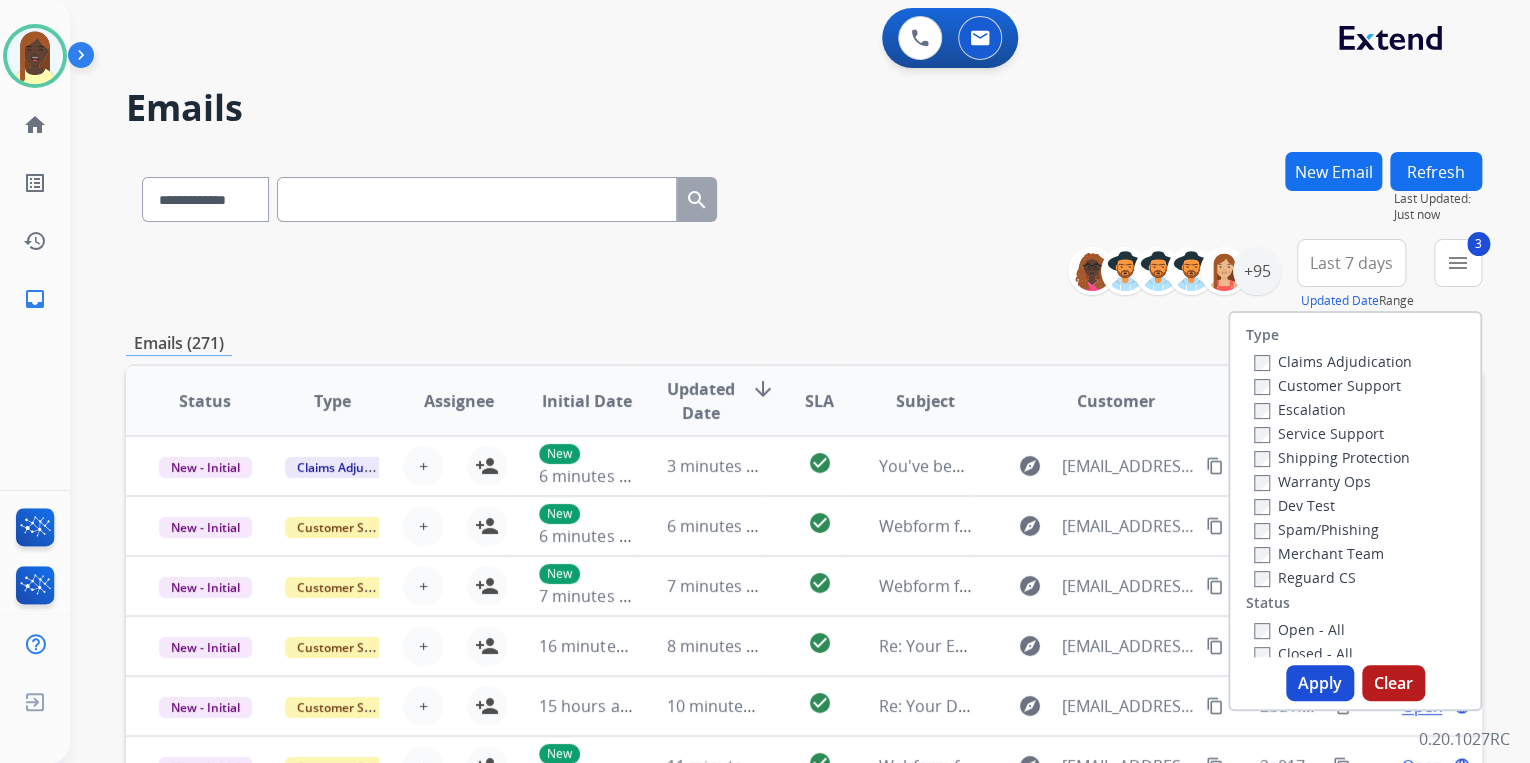 click on "Apply" at bounding box center (1320, 683) 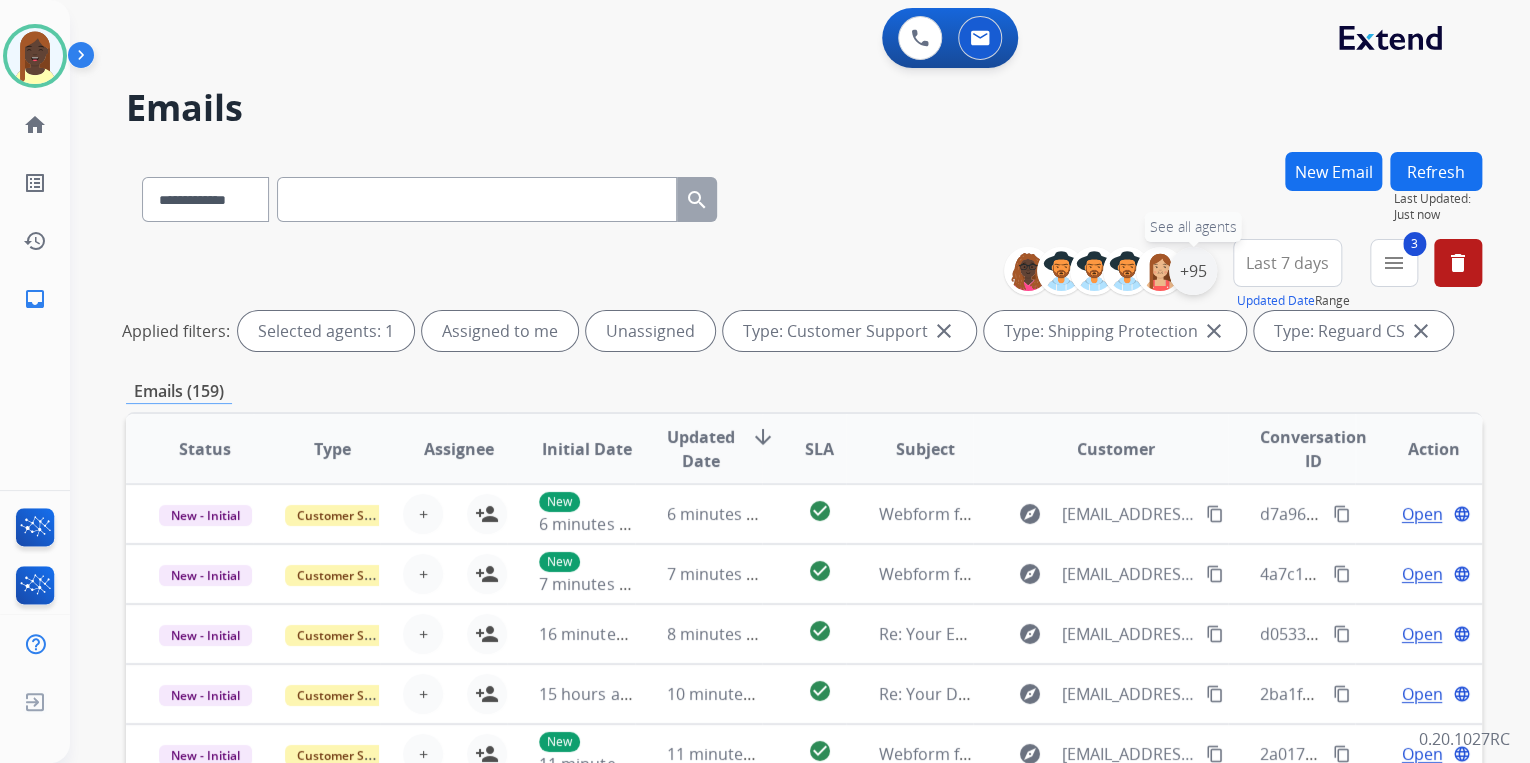 click on "+95" at bounding box center (1193, 271) 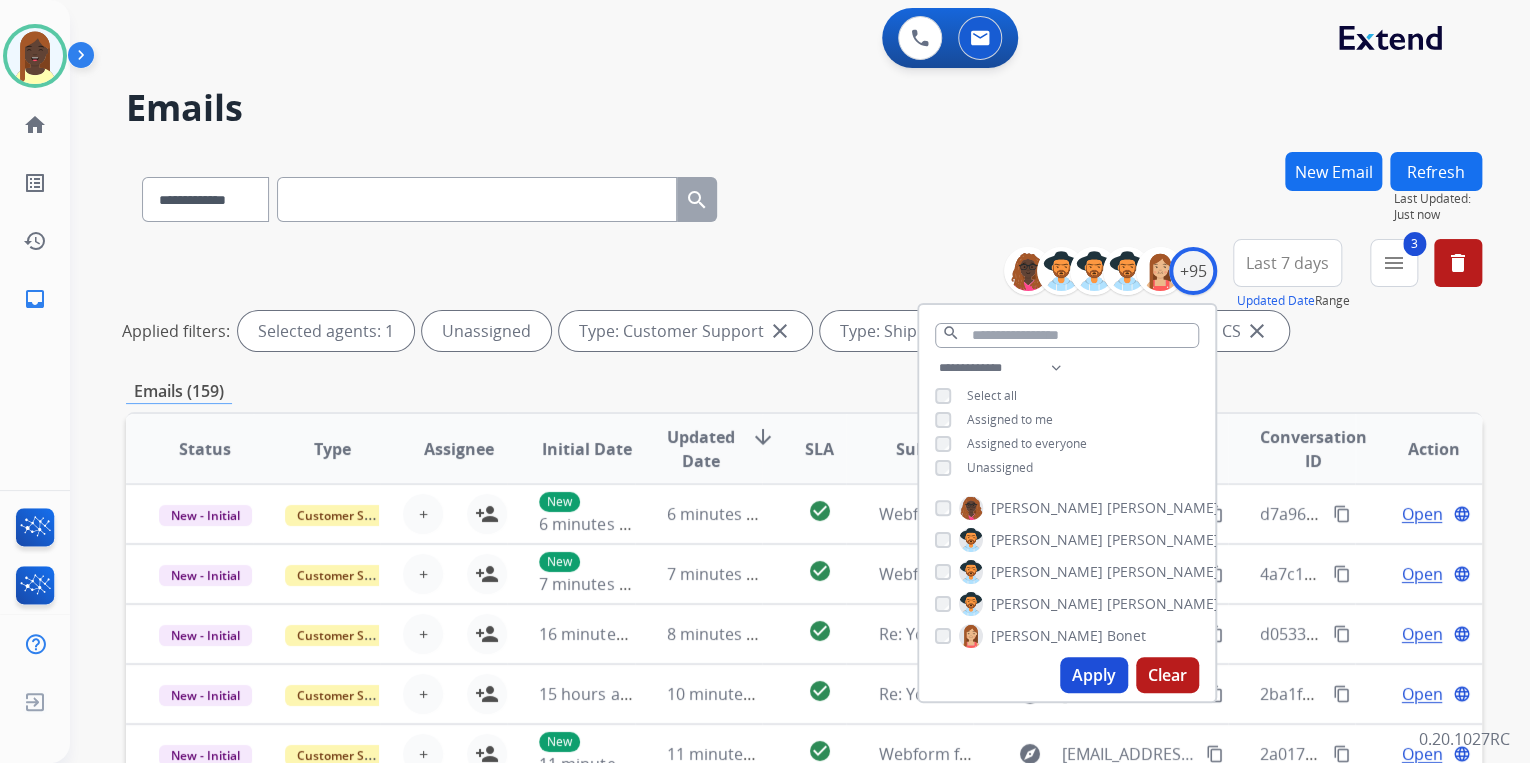 drag, startPoint x: 1098, startPoint y: 680, endPoint x: 1098, endPoint y: 669, distance: 11 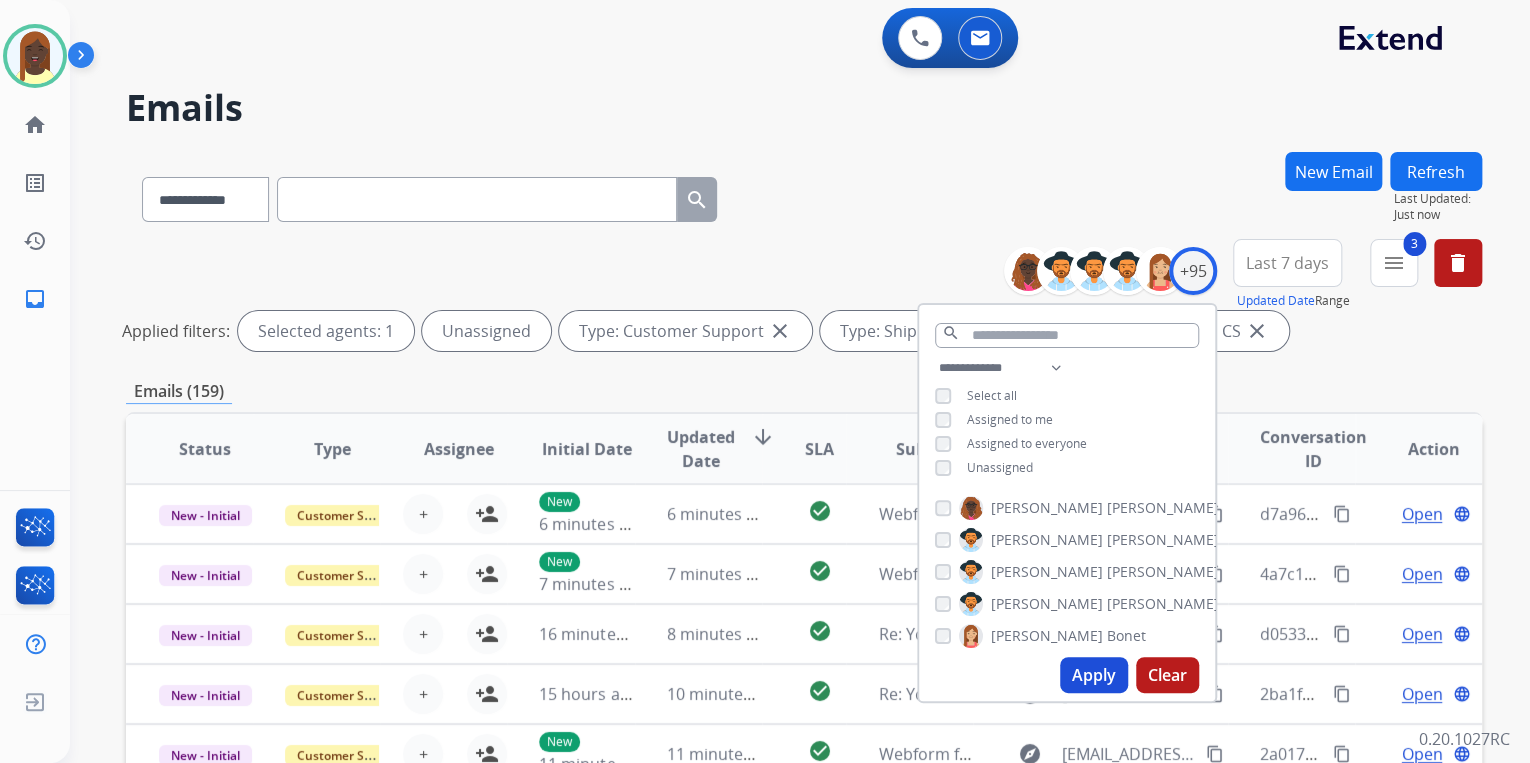 click on "Apply" at bounding box center (1094, 675) 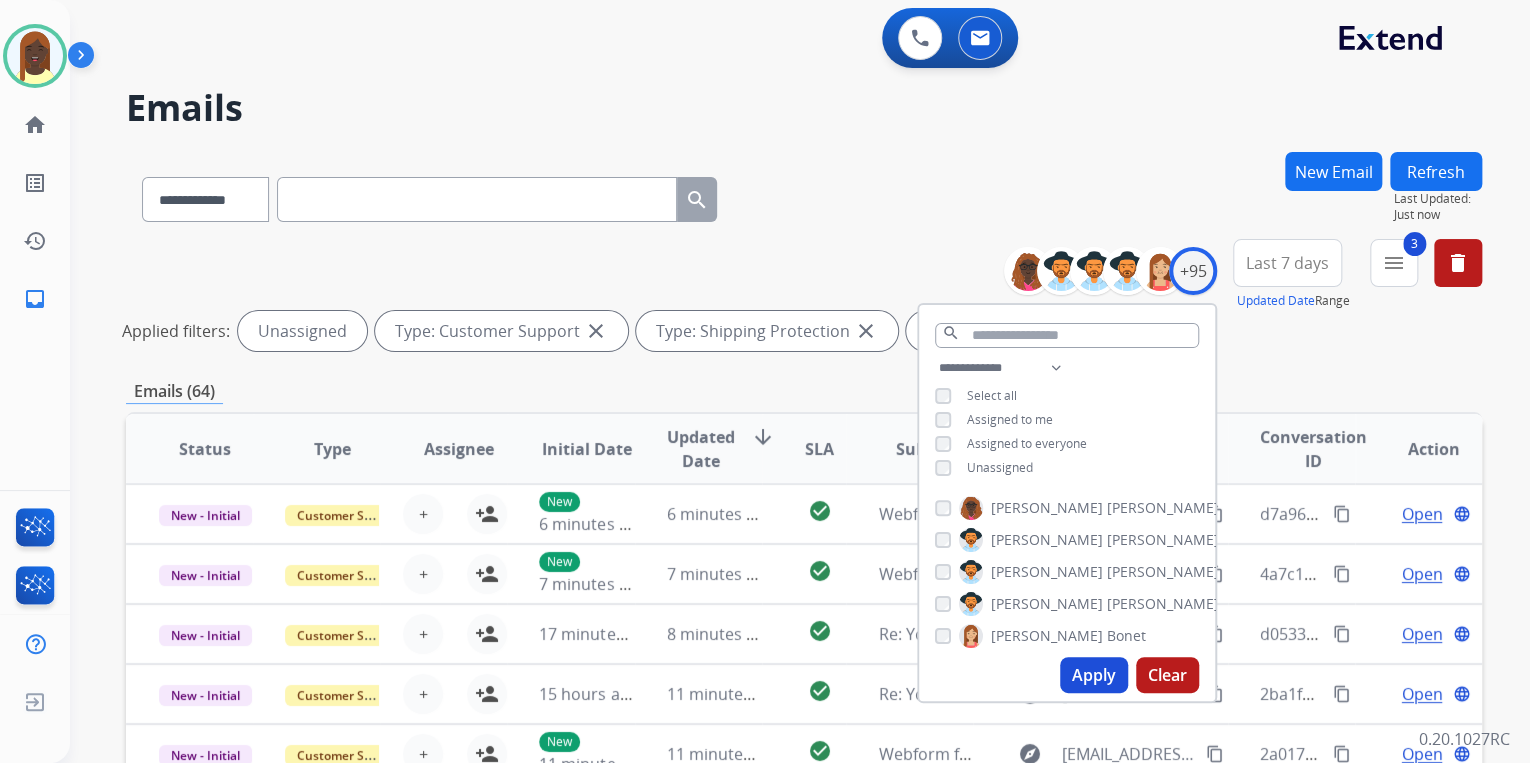 click on "**********" at bounding box center (804, 299) 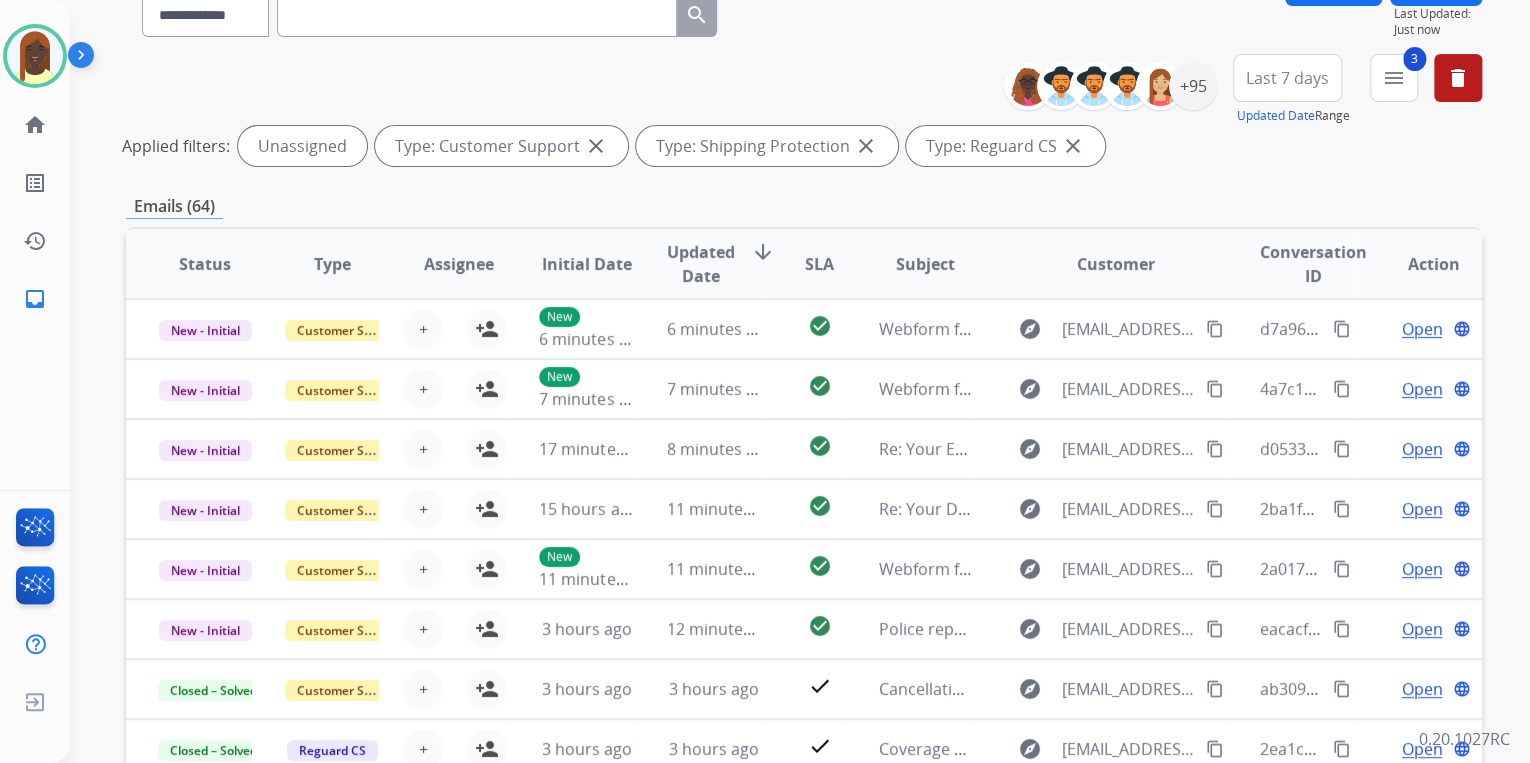 scroll, scrollTop: 240, scrollLeft: 0, axis: vertical 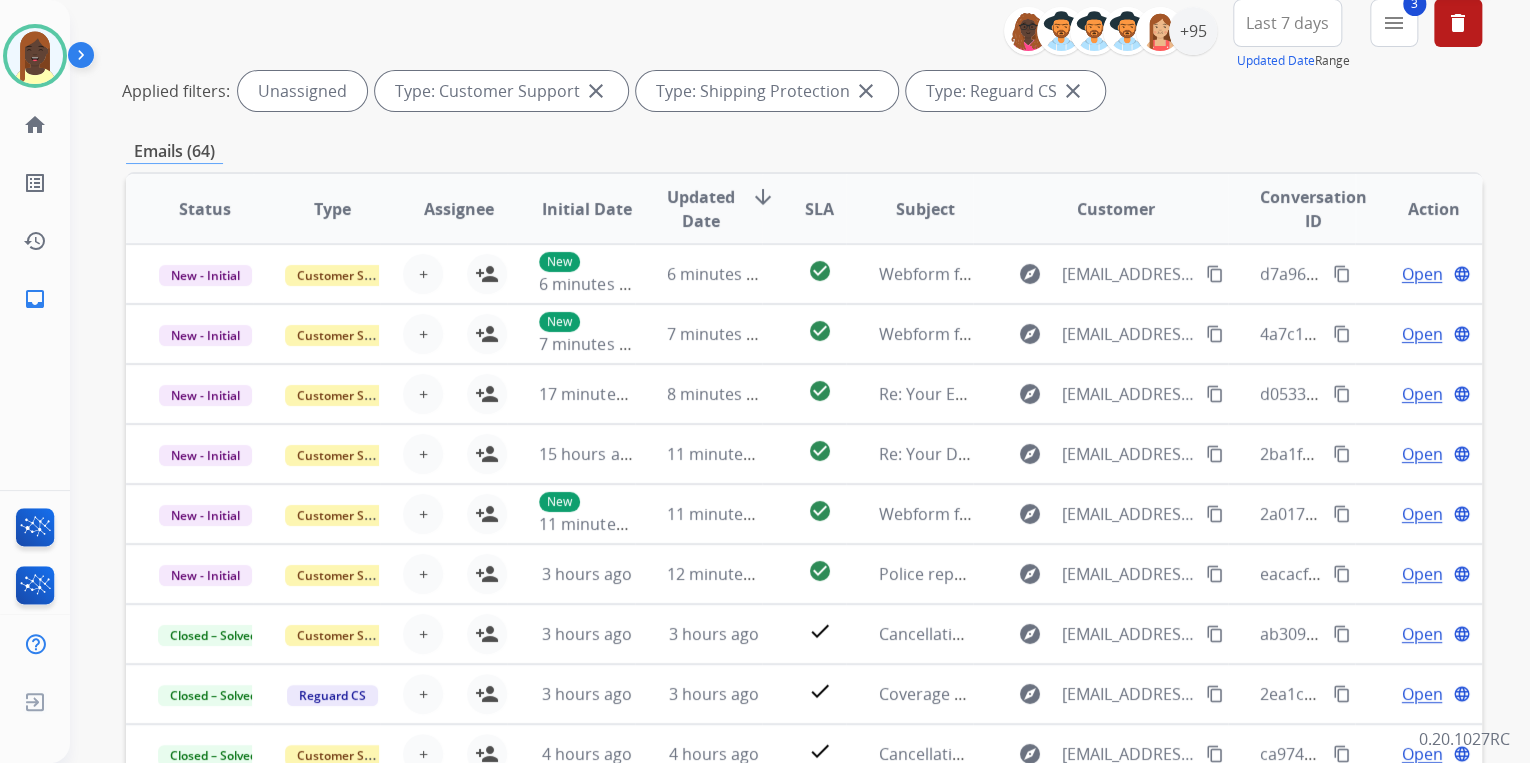 drag, startPoint x: 1461, startPoint y: 31, endPoint x: 1343, endPoint y: 141, distance: 161.31956 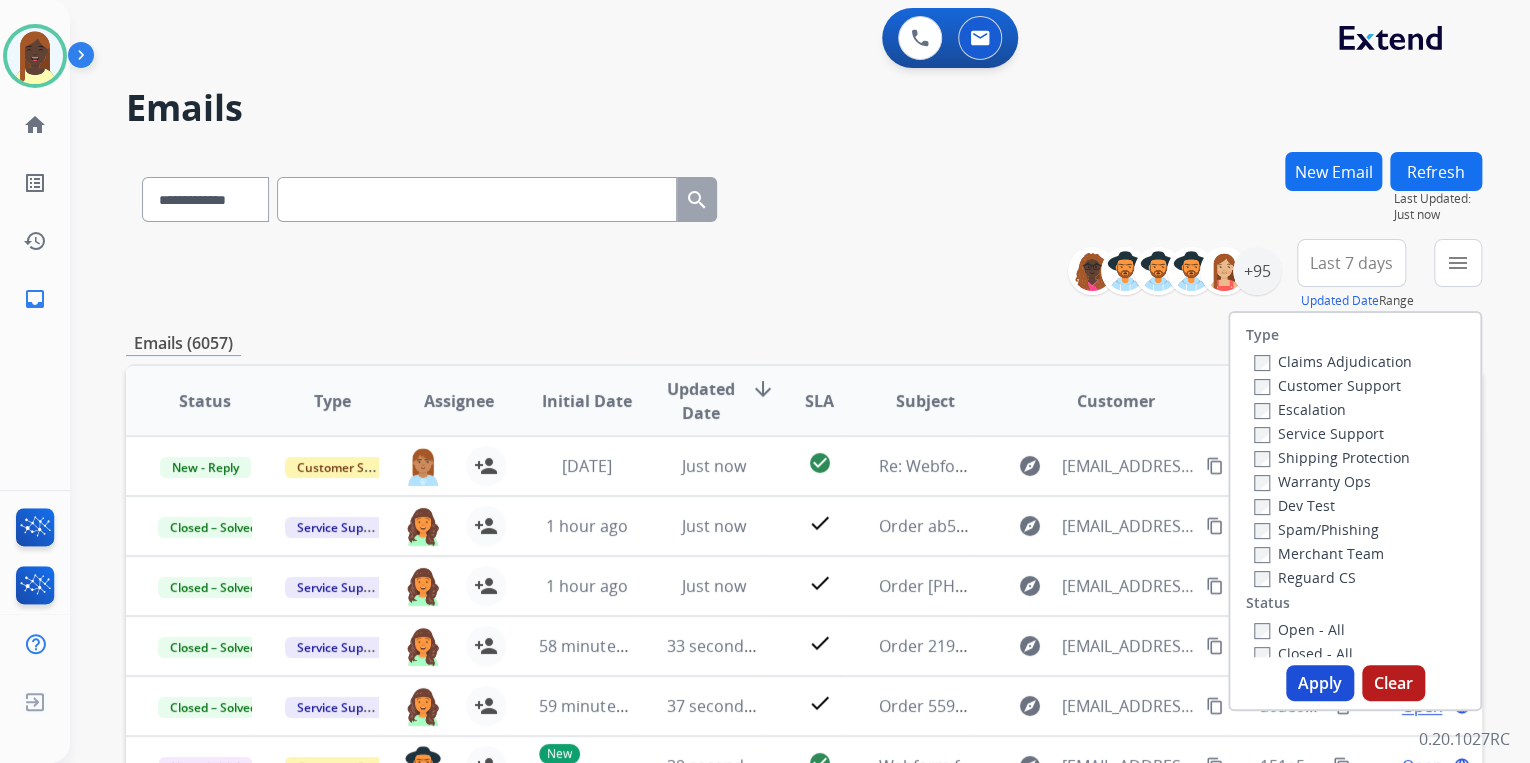 click on "**********" at bounding box center [804, 275] 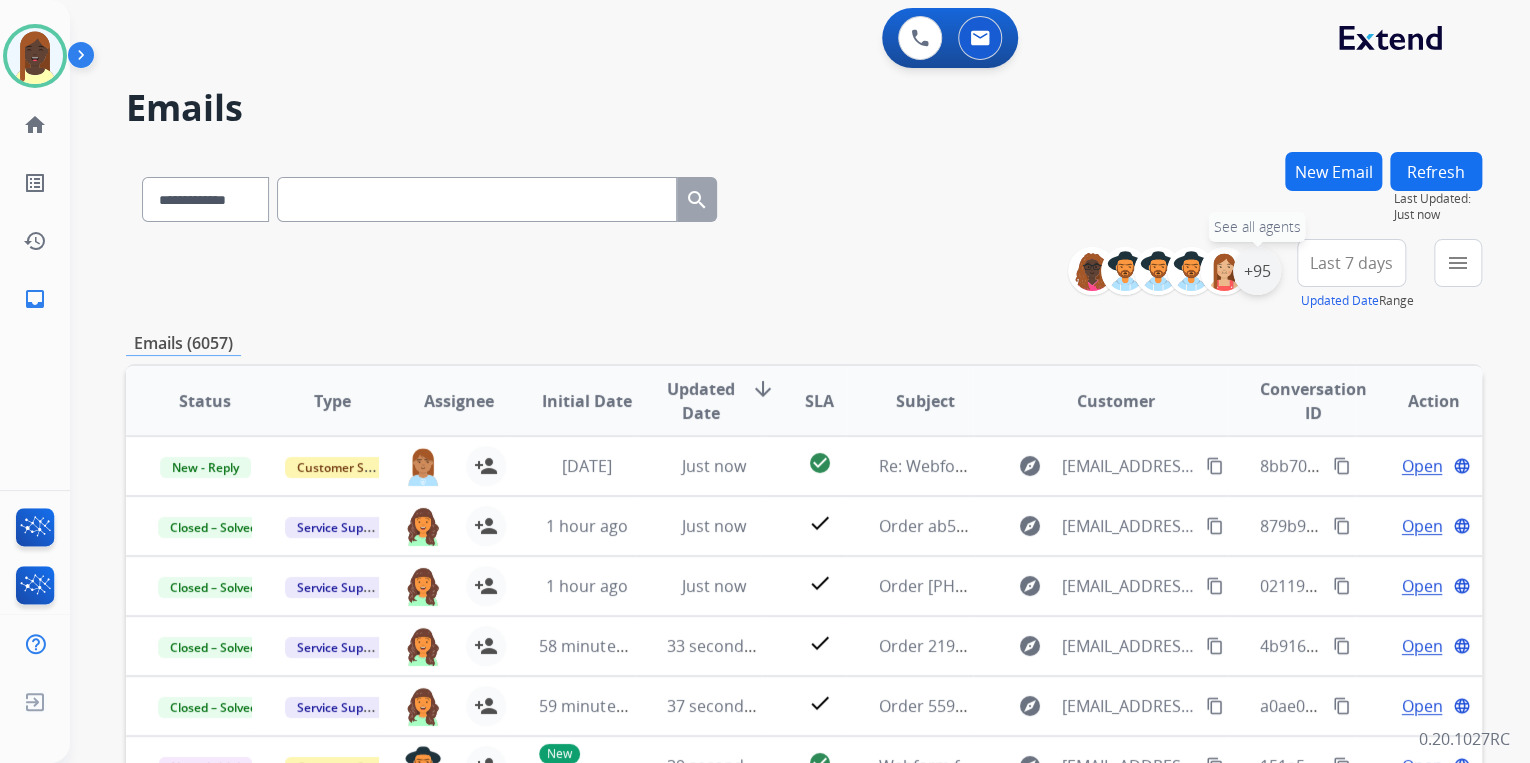 click on "+95" at bounding box center (1257, 271) 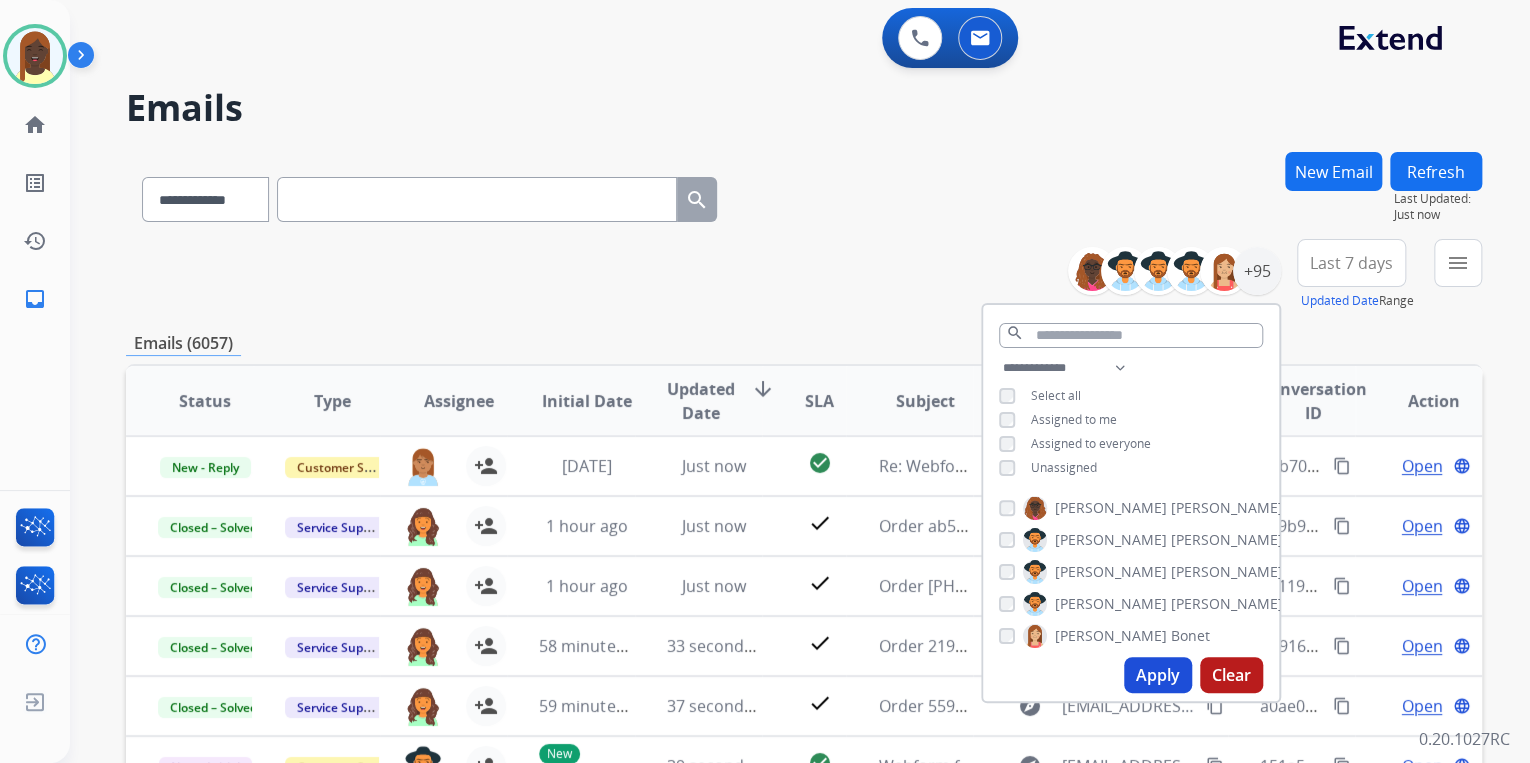 drag, startPoint x: 1141, startPoint y: 672, endPoint x: 1051, endPoint y: 570, distance: 136.0294 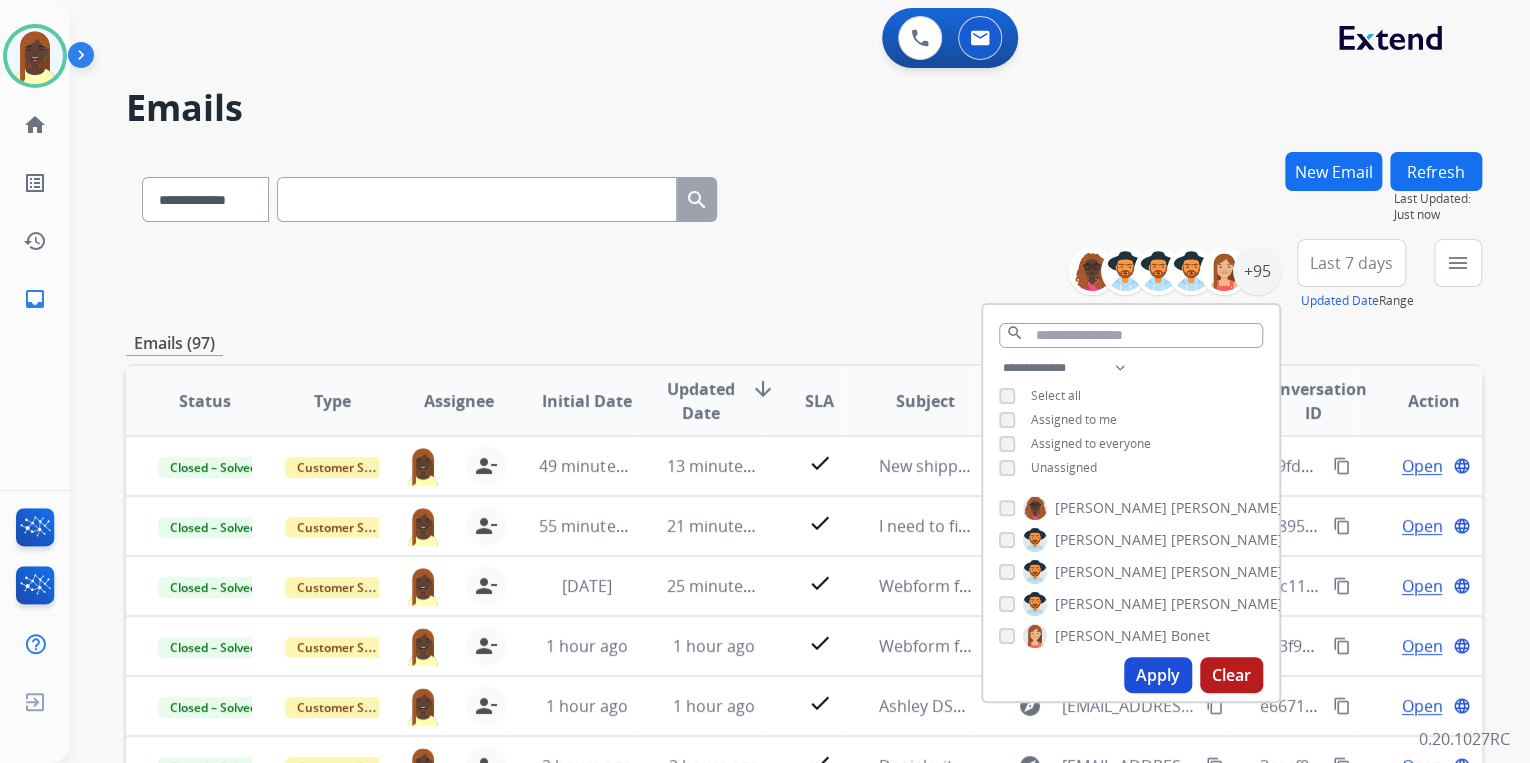 click on "**********" at bounding box center (804, 275) 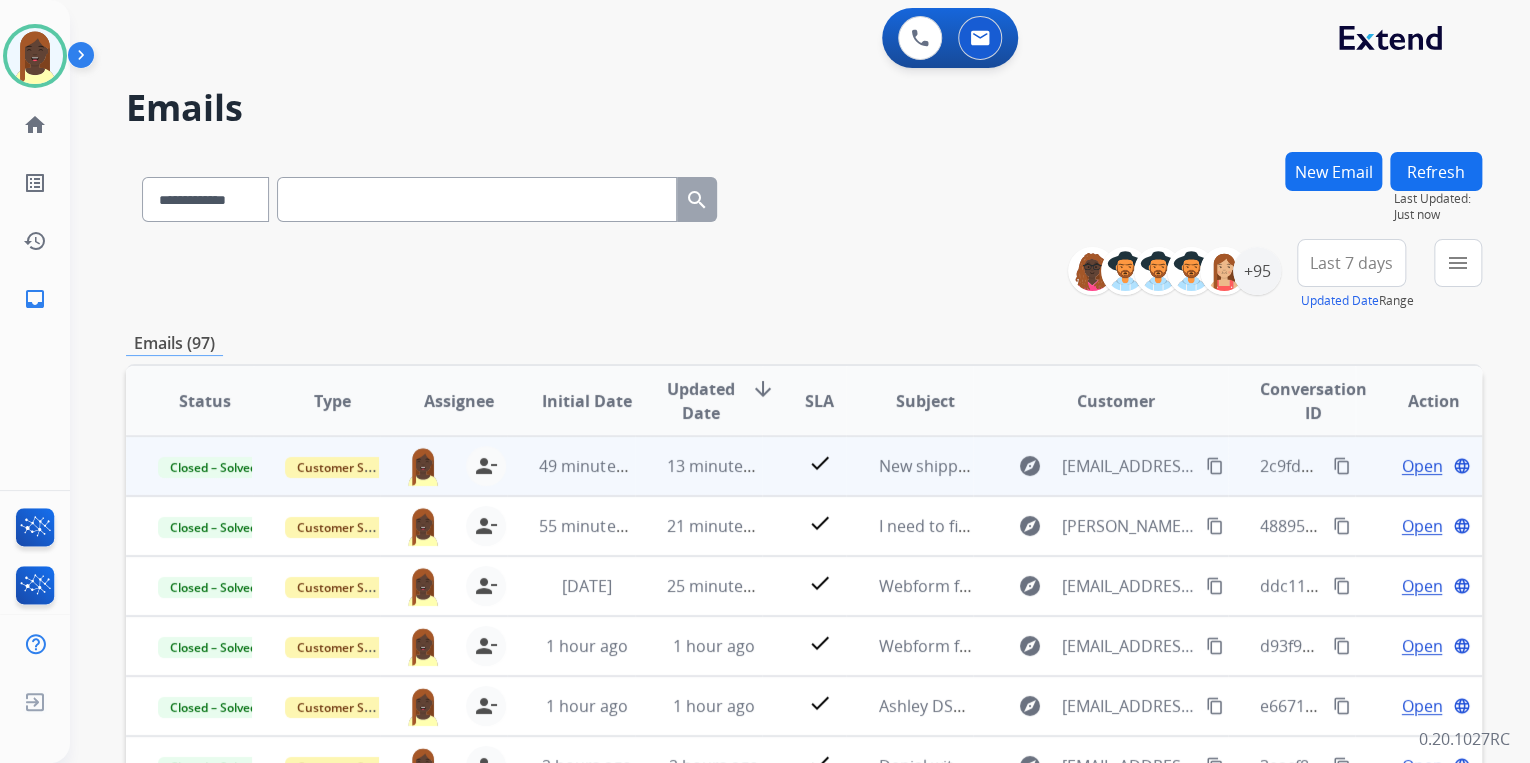 scroll, scrollTop: 1, scrollLeft: 0, axis: vertical 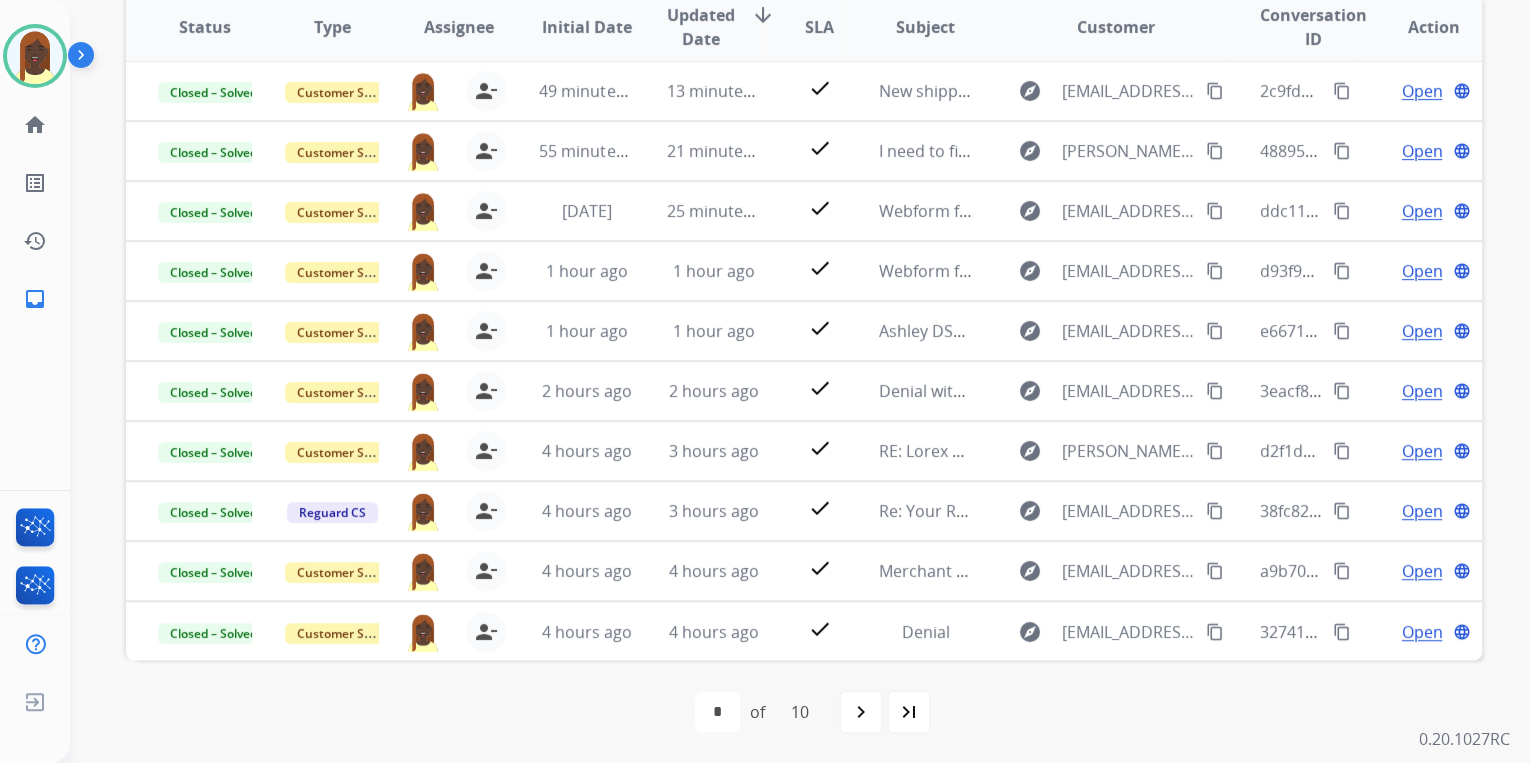 drag, startPoint x: 860, startPoint y: 717, endPoint x: 861, endPoint y: 707, distance: 10.049875 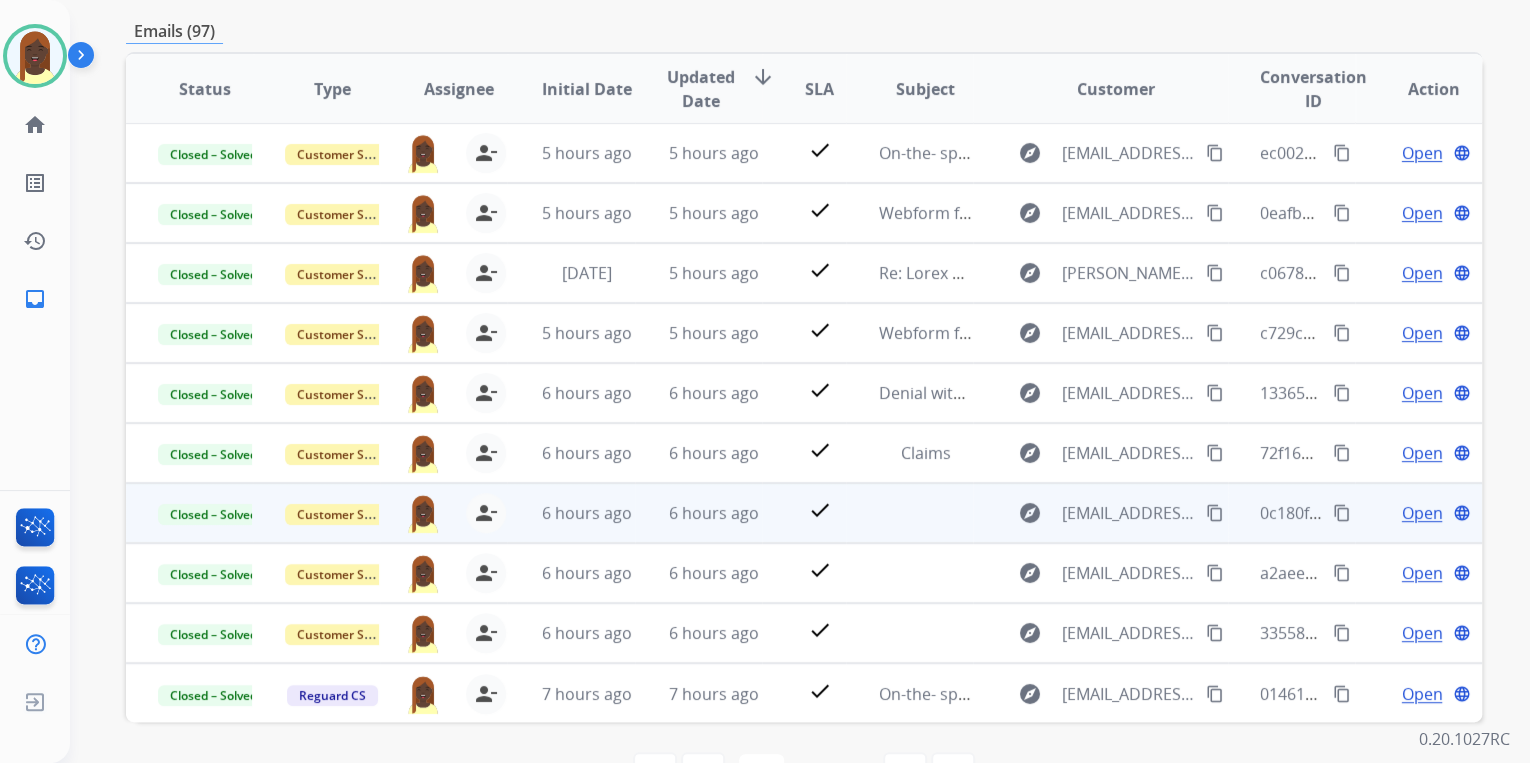 scroll, scrollTop: 374, scrollLeft: 0, axis: vertical 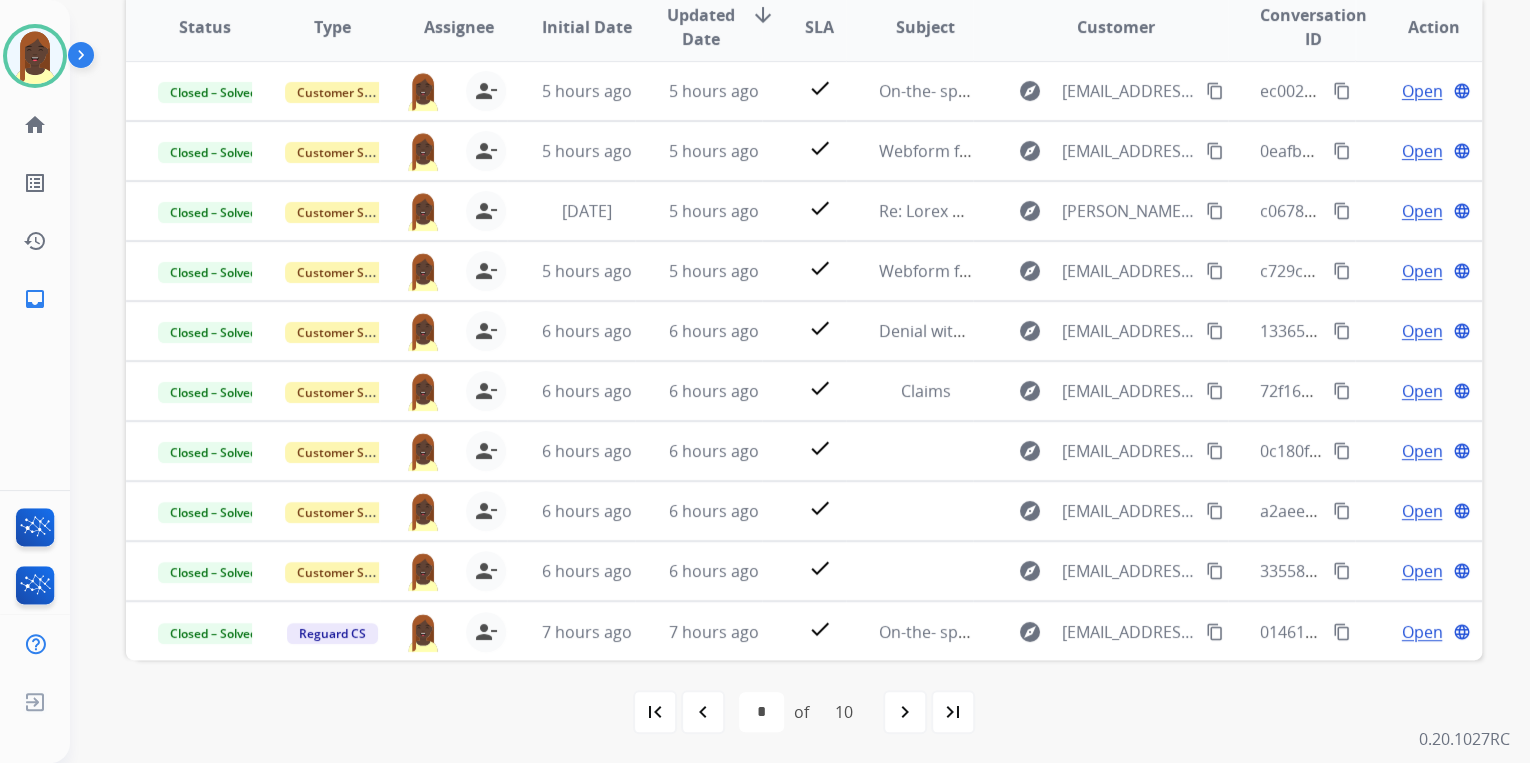 drag, startPoint x: 910, startPoint y: 717, endPoint x: 912, endPoint y: 670, distance: 47.042534 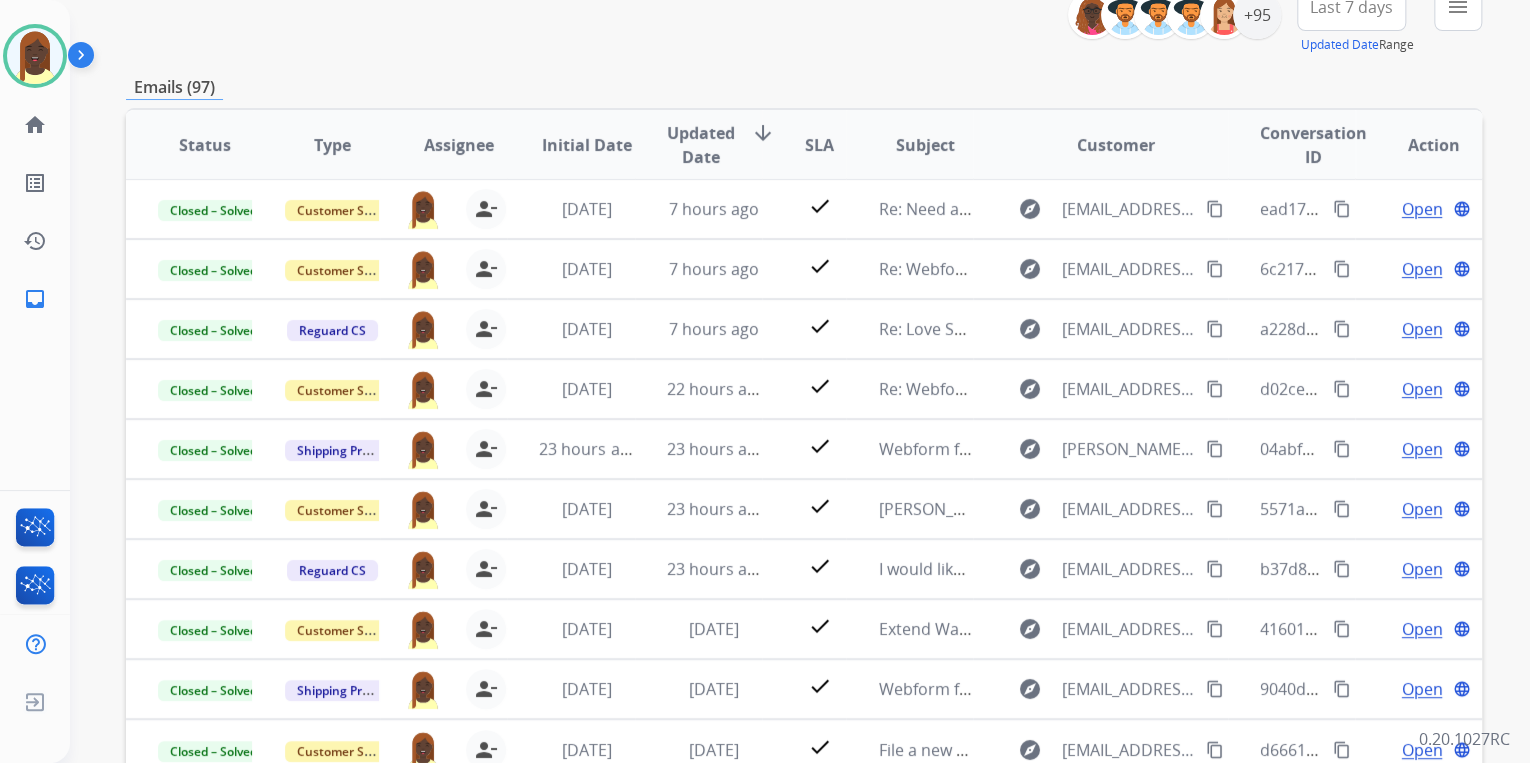scroll, scrollTop: 320, scrollLeft: 0, axis: vertical 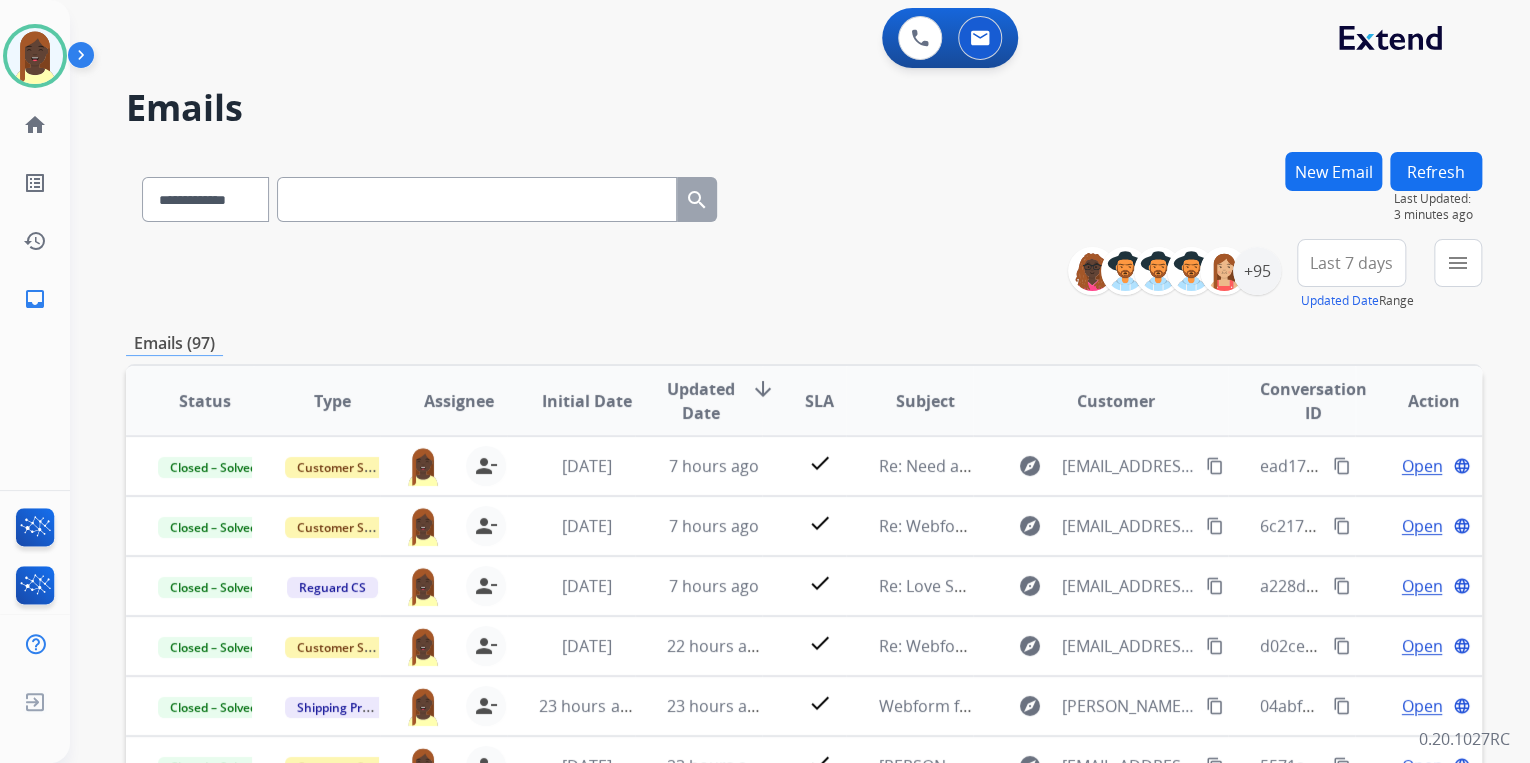 click on "**********" at bounding box center [804, 195] 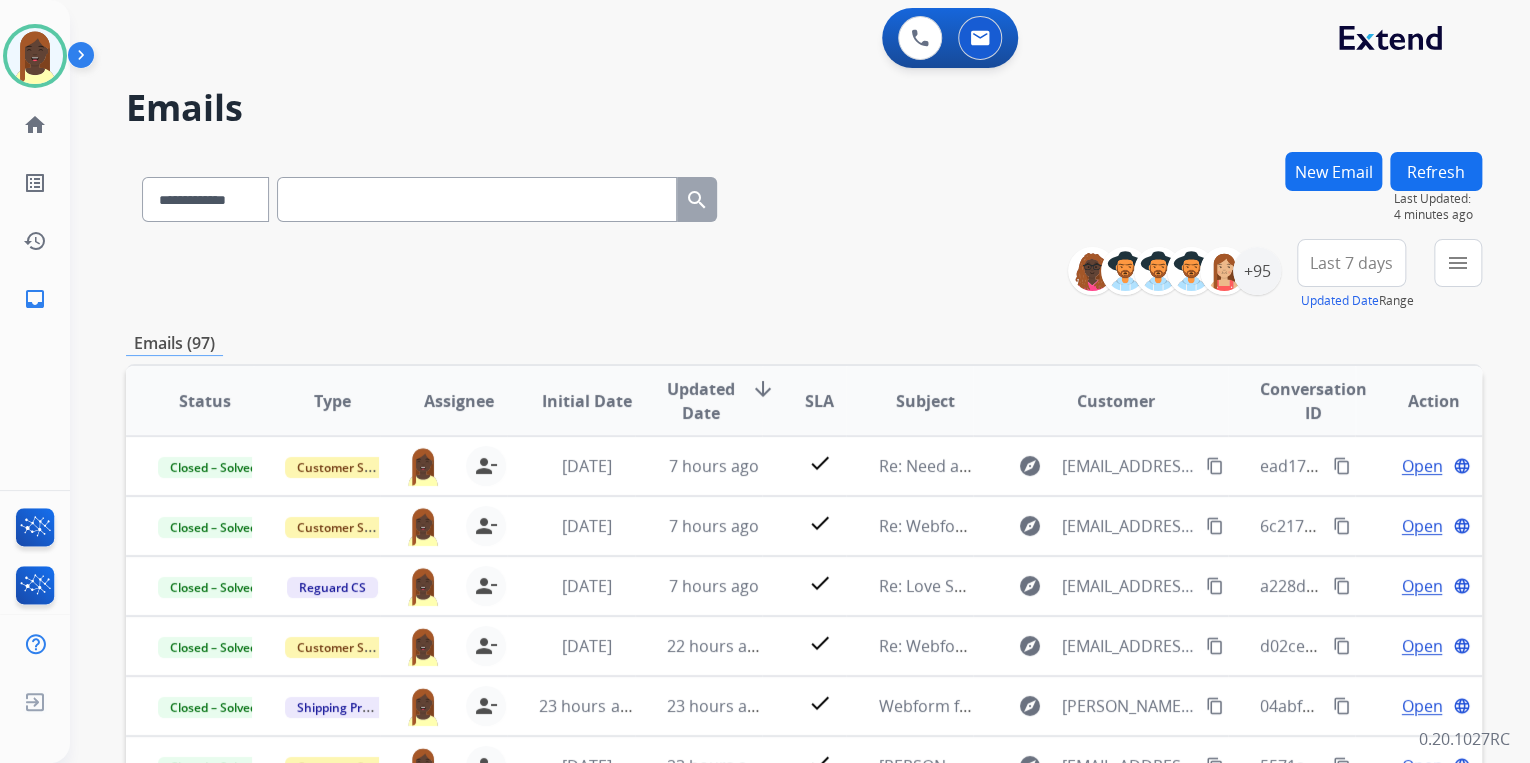 scroll, scrollTop: 80, scrollLeft: 0, axis: vertical 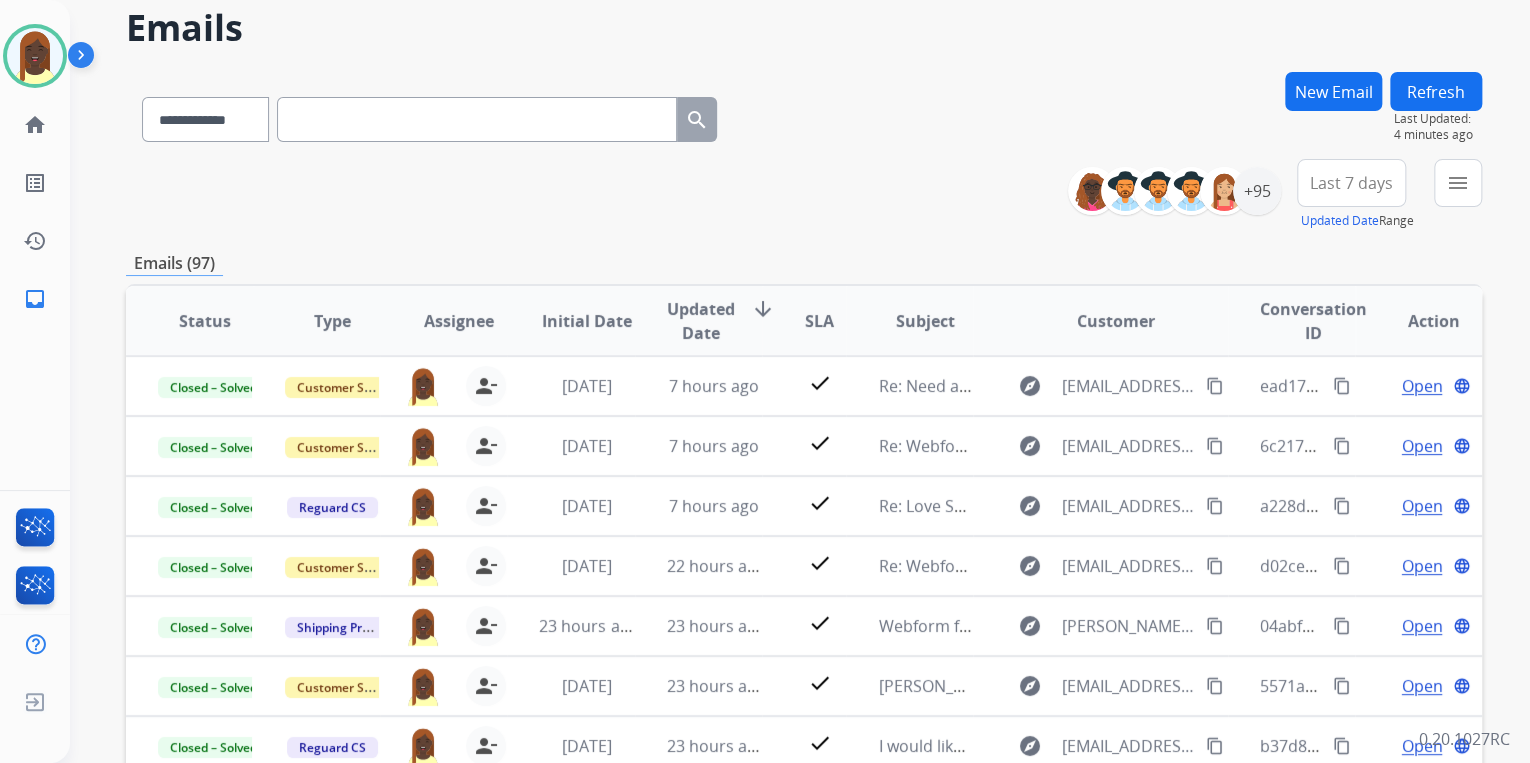 click on "**********" at bounding box center (804, 195) 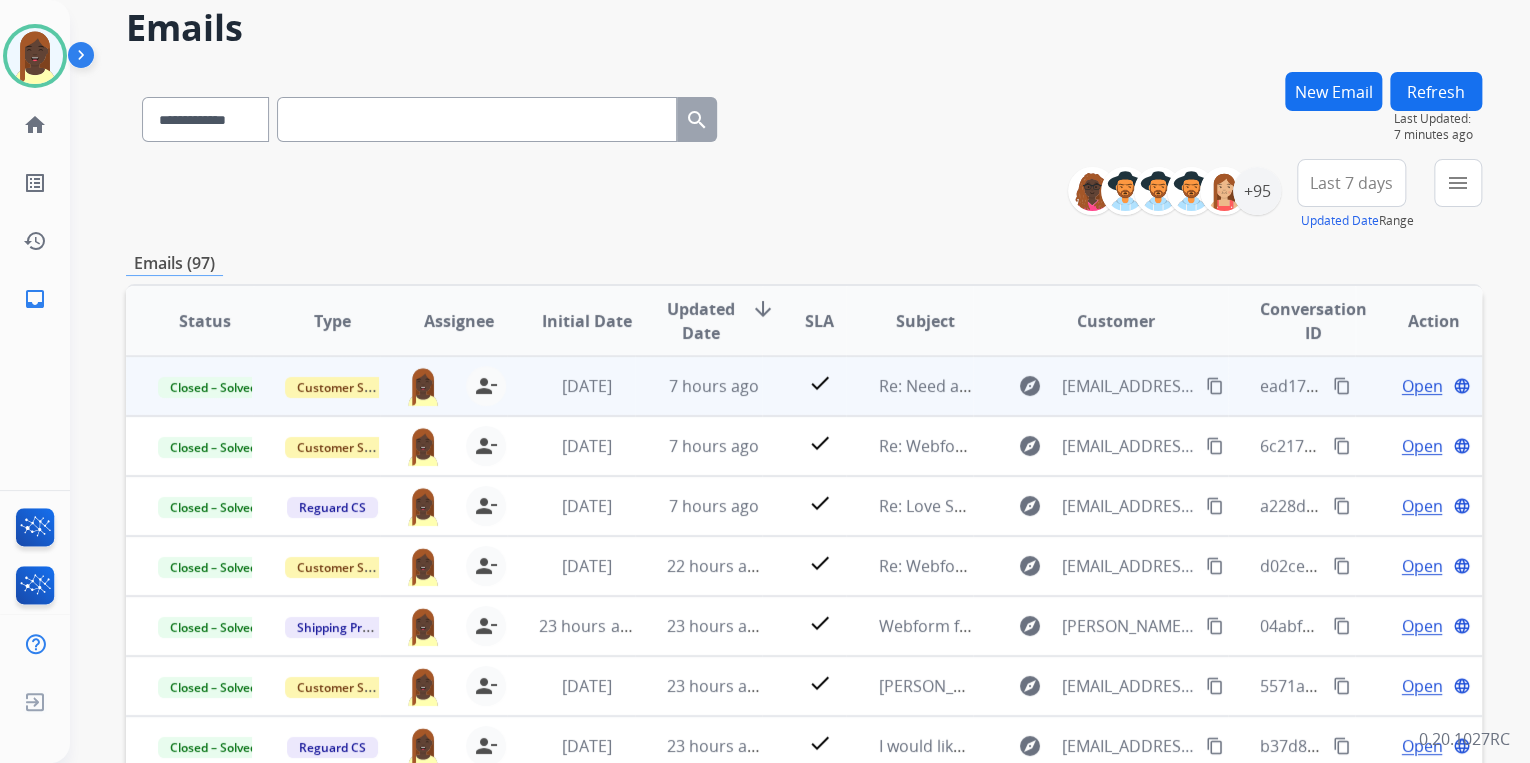scroll, scrollTop: 1, scrollLeft: 0, axis: vertical 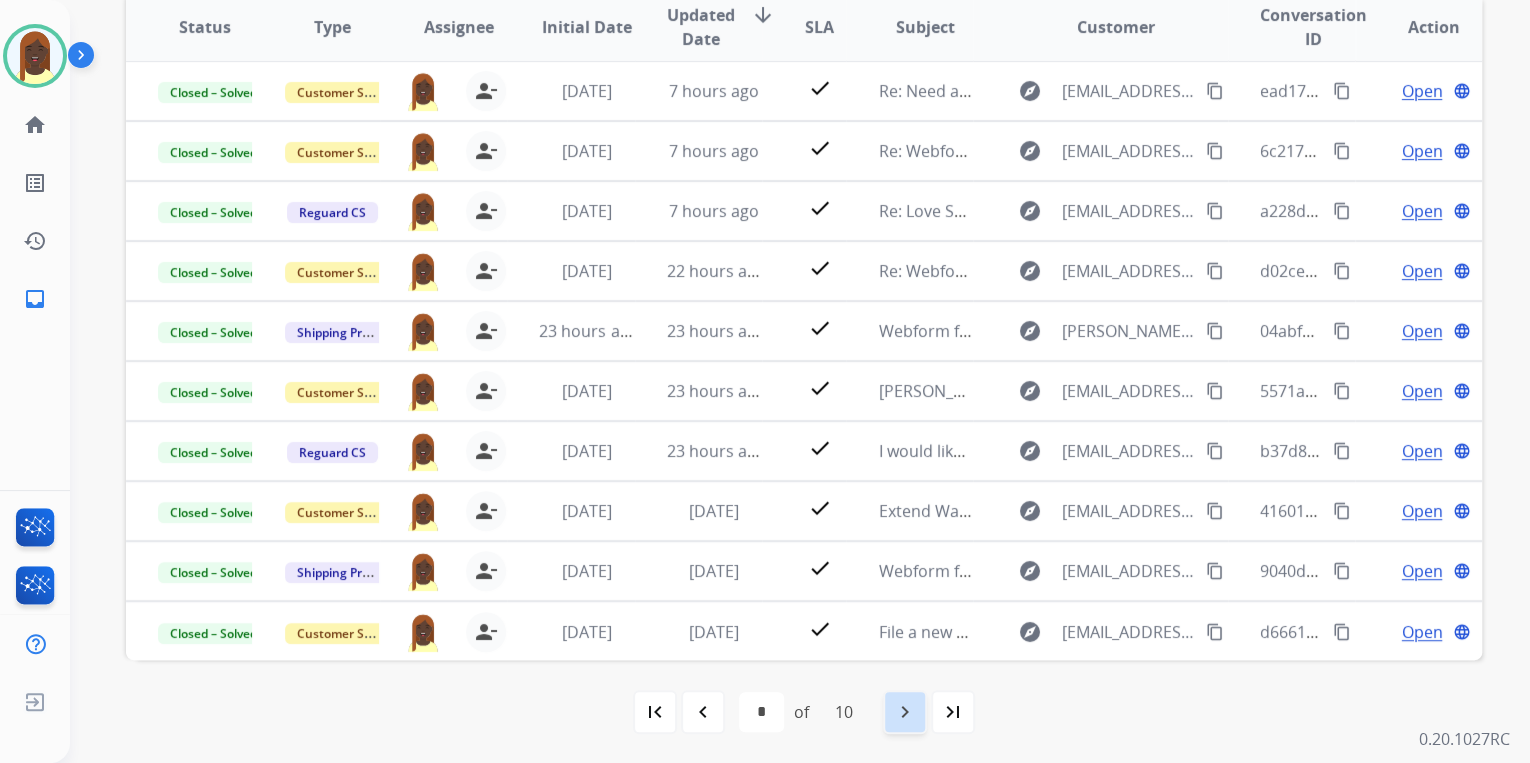 click on "navigate_next" at bounding box center [905, 712] 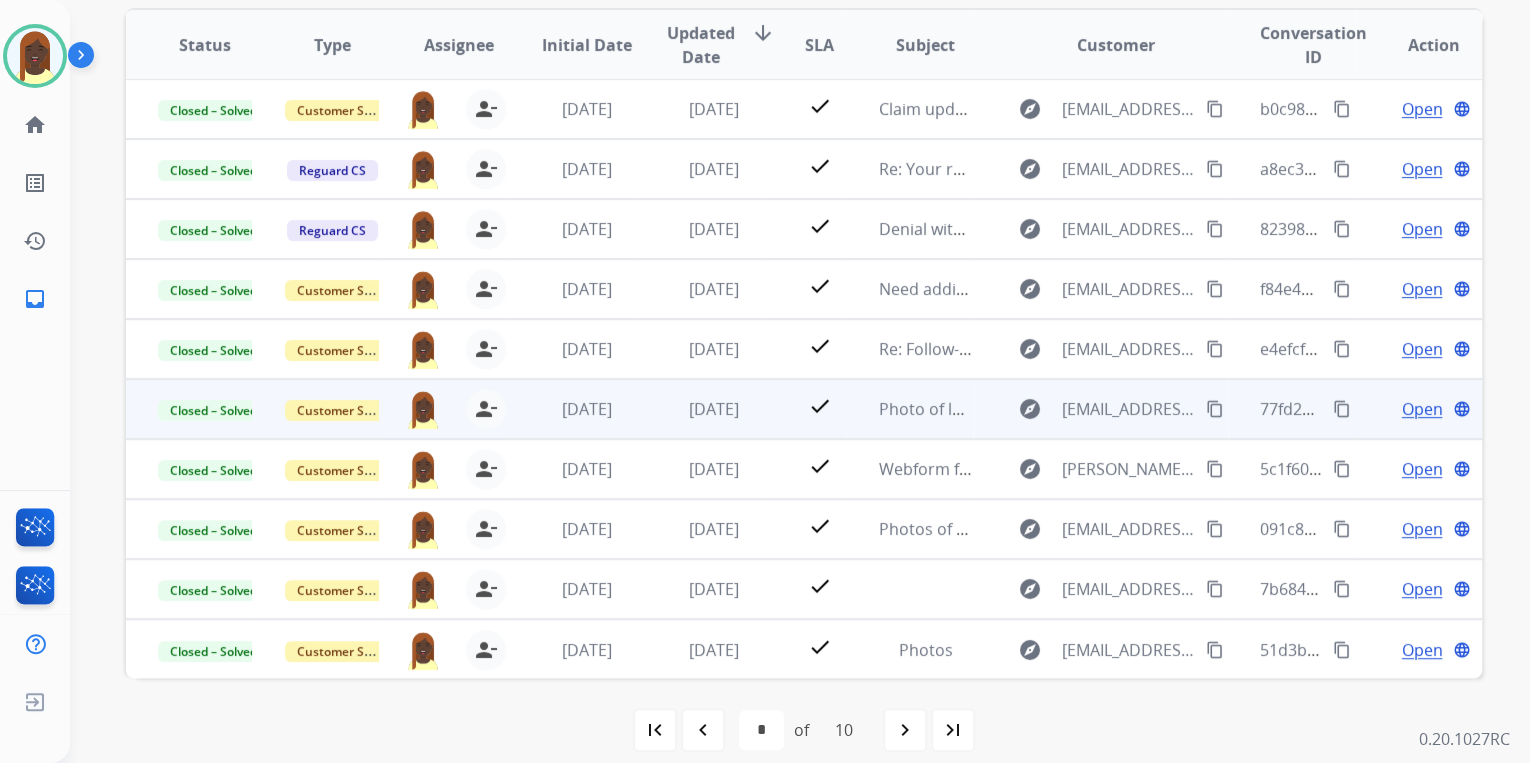 scroll, scrollTop: 374, scrollLeft: 0, axis: vertical 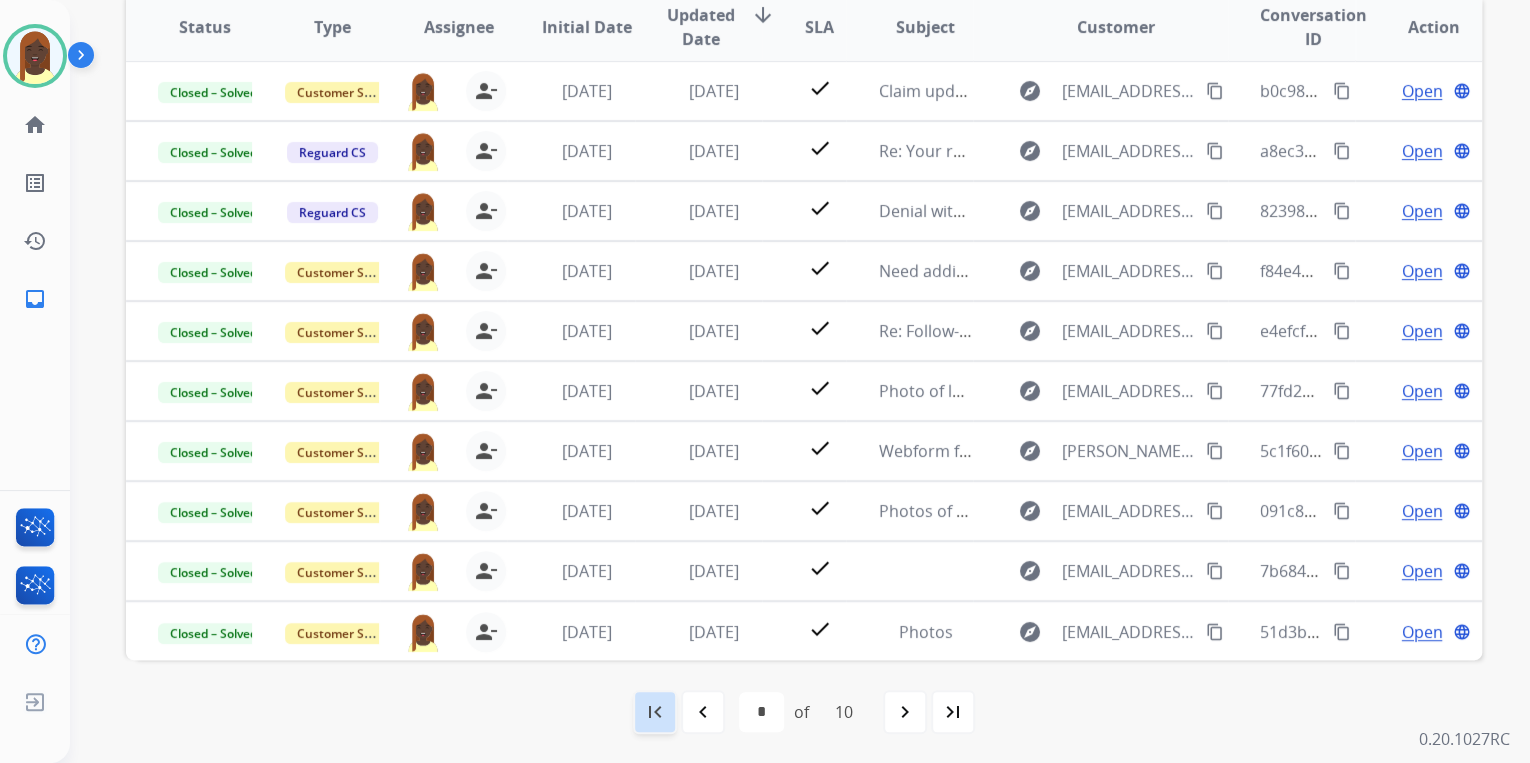 click on "first_page" at bounding box center (655, 712) 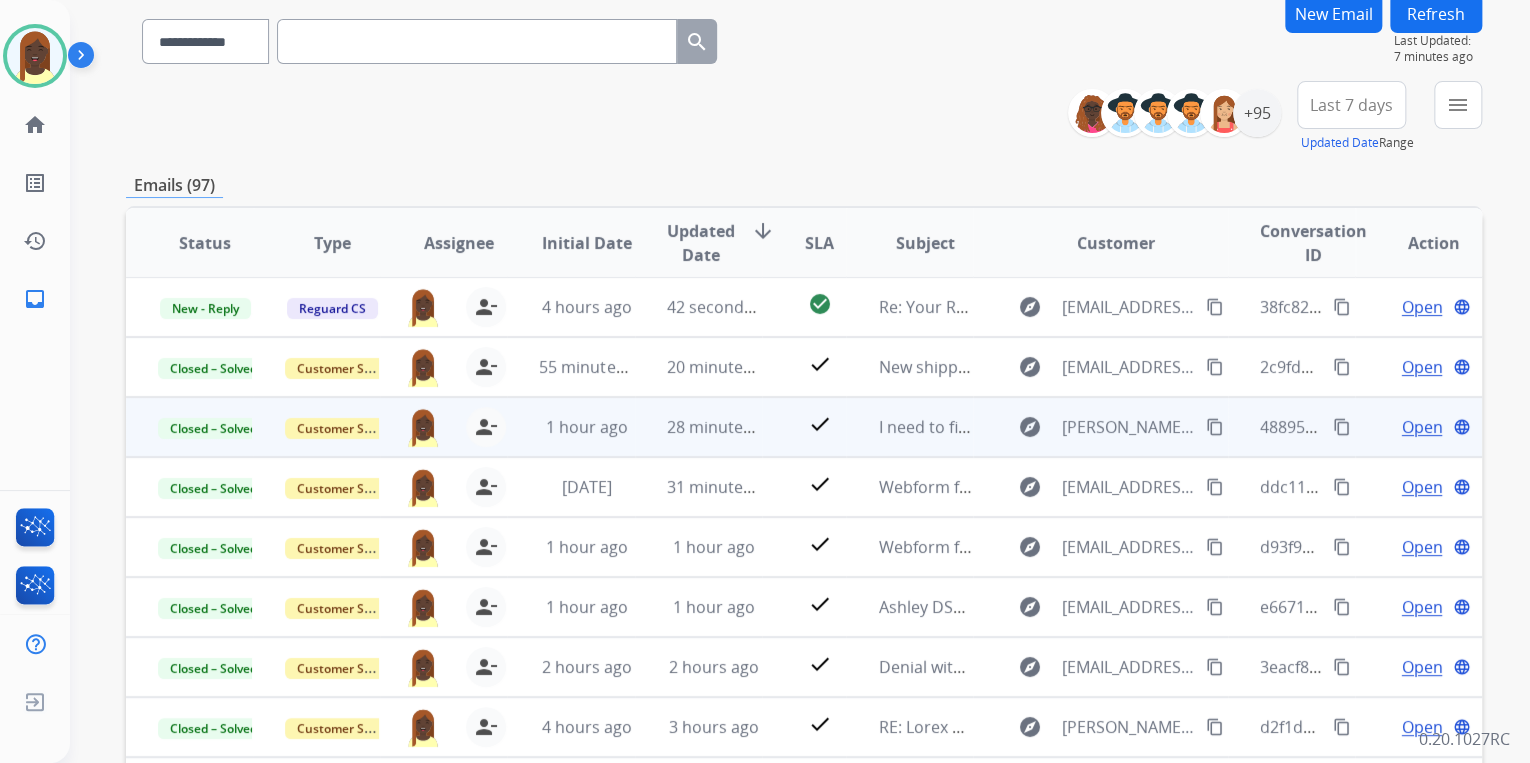 scroll, scrollTop: 160, scrollLeft: 0, axis: vertical 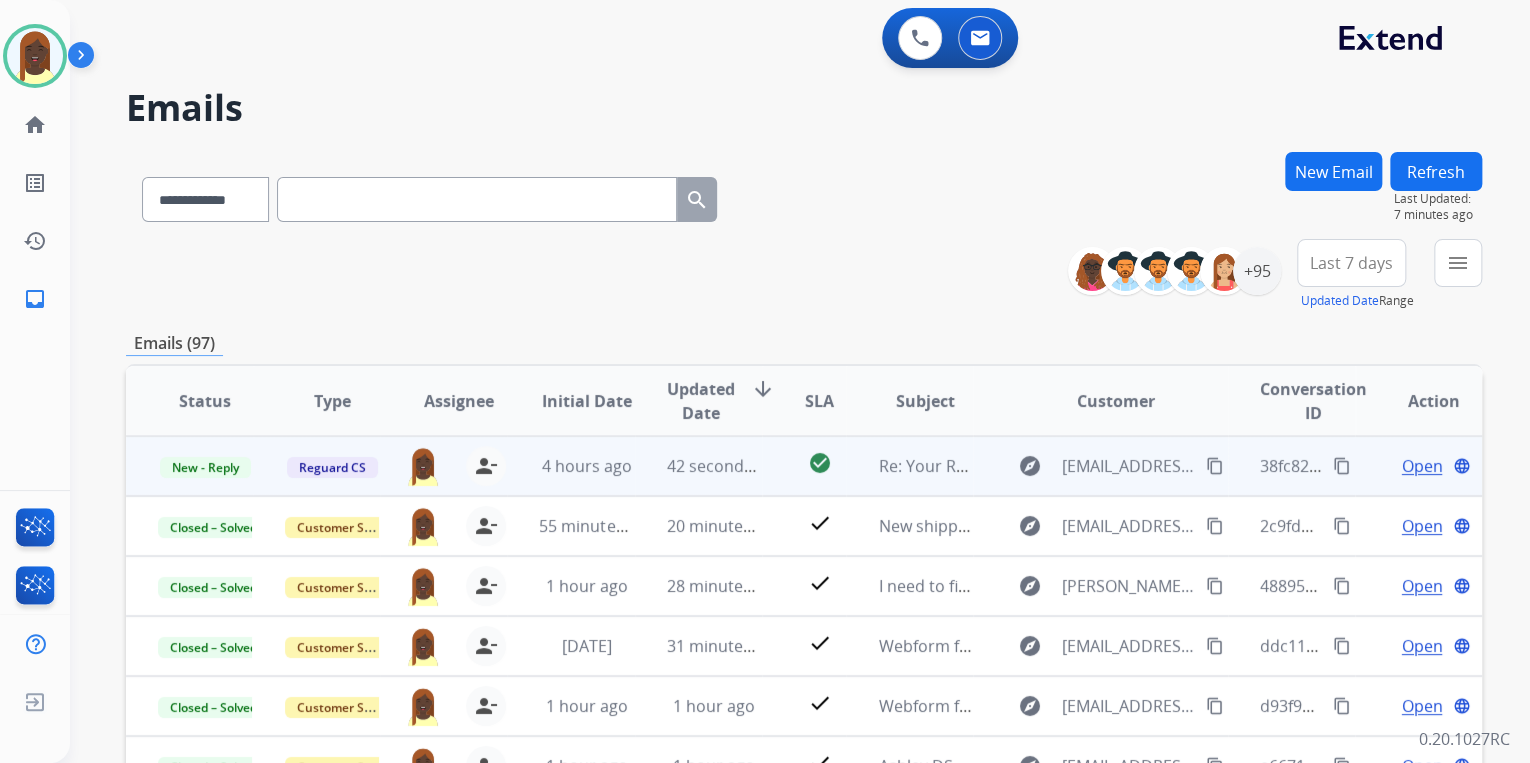 click on "content_copy" at bounding box center [1342, 466] 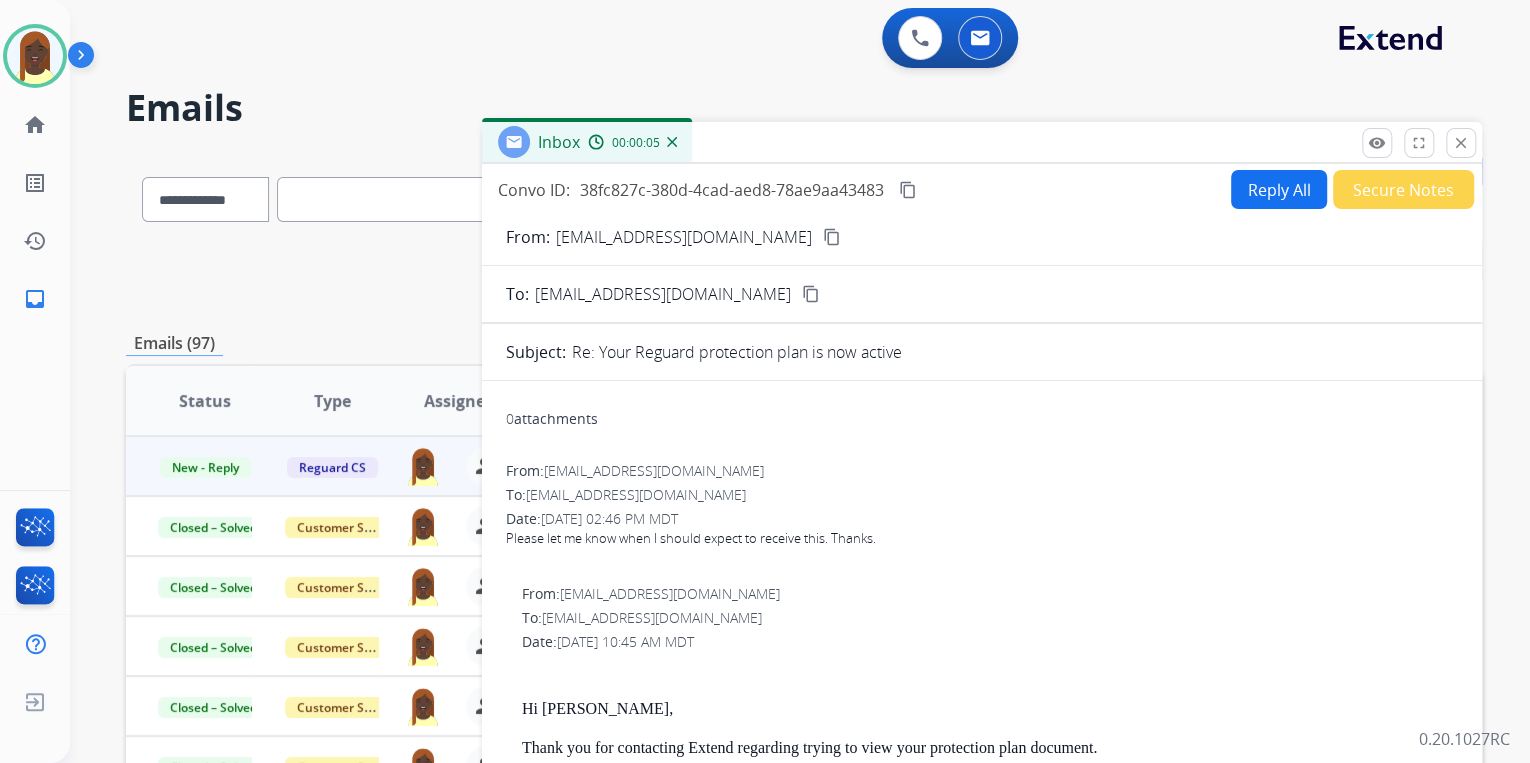 scroll, scrollTop: 80, scrollLeft: 0, axis: vertical 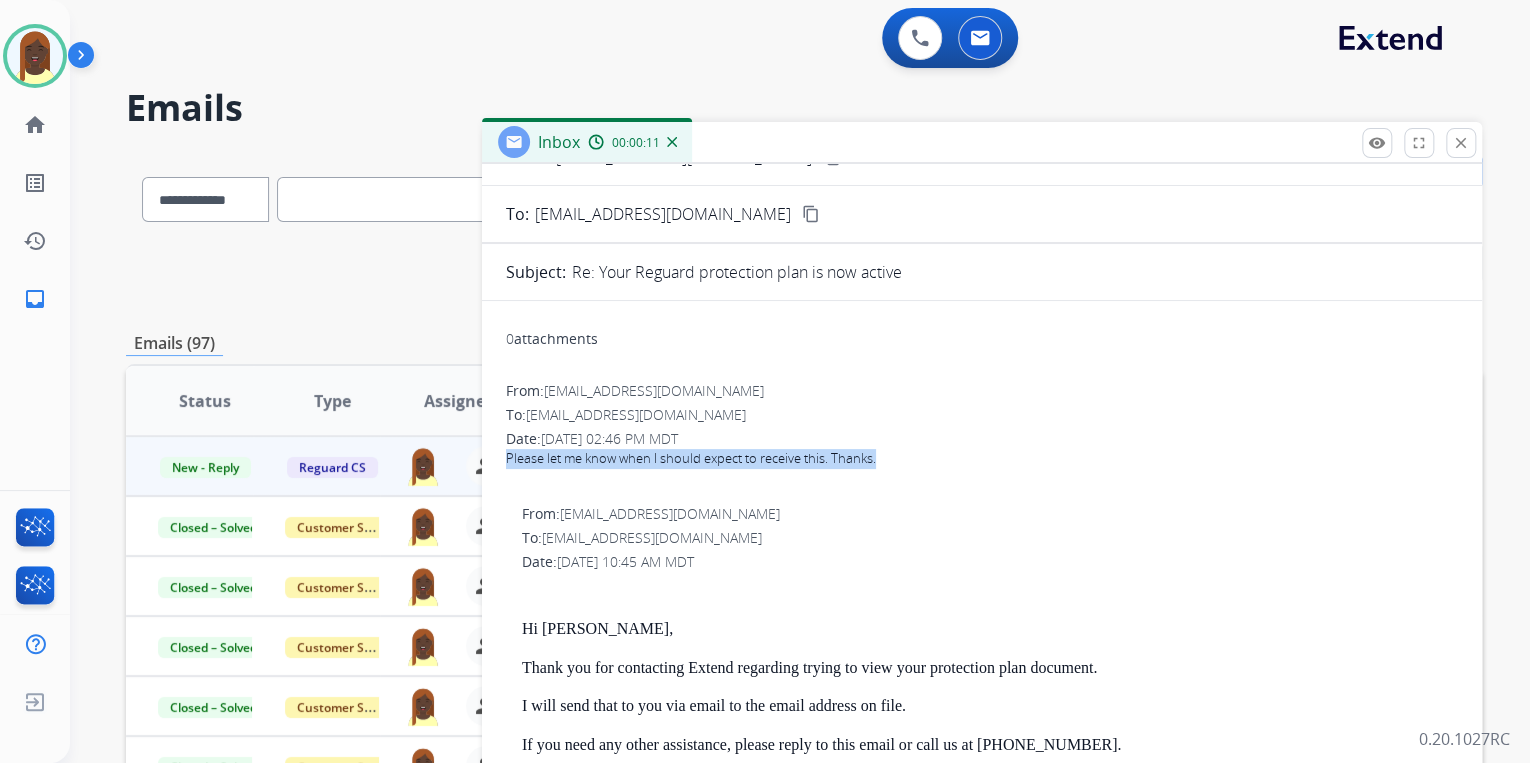 drag, startPoint x: 503, startPoint y: 457, endPoint x: 892, endPoint y: 464, distance: 389.063 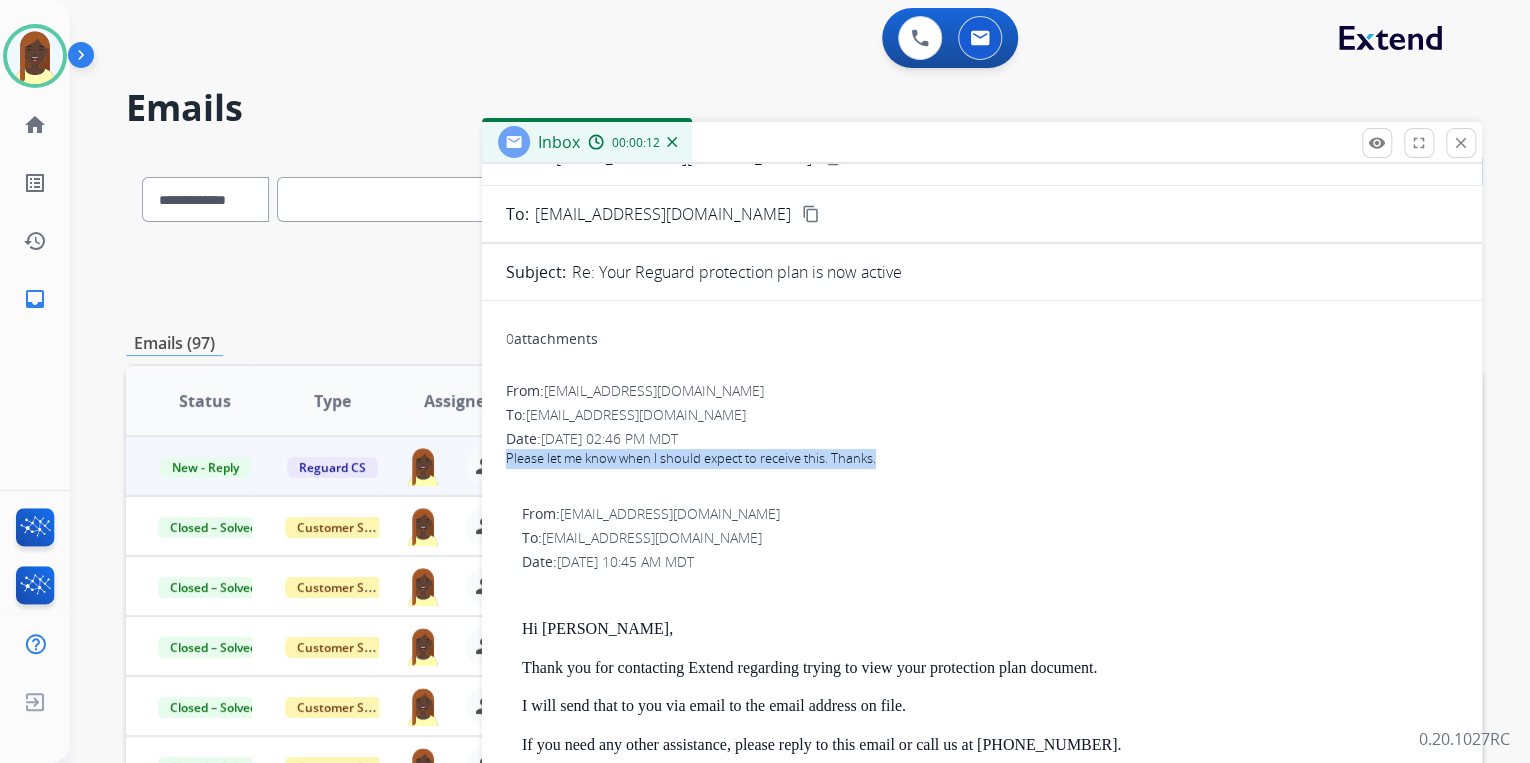 drag, startPoint x: 892, startPoint y: 464, endPoint x: 838, endPoint y: 458, distance: 54.33231 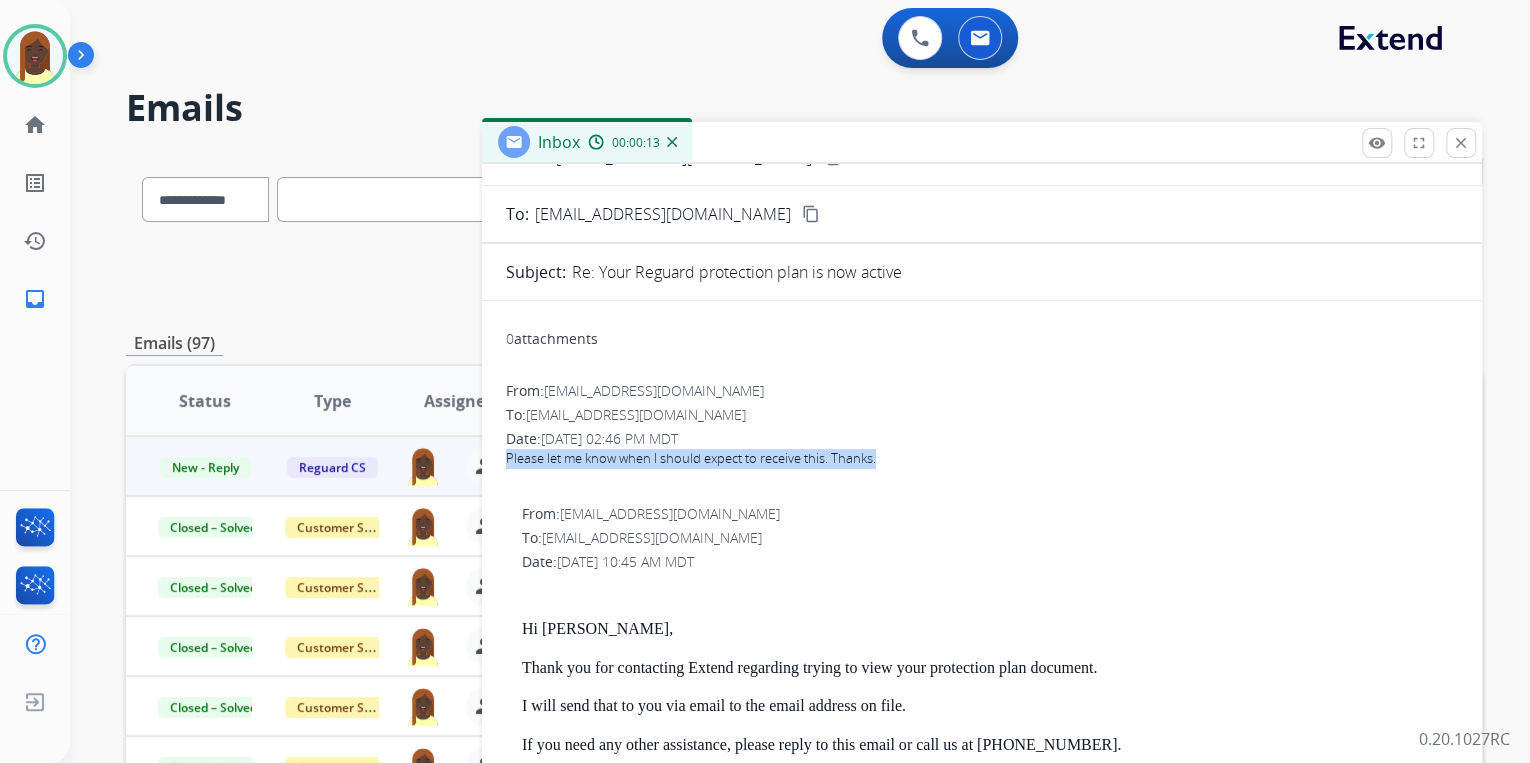 copy on "Please let me know when I should expect to receive this. Thanks." 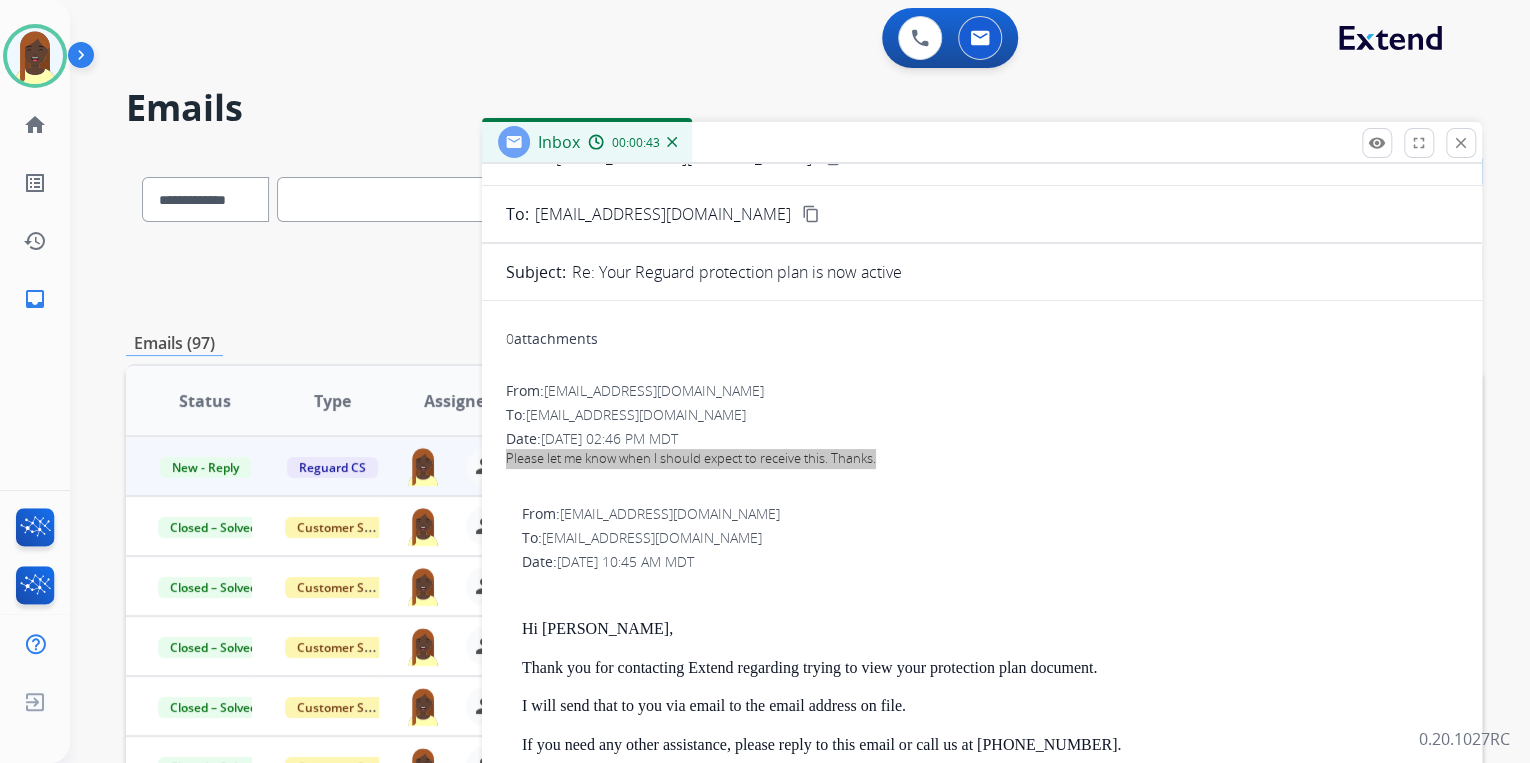 scroll, scrollTop: 0, scrollLeft: 0, axis: both 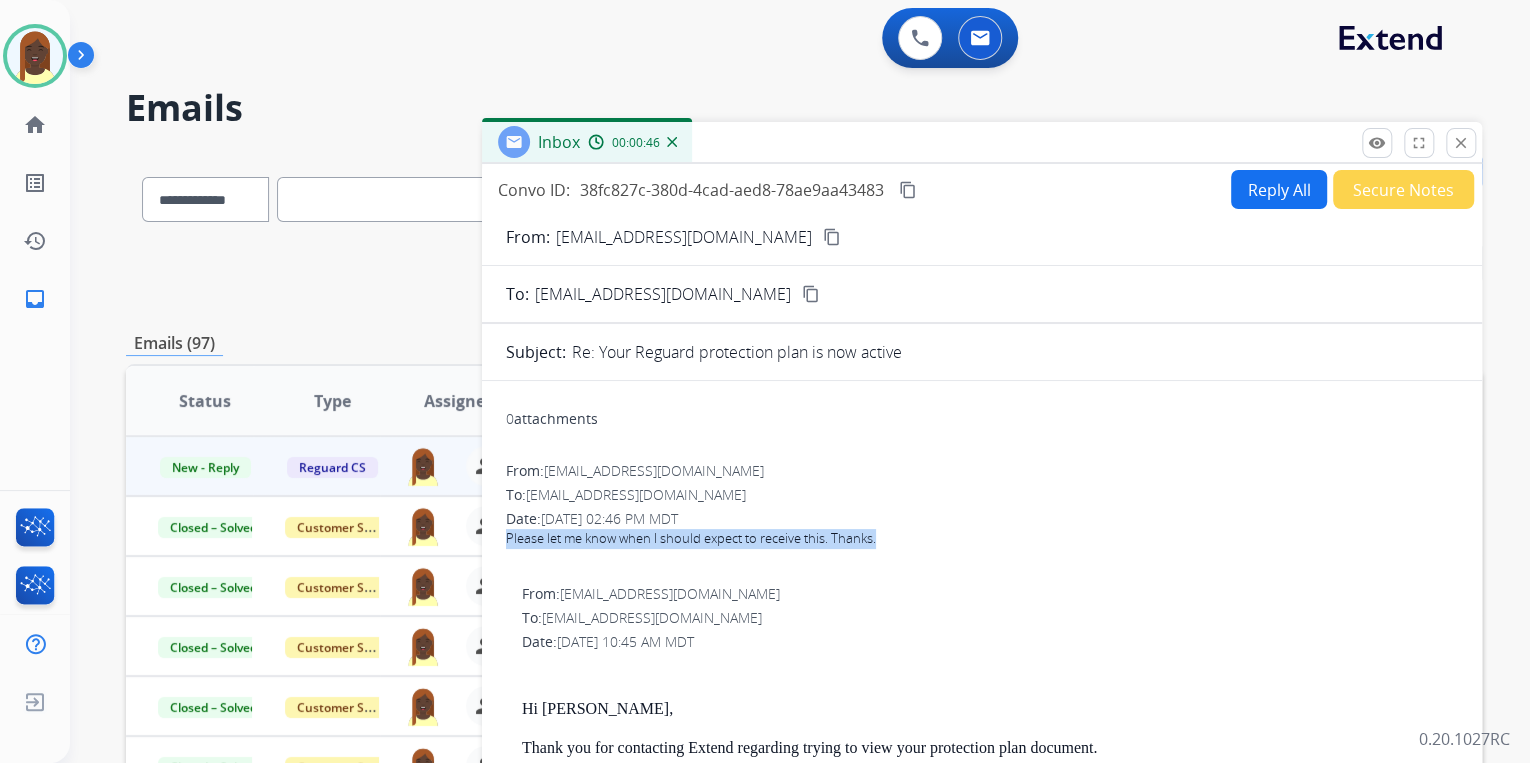 click on "content_copy" at bounding box center (832, 237) 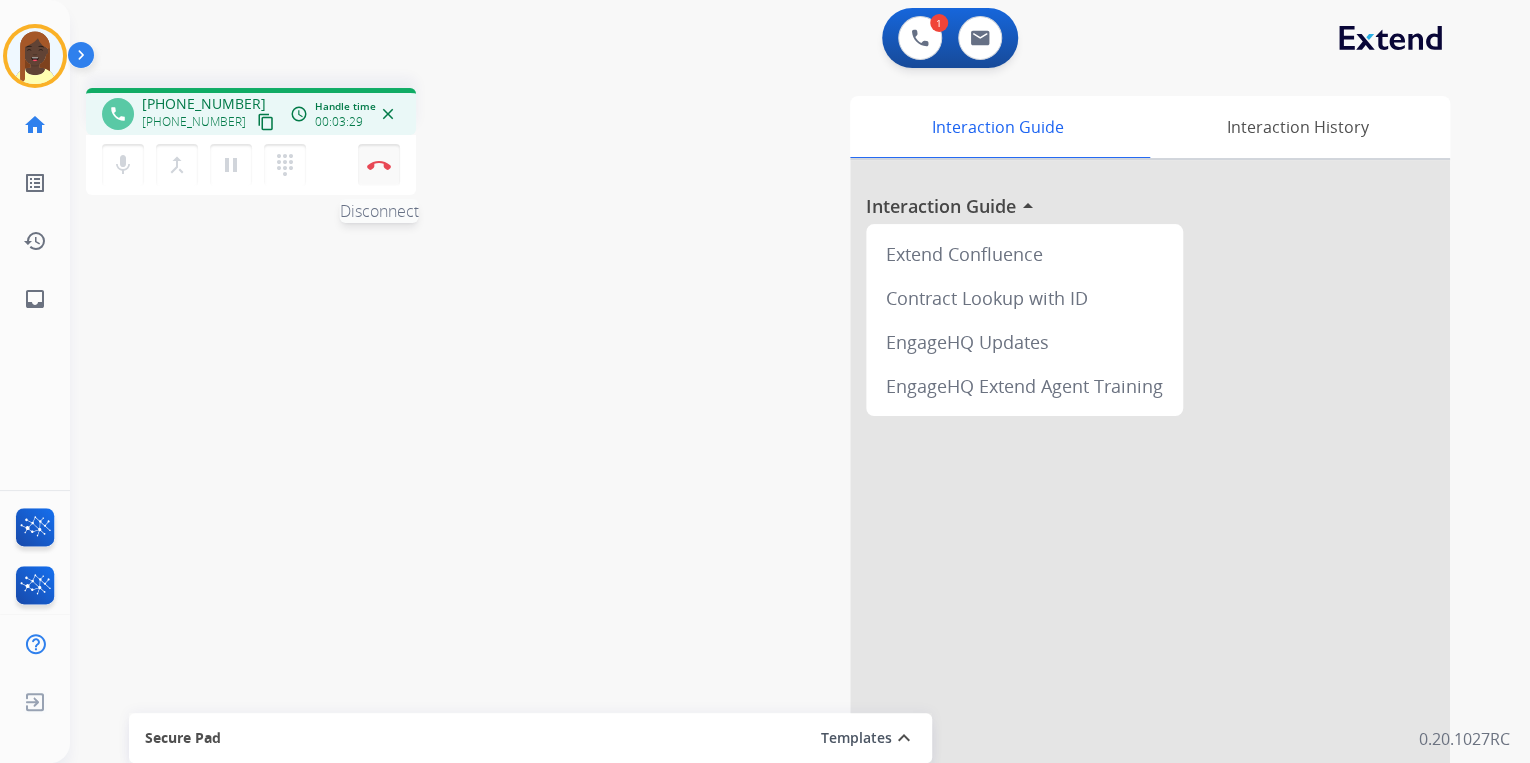 click at bounding box center [379, 165] 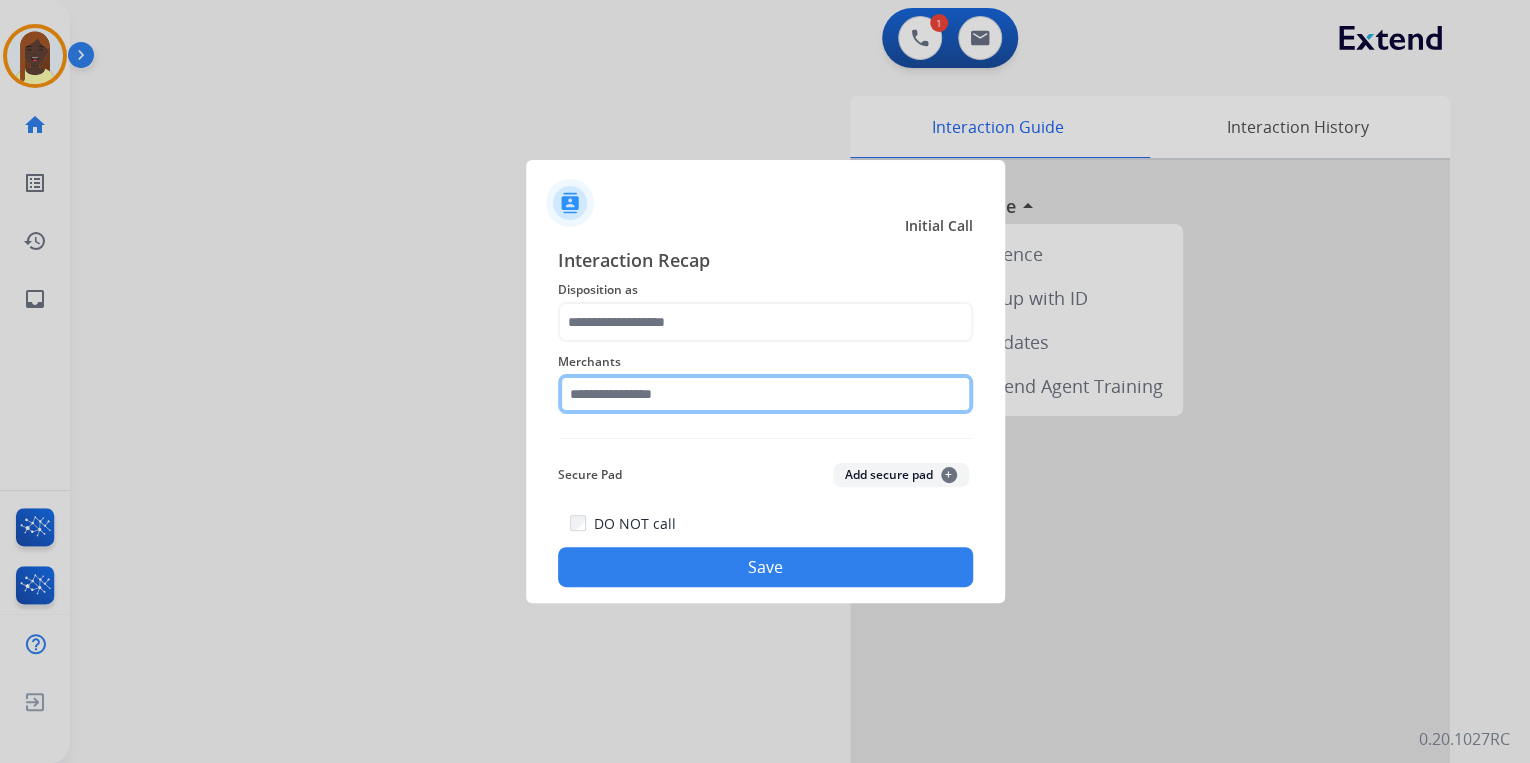 click 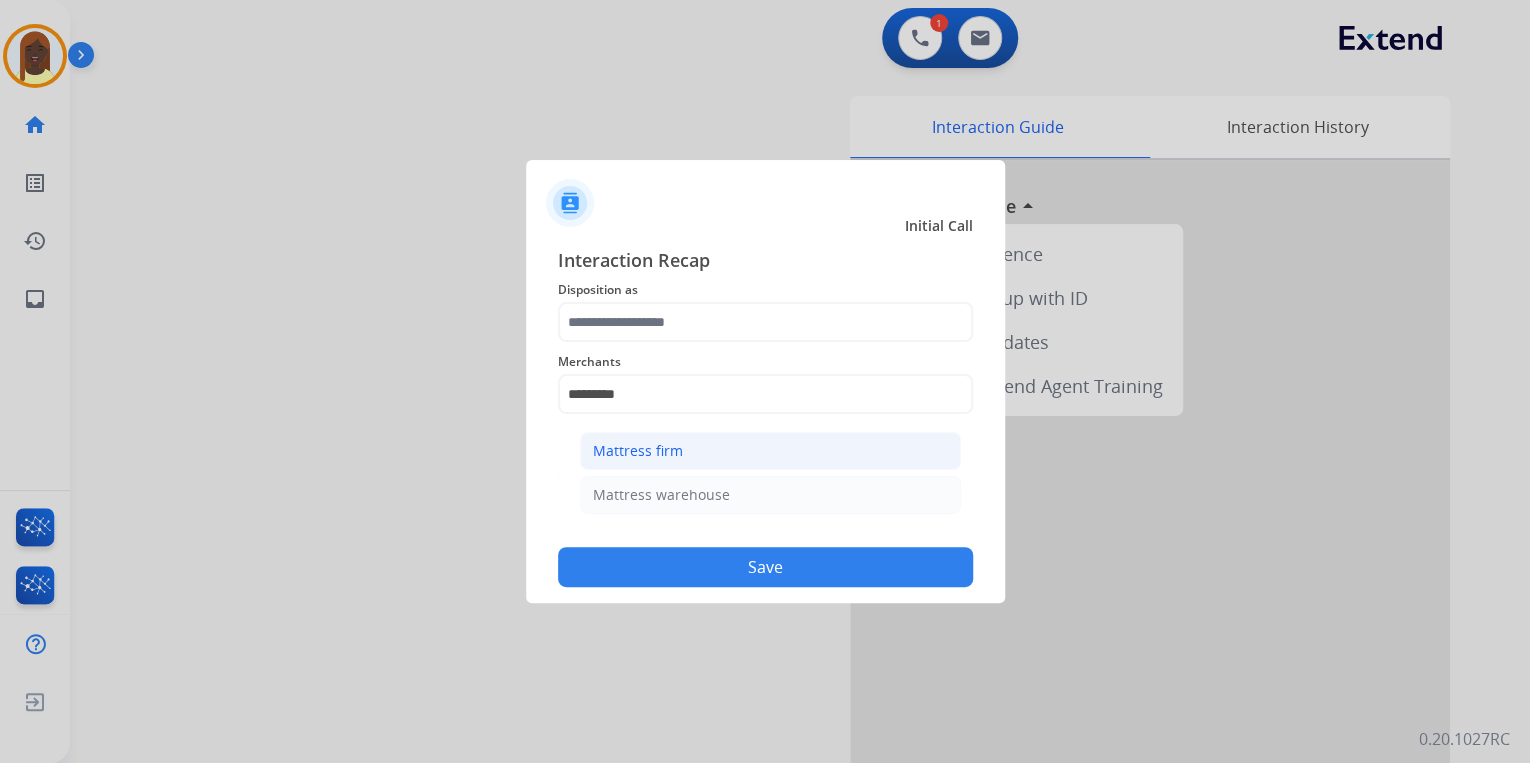 click on "Mattress firm" 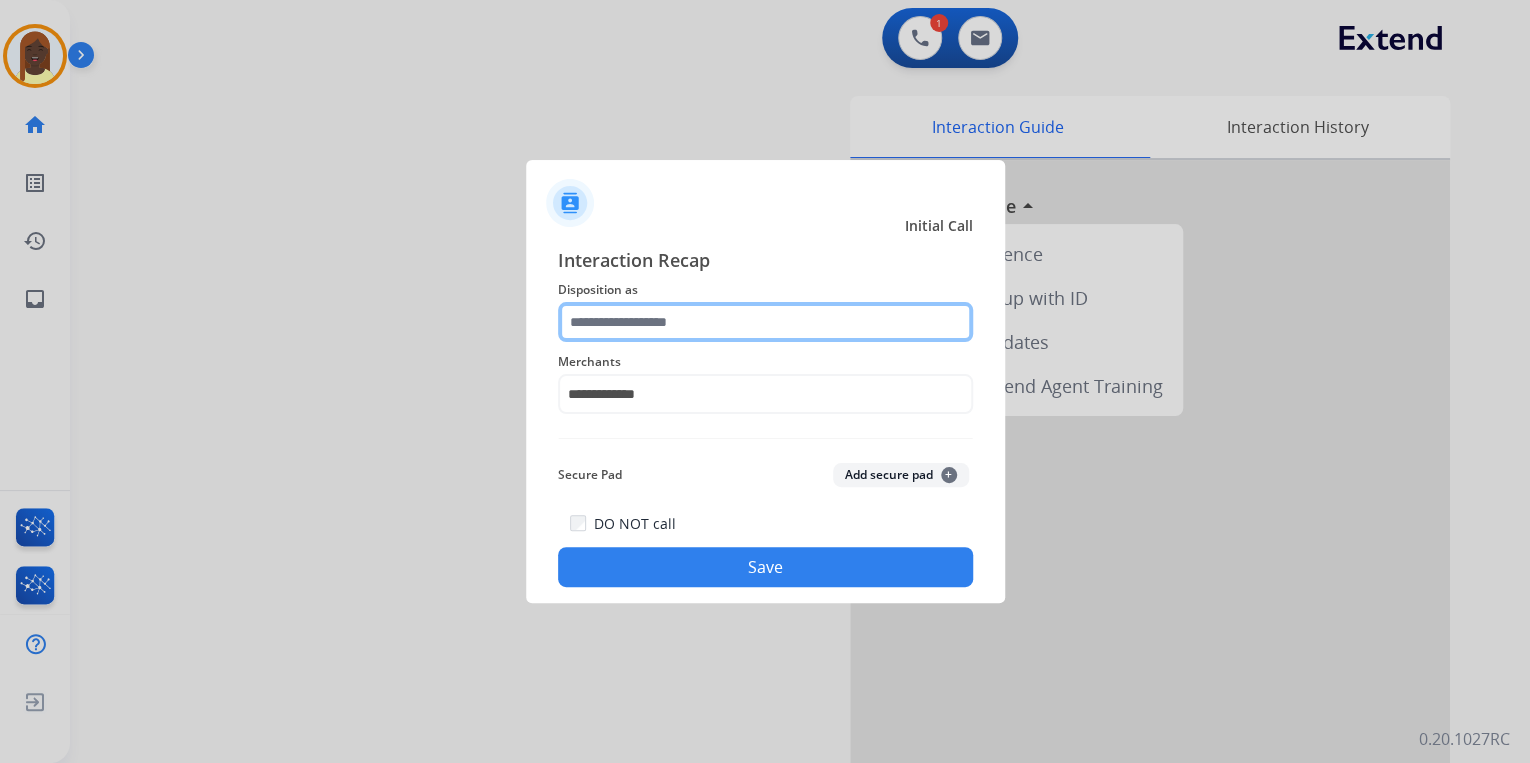 click 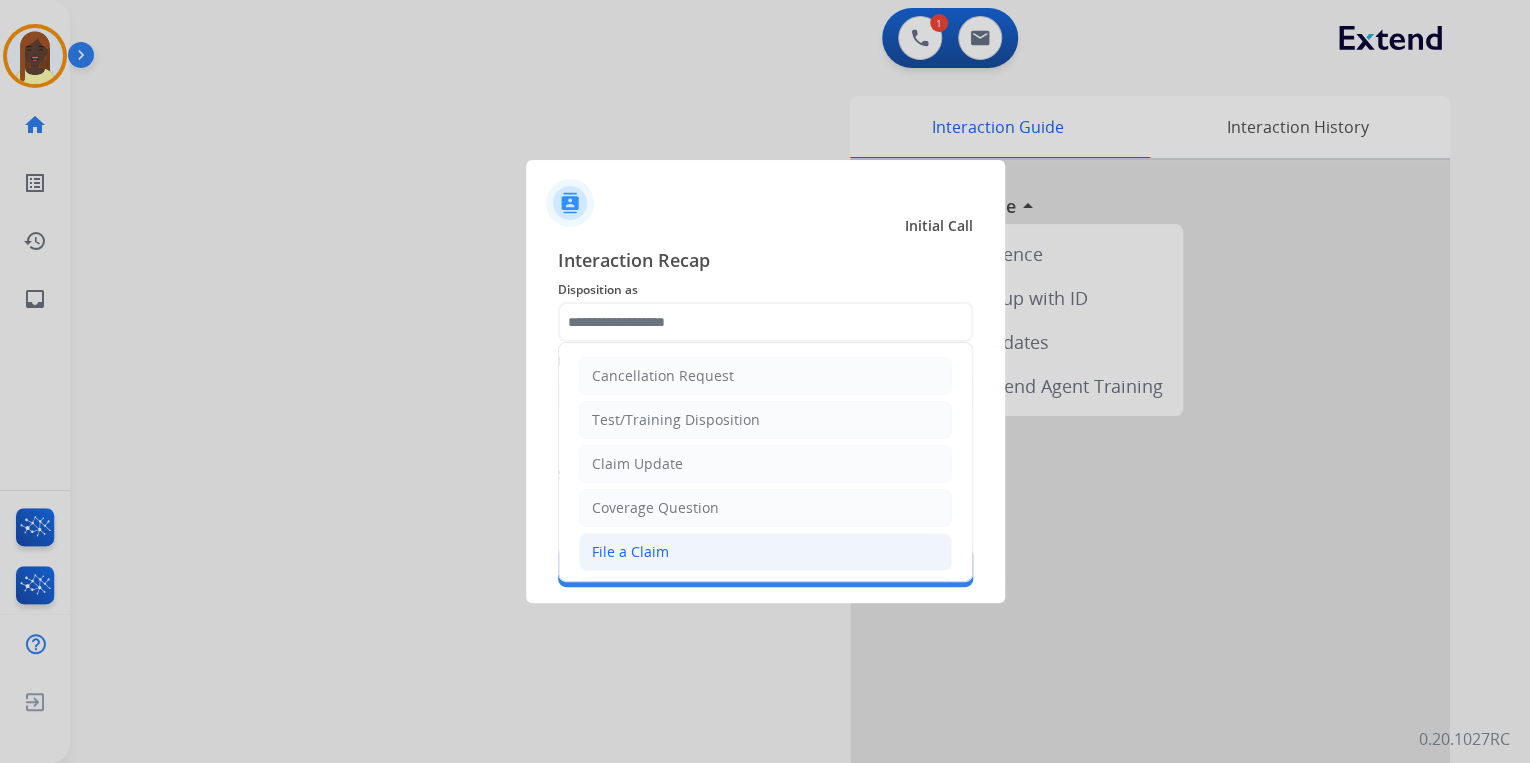 click on "File a Claim" 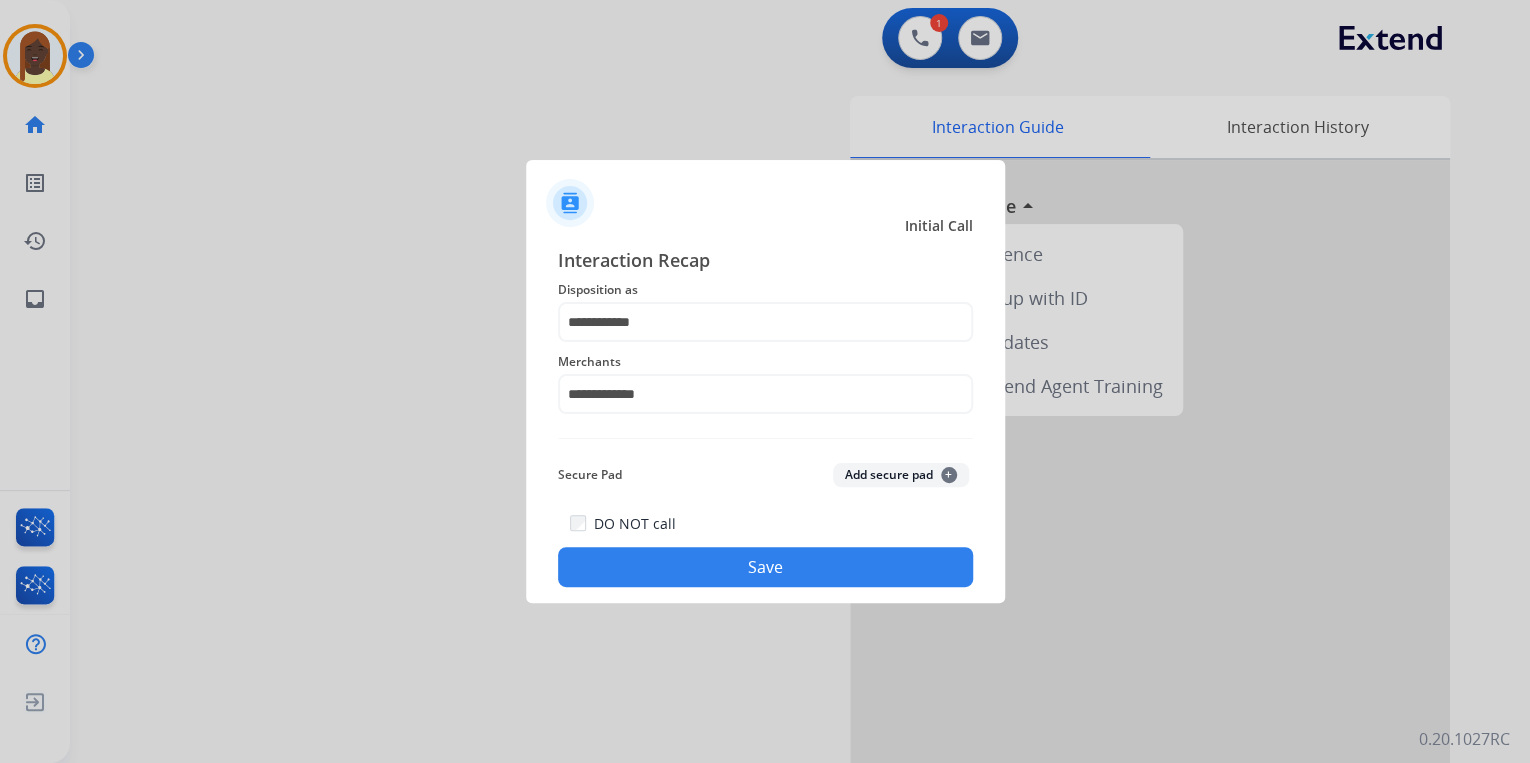 click on "Save" 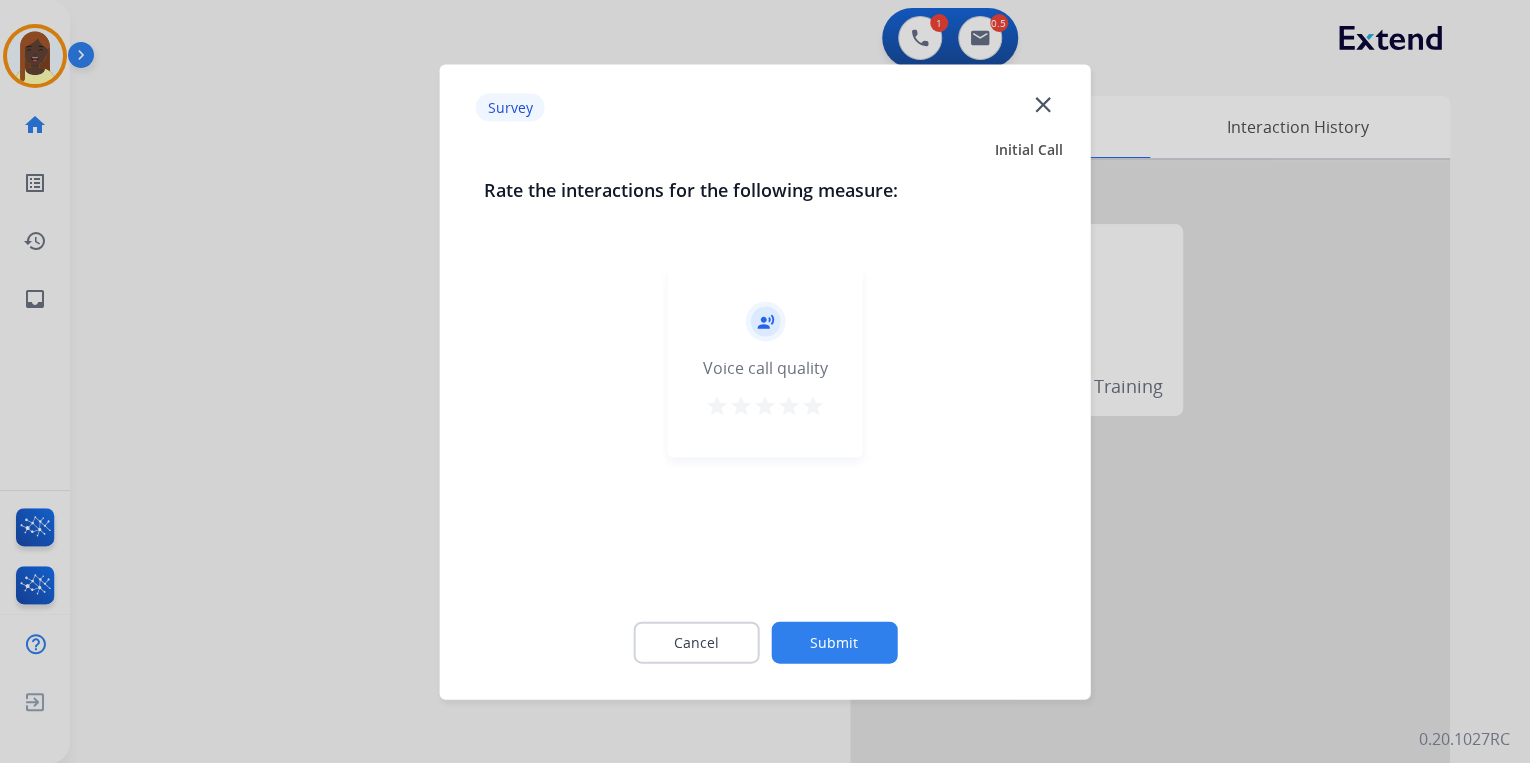click on "star" at bounding box center [813, 405] 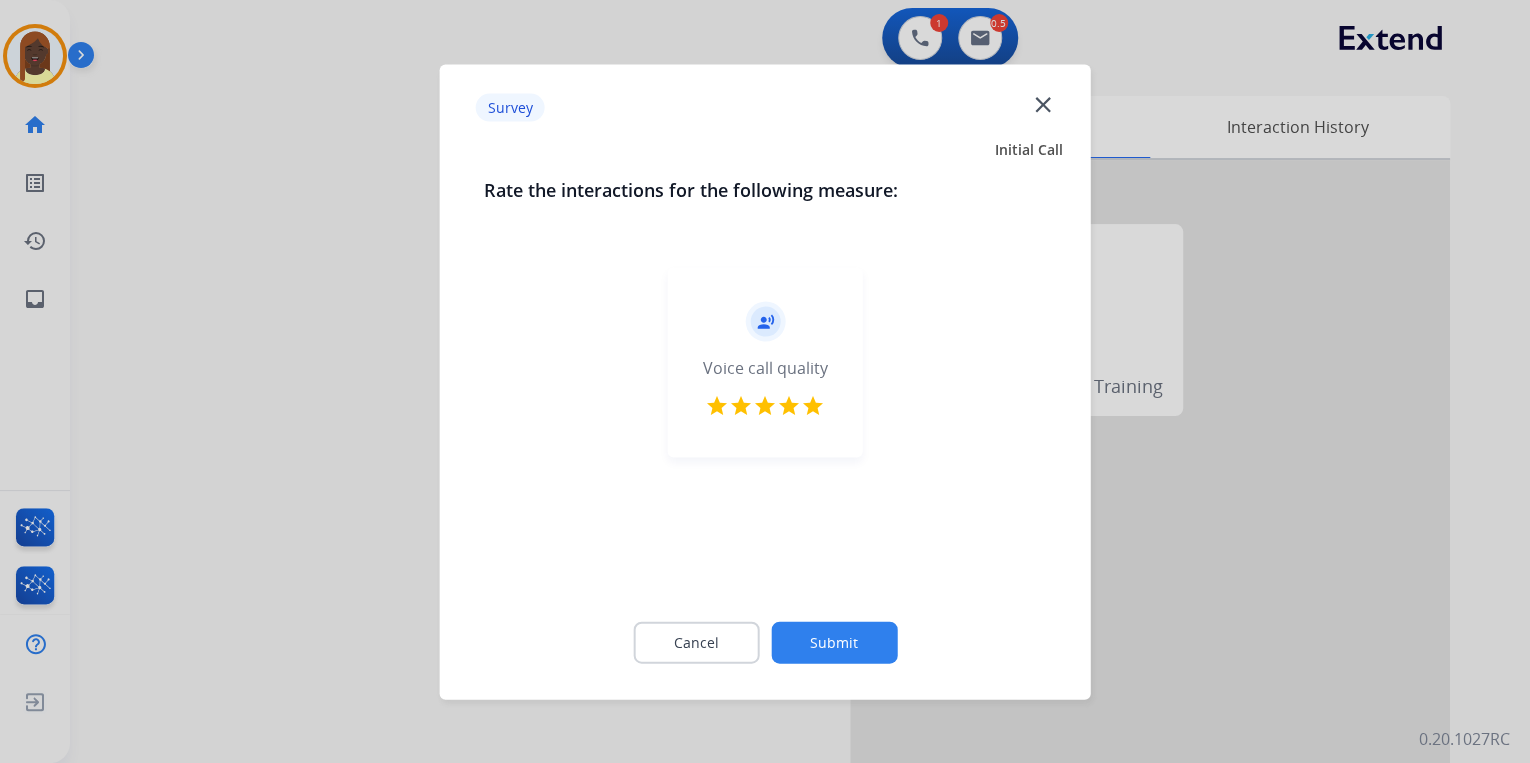 click on "Submit" 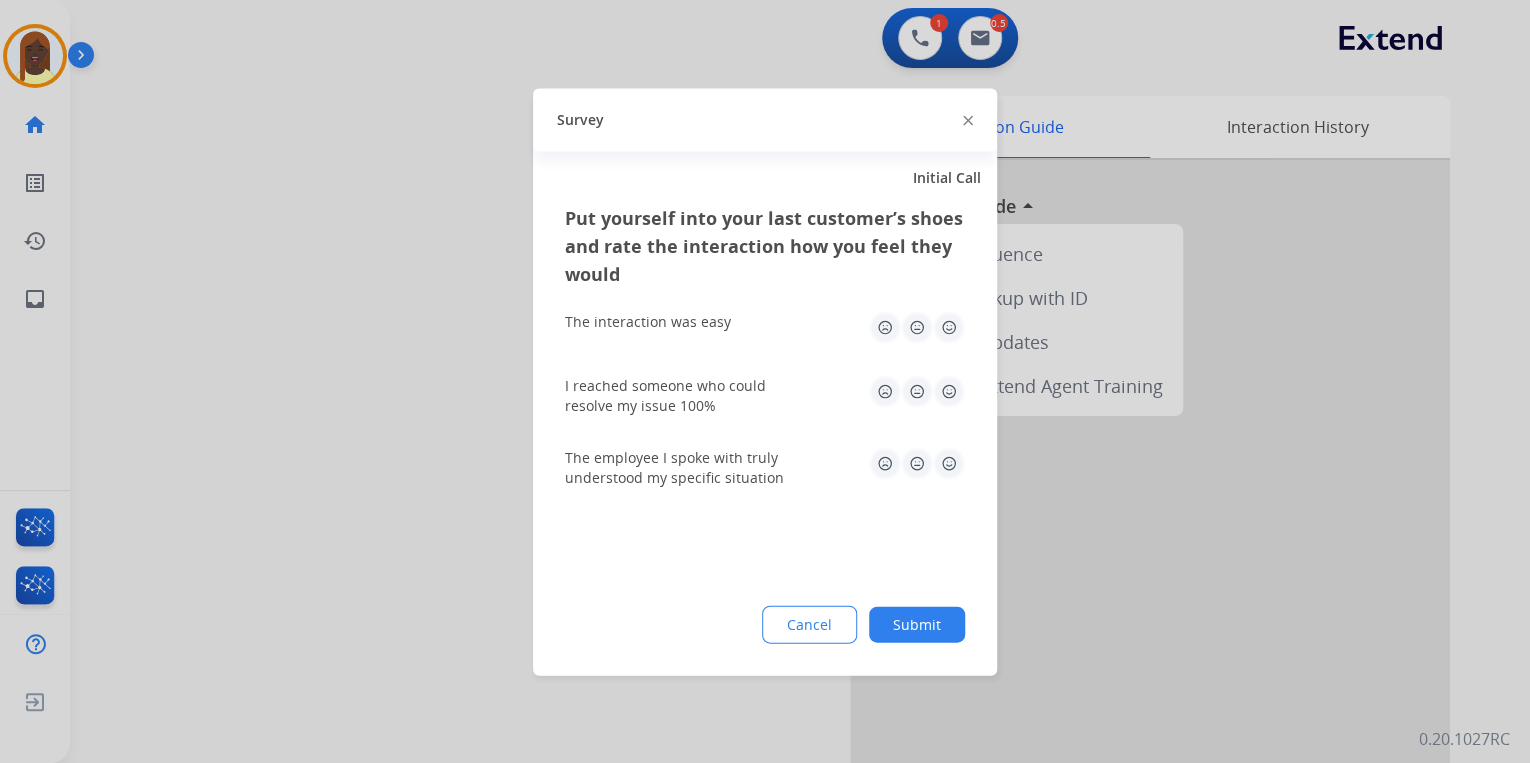 click 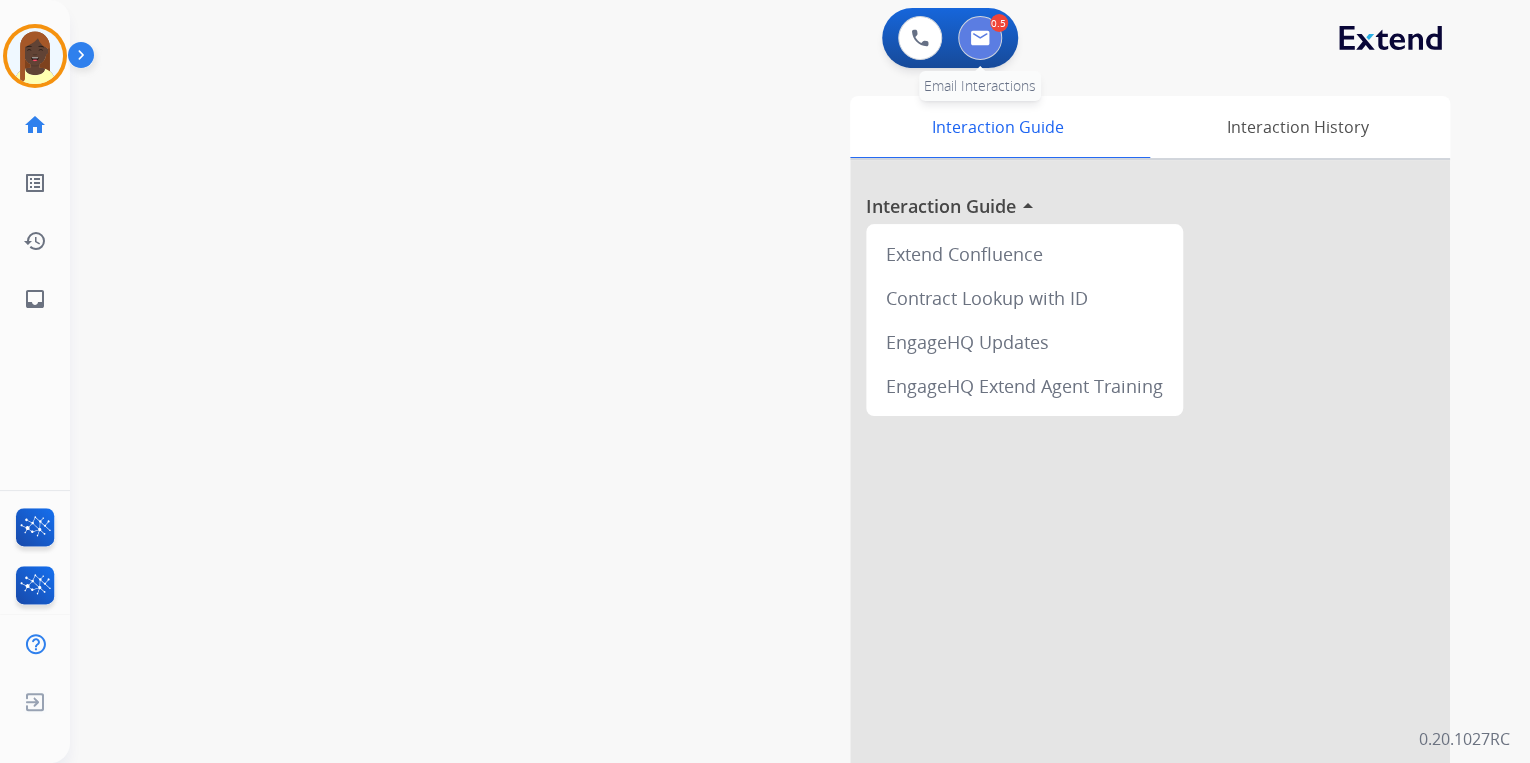 click at bounding box center [980, 38] 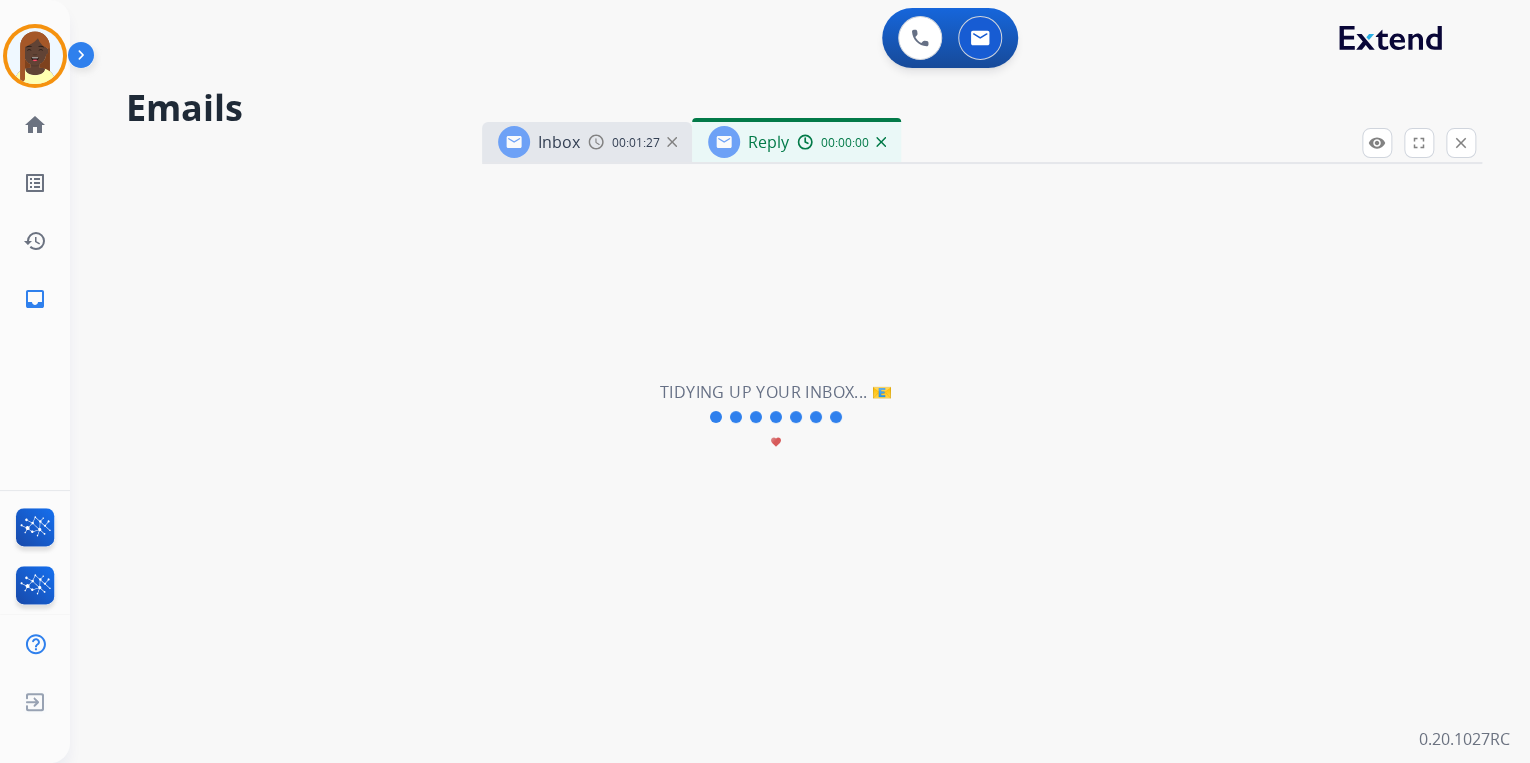 select on "**********" 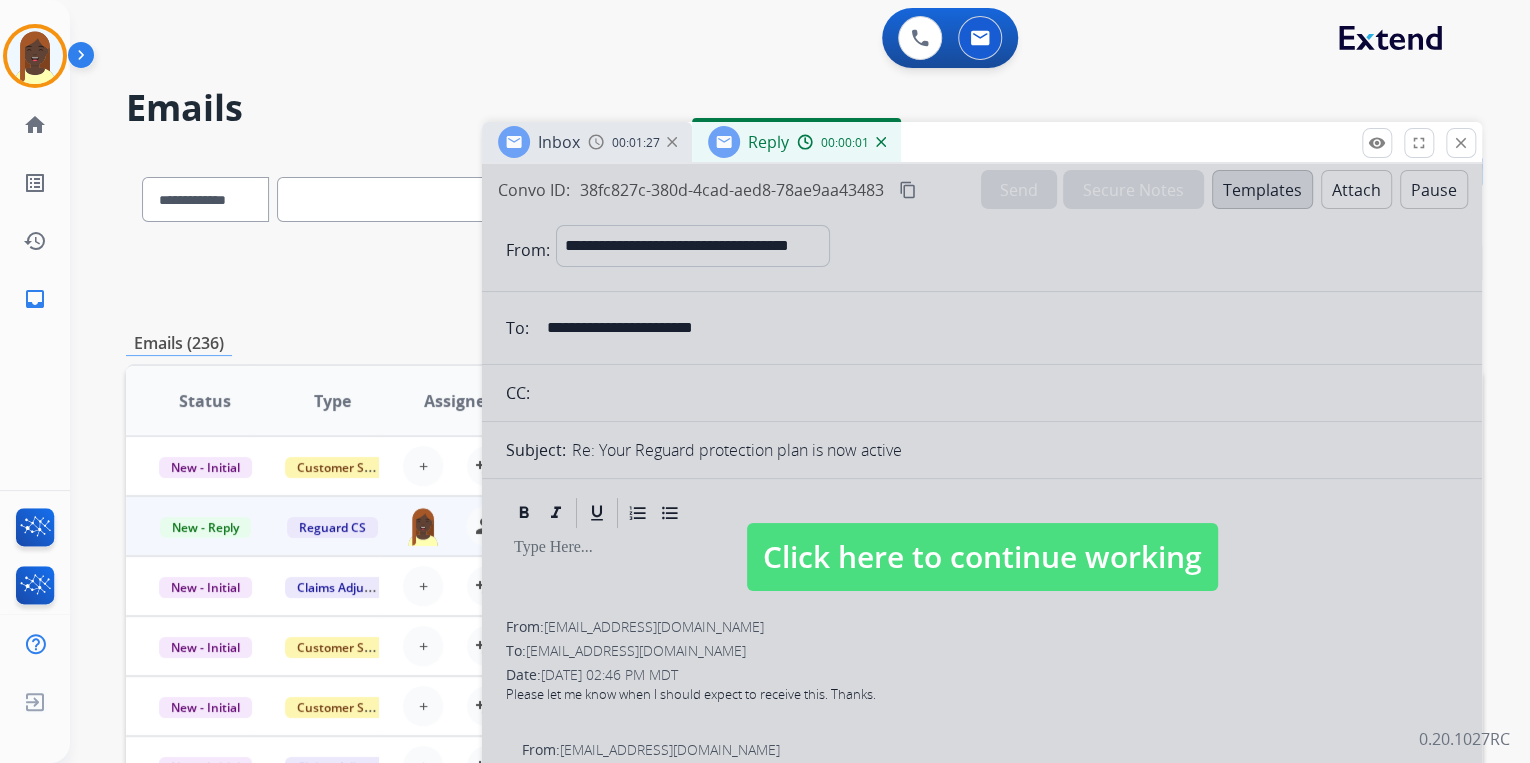 click on "Click here to continue working" at bounding box center (982, 557) 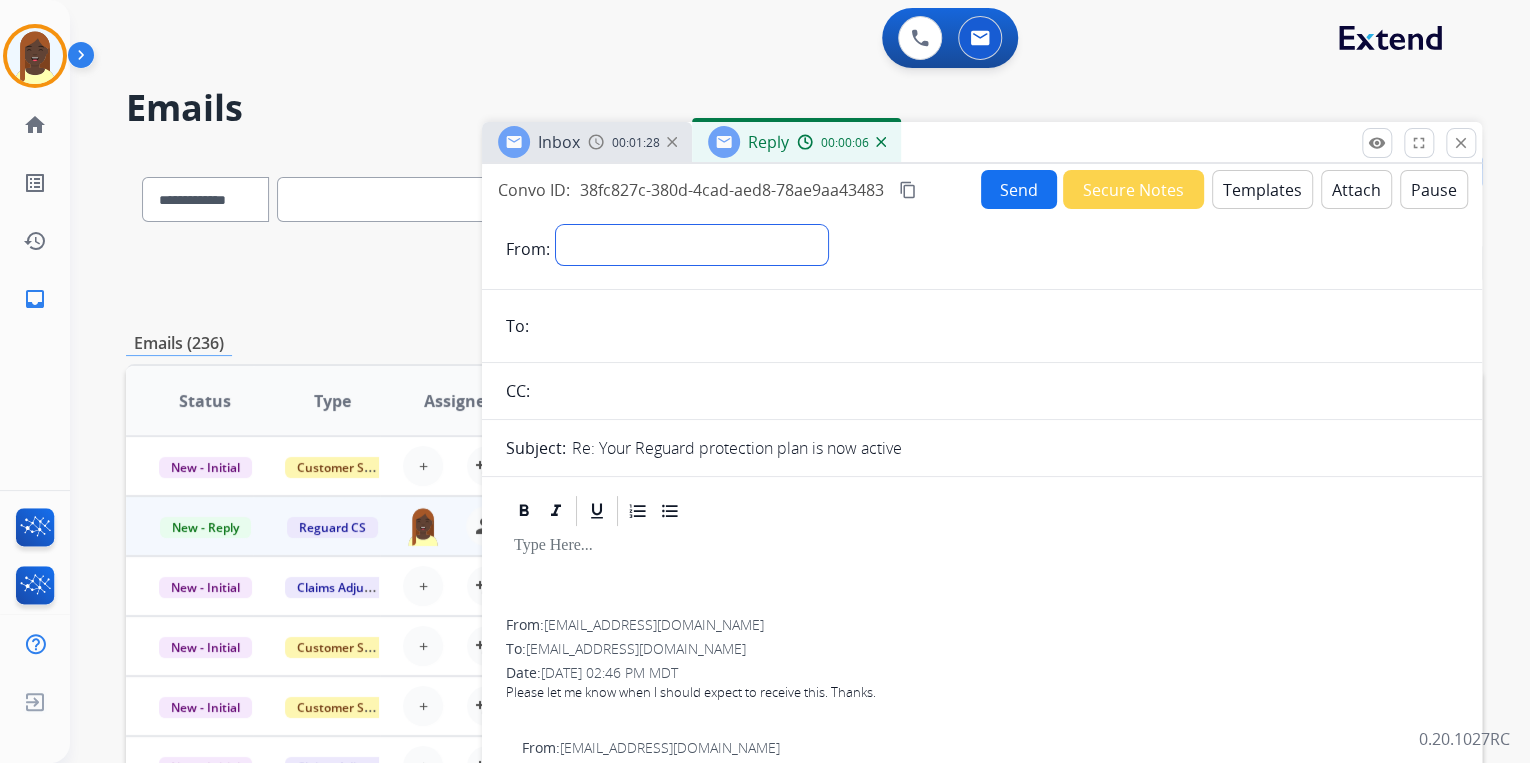 click on "**********" at bounding box center (692, 245) 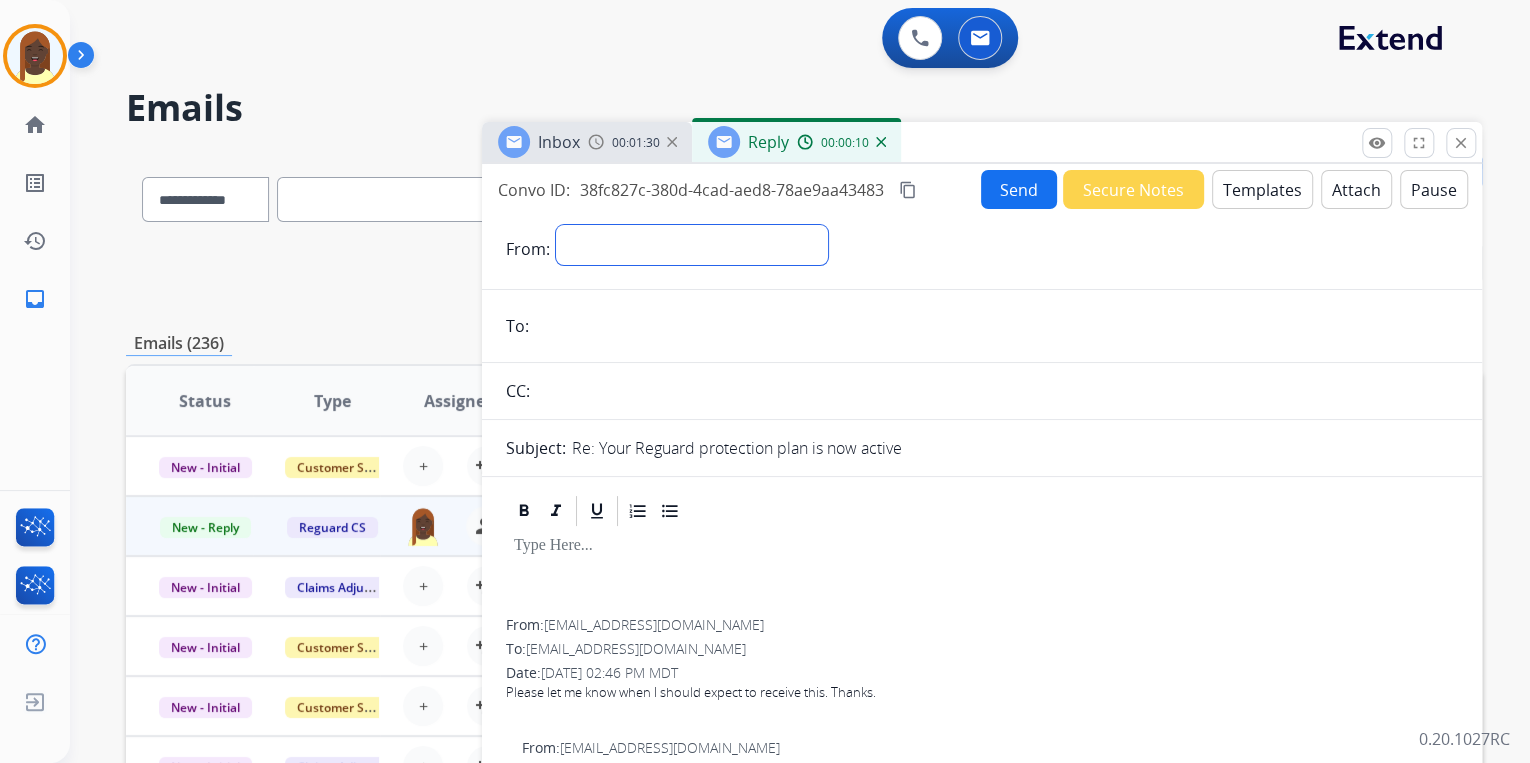 select on "**********" 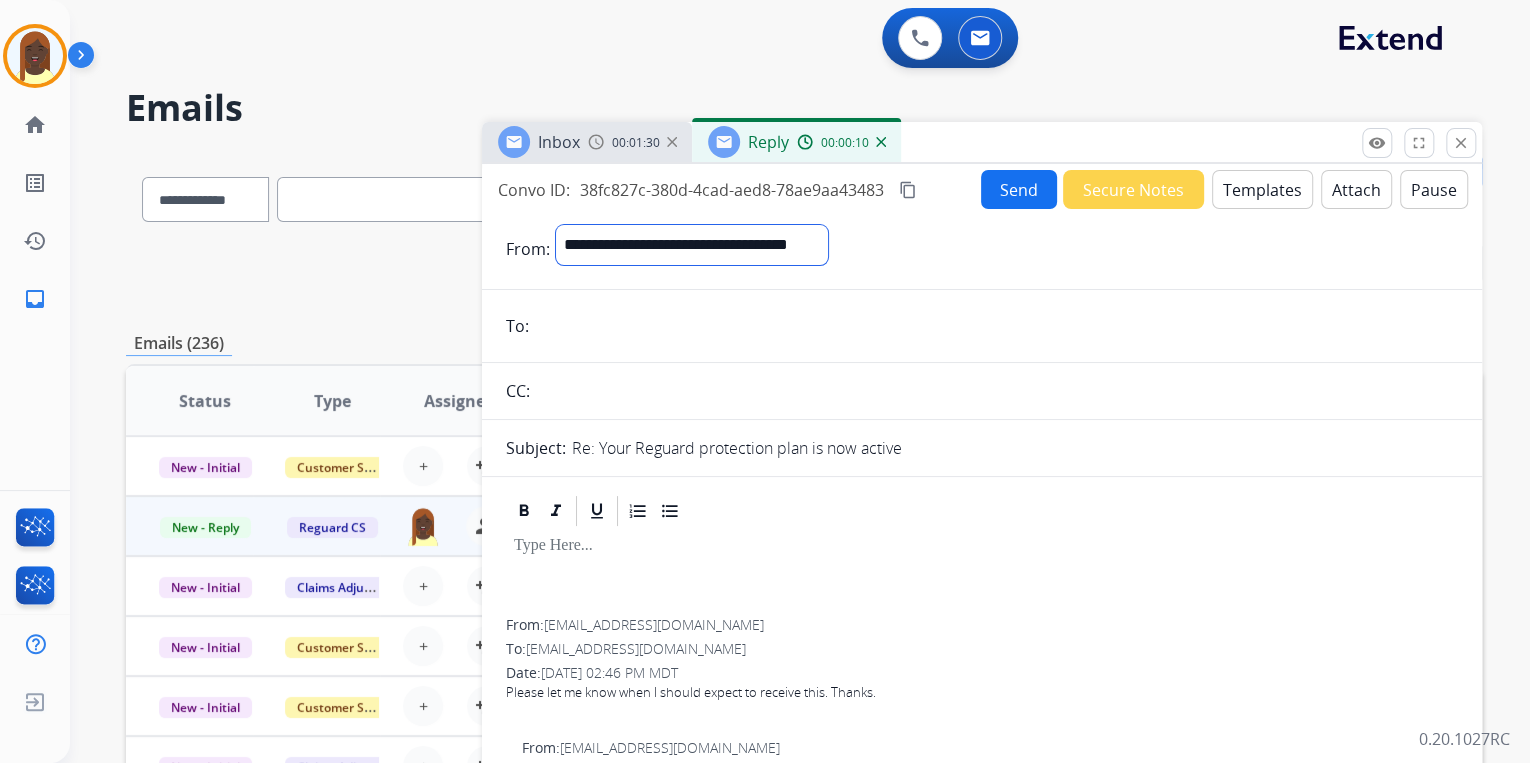 click on "**********" at bounding box center (692, 245) 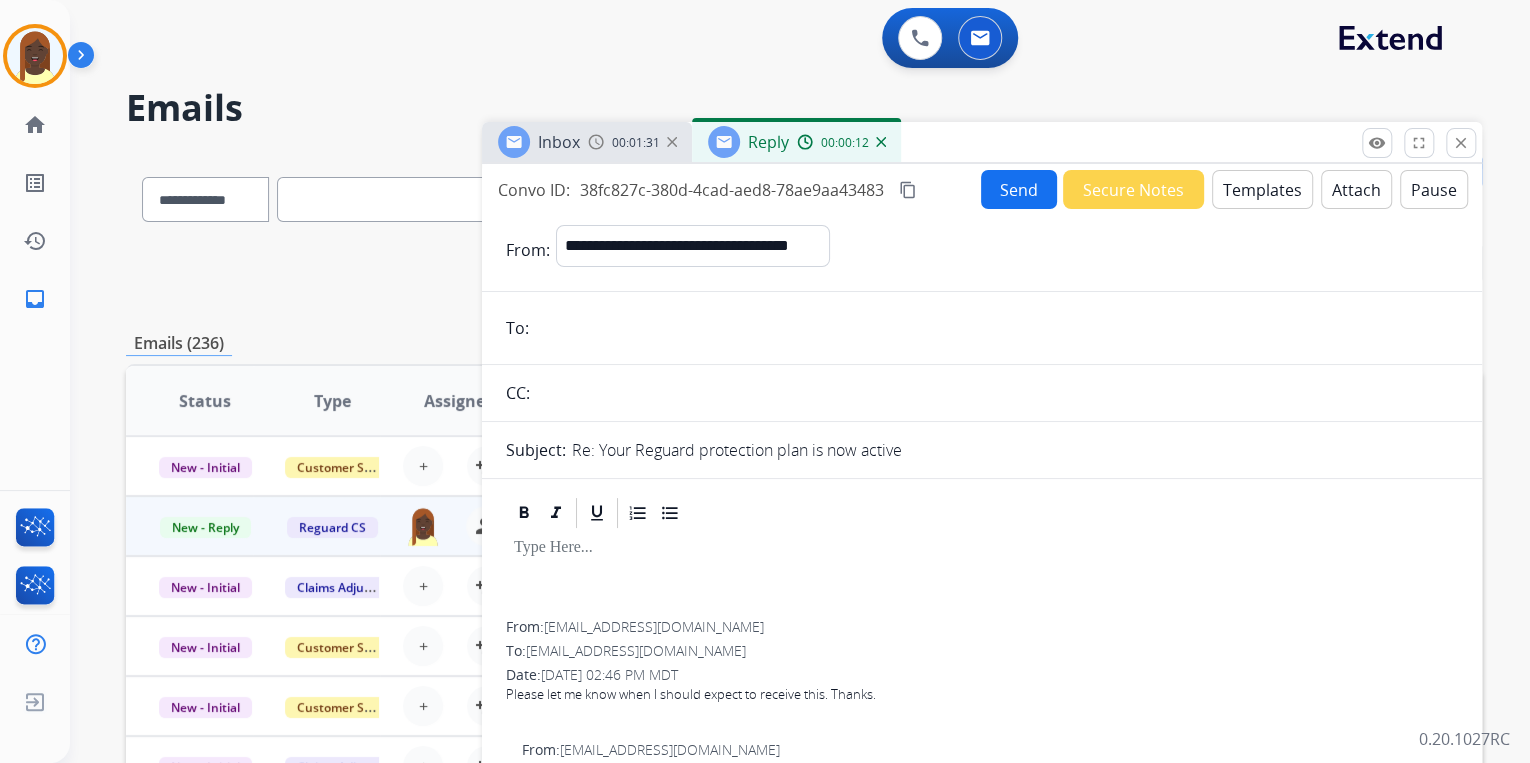 click at bounding box center (996, 328) 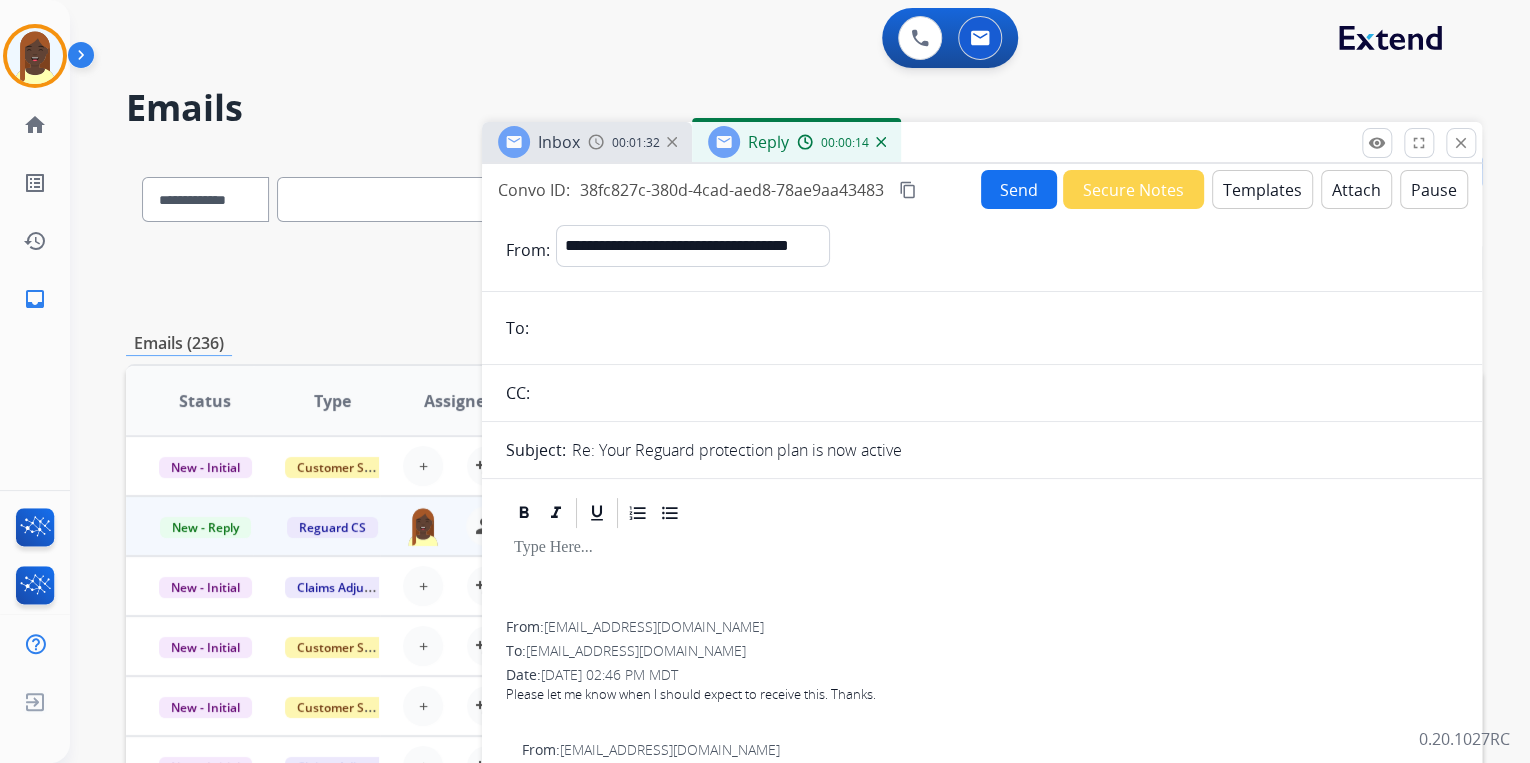 click at bounding box center [982, 576] 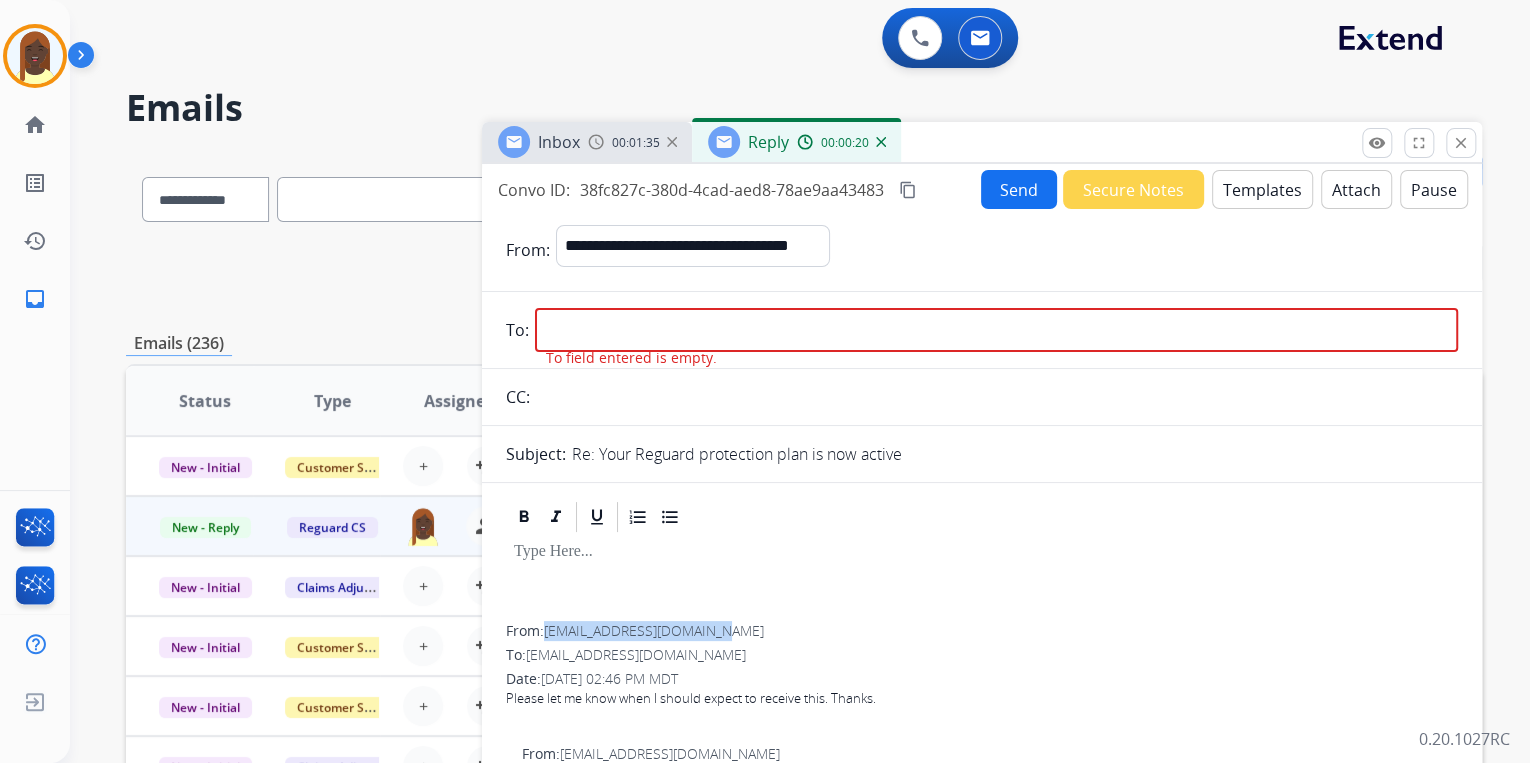 drag, startPoint x: 752, startPoint y: 632, endPoint x: 546, endPoint y: 638, distance: 206.08736 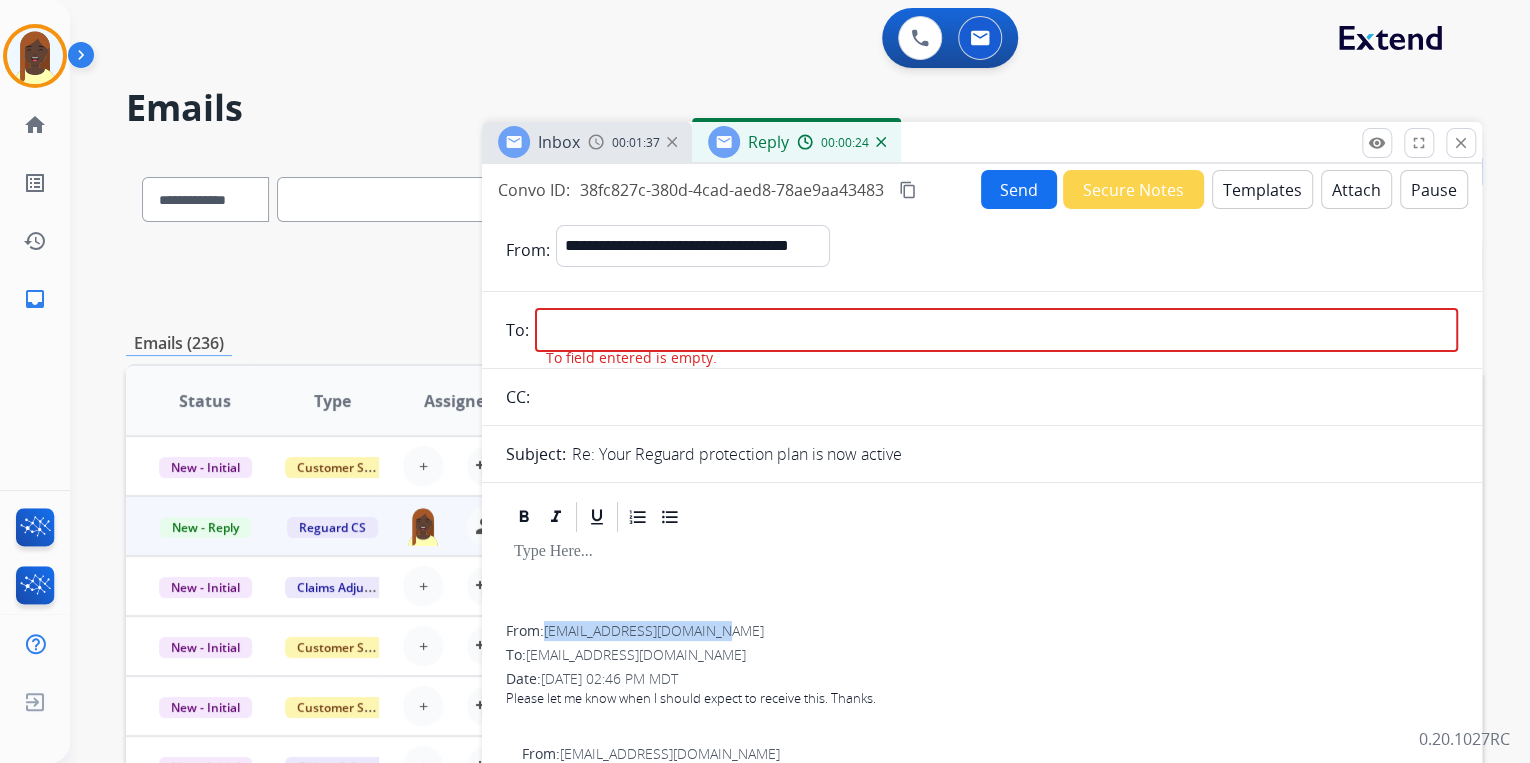 drag, startPoint x: 546, startPoint y: 638, endPoint x: 719, endPoint y: 631, distance: 173.14156 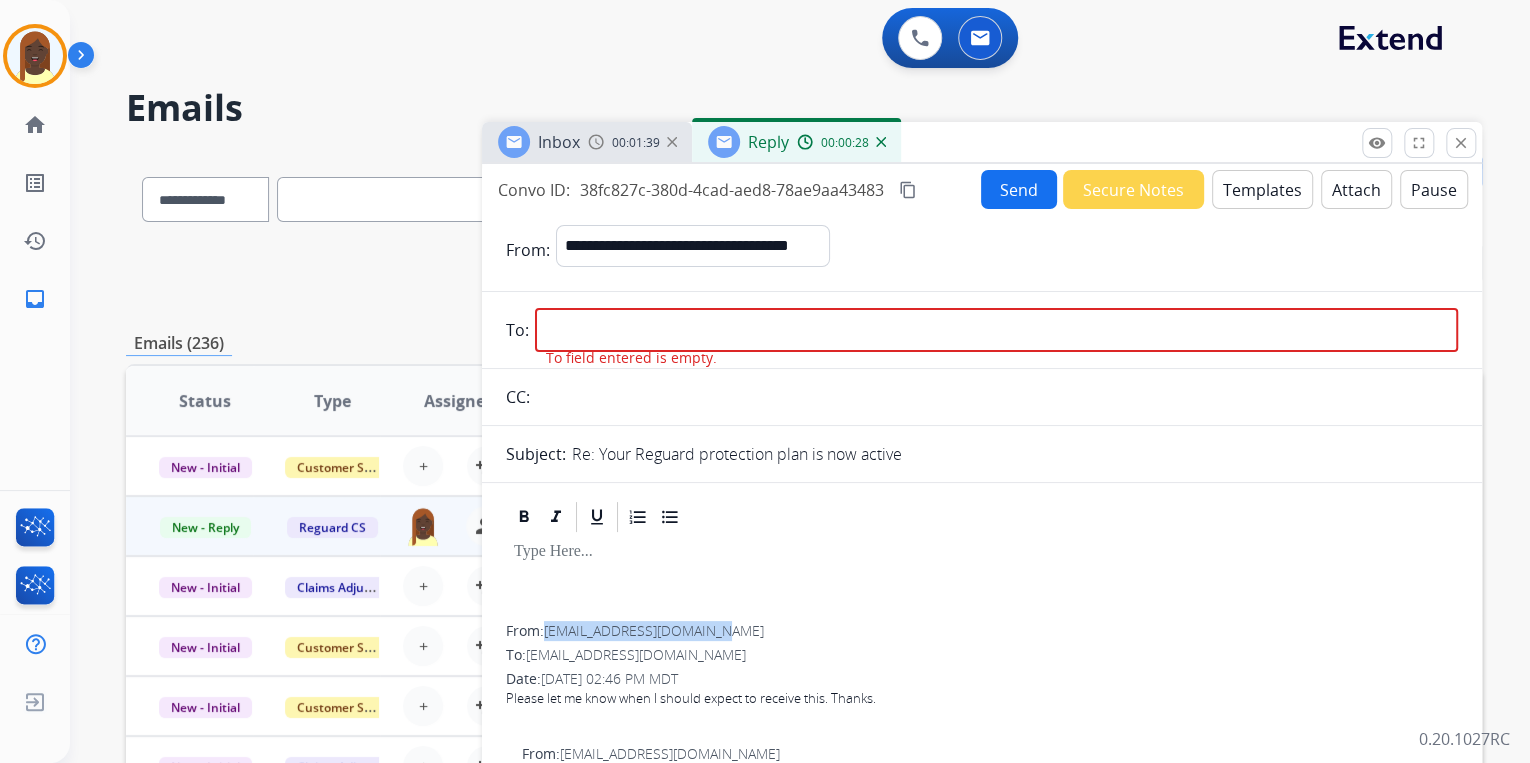 copy on "[EMAIL_ADDRESS][DOMAIN_NAME]" 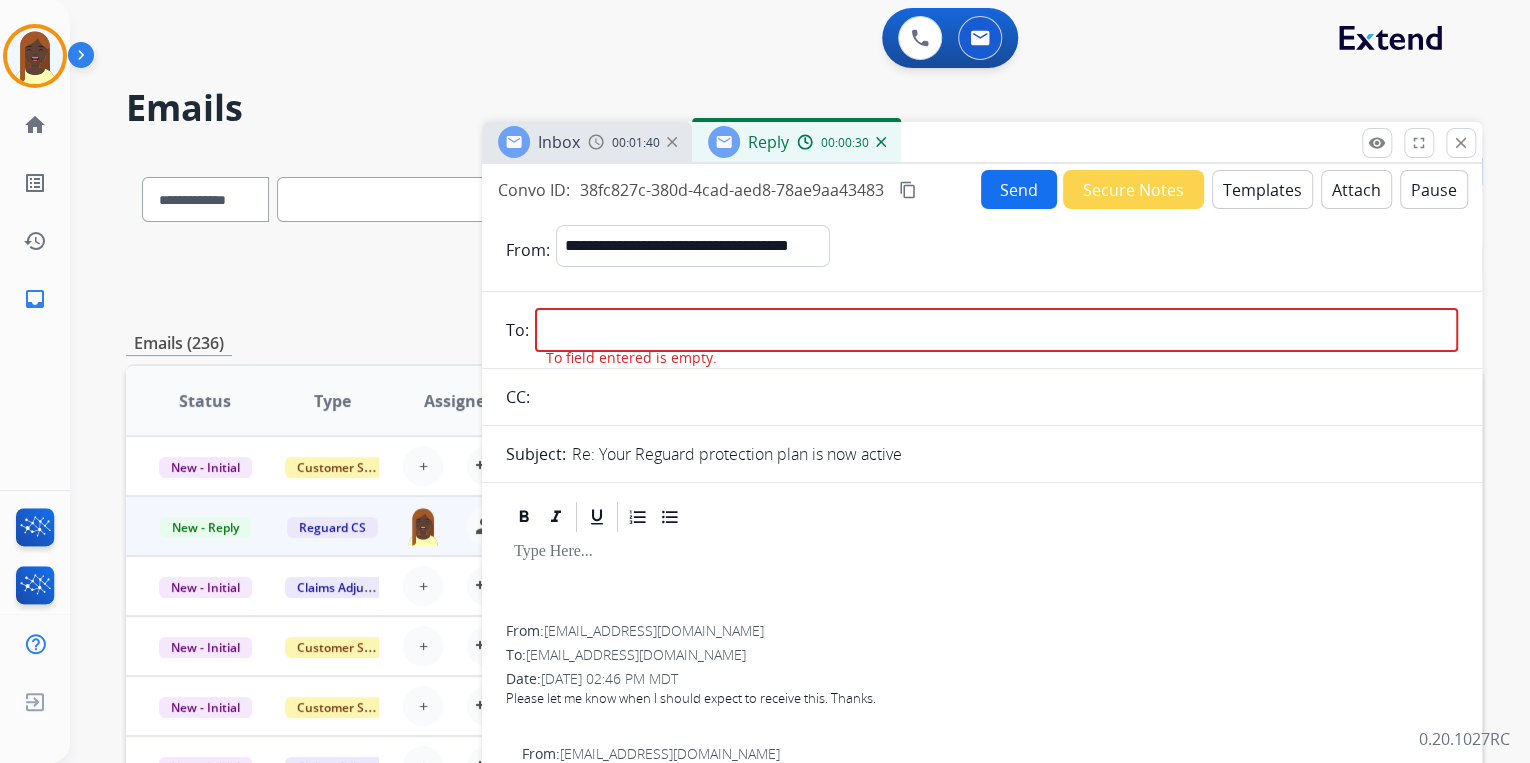 click at bounding box center (996, 330) 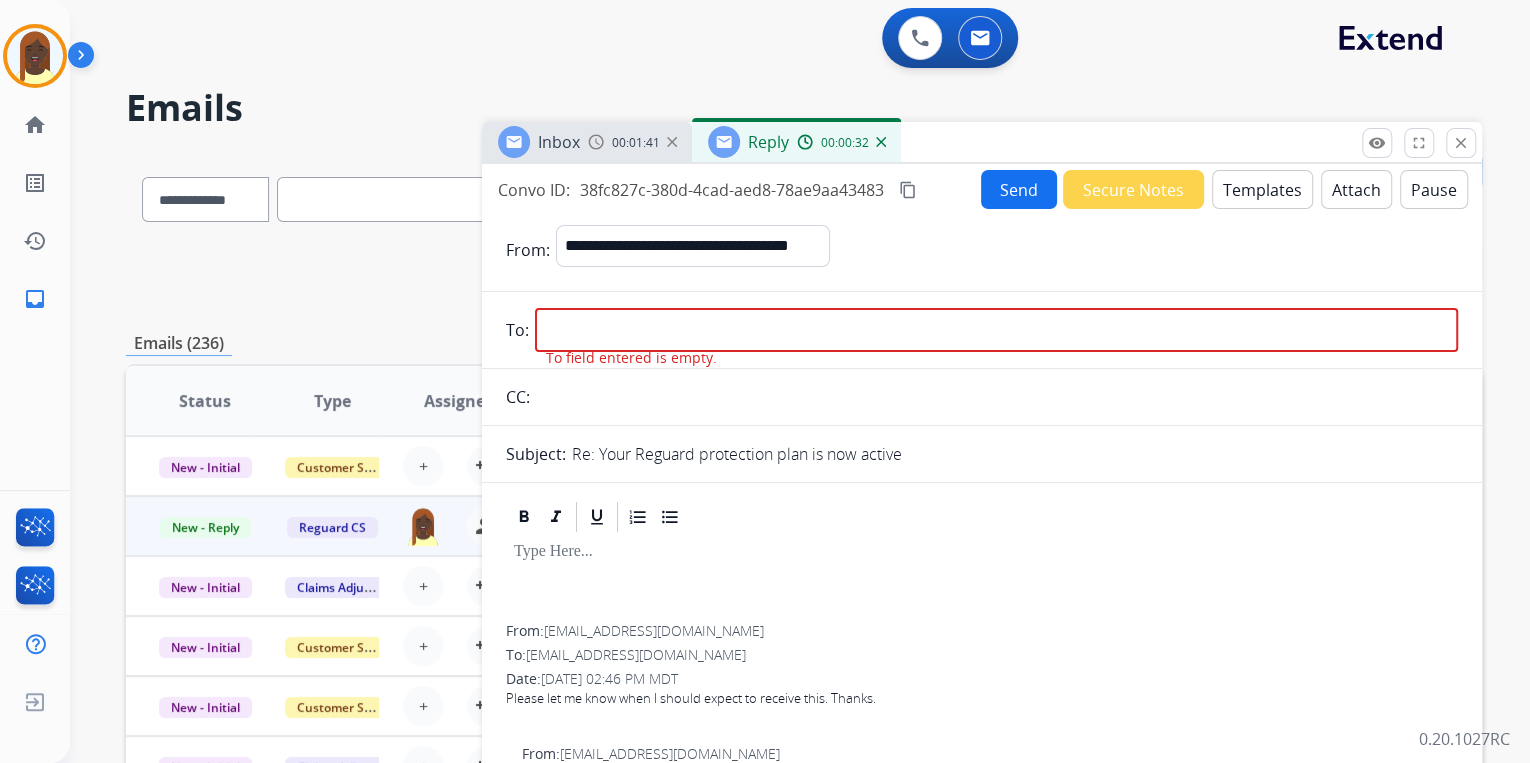 paste on "**********" 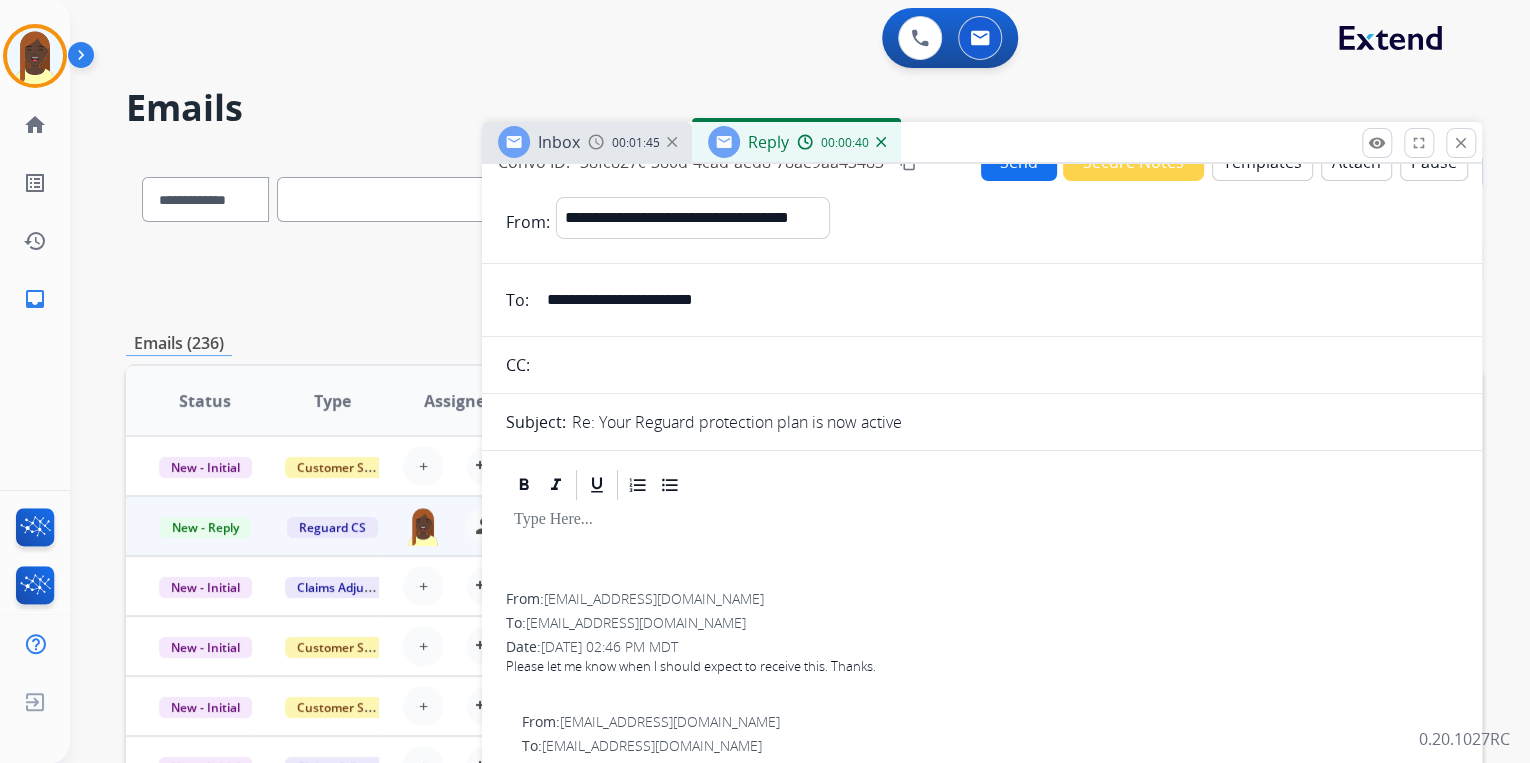scroll, scrollTop: 0, scrollLeft: 0, axis: both 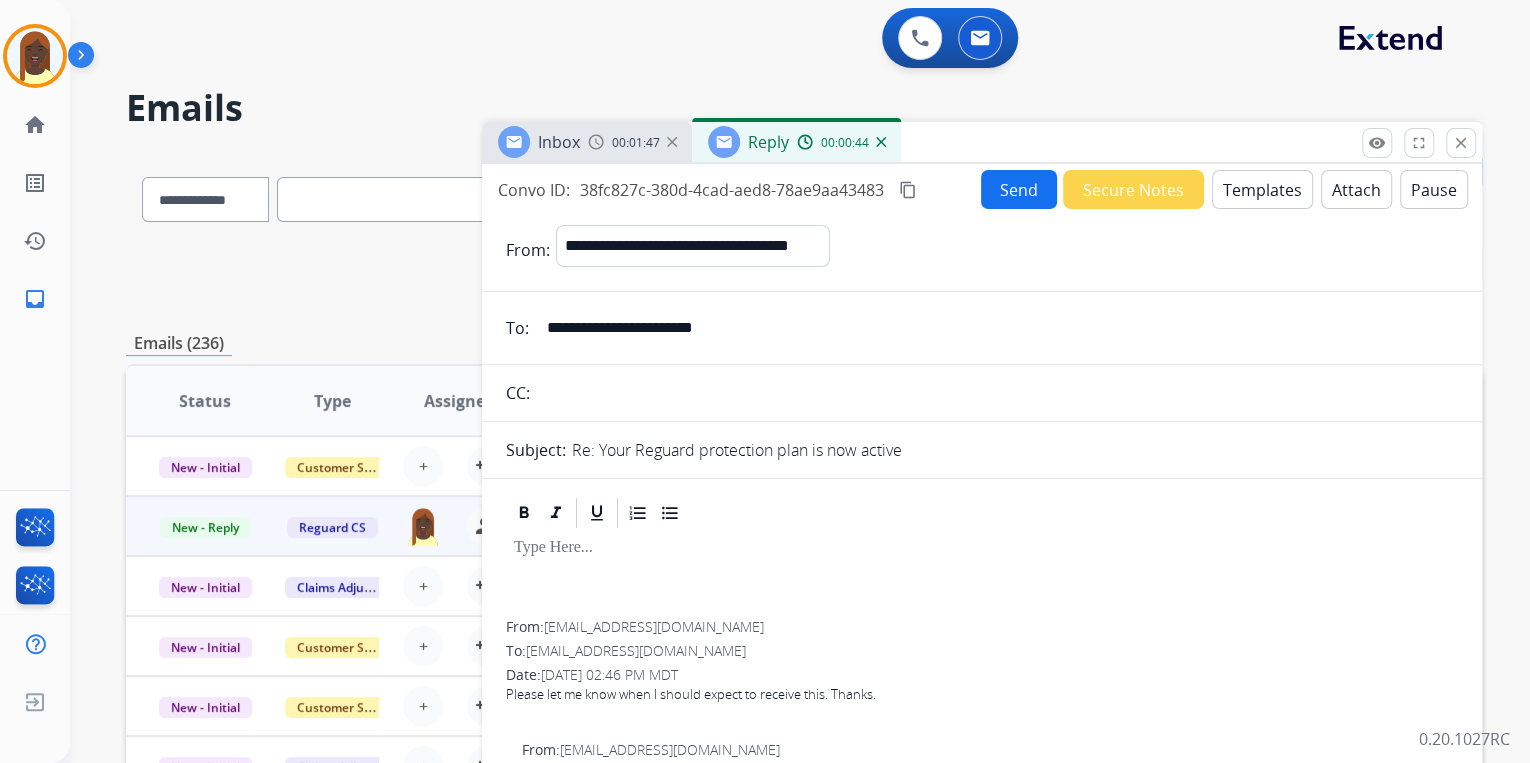 type on "**********" 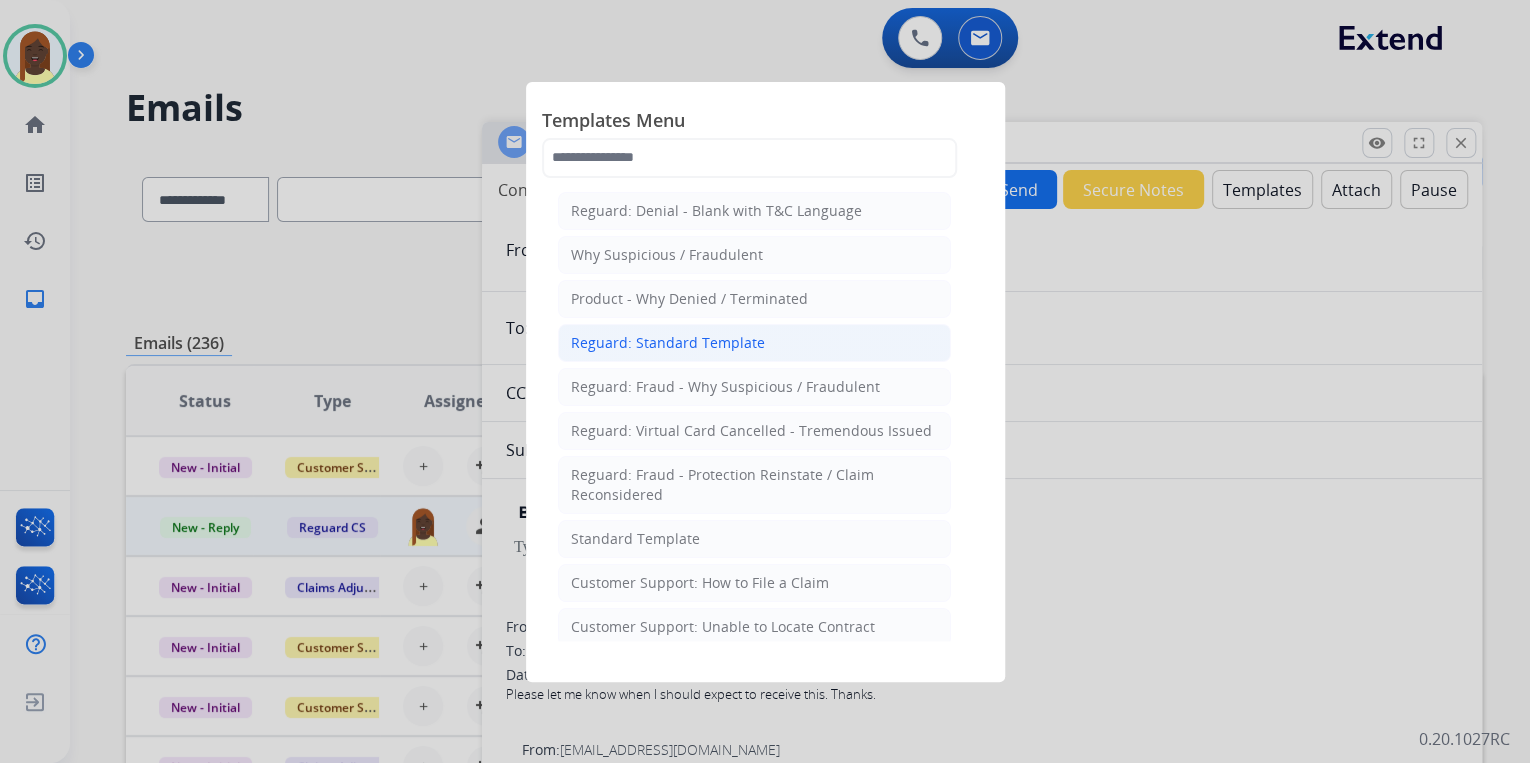 click on "Reguard: Standard Template" 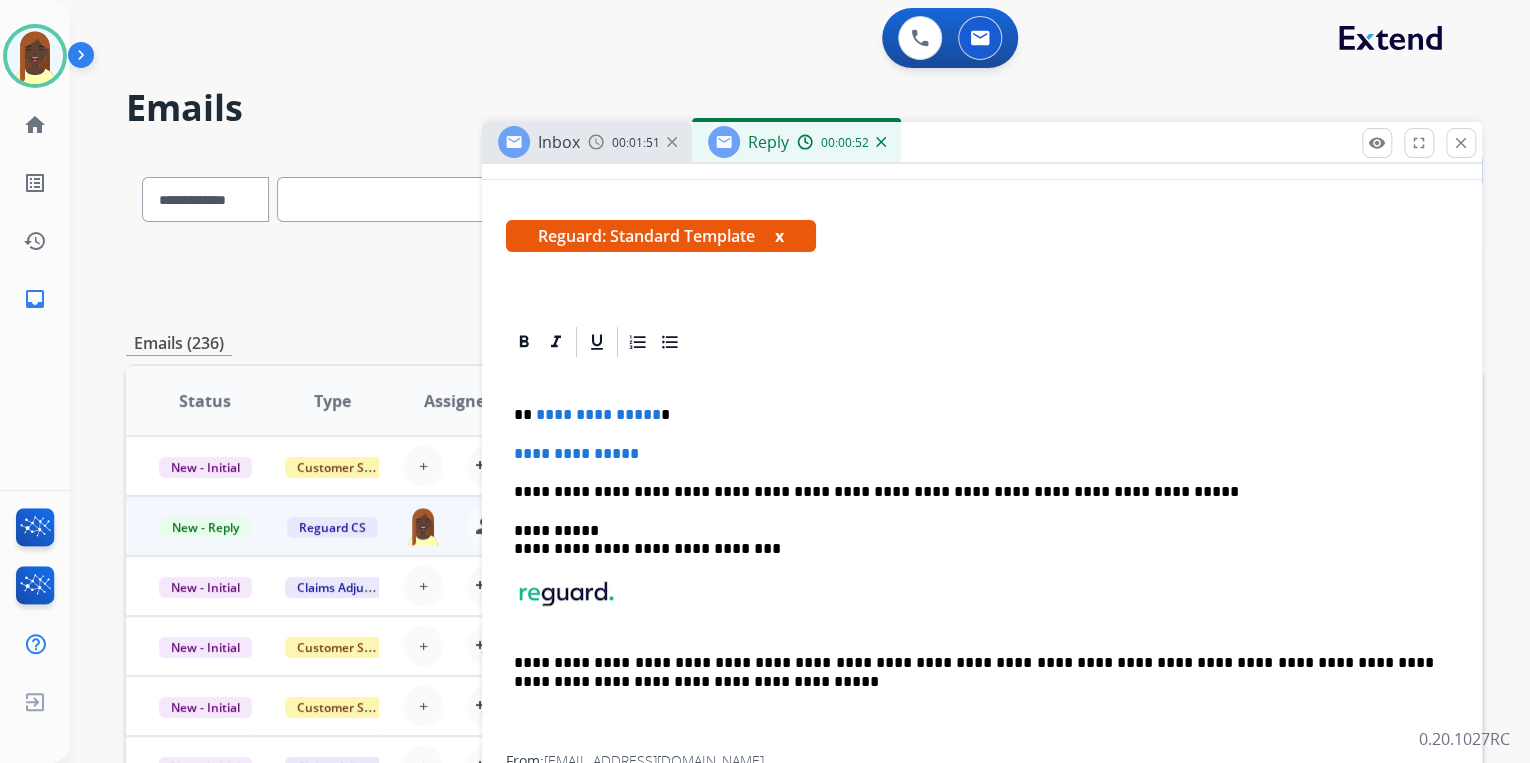 scroll, scrollTop: 400, scrollLeft: 0, axis: vertical 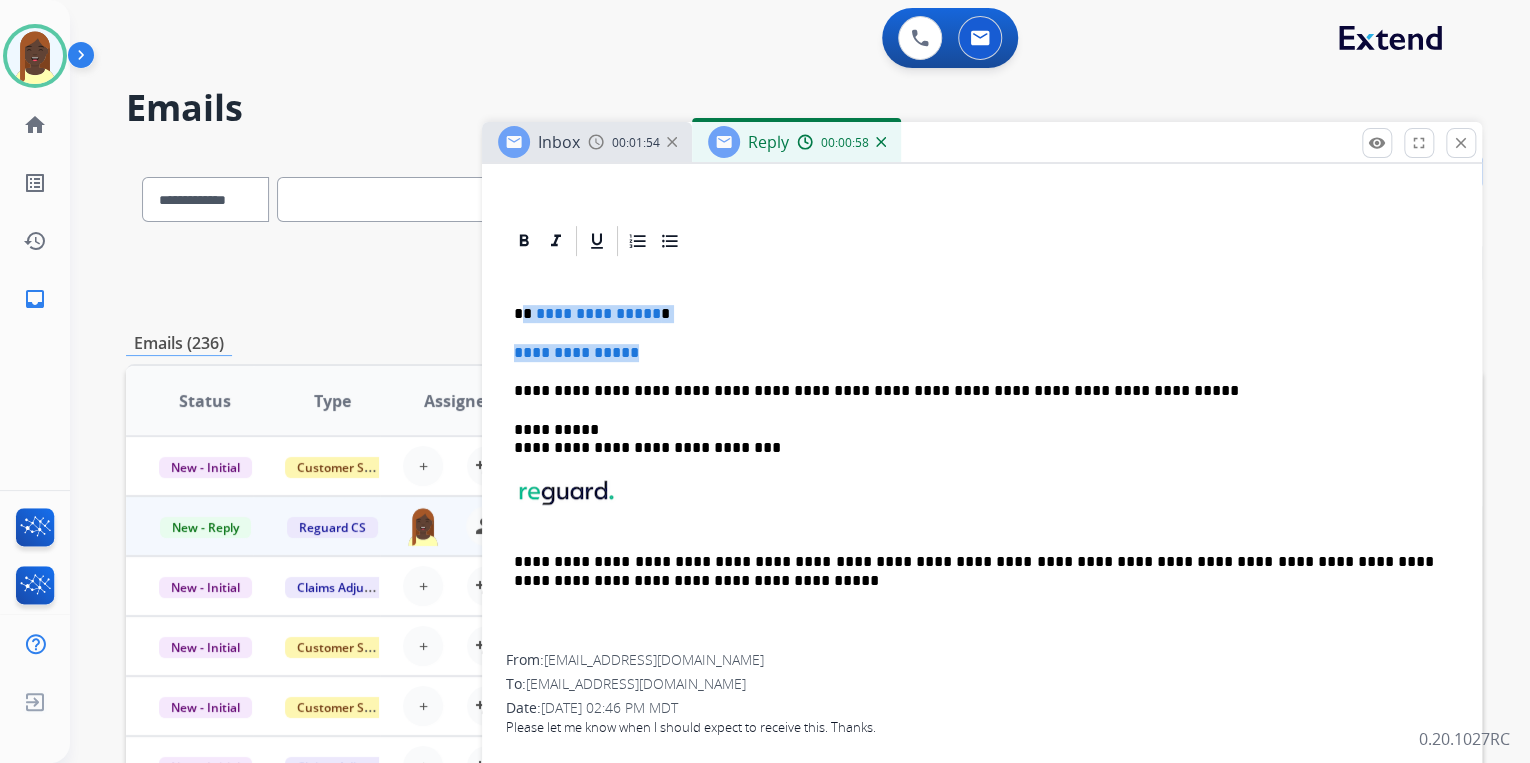 drag, startPoint x: 526, startPoint y: 308, endPoint x: 676, endPoint y: 342, distance: 153.80507 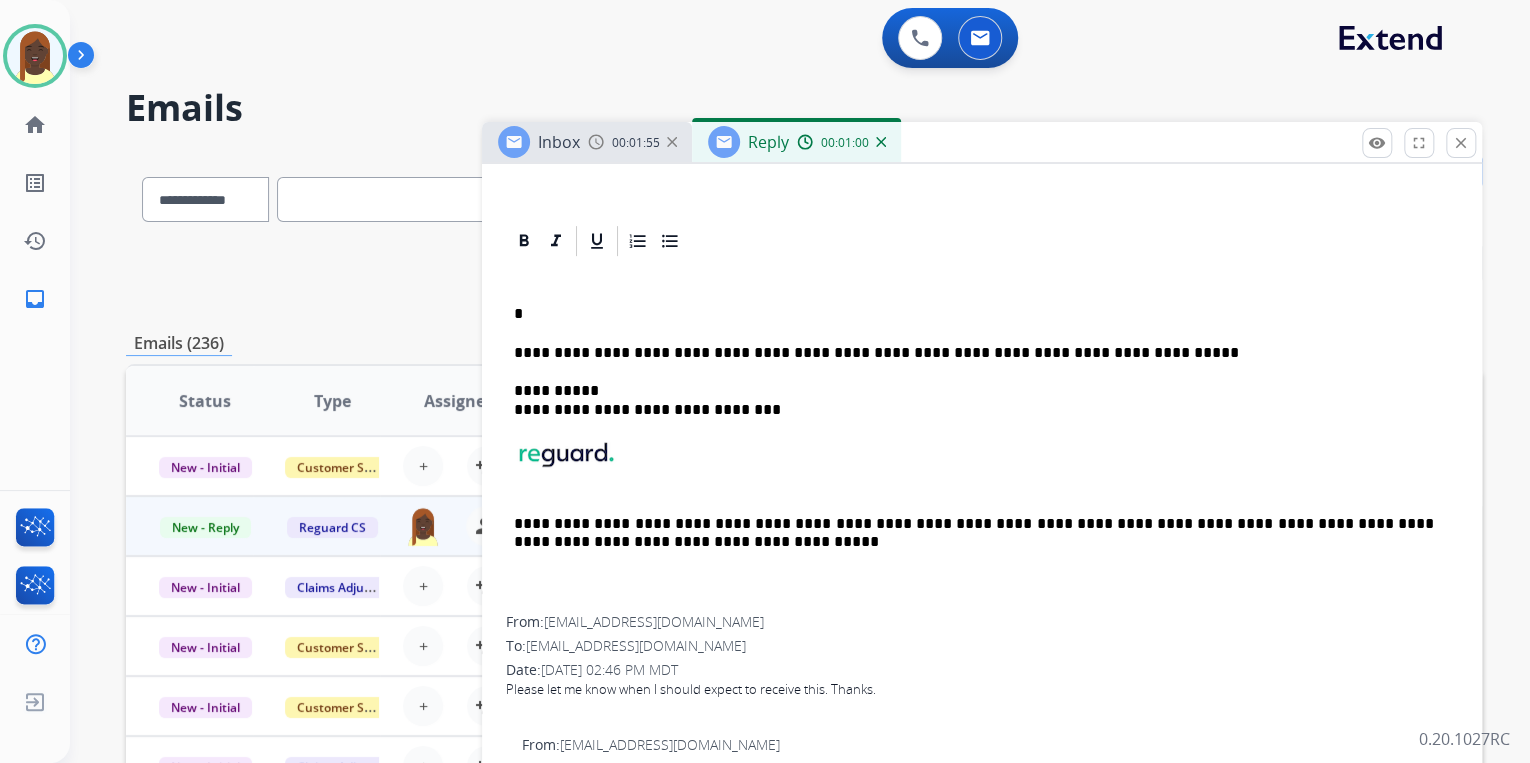 type 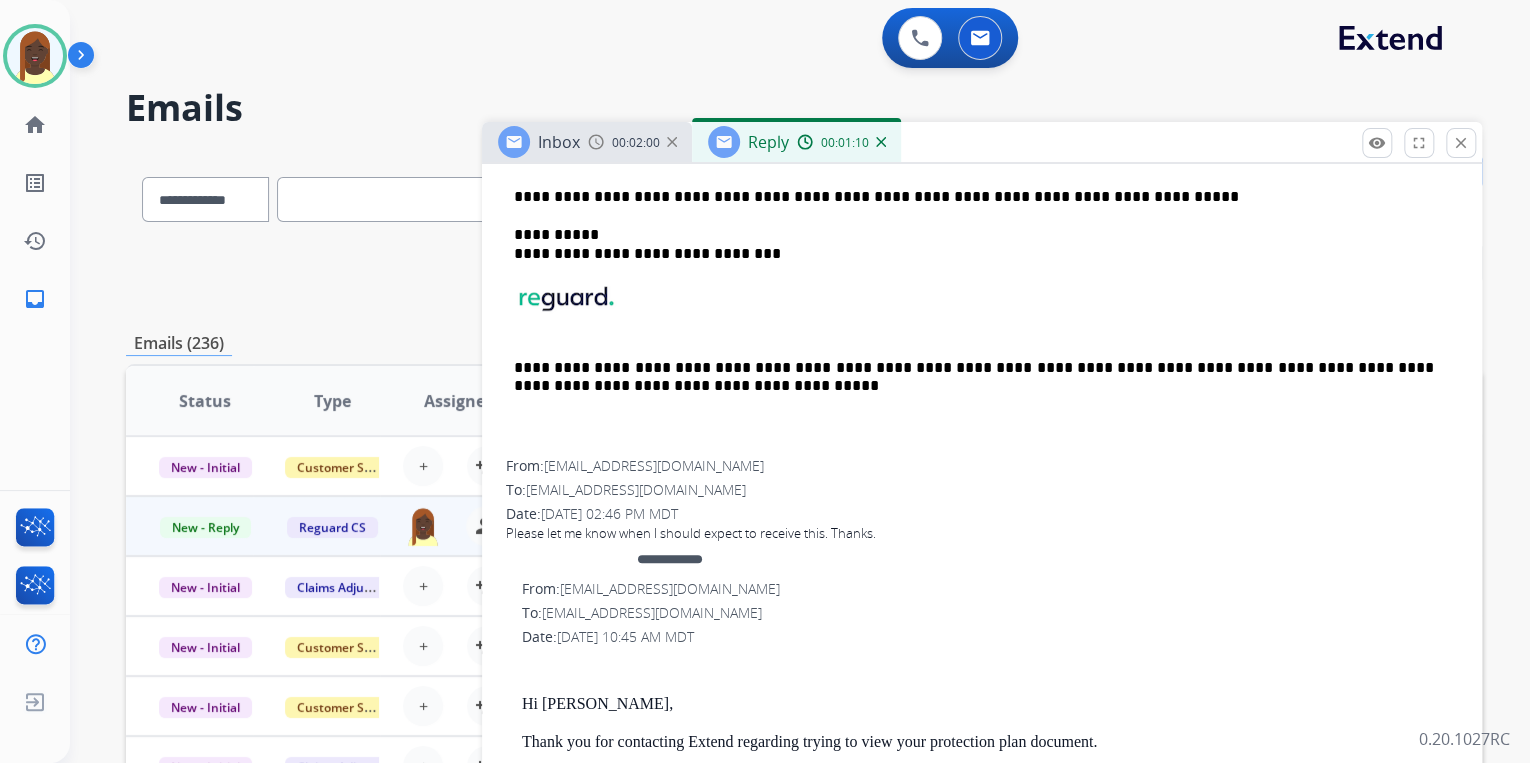 scroll, scrollTop: 480, scrollLeft: 0, axis: vertical 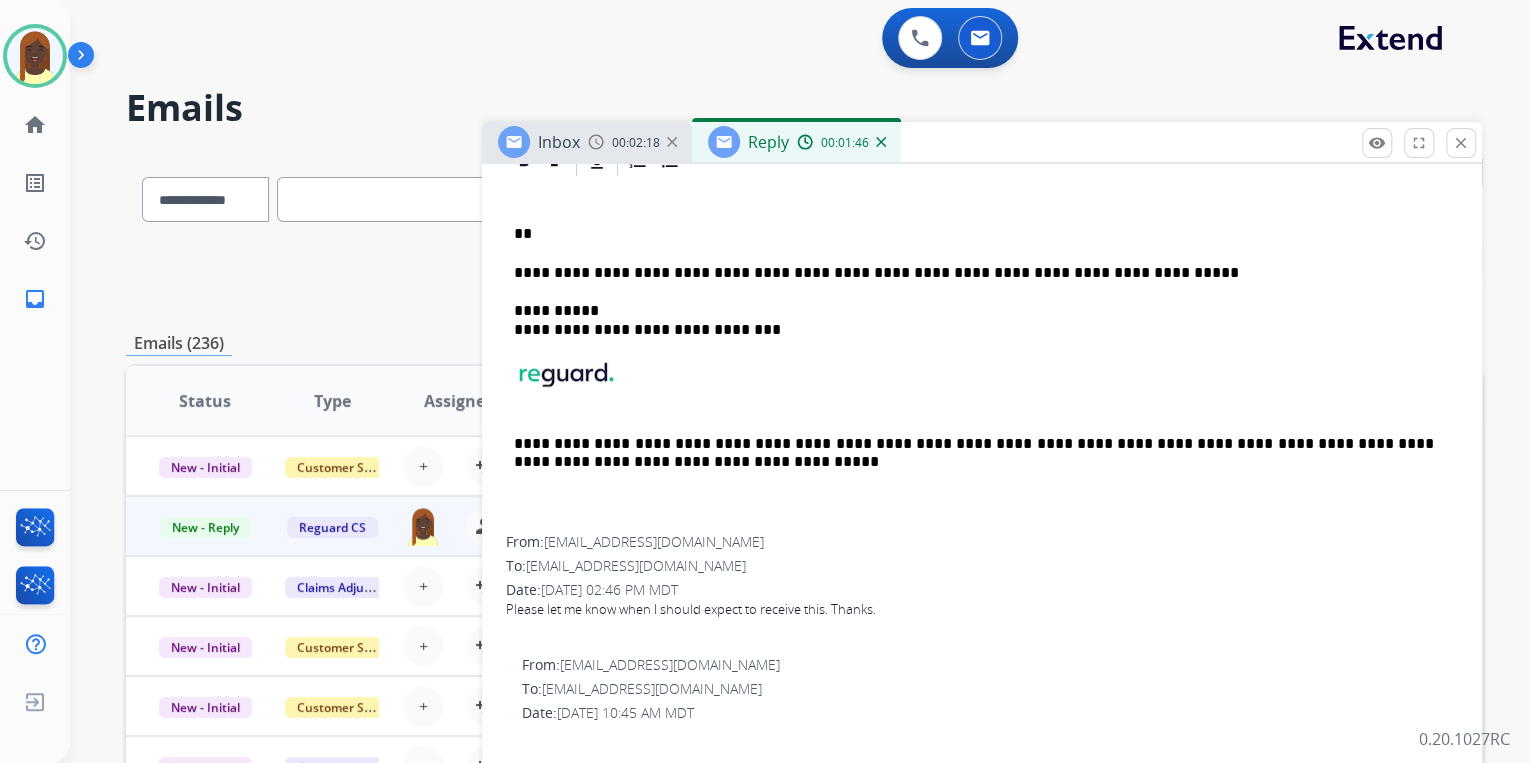 click on "**" at bounding box center [974, 234] 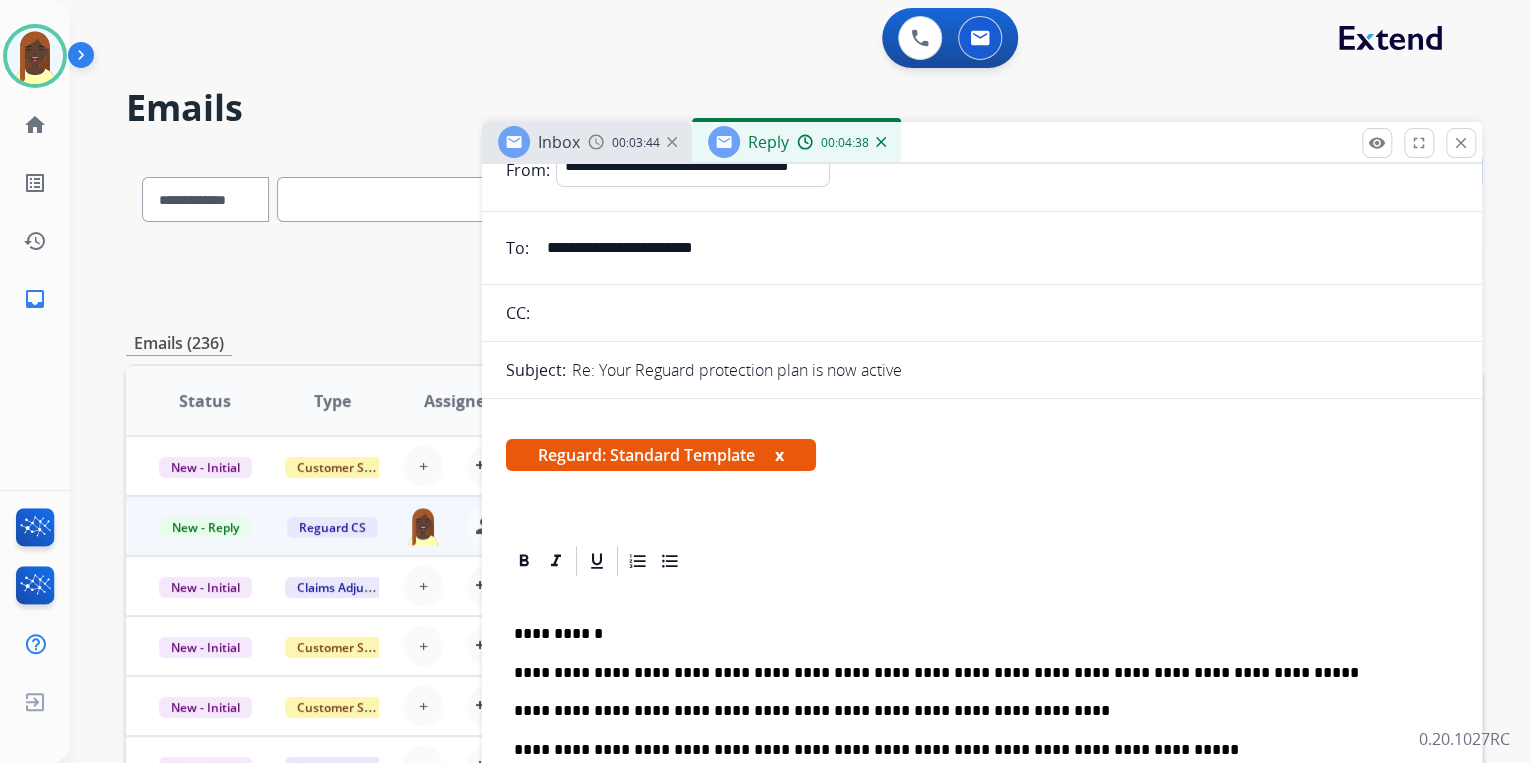 scroll, scrollTop: 0, scrollLeft: 0, axis: both 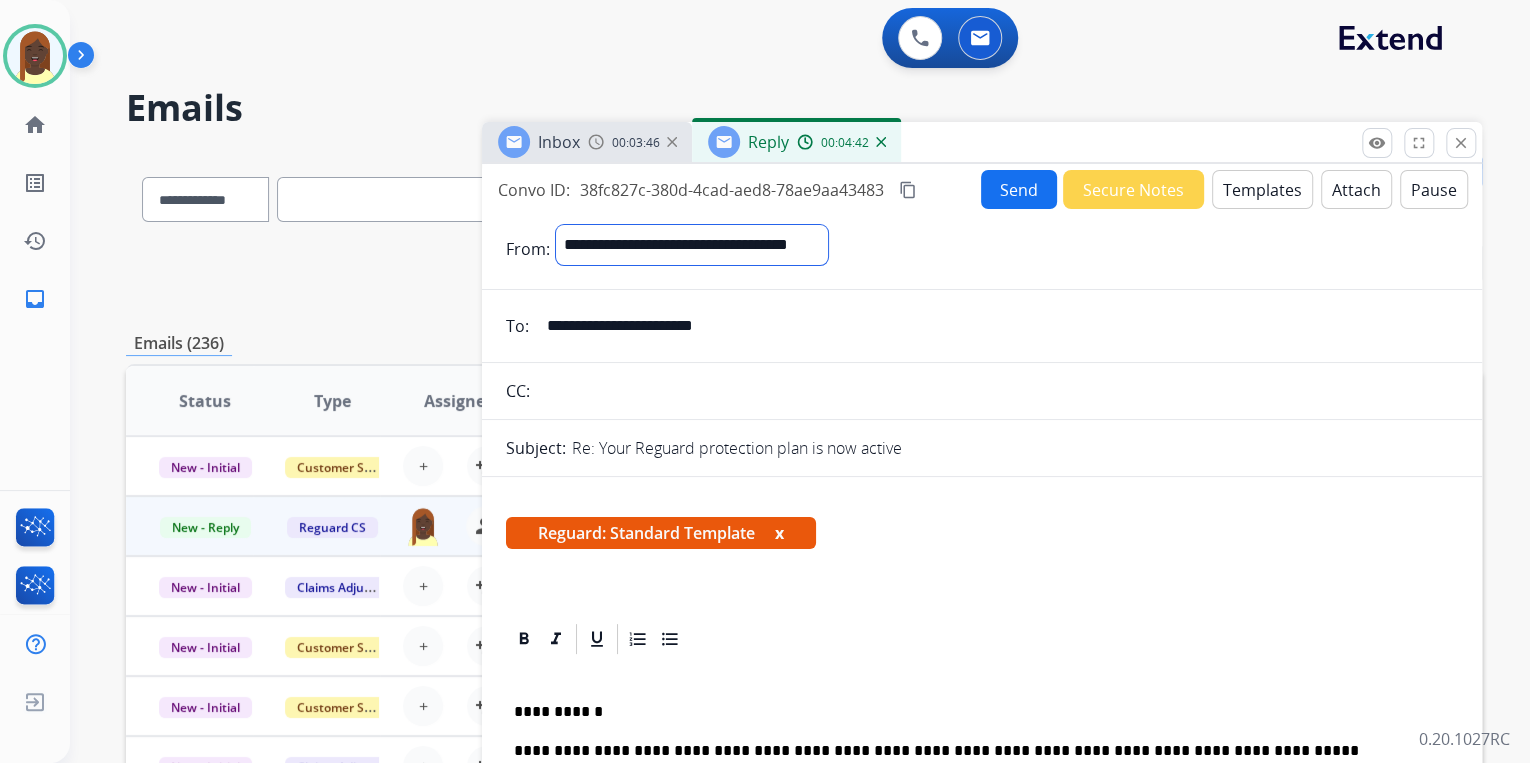 drag, startPoint x: 876, startPoint y: 245, endPoint x: 784, endPoint y: 245, distance: 92 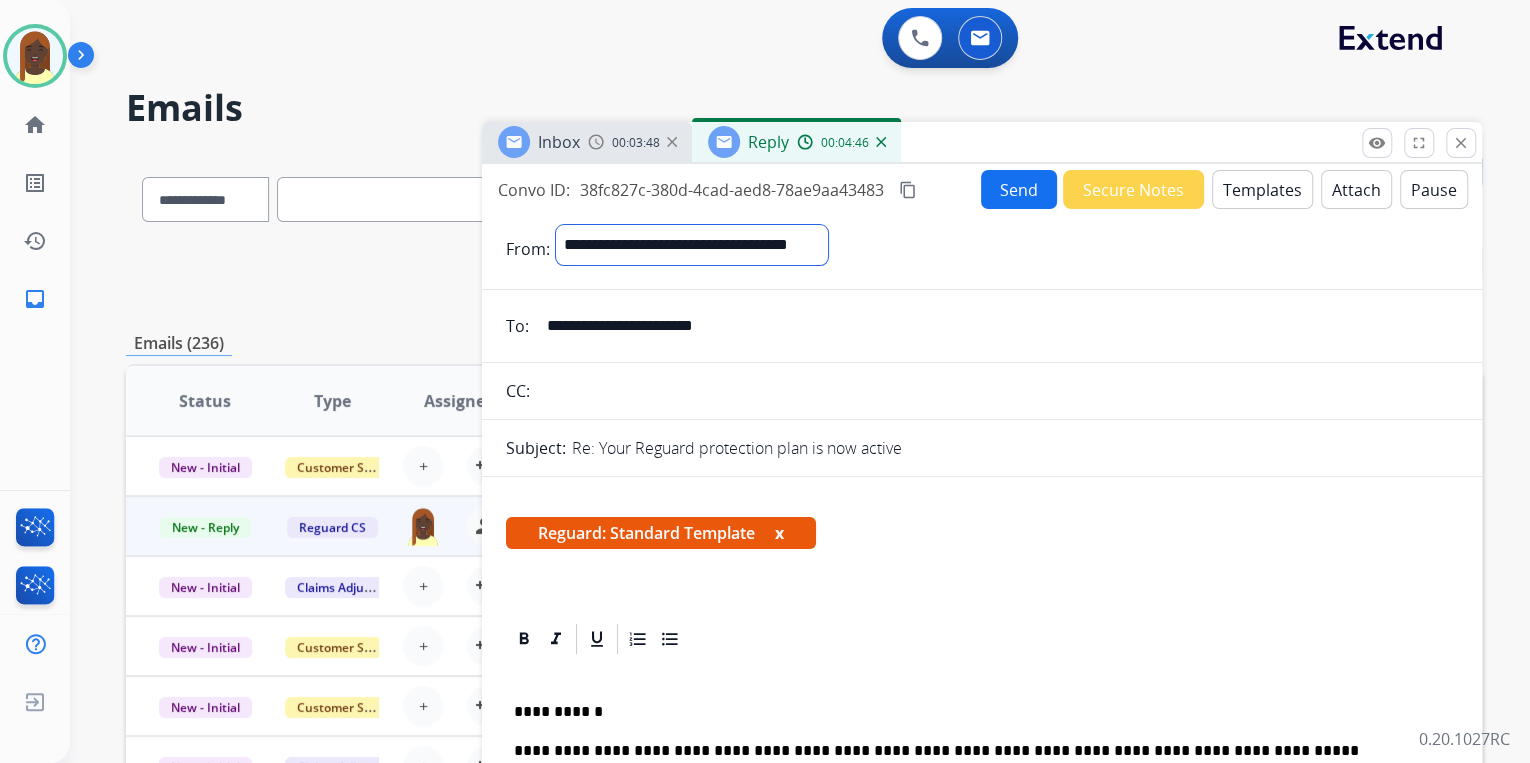 click on "**********" at bounding box center [692, 245] 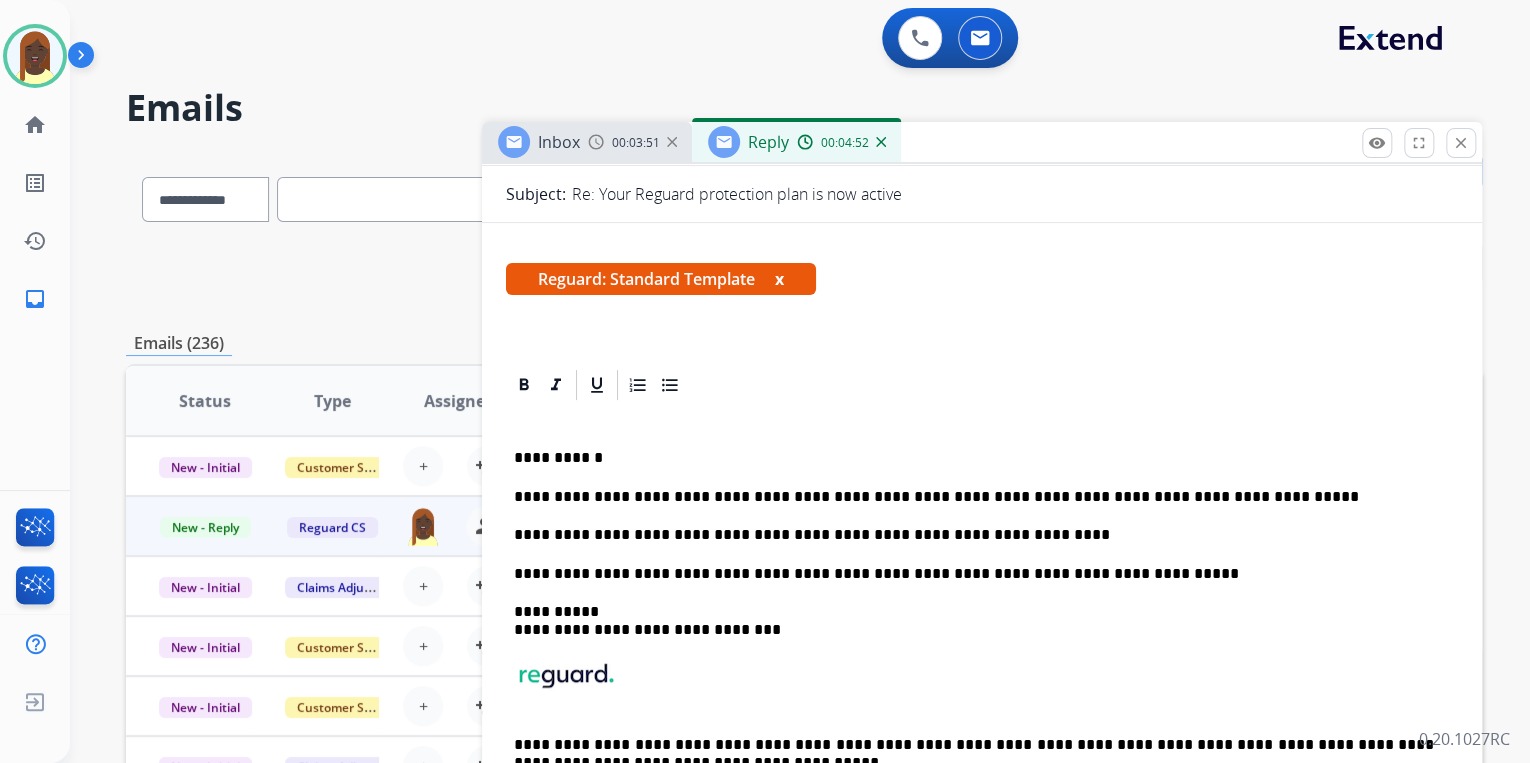 scroll, scrollTop: 320, scrollLeft: 0, axis: vertical 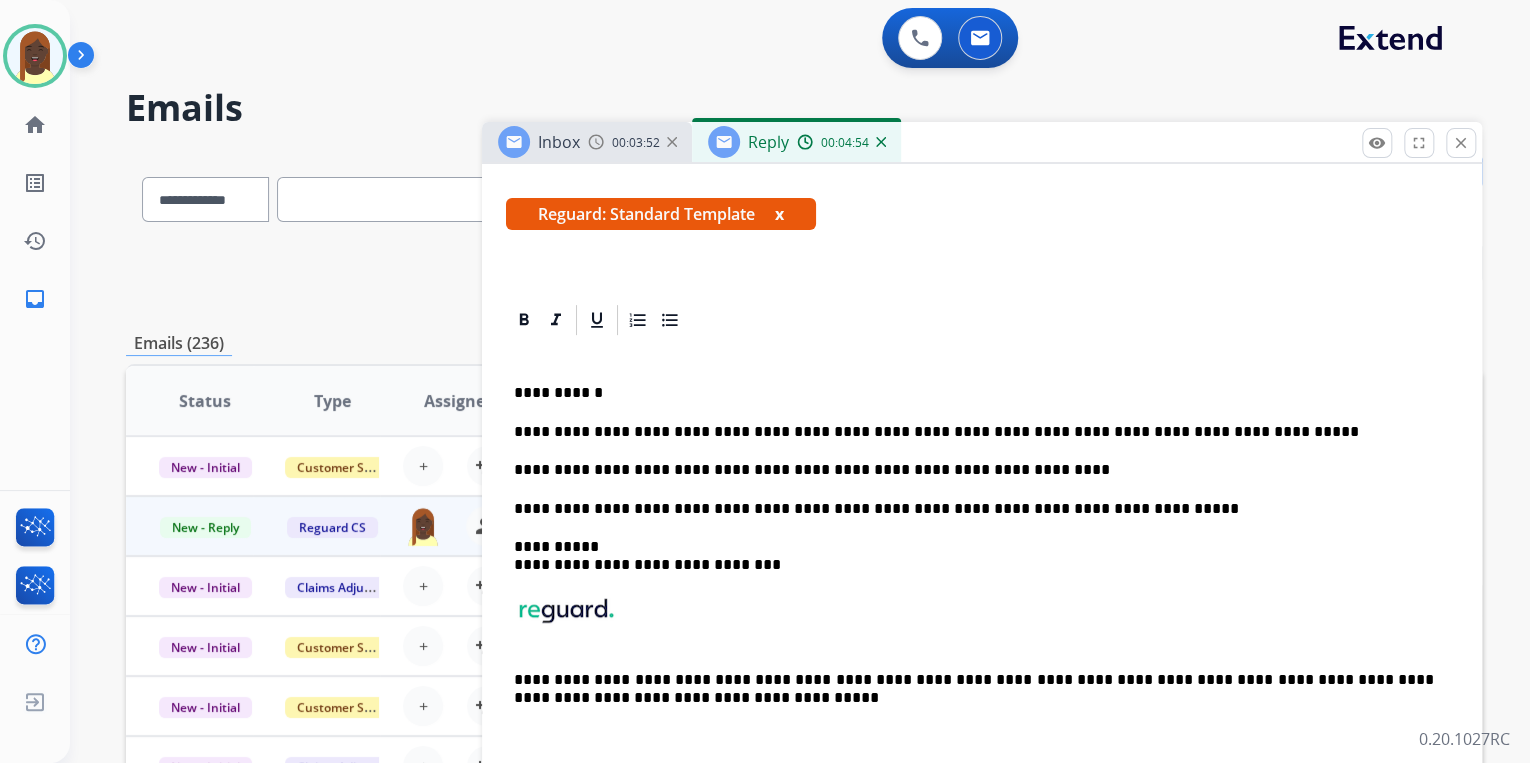 click on "**********" at bounding box center [974, 470] 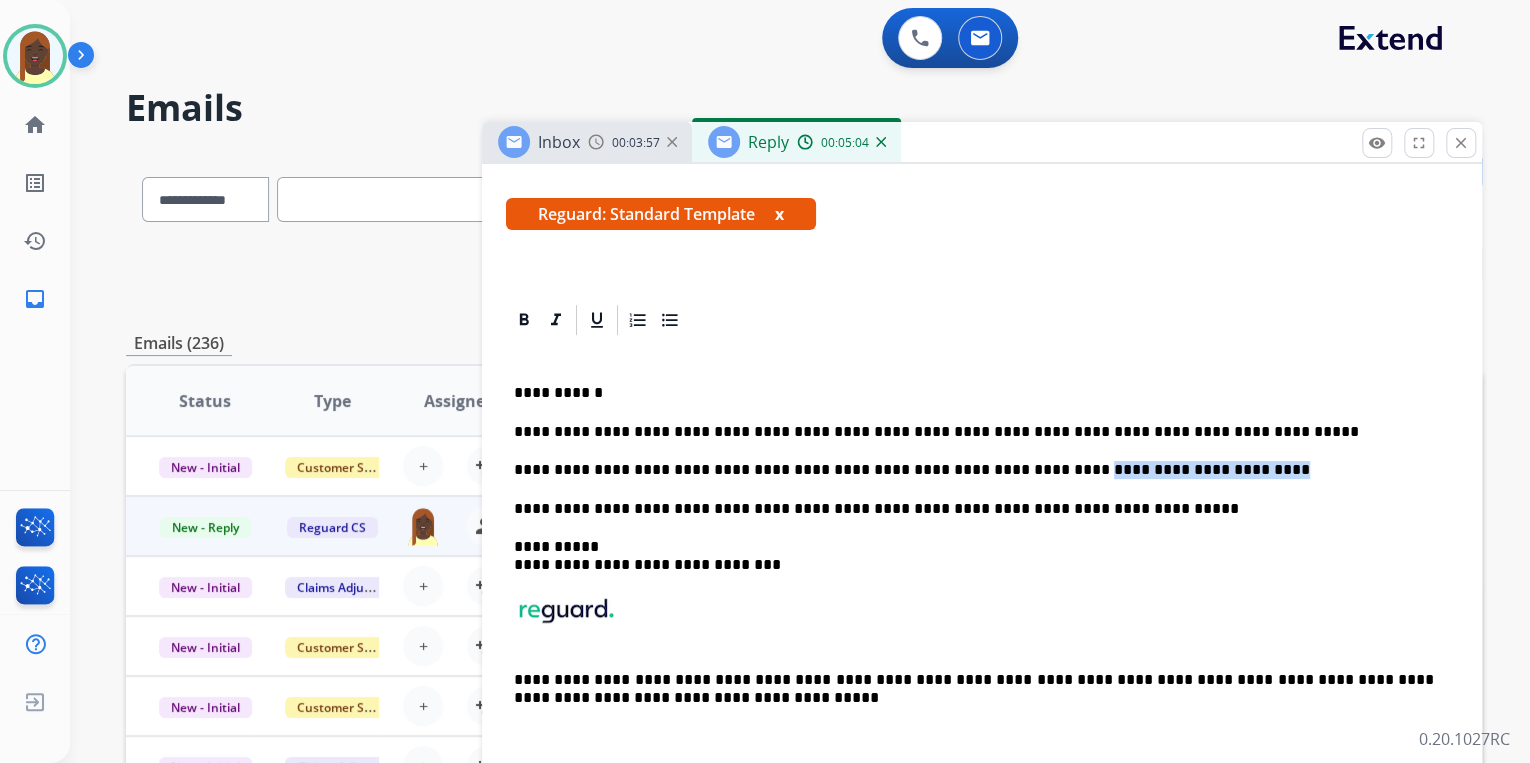 drag, startPoint x: 1004, startPoint y: 467, endPoint x: 1217, endPoint y: 468, distance: 213.00235 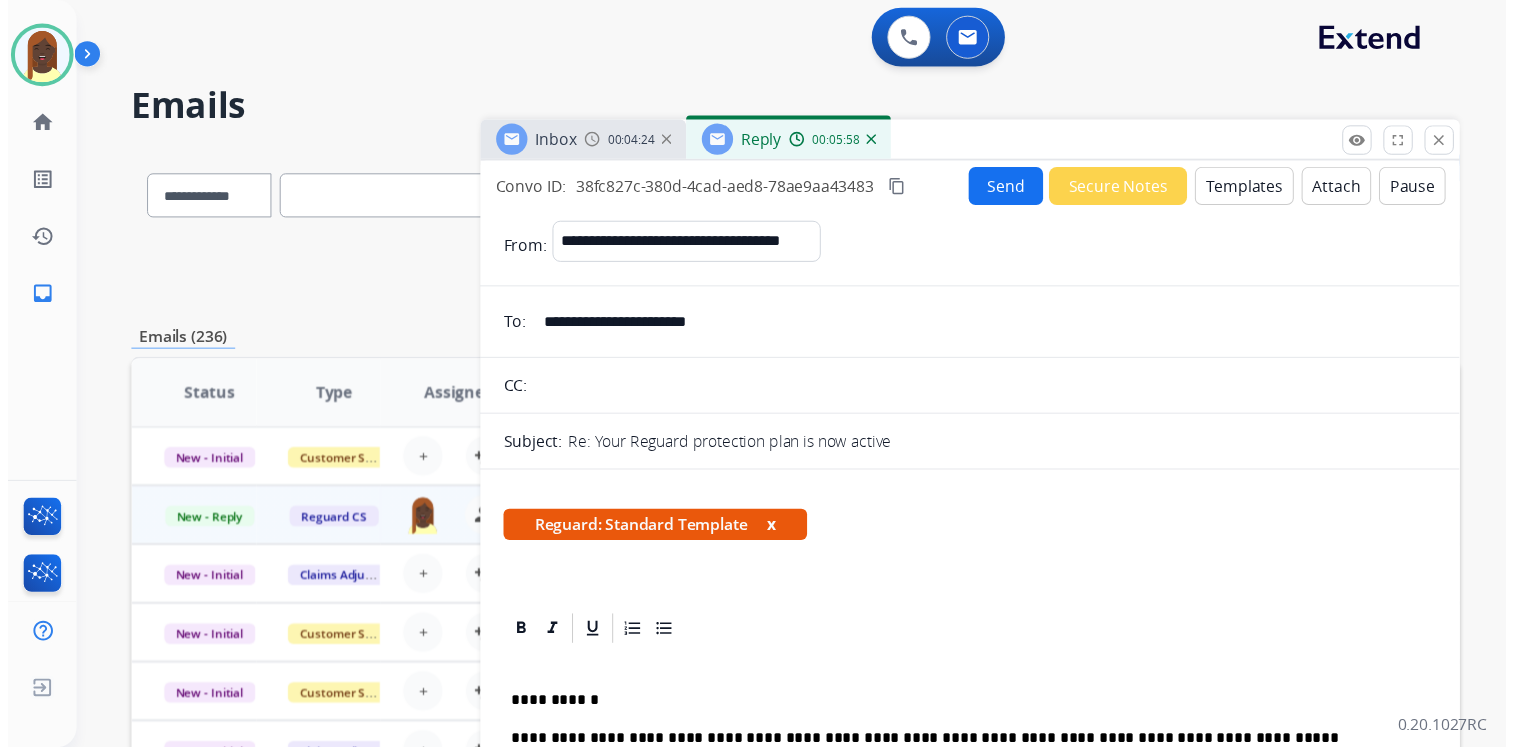 scroll, scrollTop: 0, scrollLeft: 0, axis: both 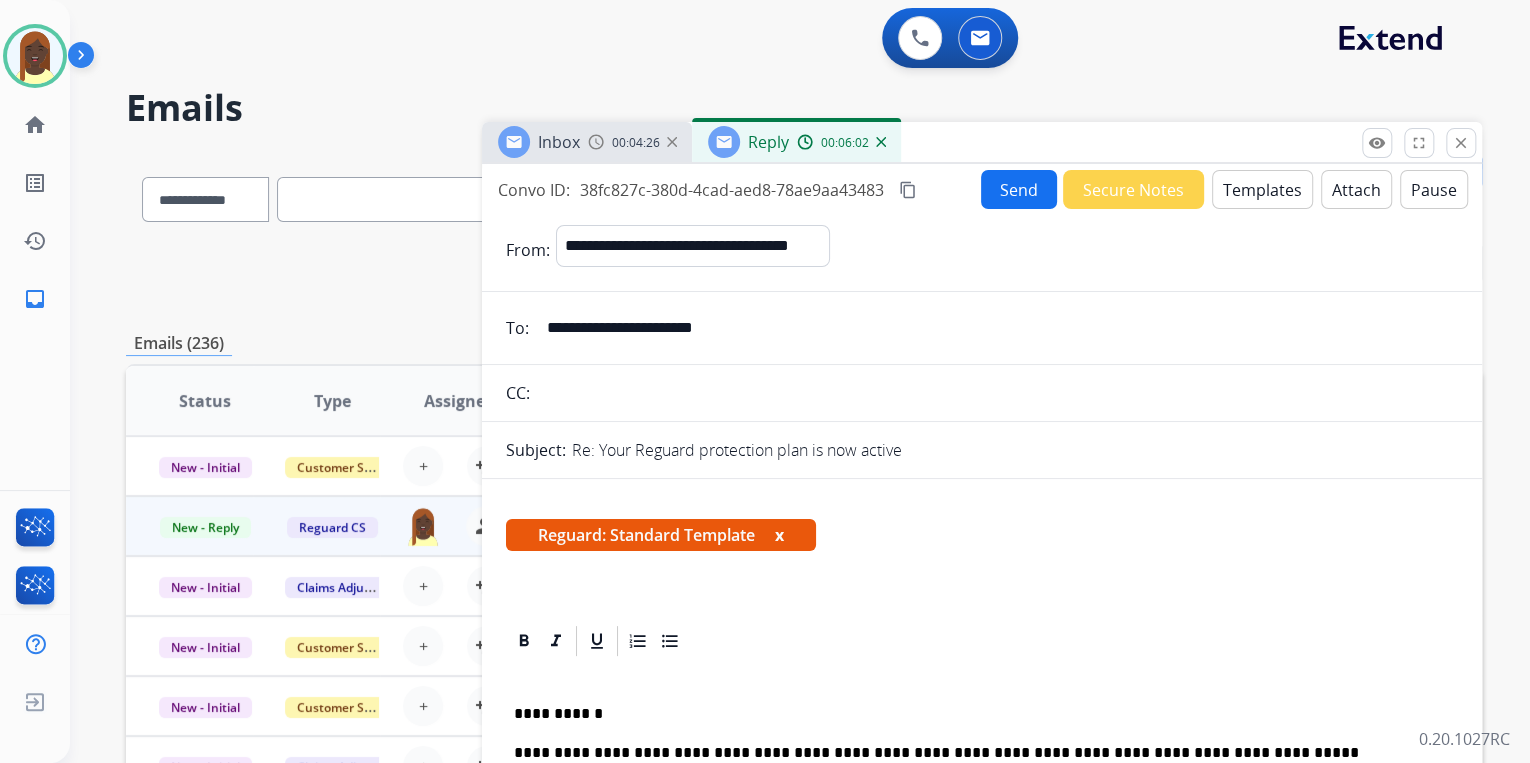 click on "Send" at bounding box center [1019, 189] 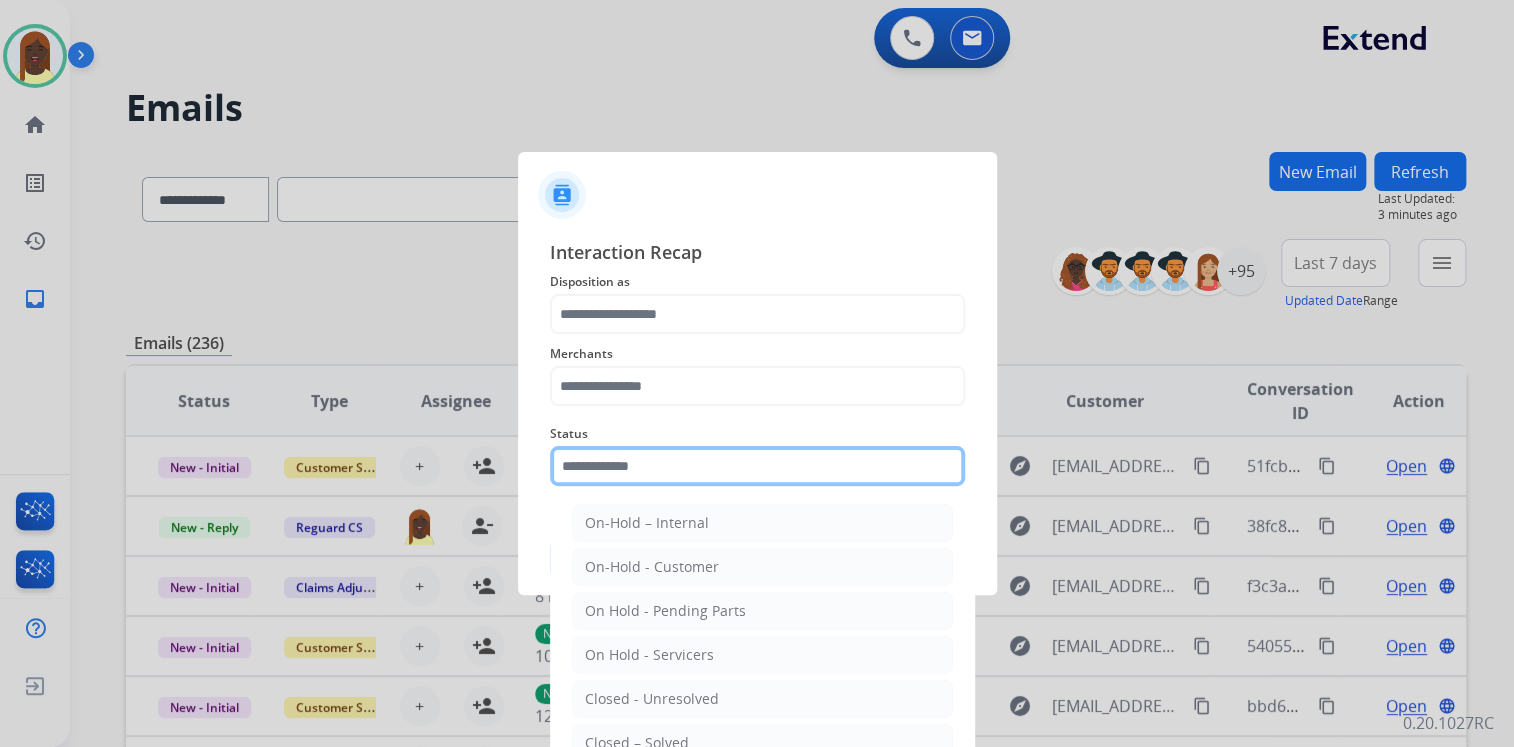 click 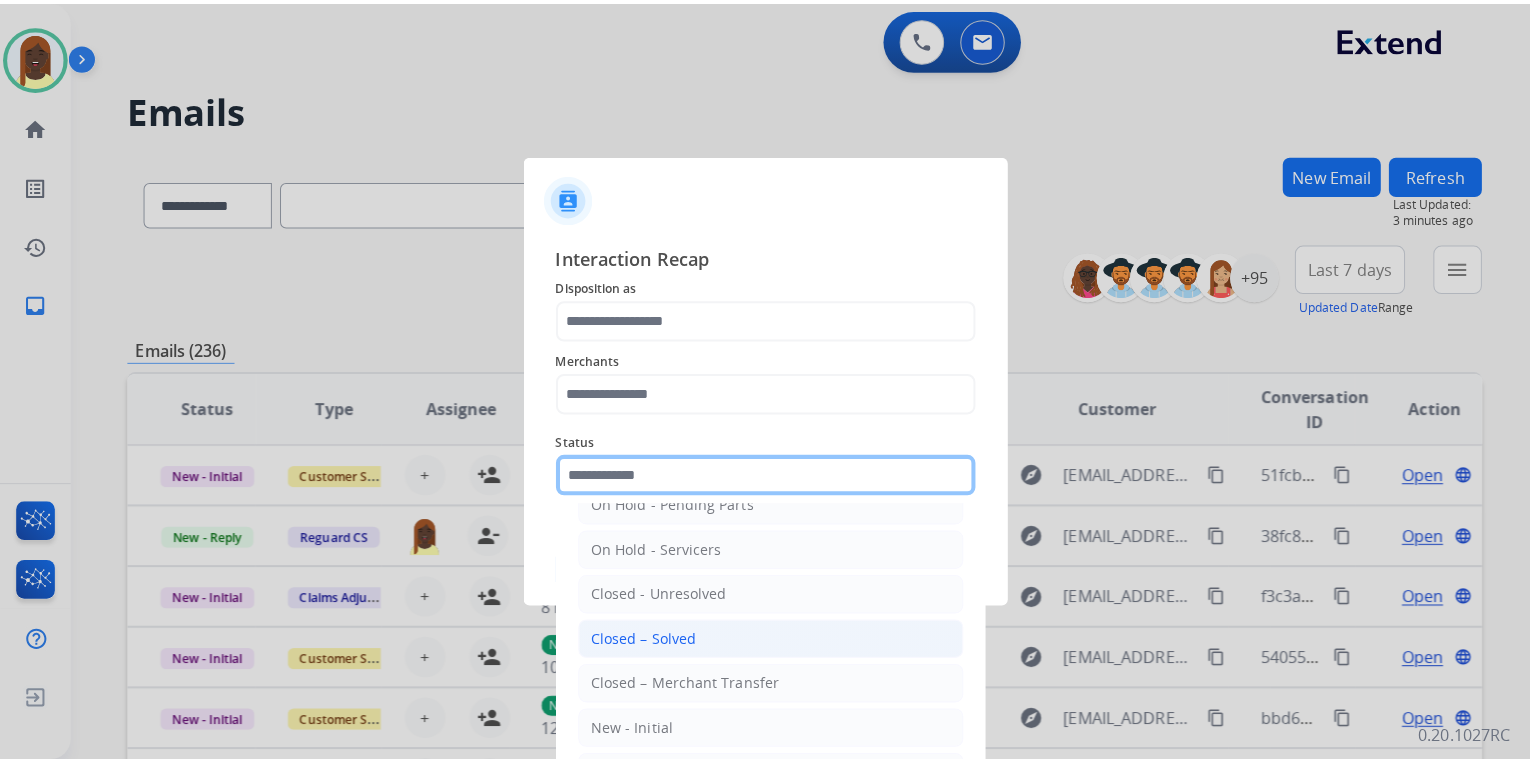 scroll, scrollTop: 116, scrollLeft: 0, axis: vertical 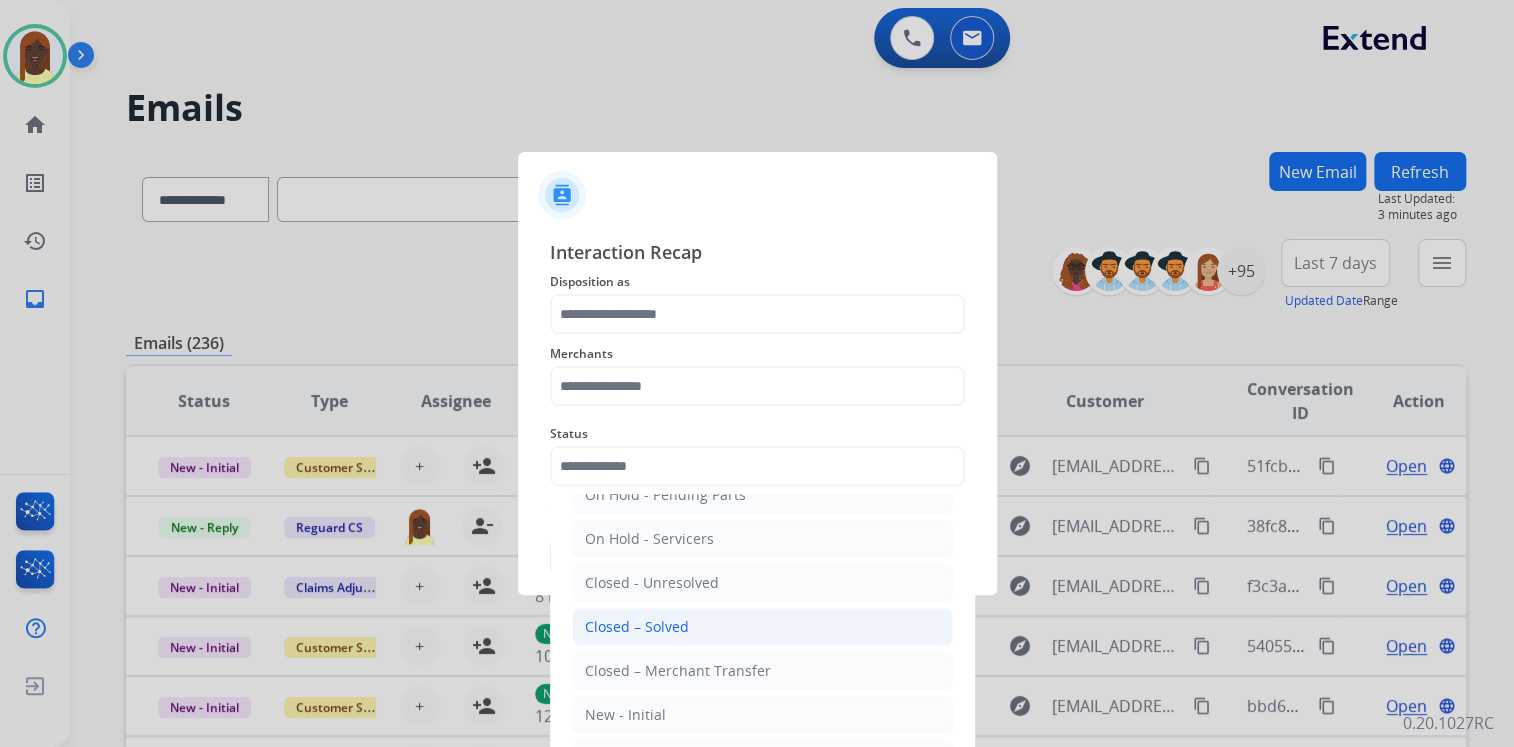 click on "Closed – Solved" 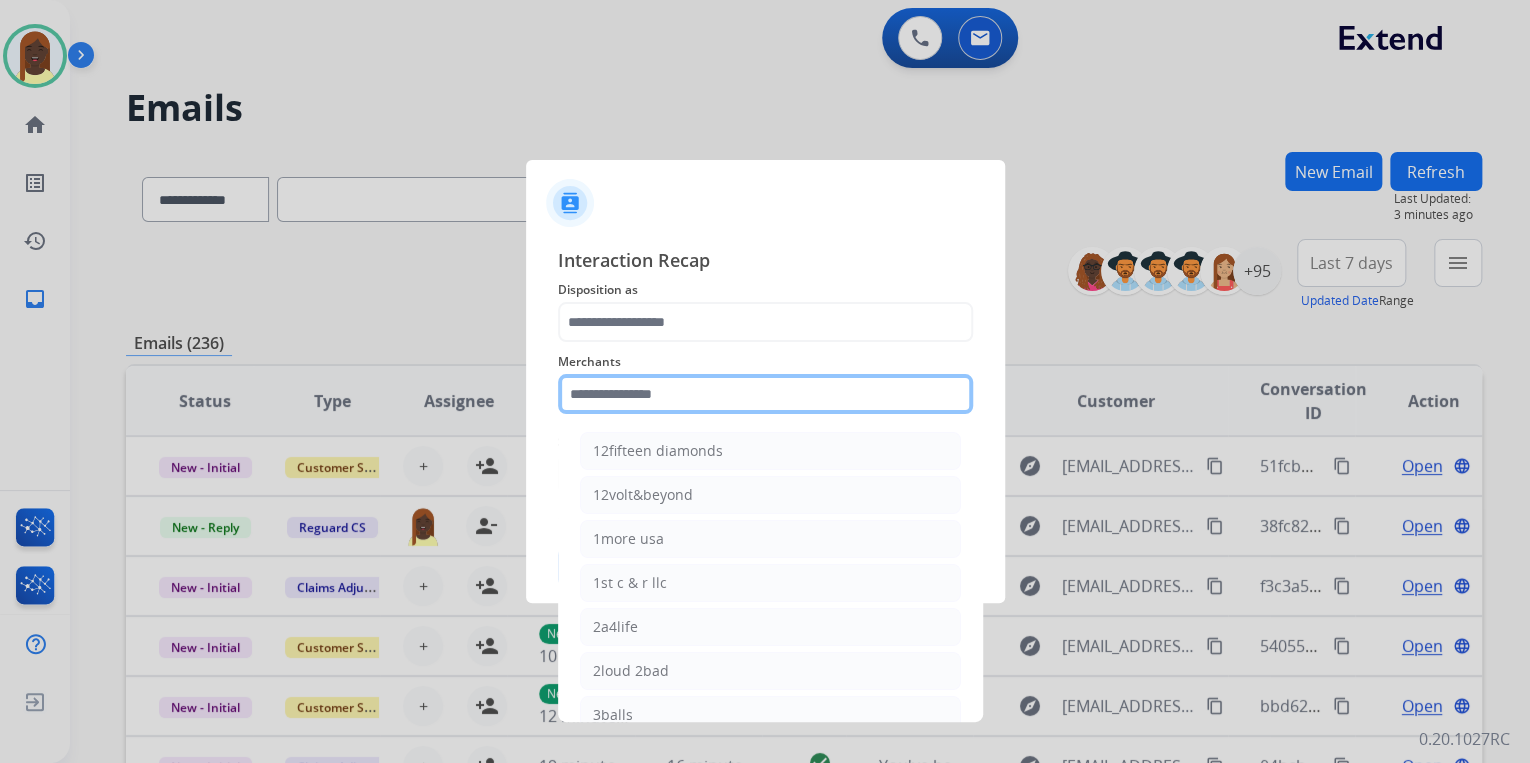 click 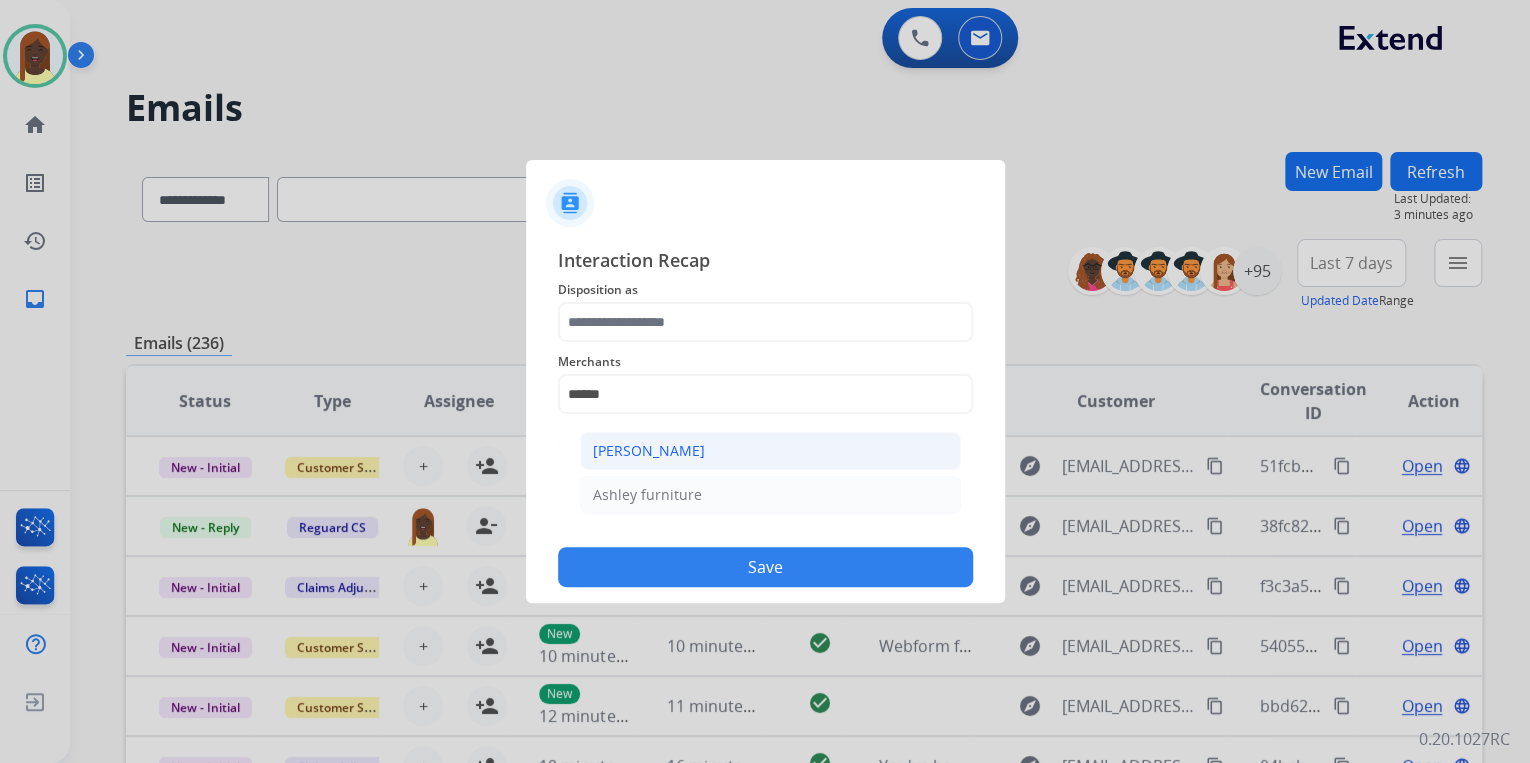 click on "[PERSON_NAME]" 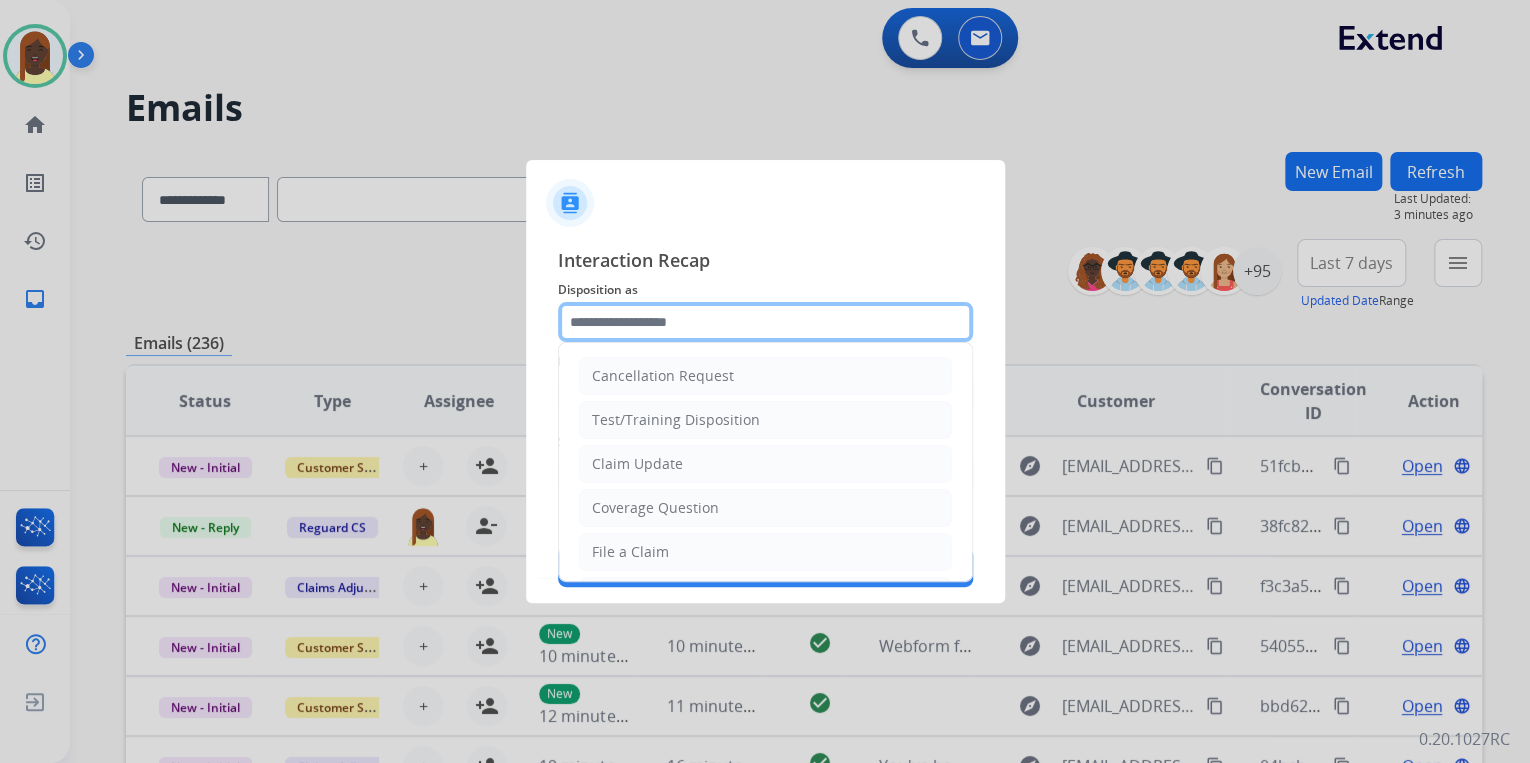 click 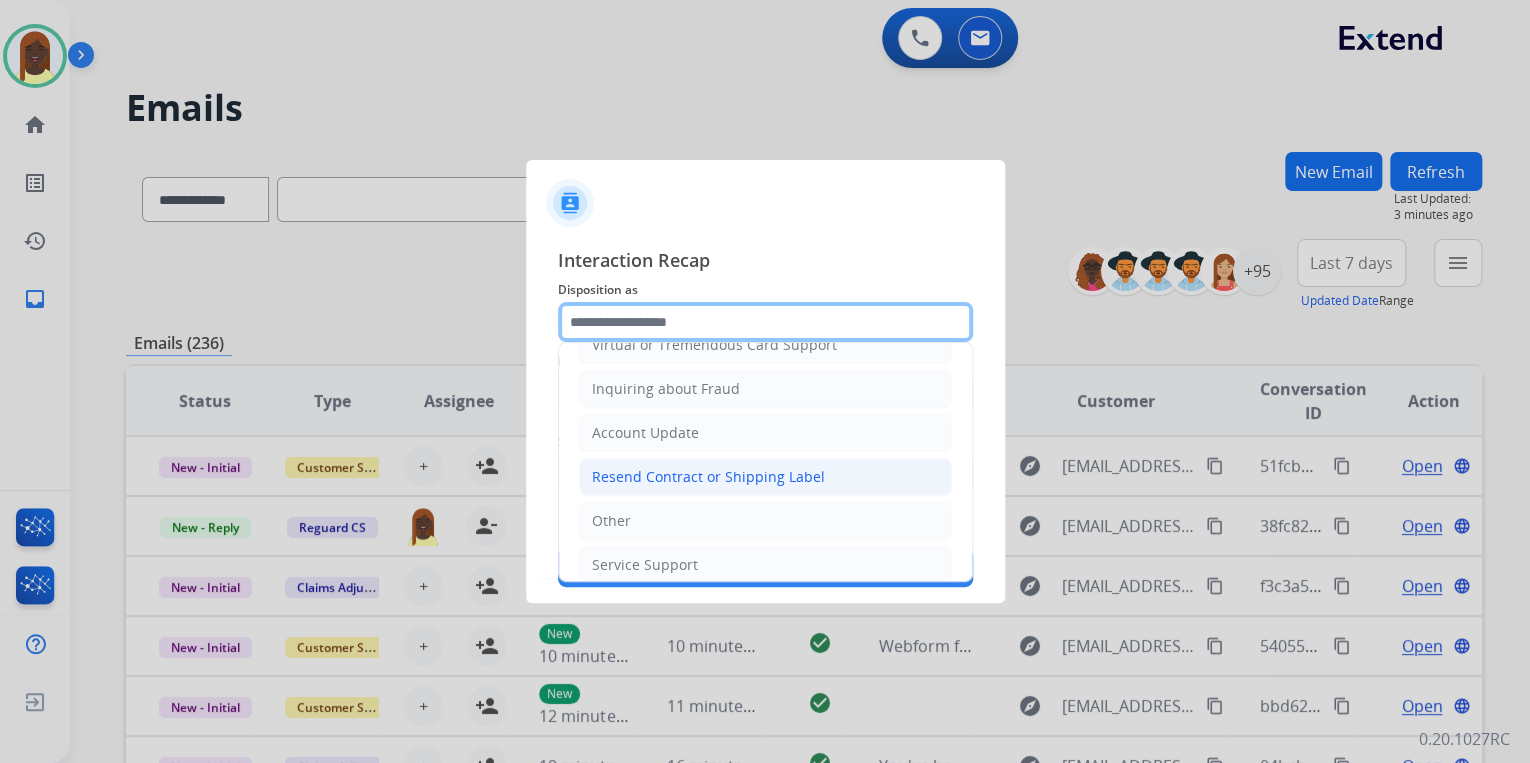 scroll, scrollTop: 306, scrollLeft: 0, axis: vertical 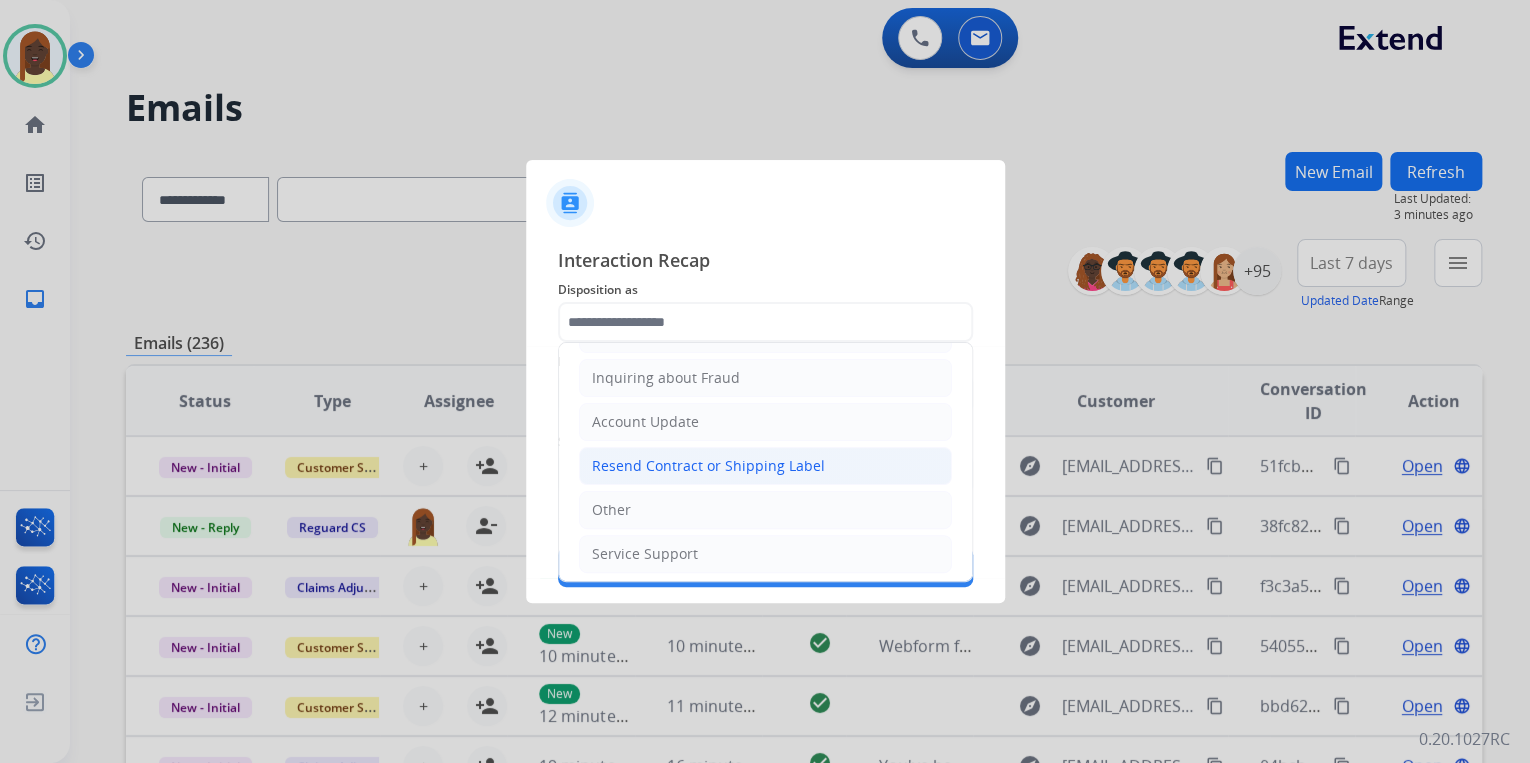 click on "Resend Contract or Shipping Label" 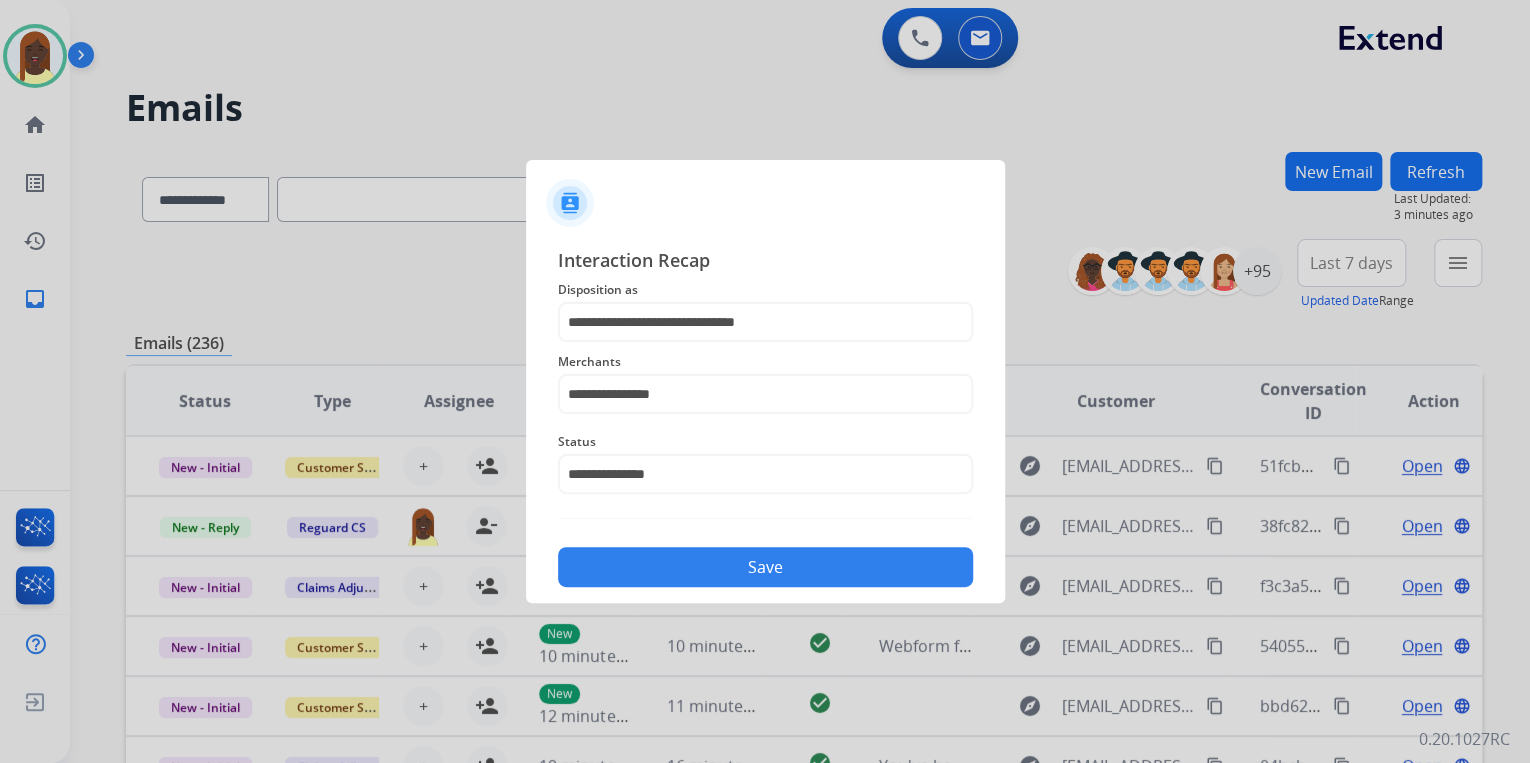 click on "Save" 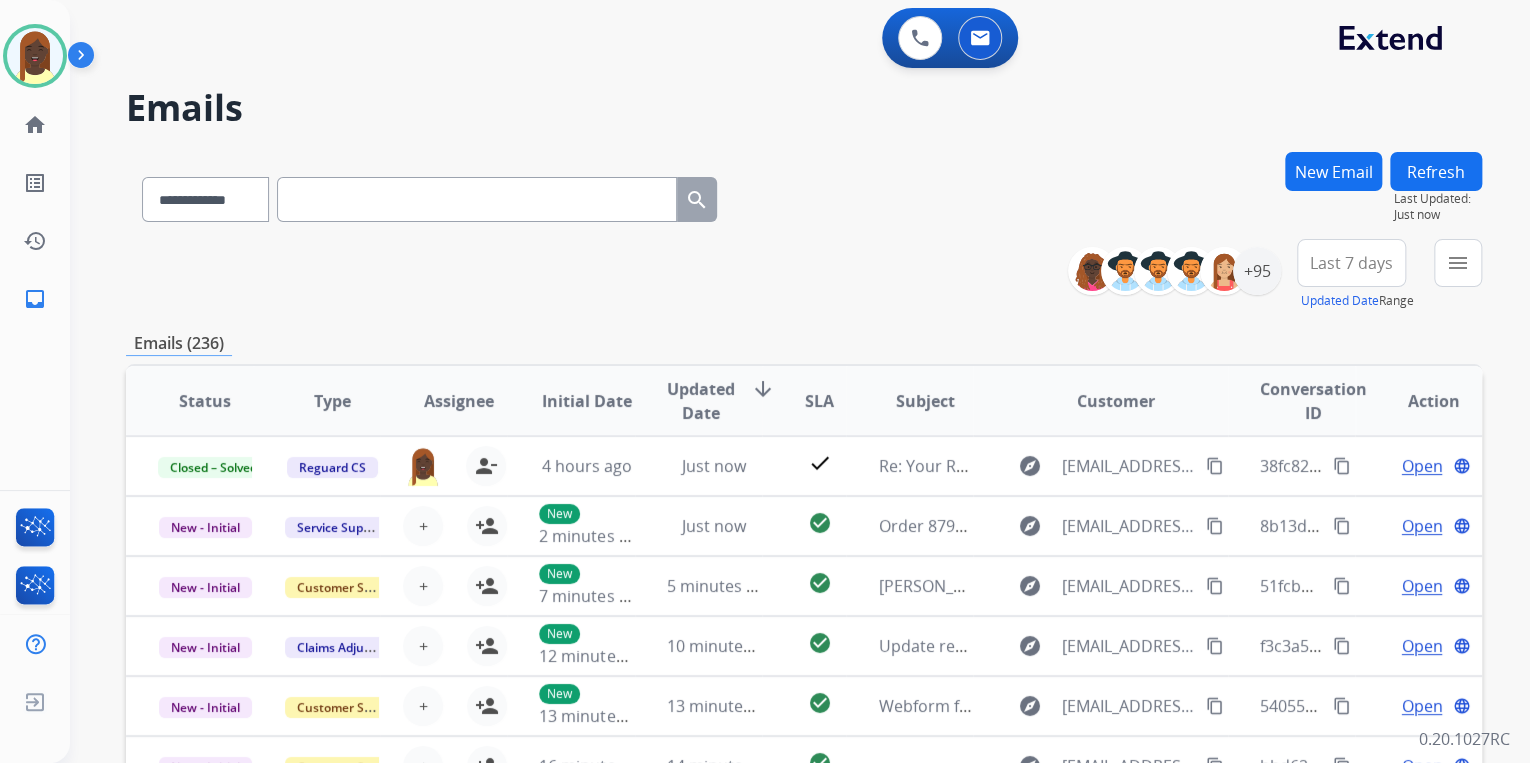 click on "**********" at bounding box center (804, 275) 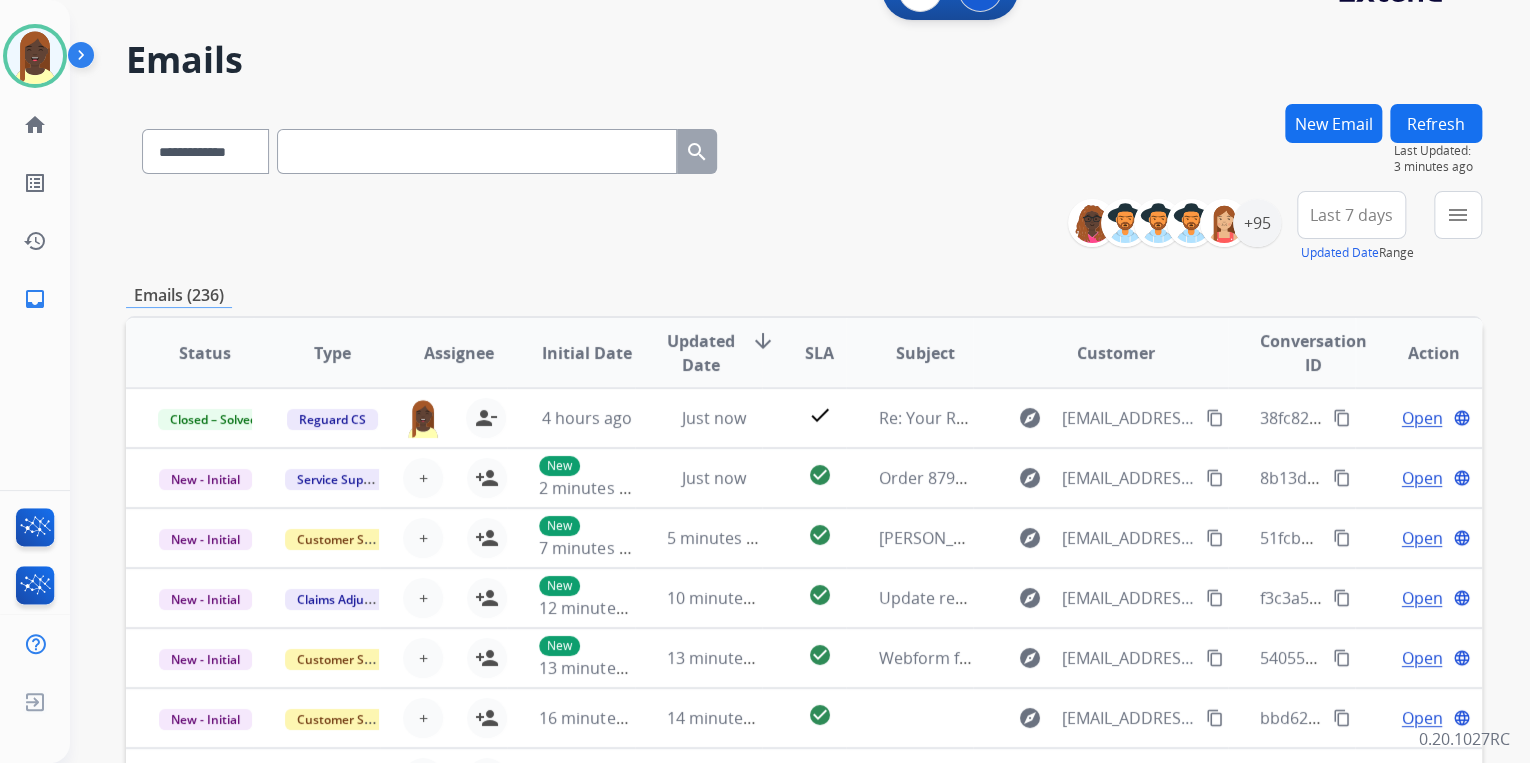 scroll, scrollTop: 0, scrollLeft: 0, axis: both 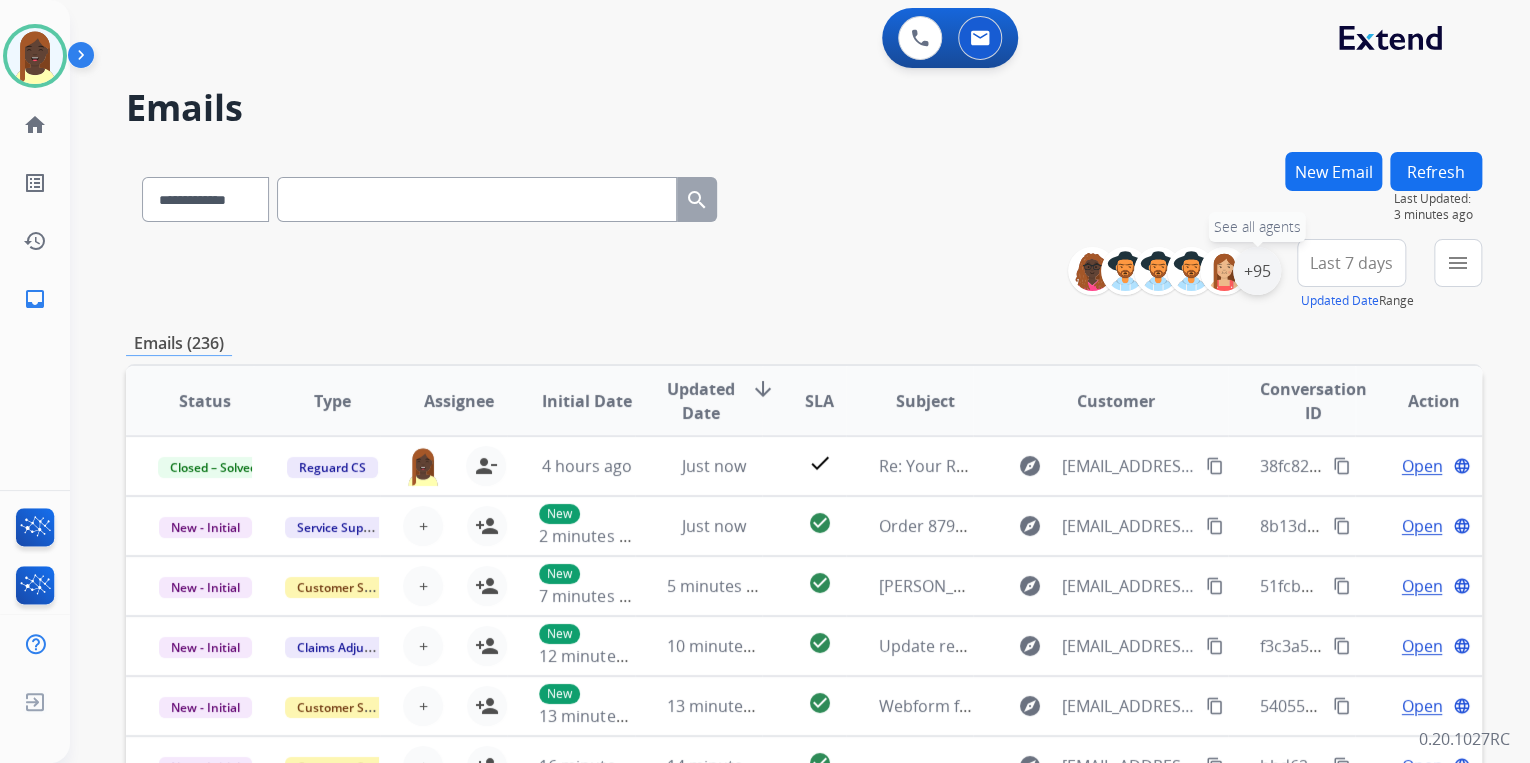 click on "+95" at bounding box center (1257, 271) 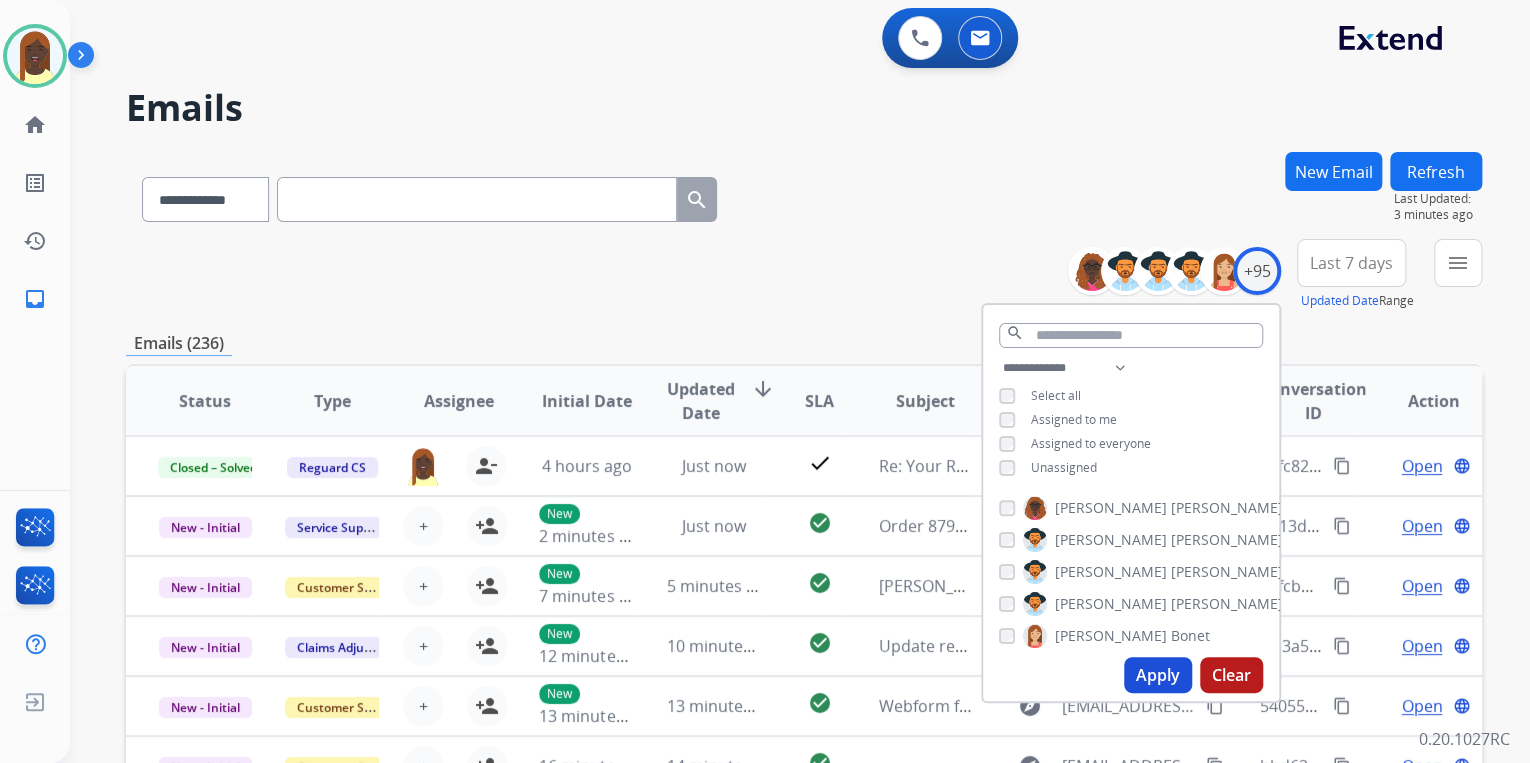 drag, startPoint x: 1132, startPoint y: 670, endPoint x: 1050, endPoint y: 592, distance: 113.17243 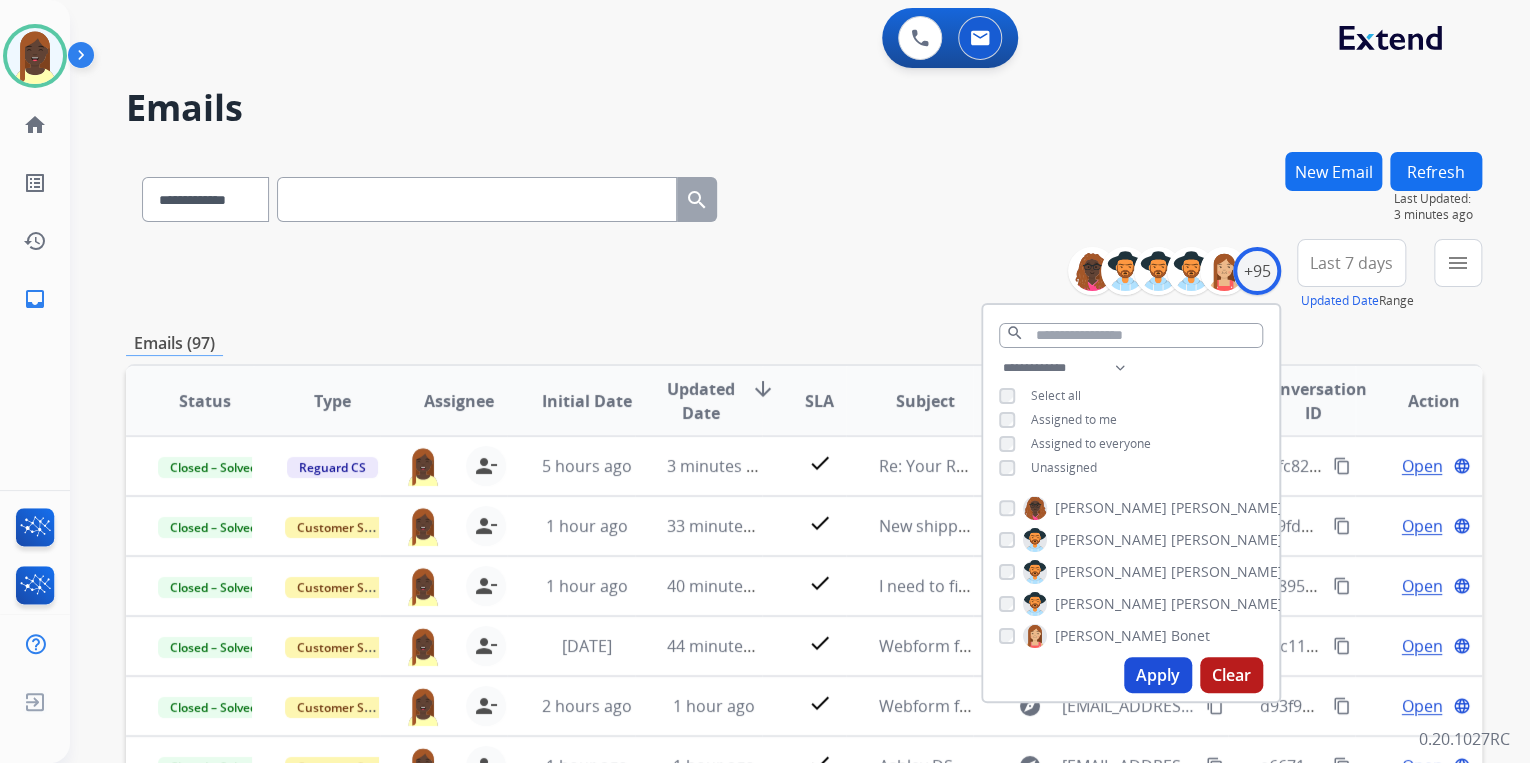 click on "**********" at bounding box center [804, 275] 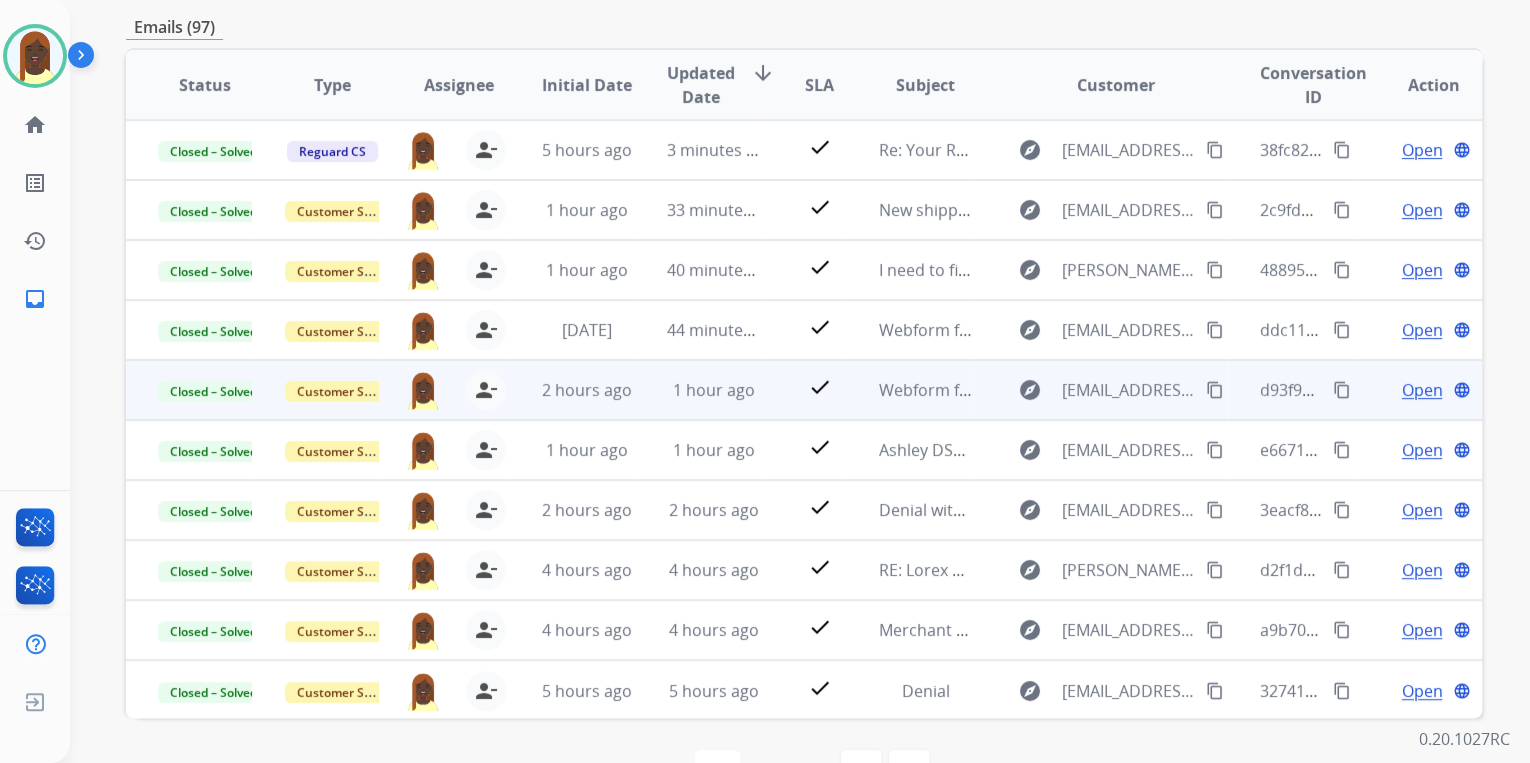 scroll, scrollTop: 320, scrollLeft: 0, axis: vertical 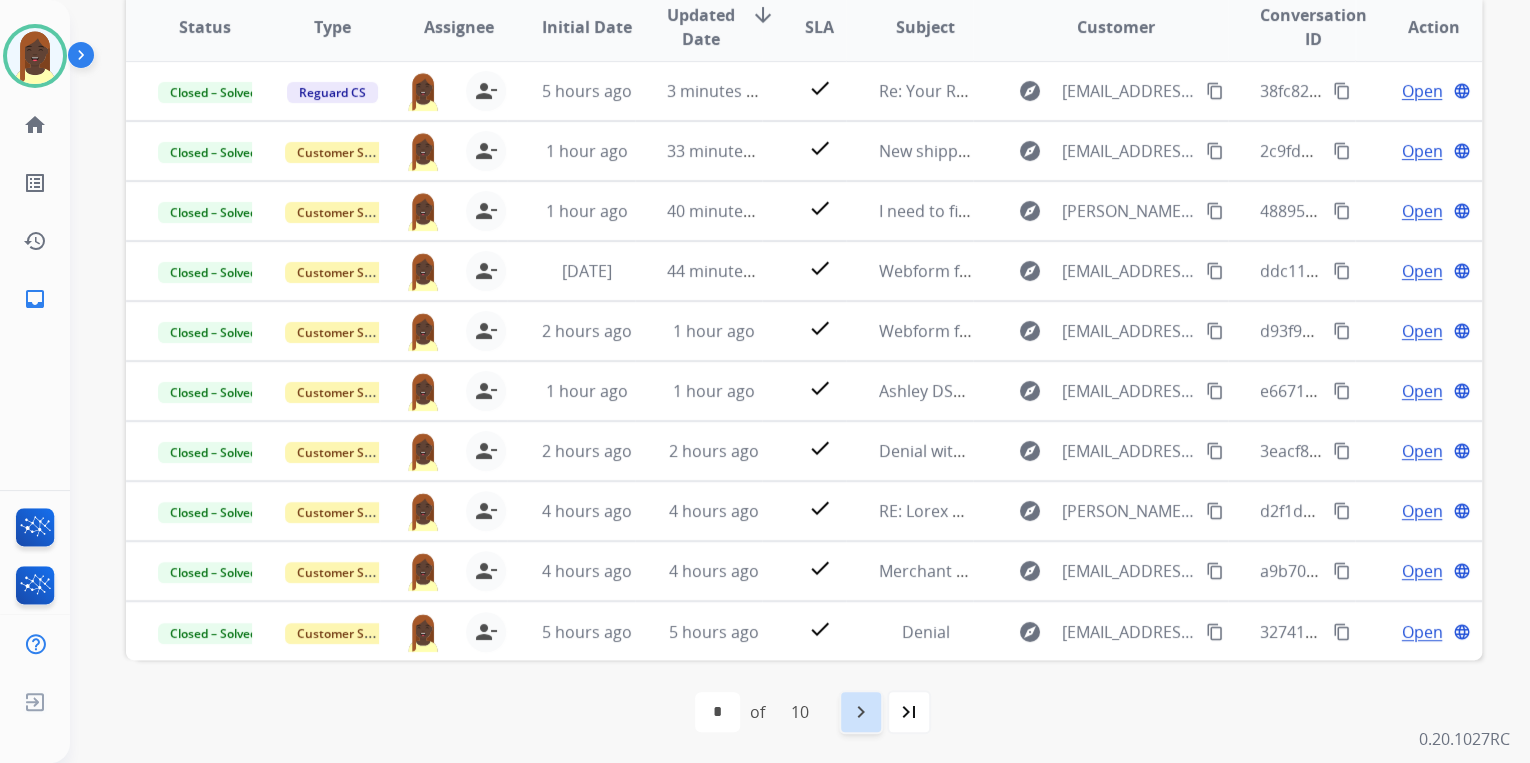 click on "navigate_next" at bounding box center (861, 712) 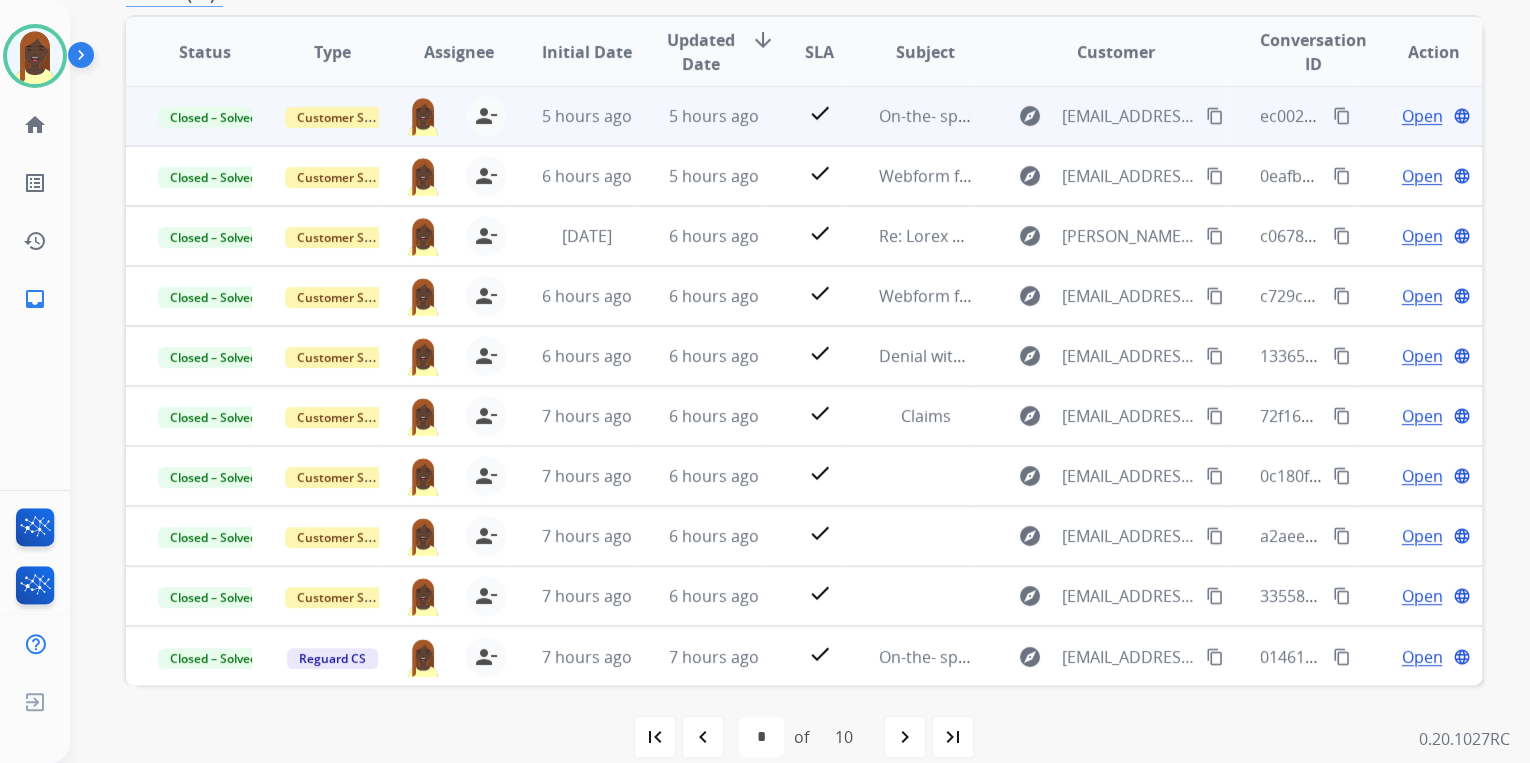 scroll, scrollTop: 374, scrollLeft: 0, axis: vertical 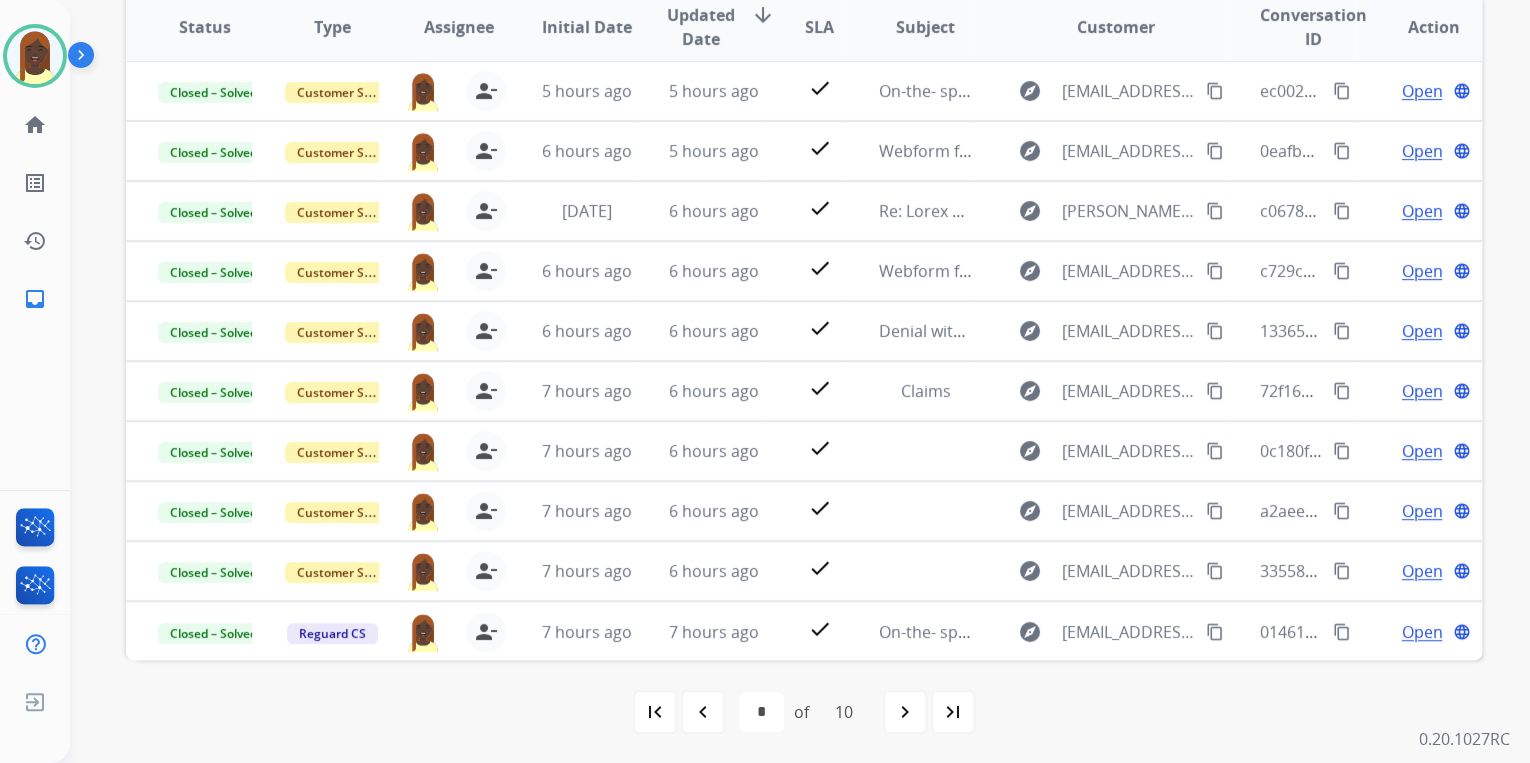 drag, startPoint x: 905, startPoint y: 708, endPoint x: 865, endPoint y: 664, distance: 59.464275 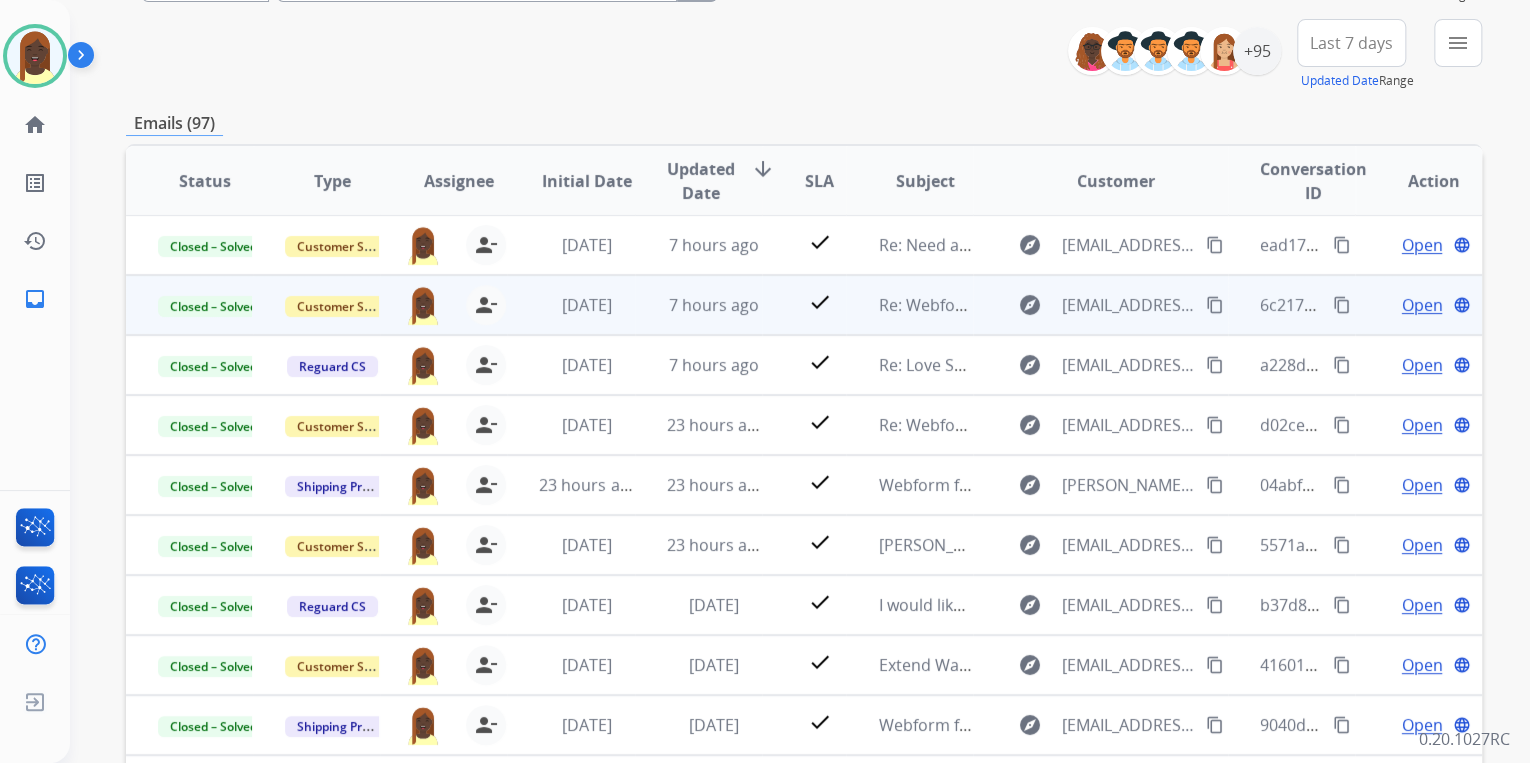 scroll, scrollTop: 240, scrollLeft: 0, axis: vertical 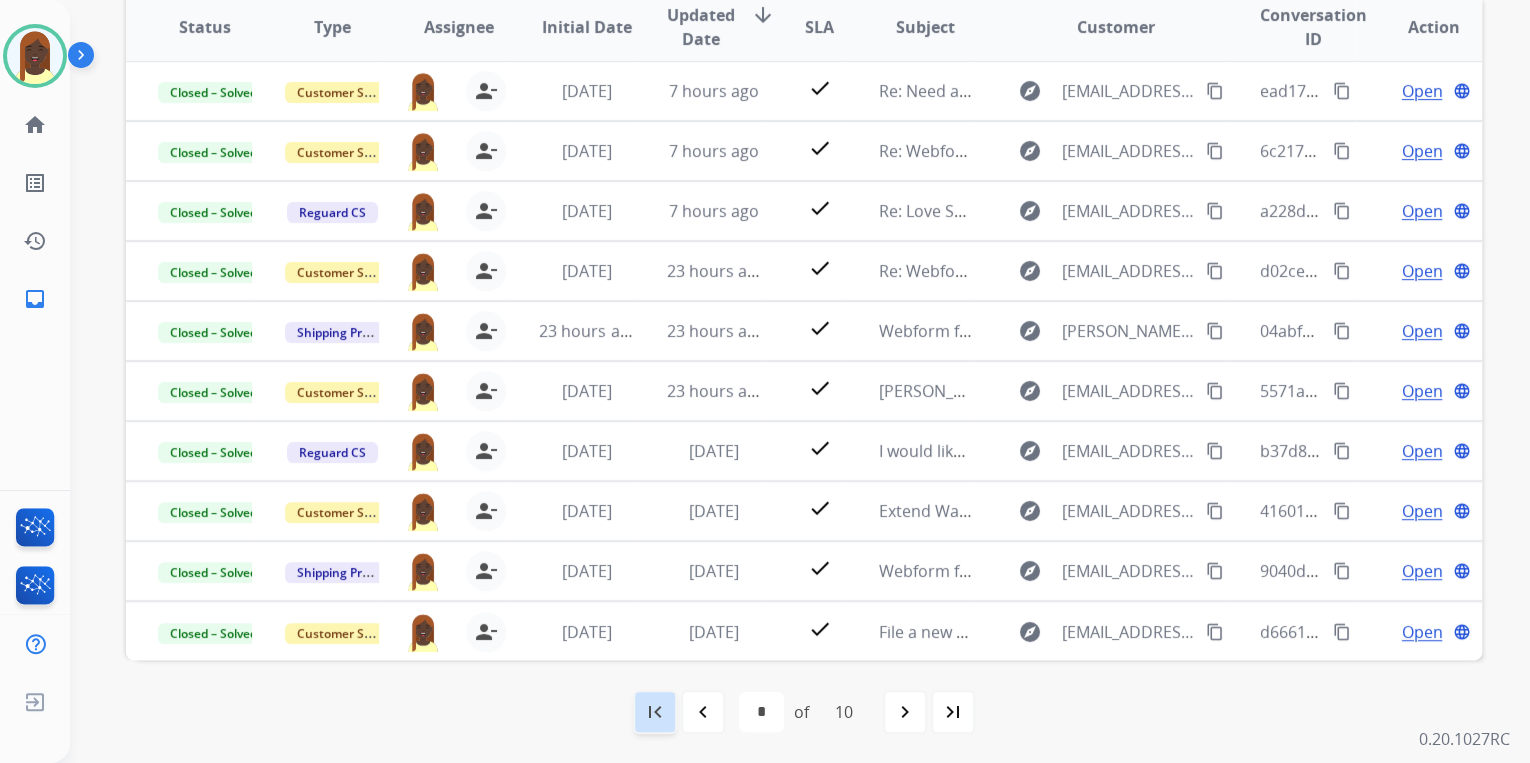 click on "first_page" at bounding box center [655, 712] 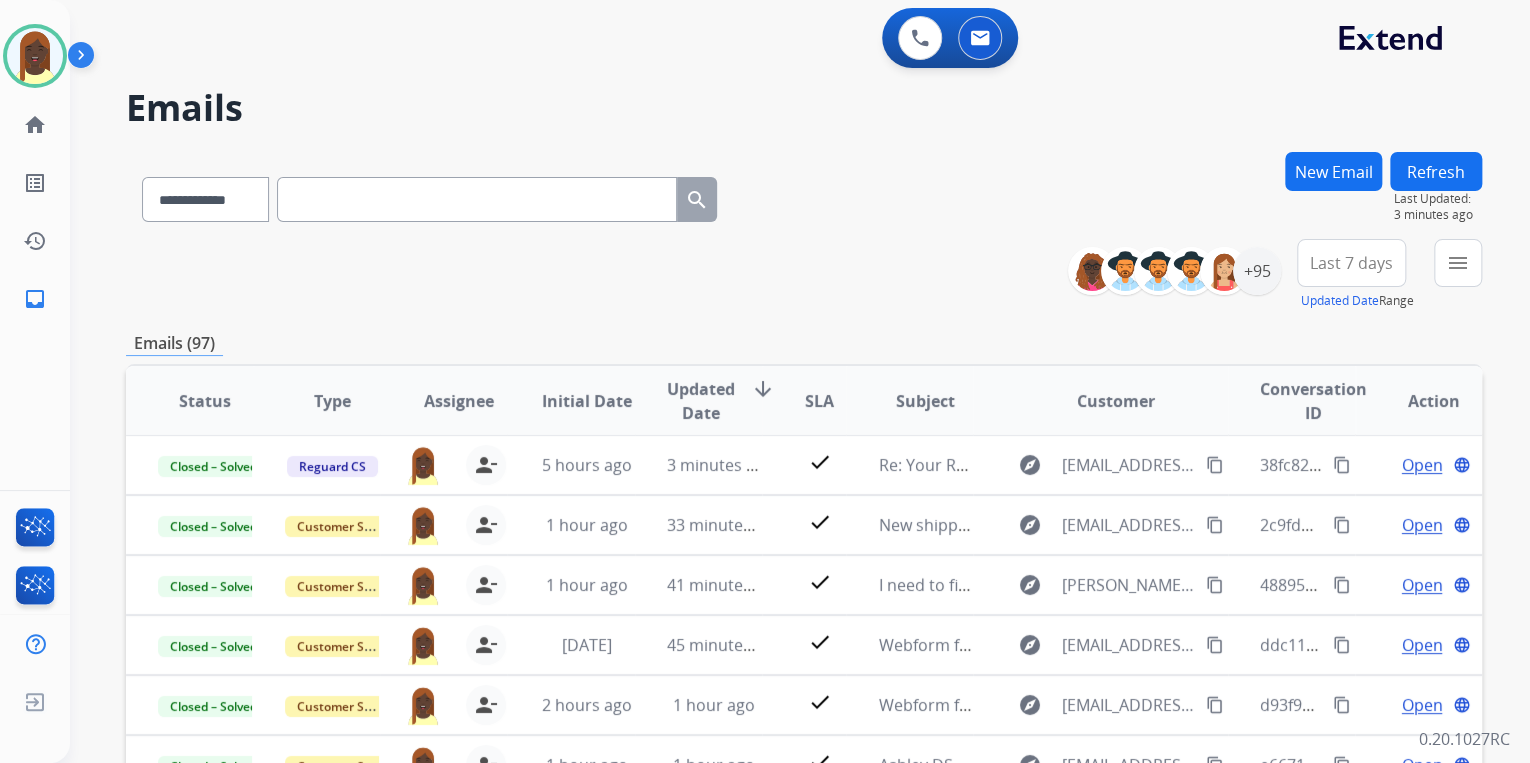 click on "**********" at bounding box center [804, 275] 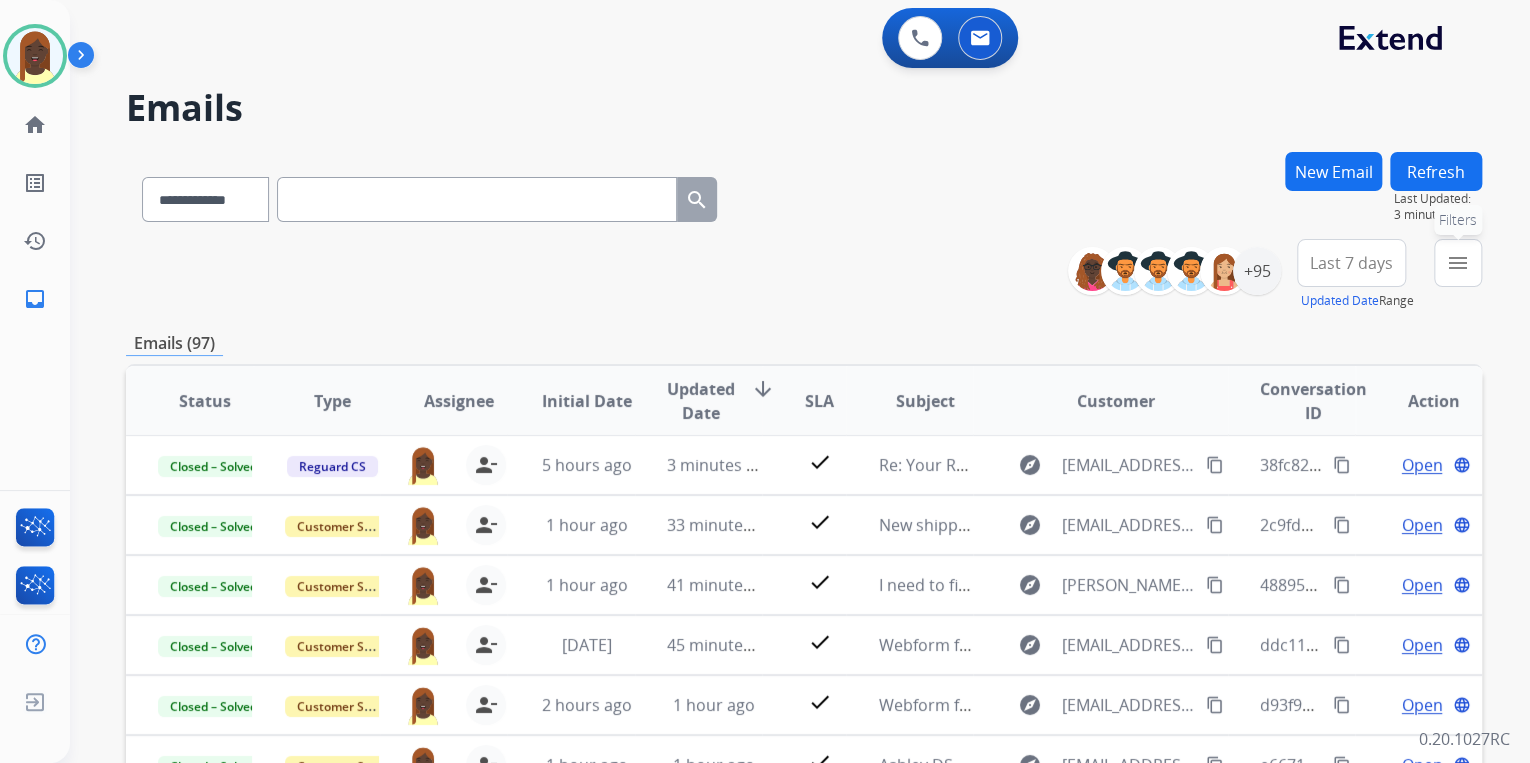 click on "menu  Filters" at bounding box center (1458, 263) 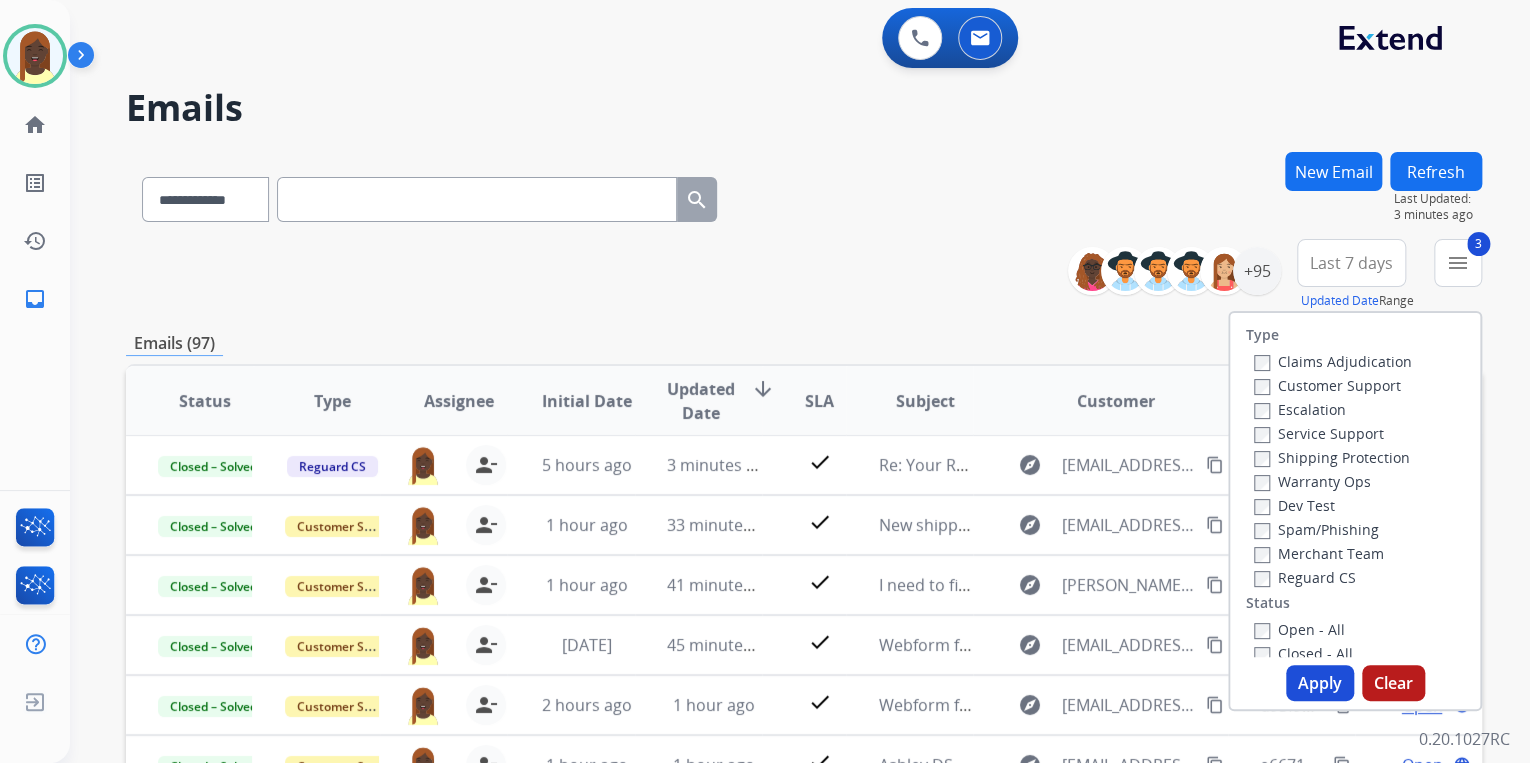 drag, startPoint x: 1300, startPoint y: 679, endPoint x: 1264, endPoint y: 641, distance: 52.34501 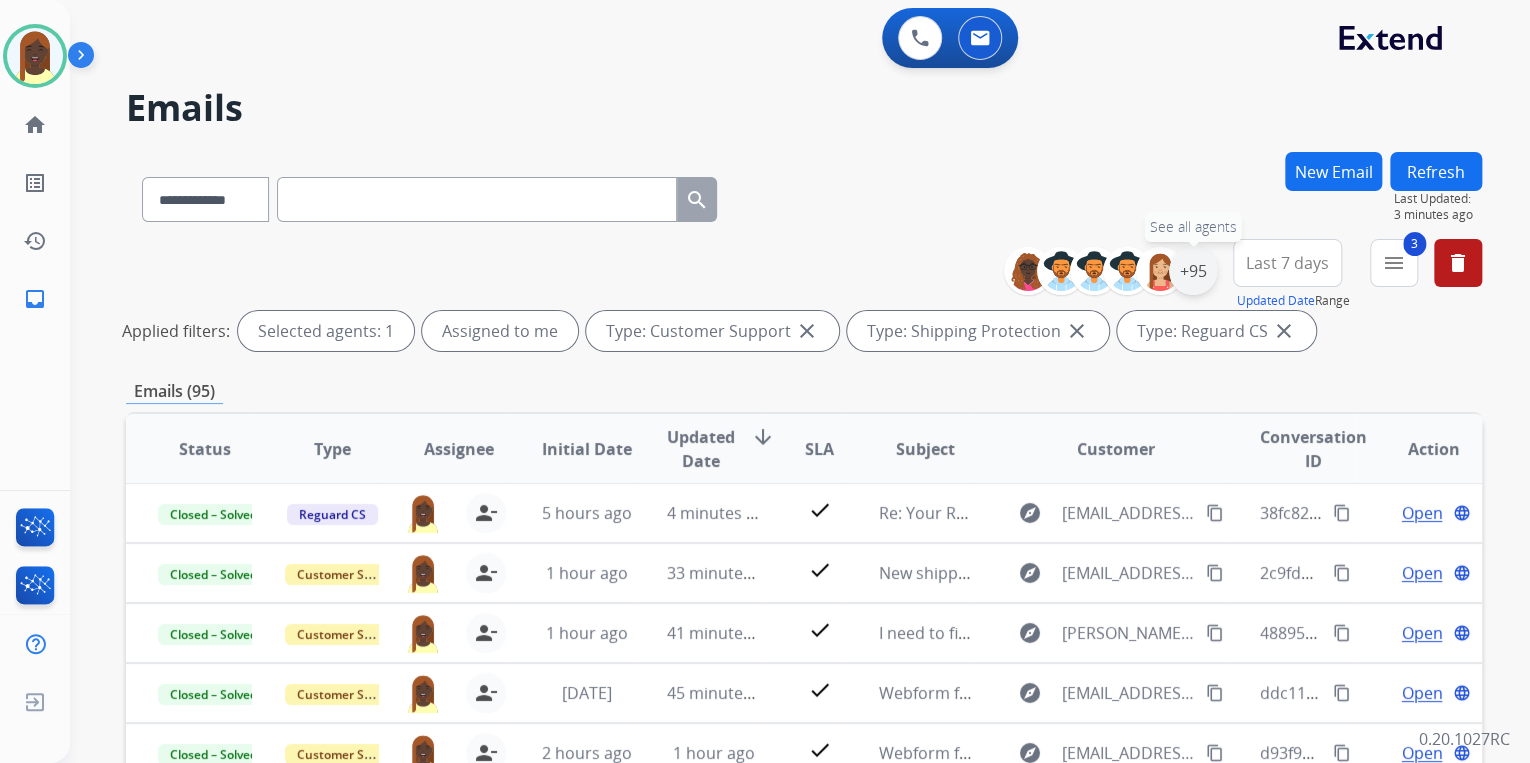 click on "+95" at bounding box center (1193, 271) 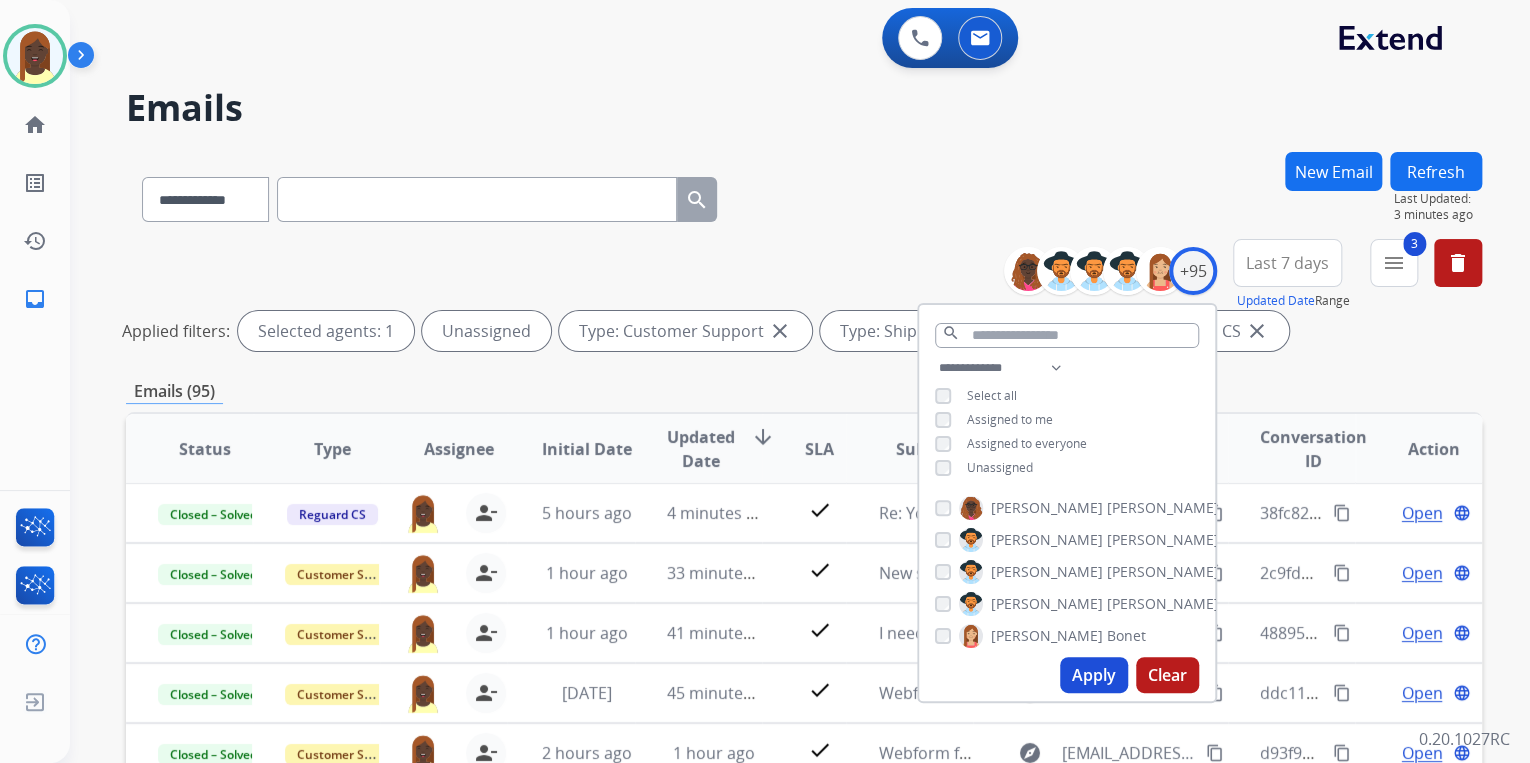 click on "Apply" at bounding box center [1094, 675] 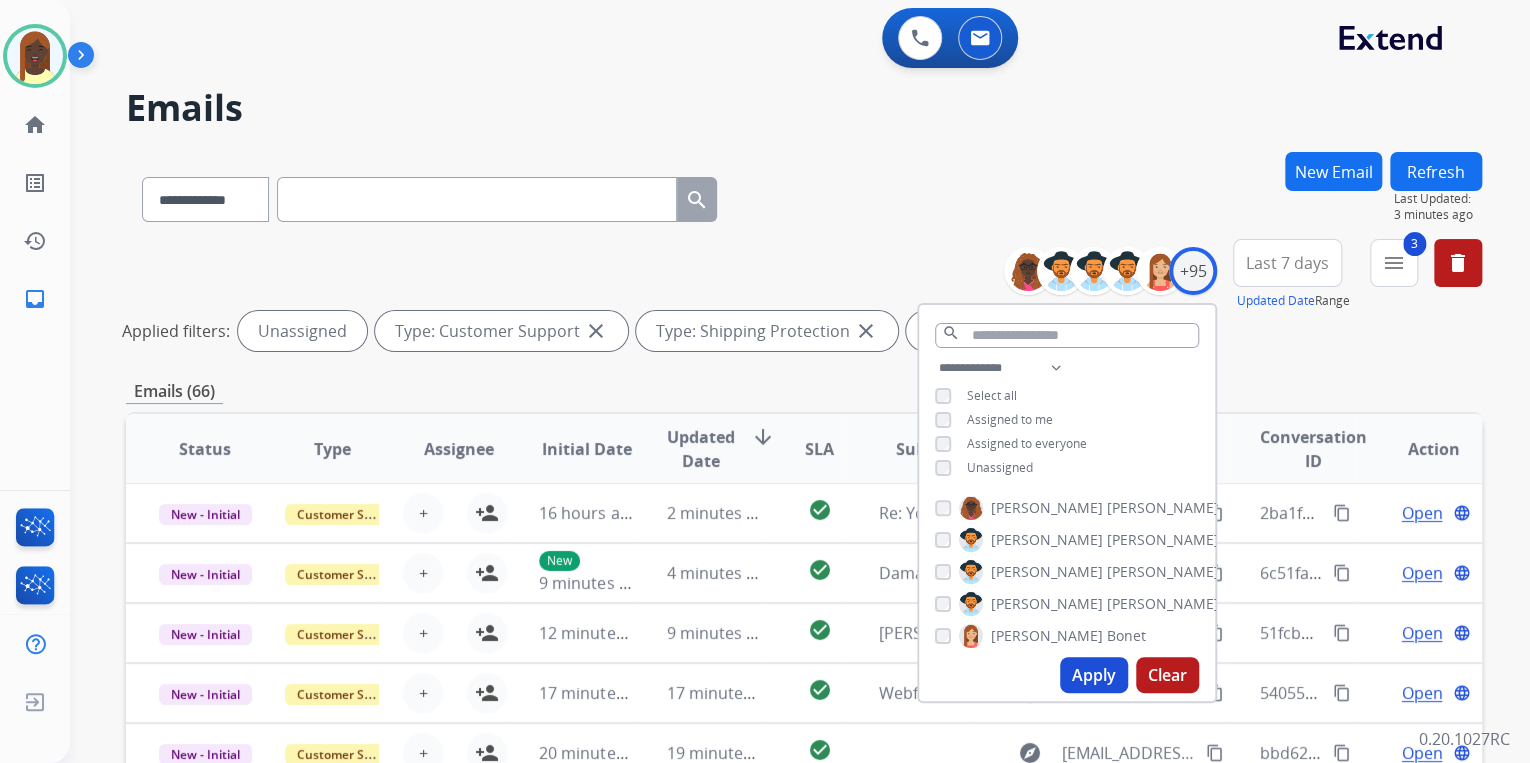 click on "**********" at bounding box center (804, 195) 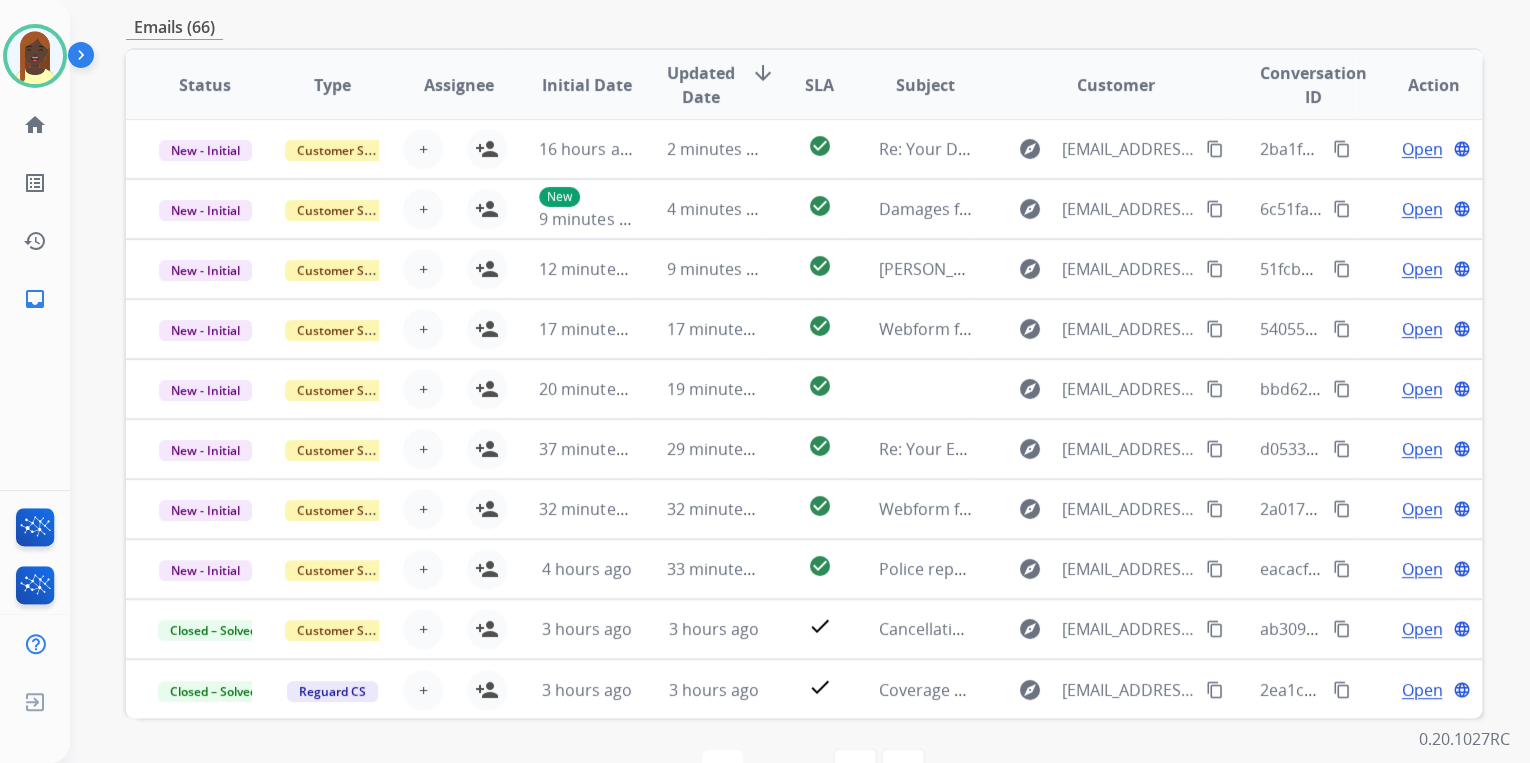 scroll, scrollTop: 422, scrollLeft: 0, axis: vertical 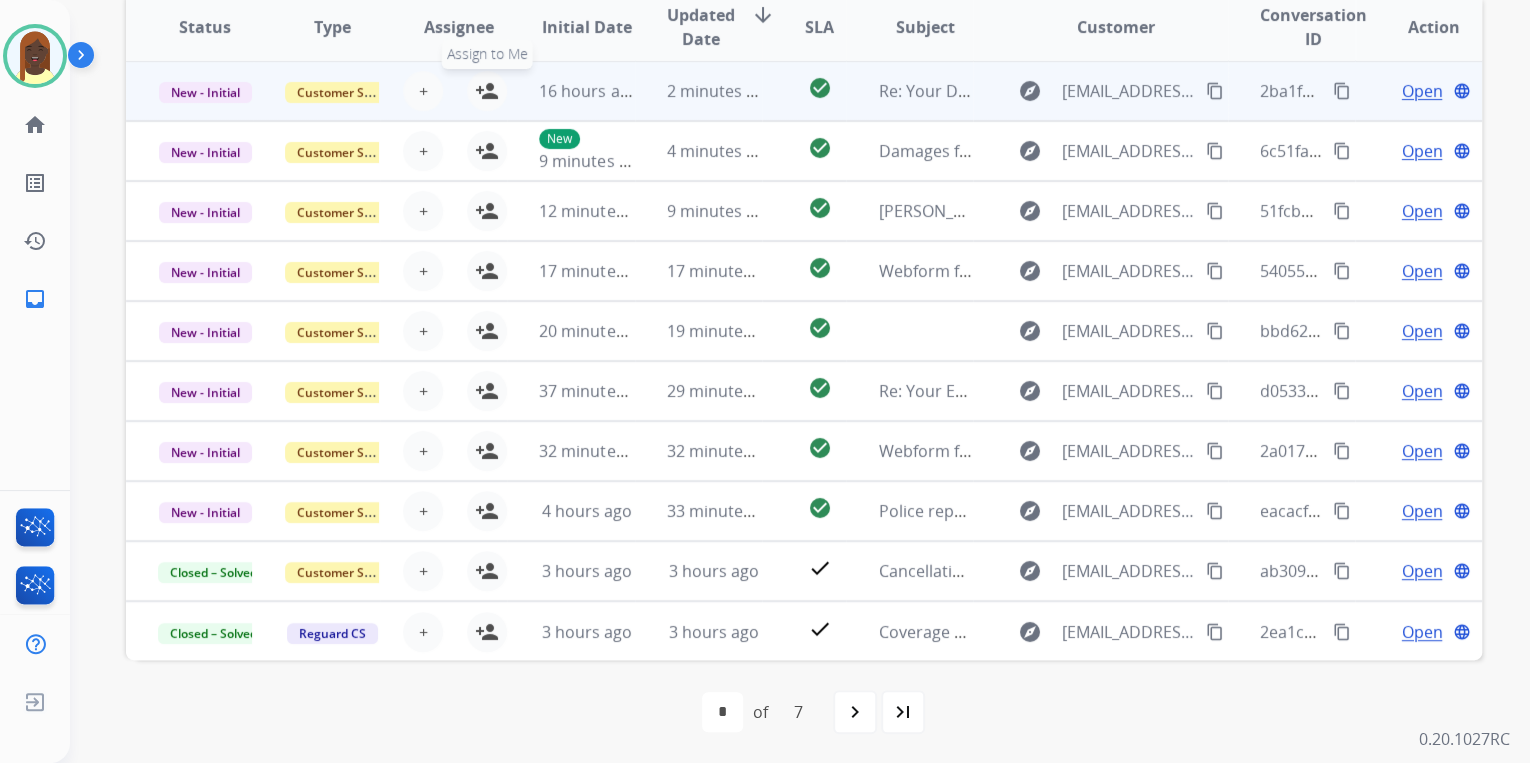 click on "person_add" at bounding box center (487, 91) 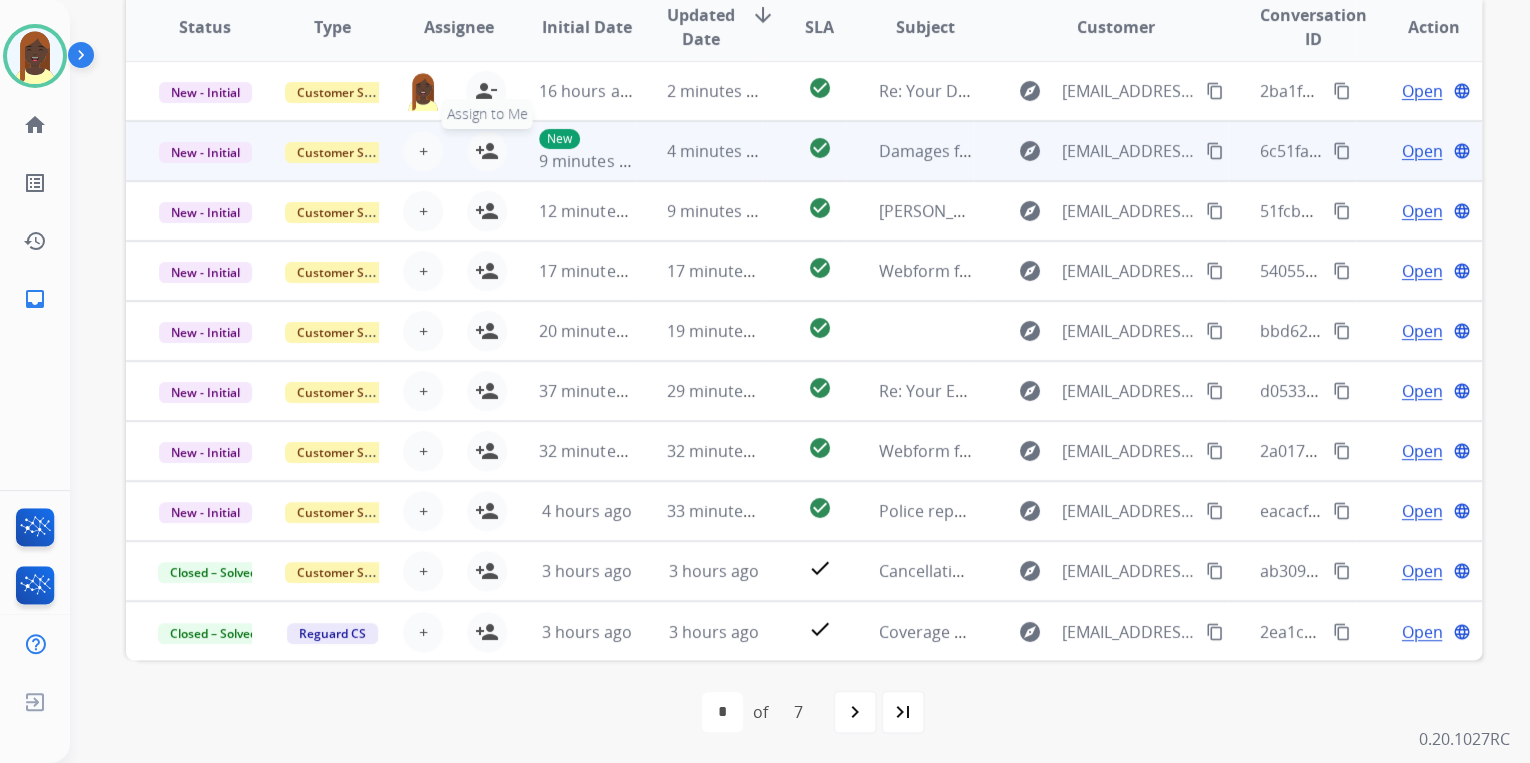 click on "person_add" at bounding box center (487, 151) 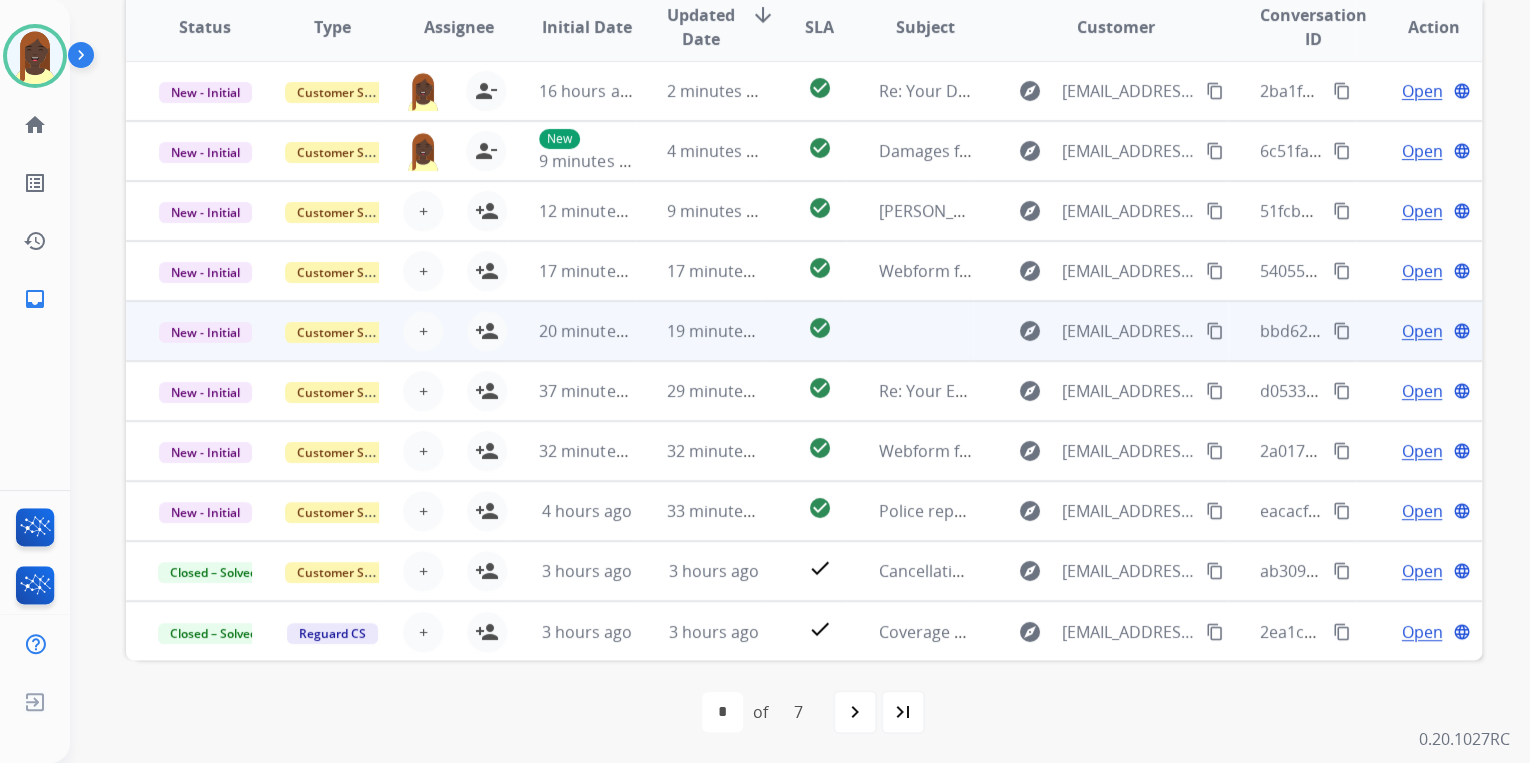 scroll, scrollTop: 0, scrollLeft: 0, axis: both 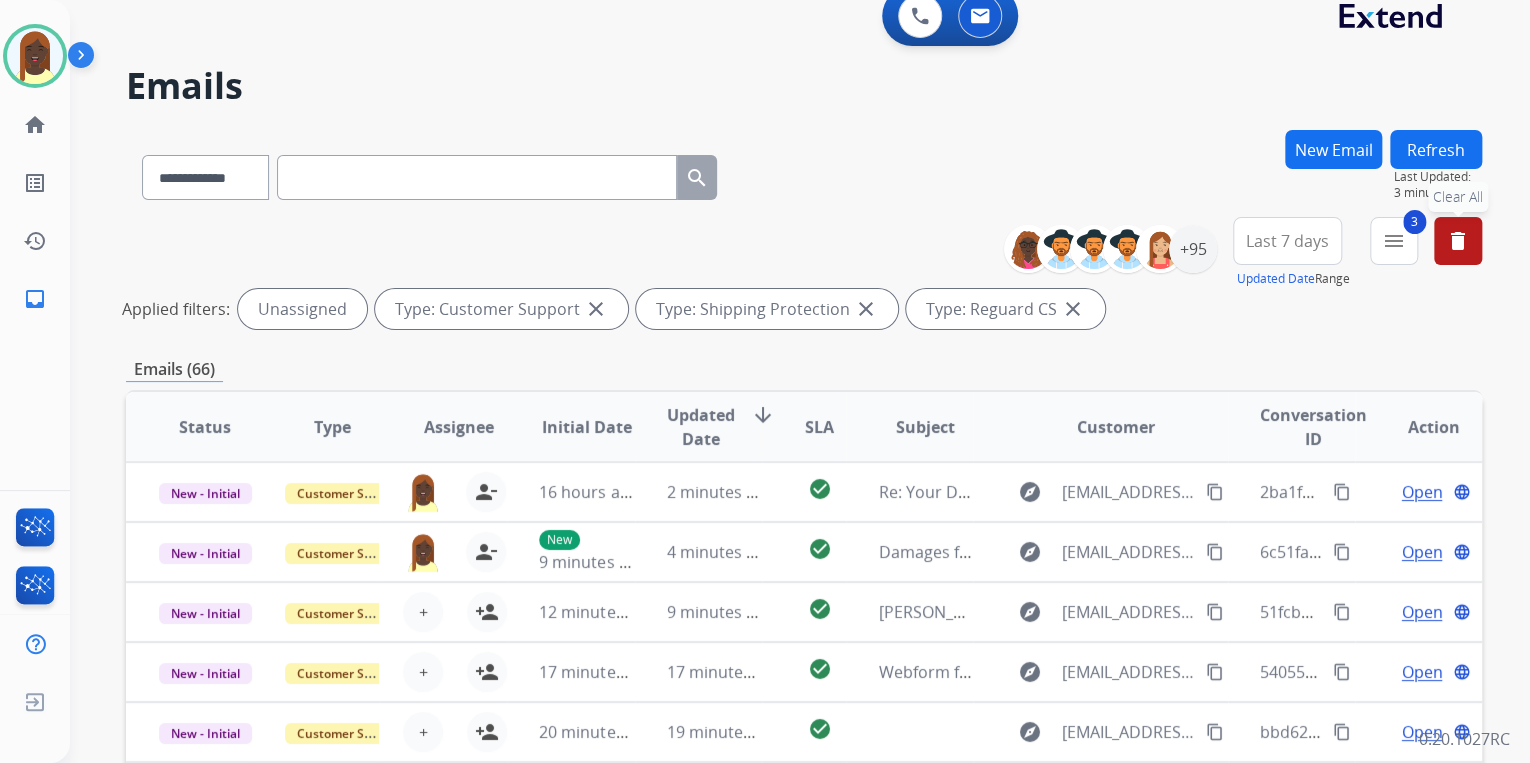 click on "delete" at bounding box center (1458, 241) 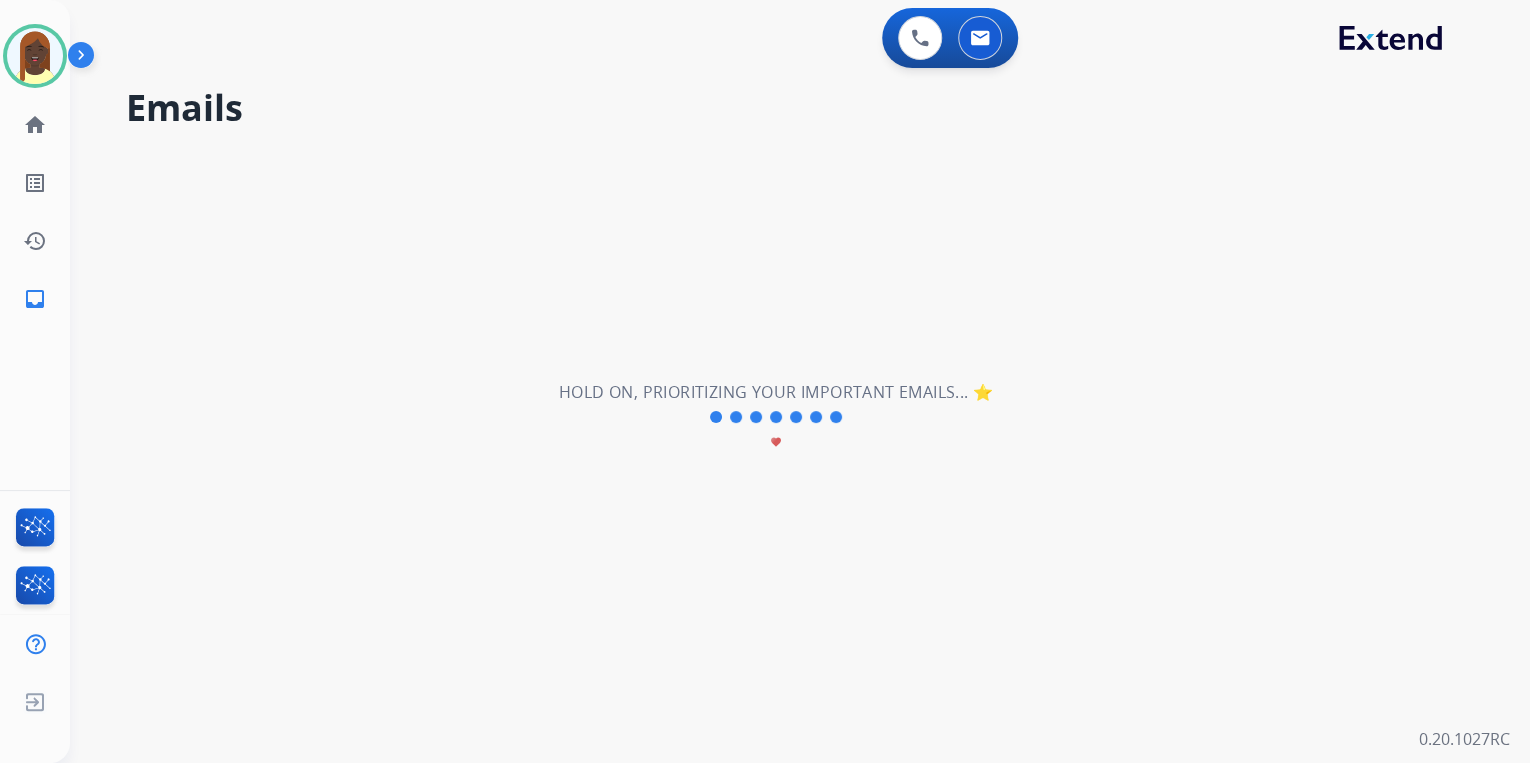 scroll, scrollTop: 0, scrollLeft: 0, axis: both 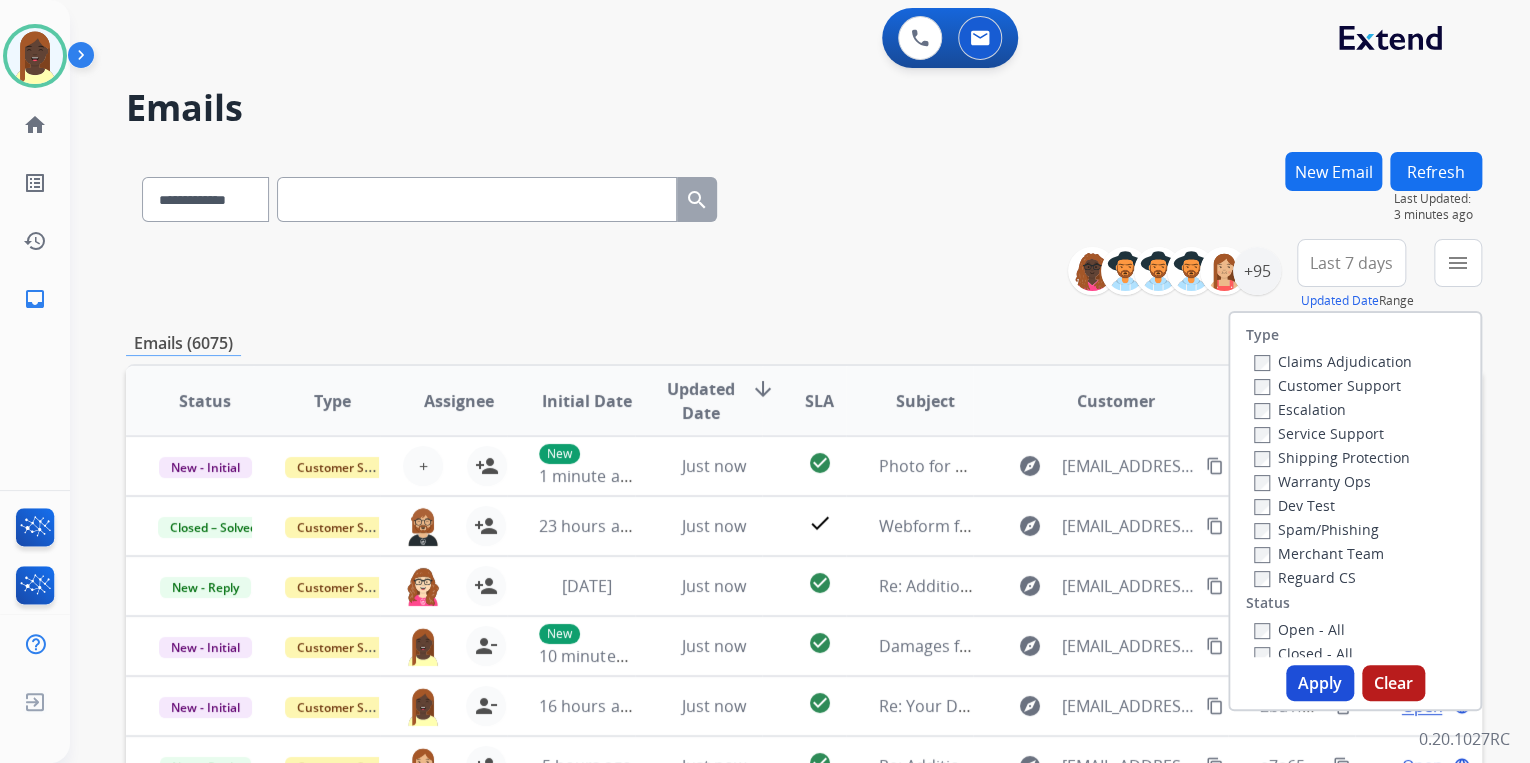 click on "**********" at bounding box center [804, 275] 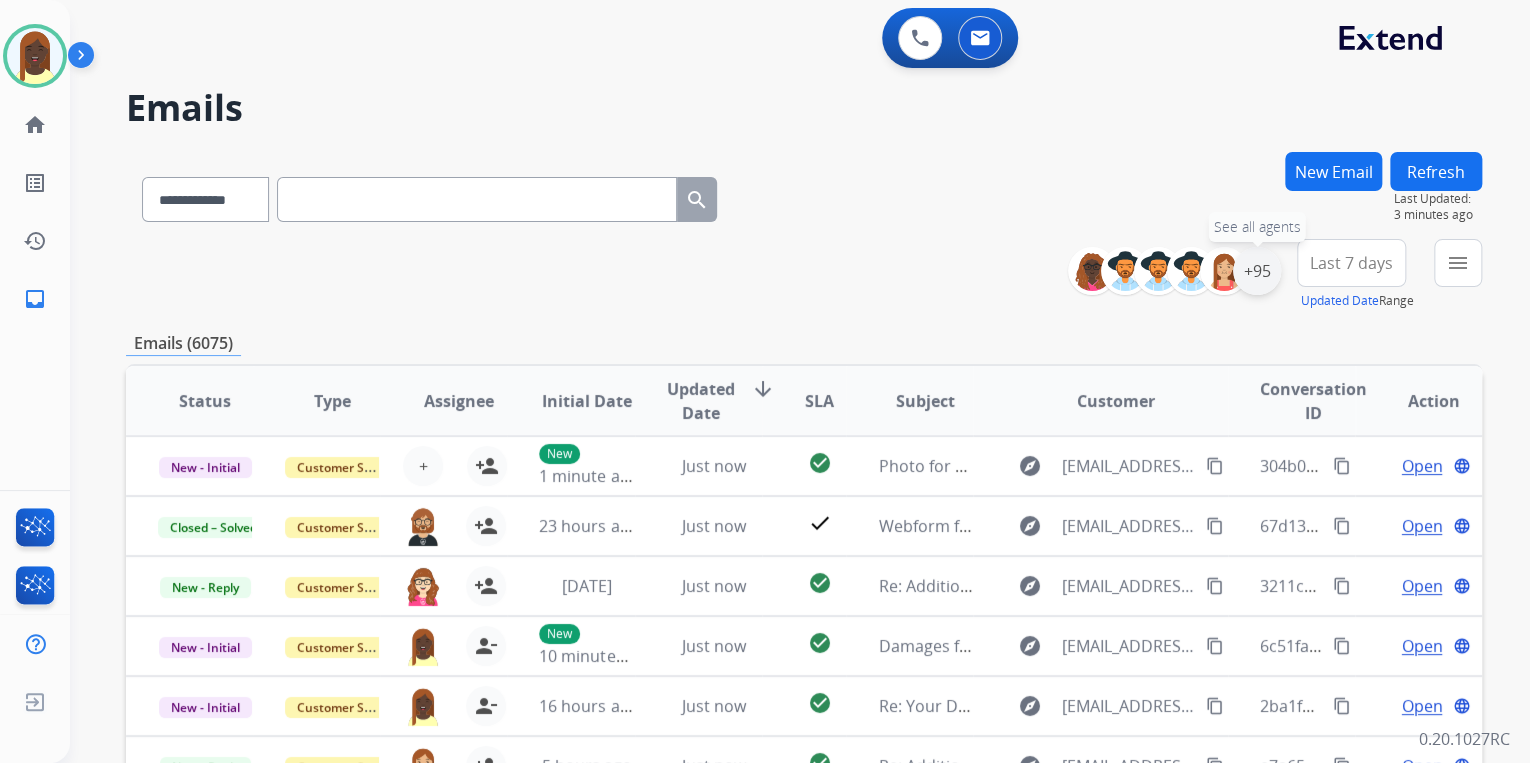 click on "+95" at bounding box center [1257, 271] 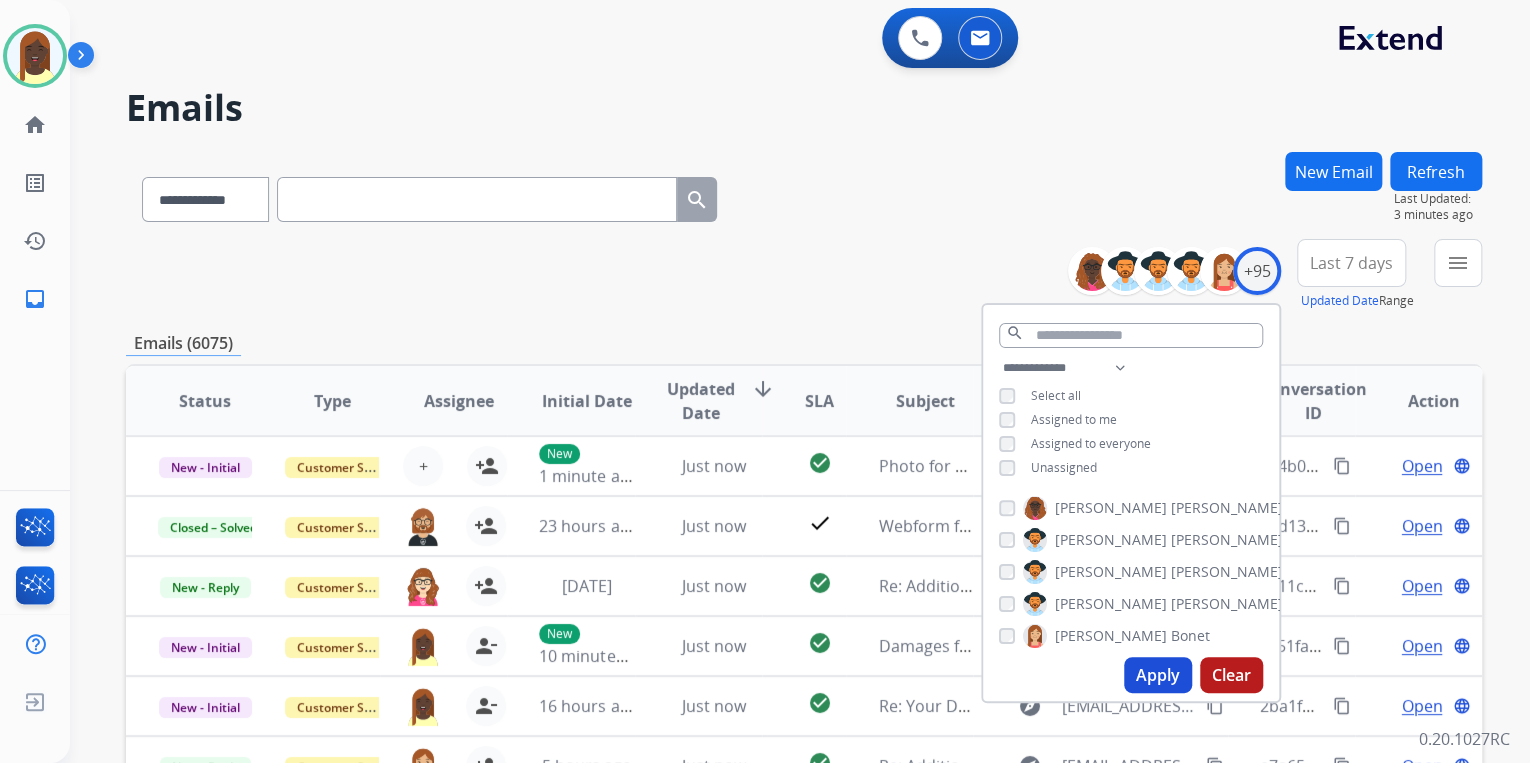 drag, startPoint x: 1147, startPoint y: 670, endPoint x: 1029, endPoint y: 547, distance: 170.4494 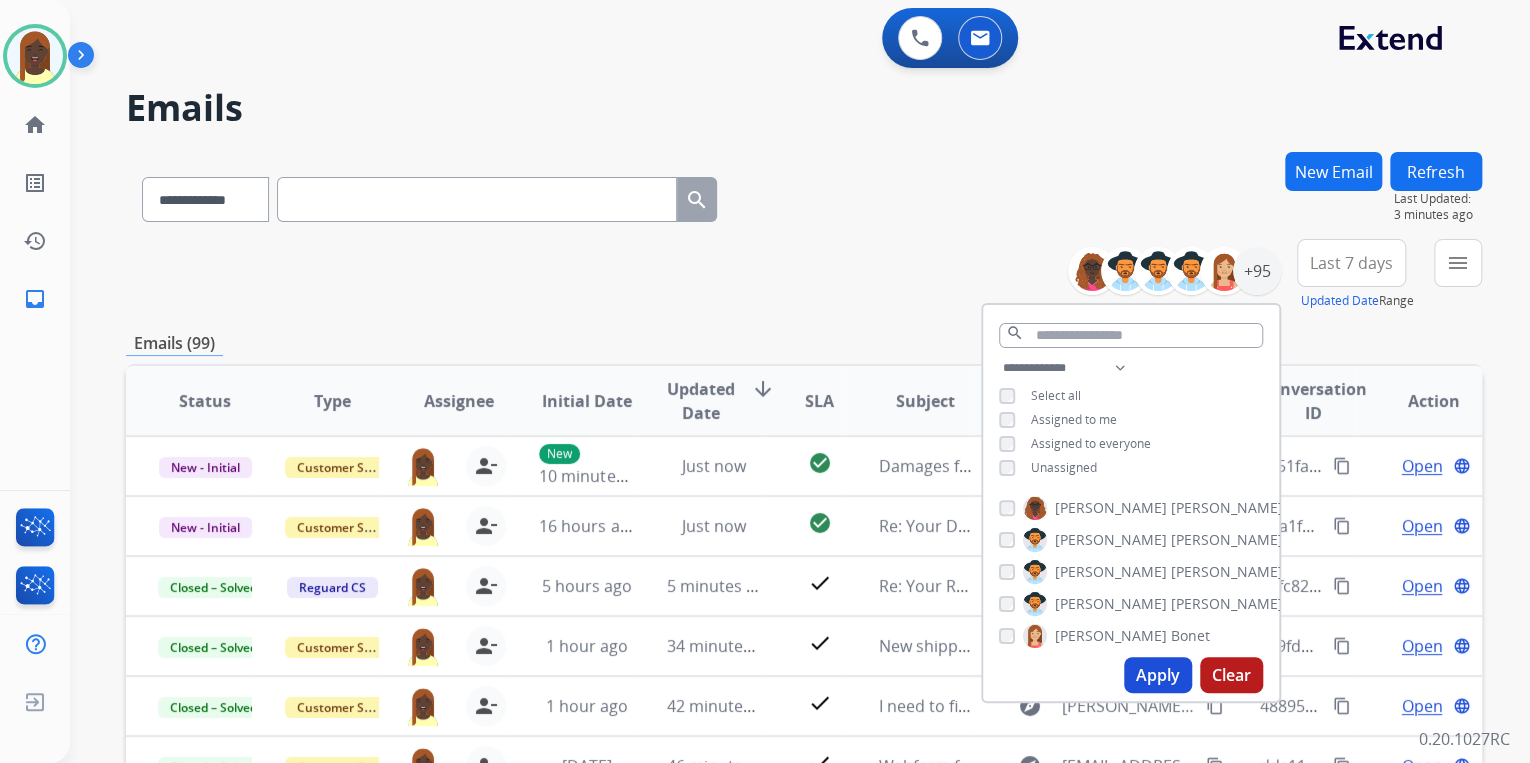 click on "**********" at bounding box center (804, 275) 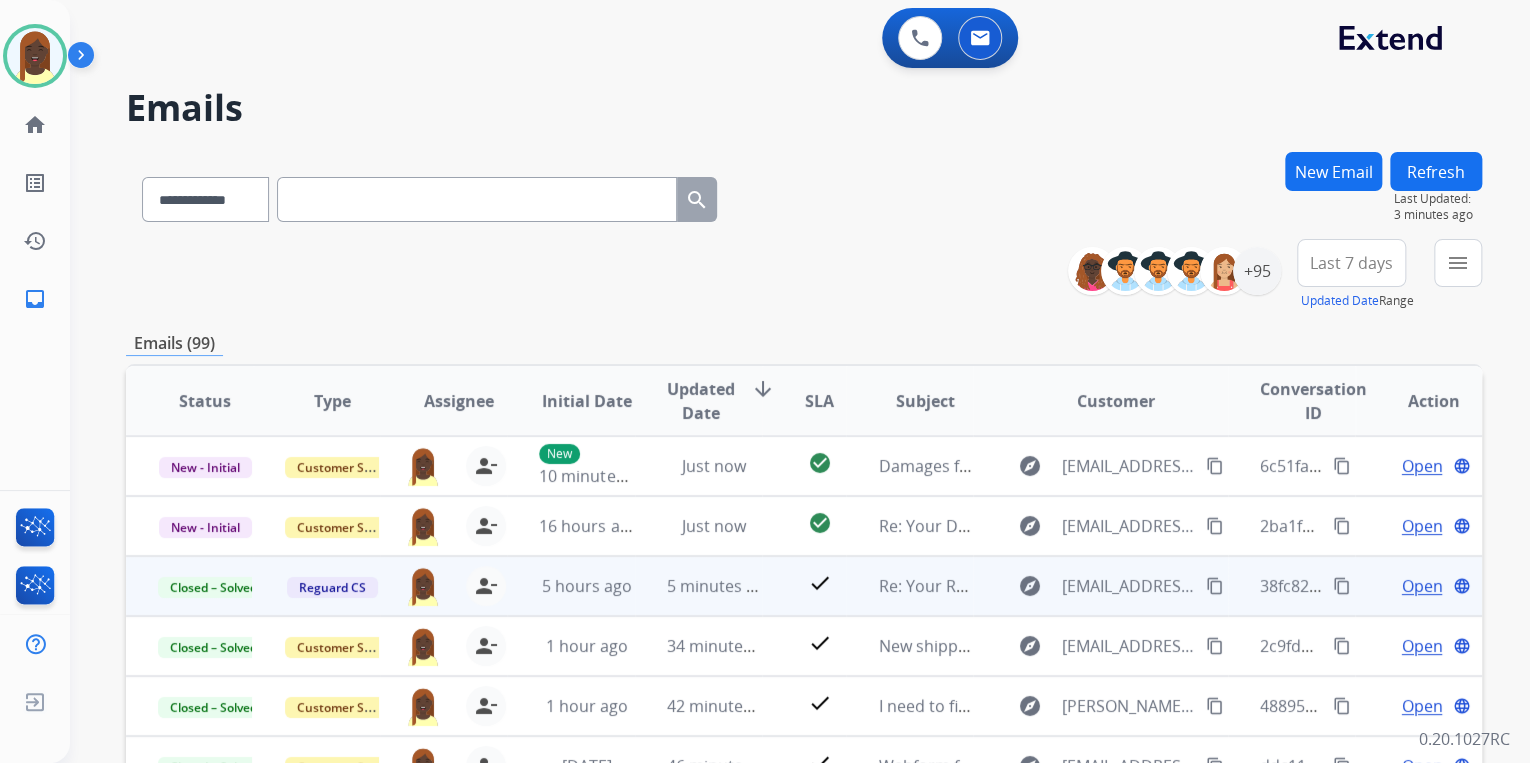 click on "content_copy" at bounding box center [1215, 586] 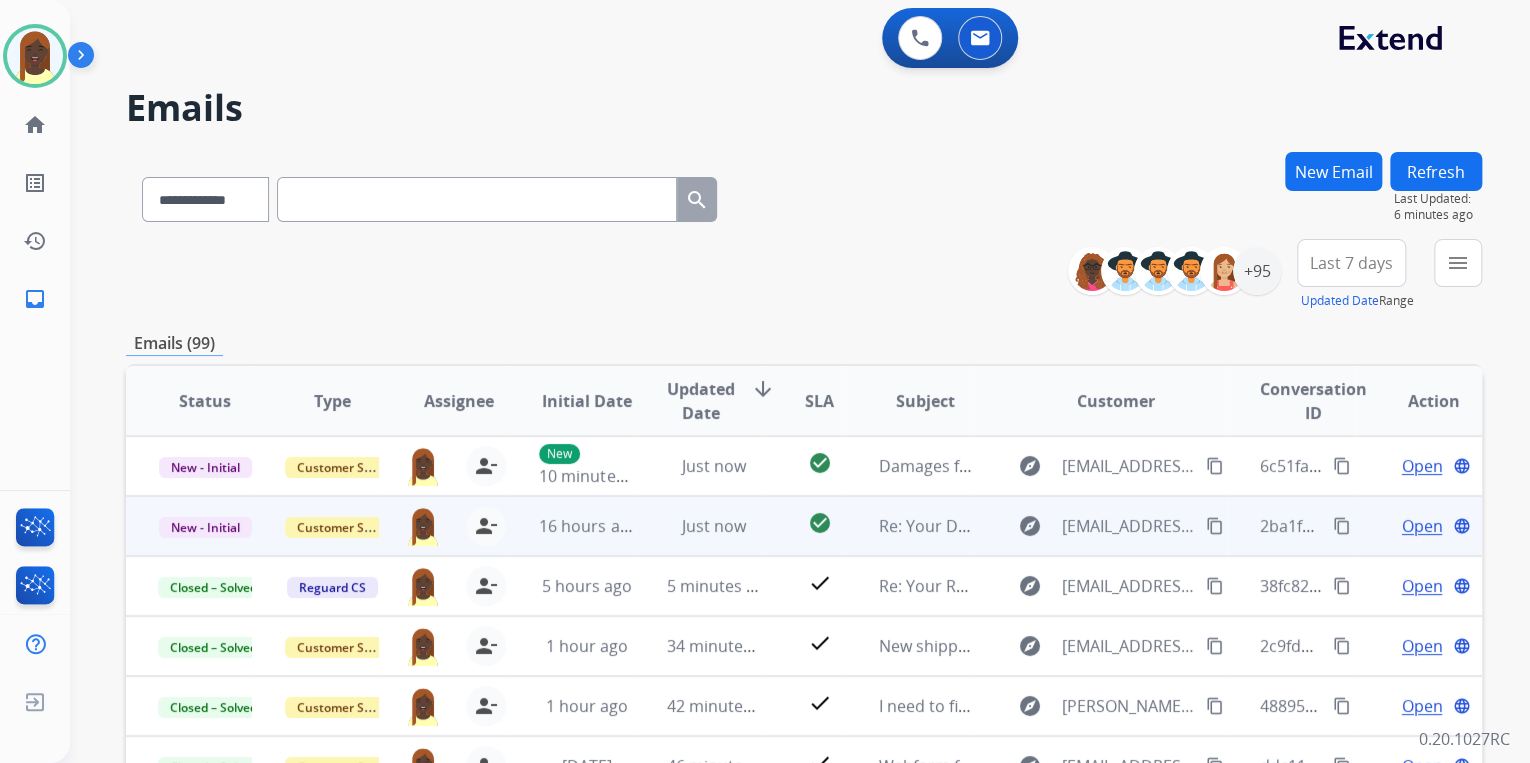 click on "content_copy" at bounding box center (1342, 526) 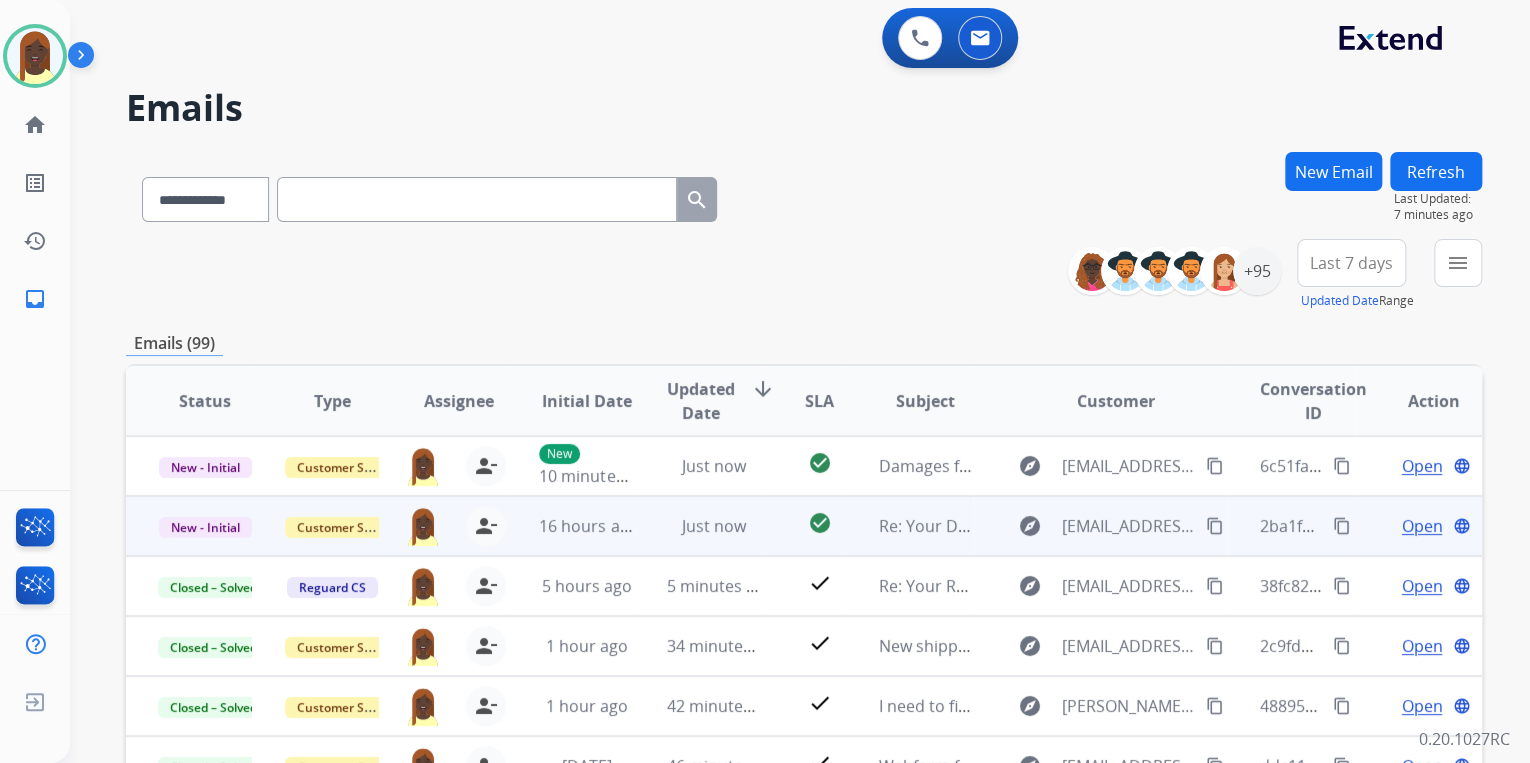 click on "Open" at bounding box center (1421, 526) 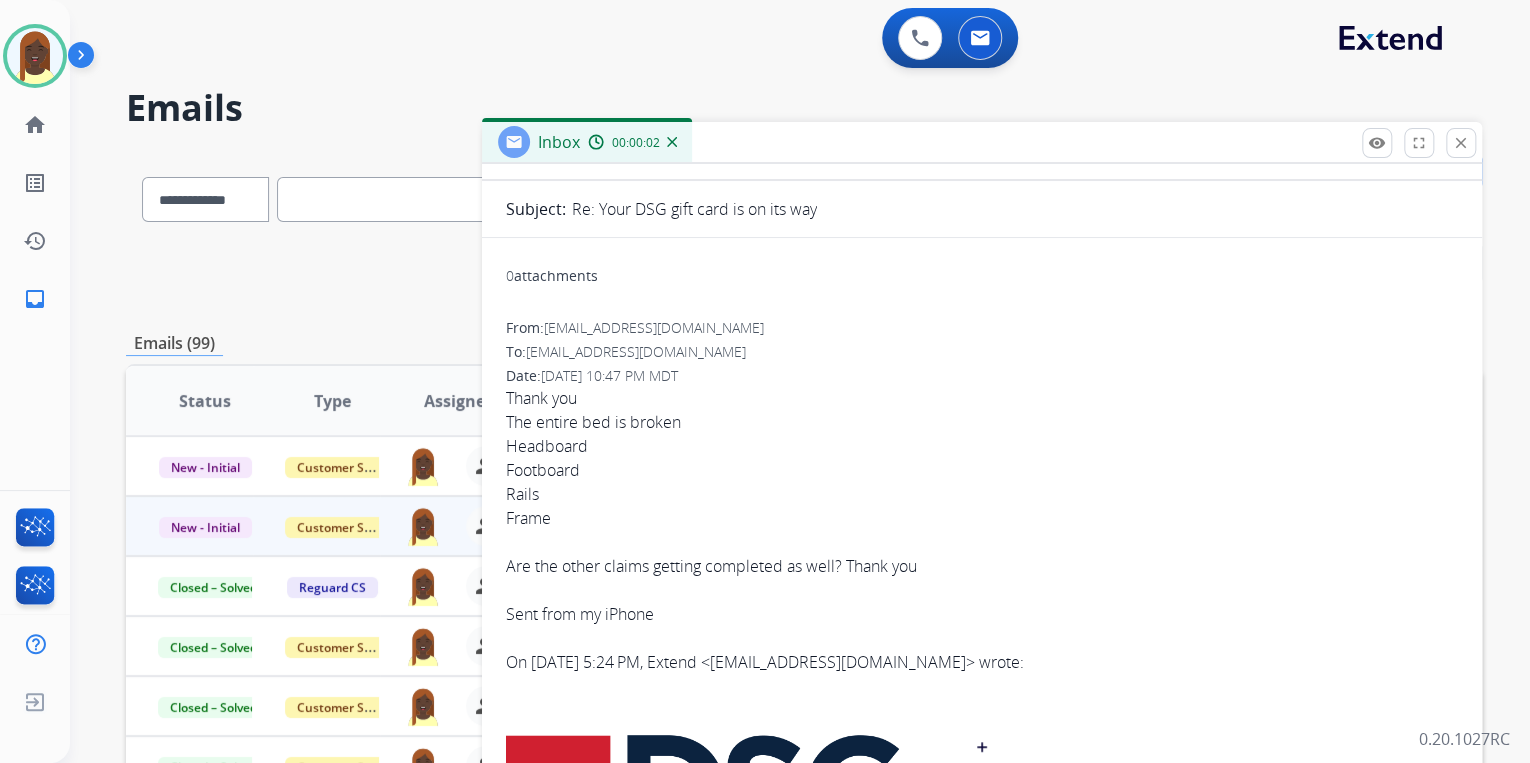 scroll, scrollTop: 160, scrollLeft: 0, axis: vertical 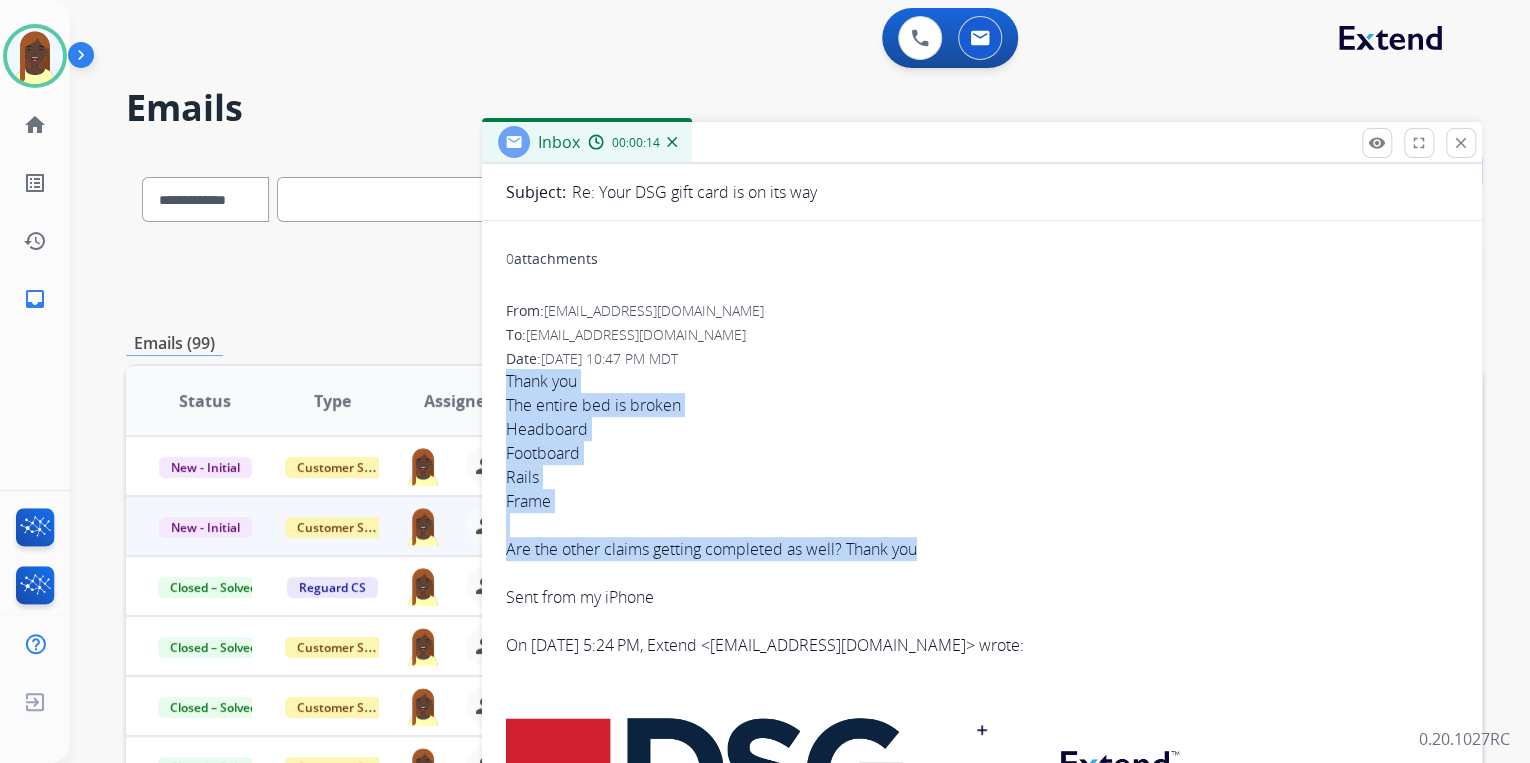 drag, startPoint x: 503, startPoint y: 382, endPoint x: 919, endPoint y: 557, distance: 451.3103 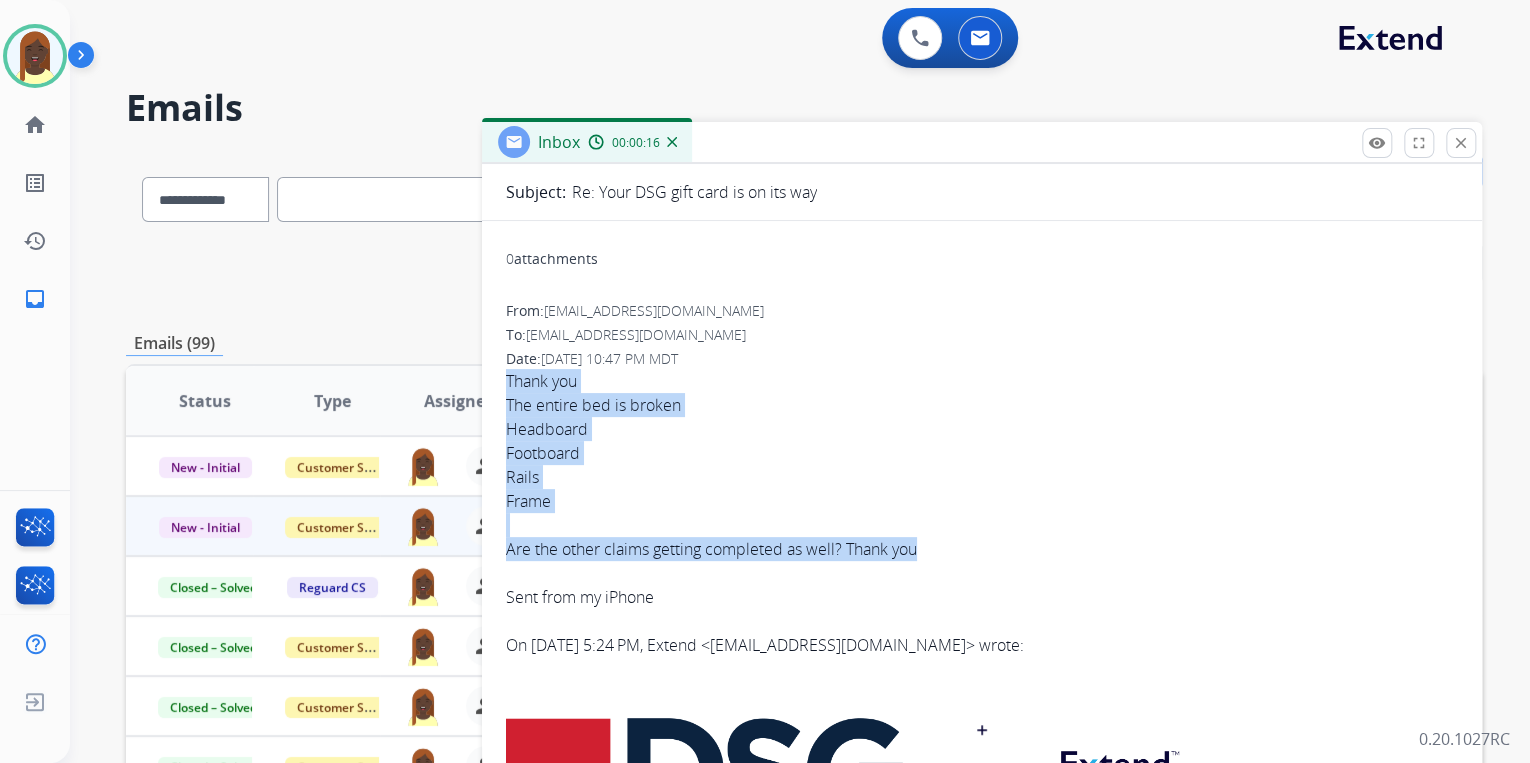 copy on "Thank you The entire bed is broken Headboard Footboard Rails  Frame Are the other claims getting completed as well? Thank you" 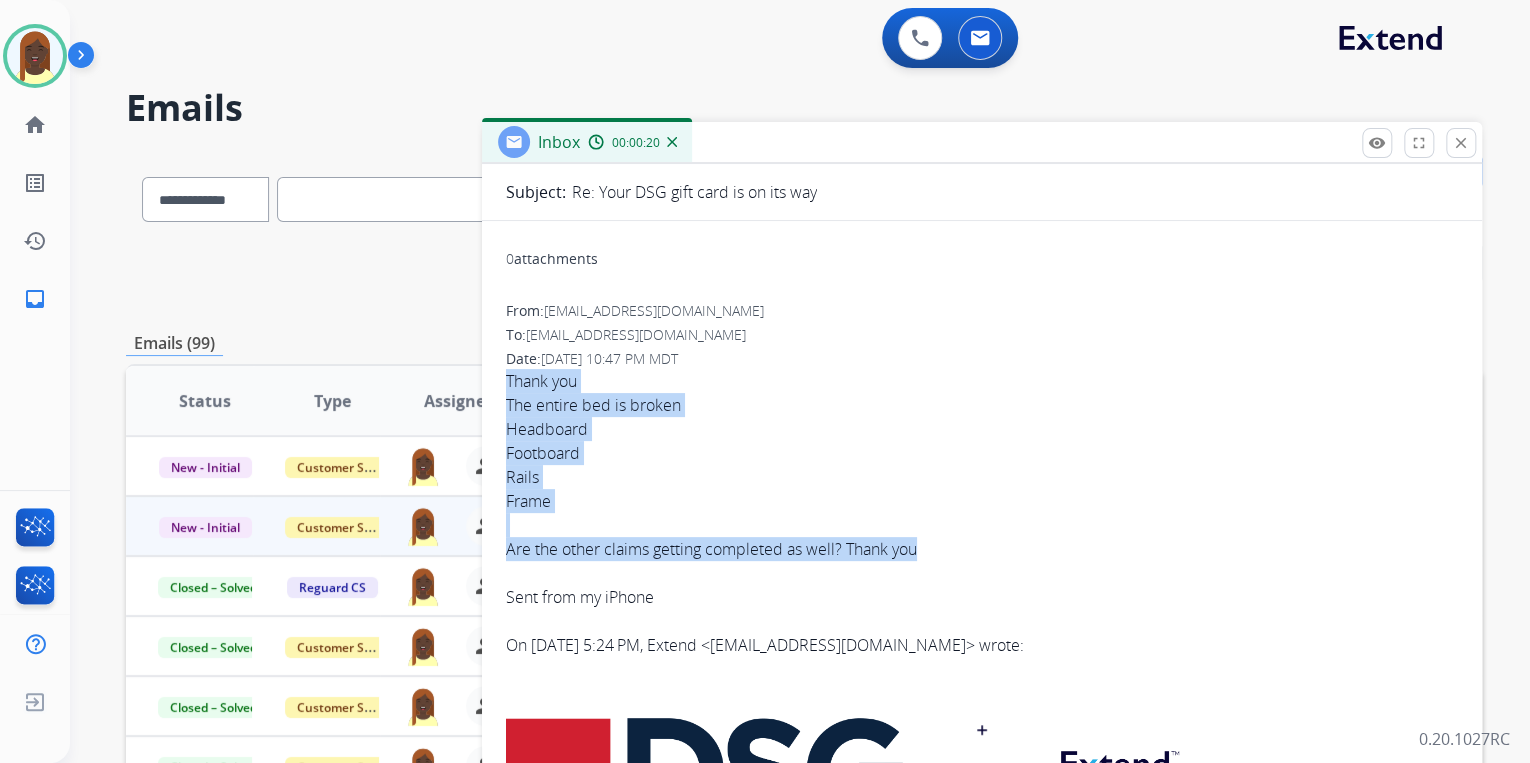click at bounding box center (982, 525) 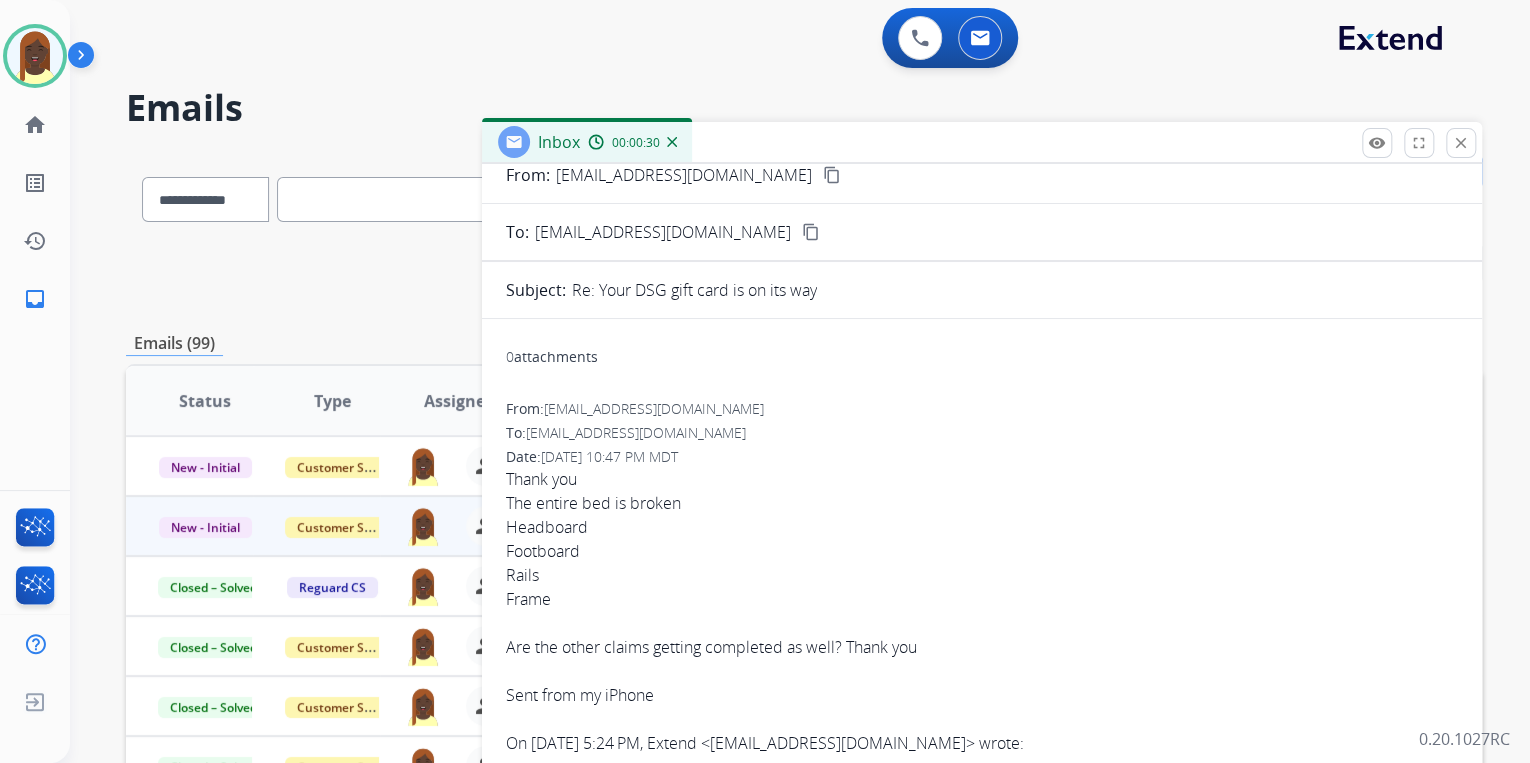 scroll, scrollTop: 0, scrollLeft: 0, axis: both 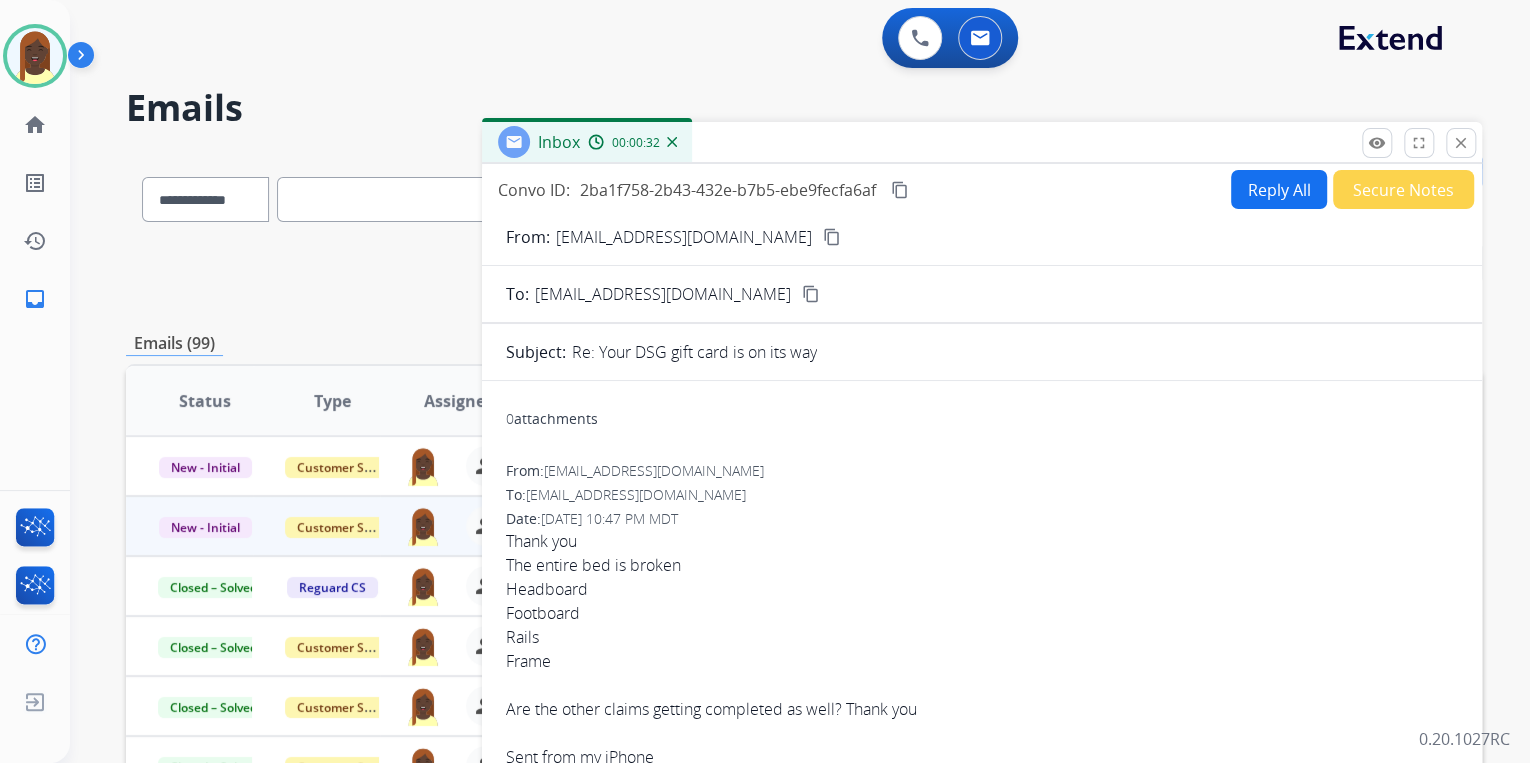 click on "content_copy" at bounding box center (832, 237) 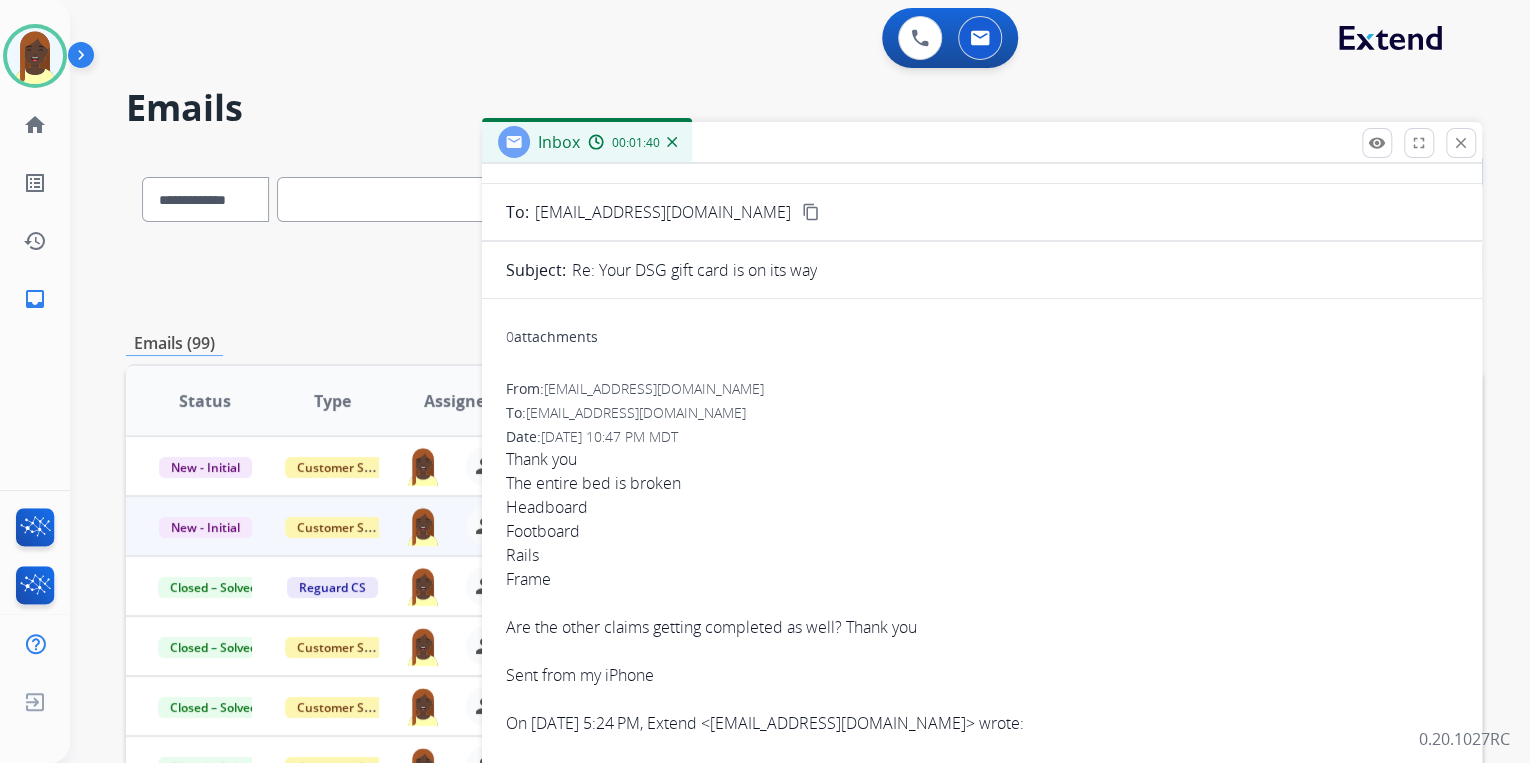 scroll, scrollTop: 72, scrollLeft: 0, axis: vertical 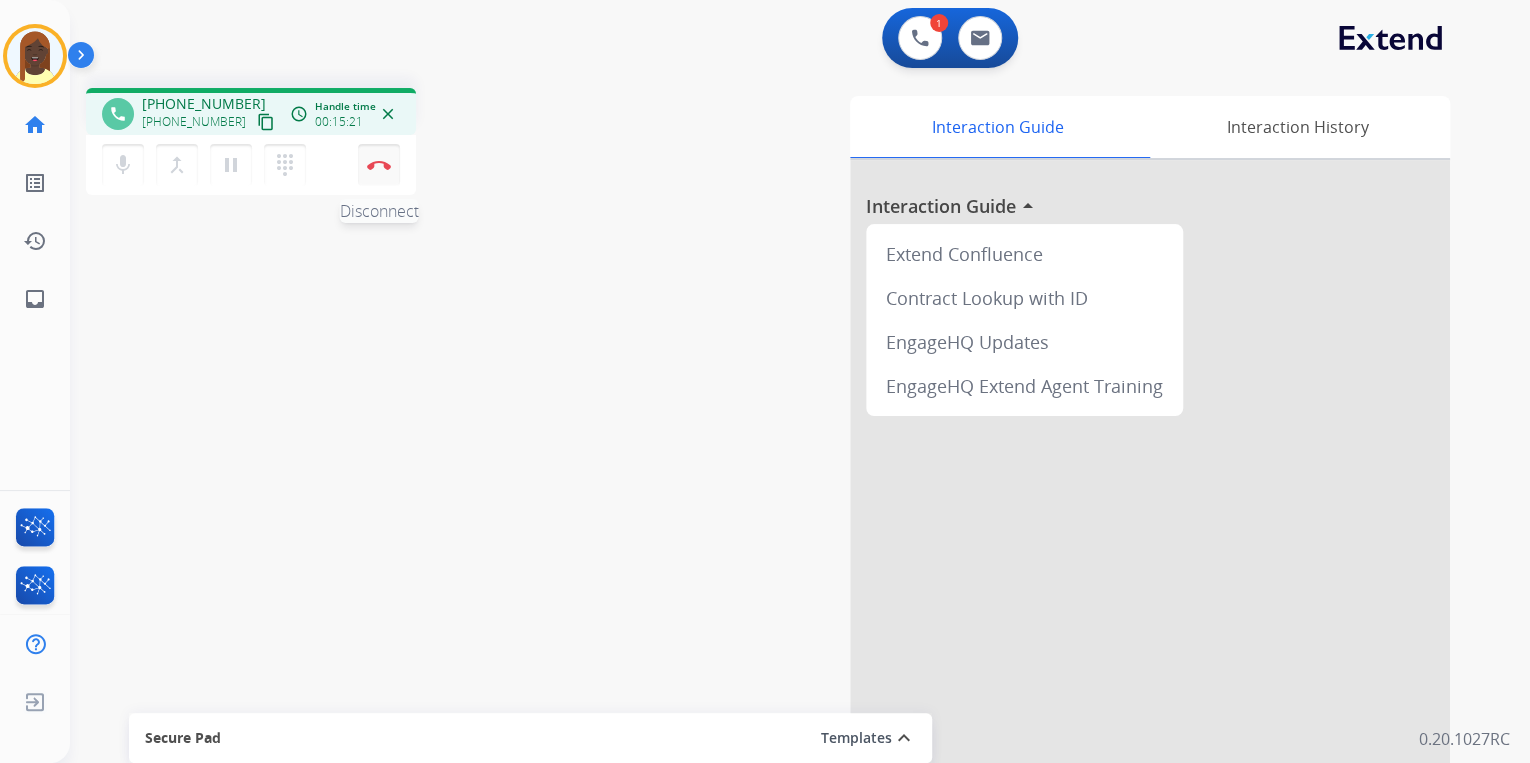click at bounding box center (379, 165) 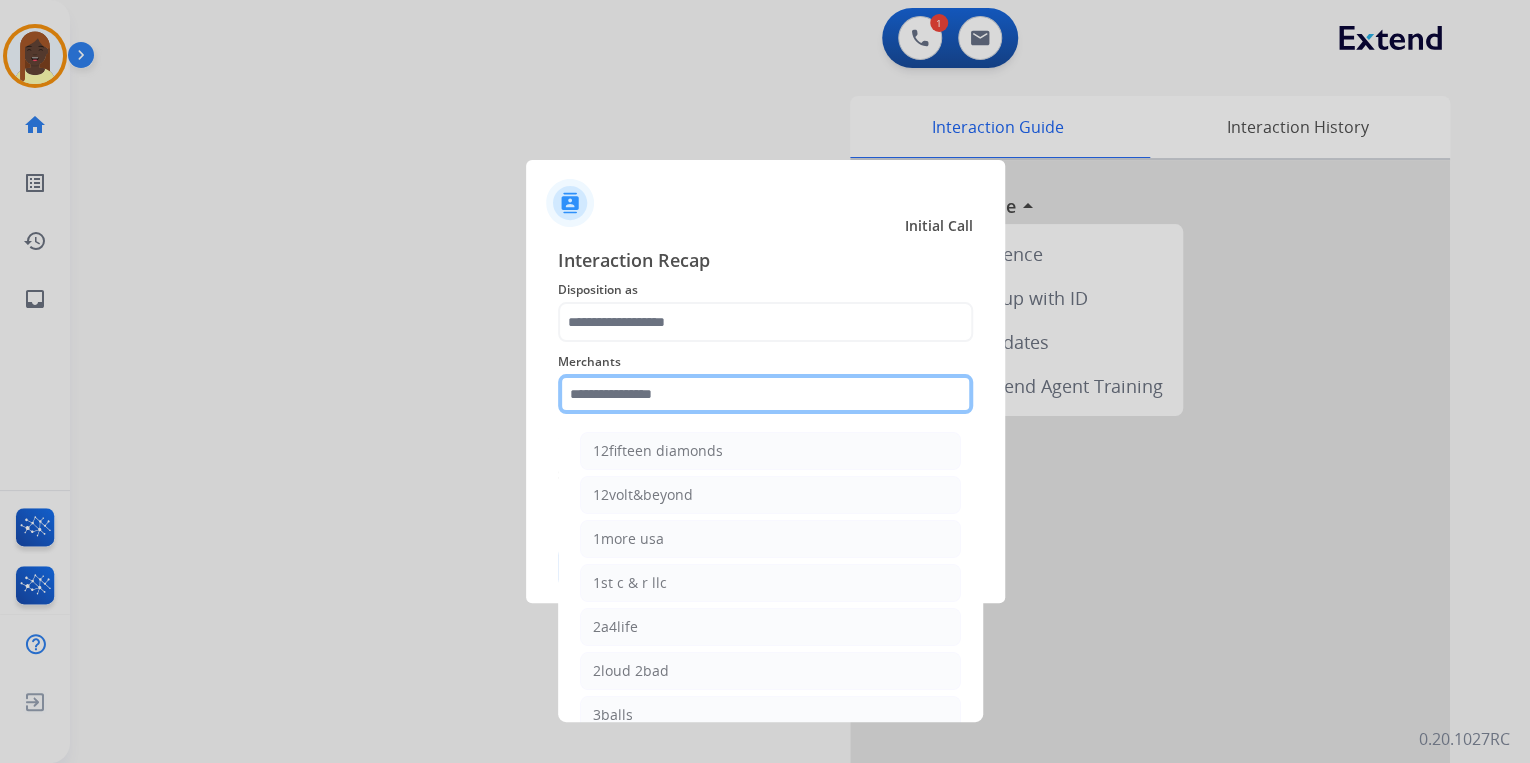 click 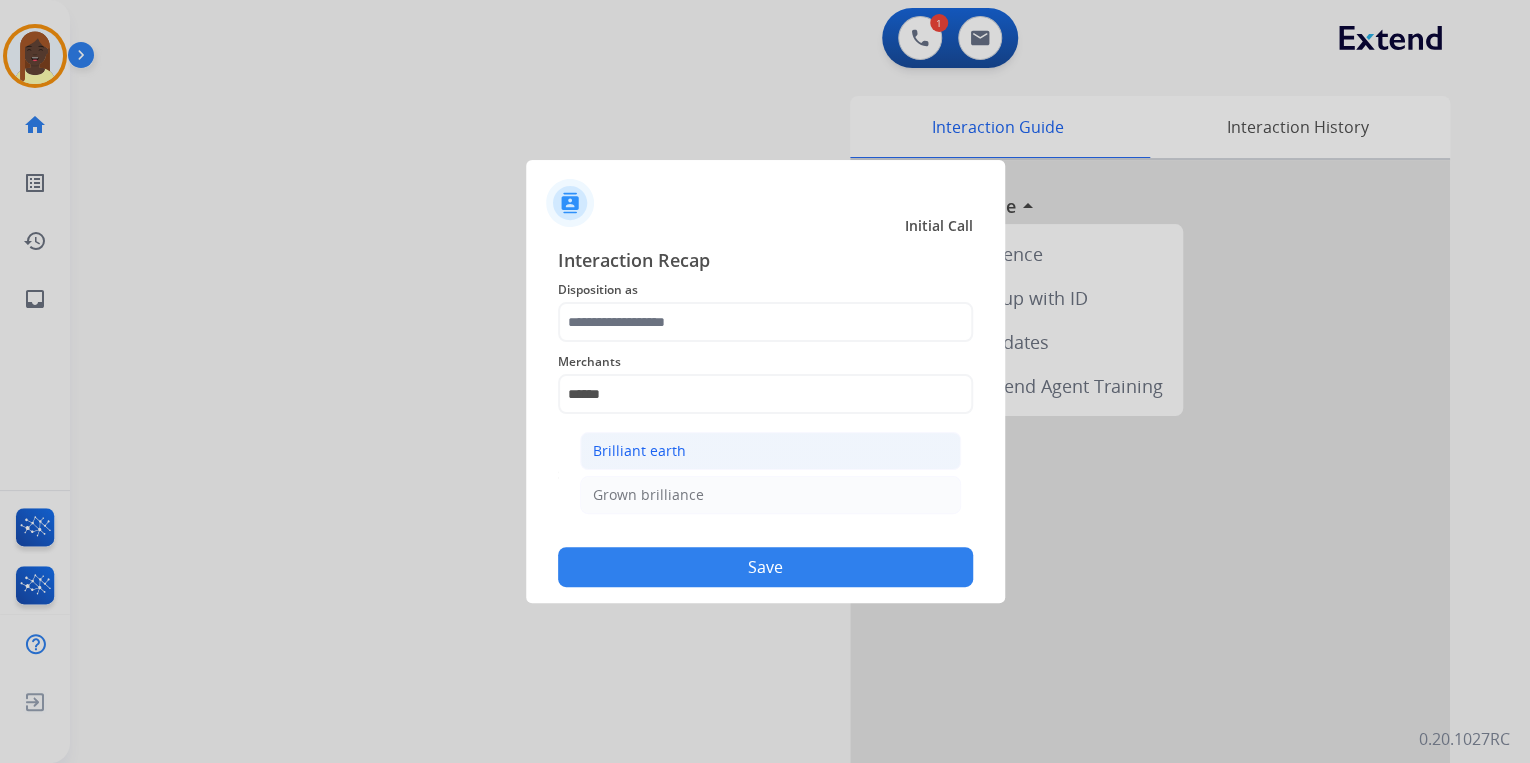 click on "Brilliant earth" 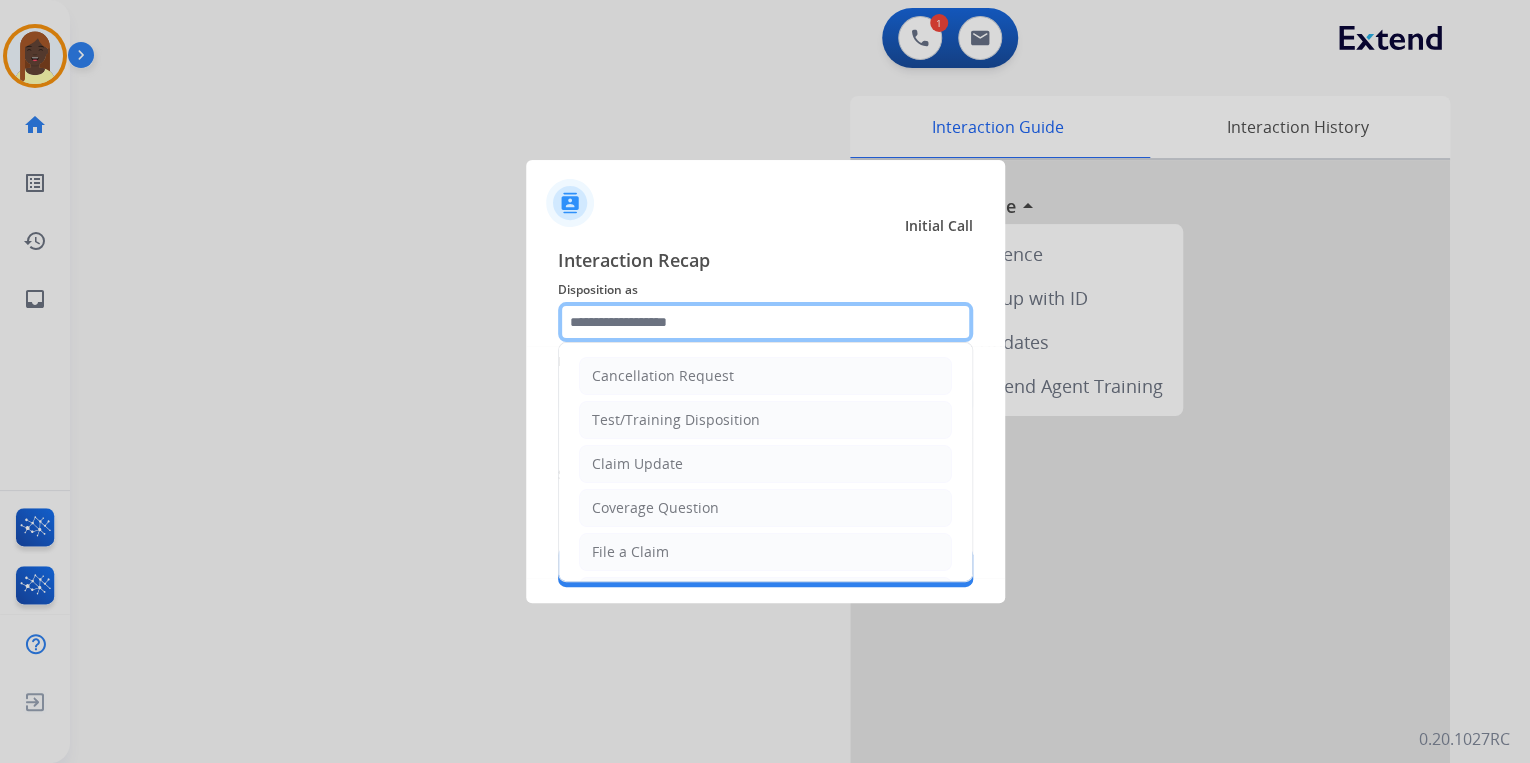 click 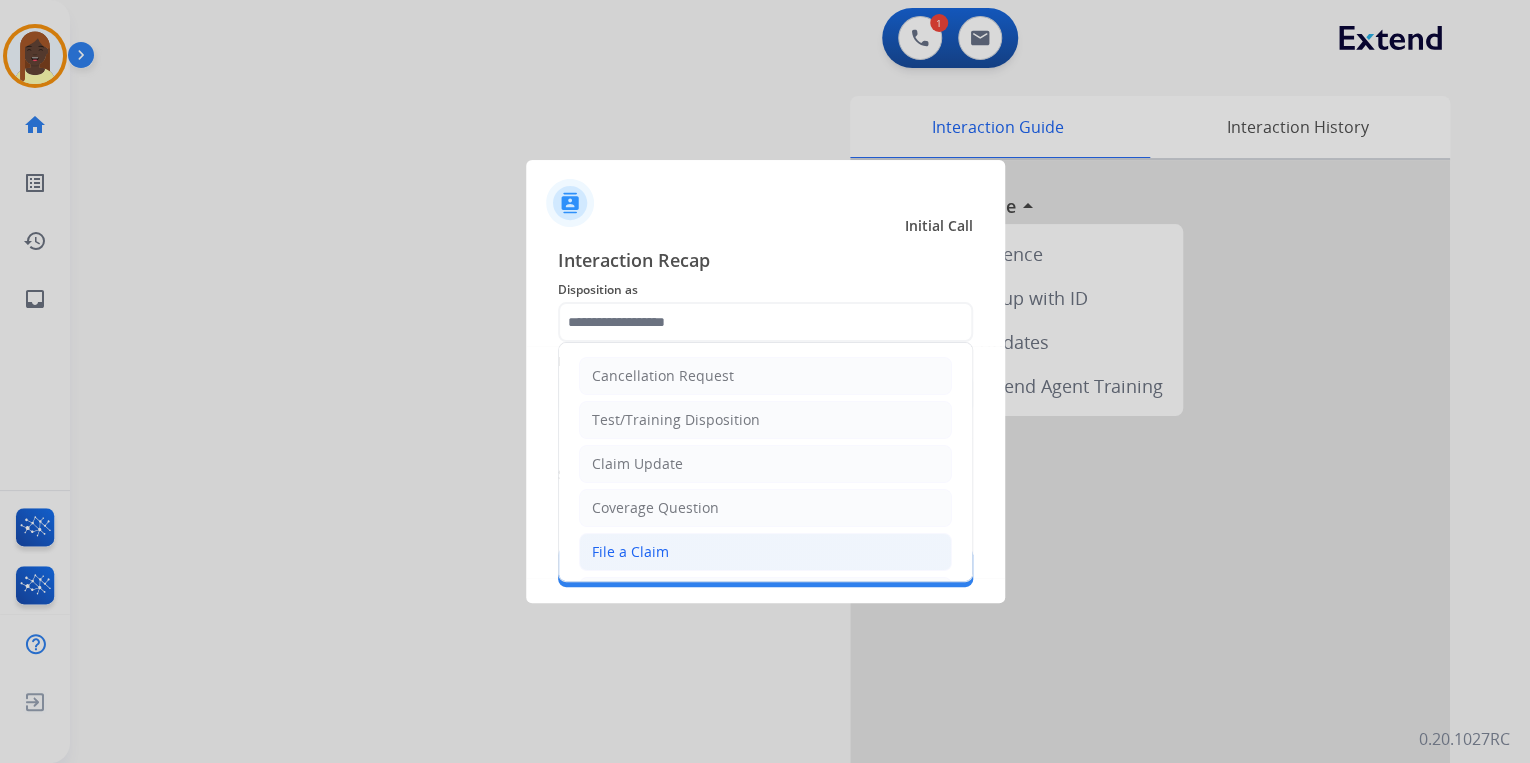 click on "File a Claim" 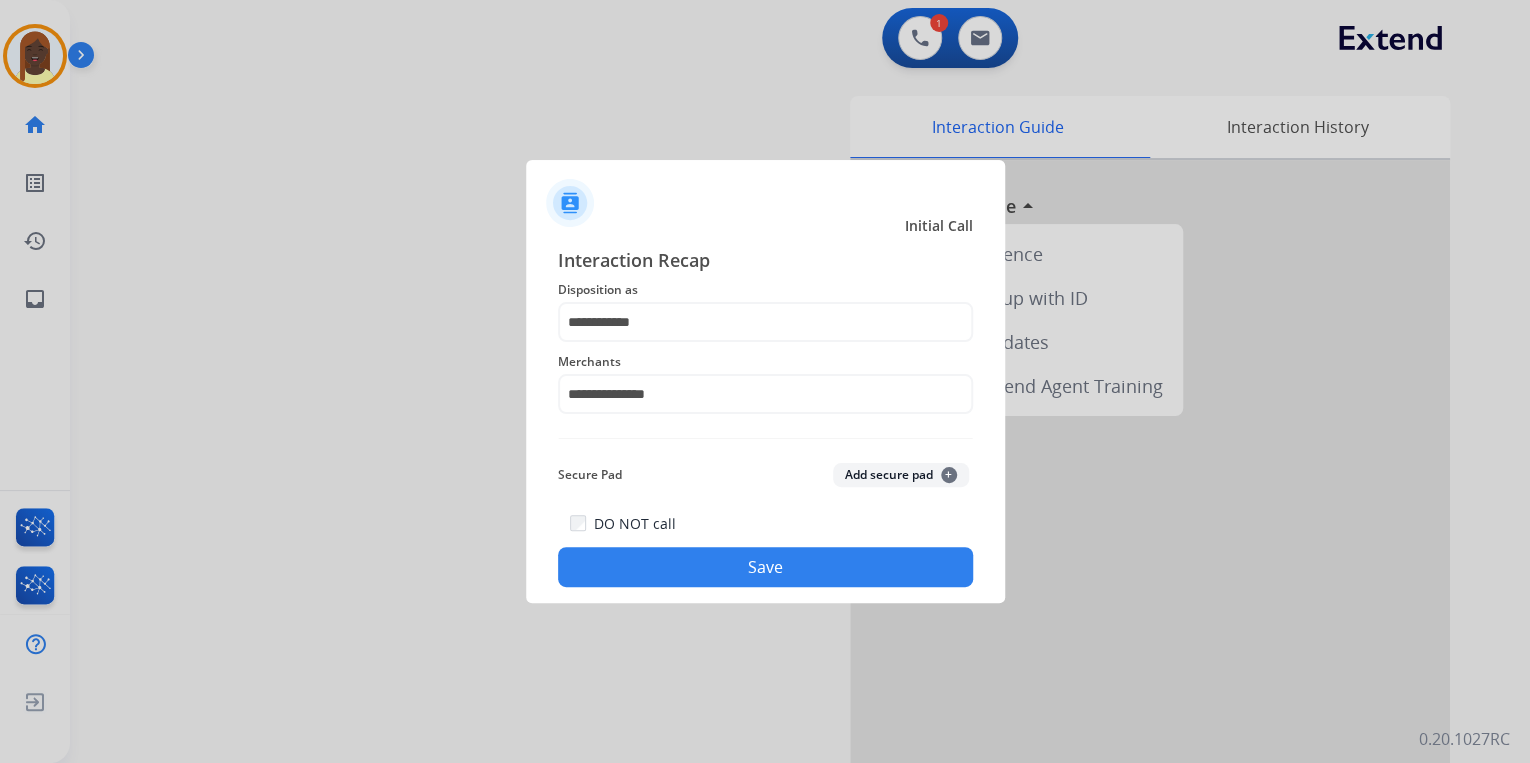 click on "Save" 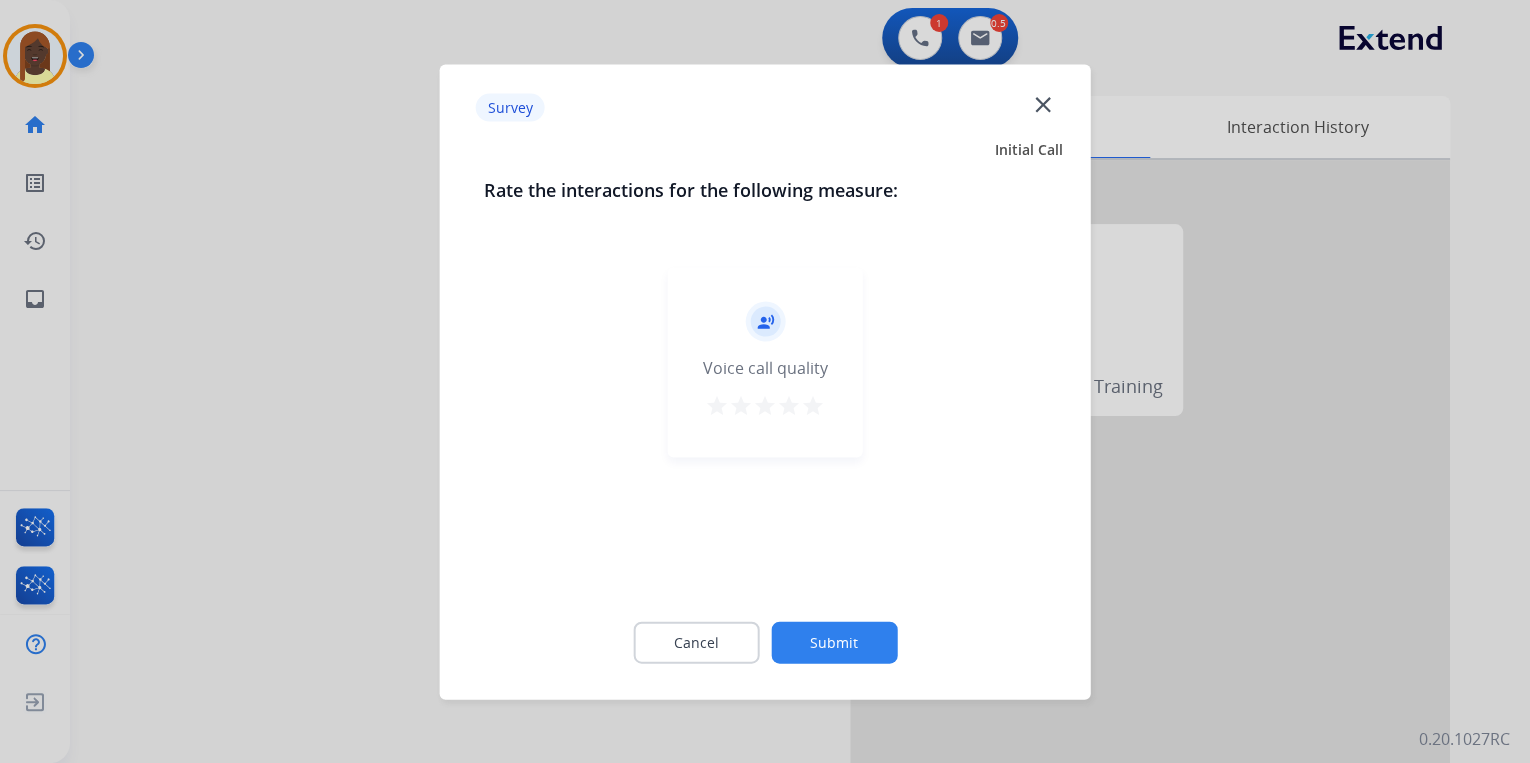 click on "star" at bounding box center (813, 405) 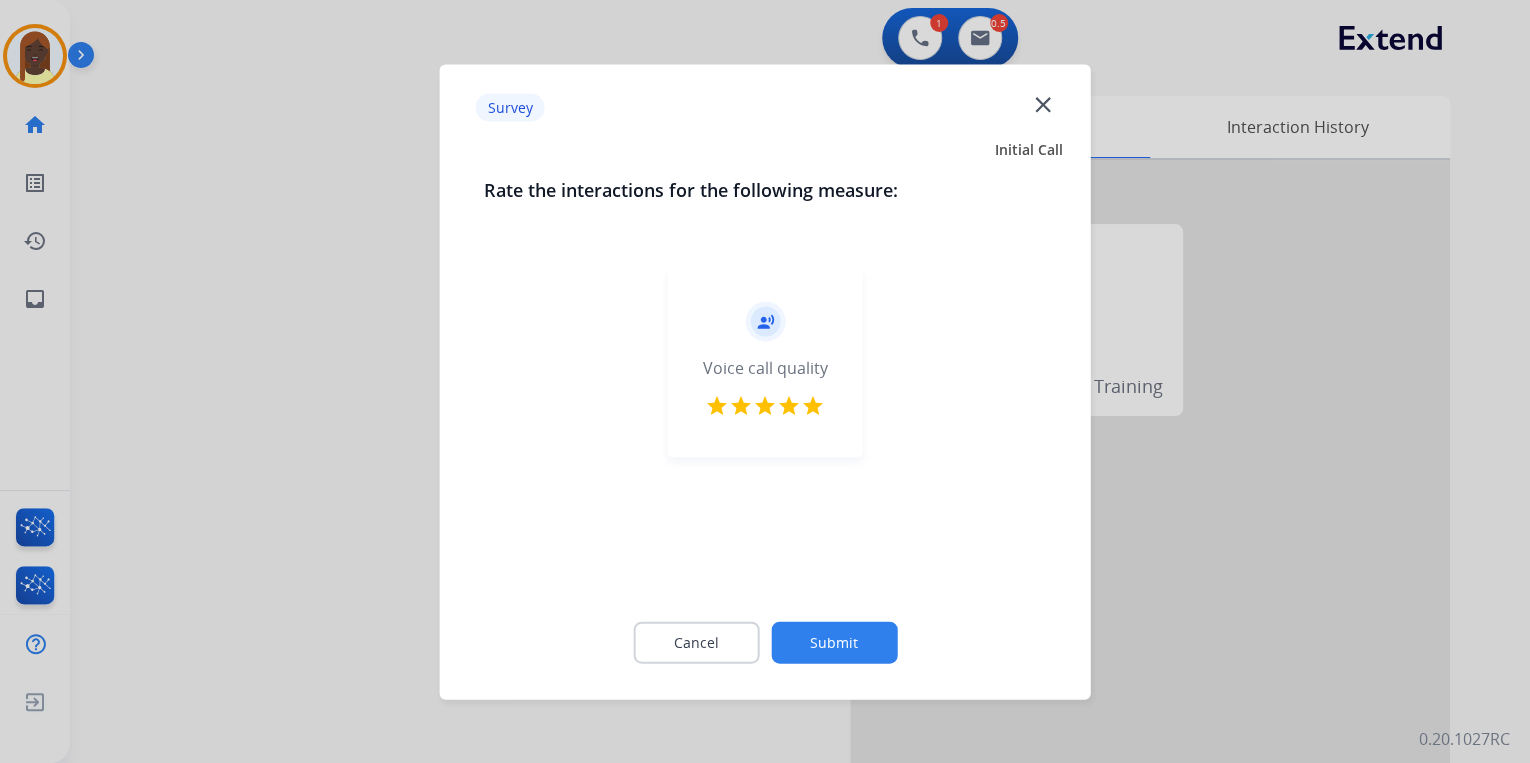 click on "Submit" 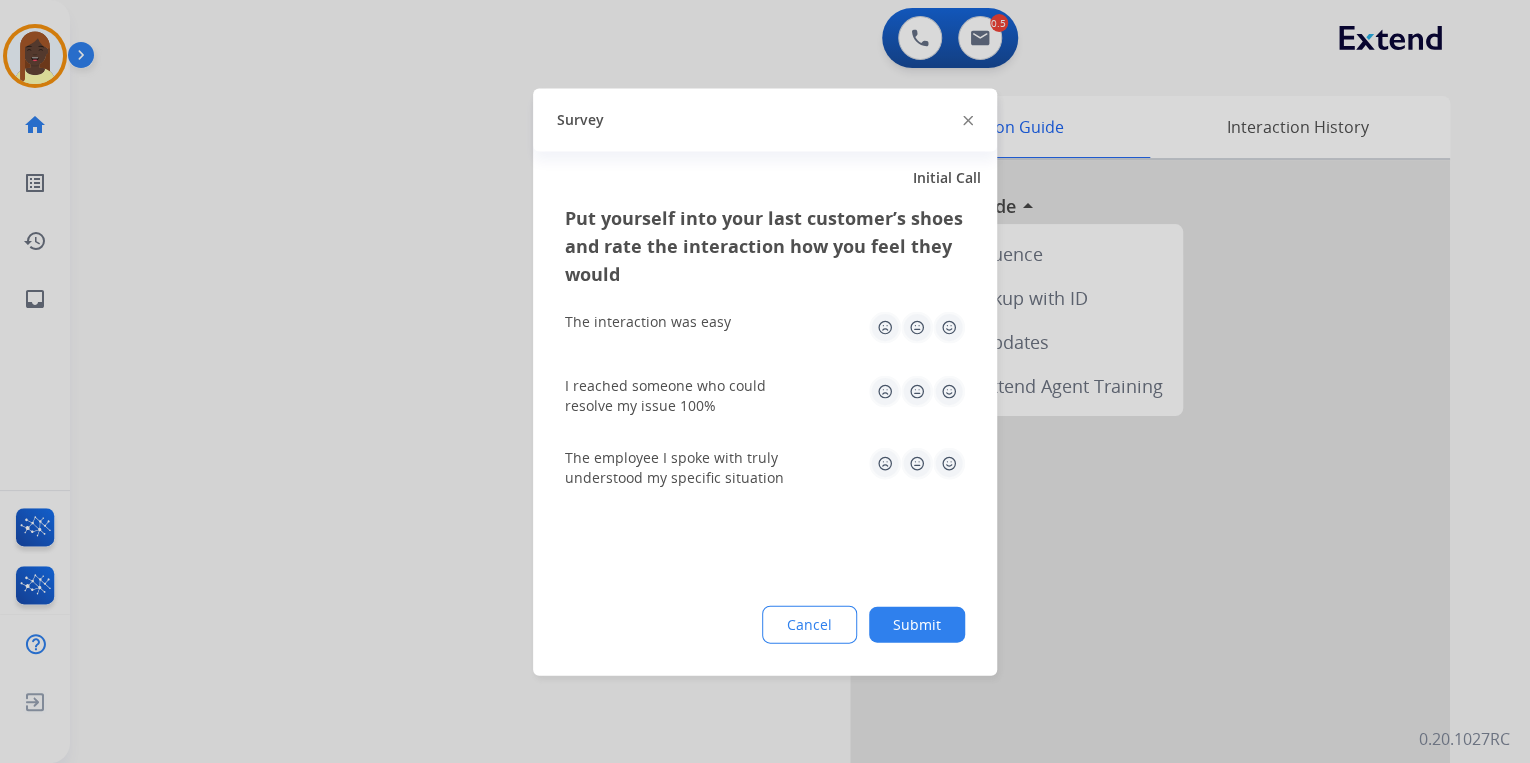 click 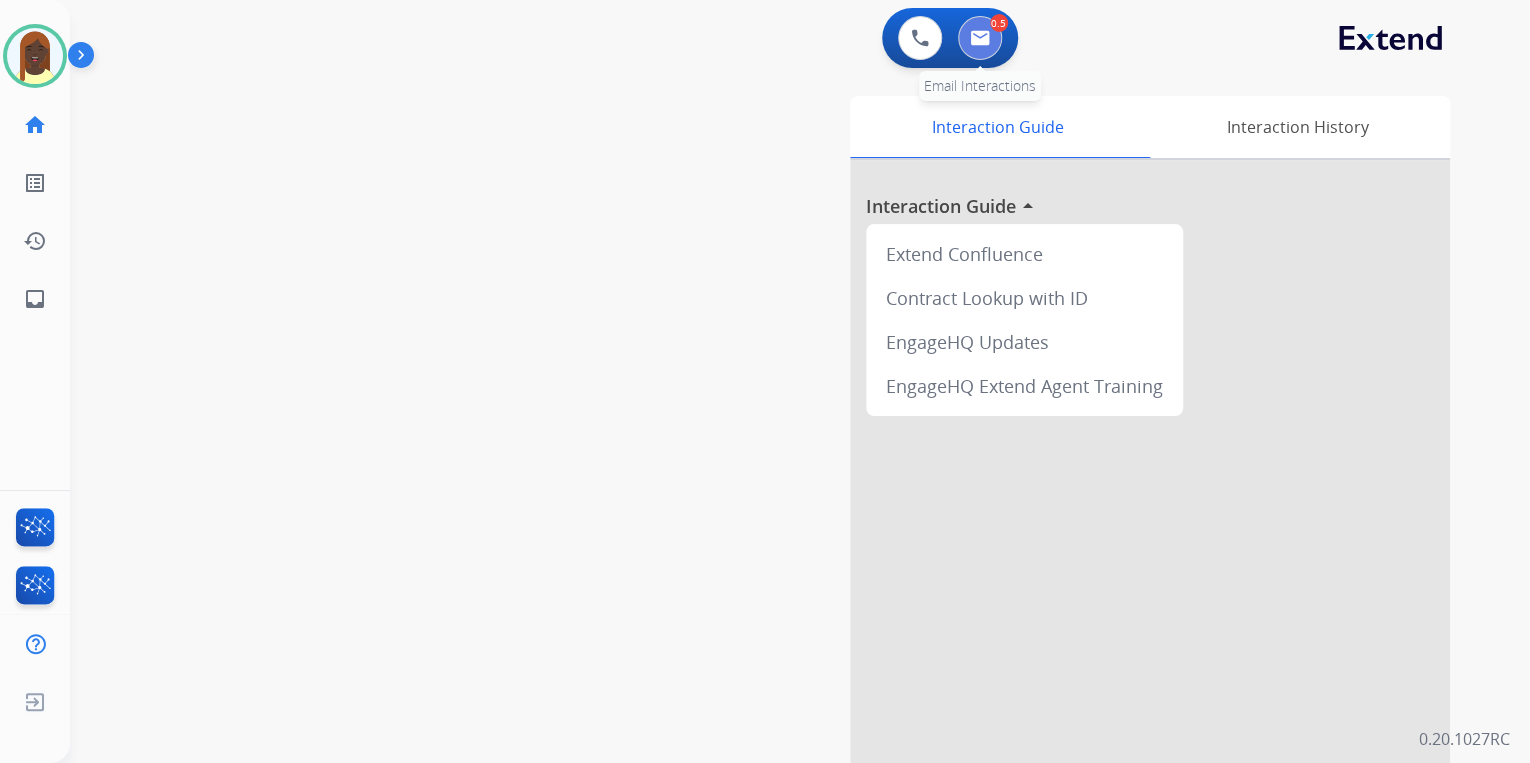 click at bounding box center [980, 38] 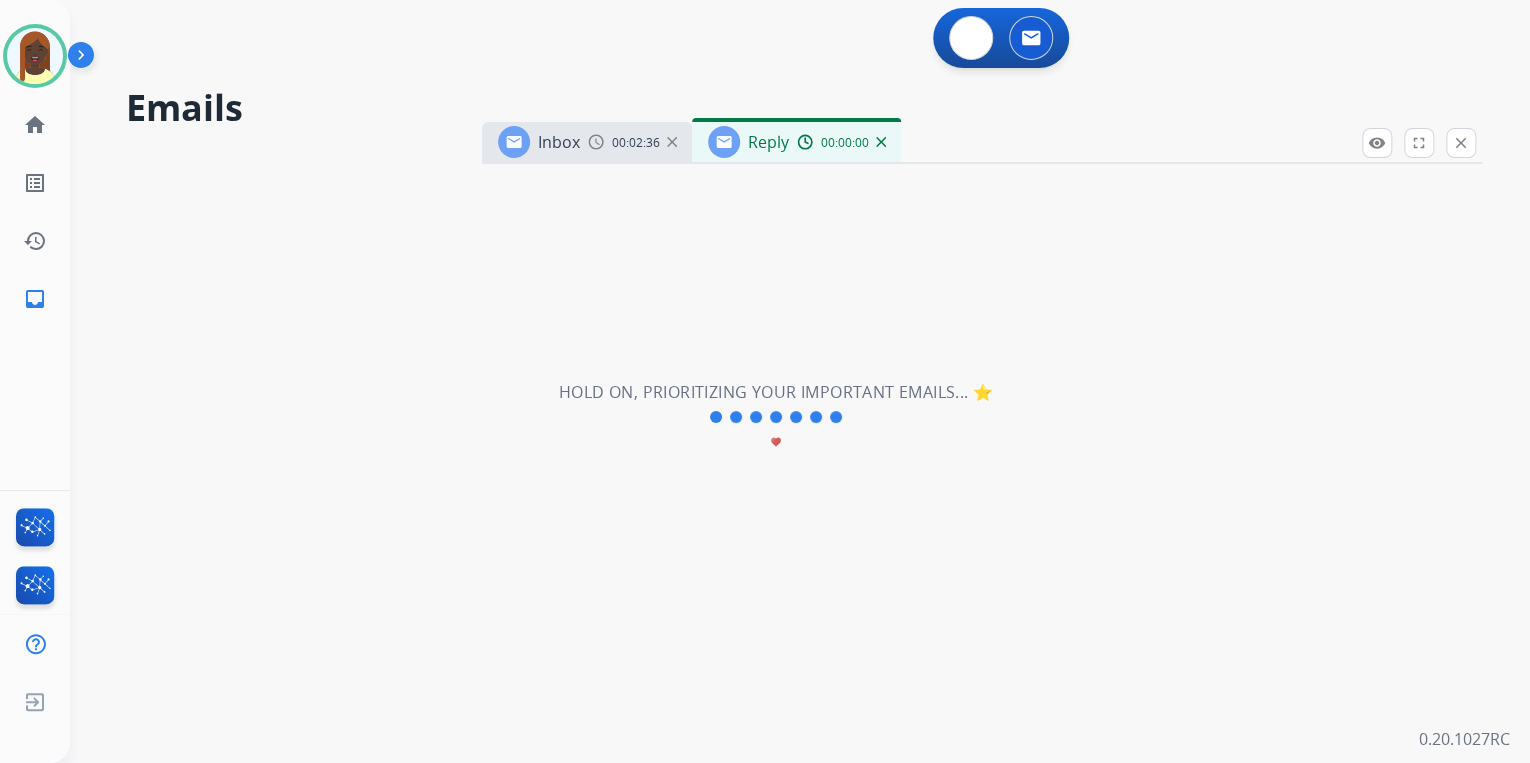 select on "**********" 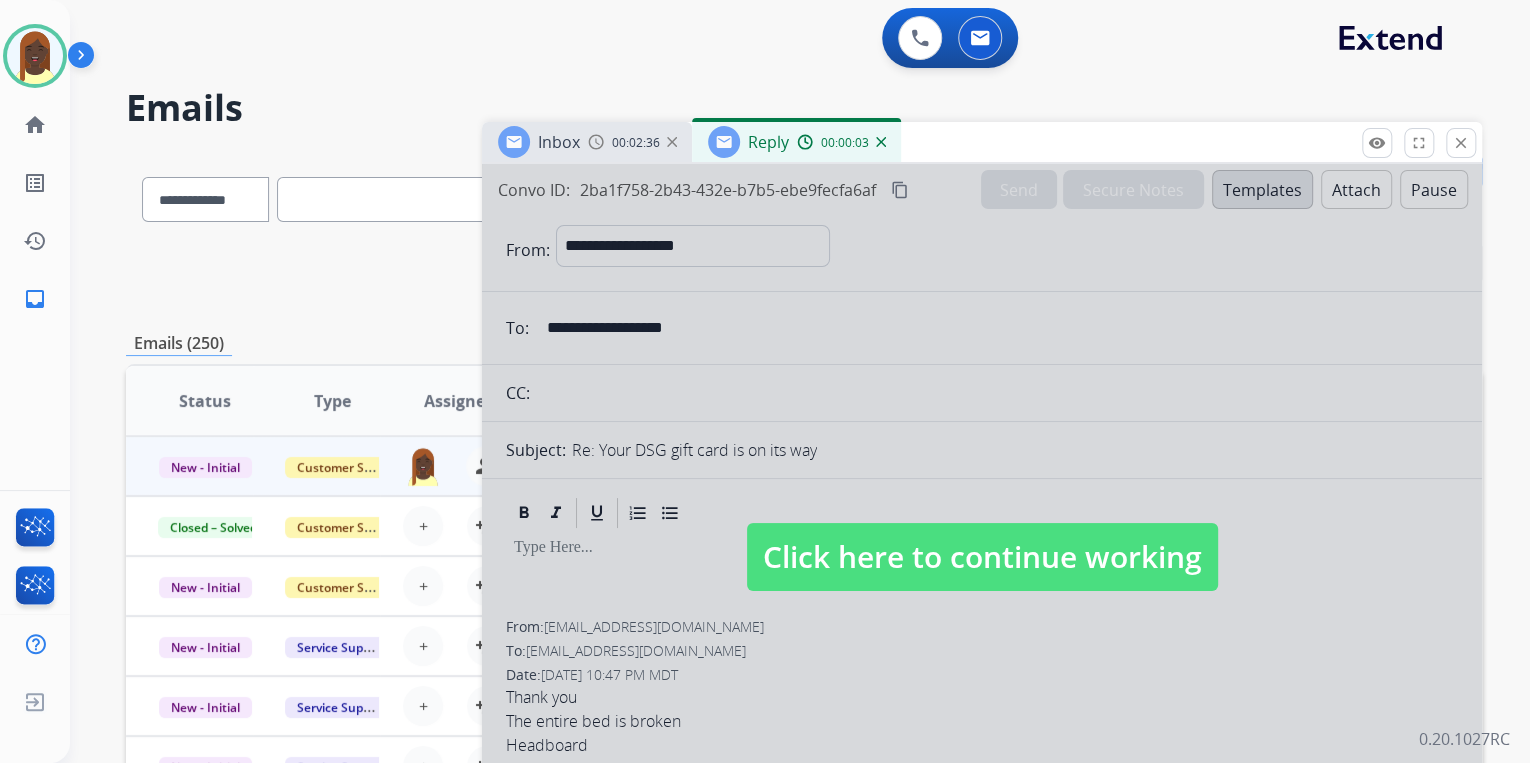 click on "Click here to continue working" at bounding box center [982, 557] 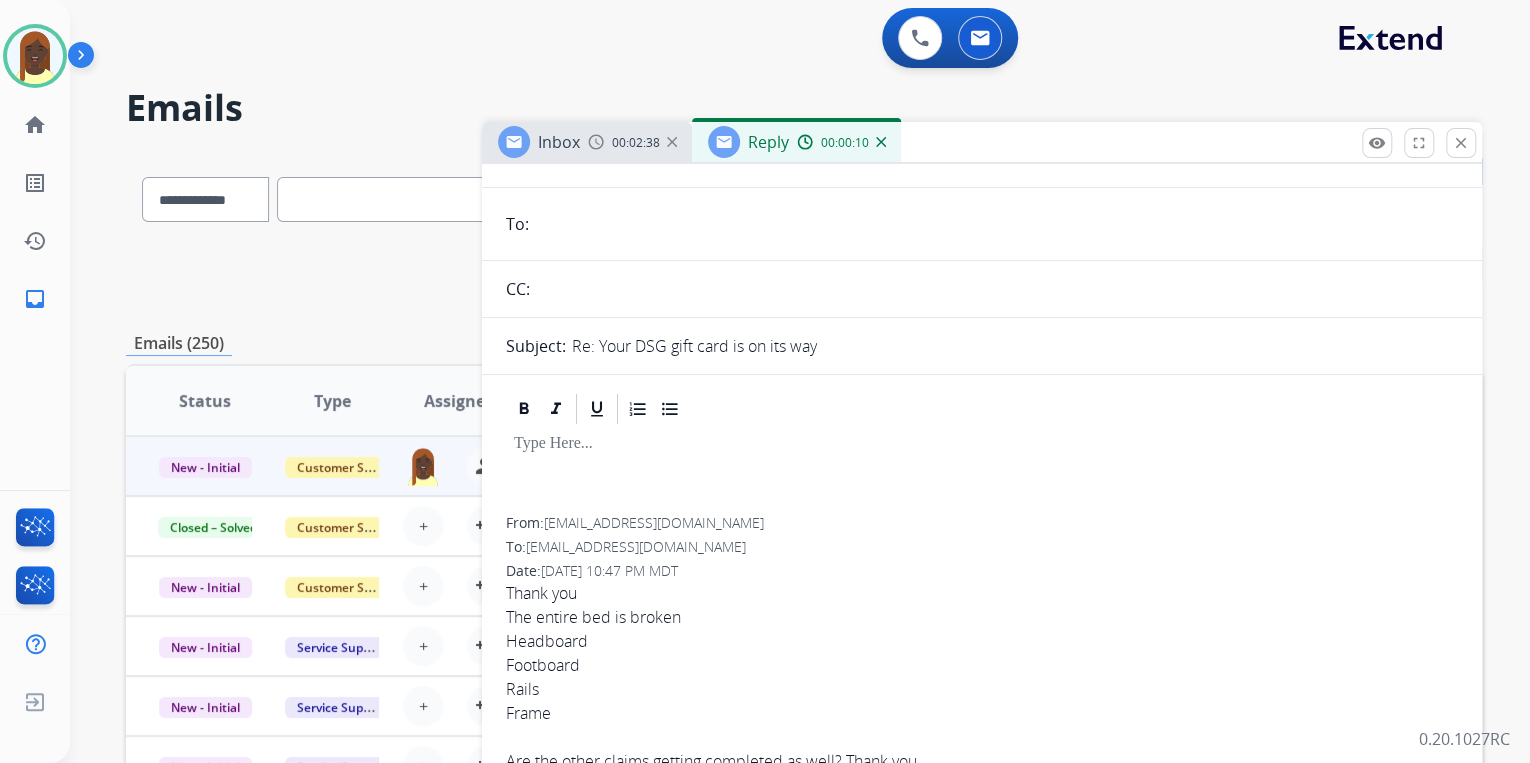 scroll, scrollTop: 0, scrollLeft: 0, axis: both 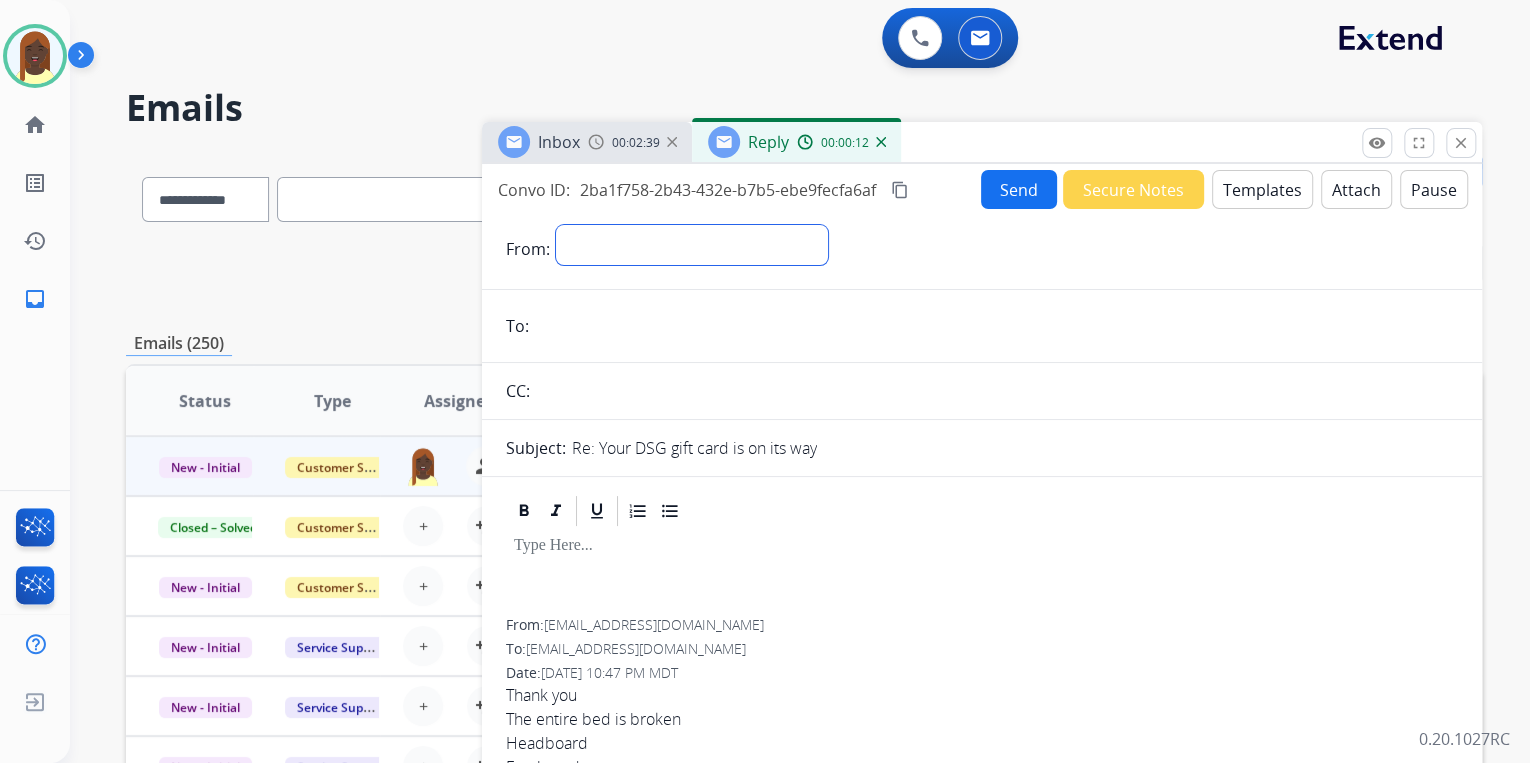 click on "**********" at bounding box center [692, 245] 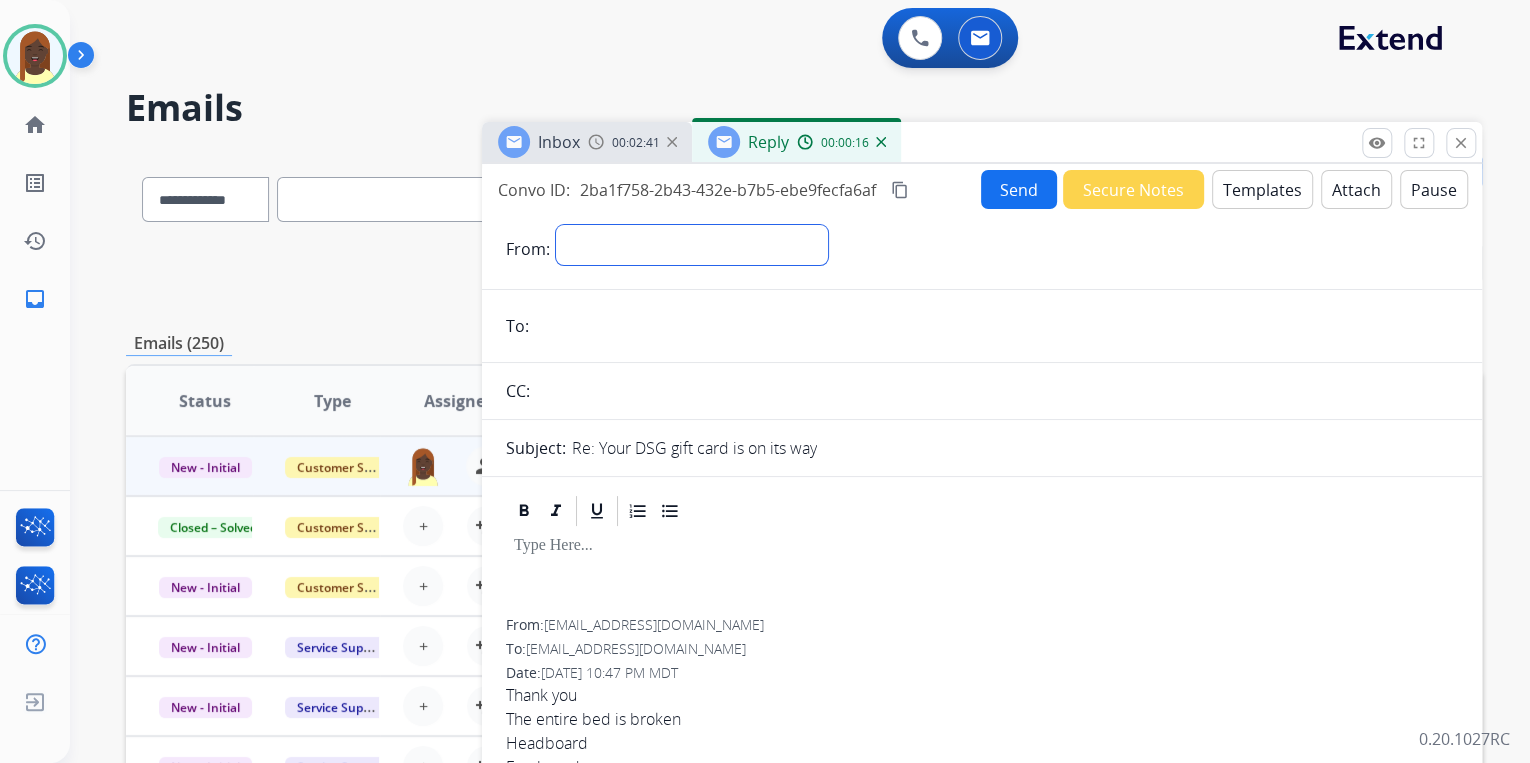 select on "**********" 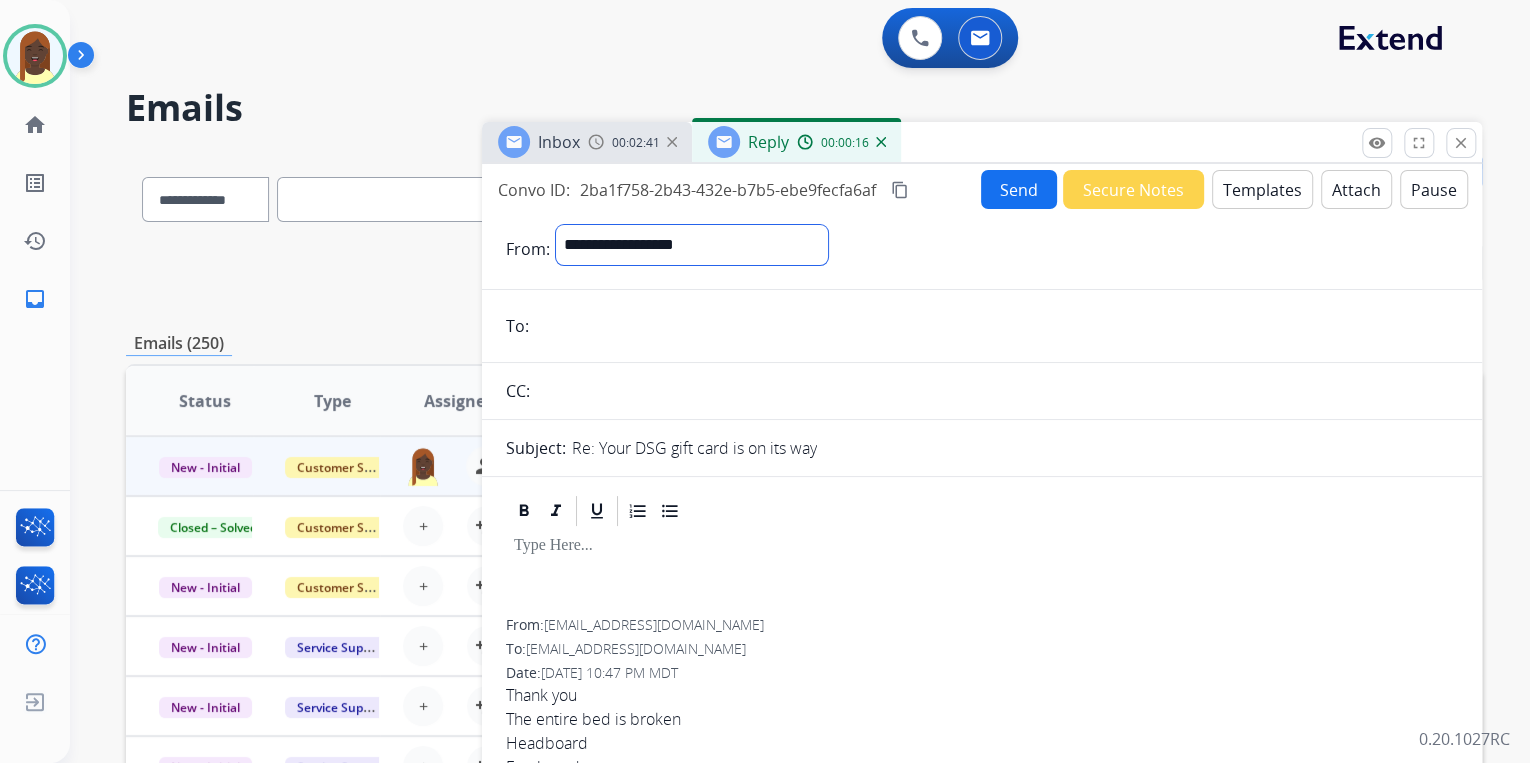 click on "**********" at bounding box center (692, 245) 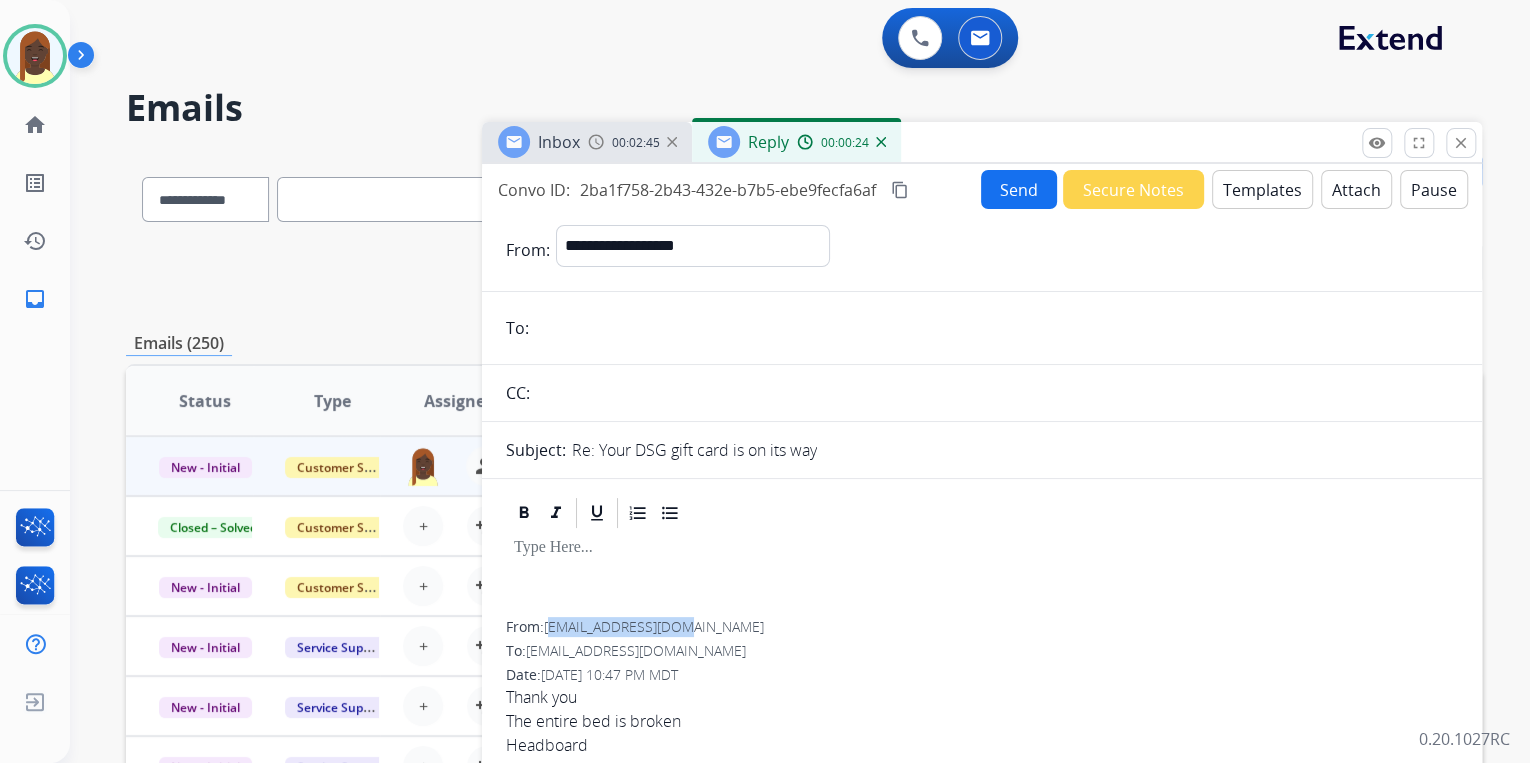 drag, startPoint x: 692, startPoint y: 626, endPoint x: 549, endPoint y: 632, distance: 143.12582 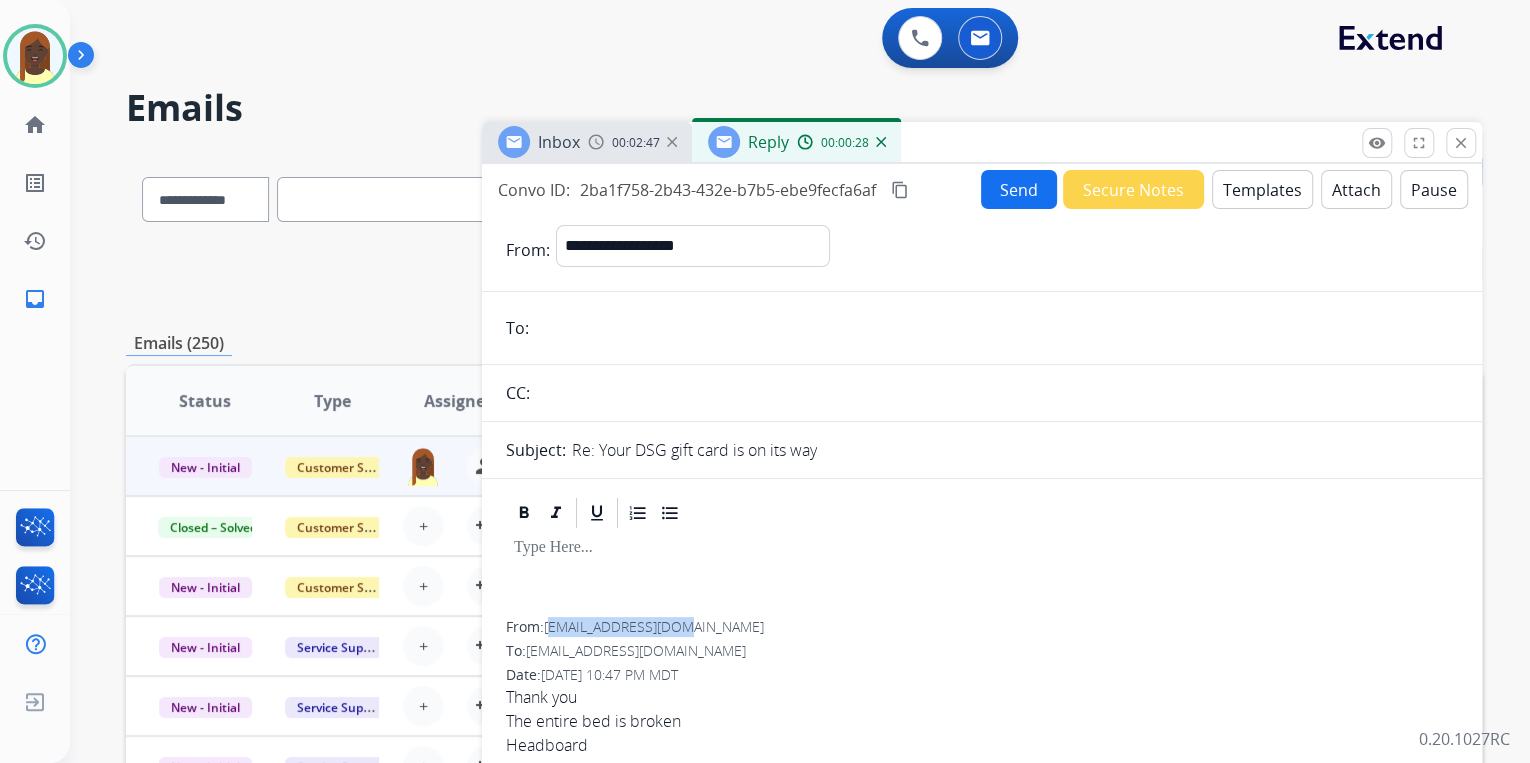 copy on "[EMAIL_ADDRESS][DOMAIN_NAME]" 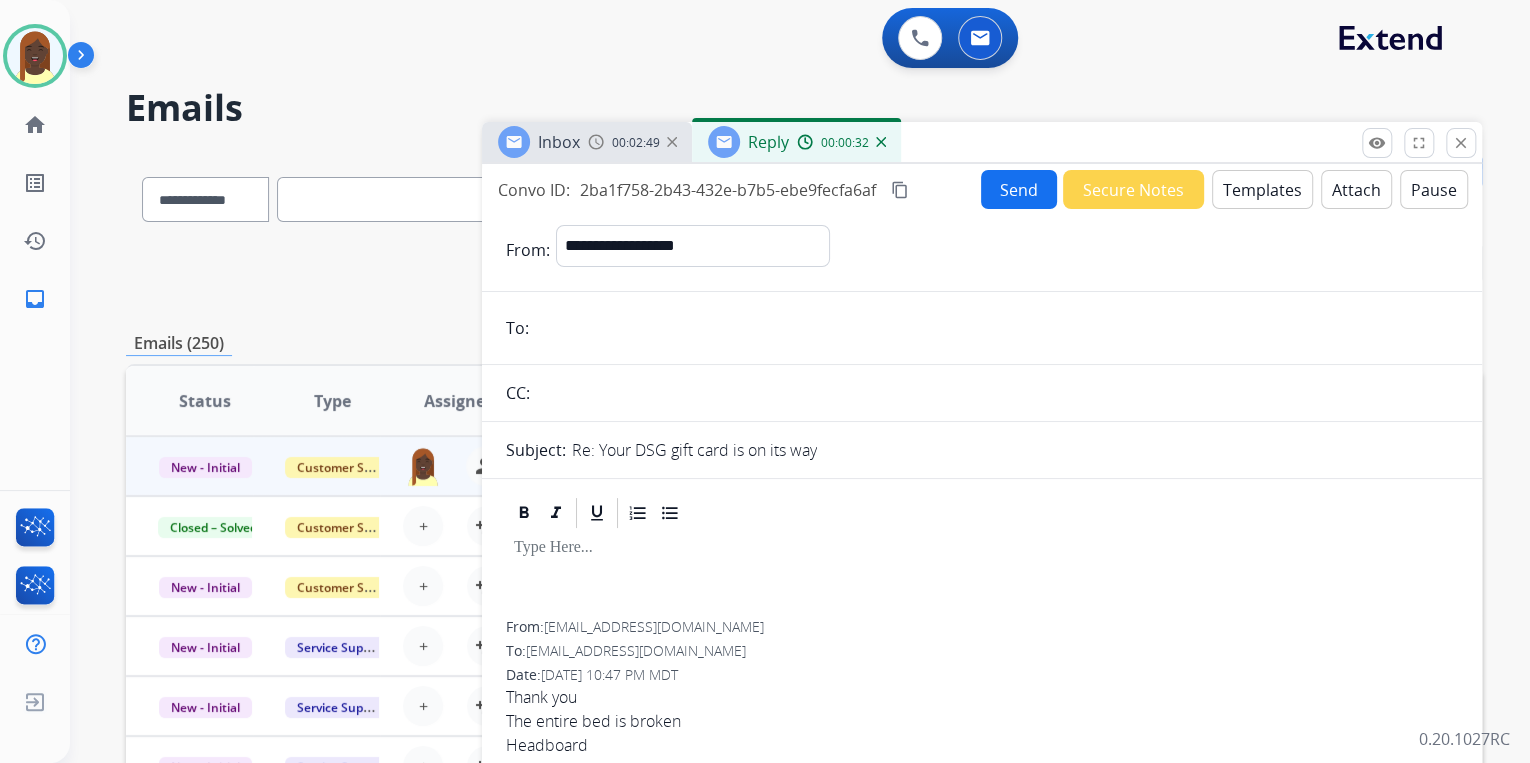 paste on "**********" 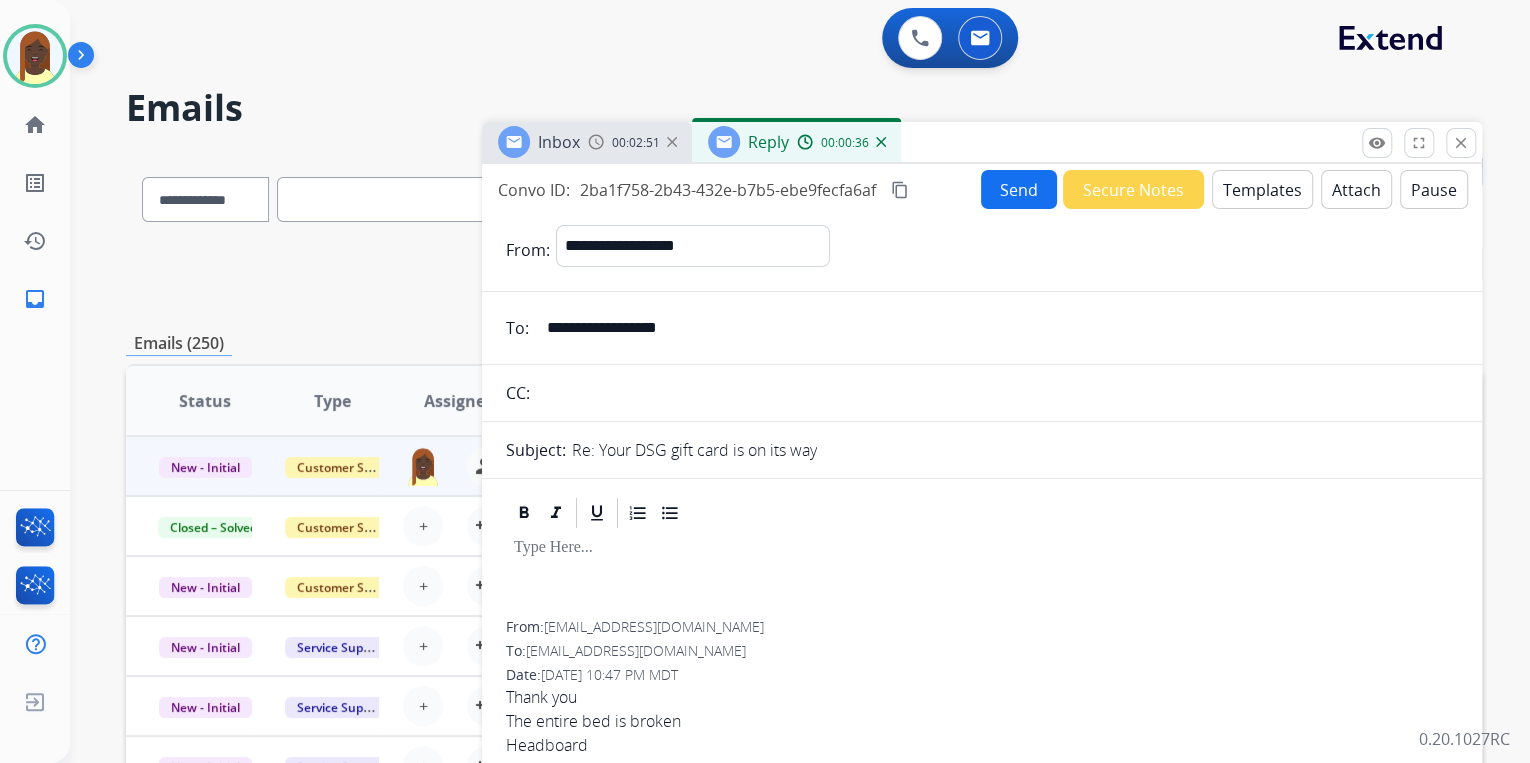 click on "**********" at bounding box center (996, 328) 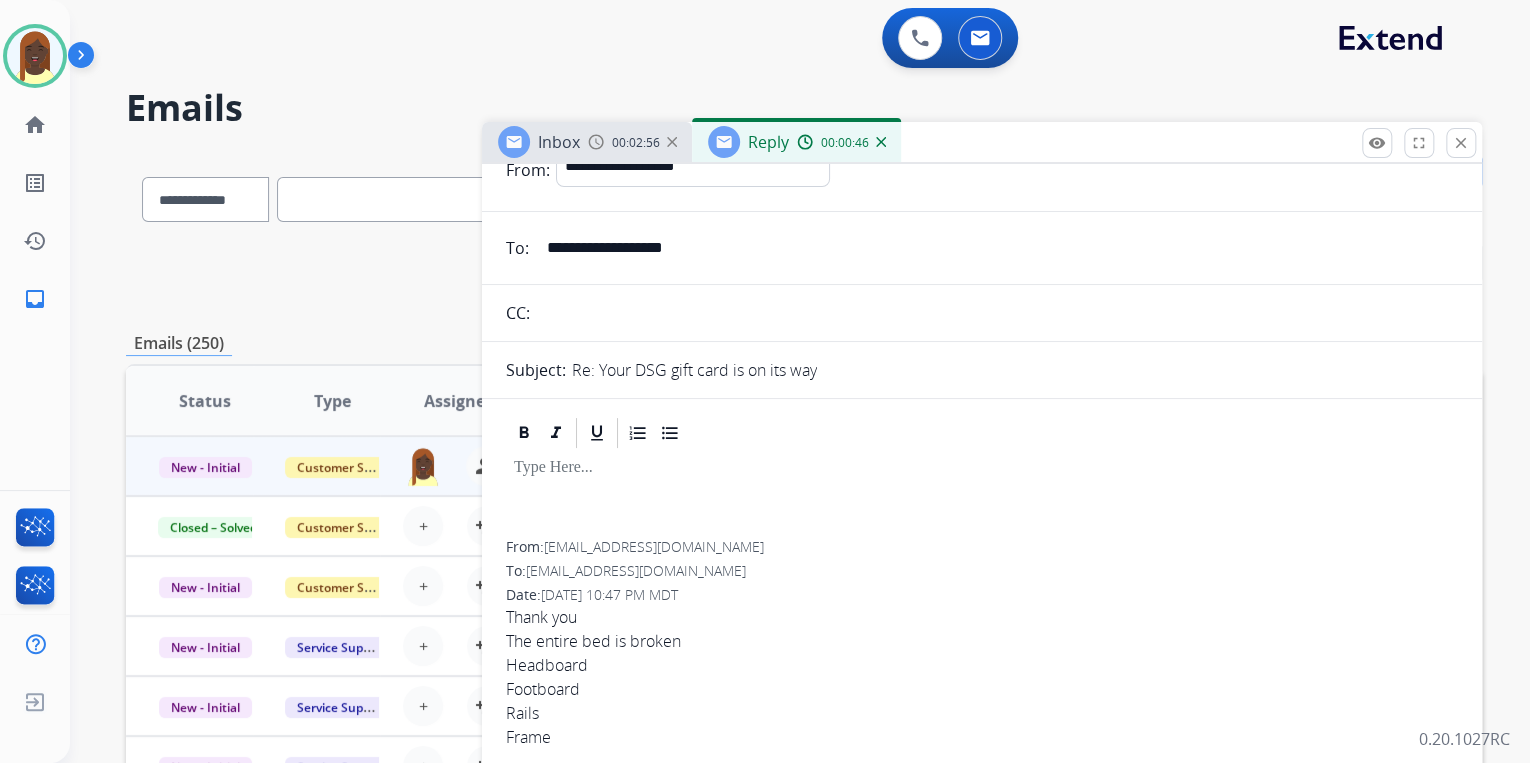 scroll, scrollTop: 0, scrollLeft: 0, axis: both 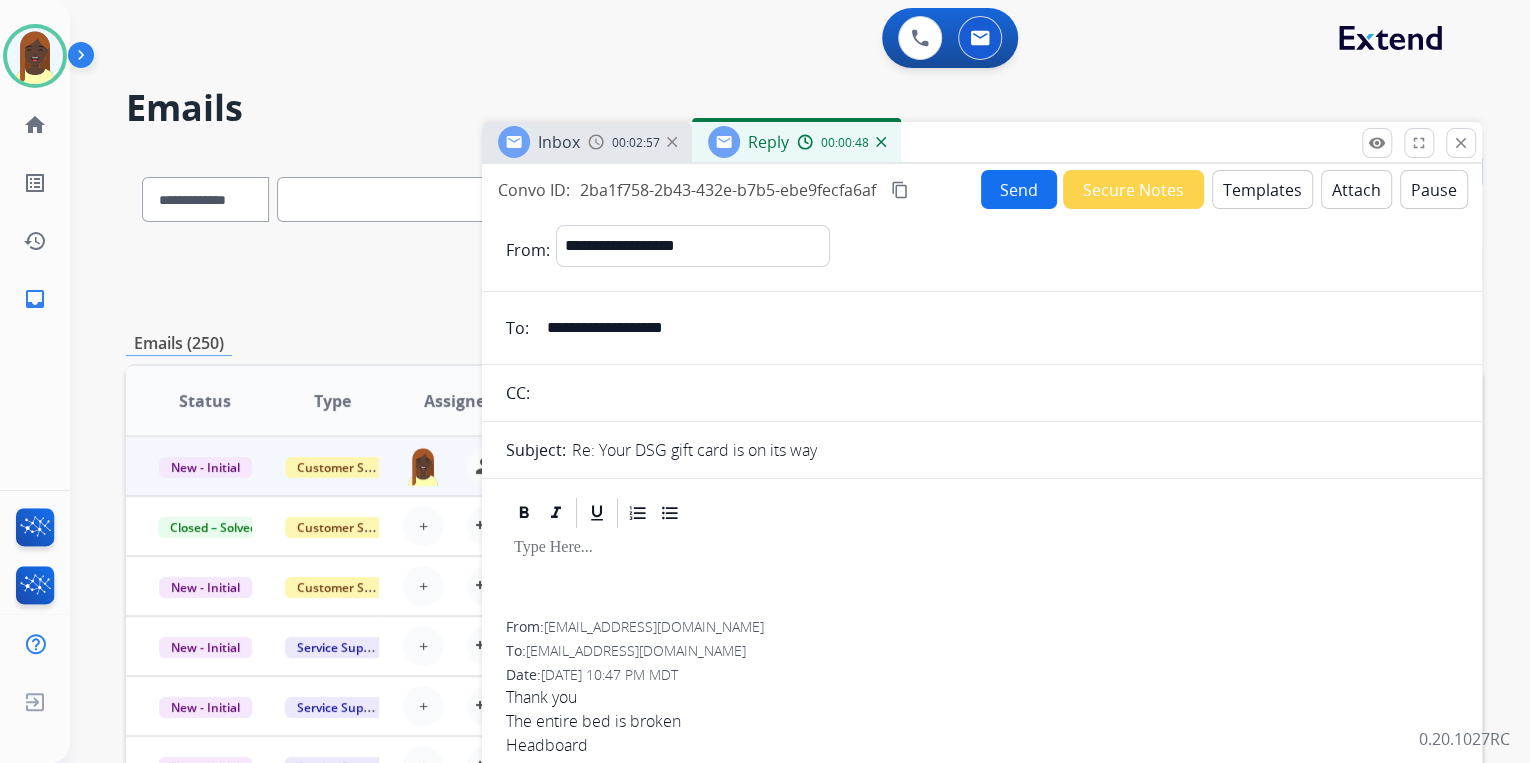 type on "**********" 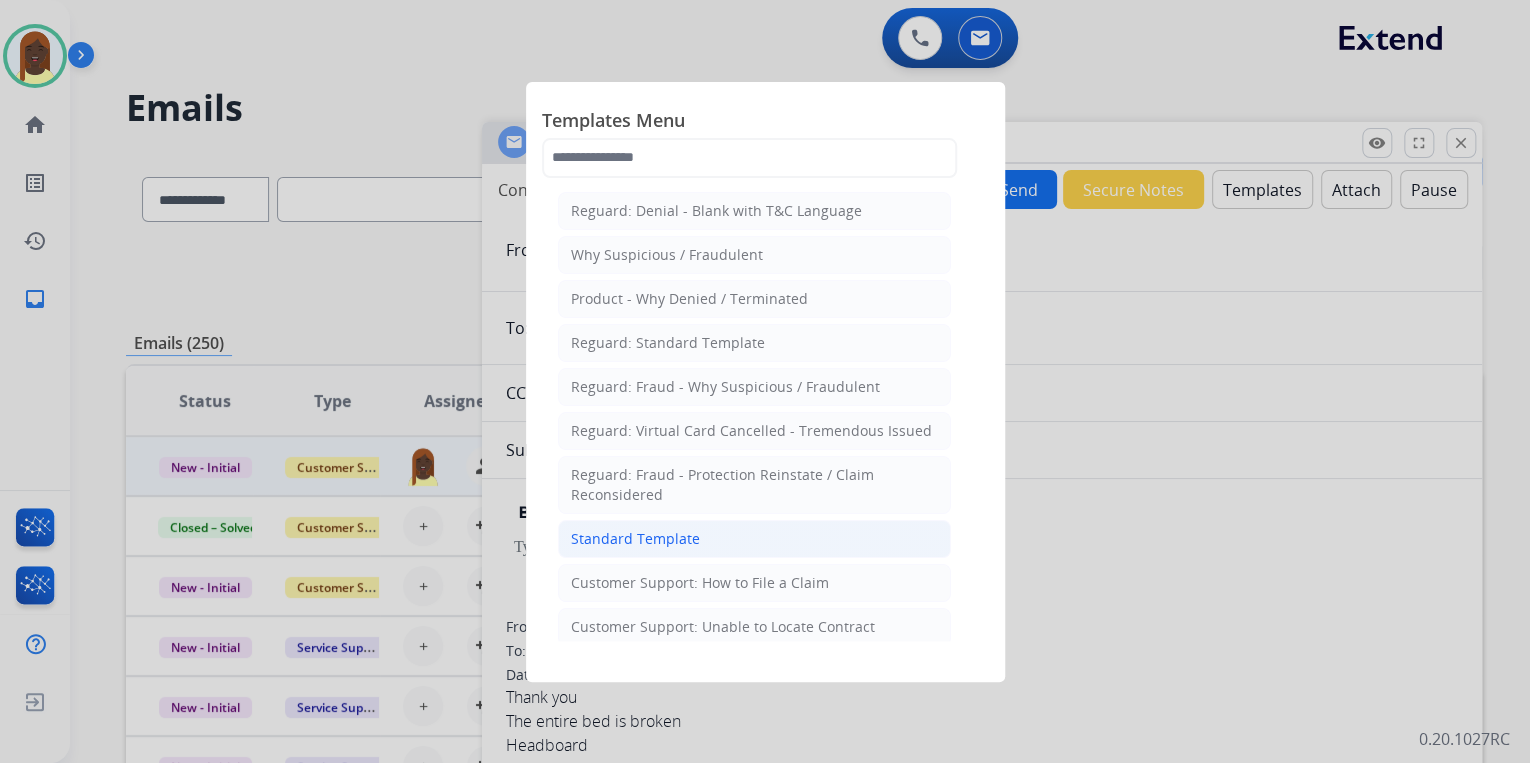 click on "Standard Template" 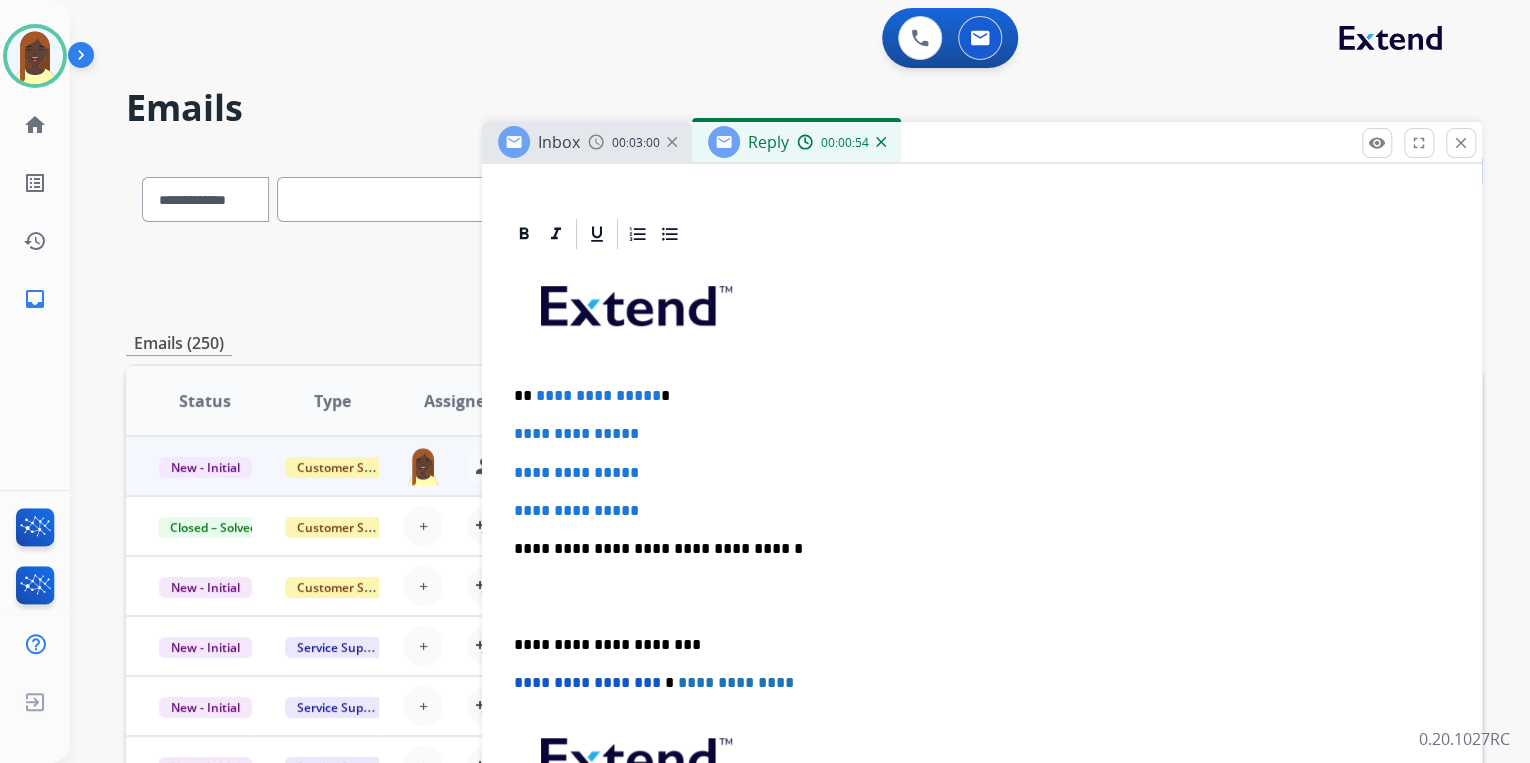 scroll, scrollTop: 480, scrollLeft: 0, axis: vertical 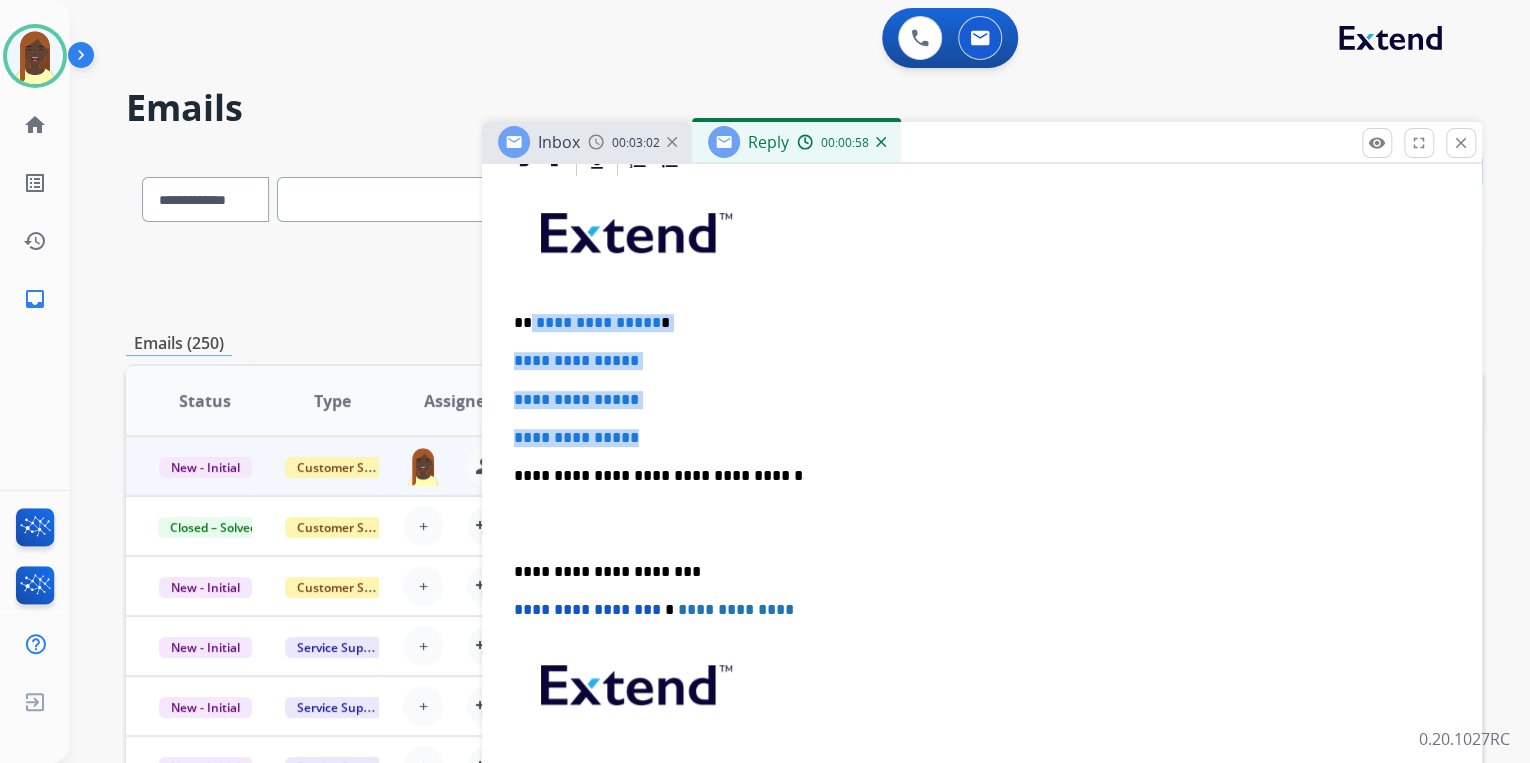 drag, startPoint x: 528, startPoint y: 320, endPoint x: 671, endPoint y: 428, distance: 179.201 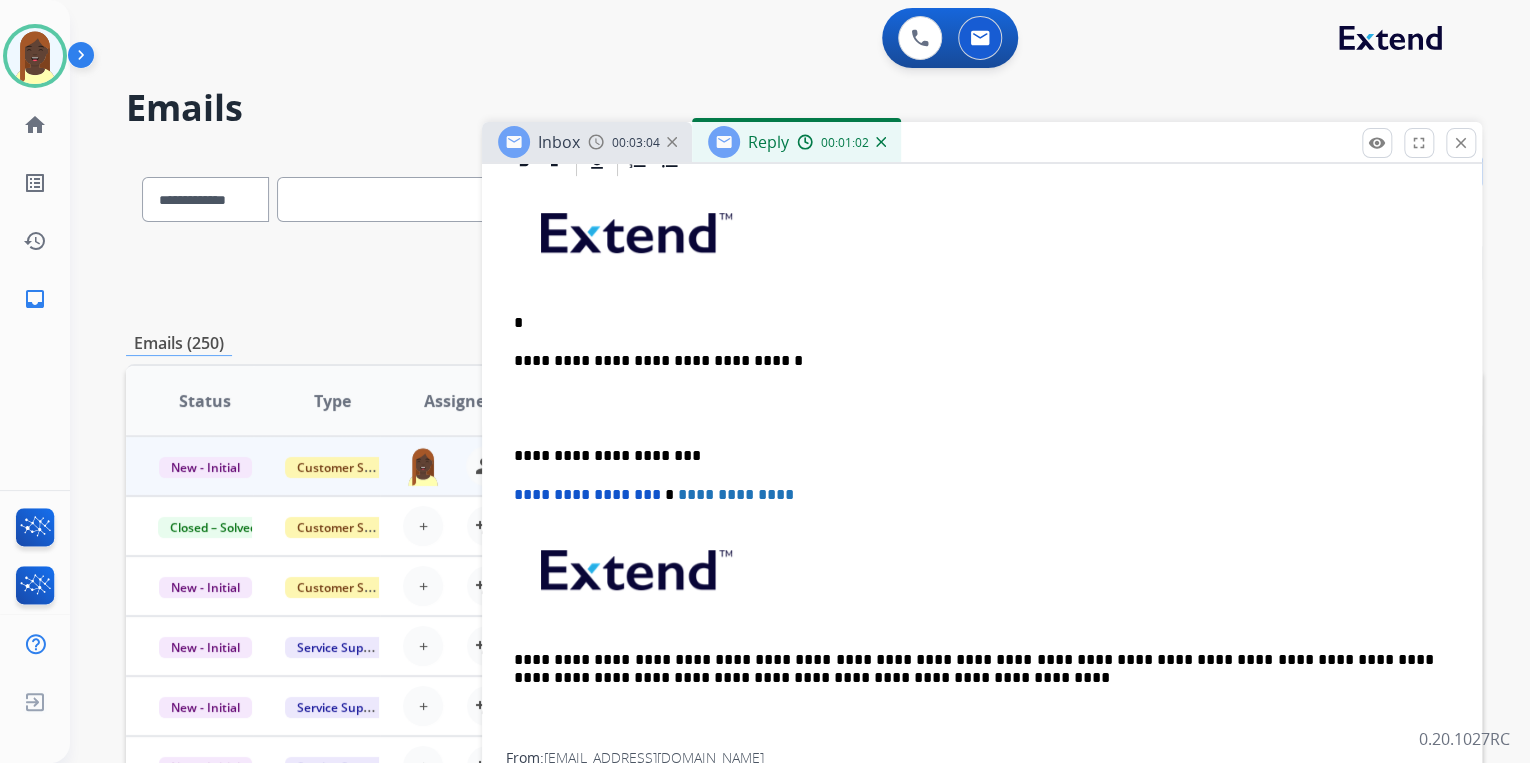 type 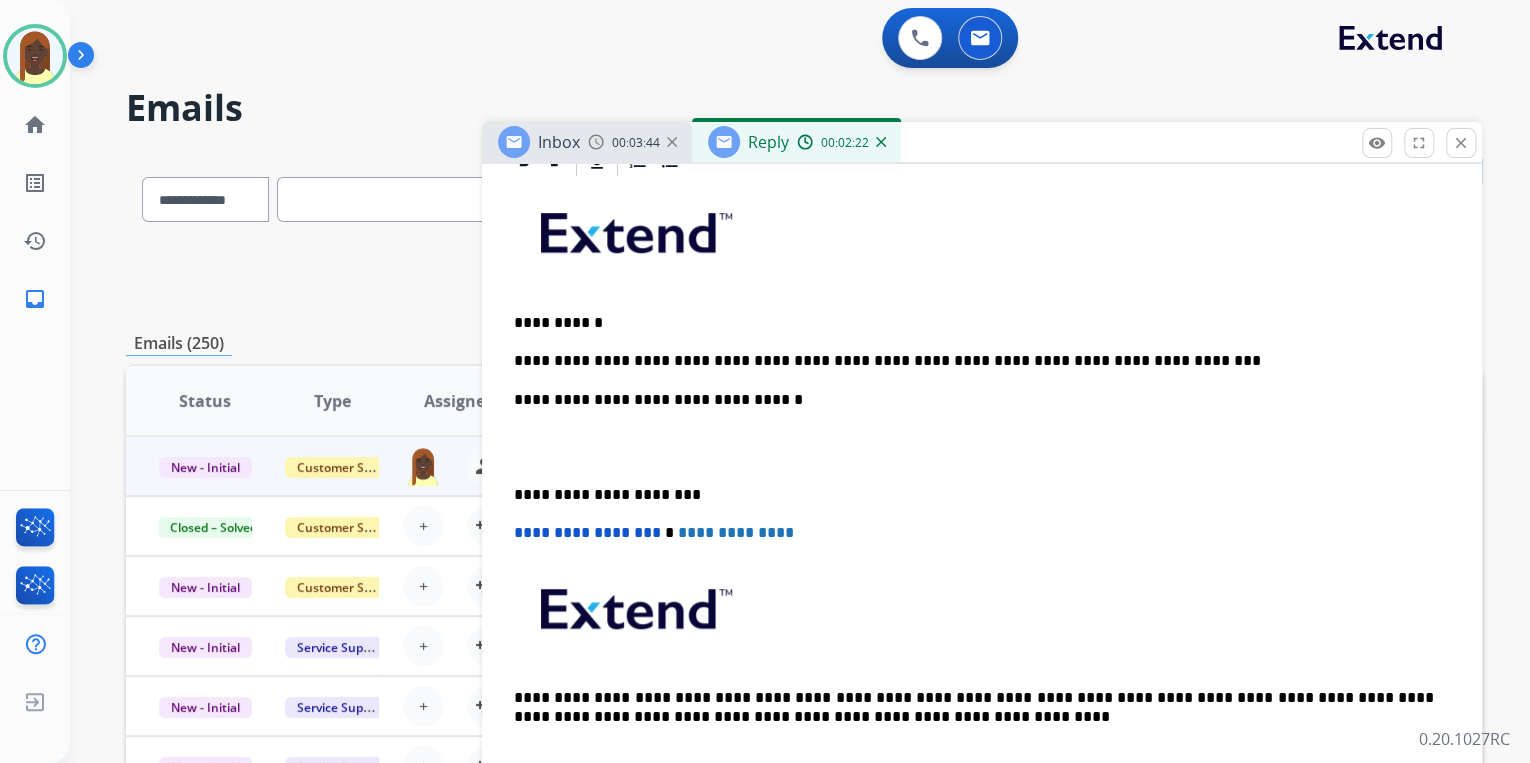 click on "**********" at bounding box center (974, 361) 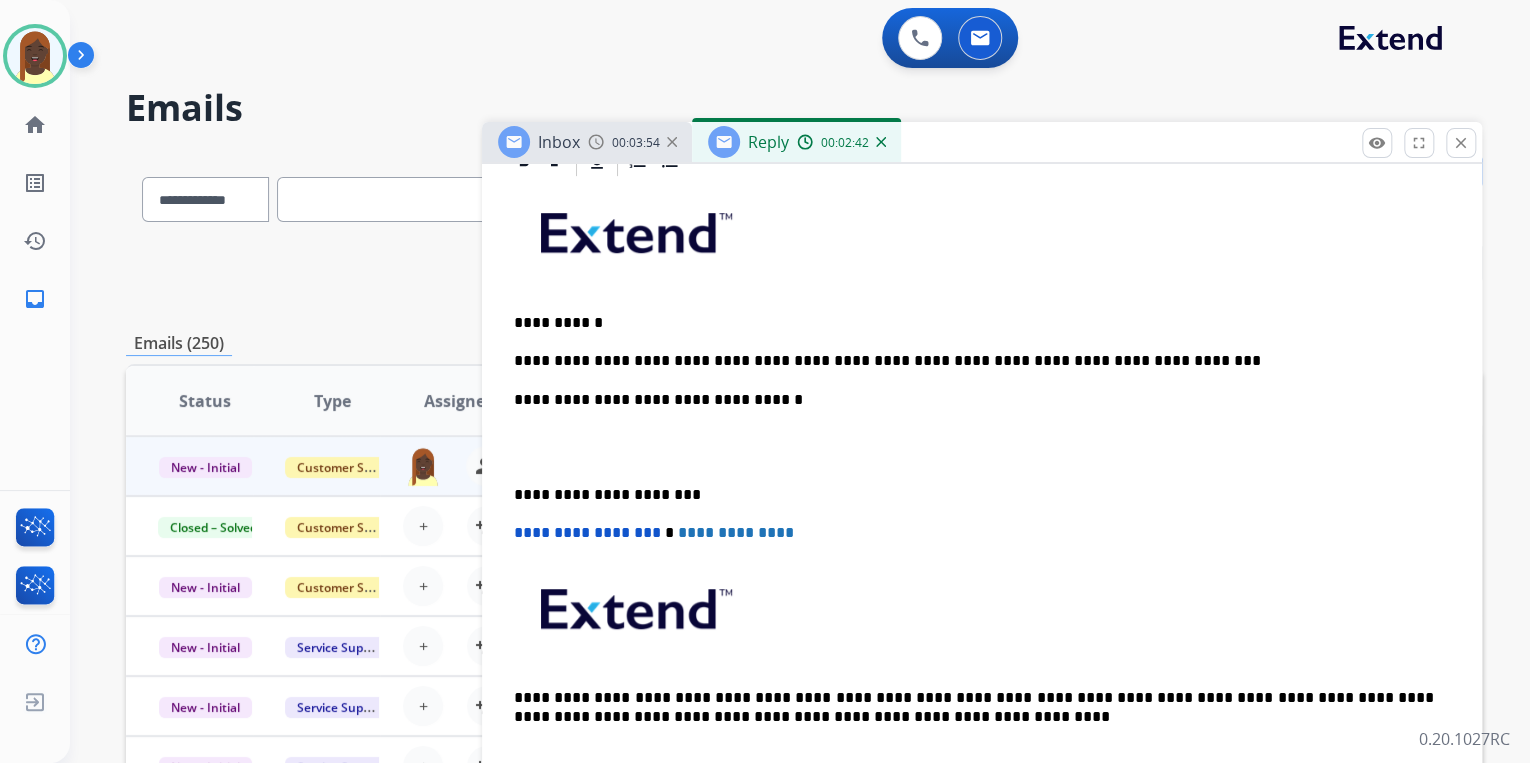 click on "**********" at bounding box center [974, 361] 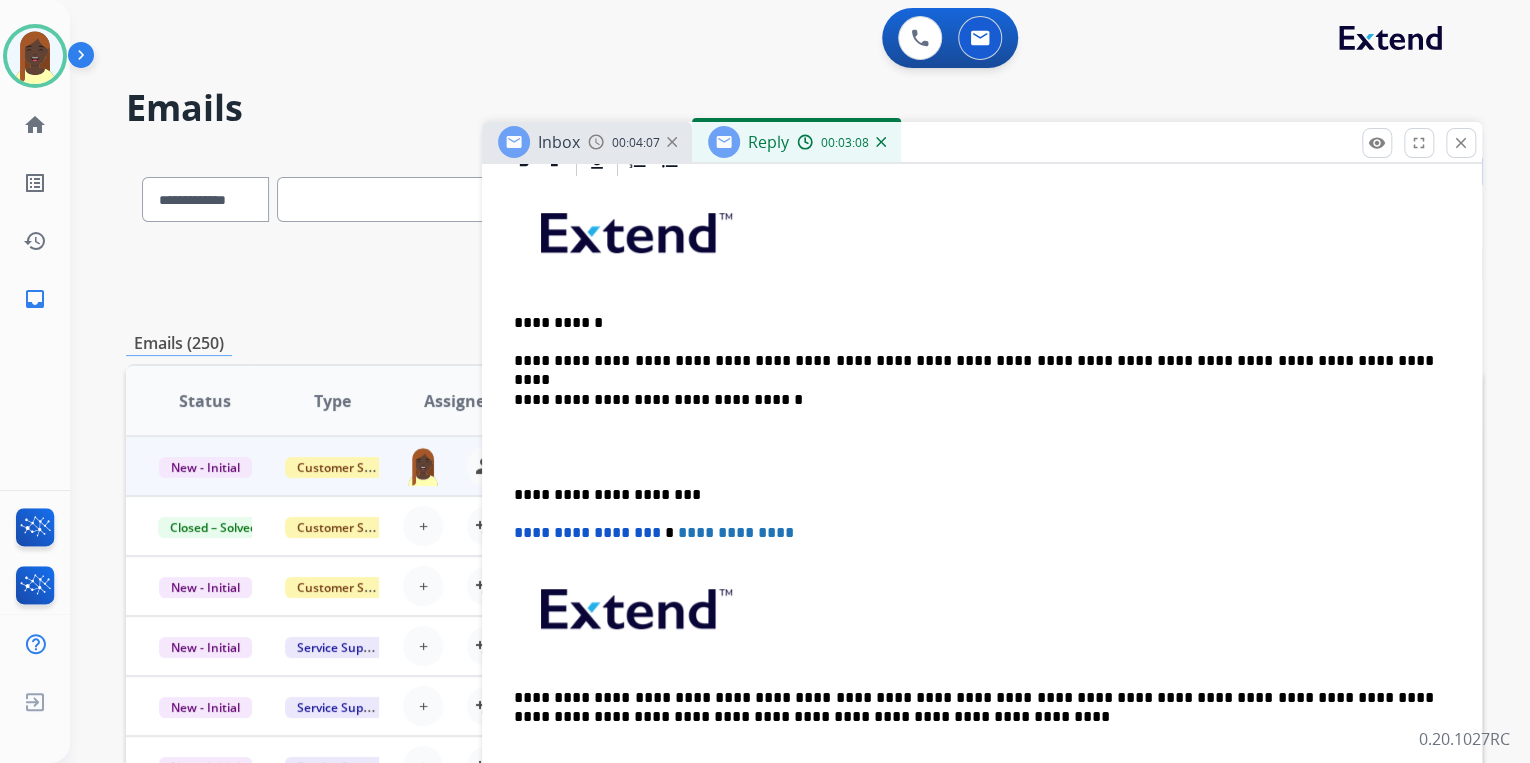 scroll, scrollTop: 400, scrollLeft: 0, axis: vertical 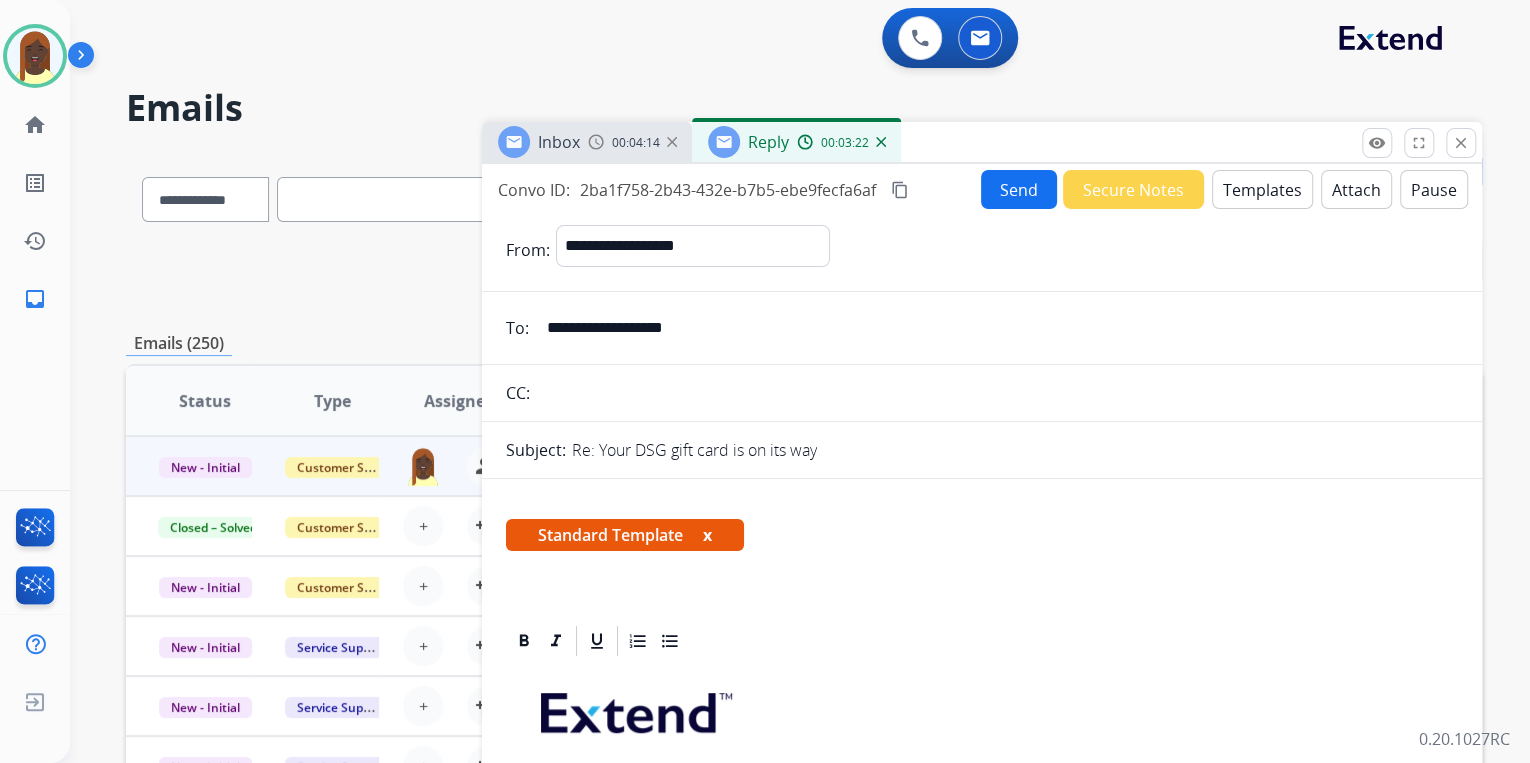 click on "Send" at bounding box center [1019, 189] 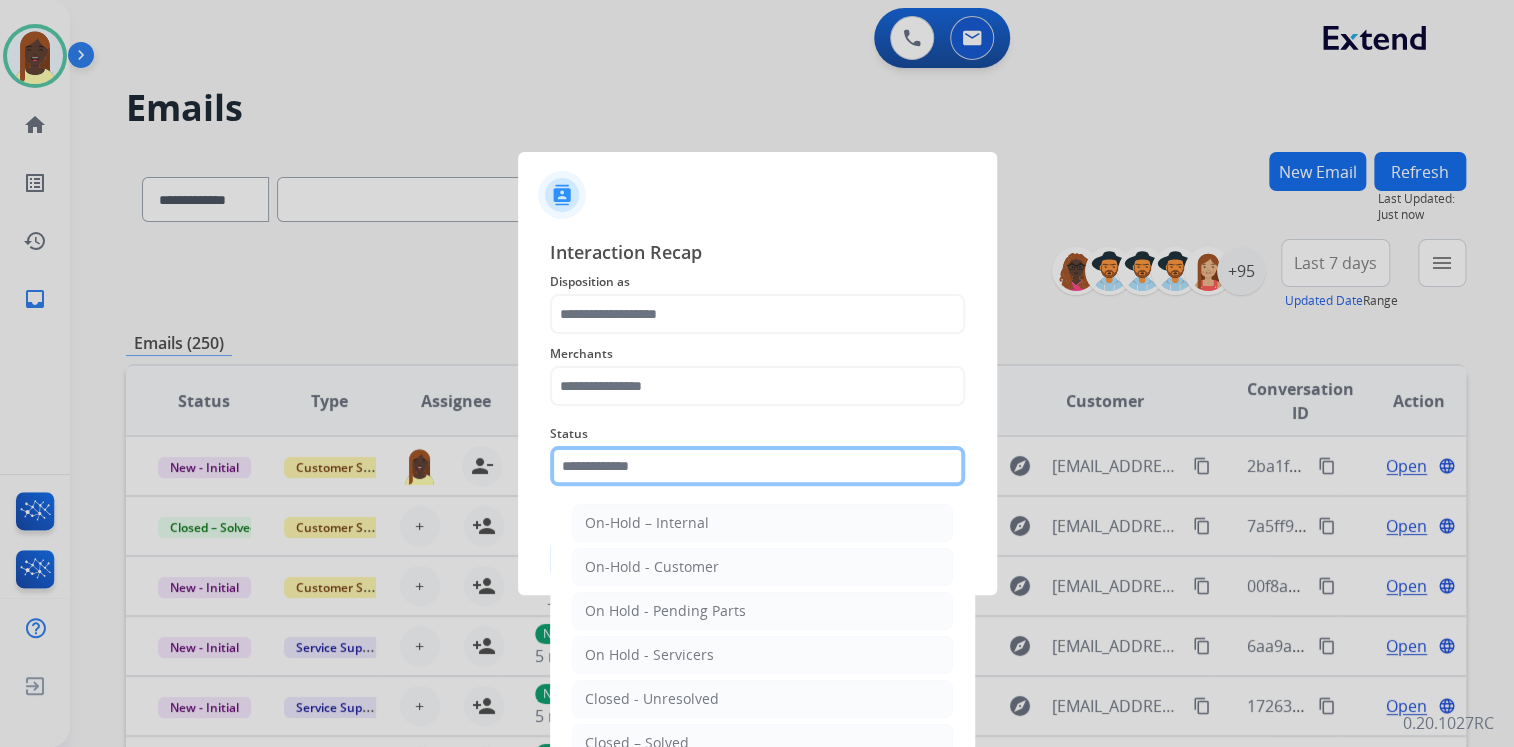 click 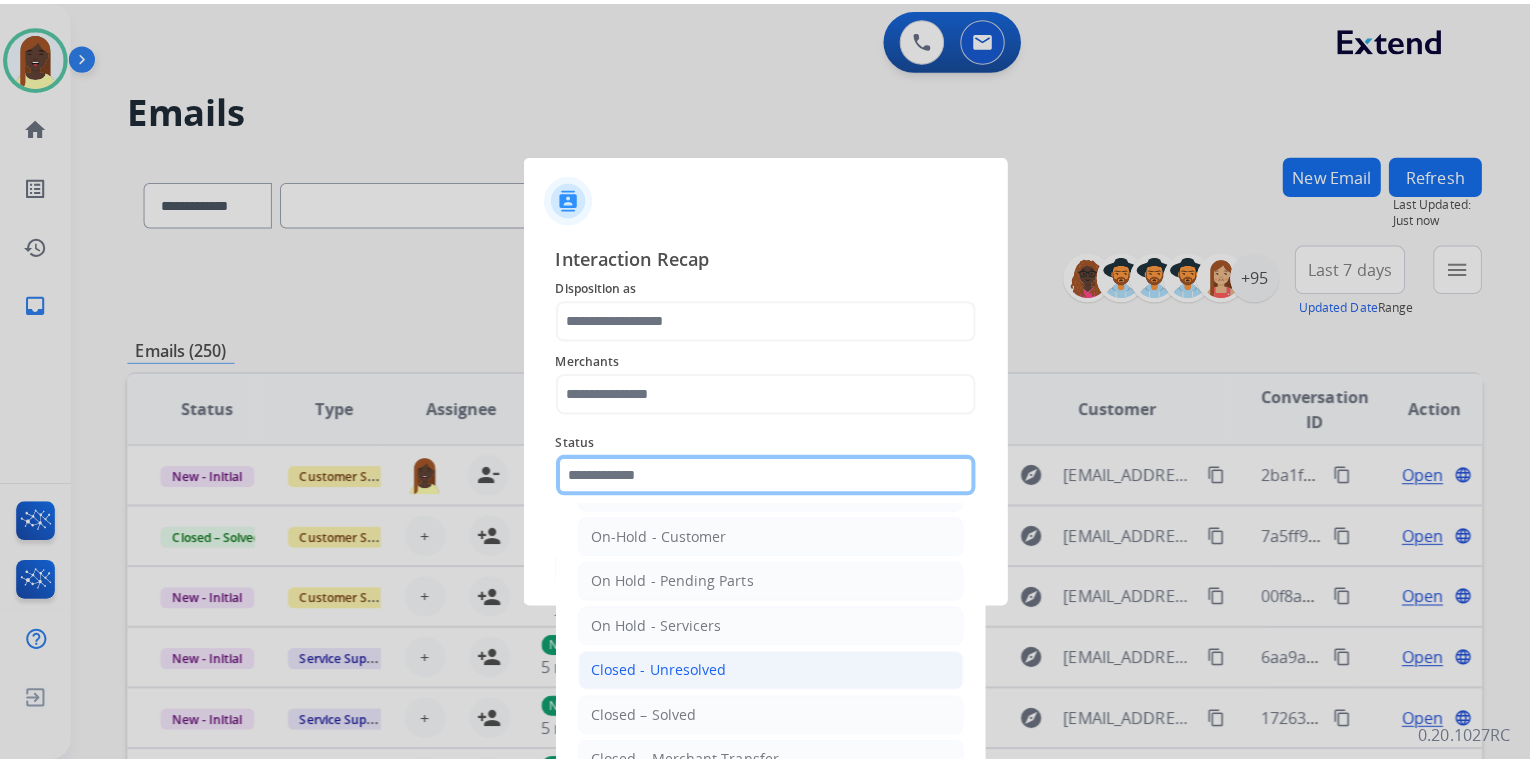 scroll, scrollTop: 116, scrollLeft: 0, axis: vertical 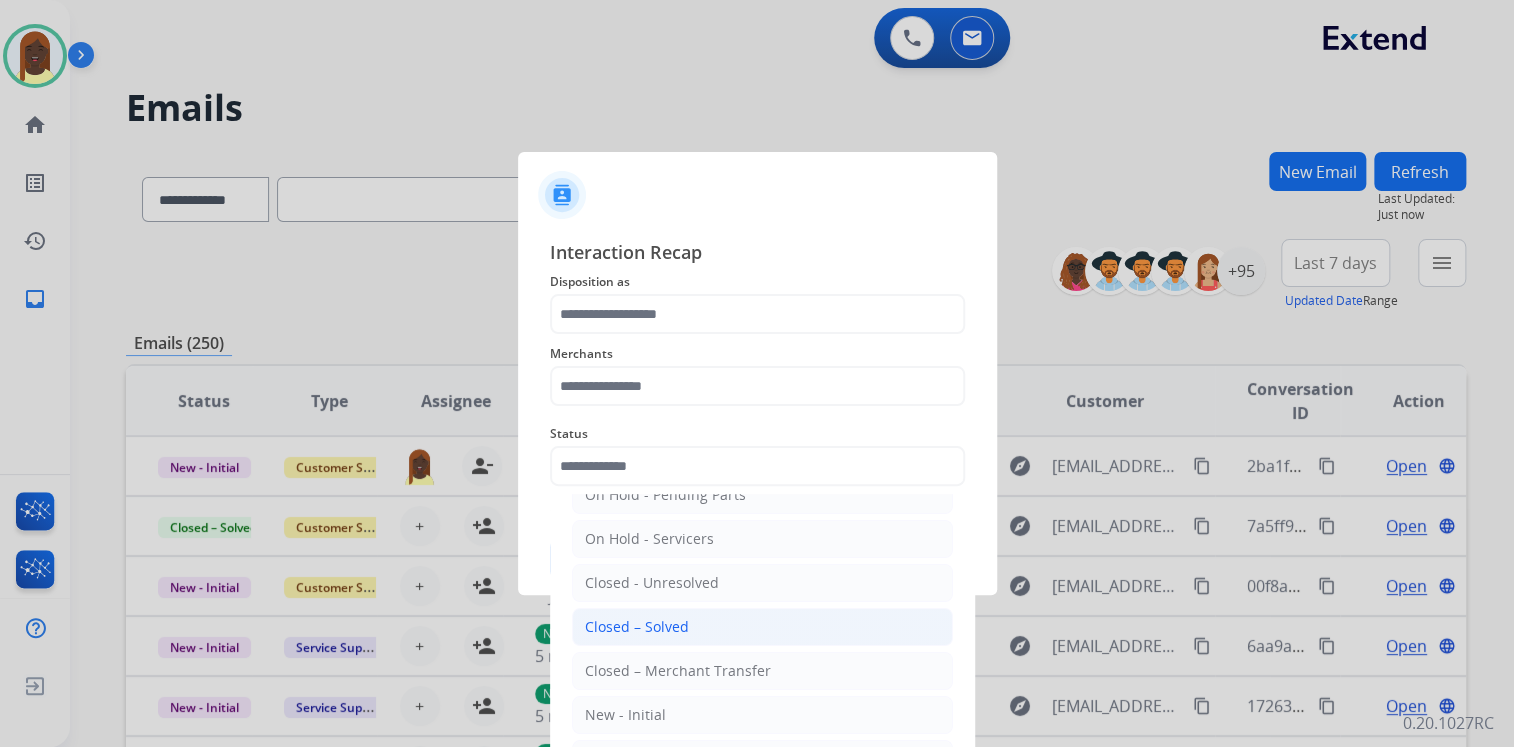 click on "Closed – Solved" 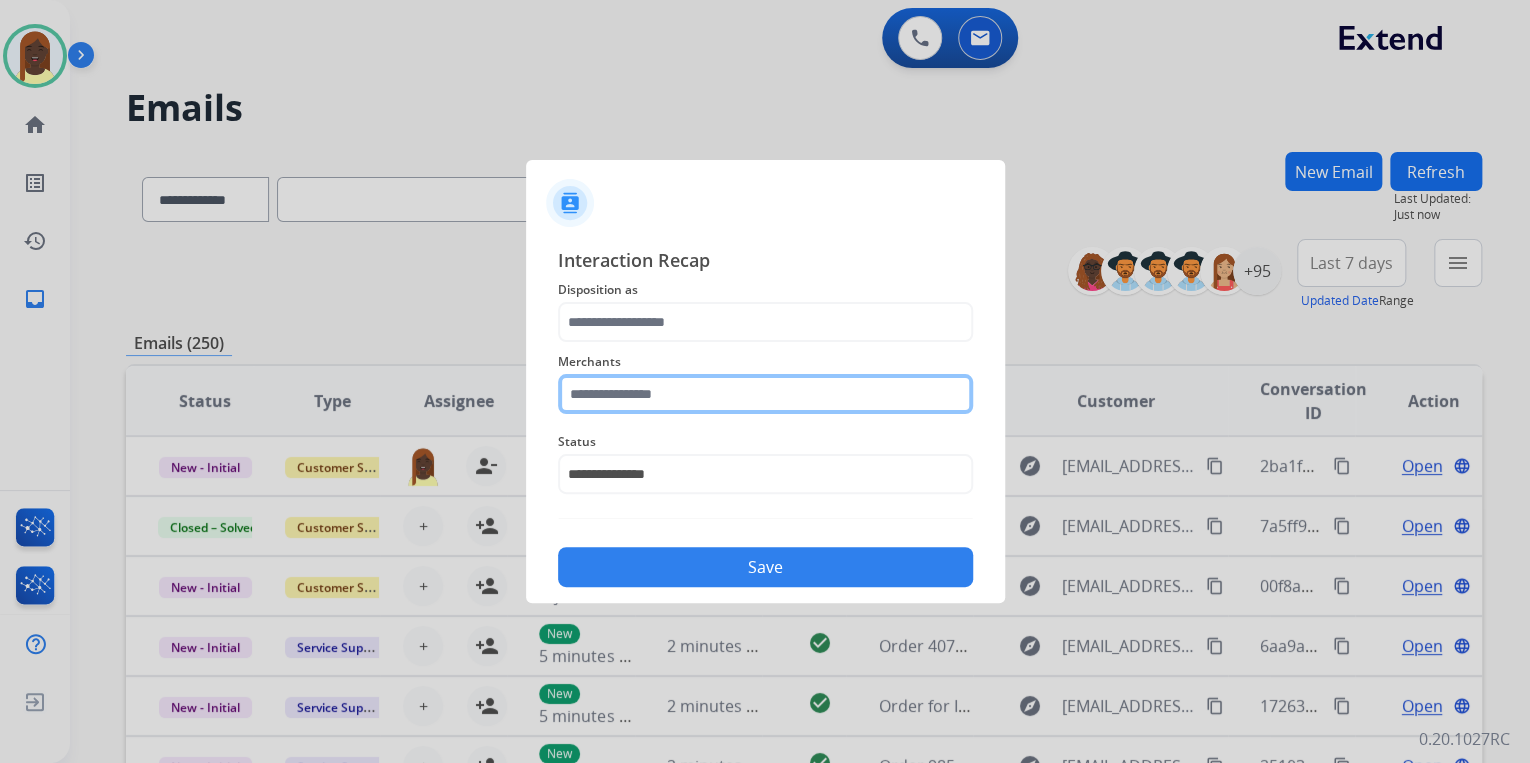click 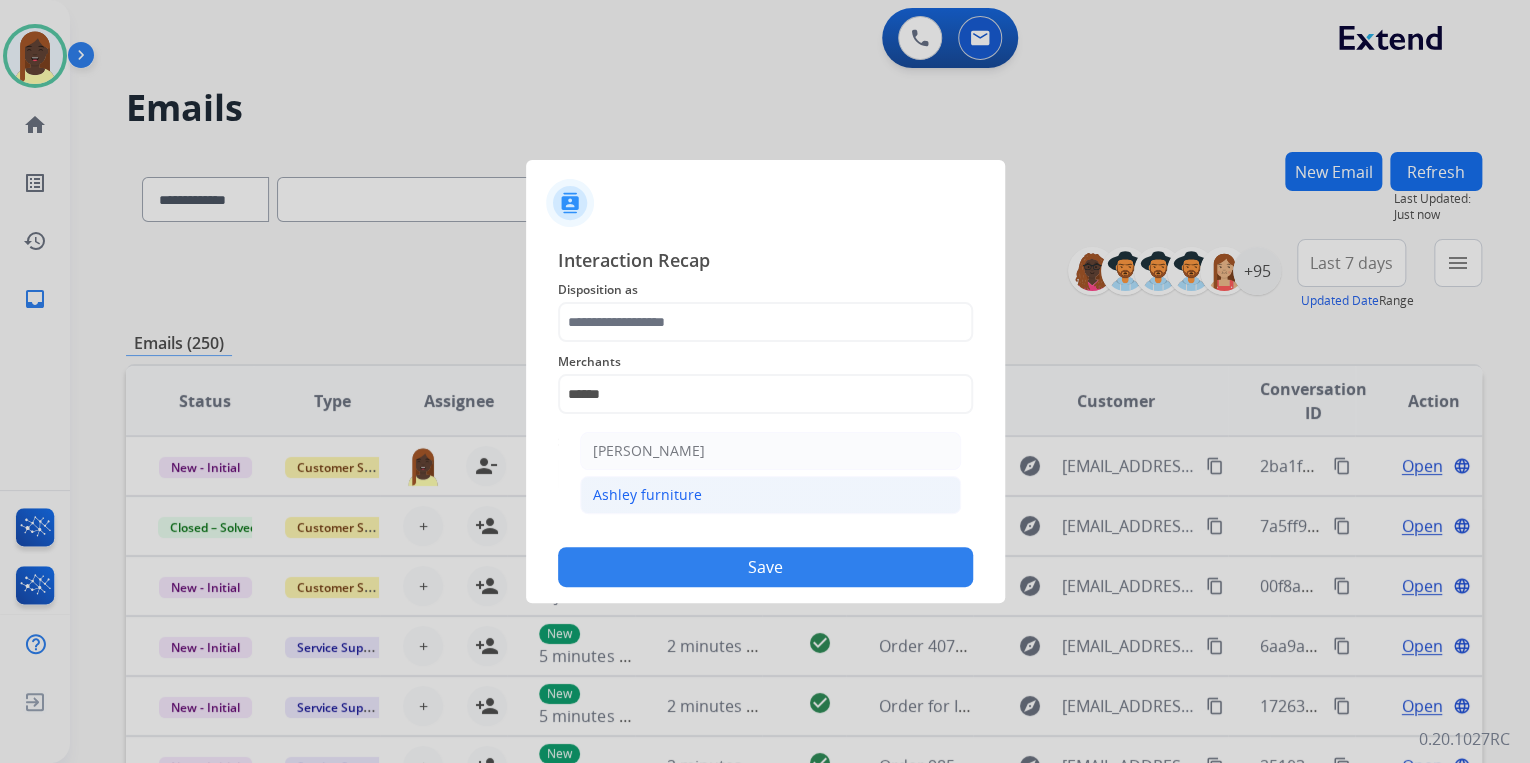 click on "Ashley furniture" 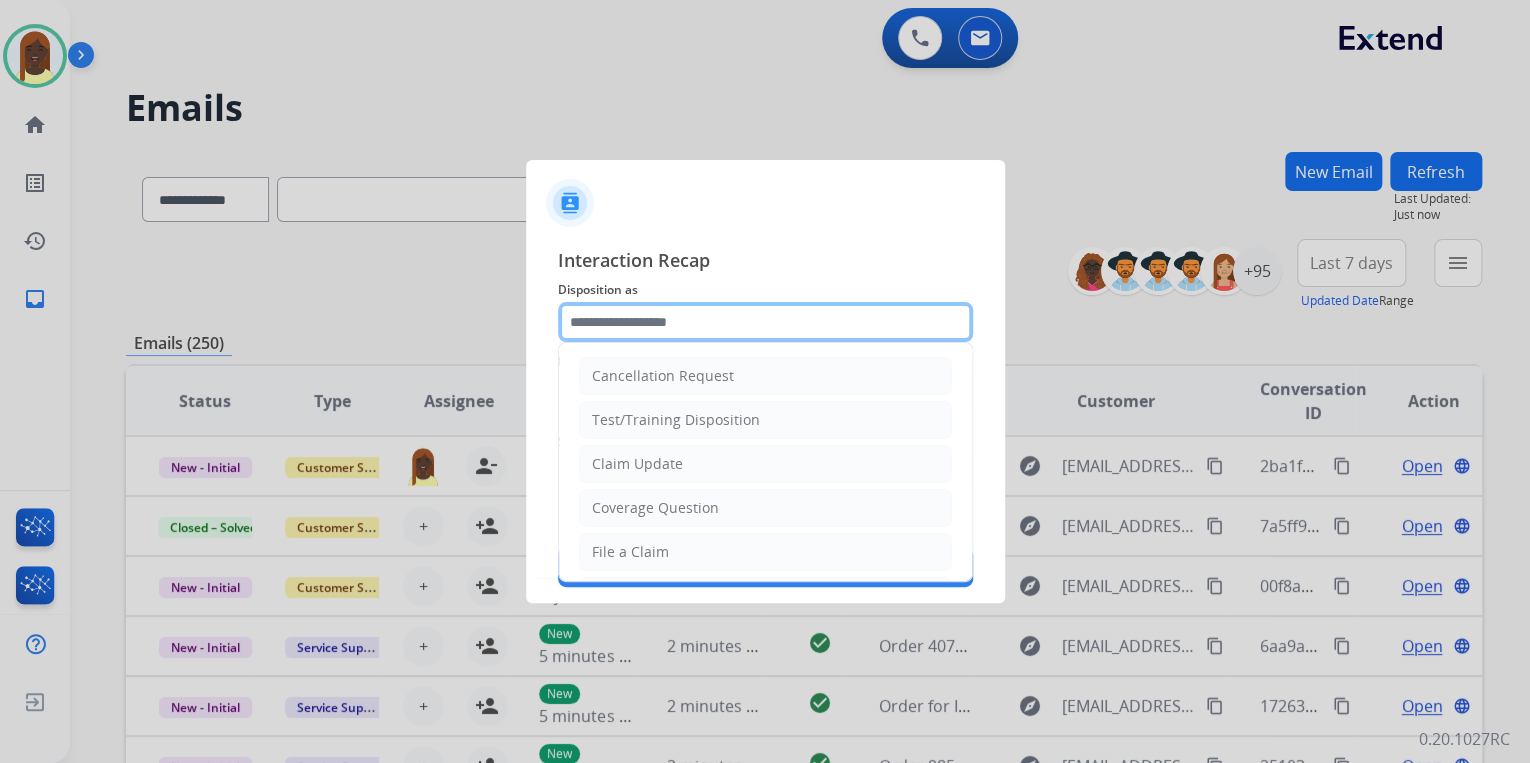 click 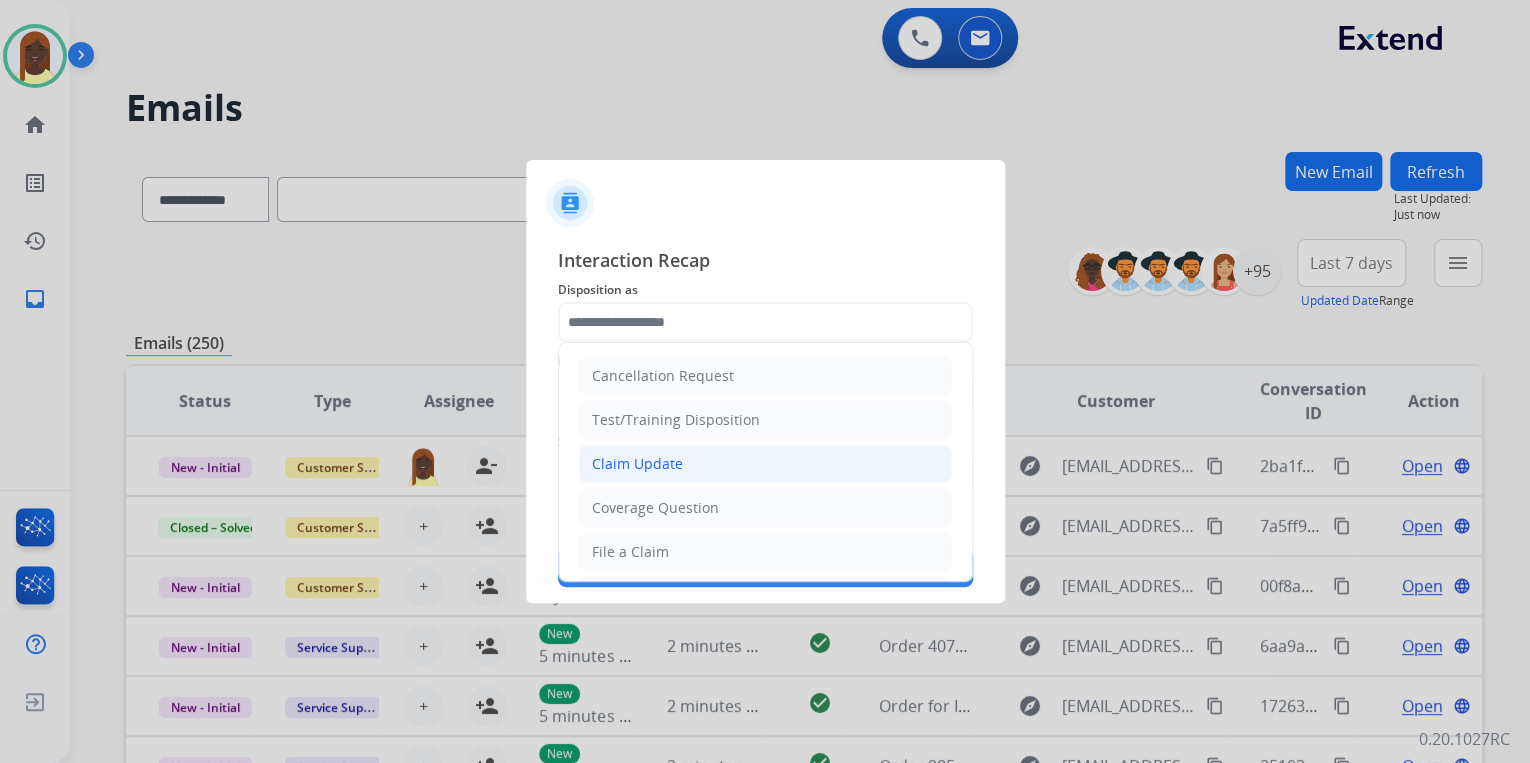 click on "Claim Update" 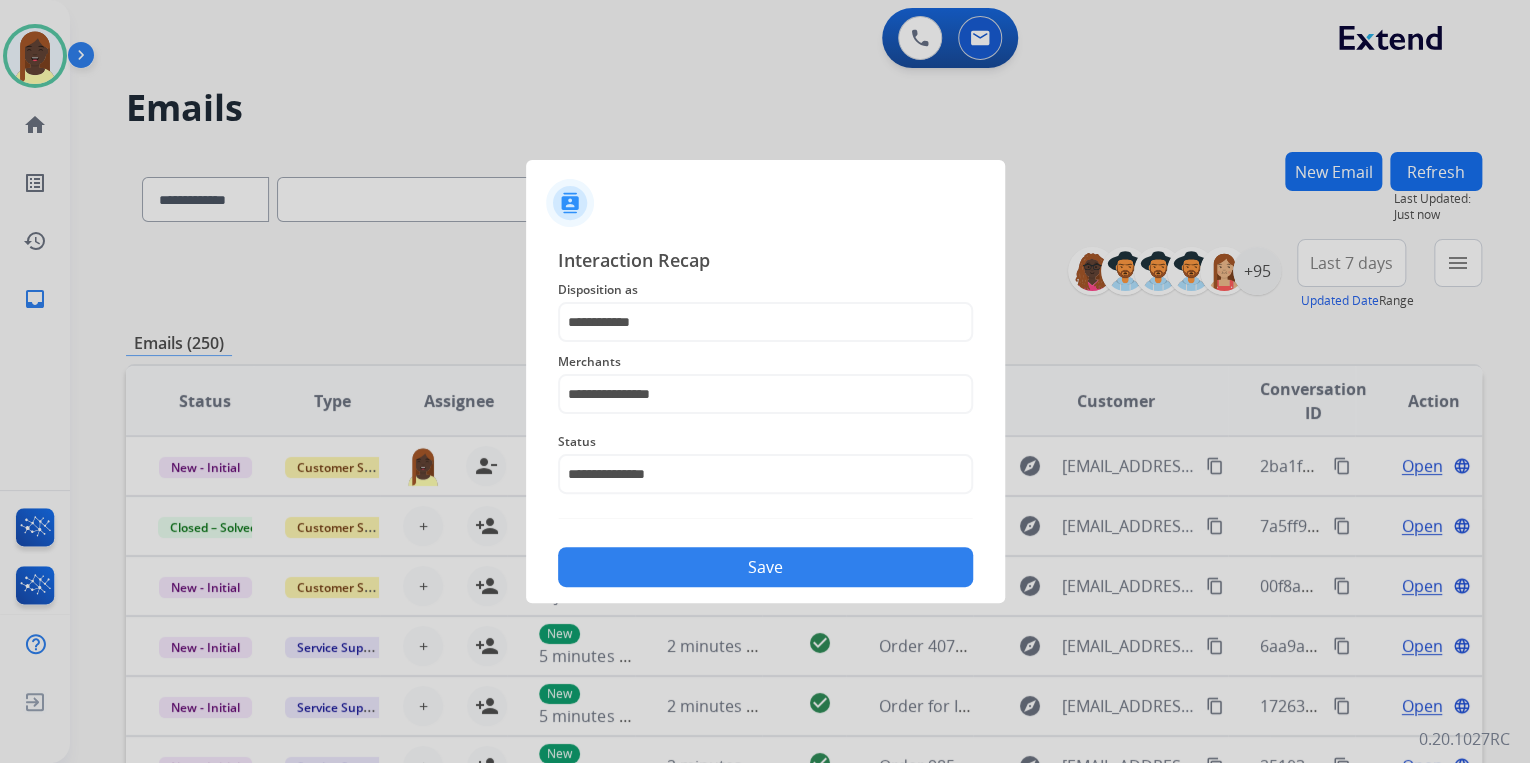 click on "Save" 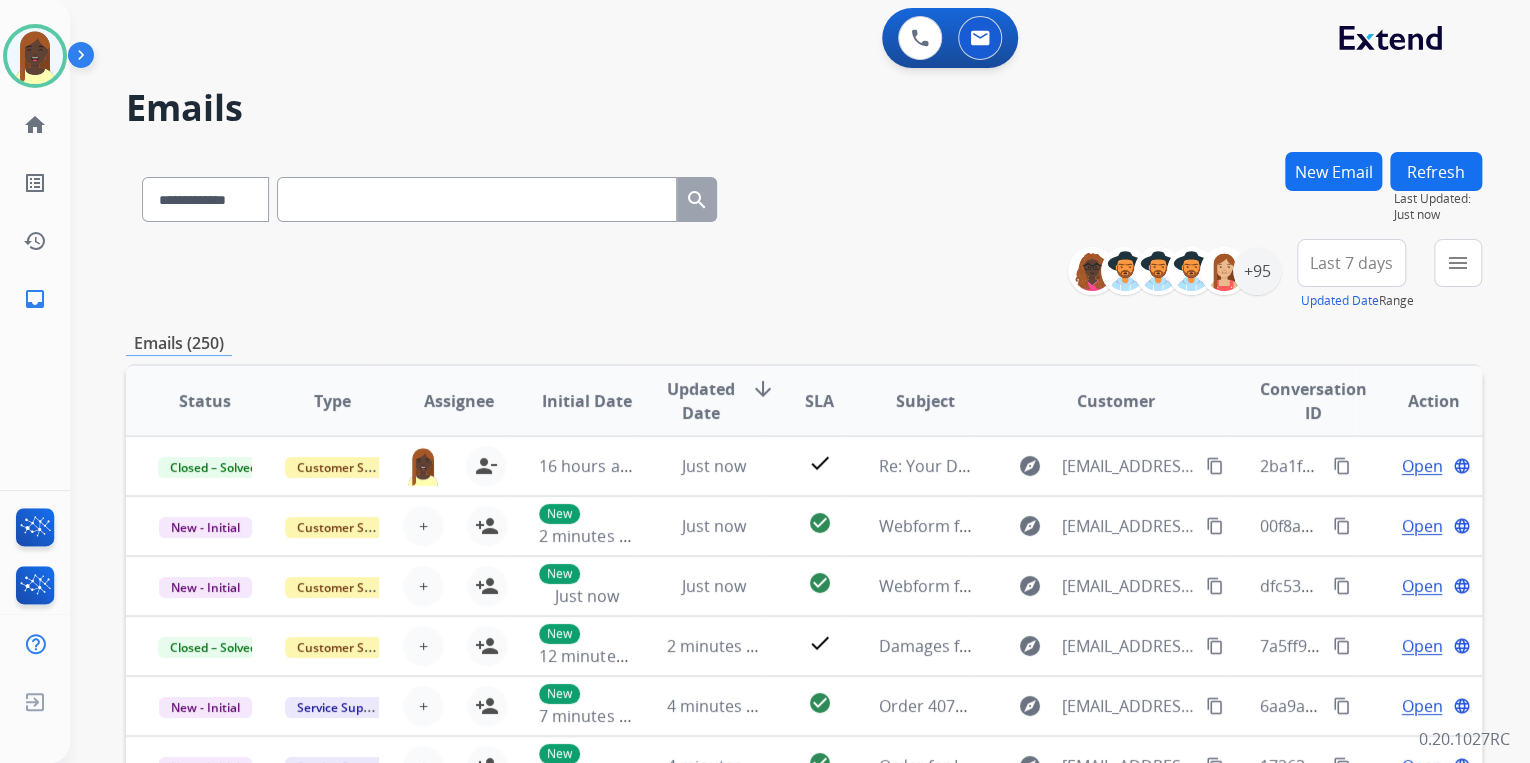 click on "**********" at bounding box center (804, 275) 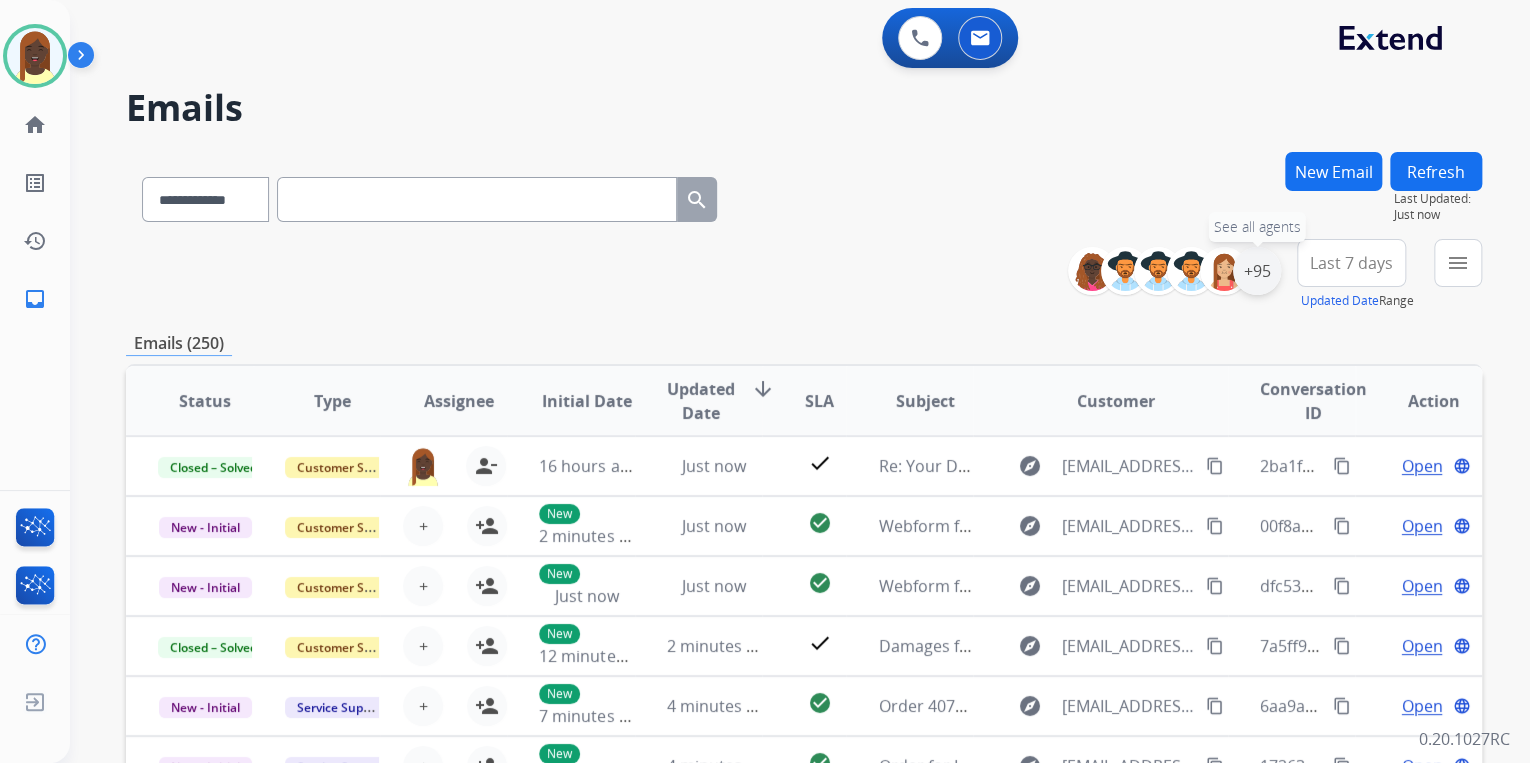 click on "+95" at bounding box center [1257, 271] 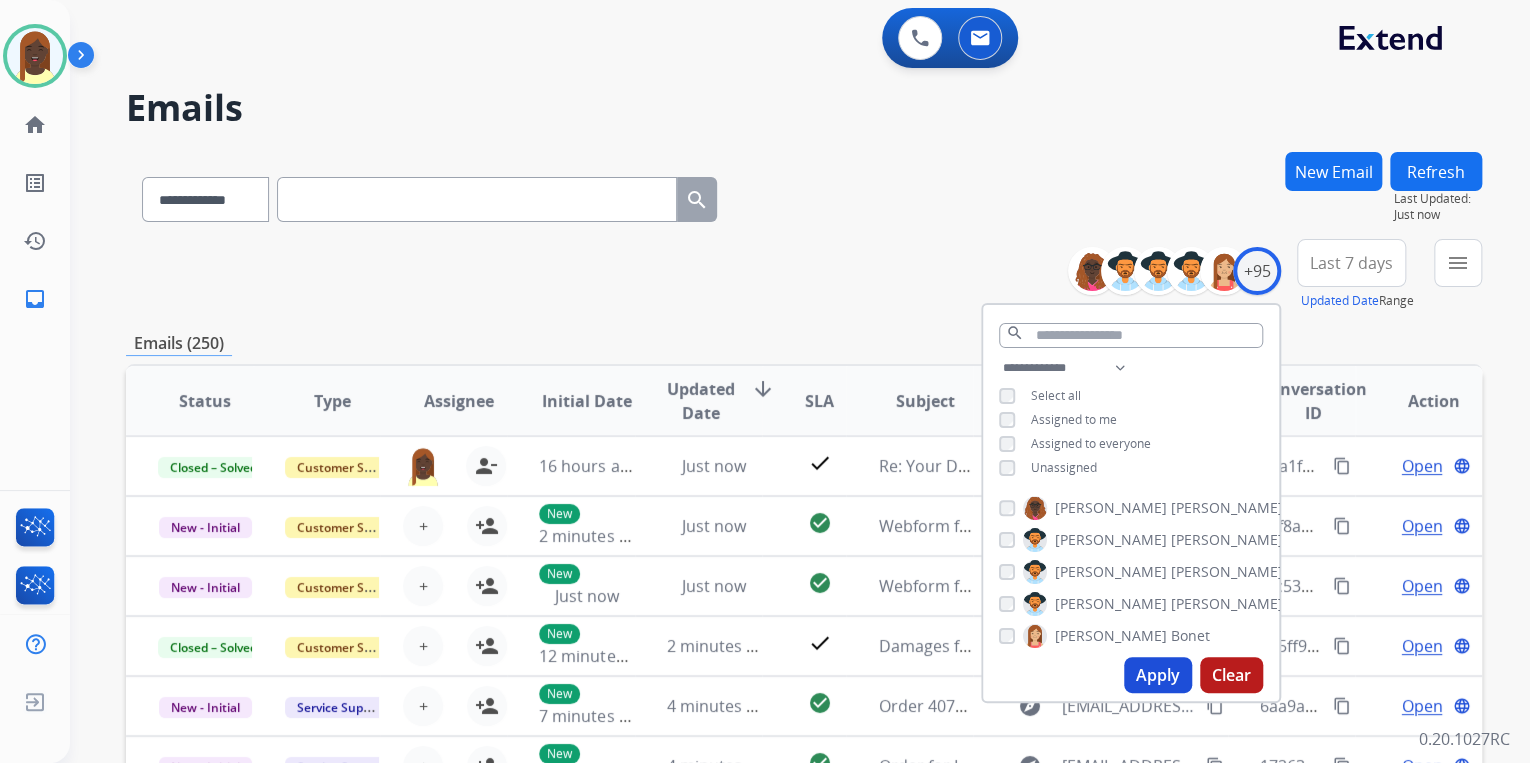 drag, startPoint x: 1146, startPoint y: 682, endPoint x: 944, endPoint y: 508, distance: 266.60834 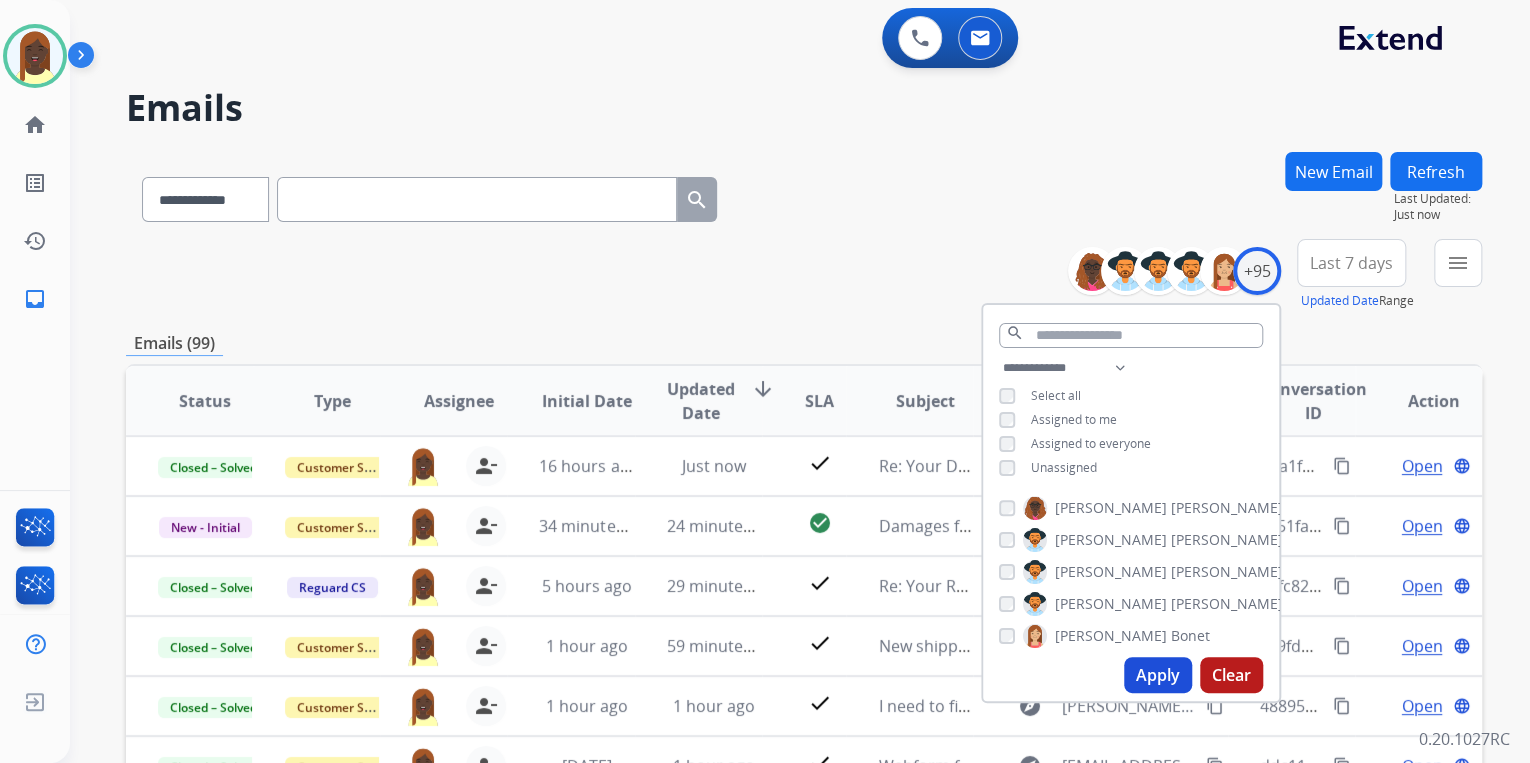 click on "**********" at bounding box center [804, 275] 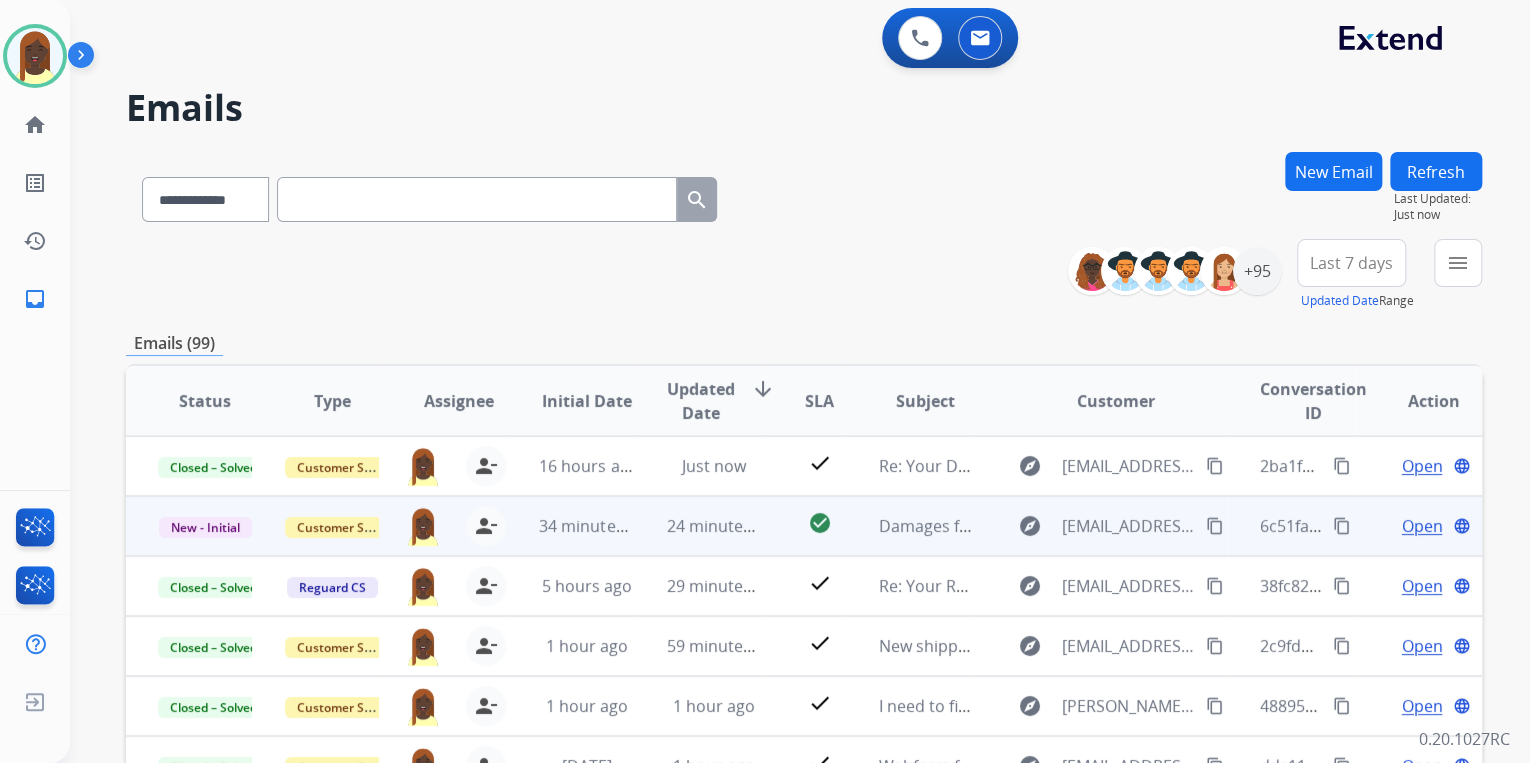 click on "content_copy" at bounding box center (1342, 526) 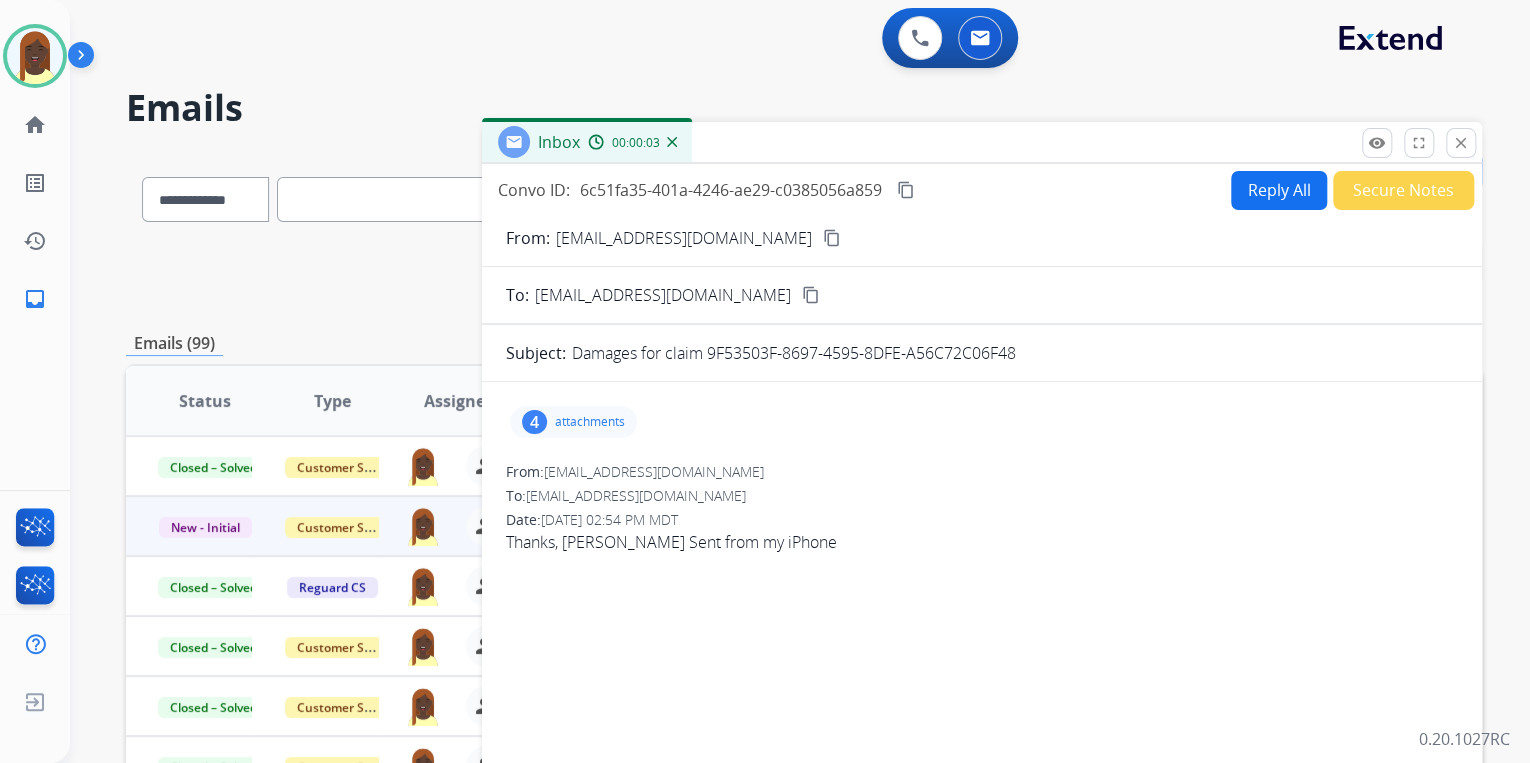 click on "attachments" at bounding box center [590, 422] 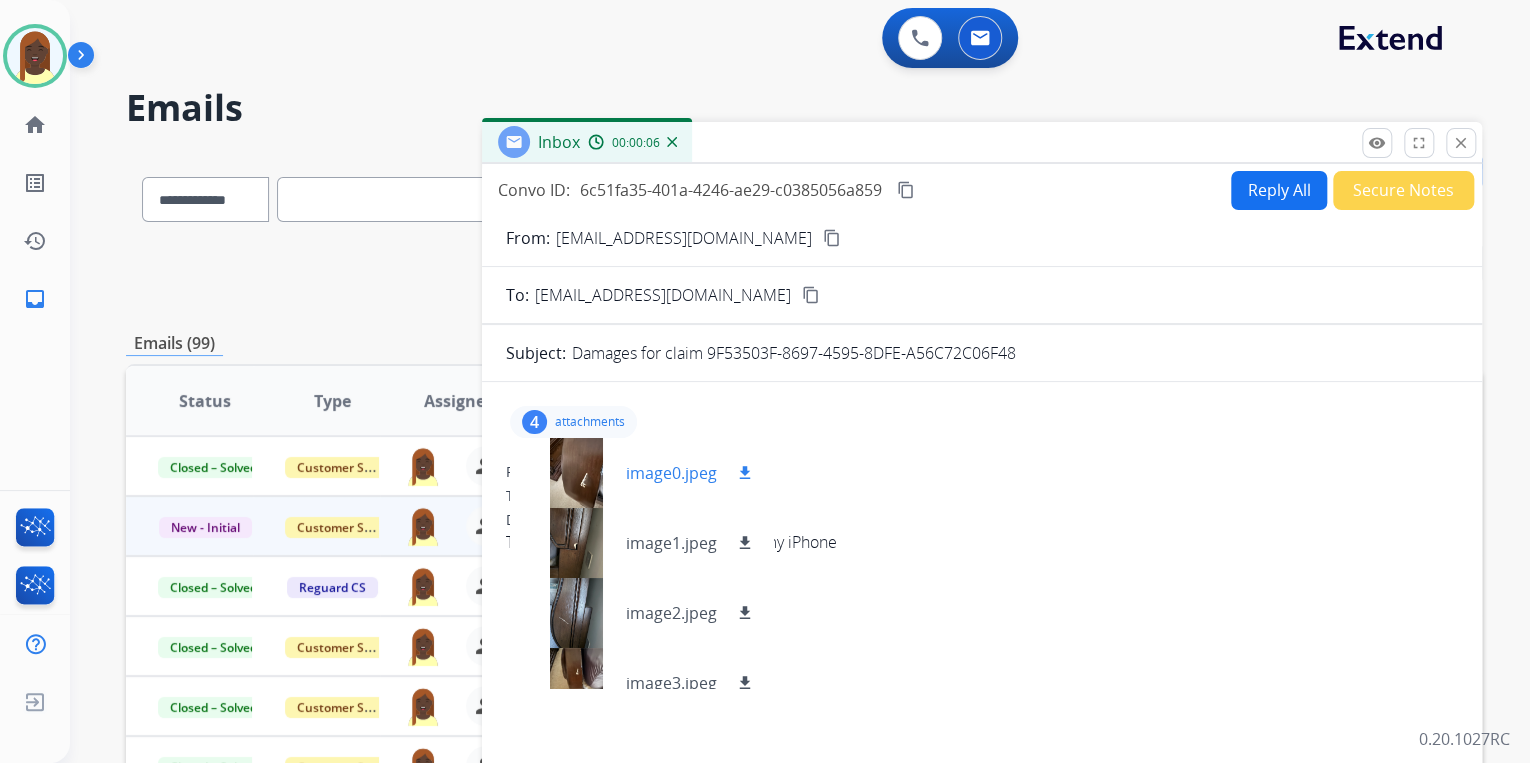 click on "download" at bounding box center (745, 473) 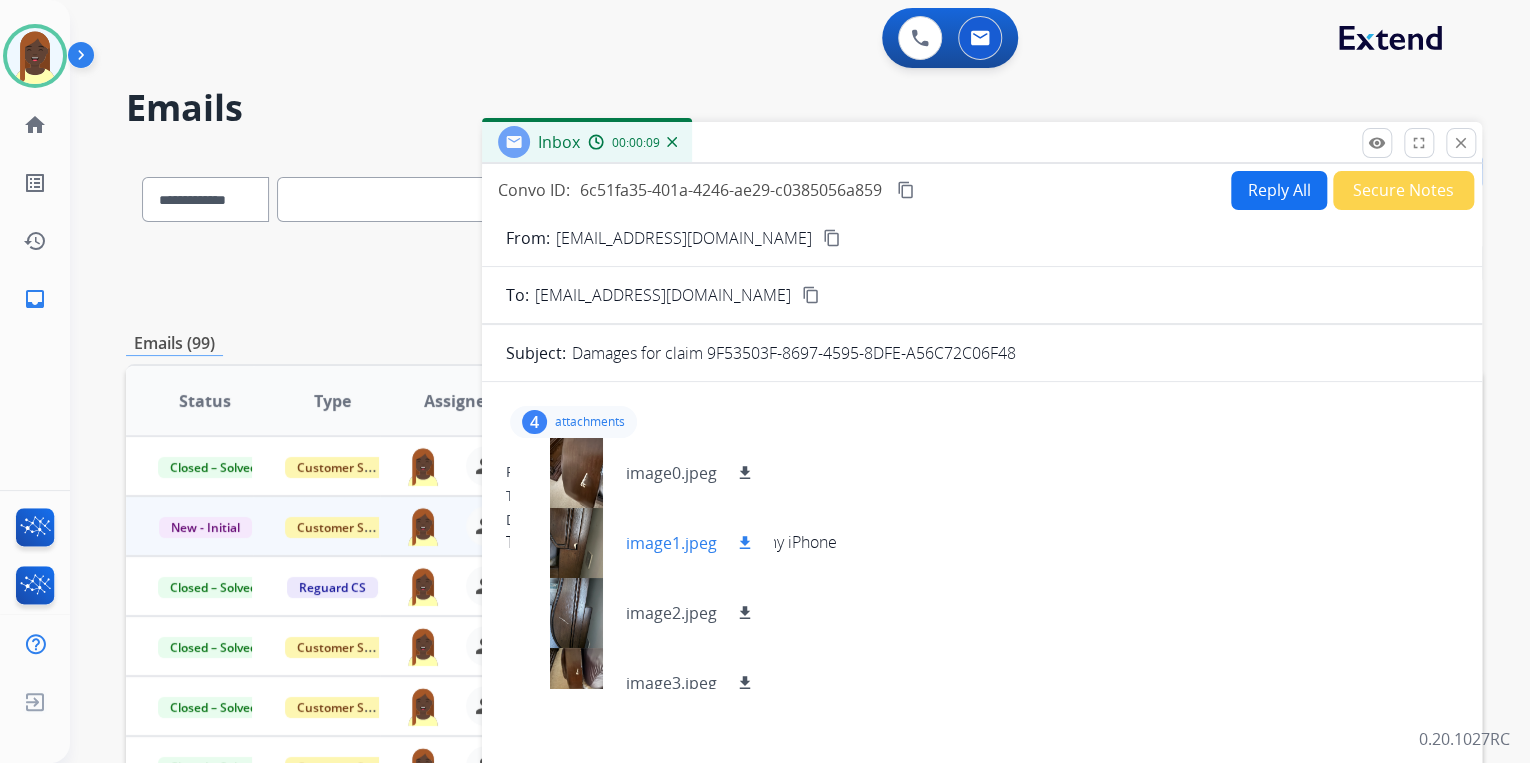click on "download" at bounding box center (745, 543) 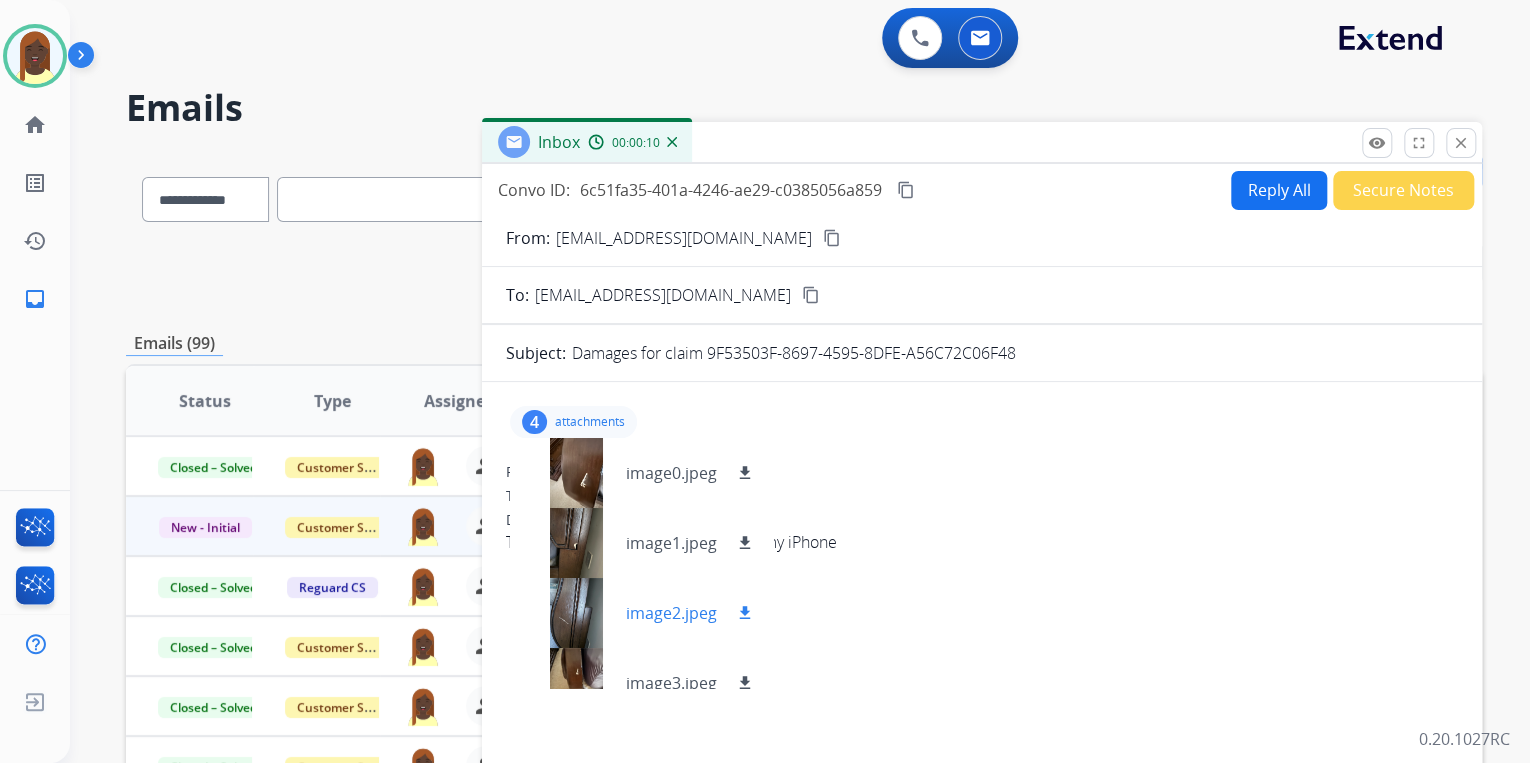 click on "download" at bounding box center [745, 613] 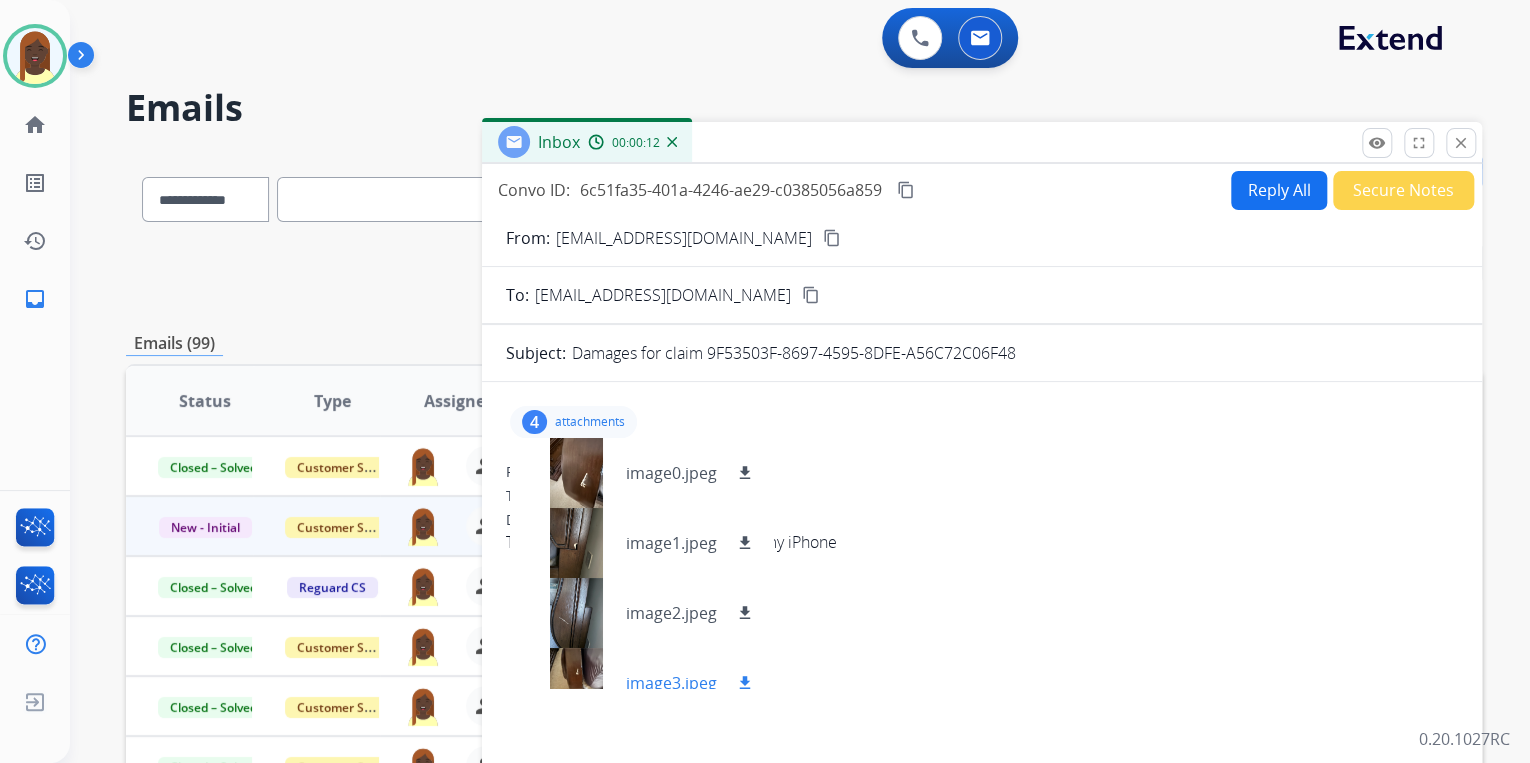 click on "download" at bounding box center [745, 683] 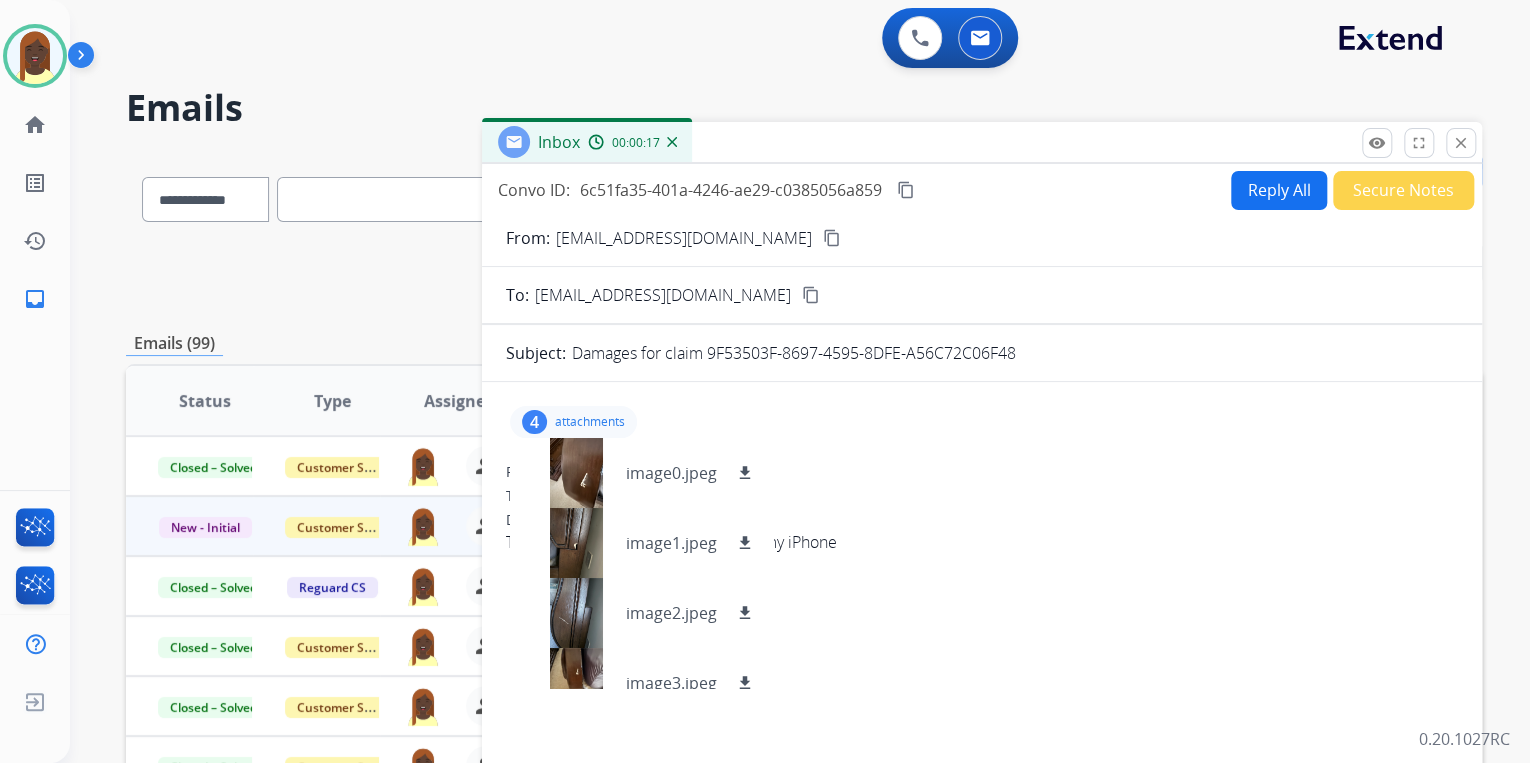 click on "content_copy" at bounding box center [832, 238] 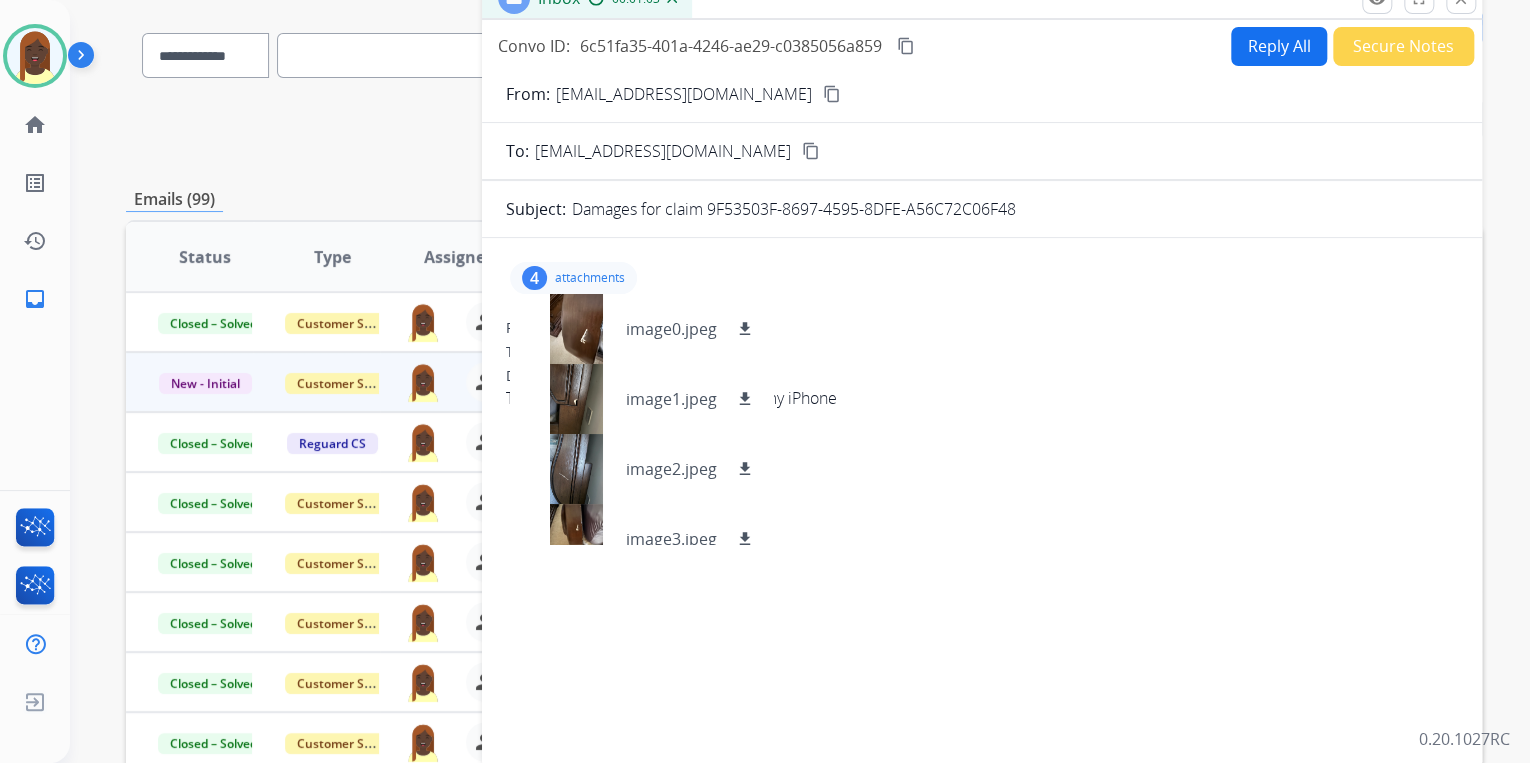 scroll, scrollTop: 160, scrollLeft: 0, axis: vertical 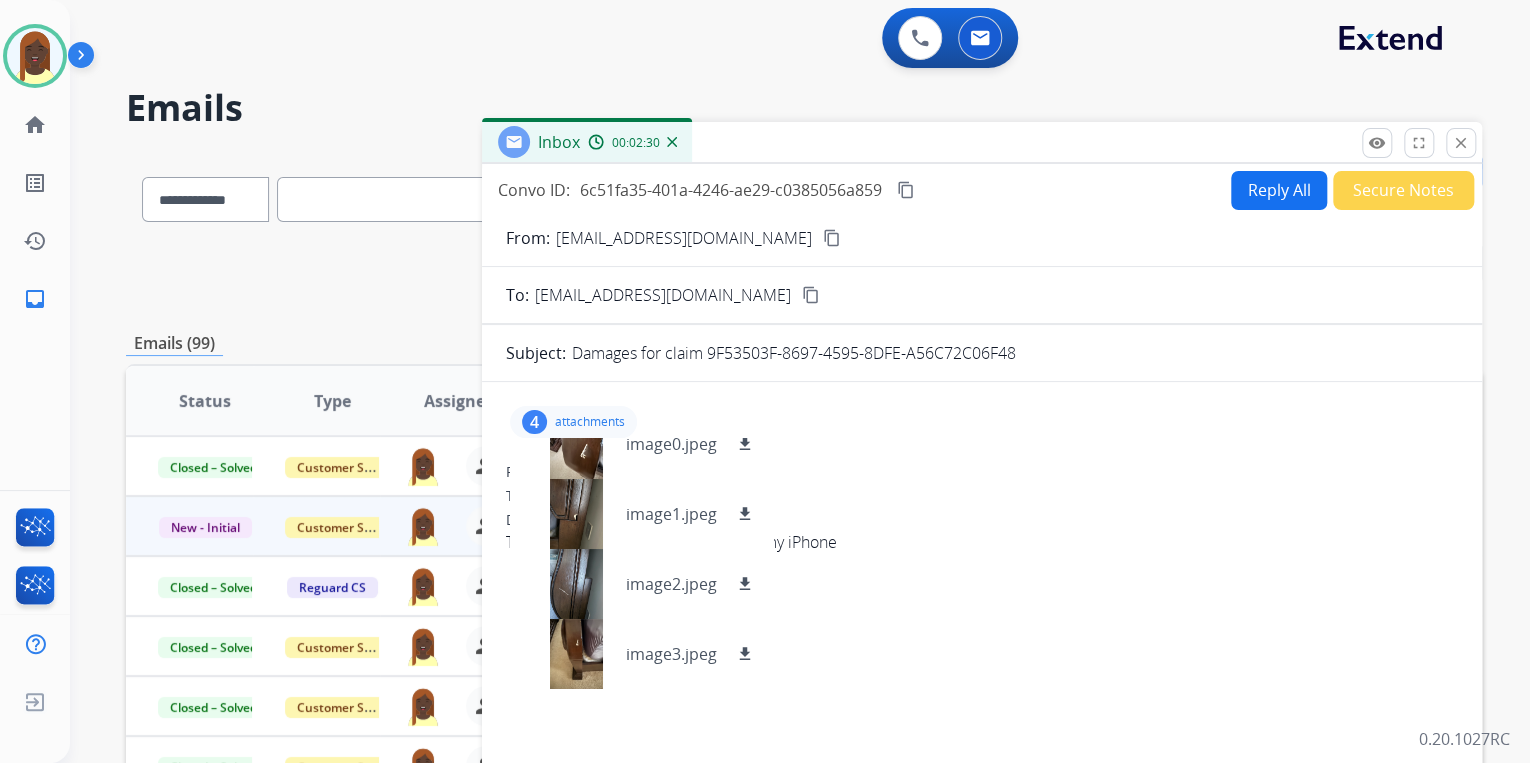 click on "Reply All" at bounding box center (1279, 190) 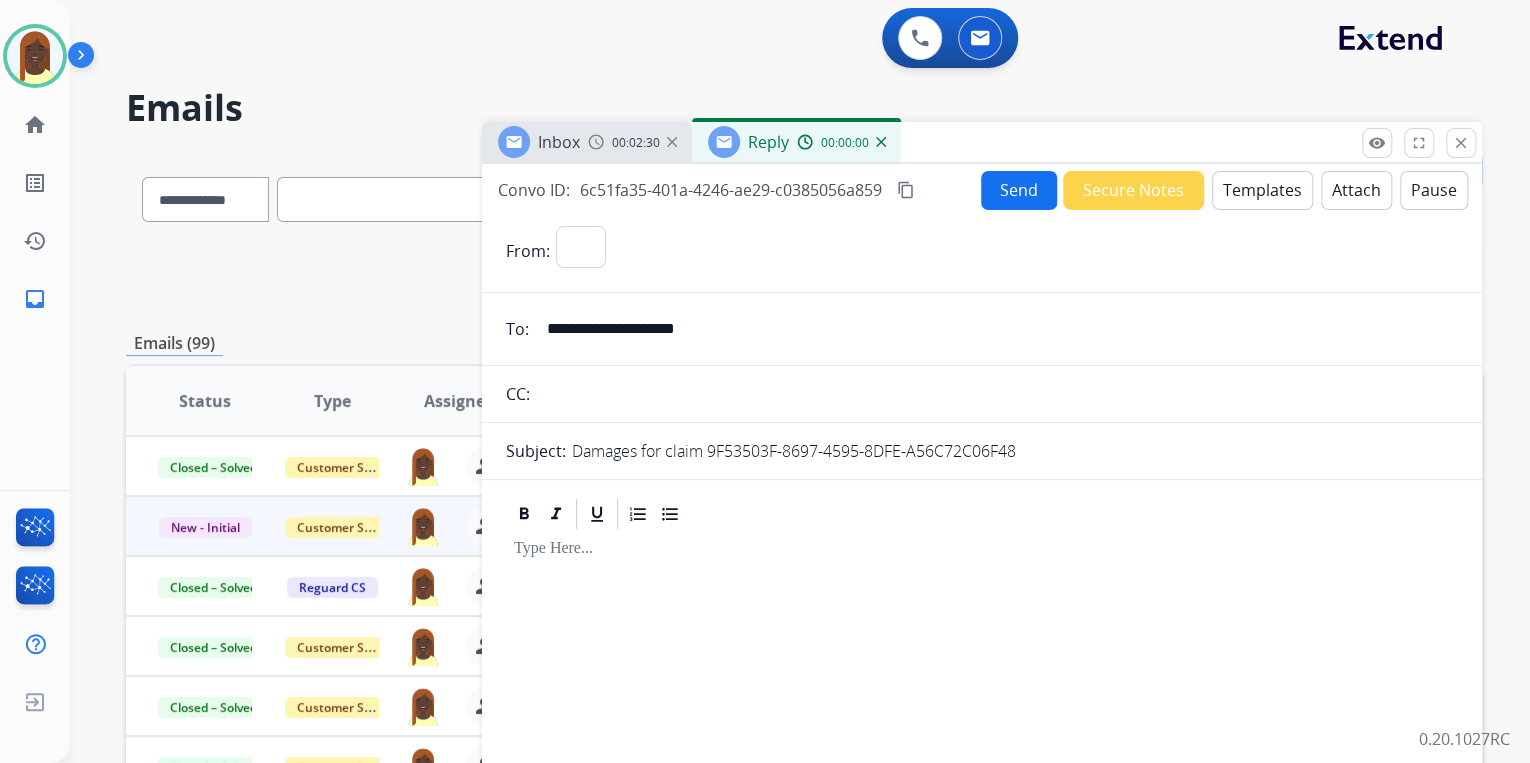 select on "**********" 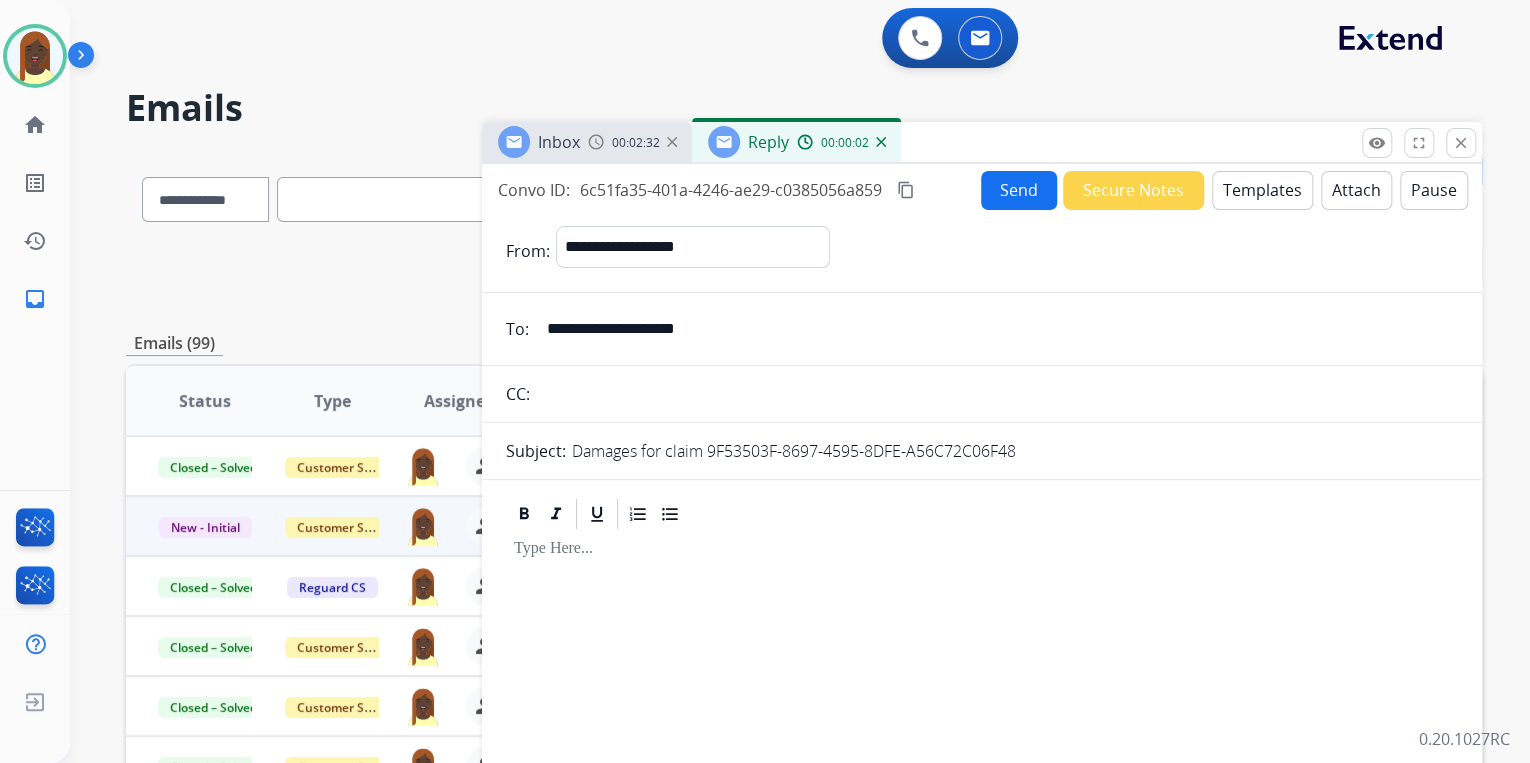 click on "Templates" at bounding box center (1262, 190) 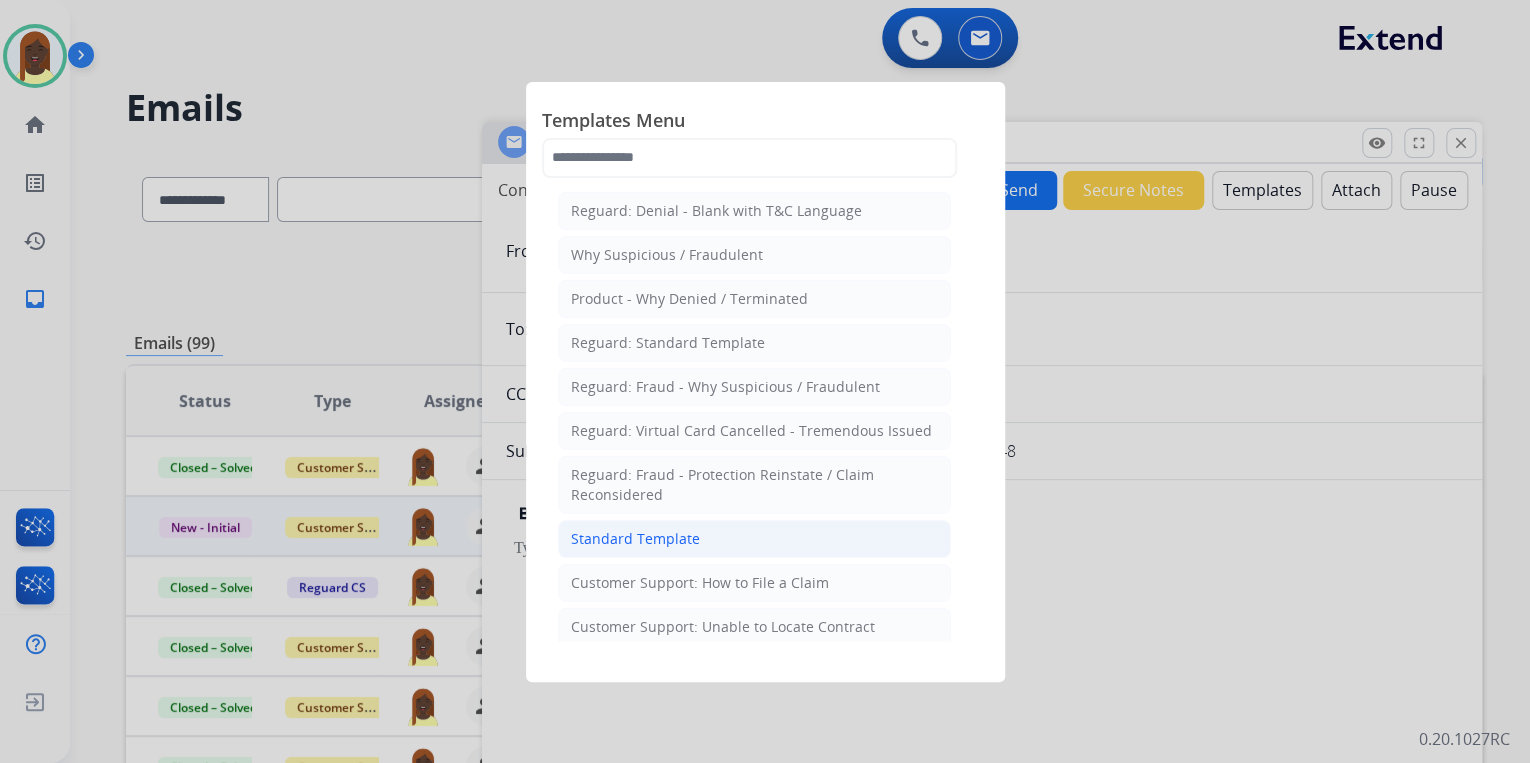 click on "Standard Template" 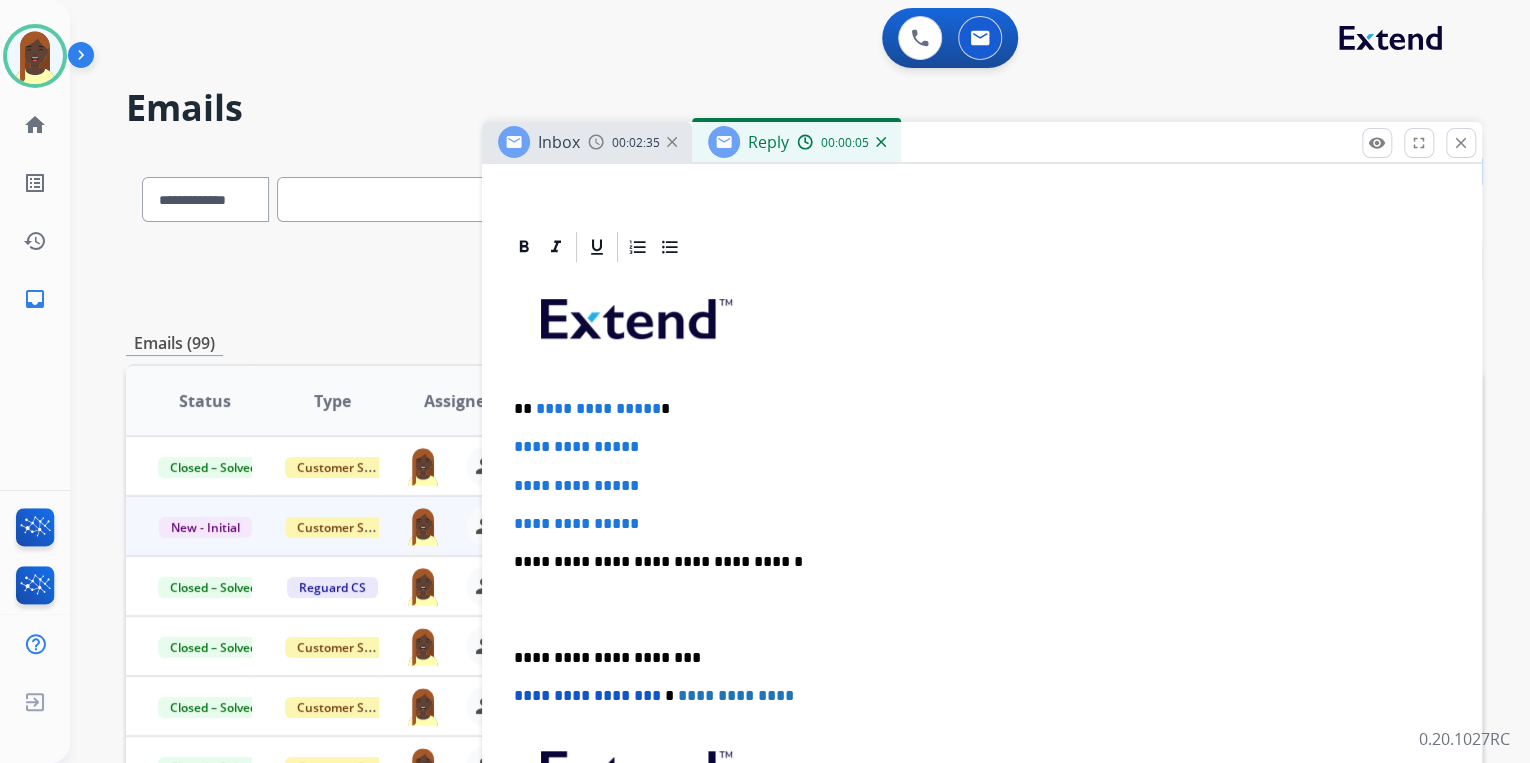 scroll, scrollTop: 480, scrollLeft: 0, axis: vertical 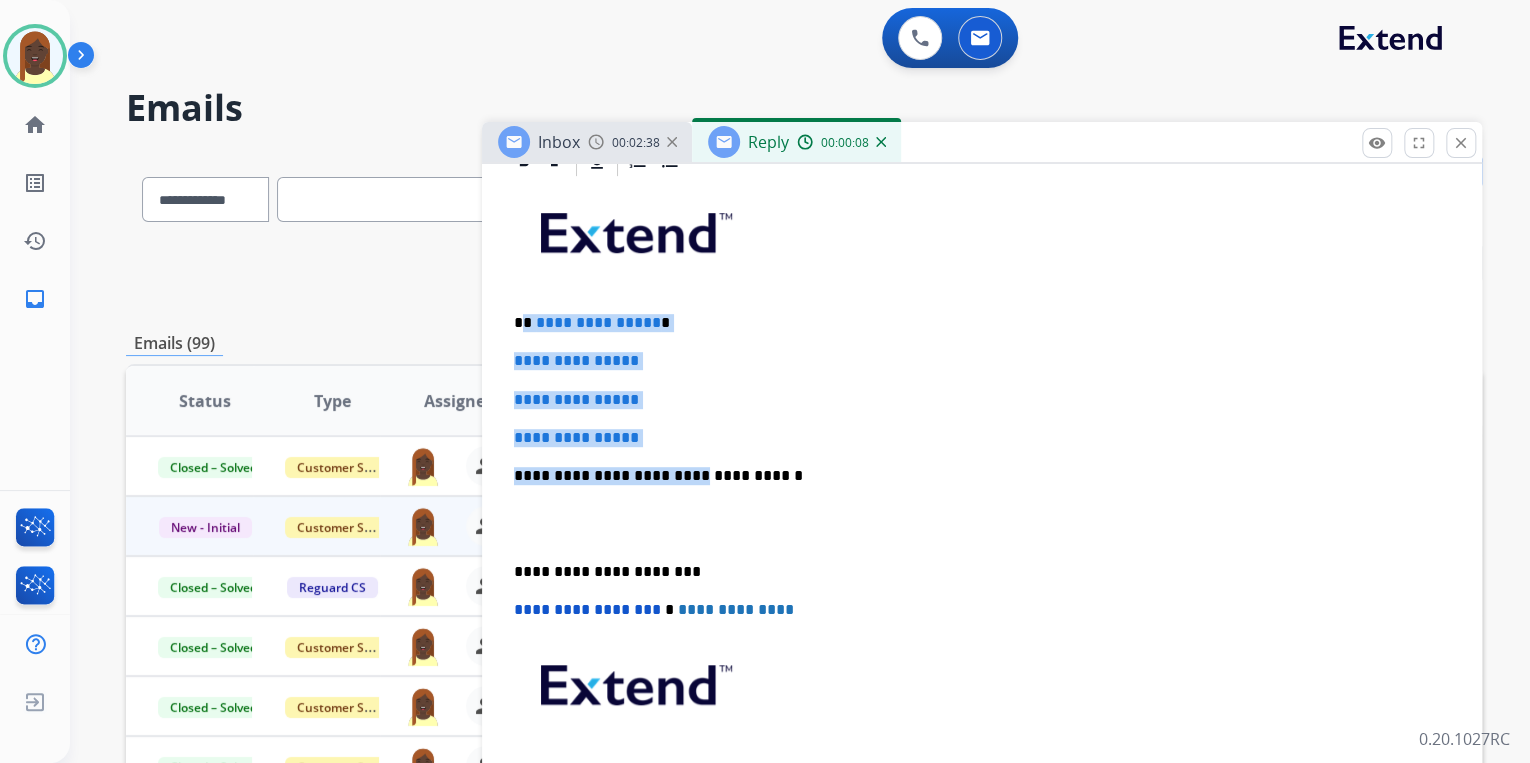 drag, startPoint x: 524, startPoint y: 323, endPoint x: 675, endPoint y: 454, distance: 199.90498 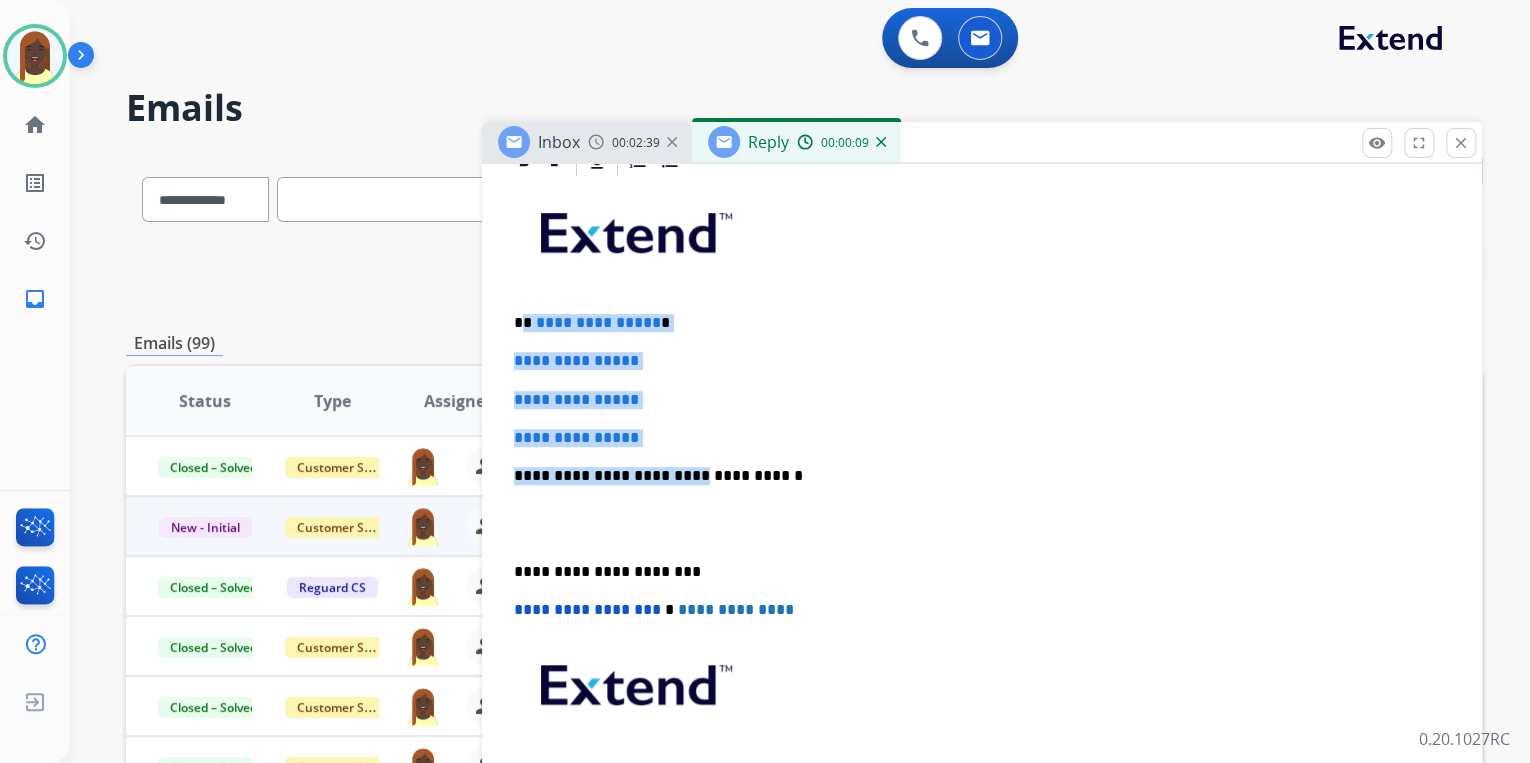click on "**********" at bounding box center (982, 438) 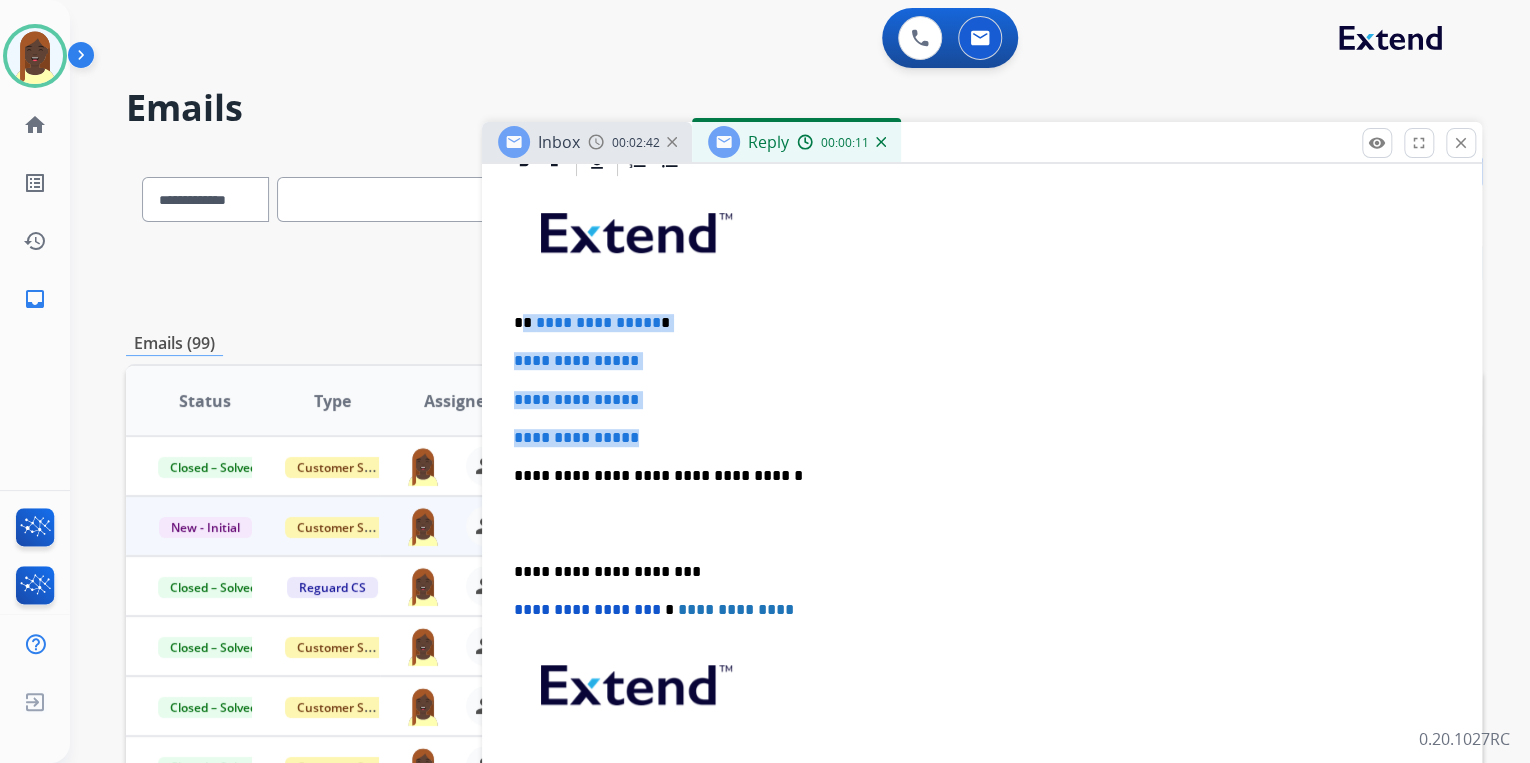 drag, startPoint x: 525, startPoint y: 319, endPoint x: 661, endPoint y: 429, distance: 174.91713 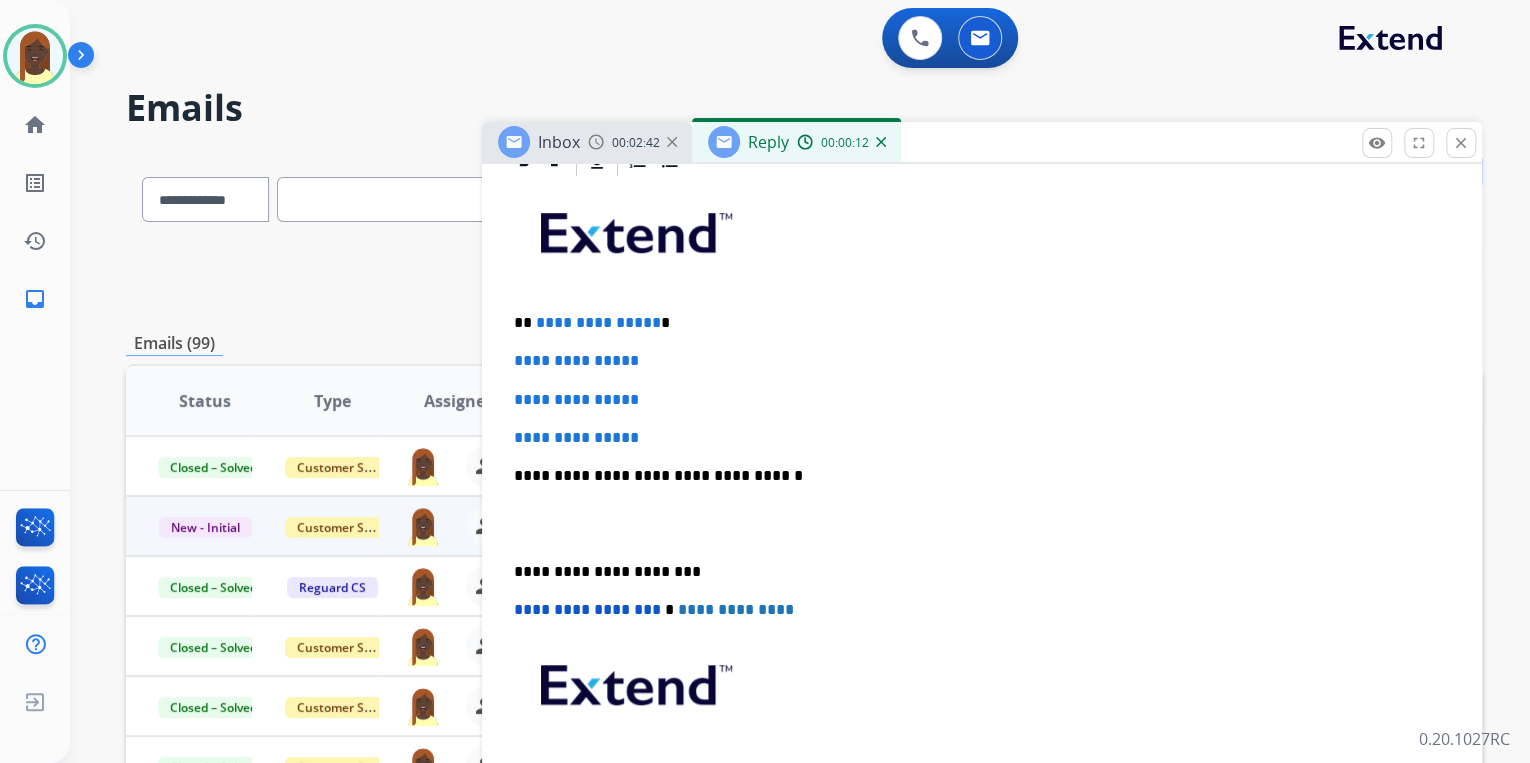 scroll, scrollTop: 436, scrollLeft: 0, axis: vertical 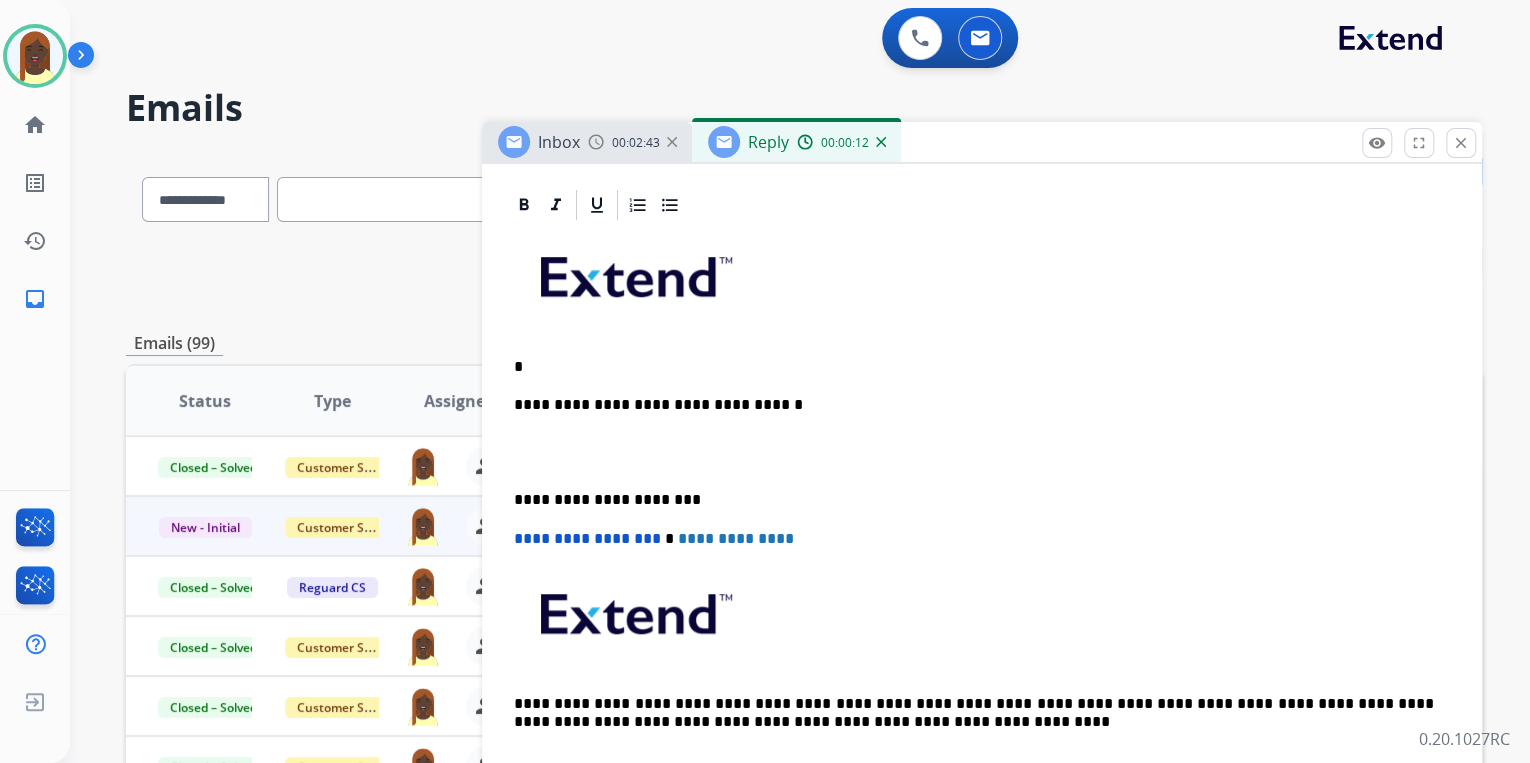 type 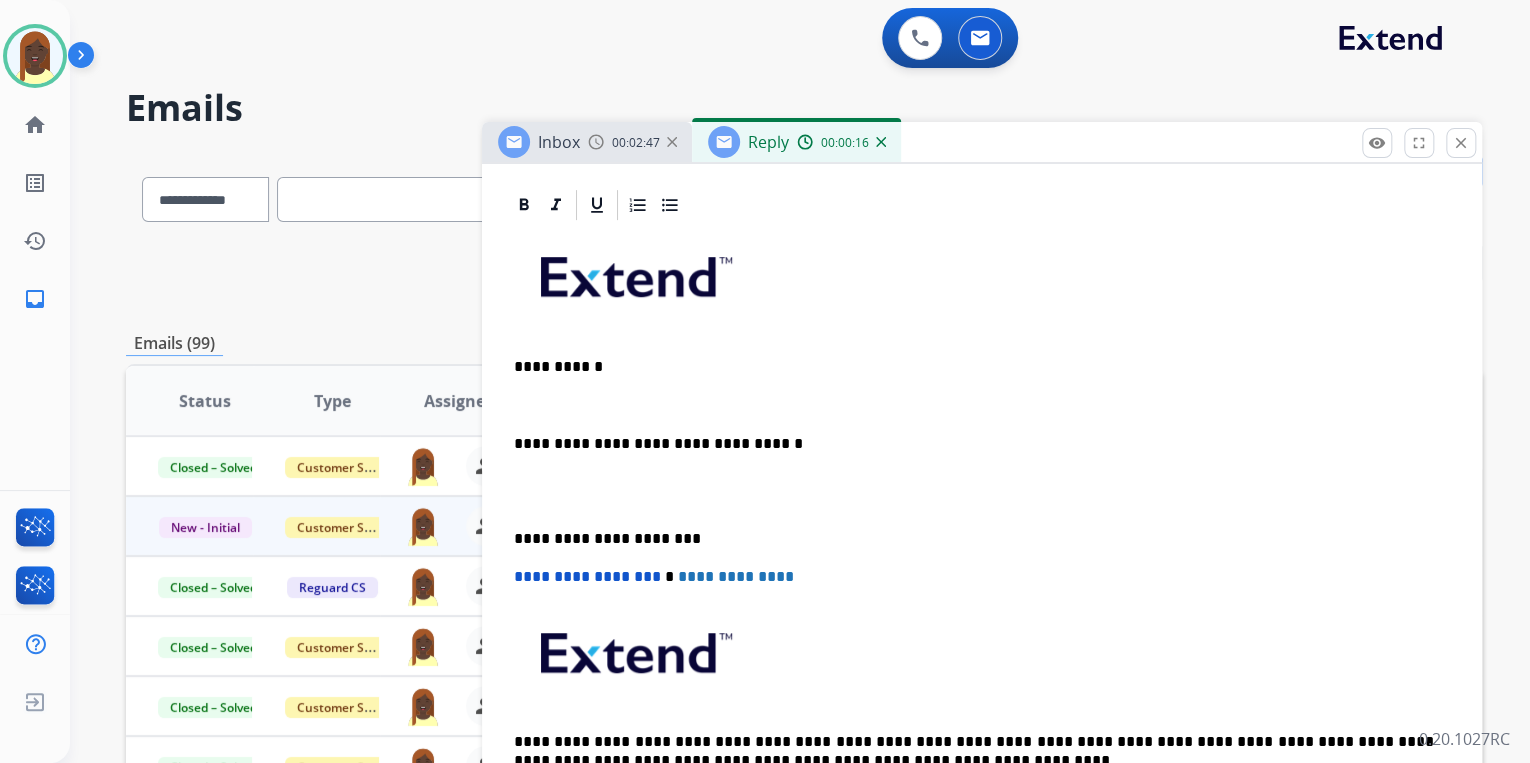 scroll, scrollTop: 475, scrollLeft: 0, axis: vertical 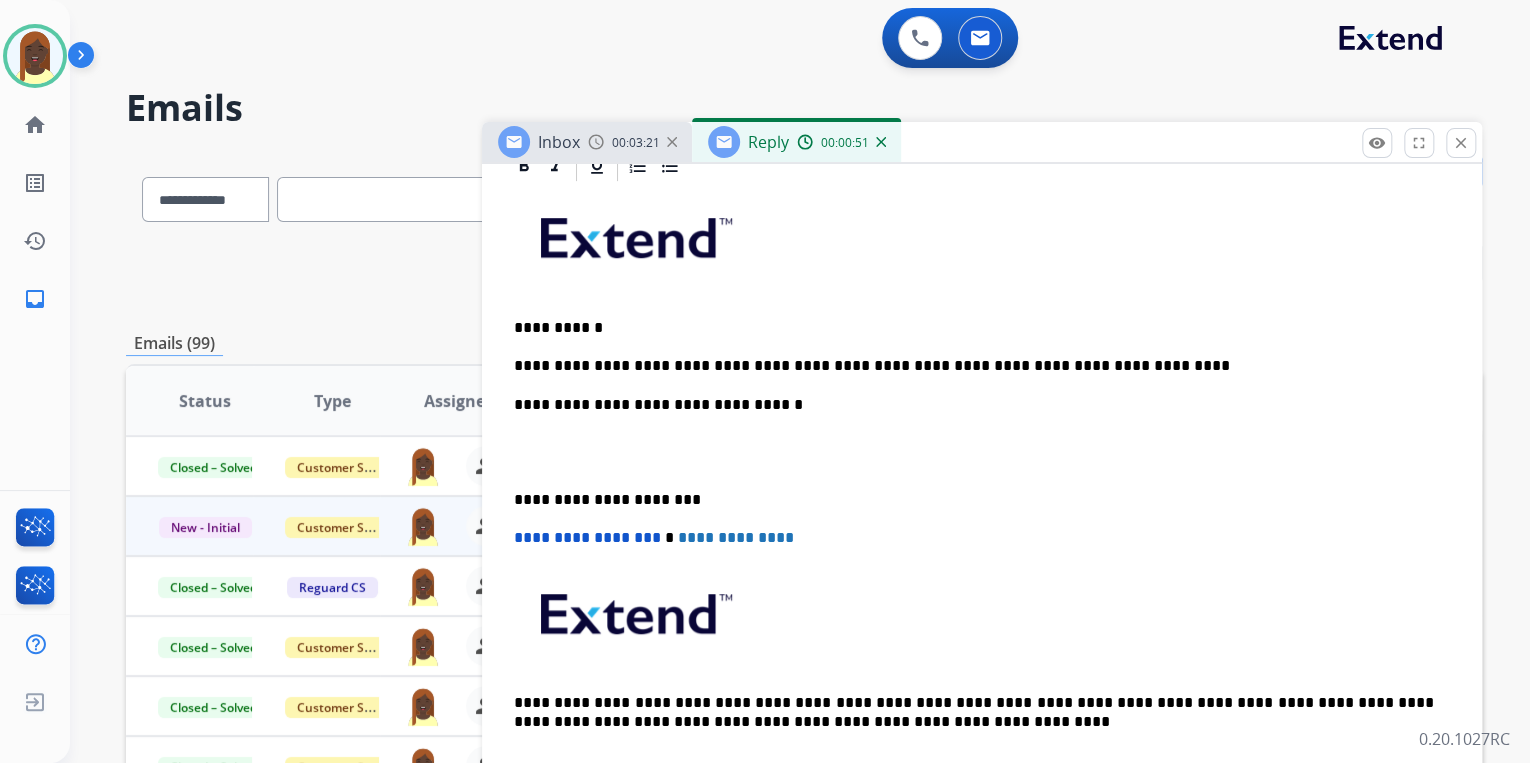 click on "**********" at bounding box center (974, 366) 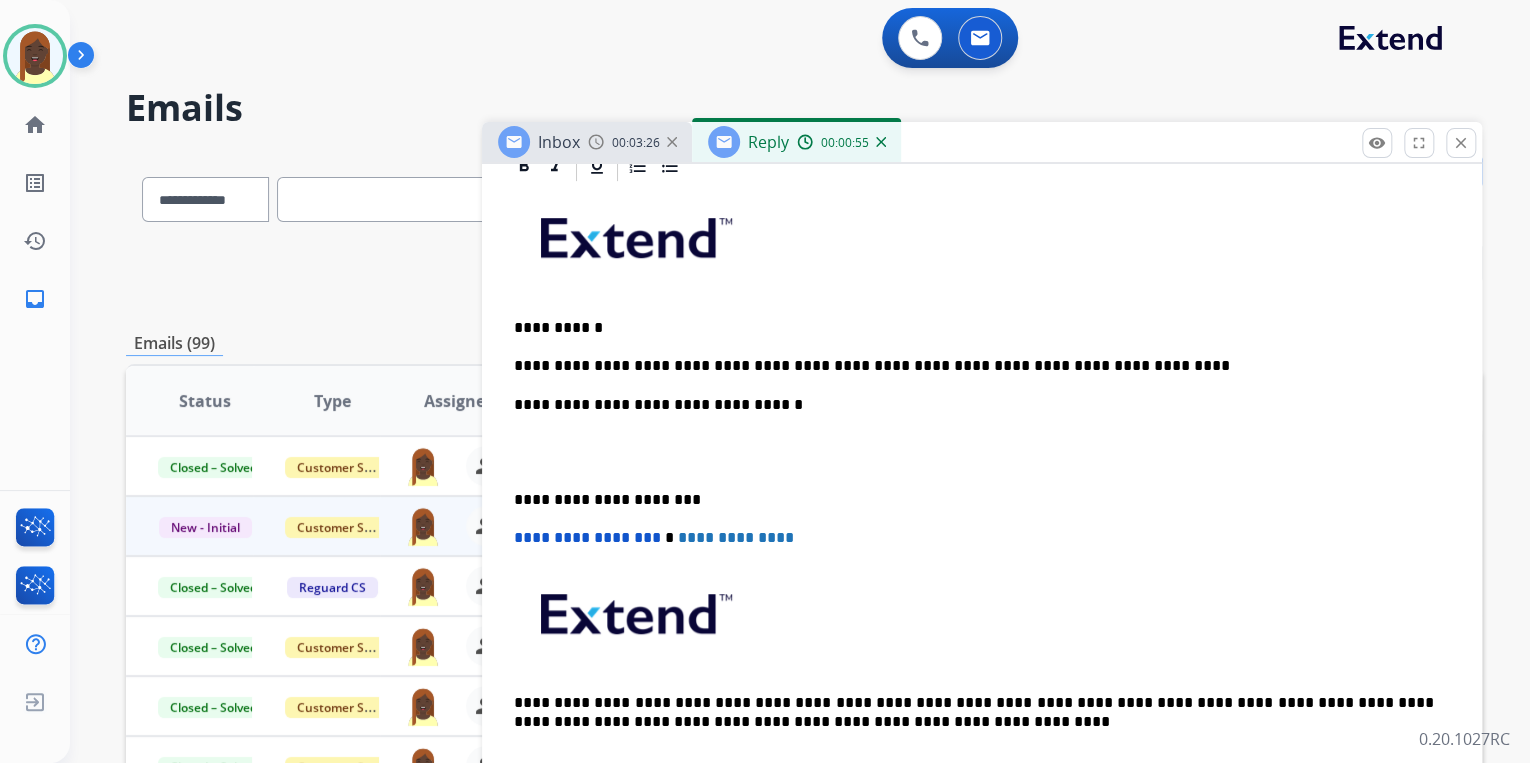 scroll, scrollTop: 480, scrollLeft: 0, axis: vertical 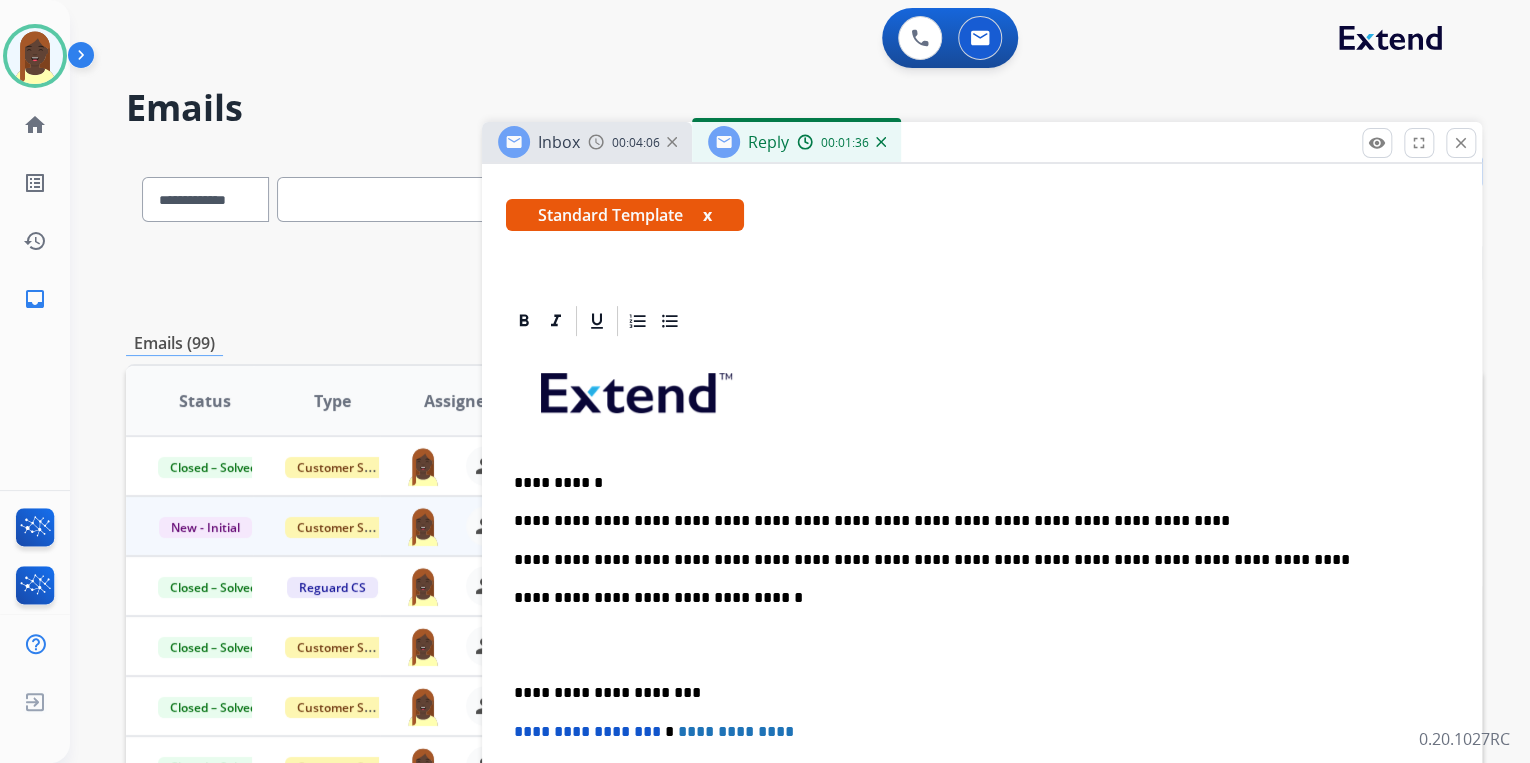 click on "**********" at bounding box center (974, 483) 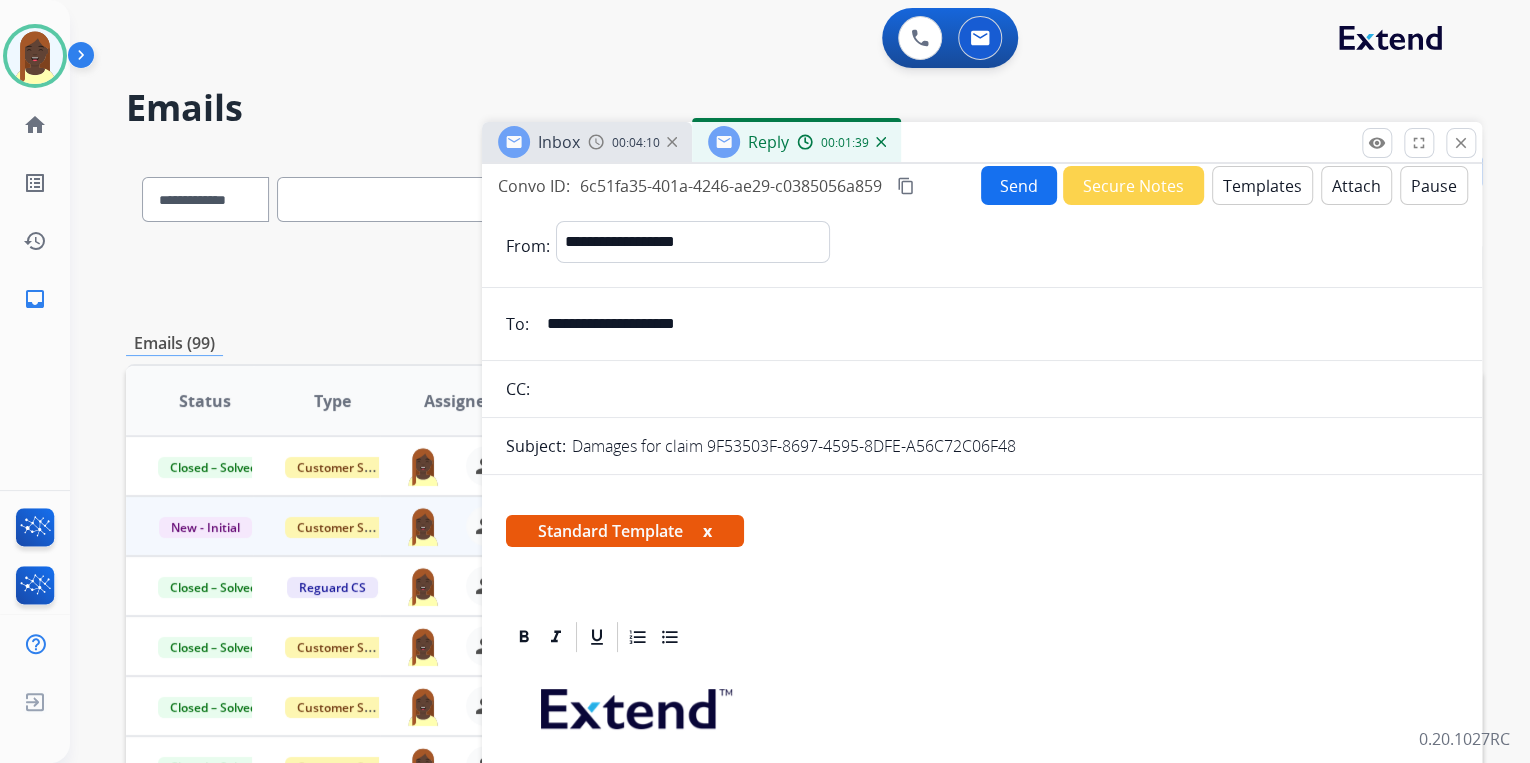 scroll, scrollTop: 0, scrollLeft: 0, axis: both 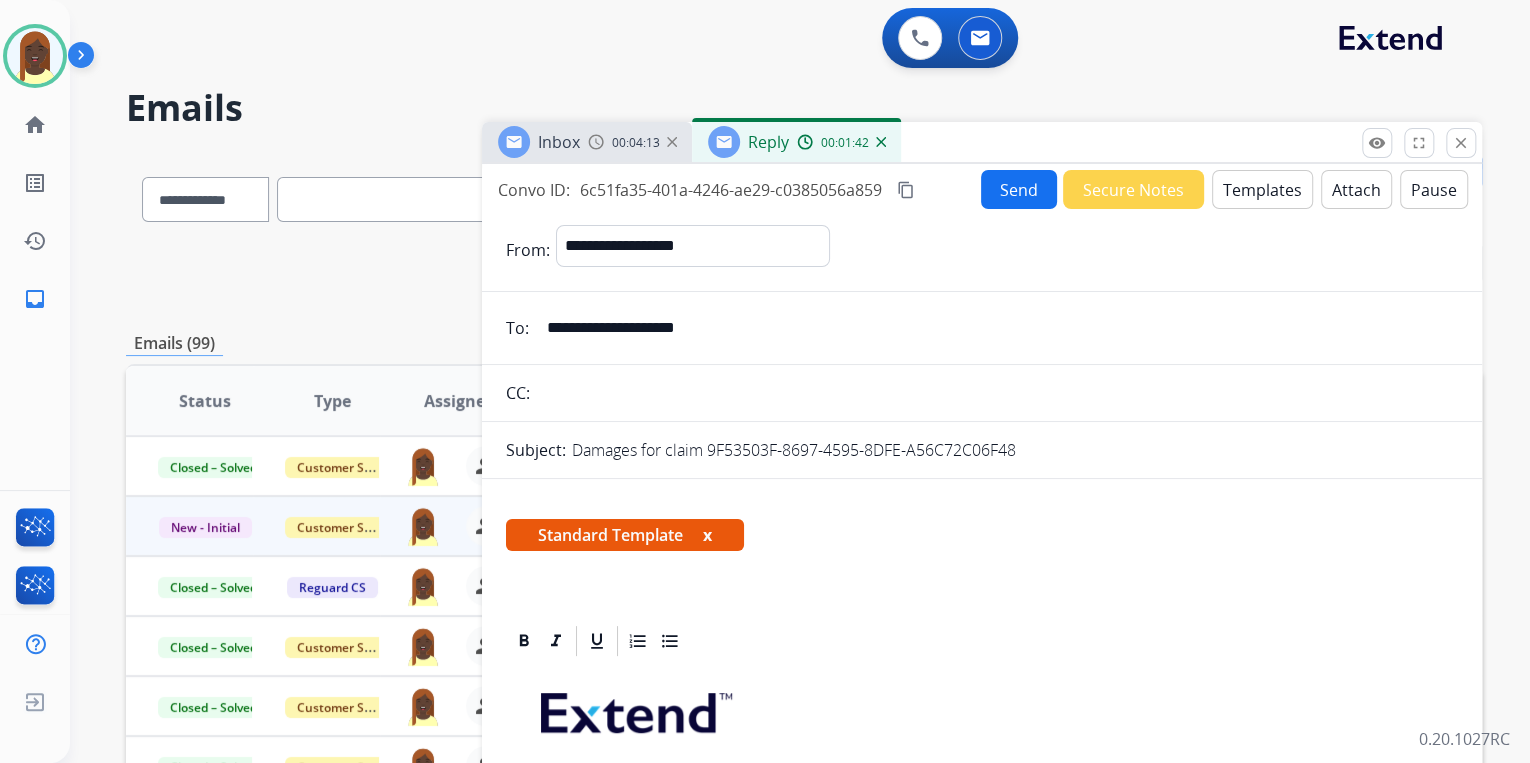 drag, startPoint x: 720, startPoint y: 334, endPoint x: 538, endPoint y: 332, distance: 182.01099 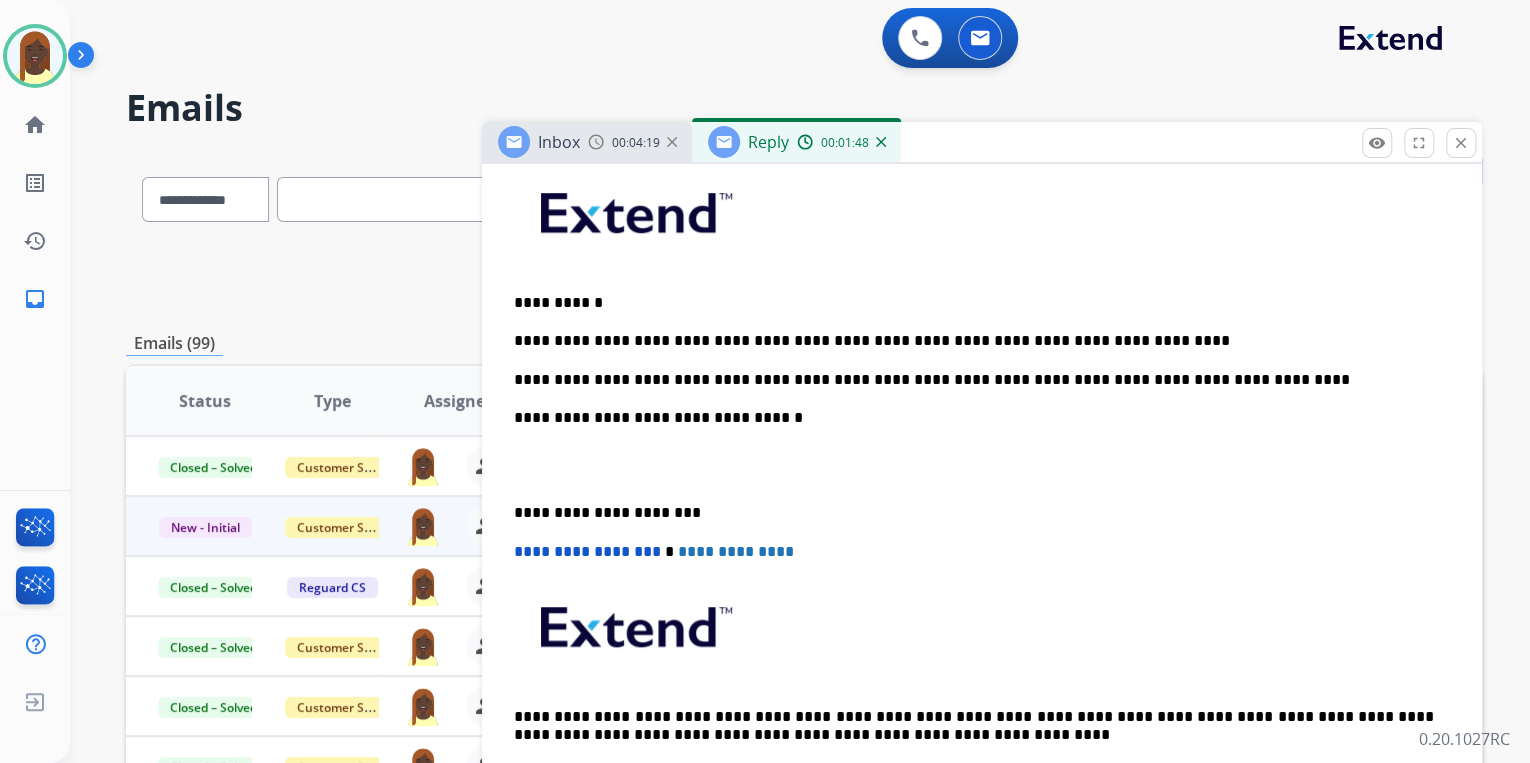 scroll, scrollTop: 513, scrollLeft: 0, axis: vertical 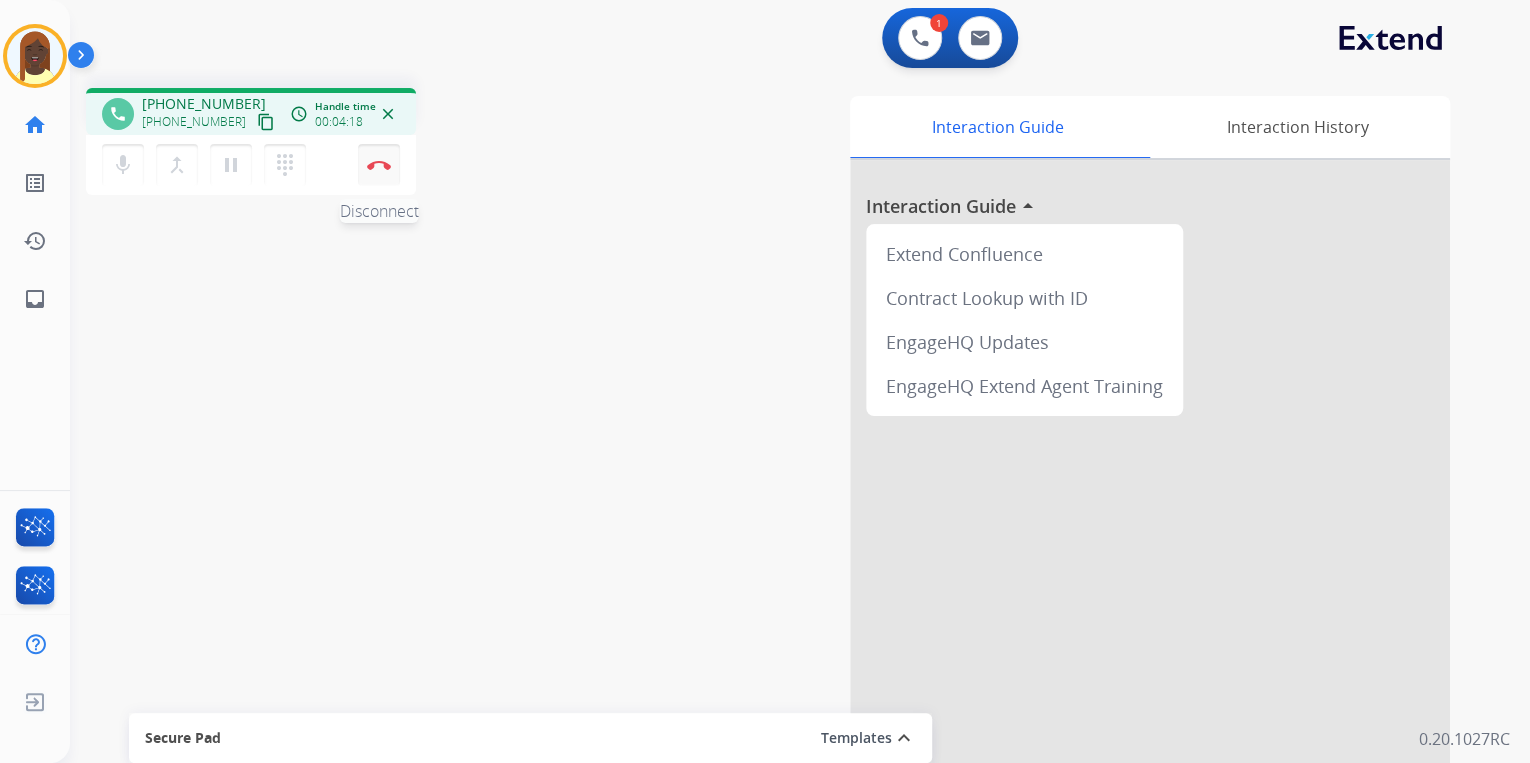 click at bounding box center (379, 165) 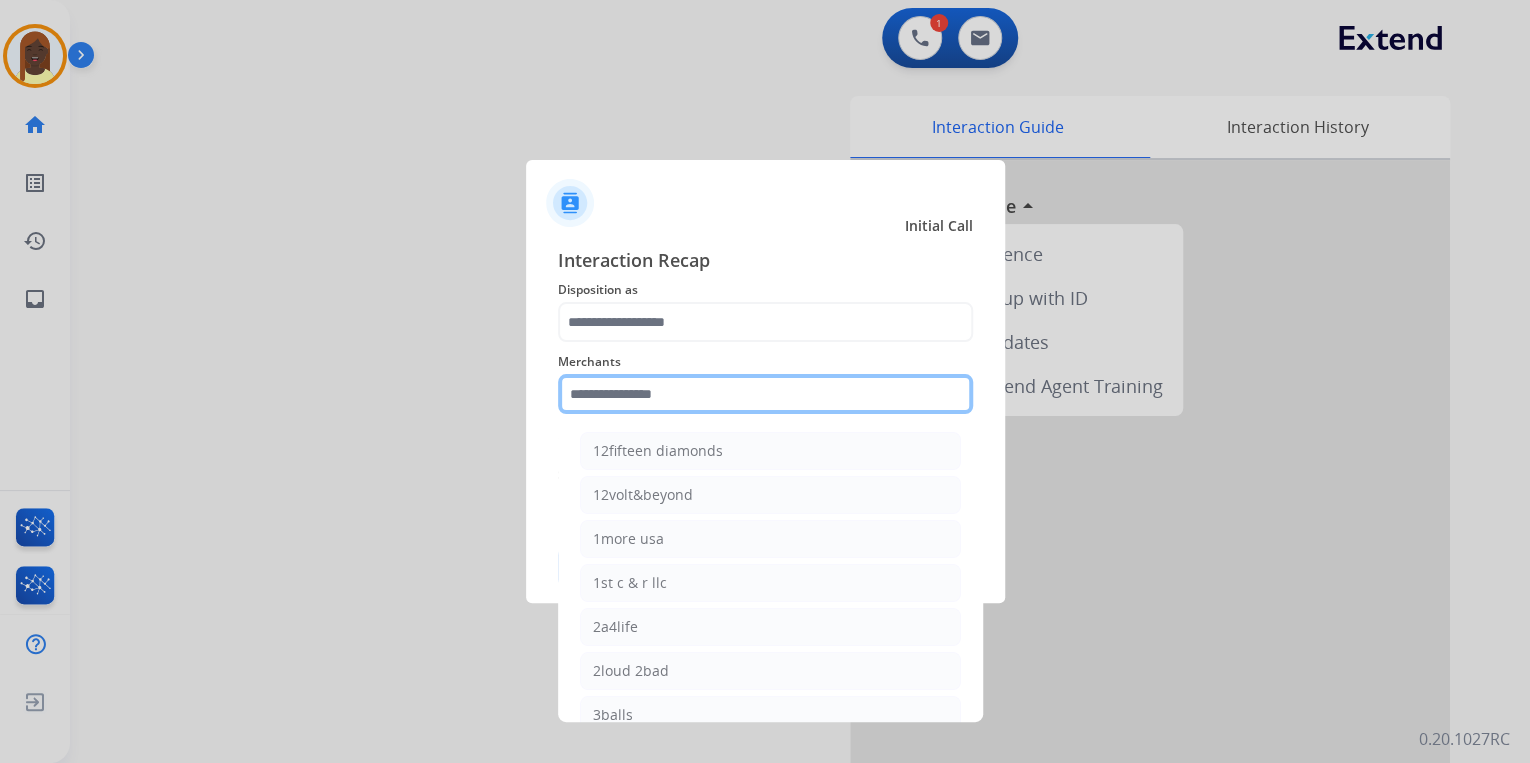 click 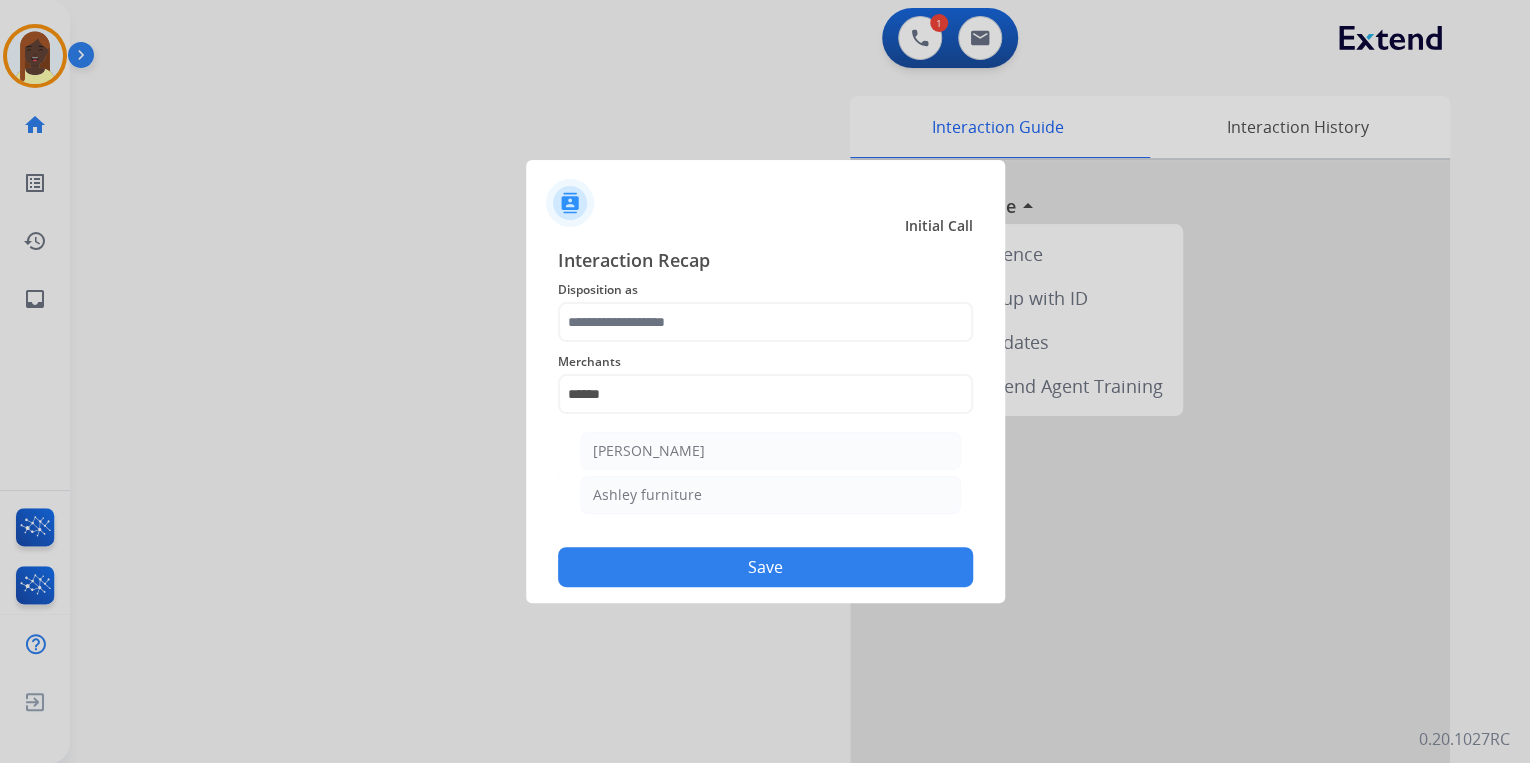 drag, startPoint x: 640, startPoint y: 492, endPoint x: 640, endPoint y: 448, distance: 44 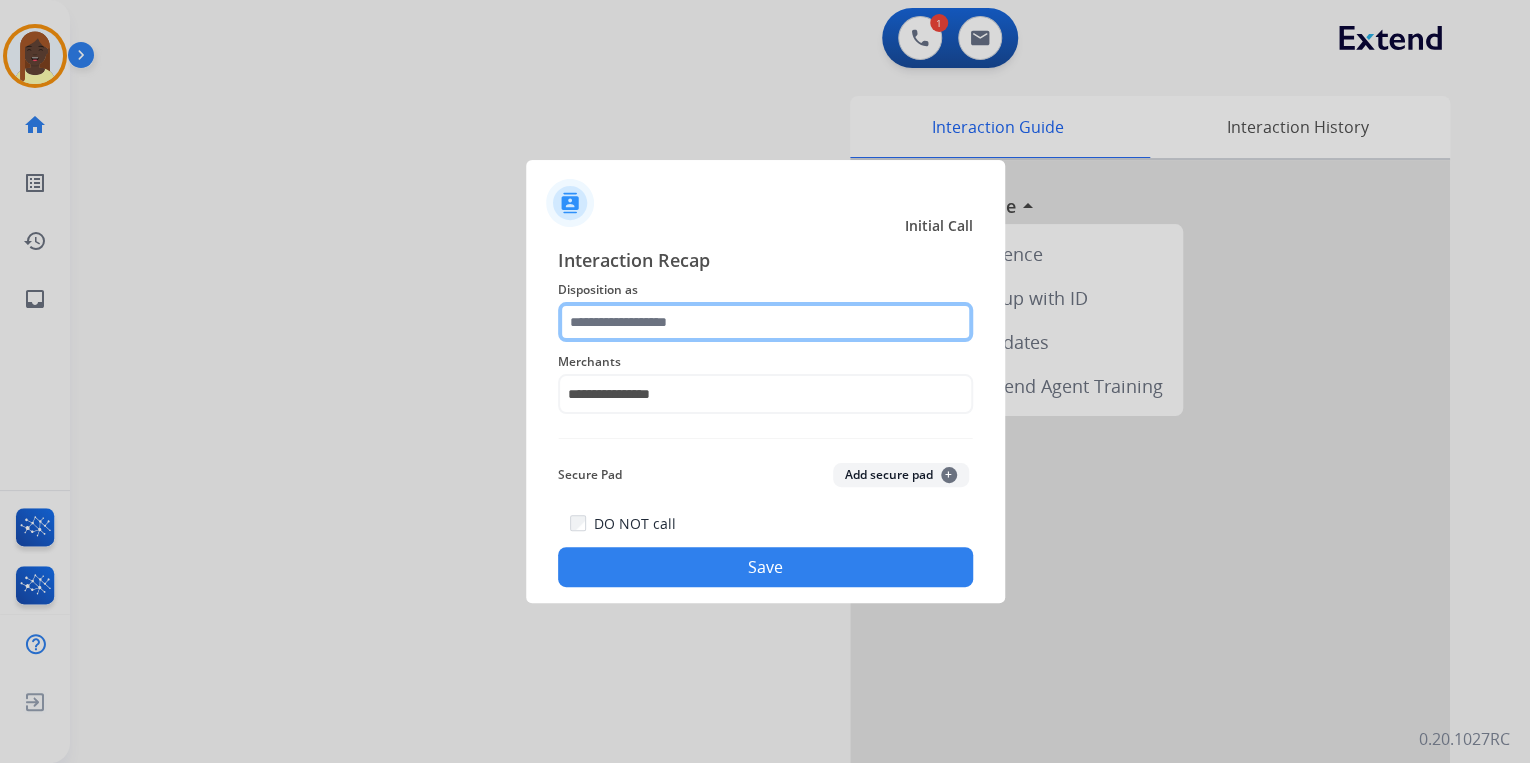 click 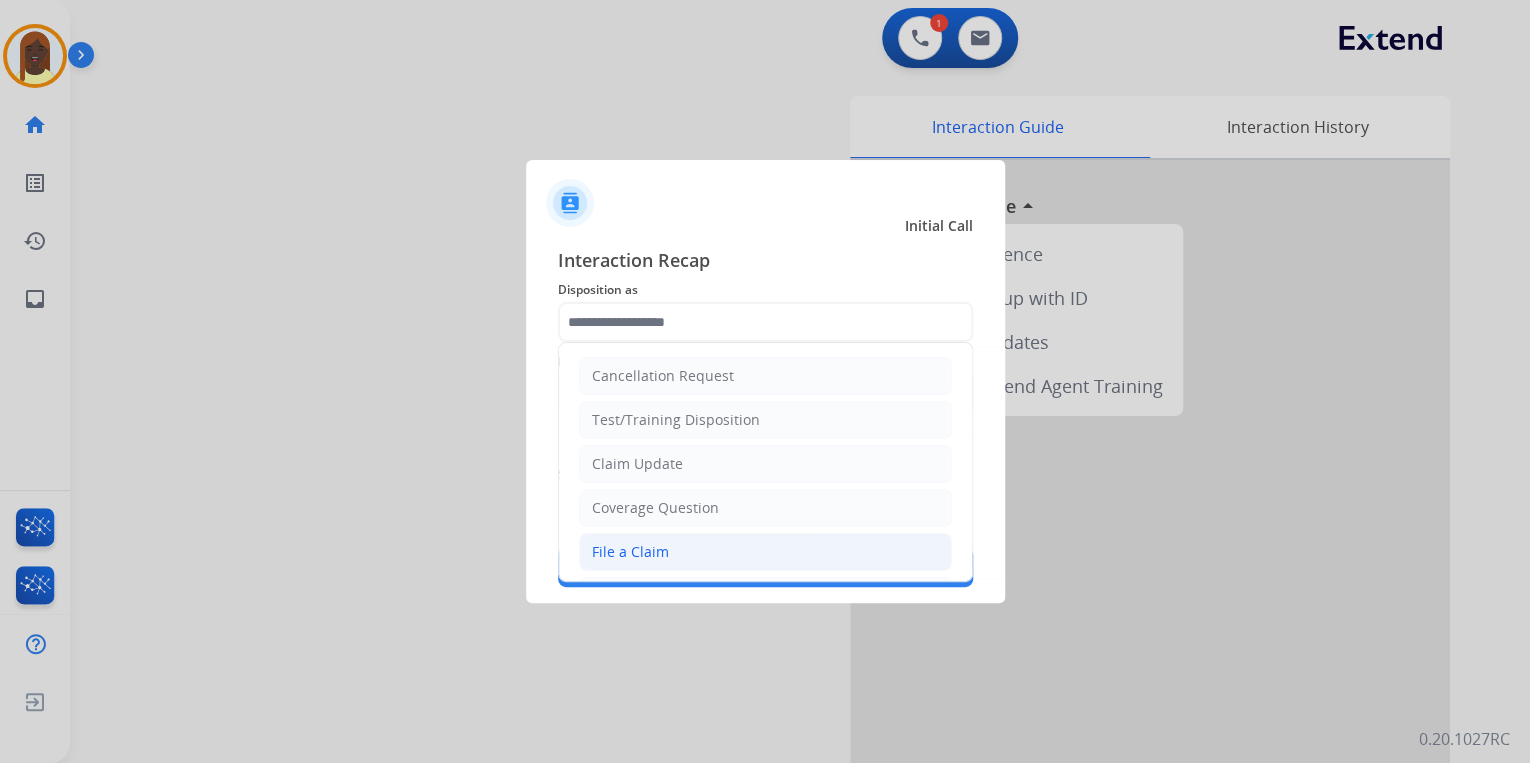 click on "File a Claim" 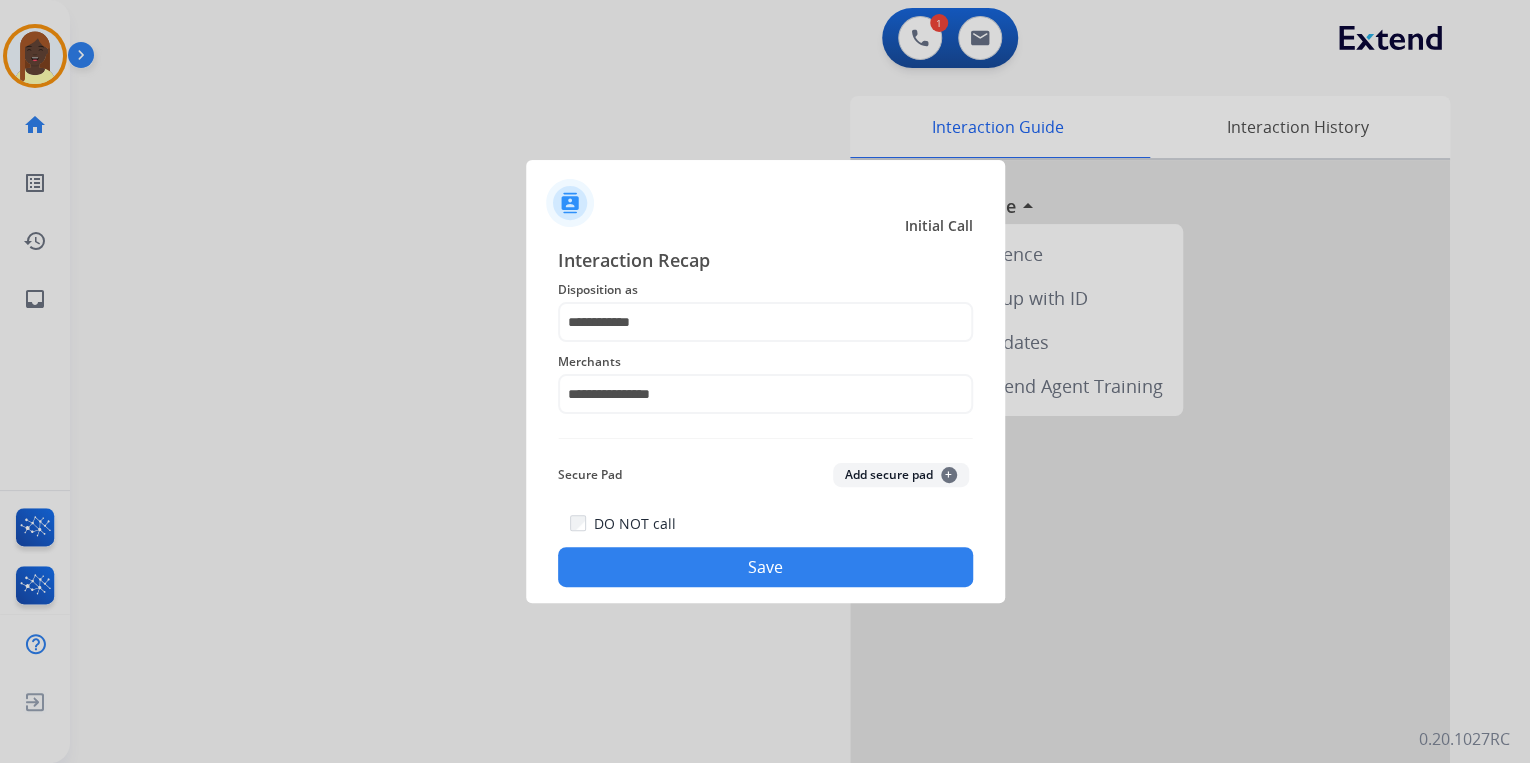 click on "Save" 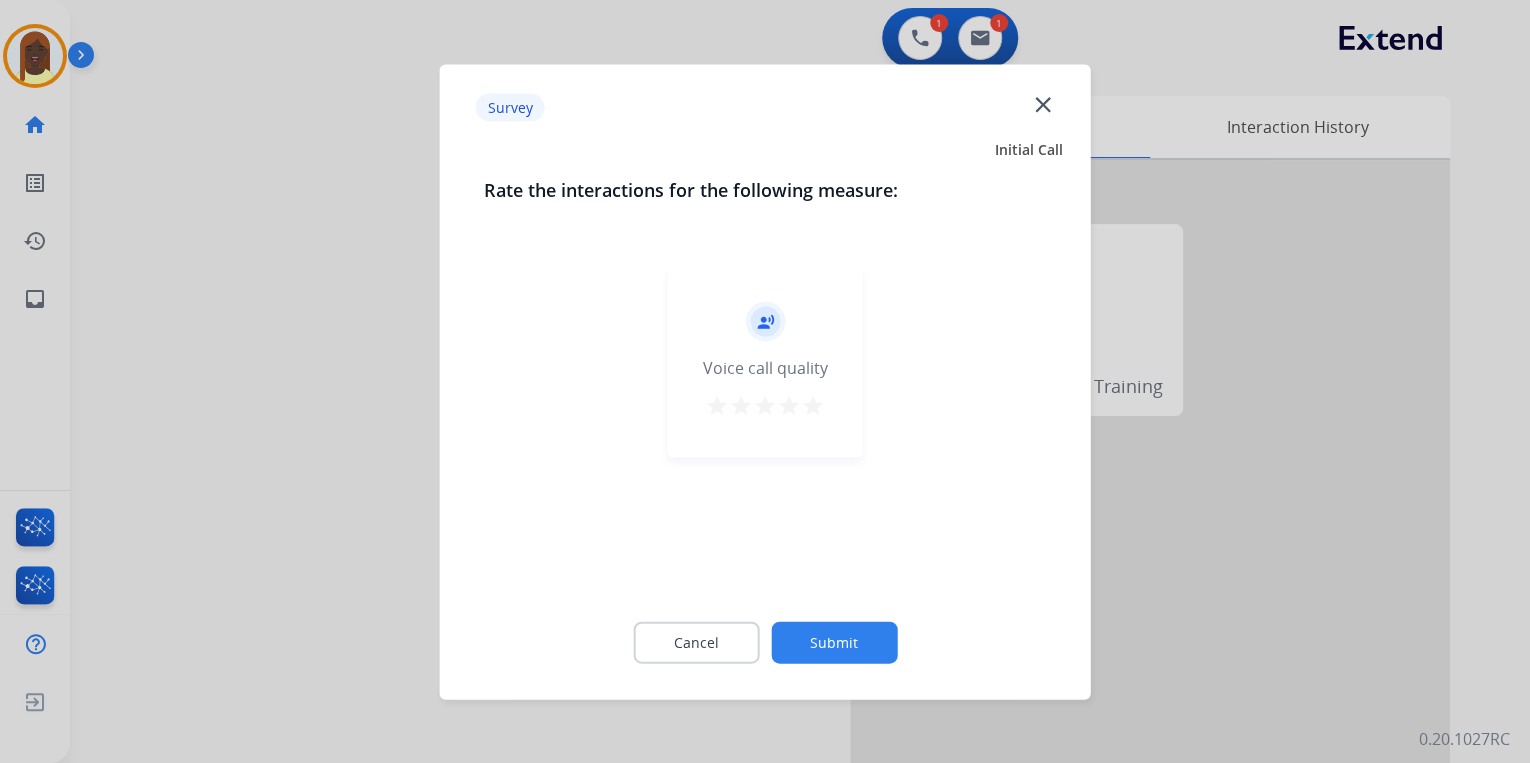 drag, startPoint x: 818, startPoint y: 396, endPoint x: 851, endPoint y: 514, distance: 122.52755 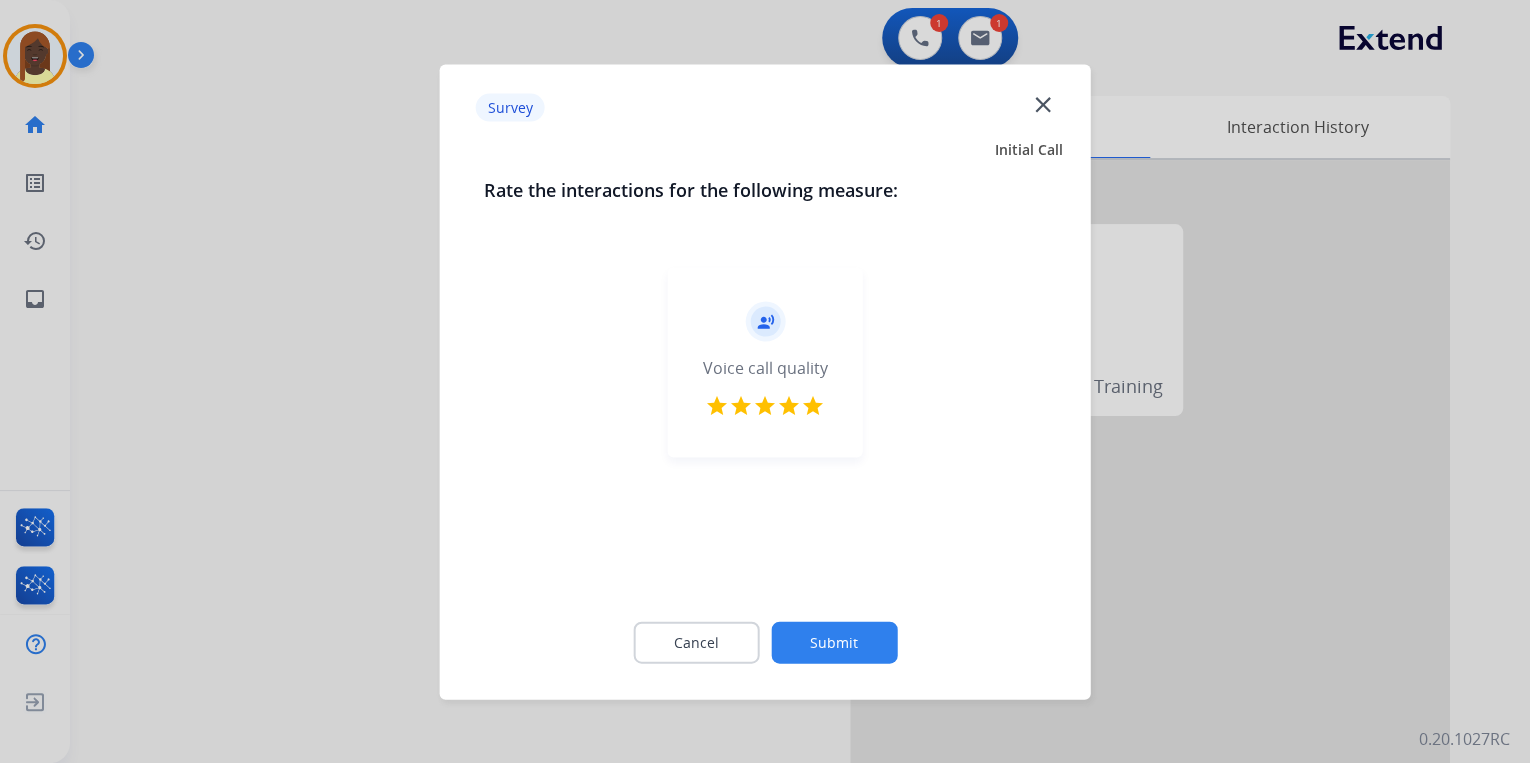click on "Submit" 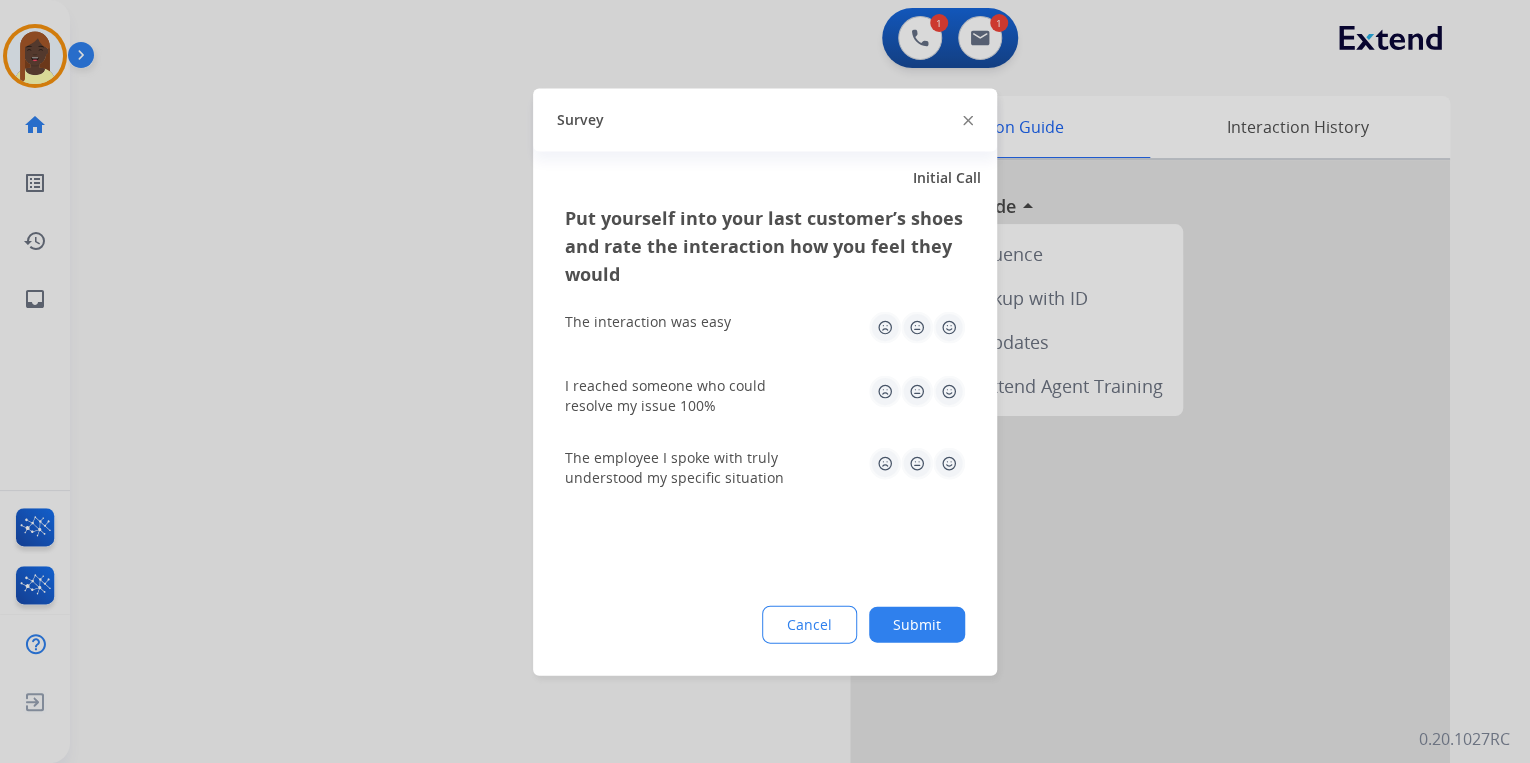 click 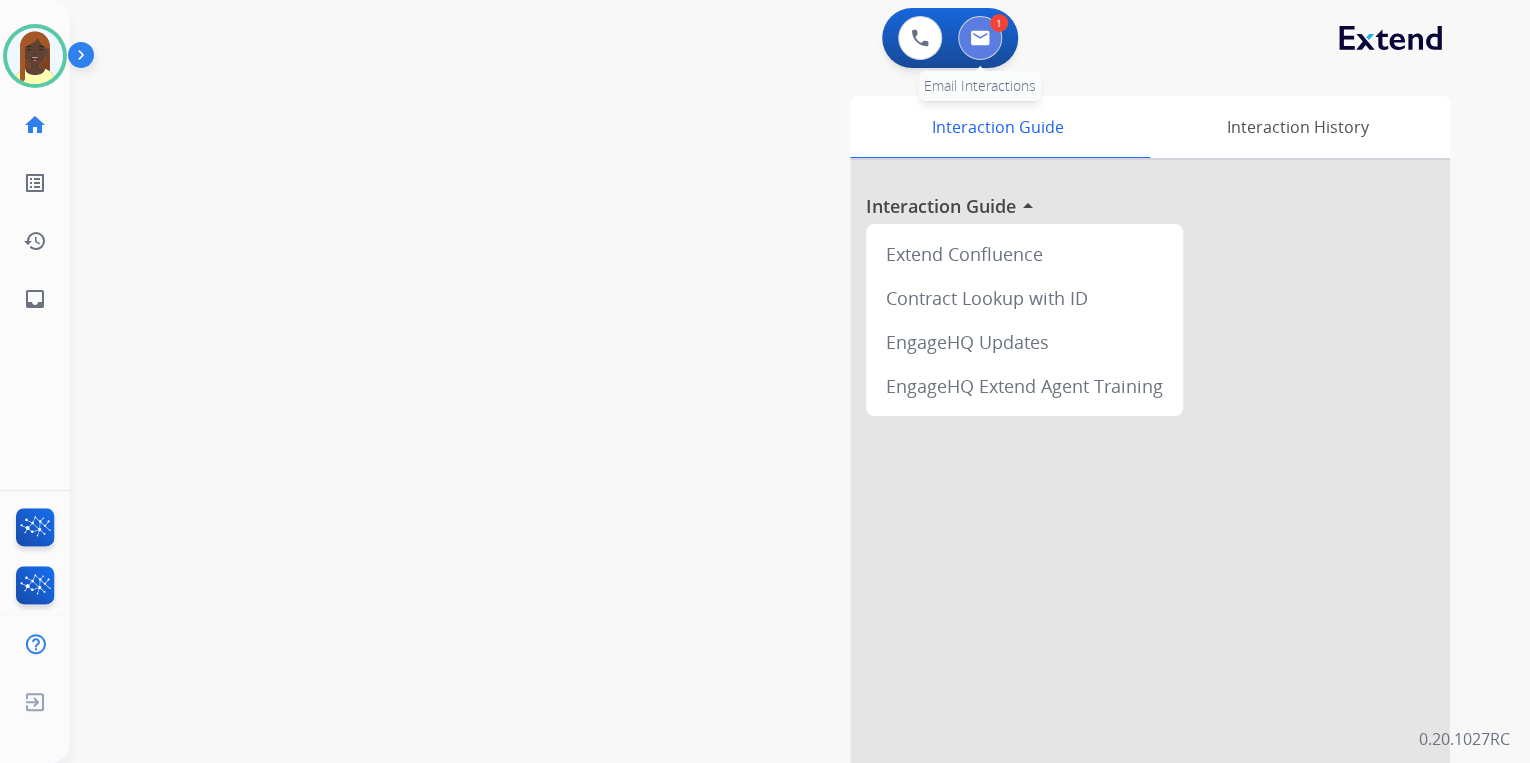 click at bounding box center [980, 38] 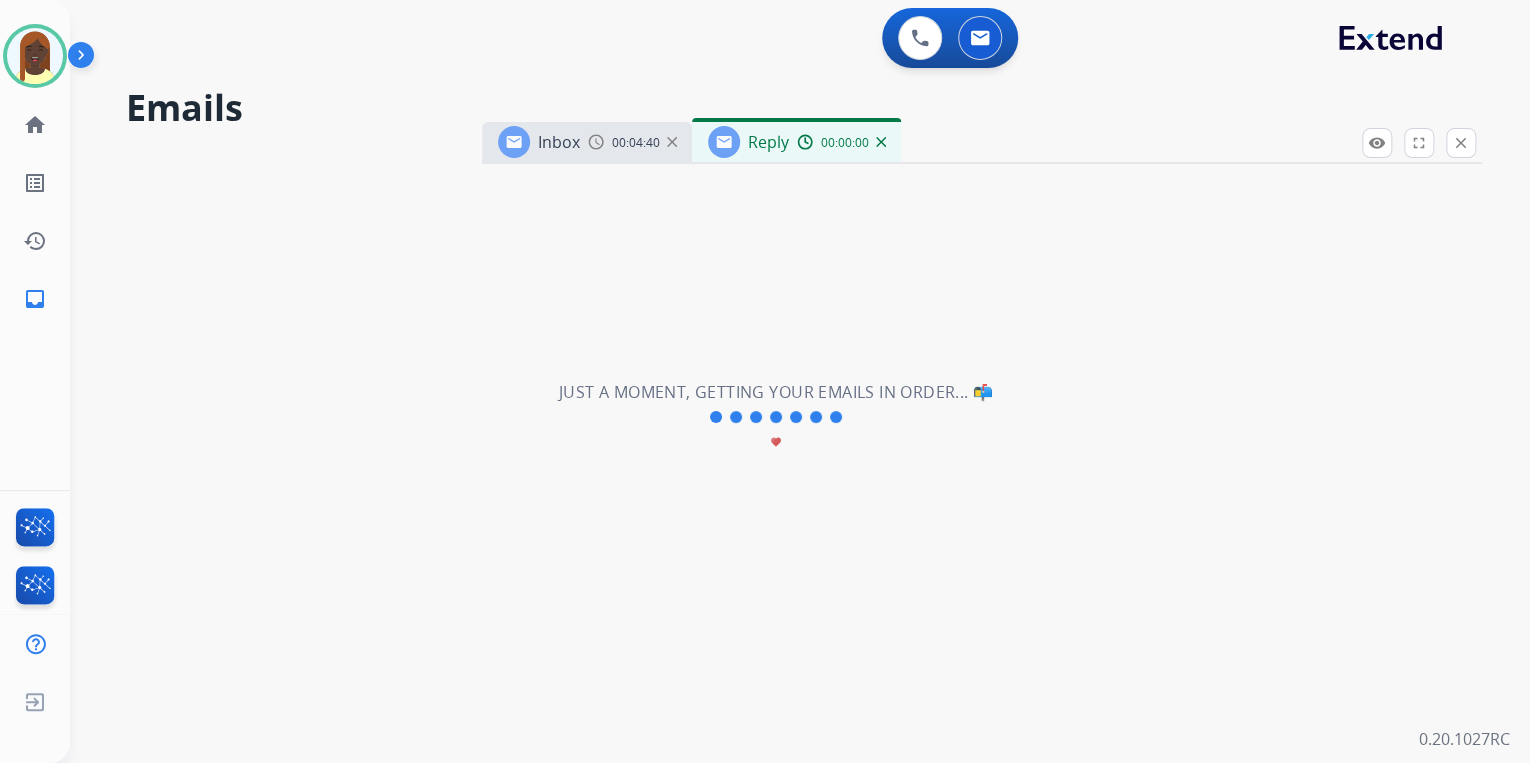 select on "**********" 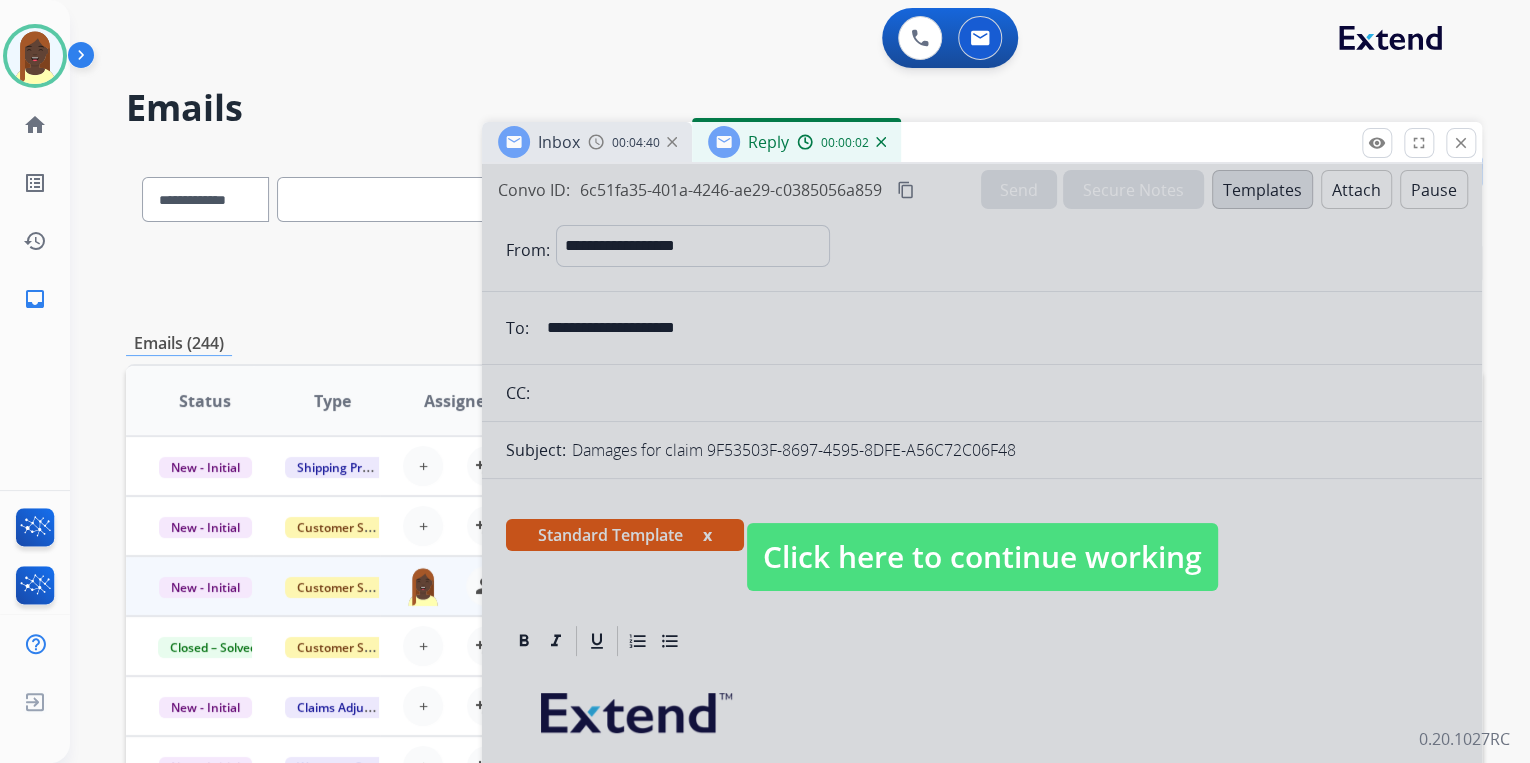 click on "Click here to continue working" at bounding box center (982, 557) 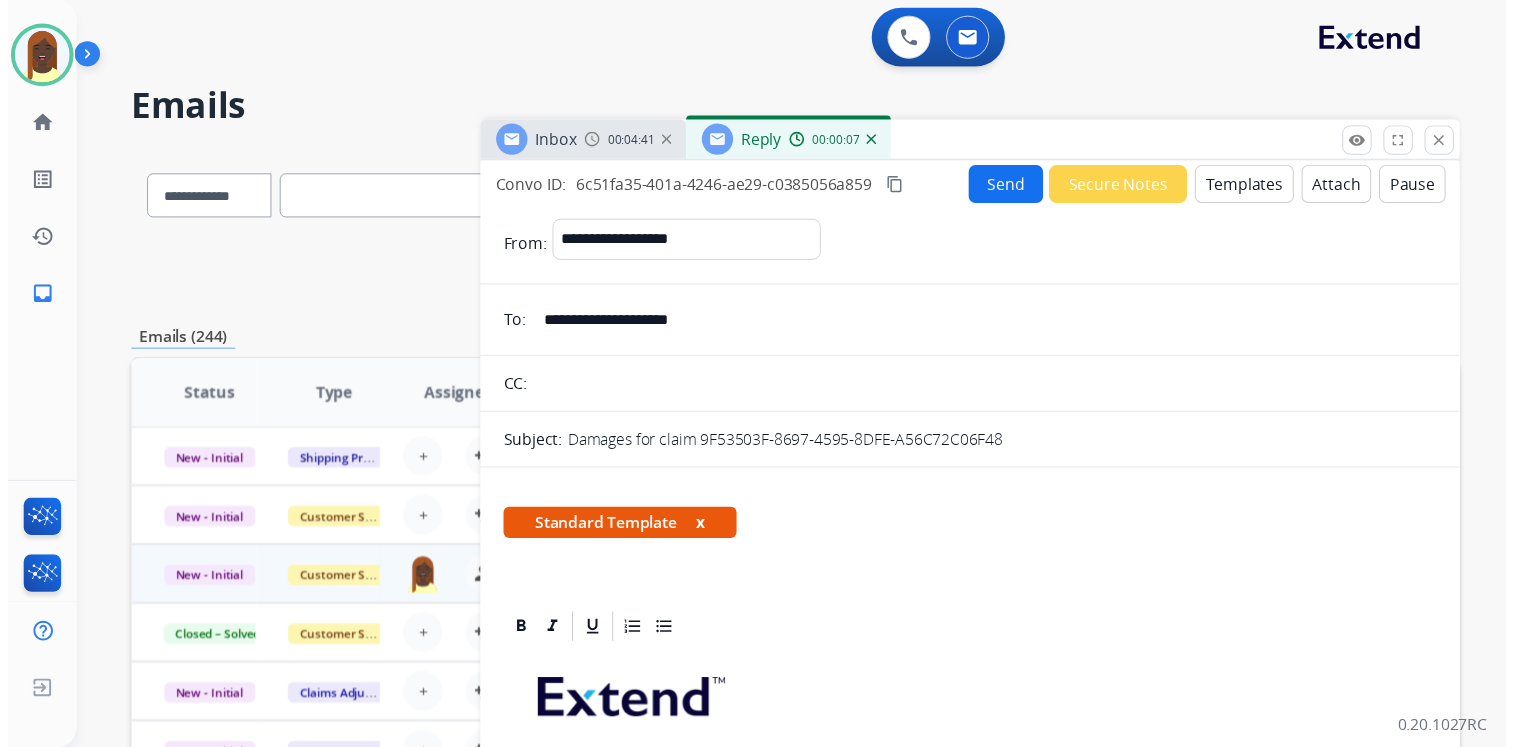 scroll, scrollTop: 0, scrollLeft: 0, axis: both 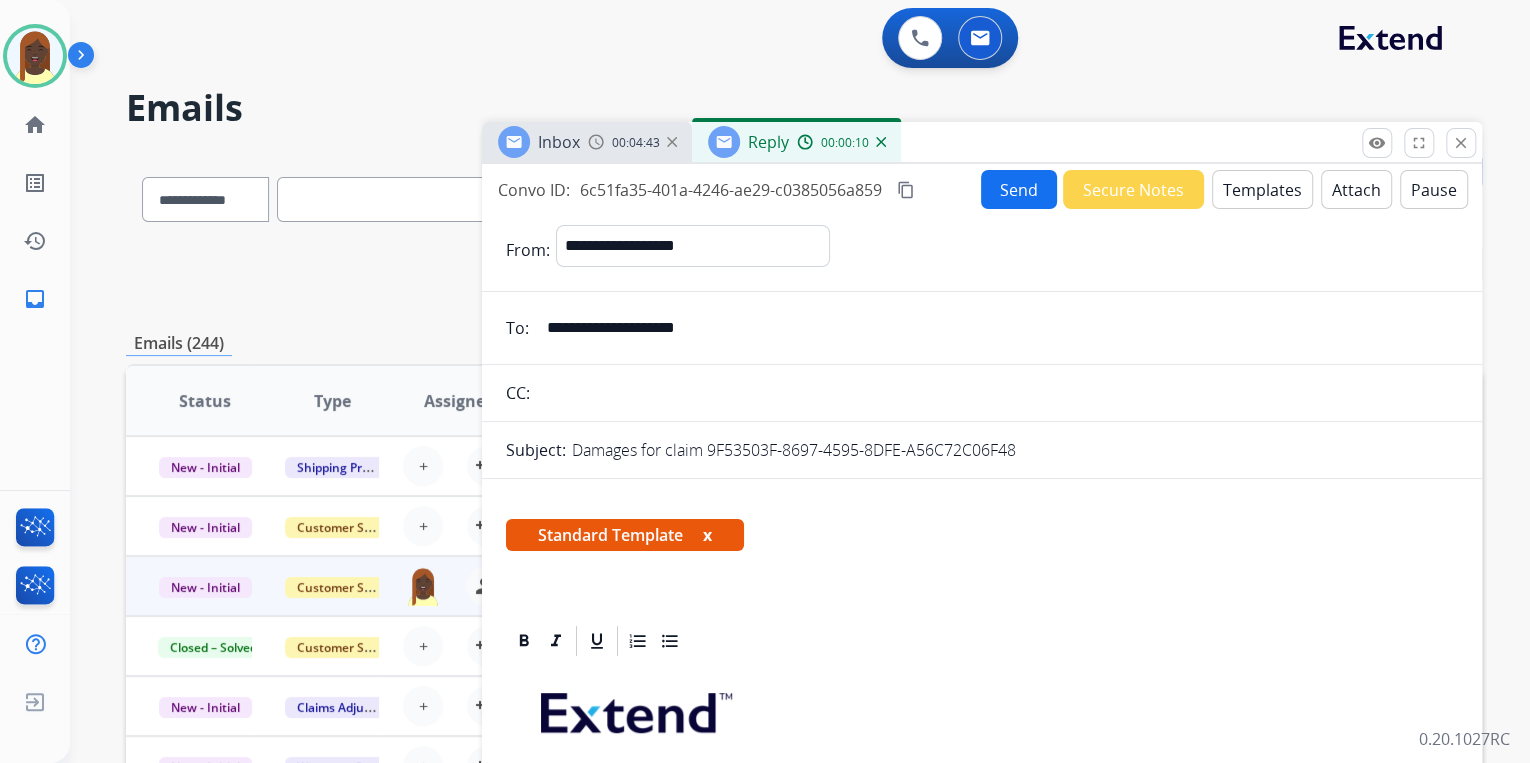 click on "Send" at bounding box center [1019, 189] 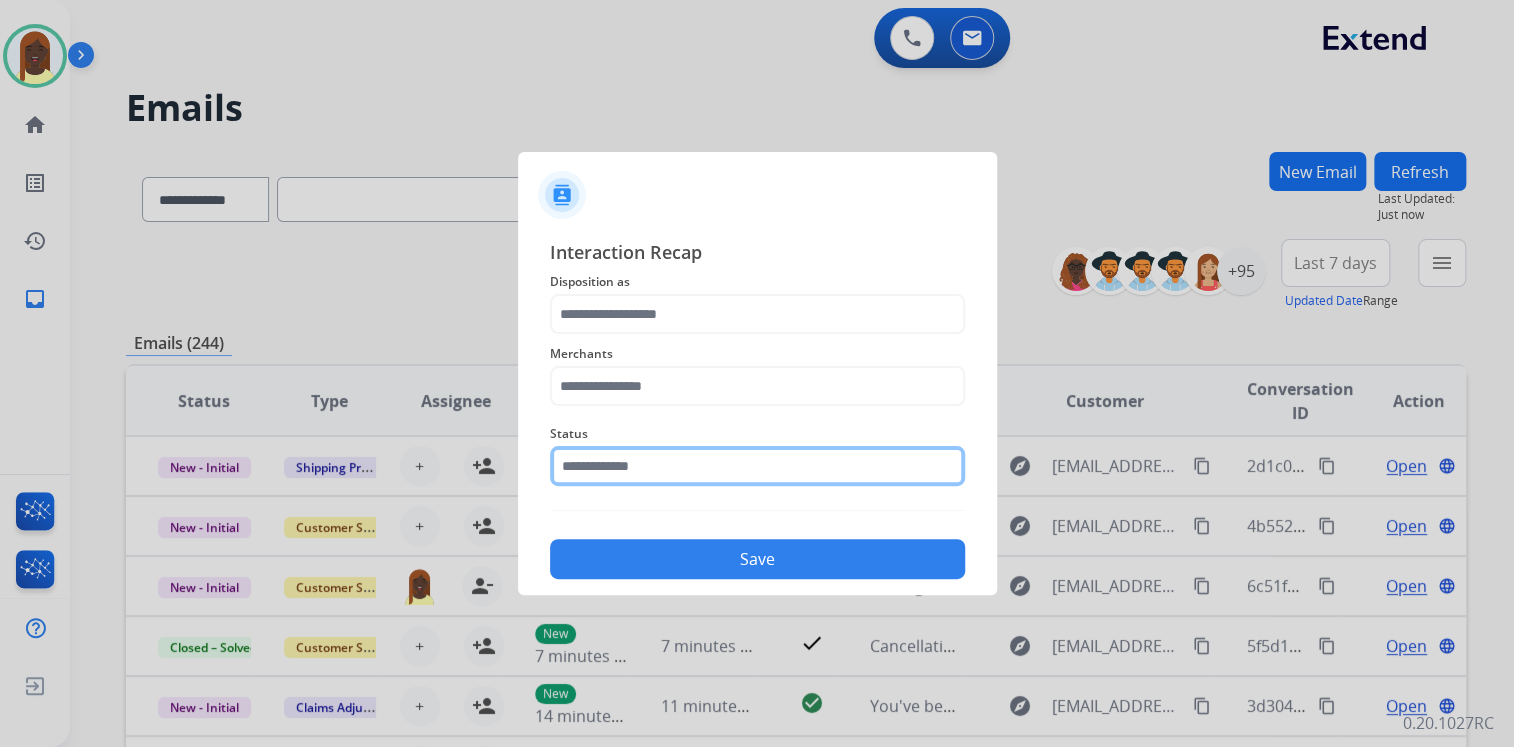 click 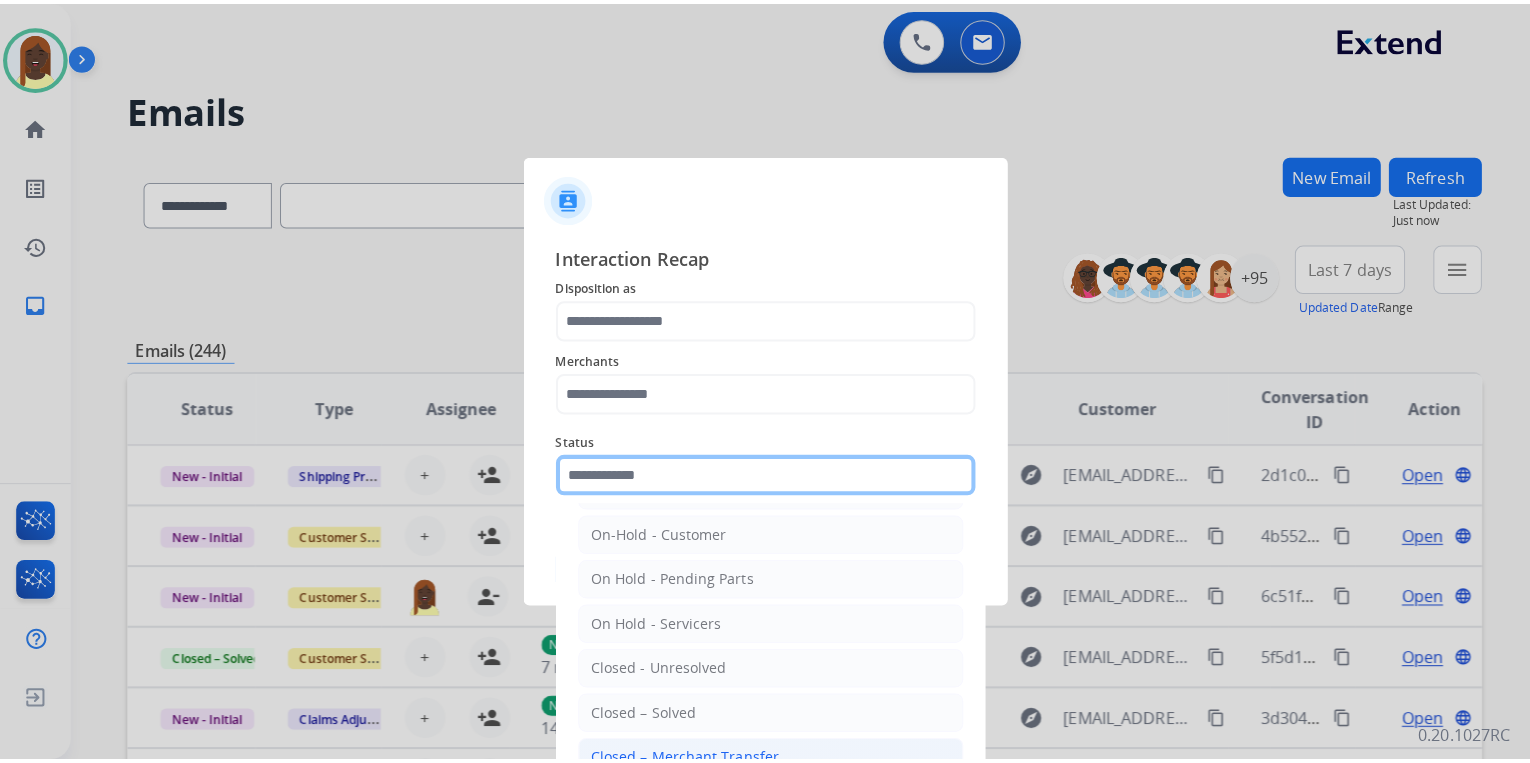 scroll, scrollTop: 80, scrollLeft: 0, axis: vertical 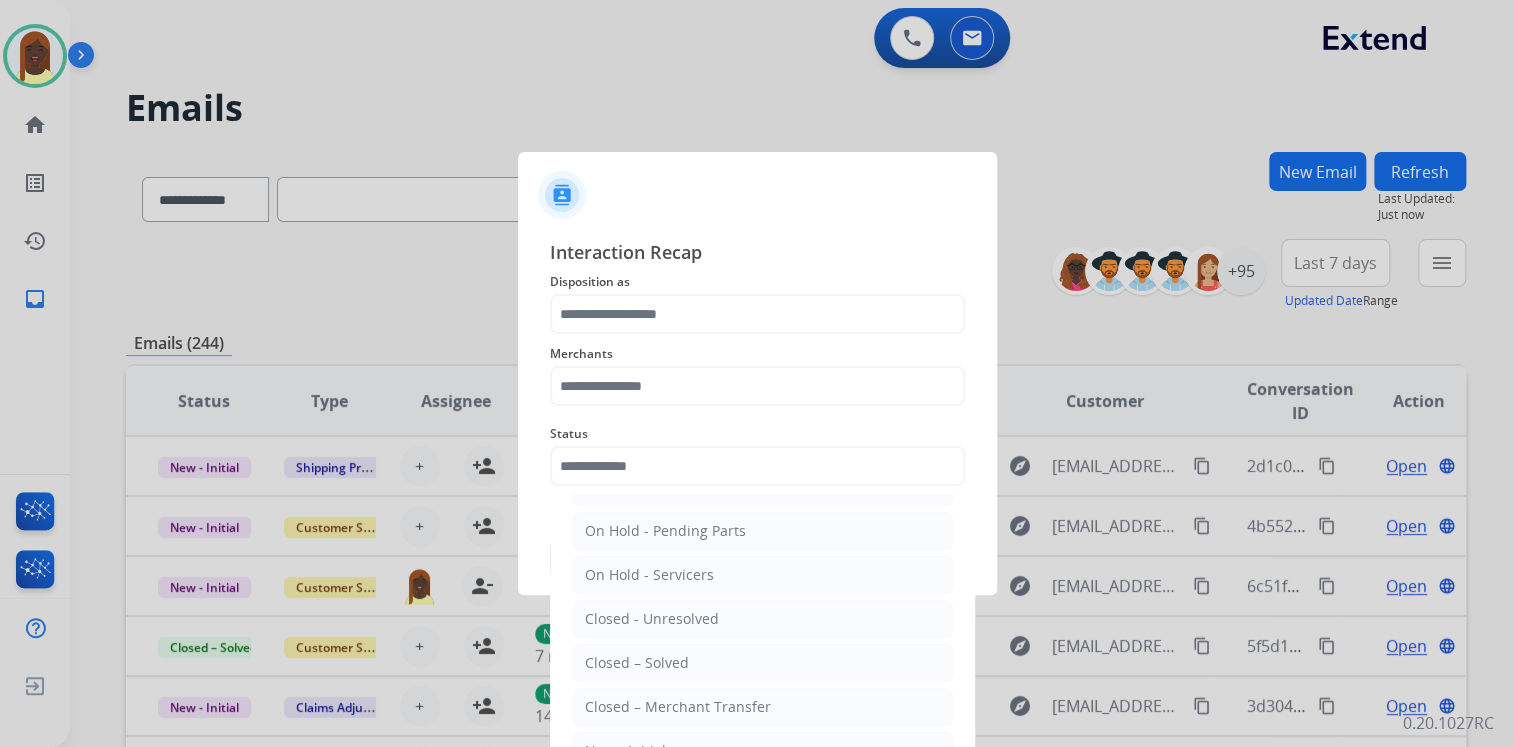 click on "Closed – Solved" 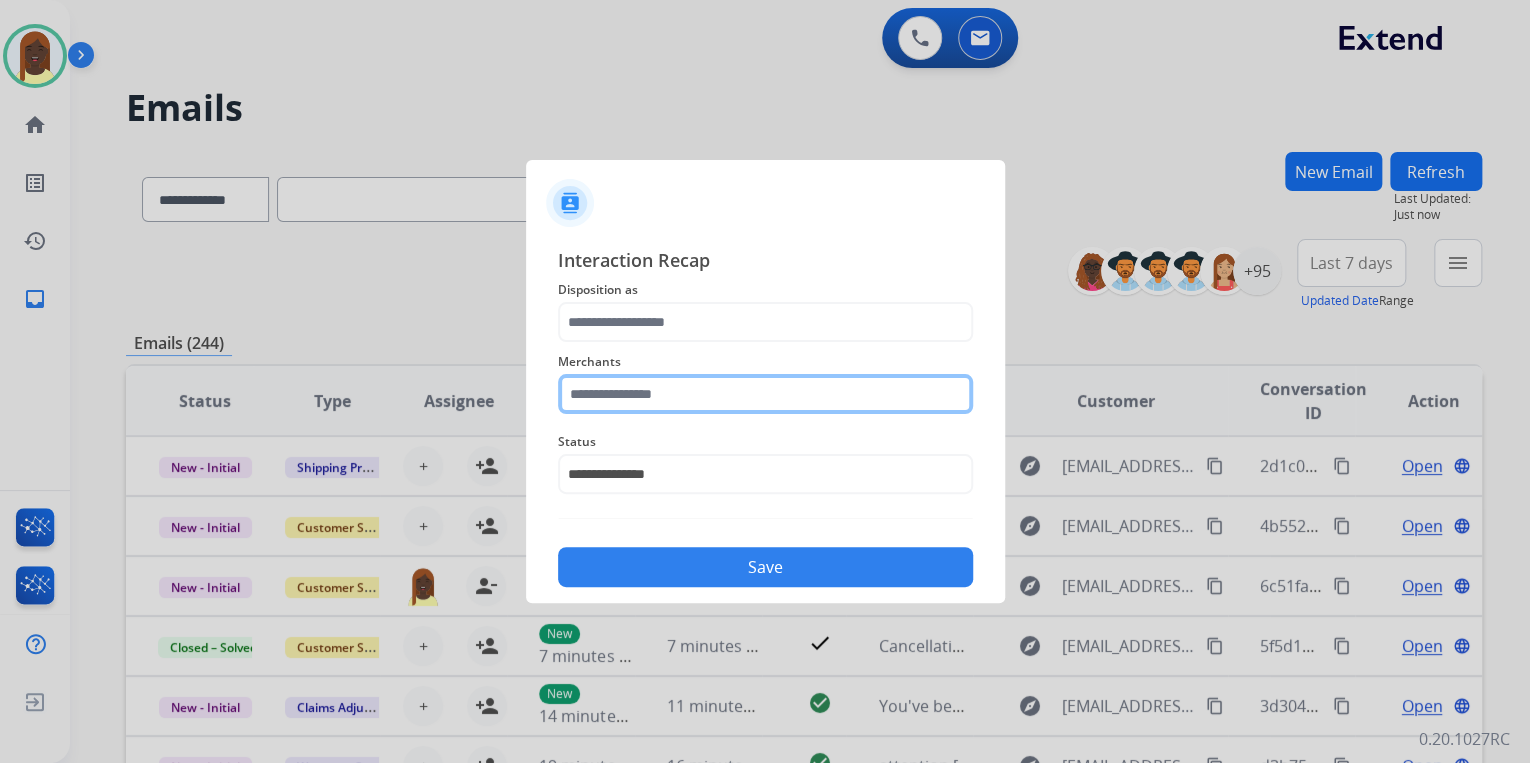 click 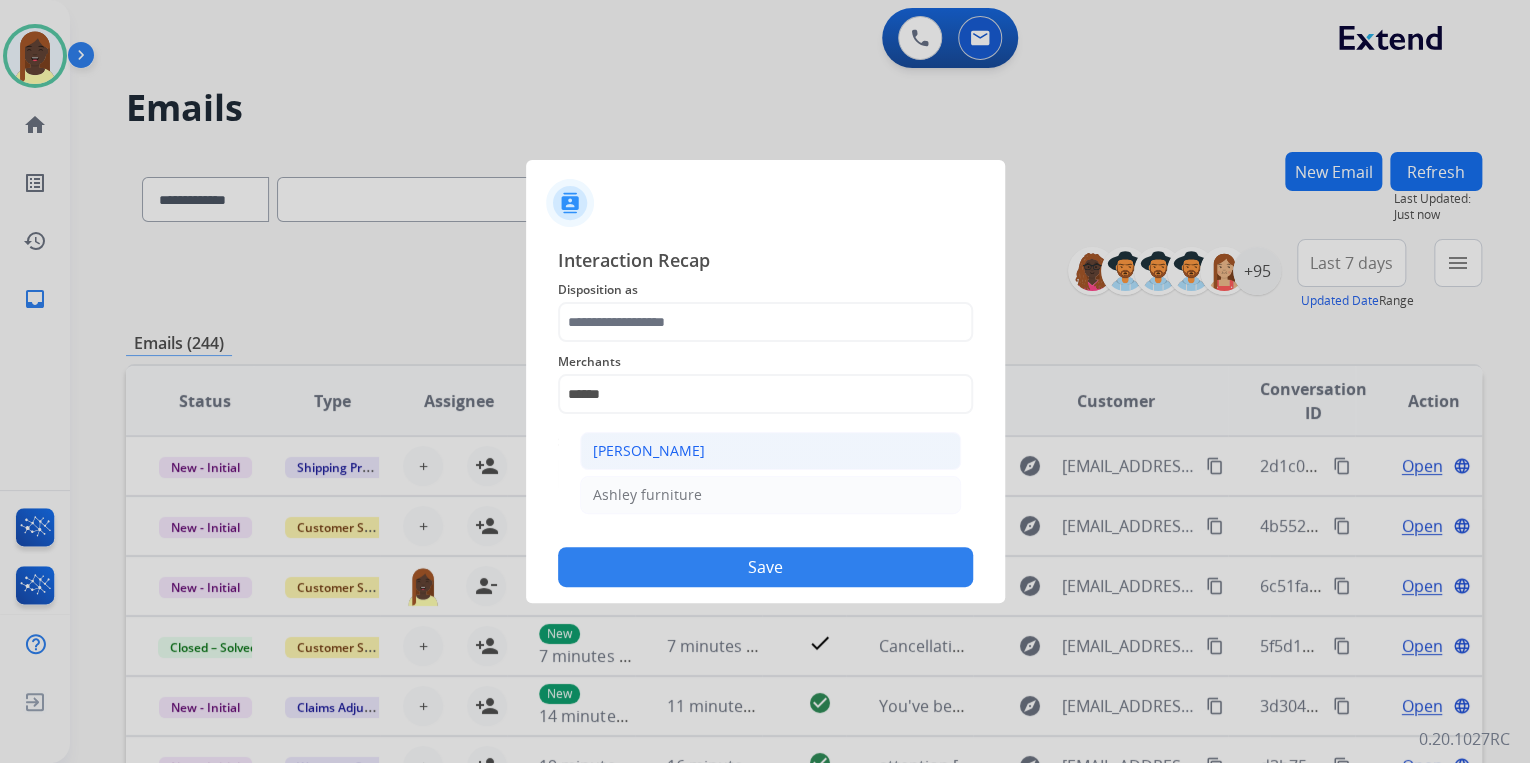 click on "[PERSON_NAME]" 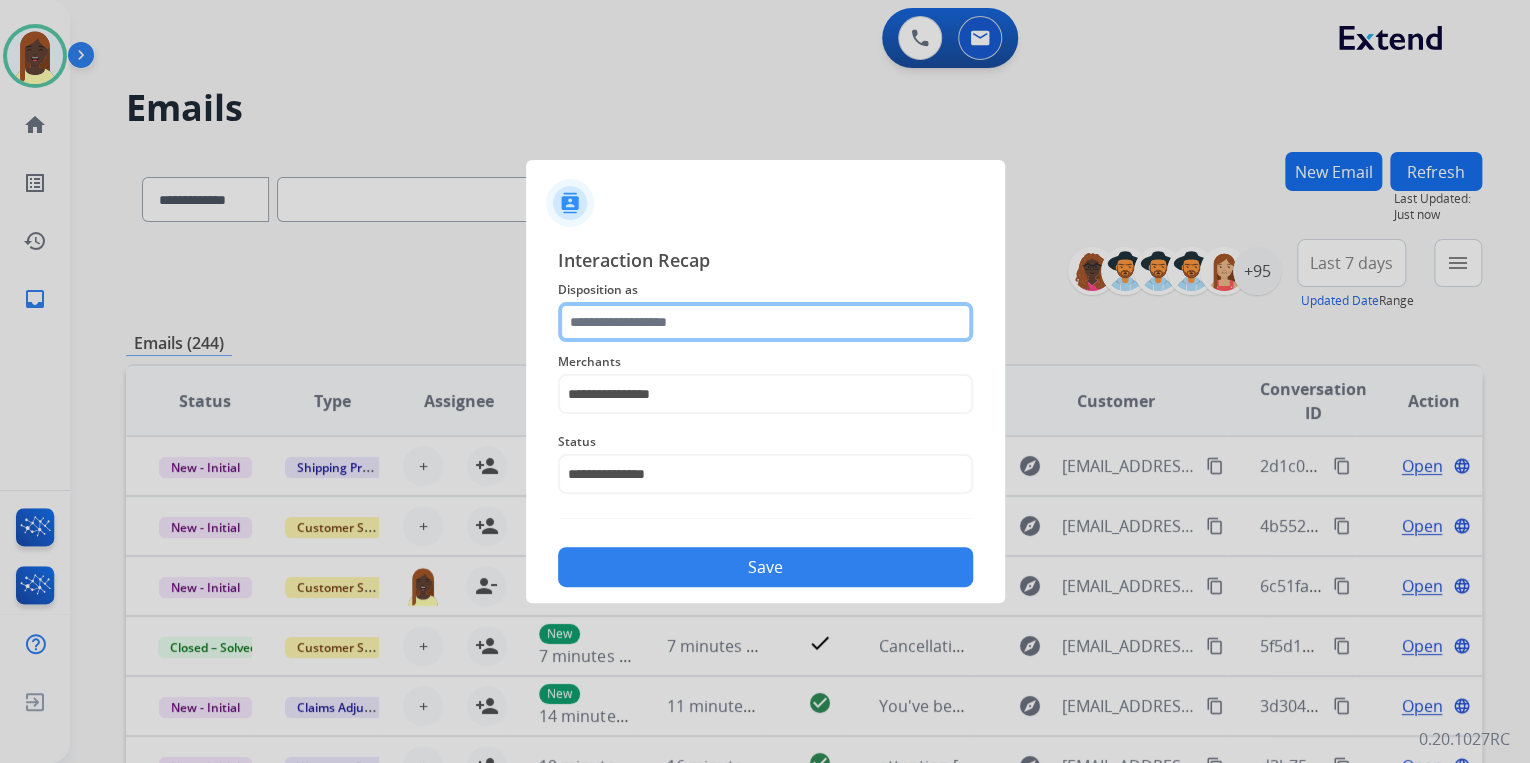 click 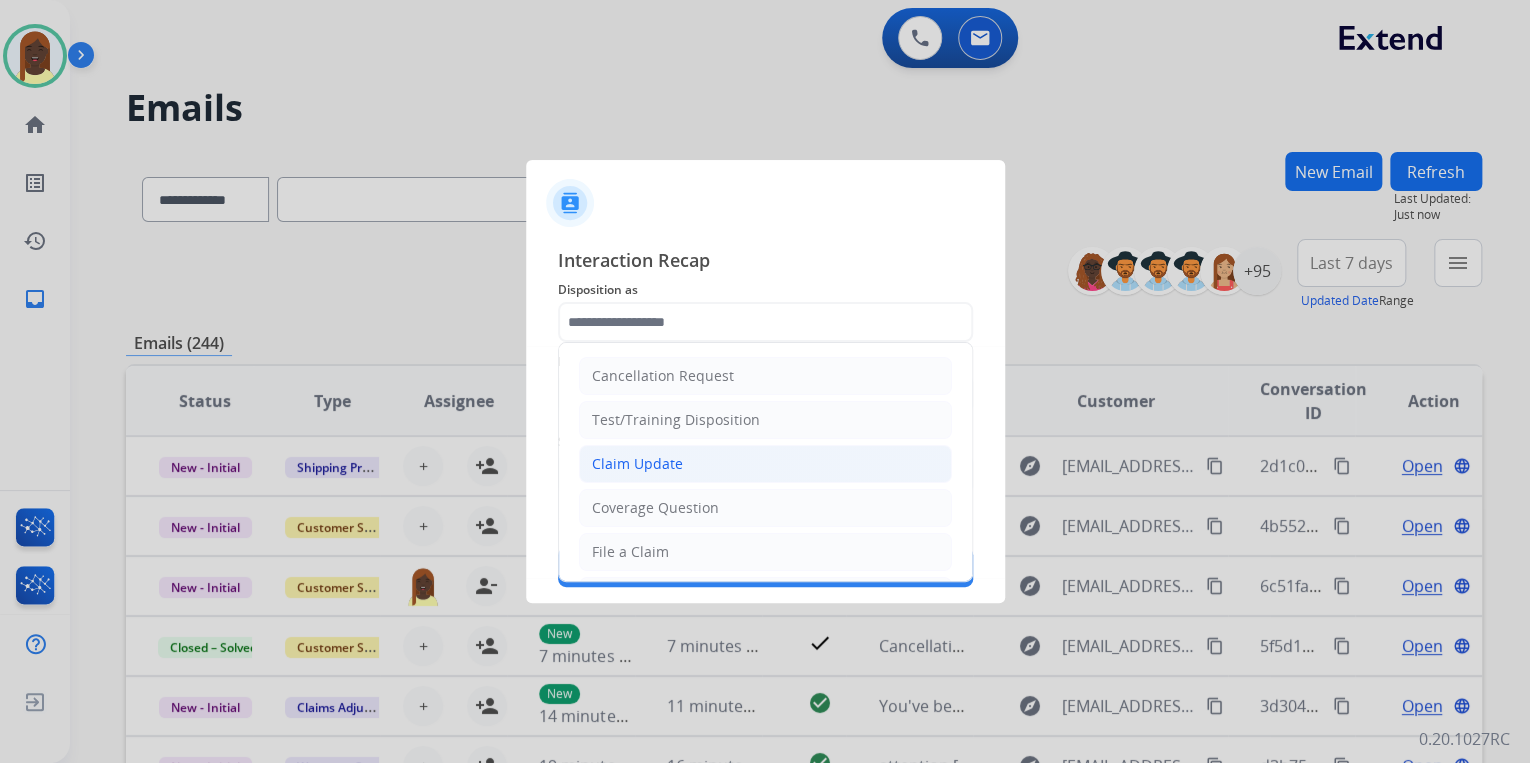 click on "Claim Update" 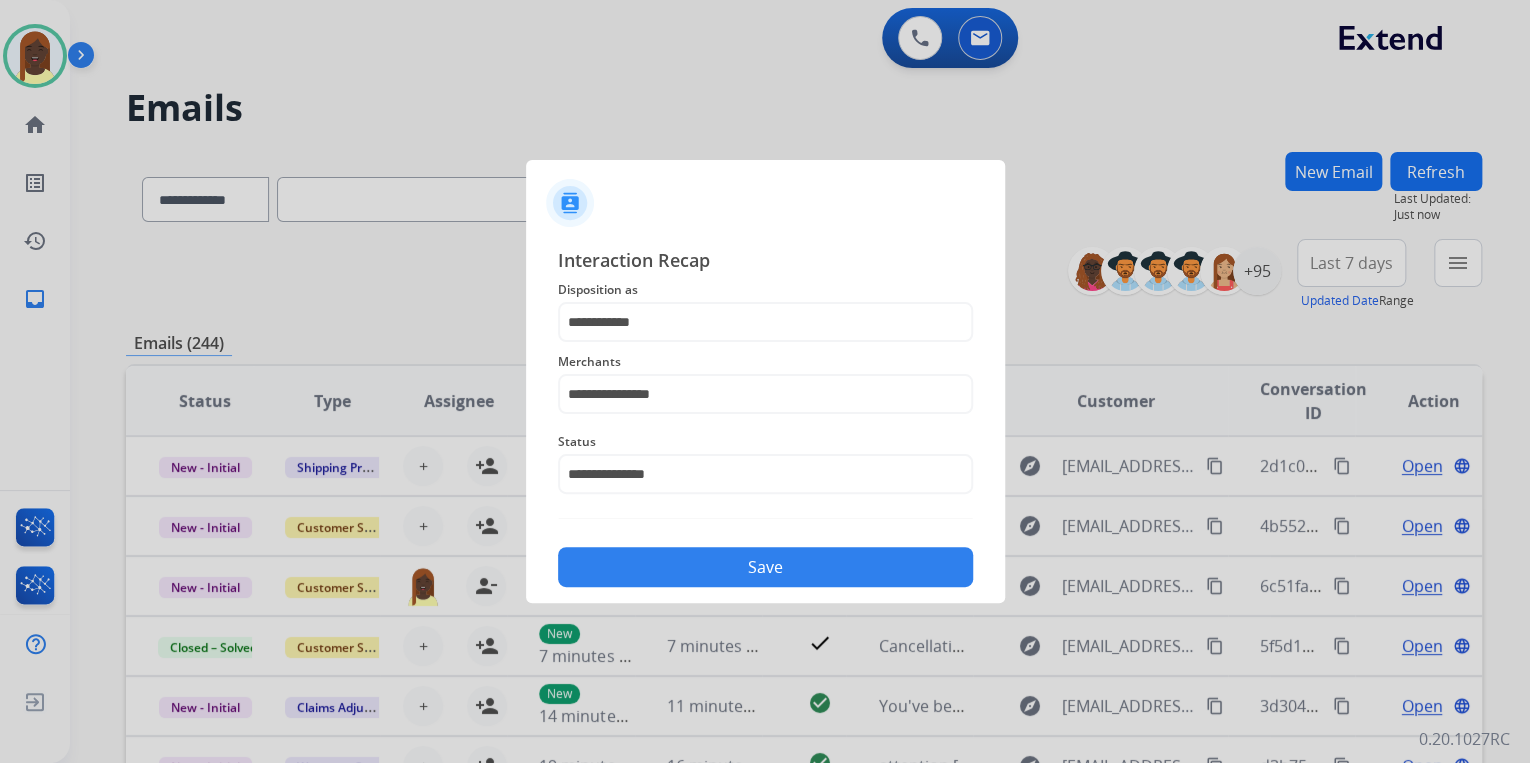 drag, startPoint x: 730, startPoint y: 568, endPoint x: 744, endPoint y: 552, distance: 21.260292 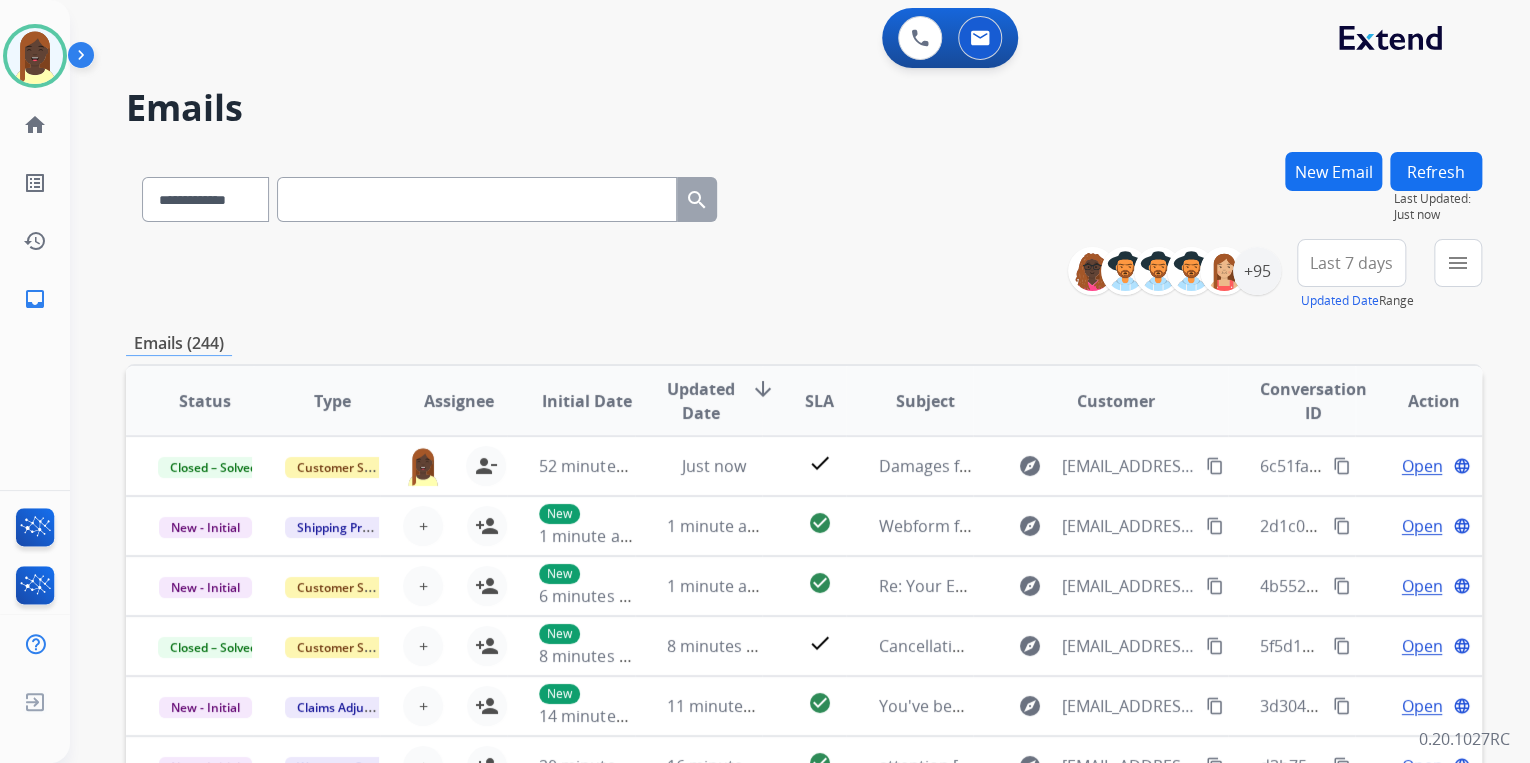 click on "**********" at bounding box center [804, 645] 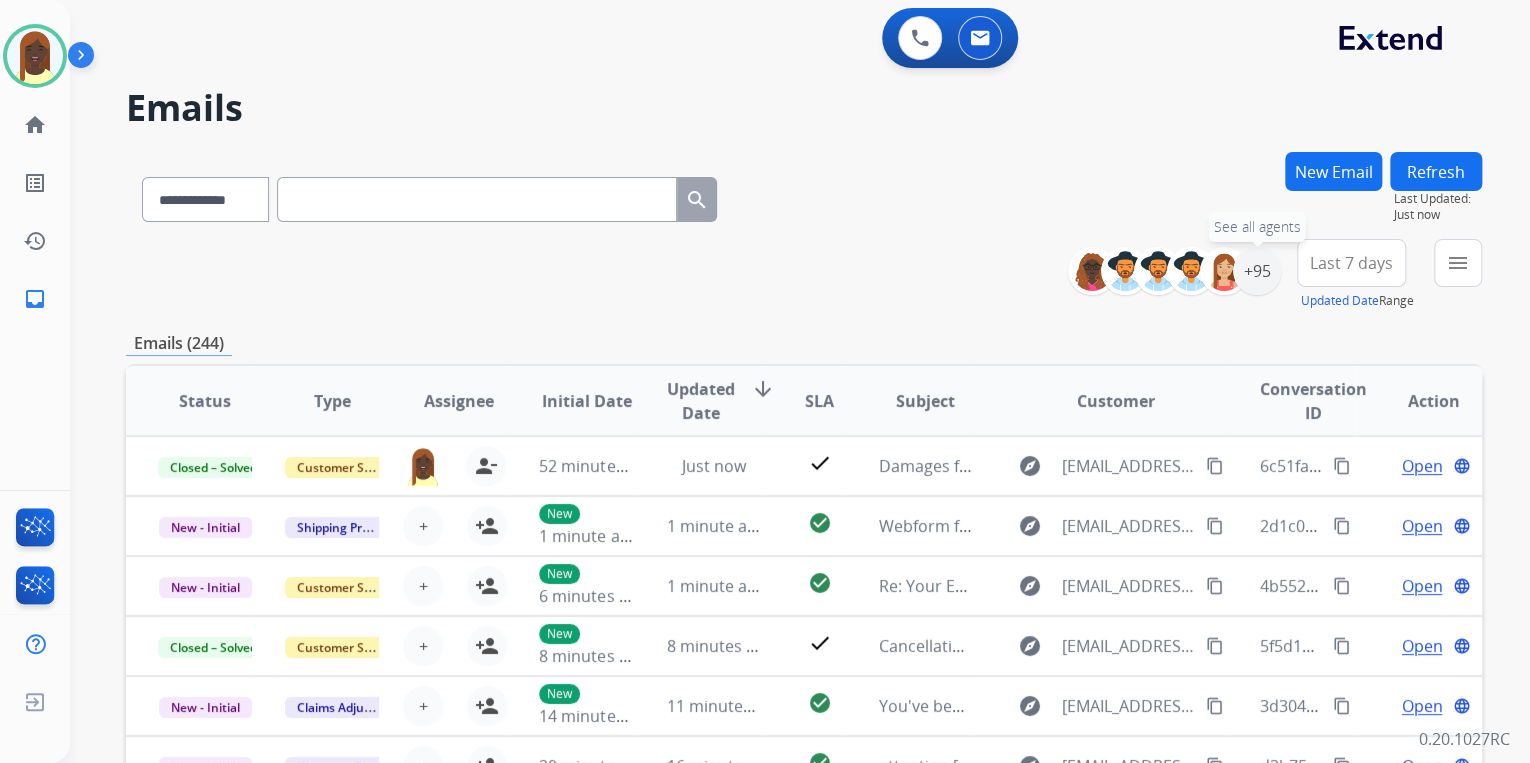 drag, startPoint x: 1259, startPoint y: 288, endPoint x: 1266, endPoint y: 340, distance: 52.46904 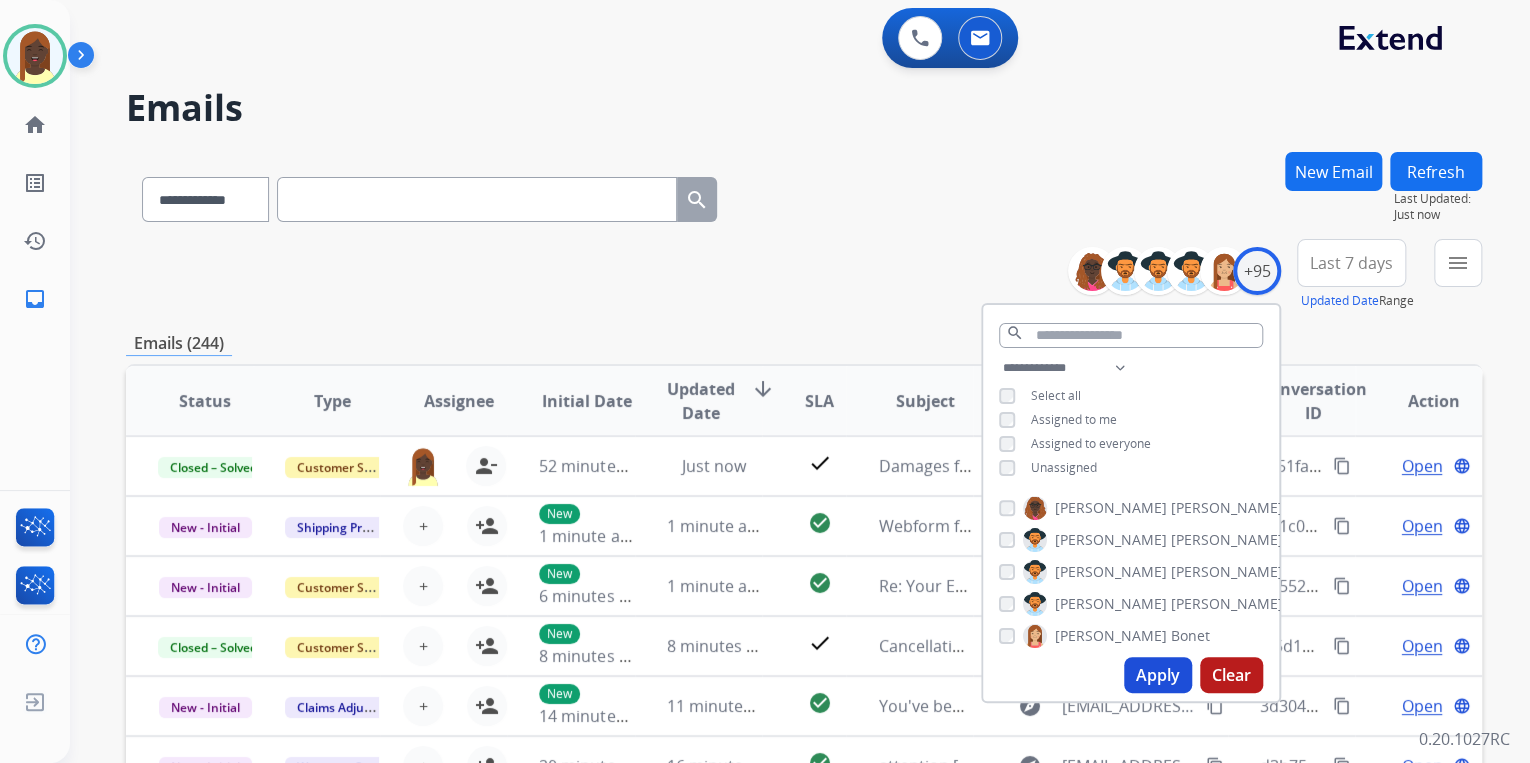 click on "Apply" at bounding box center [1158, 675] 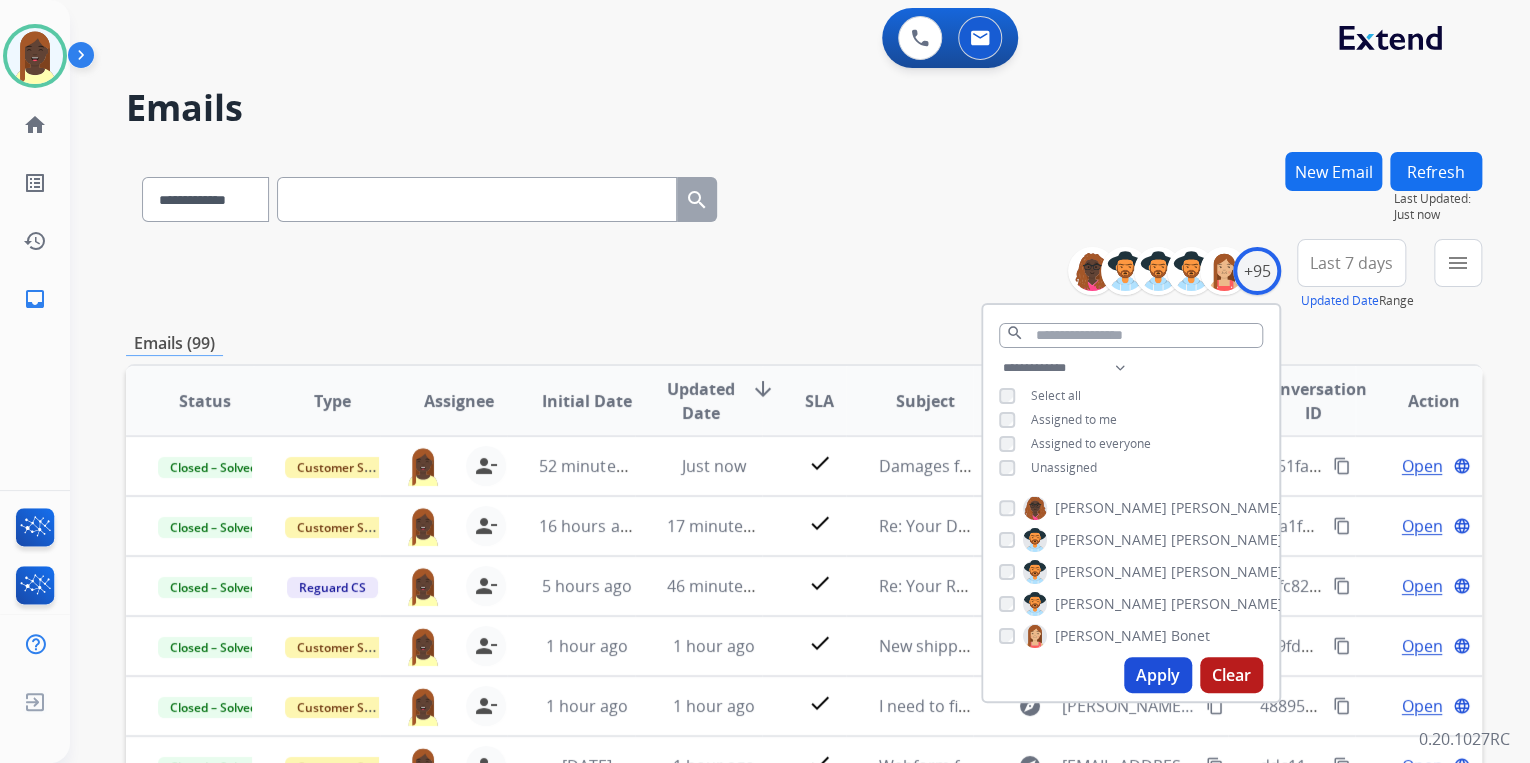 click on "**********" at bounding box center [804, 275] 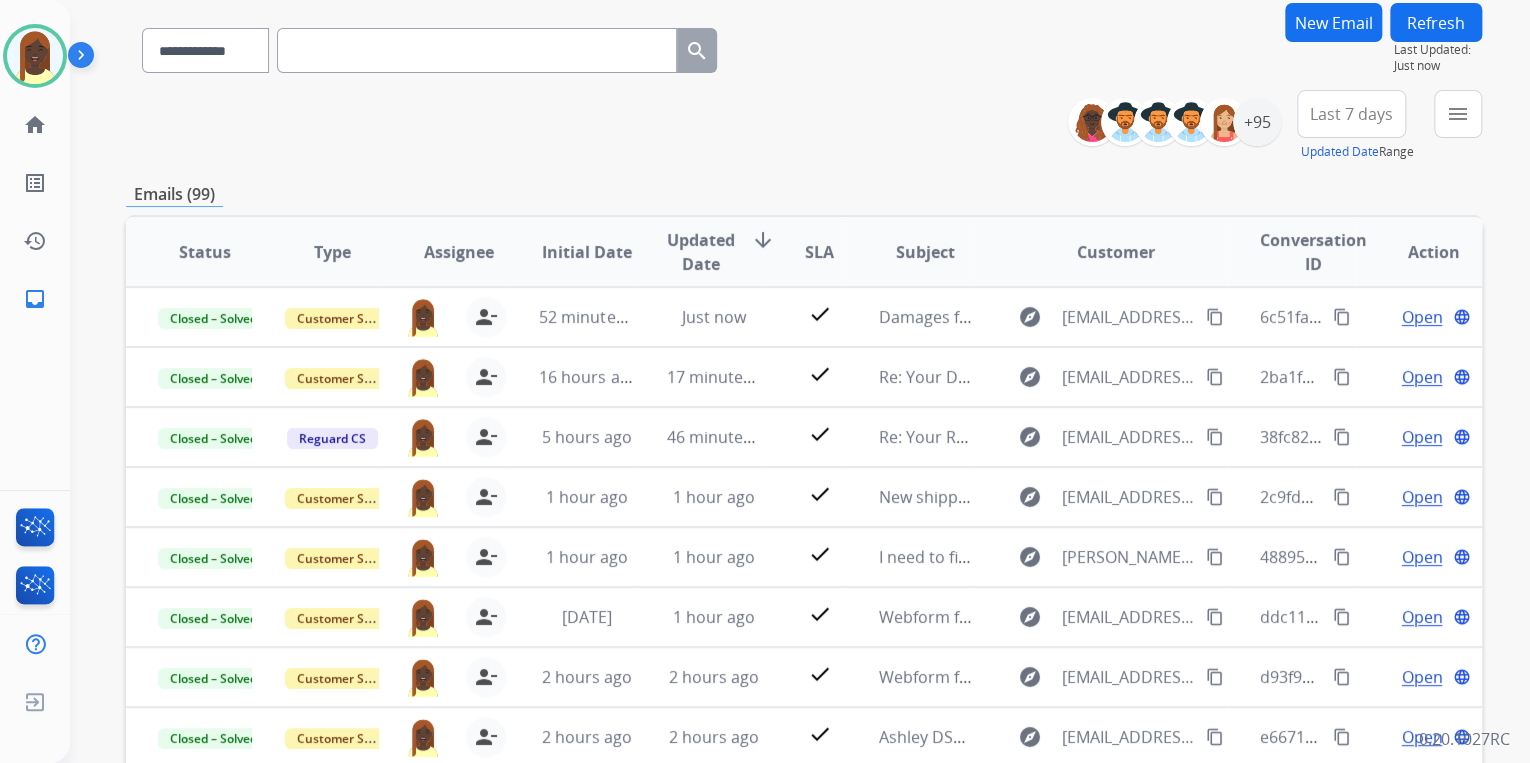 scroll, scrollTop: 160, scrollLeft: 0, axis: vertical 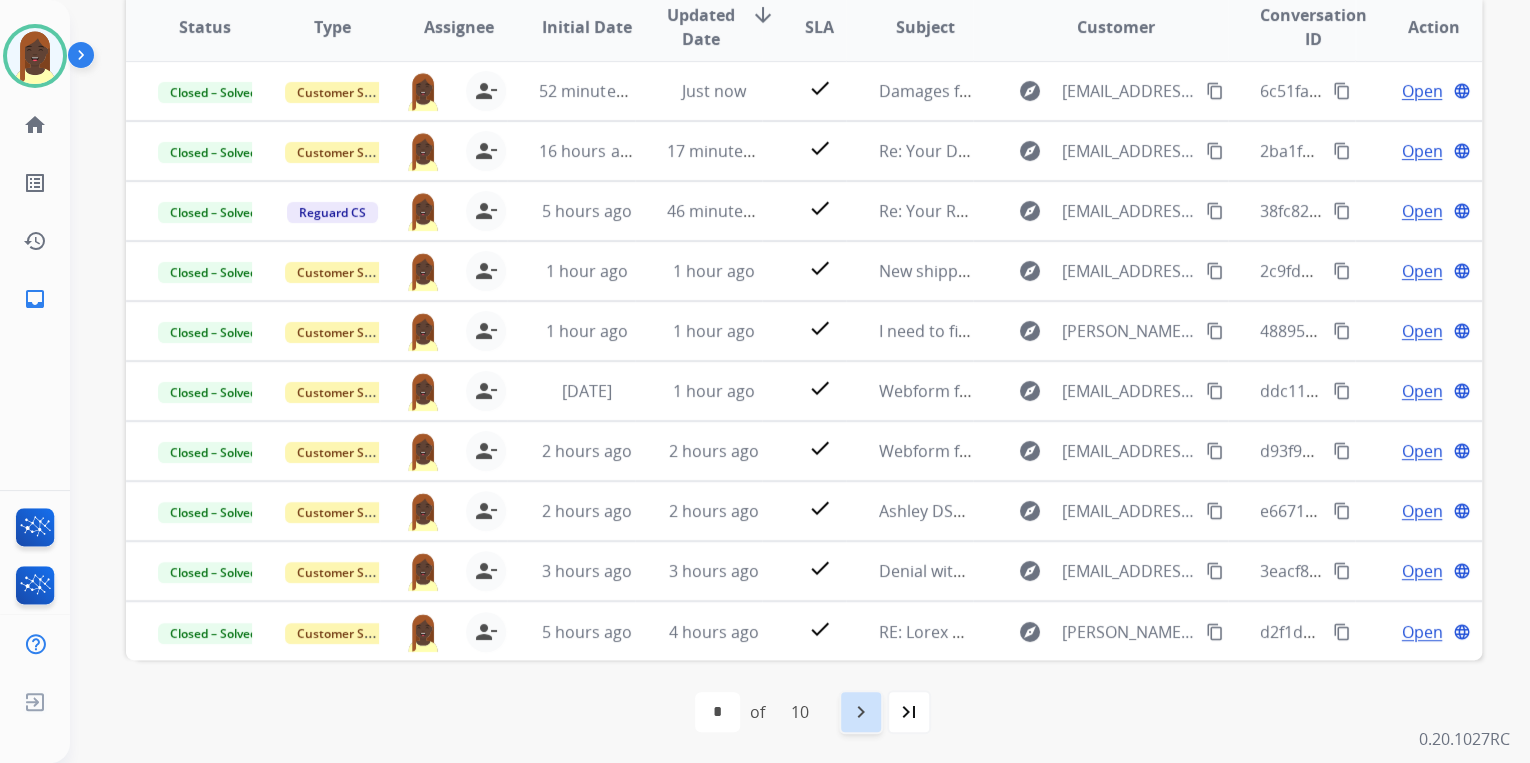 click on "navigate_next" at bounding box center (861, 712) 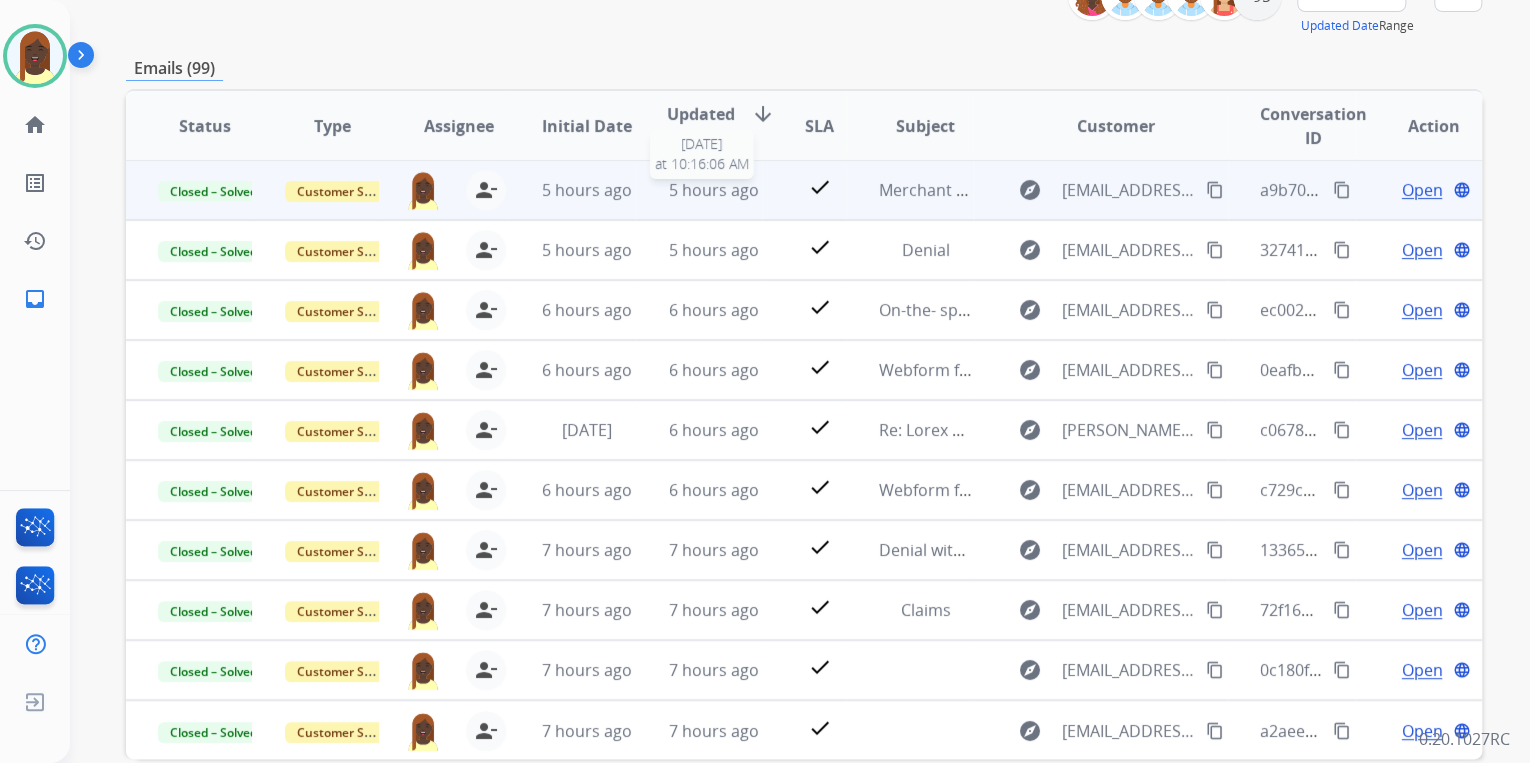 scroll, scrollTop: 374, scrollLeft: 0, axis: vertical 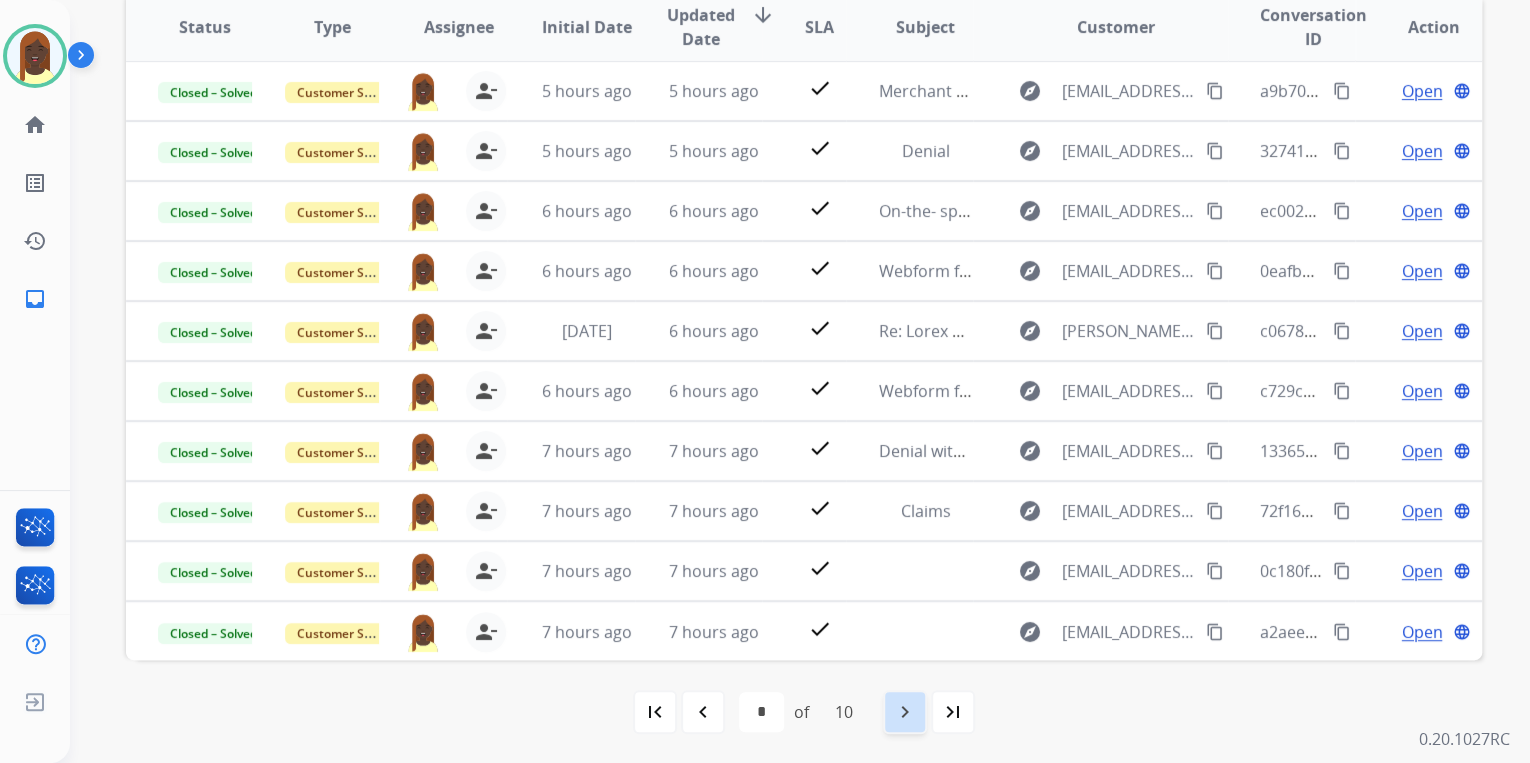 click on "navigate_next" at bounding box center (905, 712) 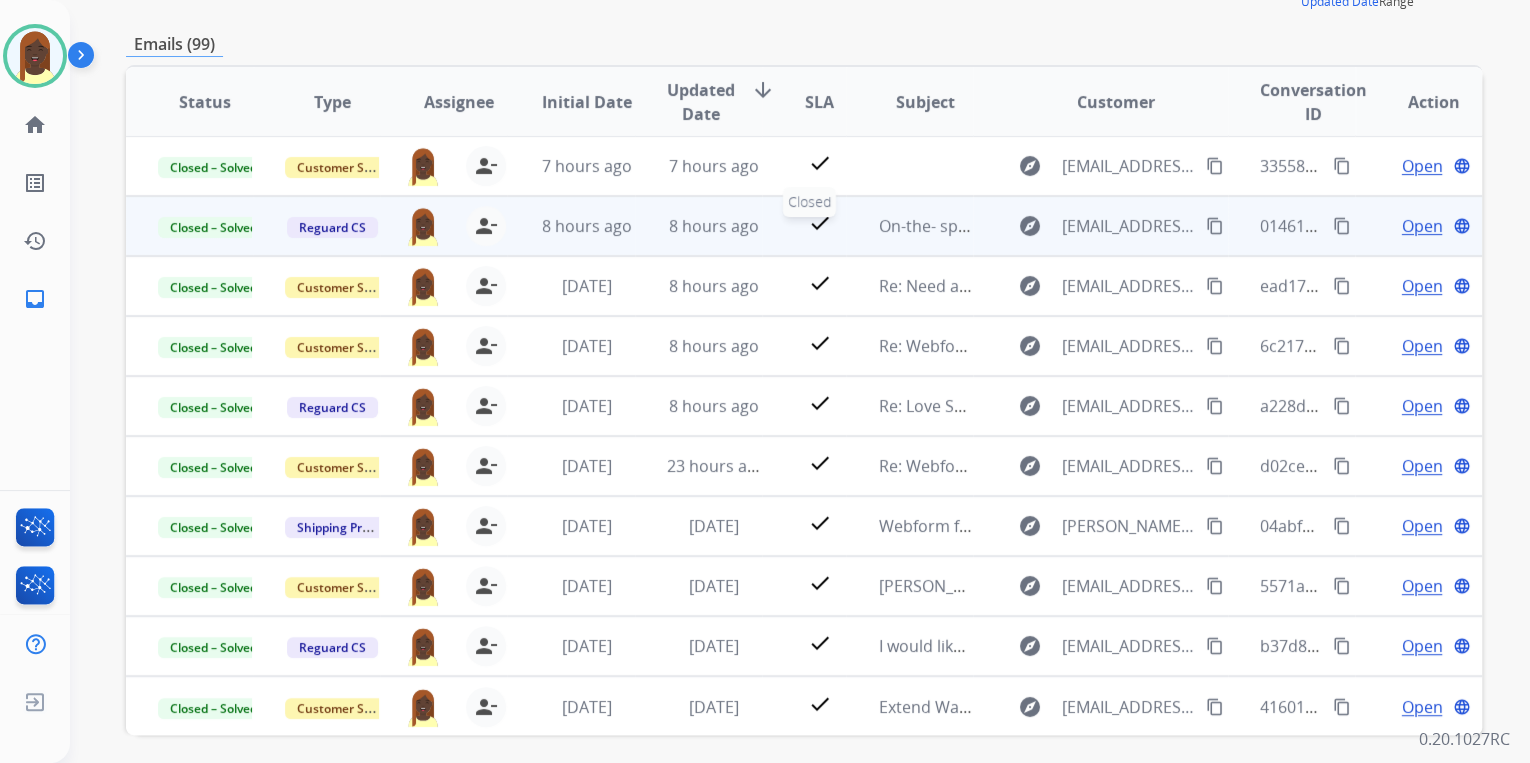 scroll, scrollTop: 320, scrollLeft: 0, axis: vertical 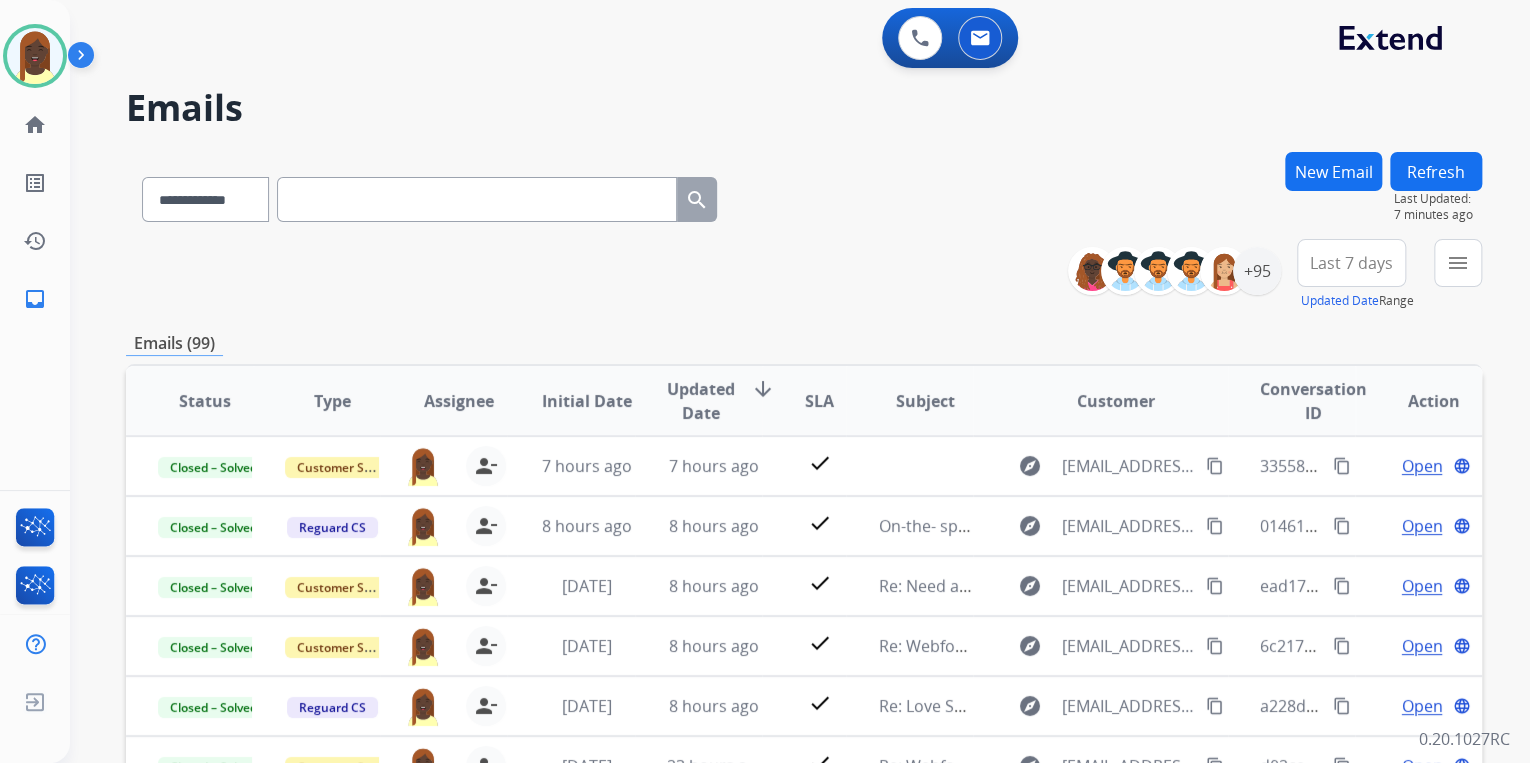 click at bounding box center (477, 199) 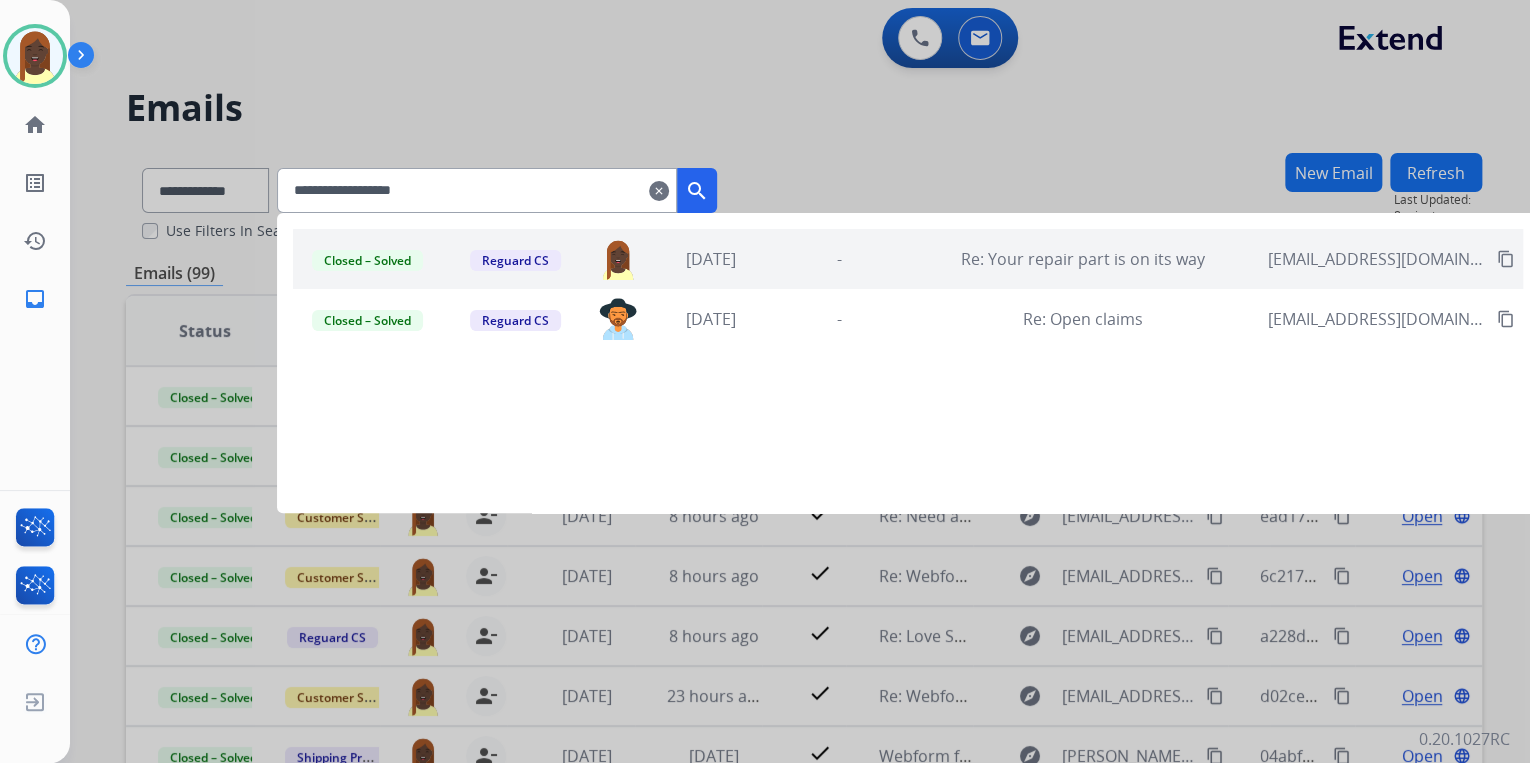 type on "**********" 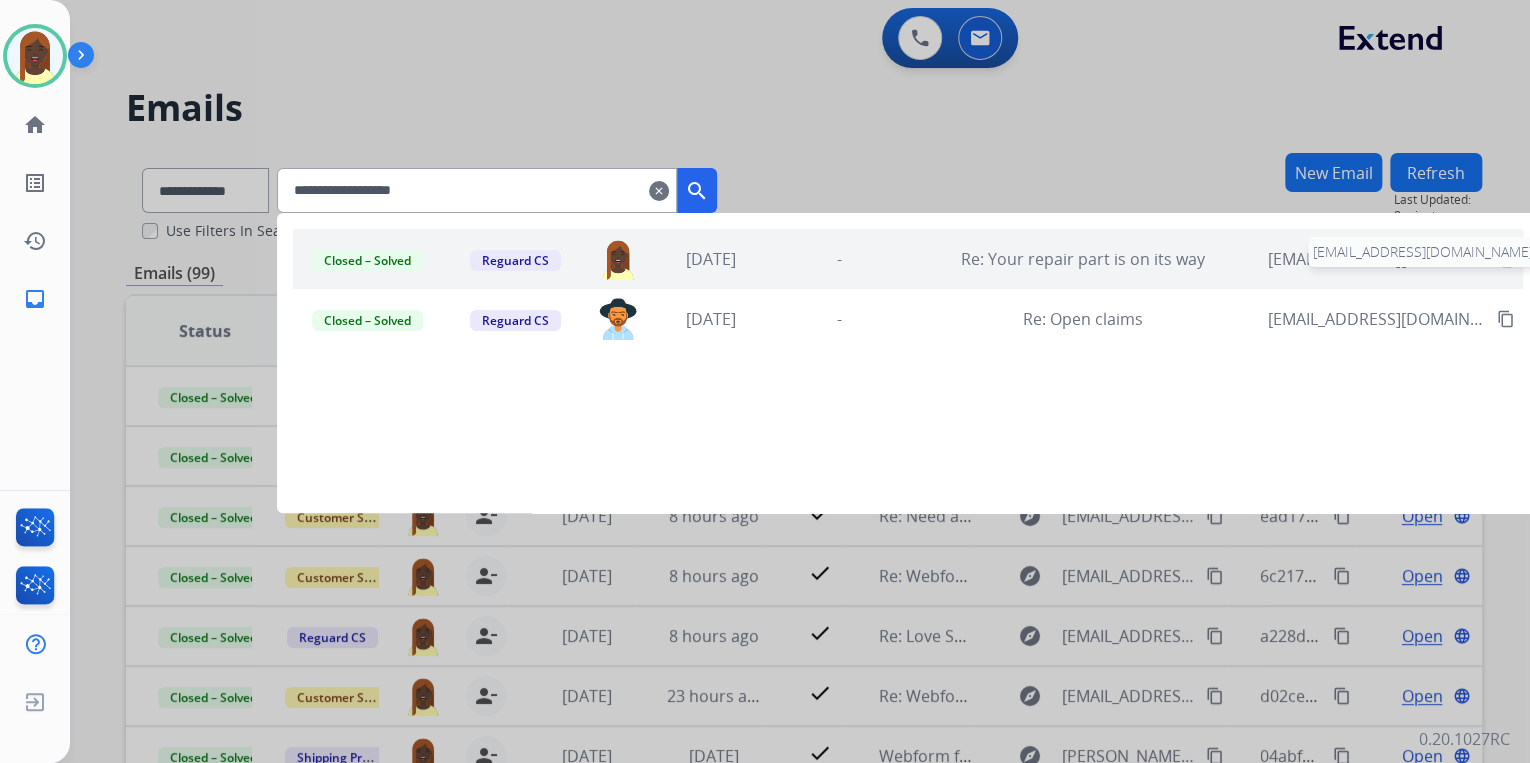 click on "[EMAIL_ADDRESS][DOMAIN_NAME]" at bounding box center (1377, 259) 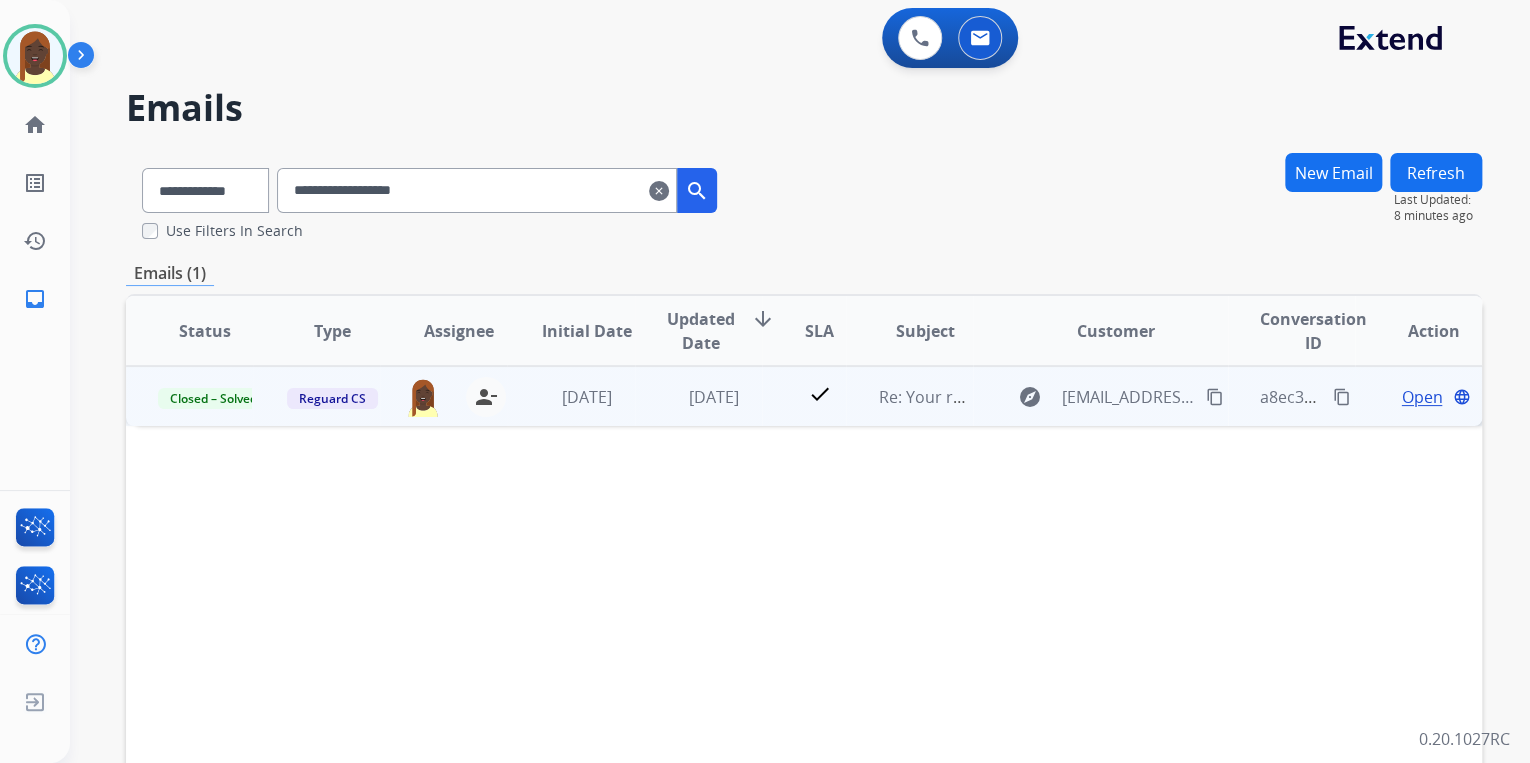 click on "Open" at bounding box center (1421, 397) 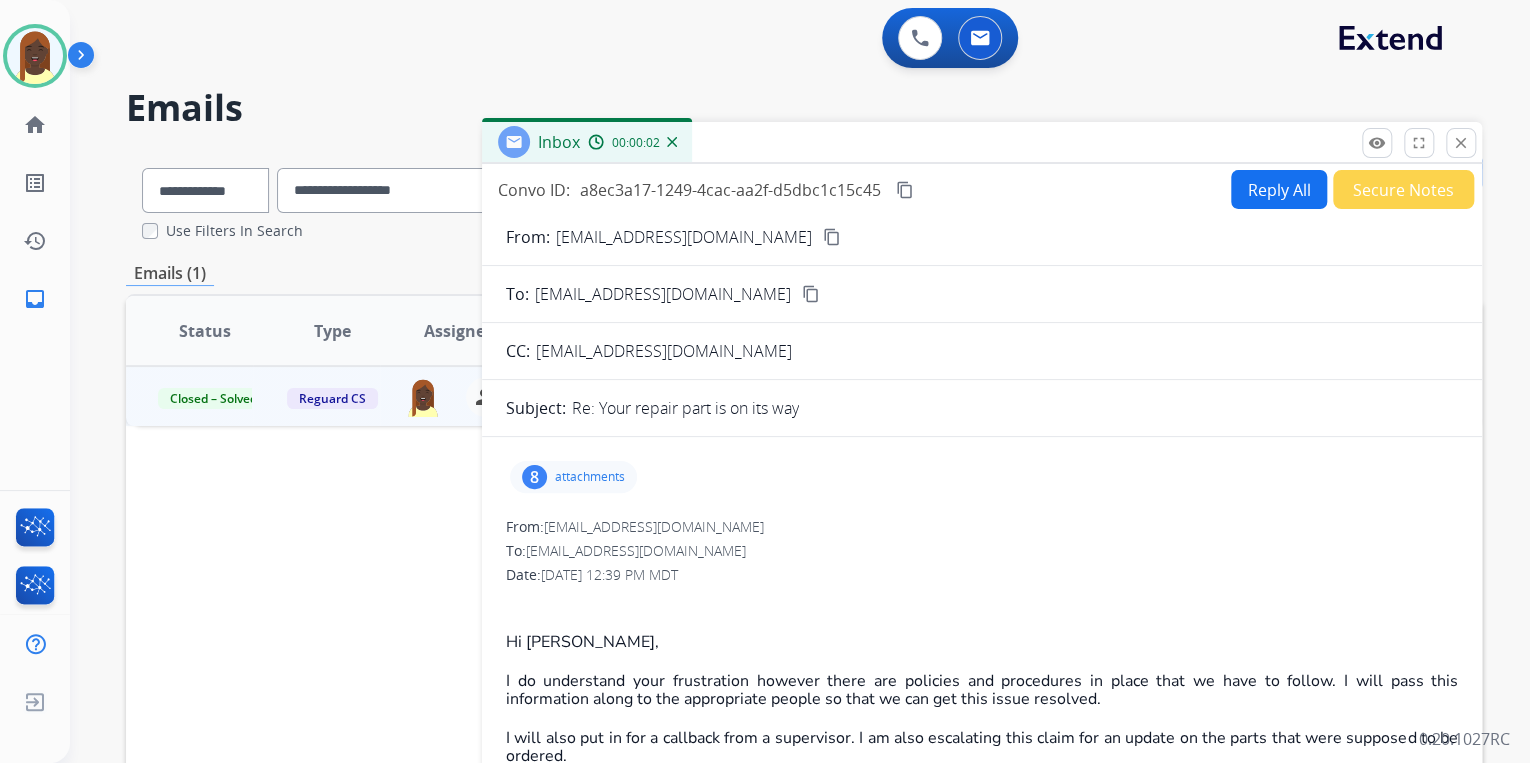click on "Reply All" at bounding box center [1279, 189] 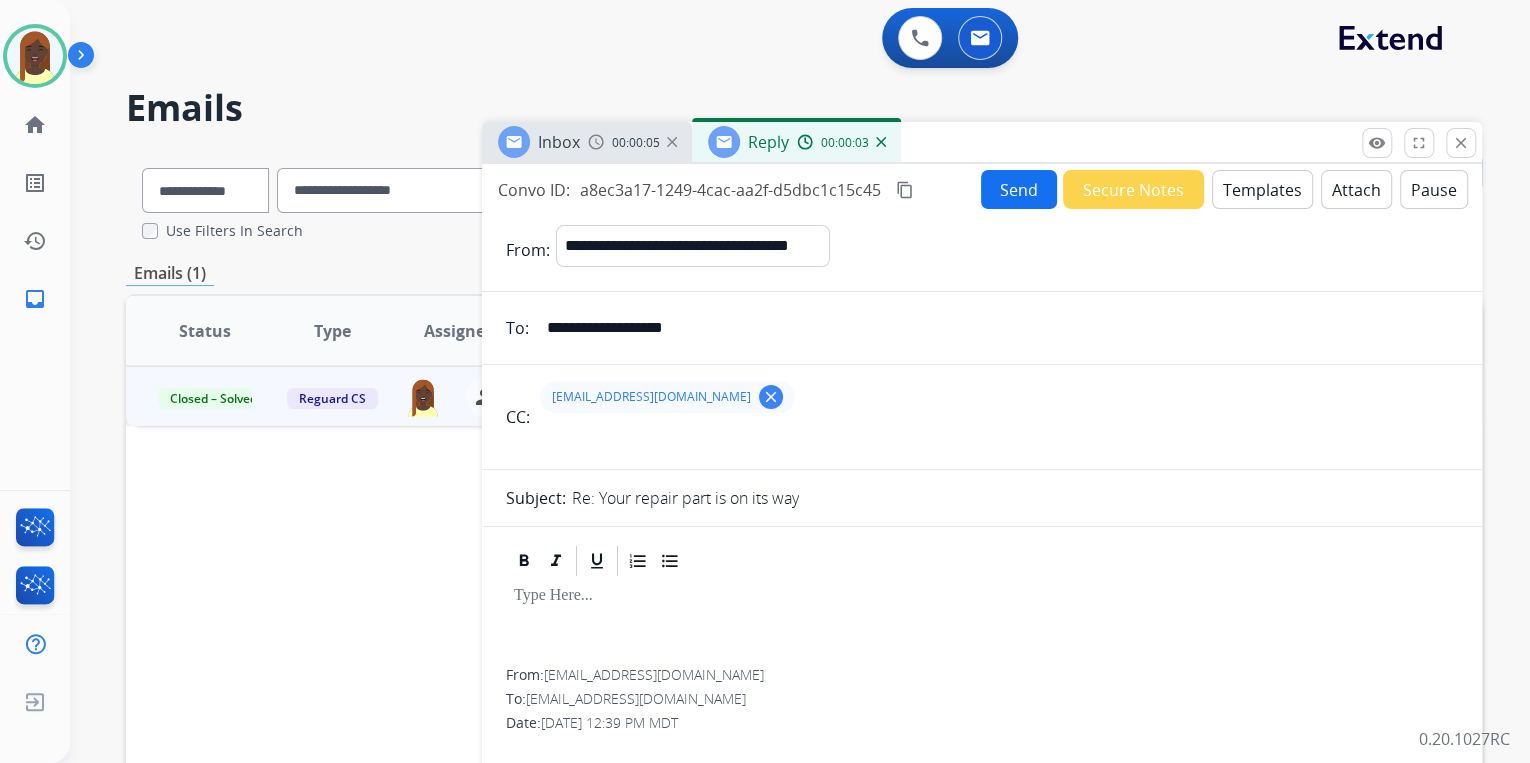 click on "Templates" at bounding box center (1262, 189) 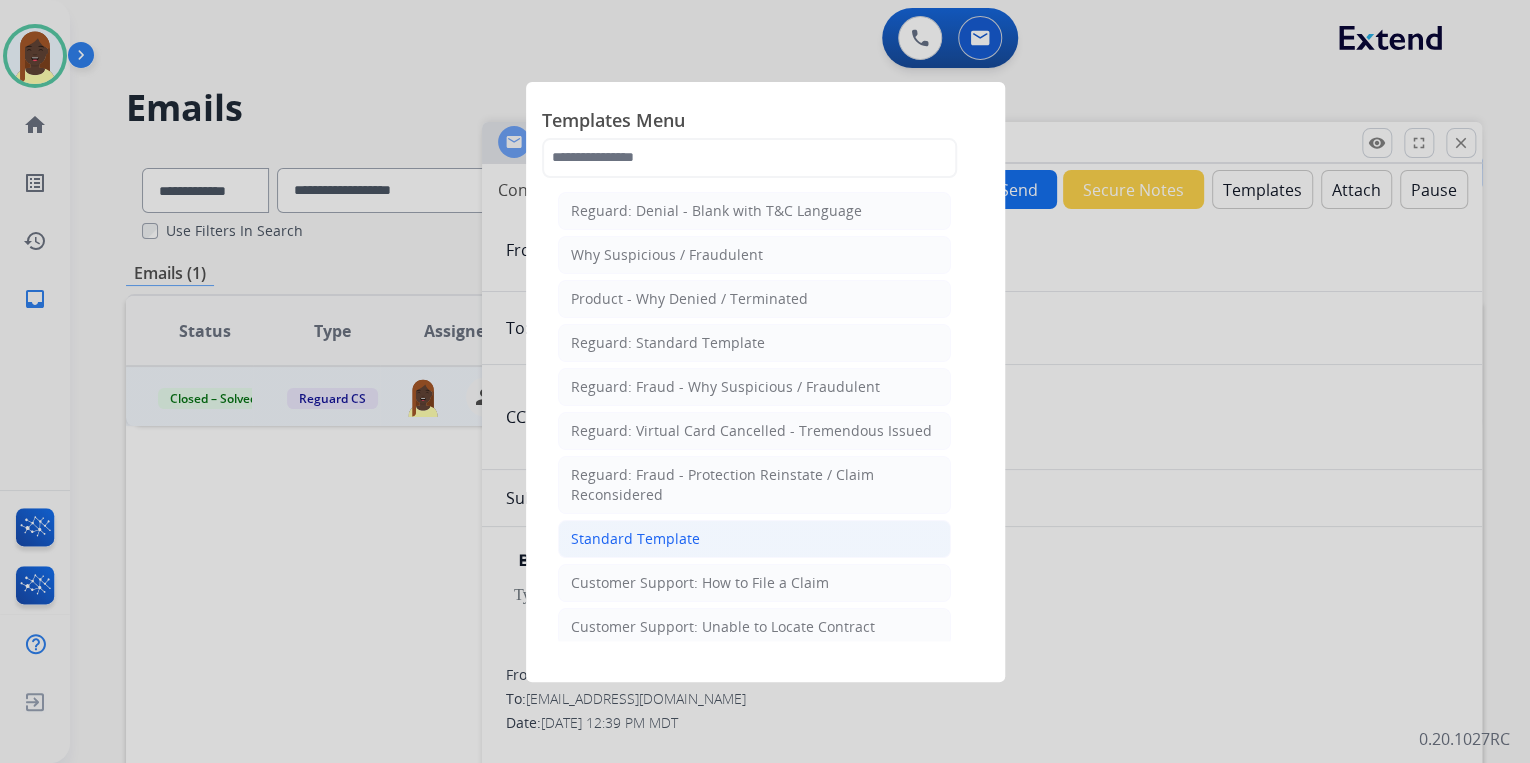 click on "Standard Template" 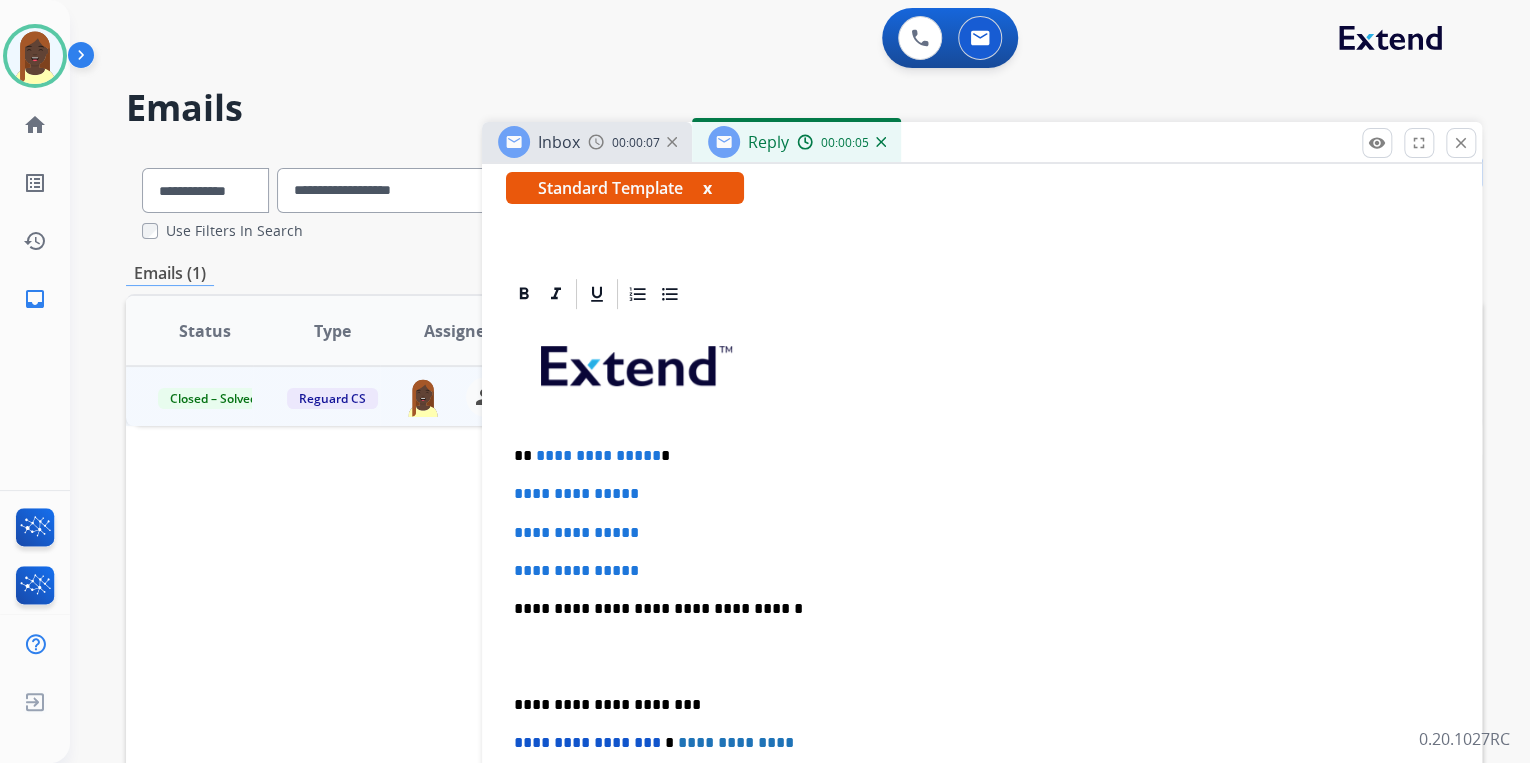 scroll, scrollTop: 400, scrollLeft: 0, axis: vertical 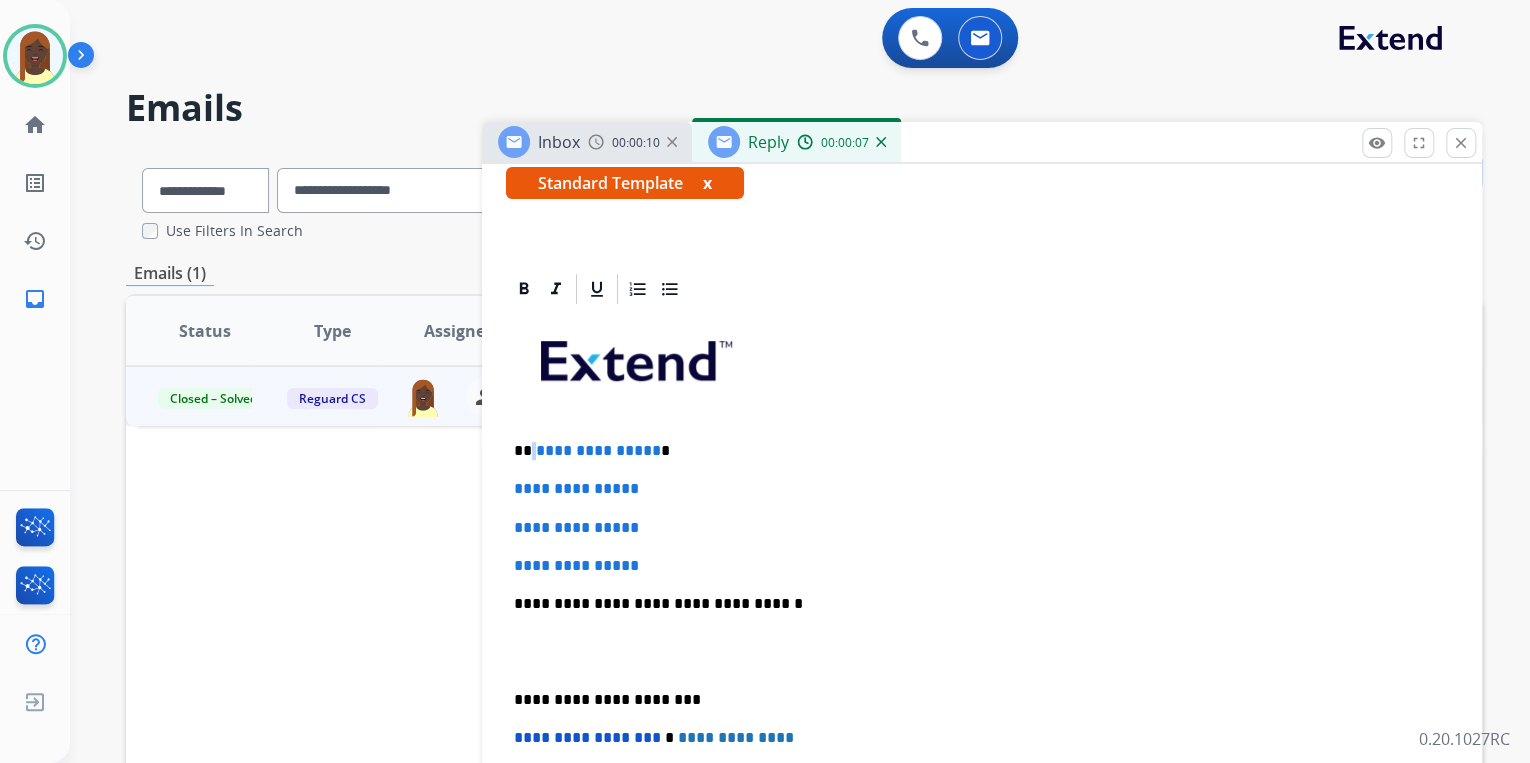 click on "**********" at bounding box center [974, 451] 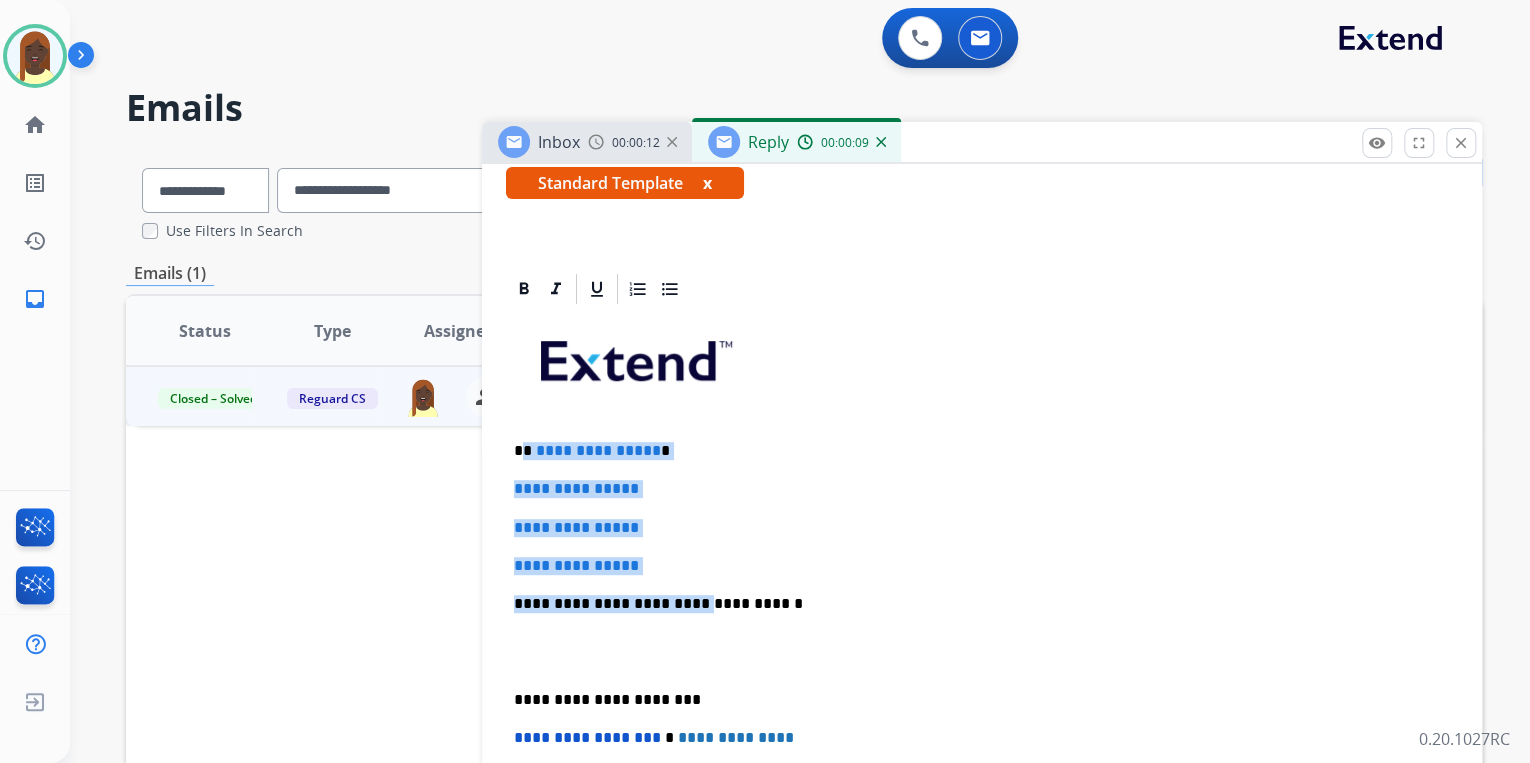 drag, startPoint x: 521, startPoint y: 445, endPoint x: 700, endPoint y: 579, distance: 223.60008 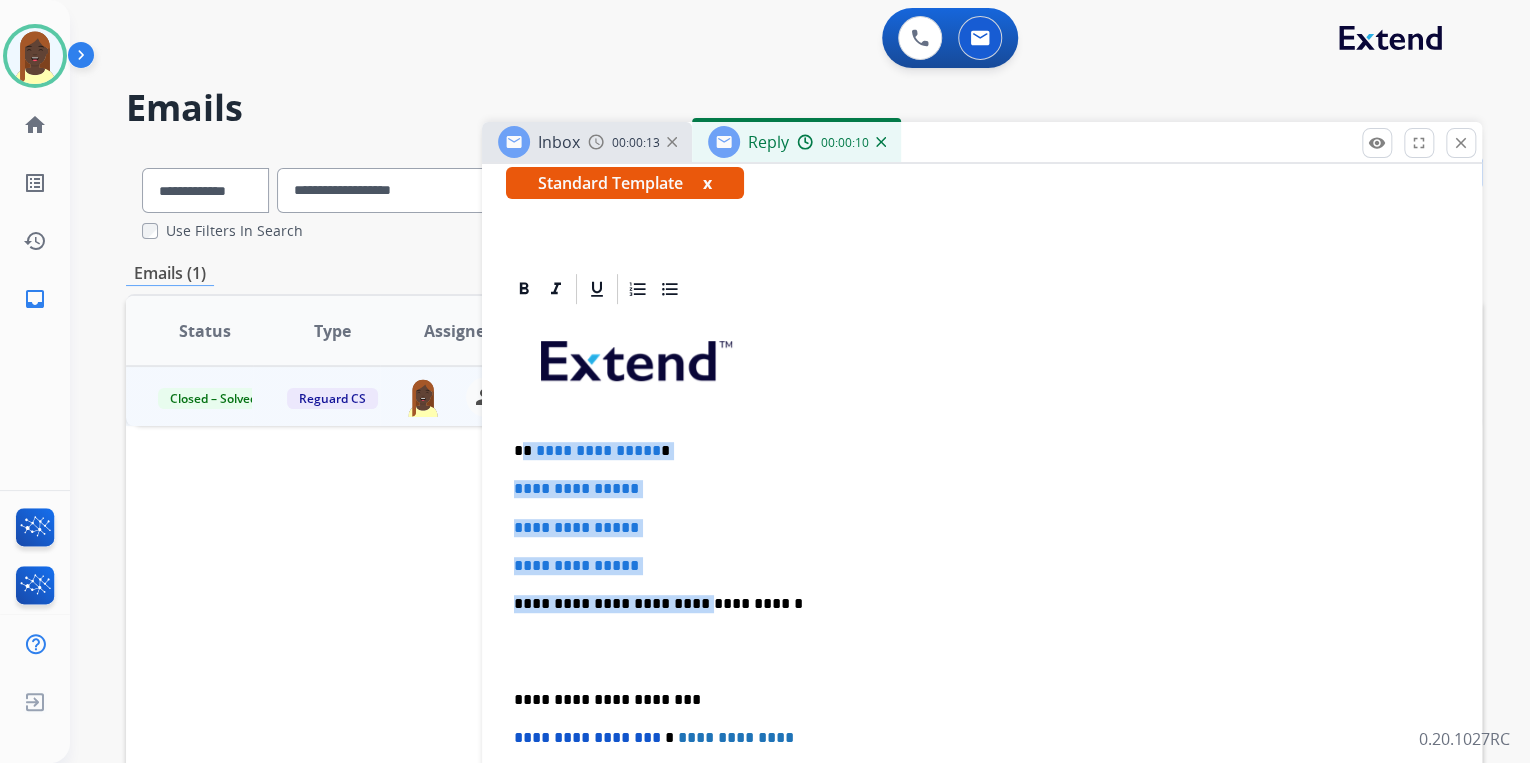click on "**********" at bounding box center [982, 651] 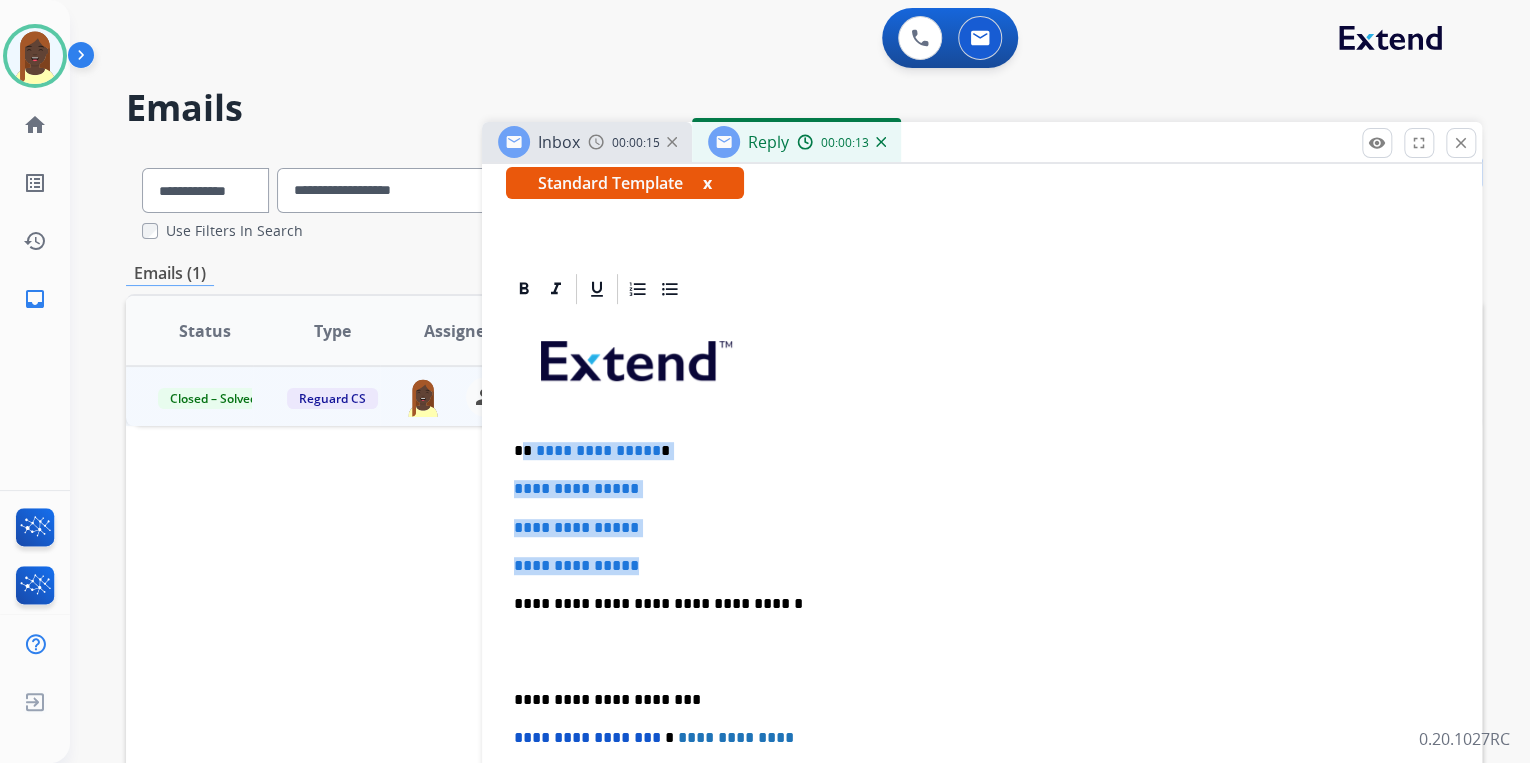 drag, startPoint x: 524, startPoint y: 443, endPoint x: 668, endPoint y: 548, distance: 178.21616 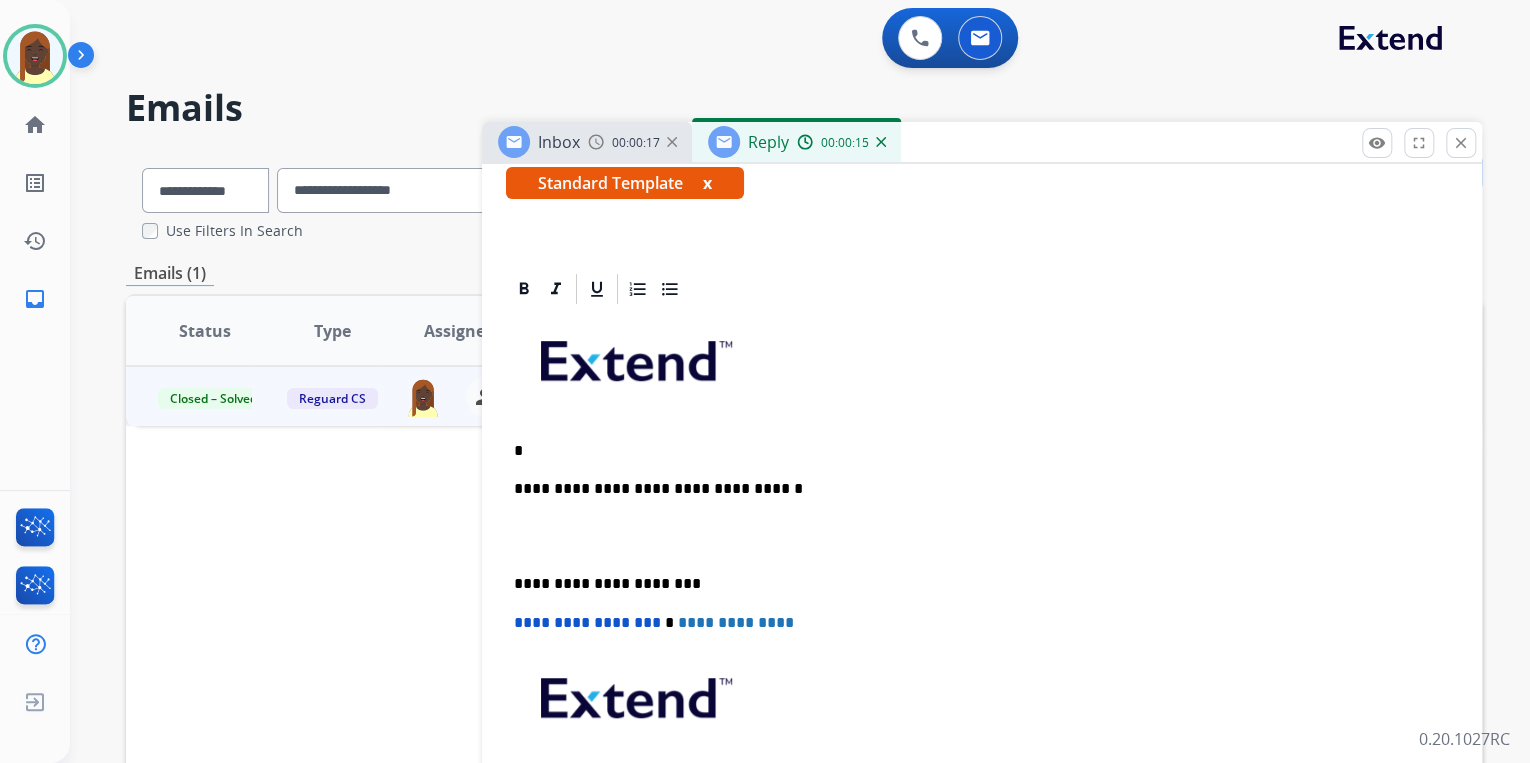 type 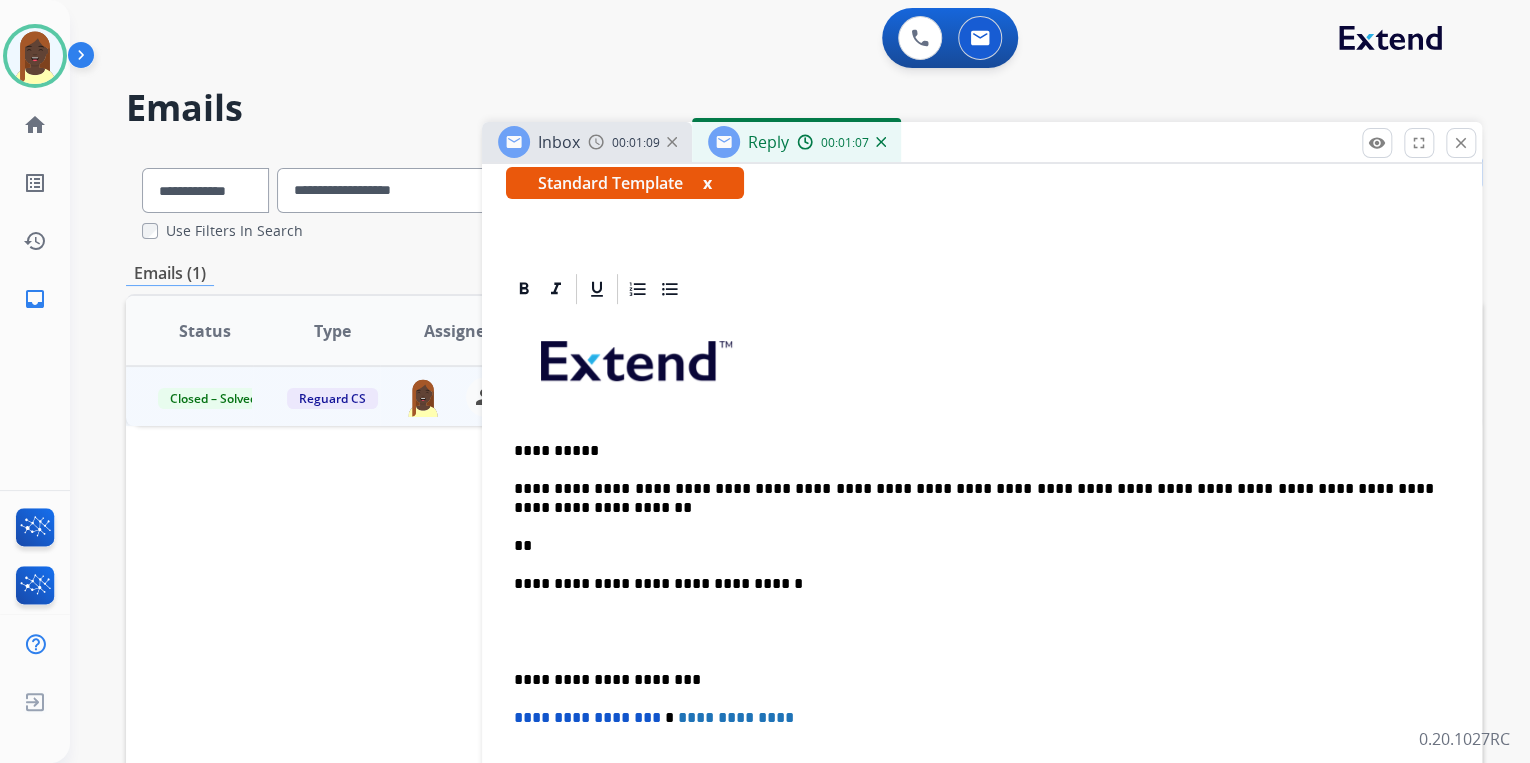click on "**" at bounding box center (974, 546) 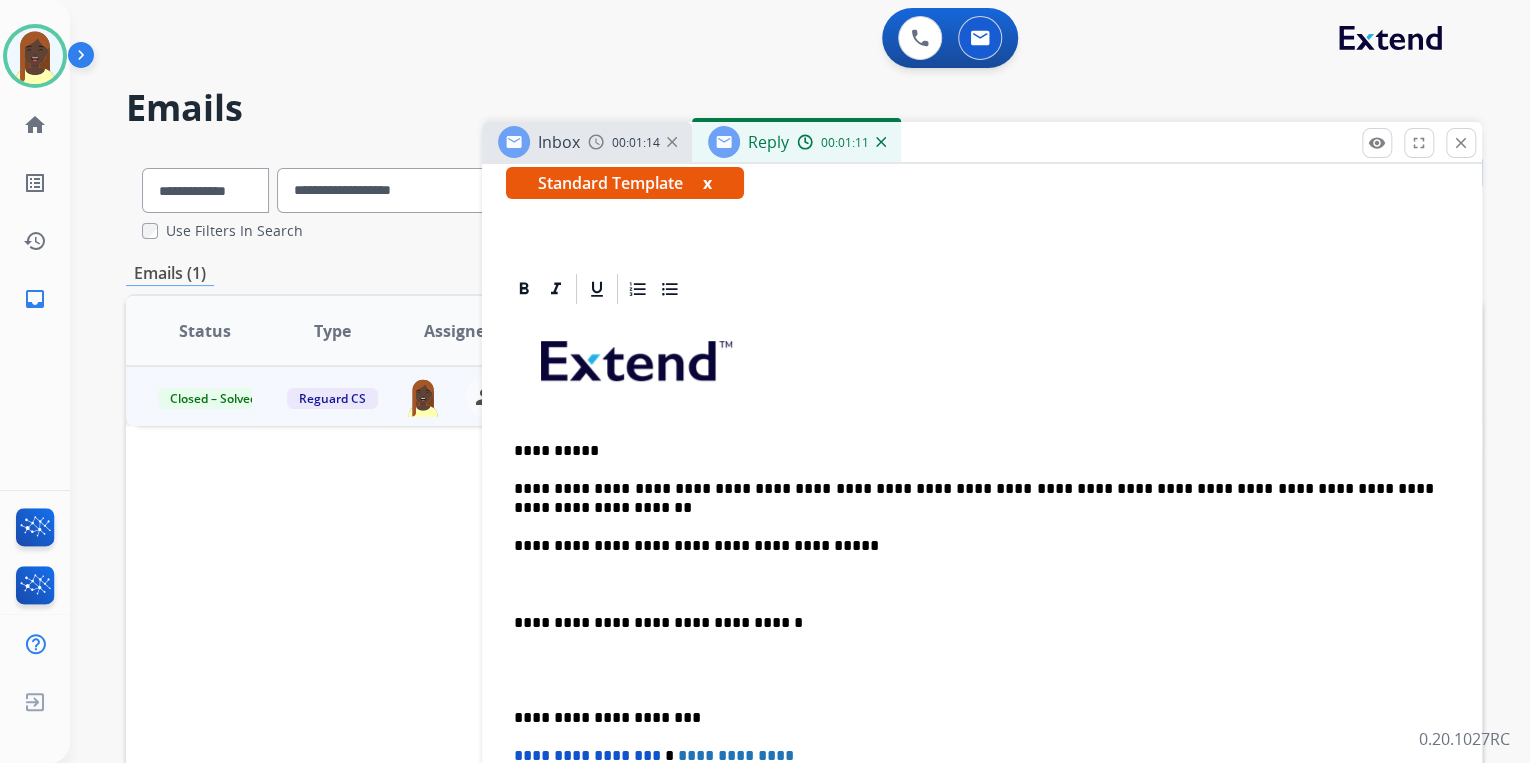click on "**********" at bounding box center (974, 546) 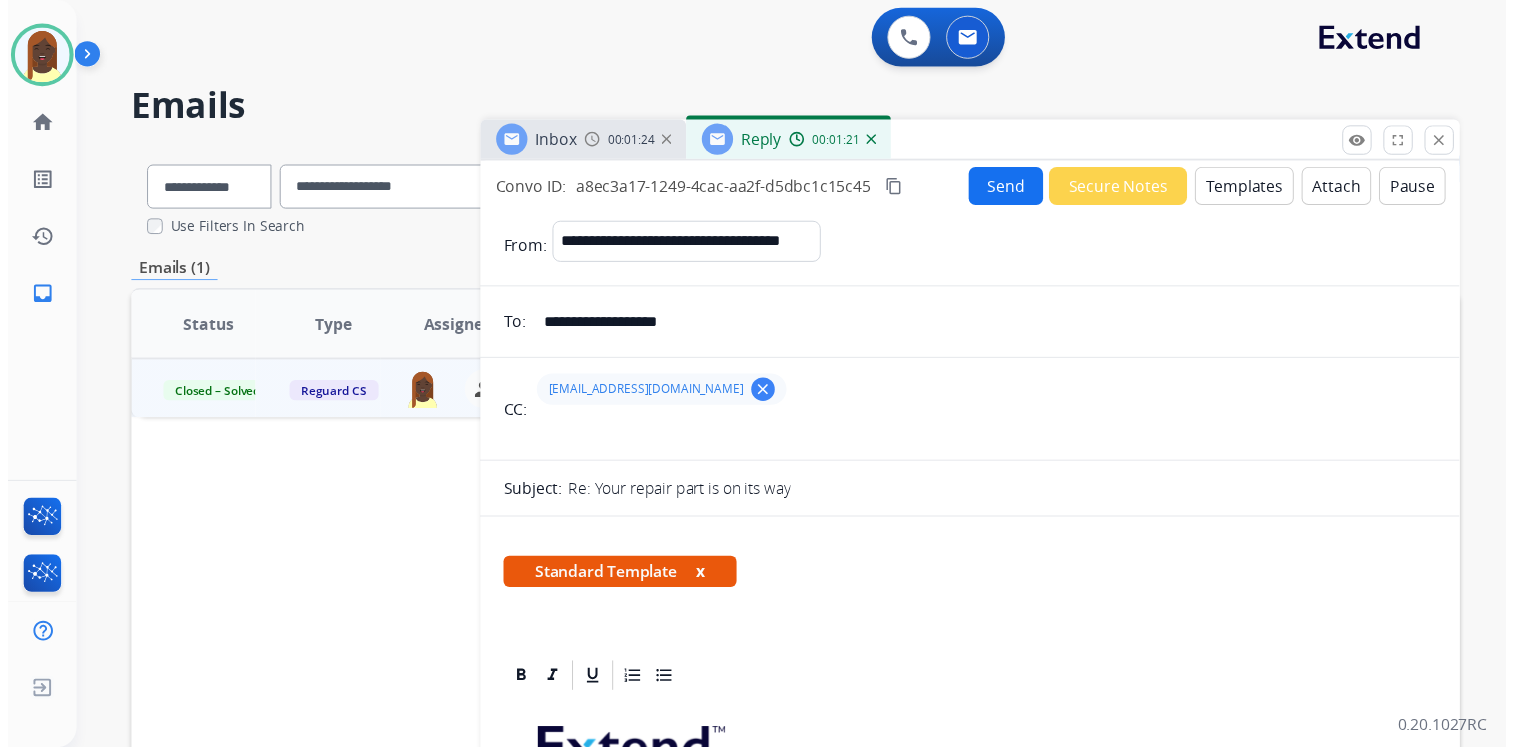 scroll, scrollTop: 0, scrollLeft: 0, axis: both 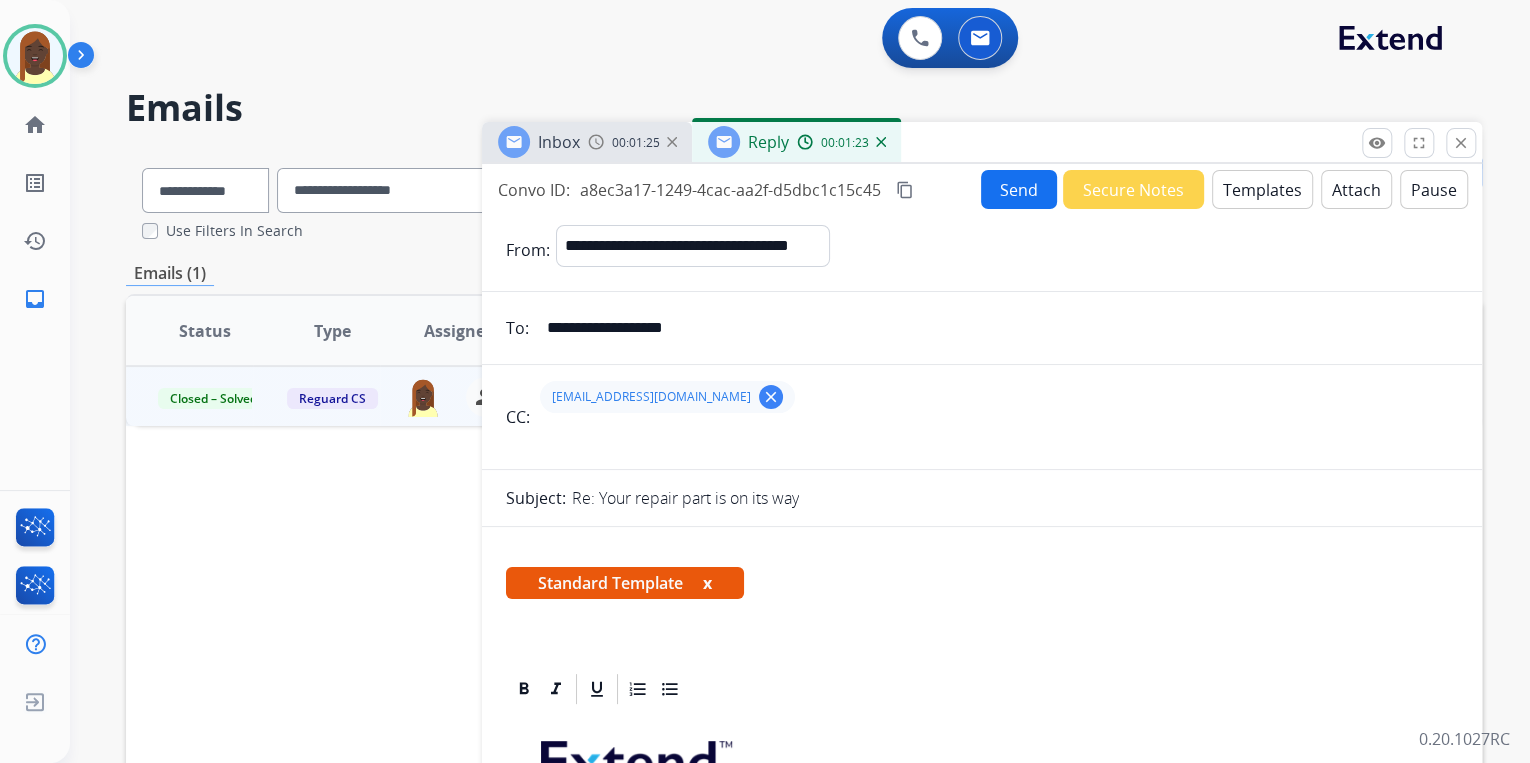 click on "Send" at bounding box center (1019, 189) 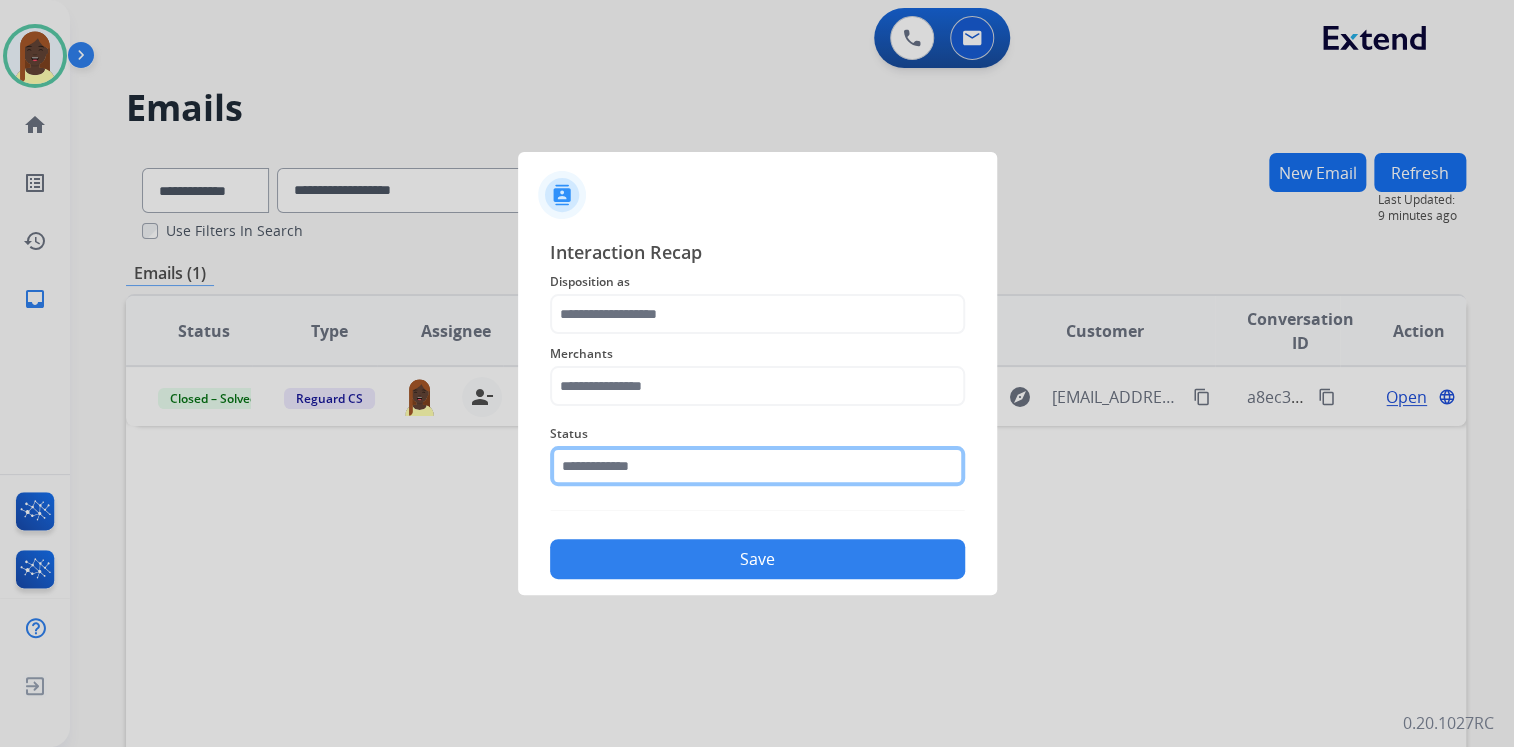 click 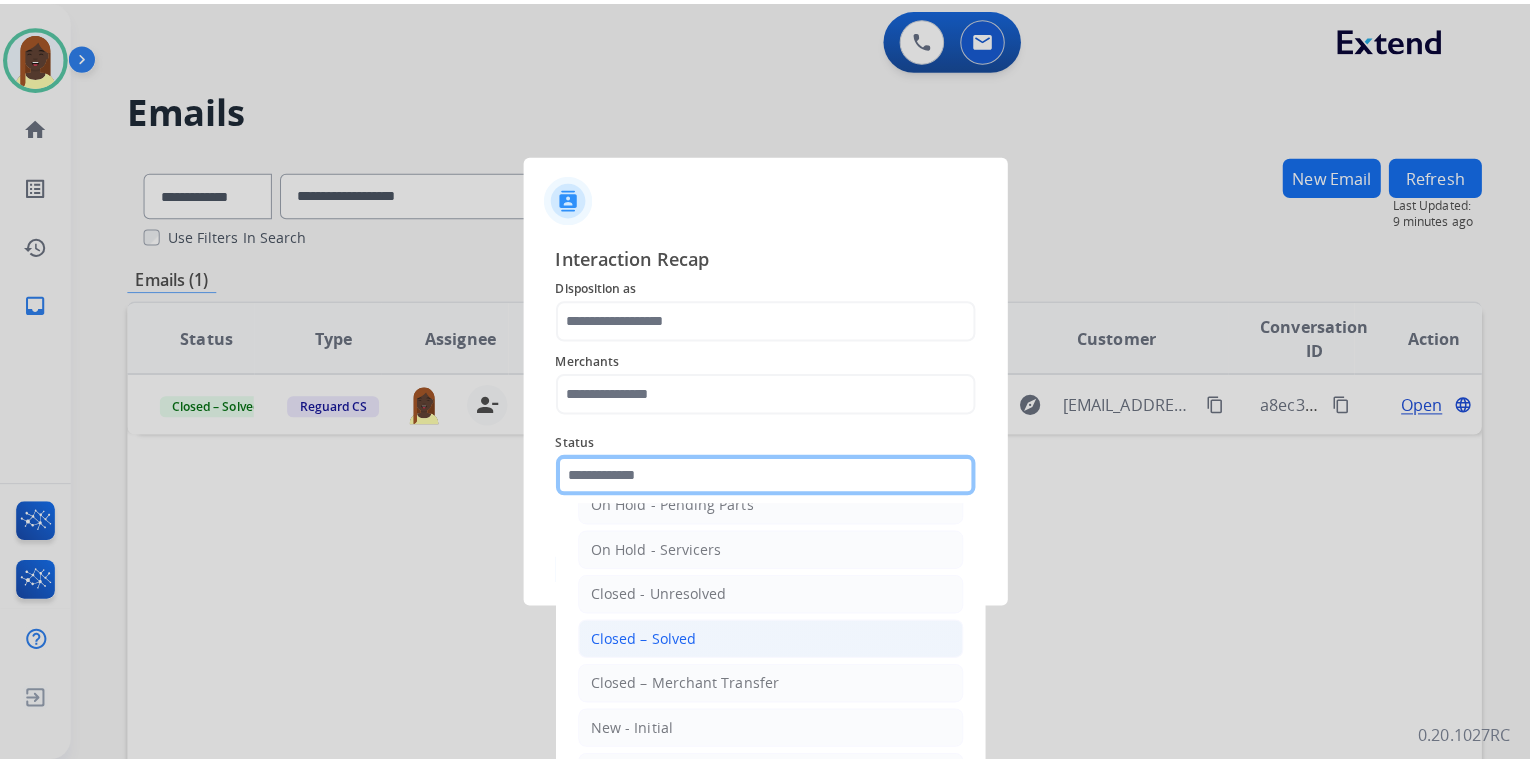 scroll, scrollTop: 116, scrollLeft: 0, axis: vertical 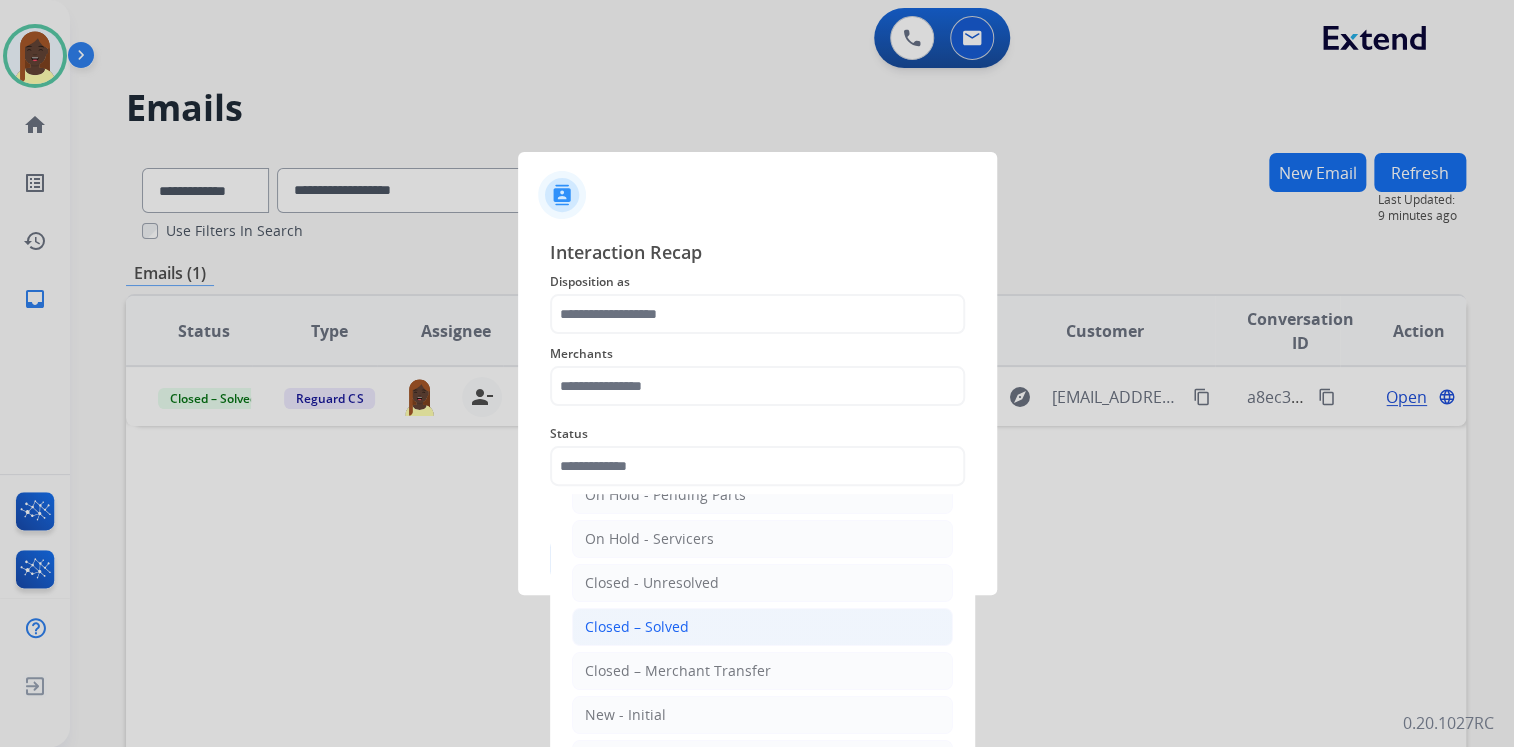 click on "Closed – Solved" 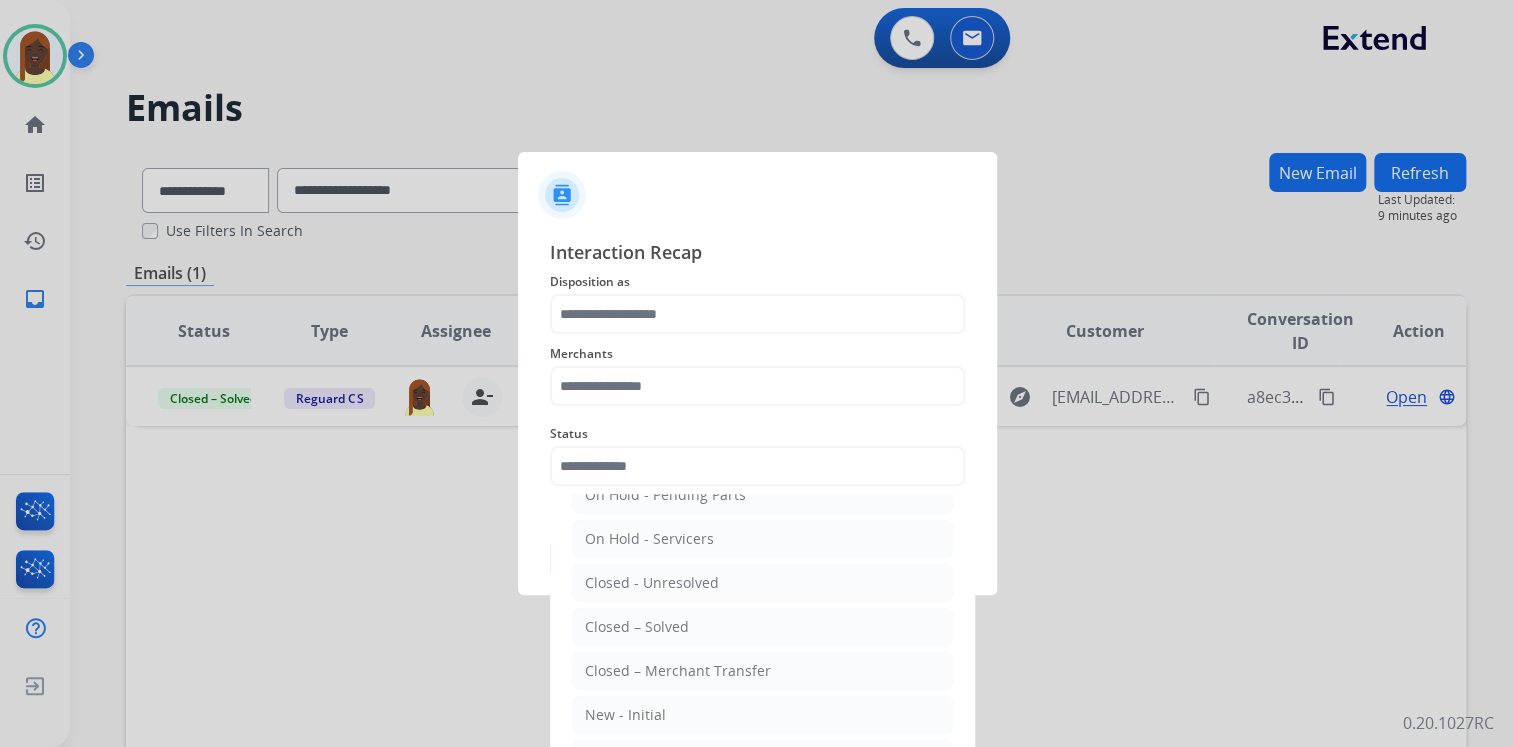 type on "**********" 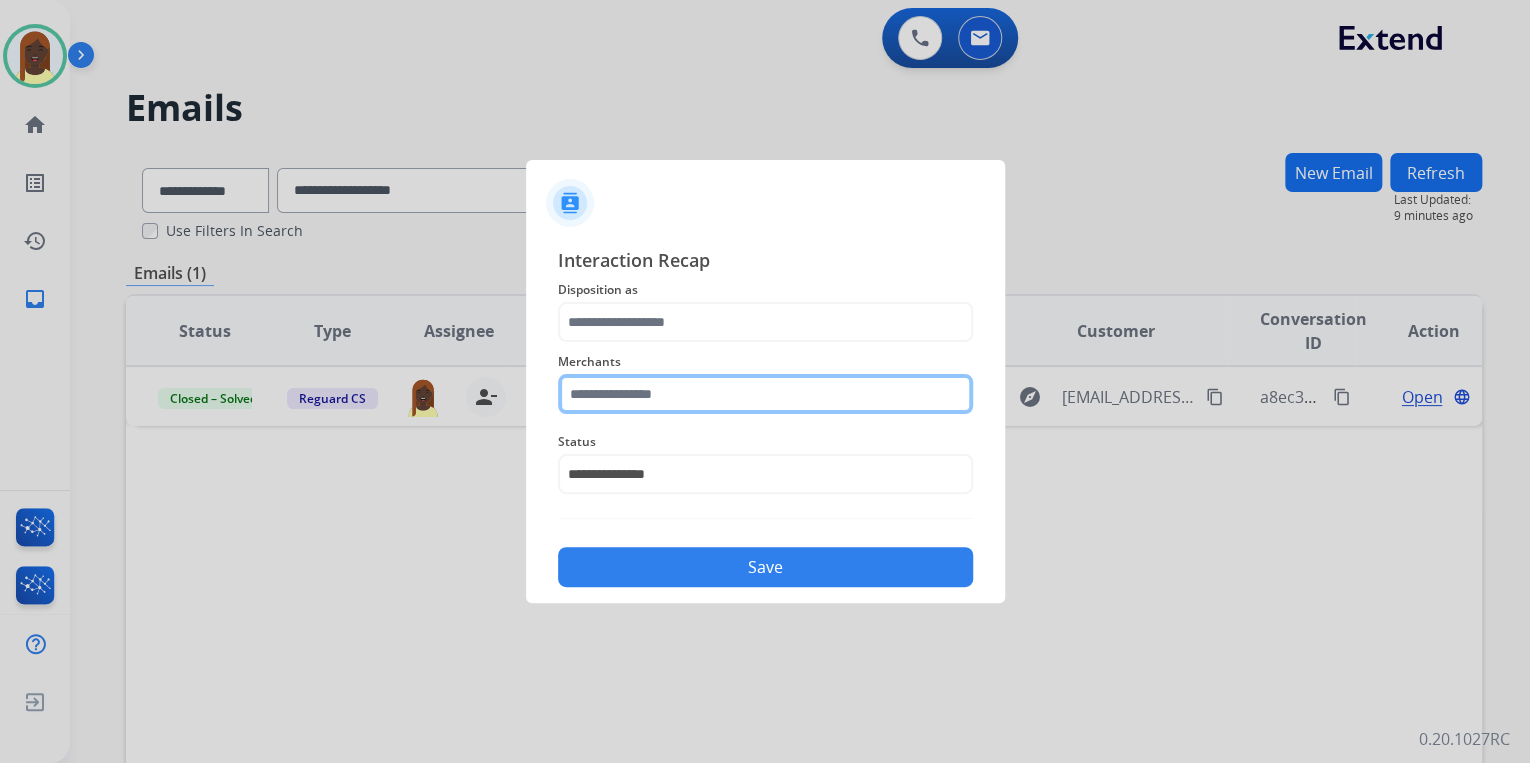 click 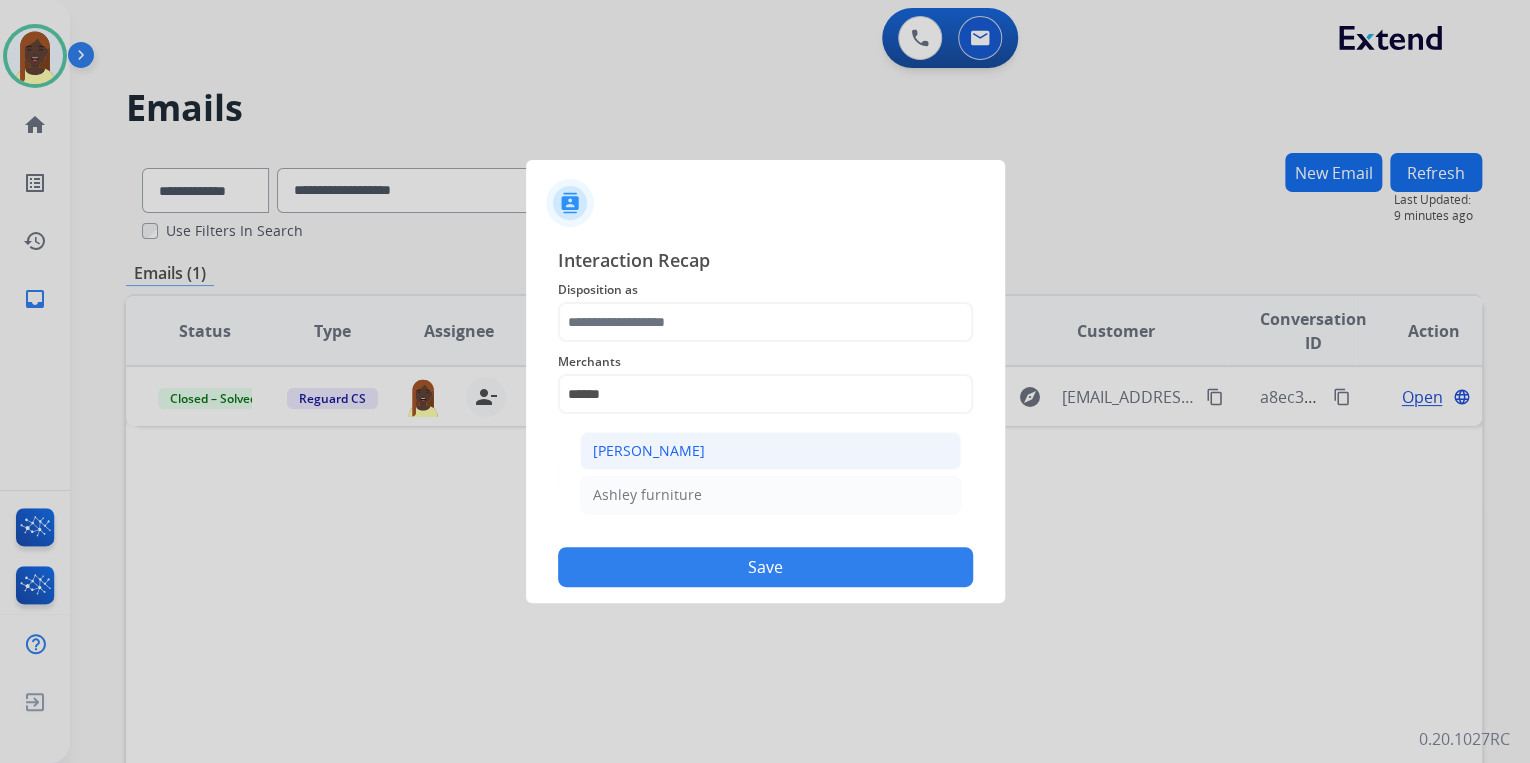 click on "[PERSON_NAME]" 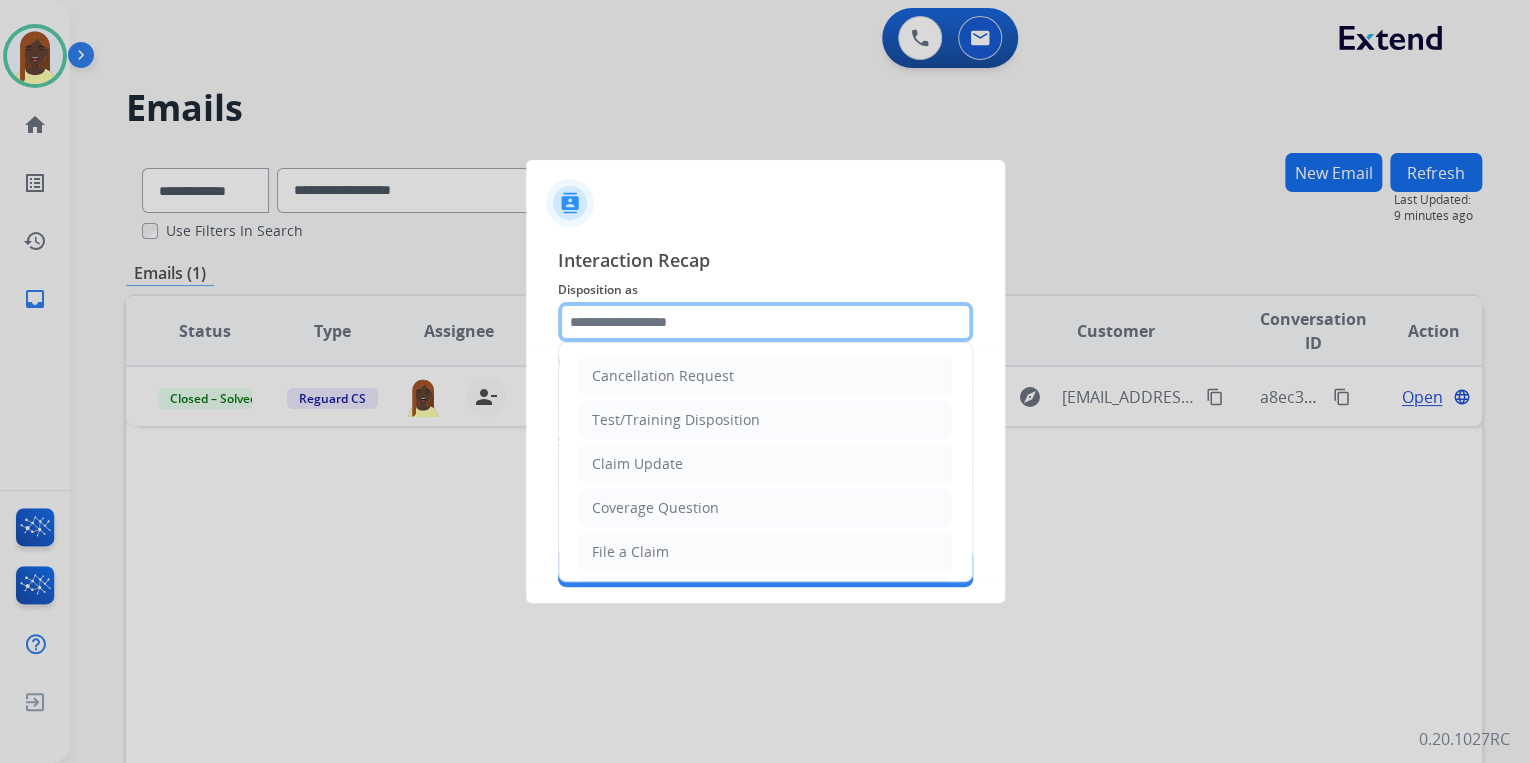 click 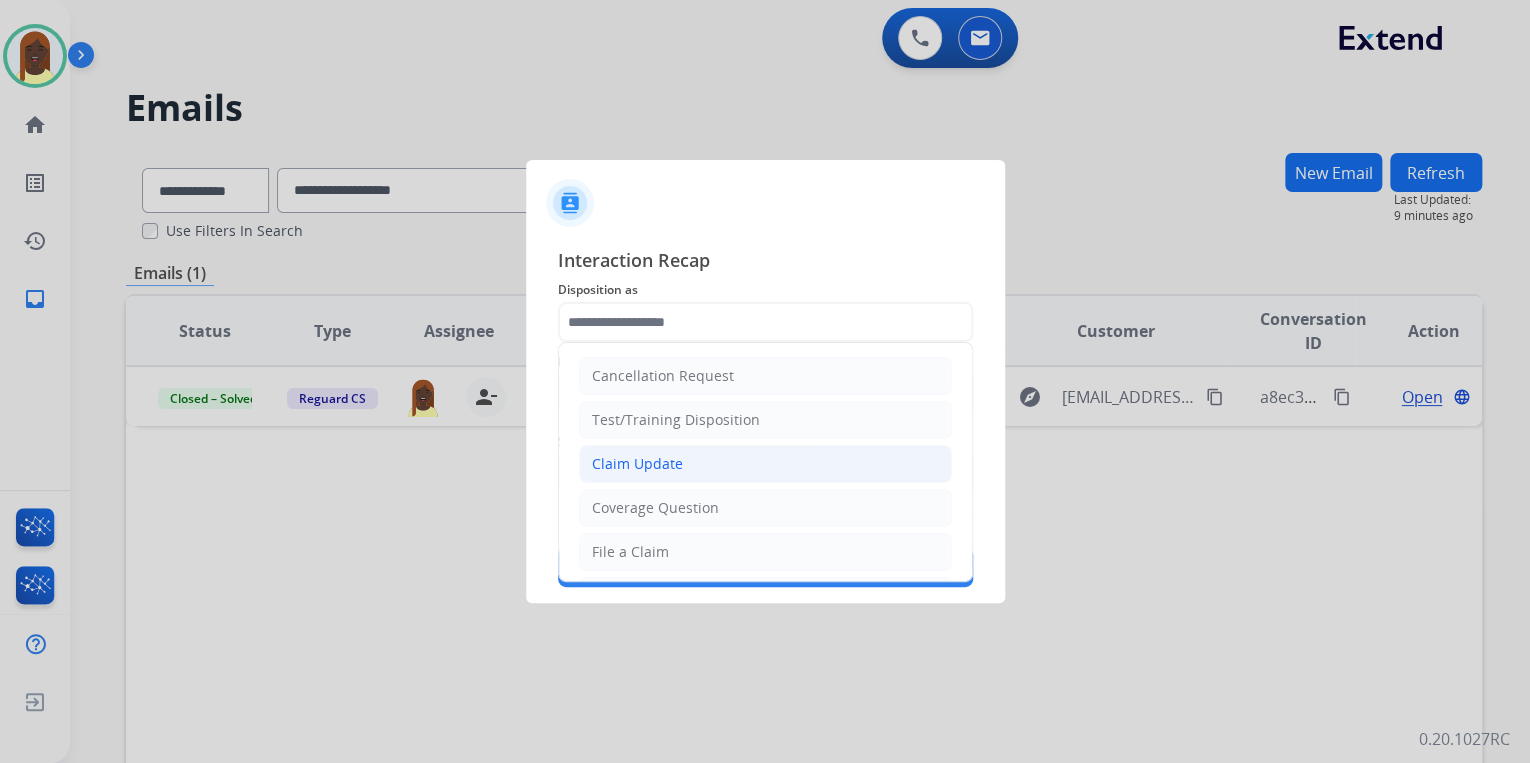 click on "Claim Update" 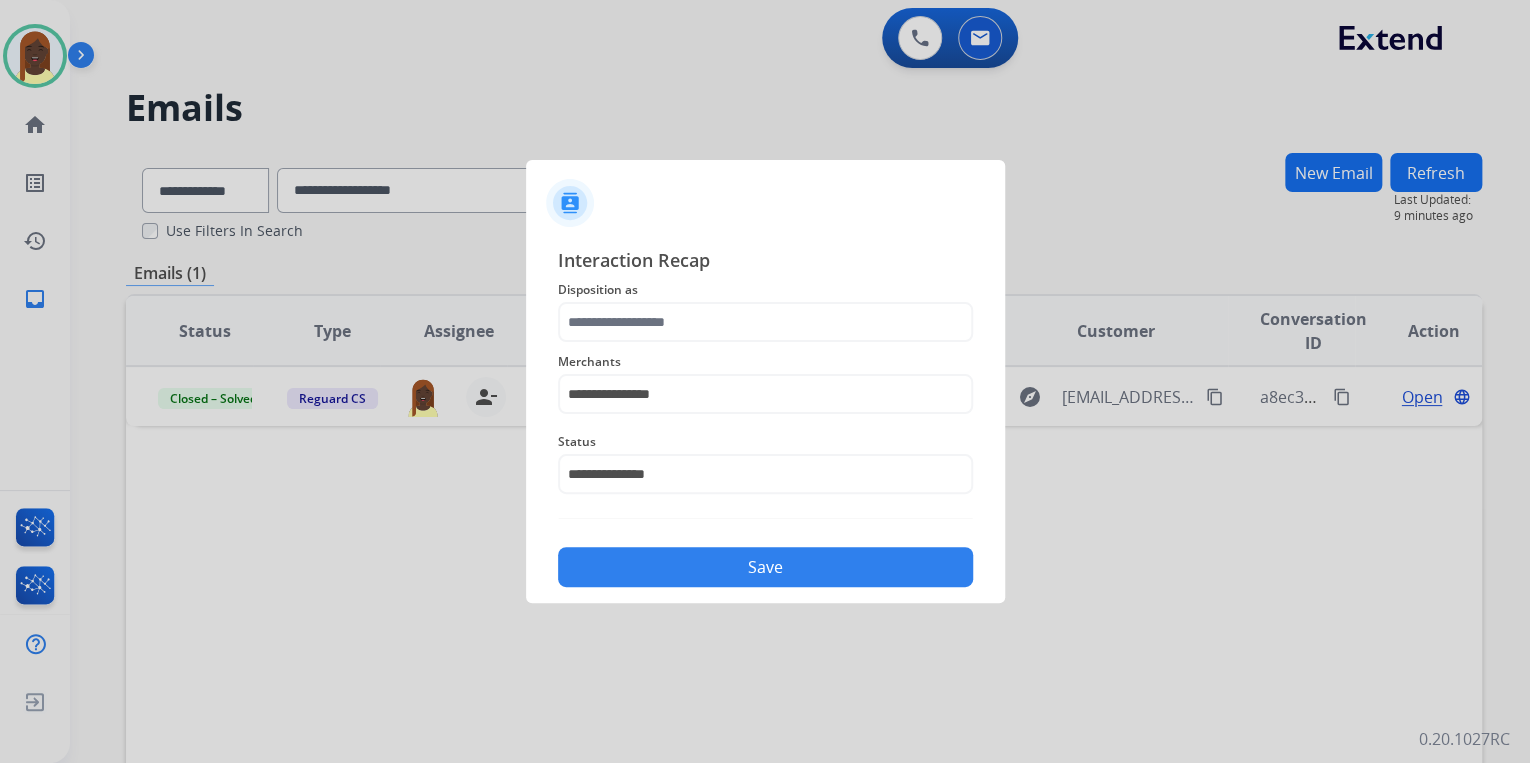 type on "**********" 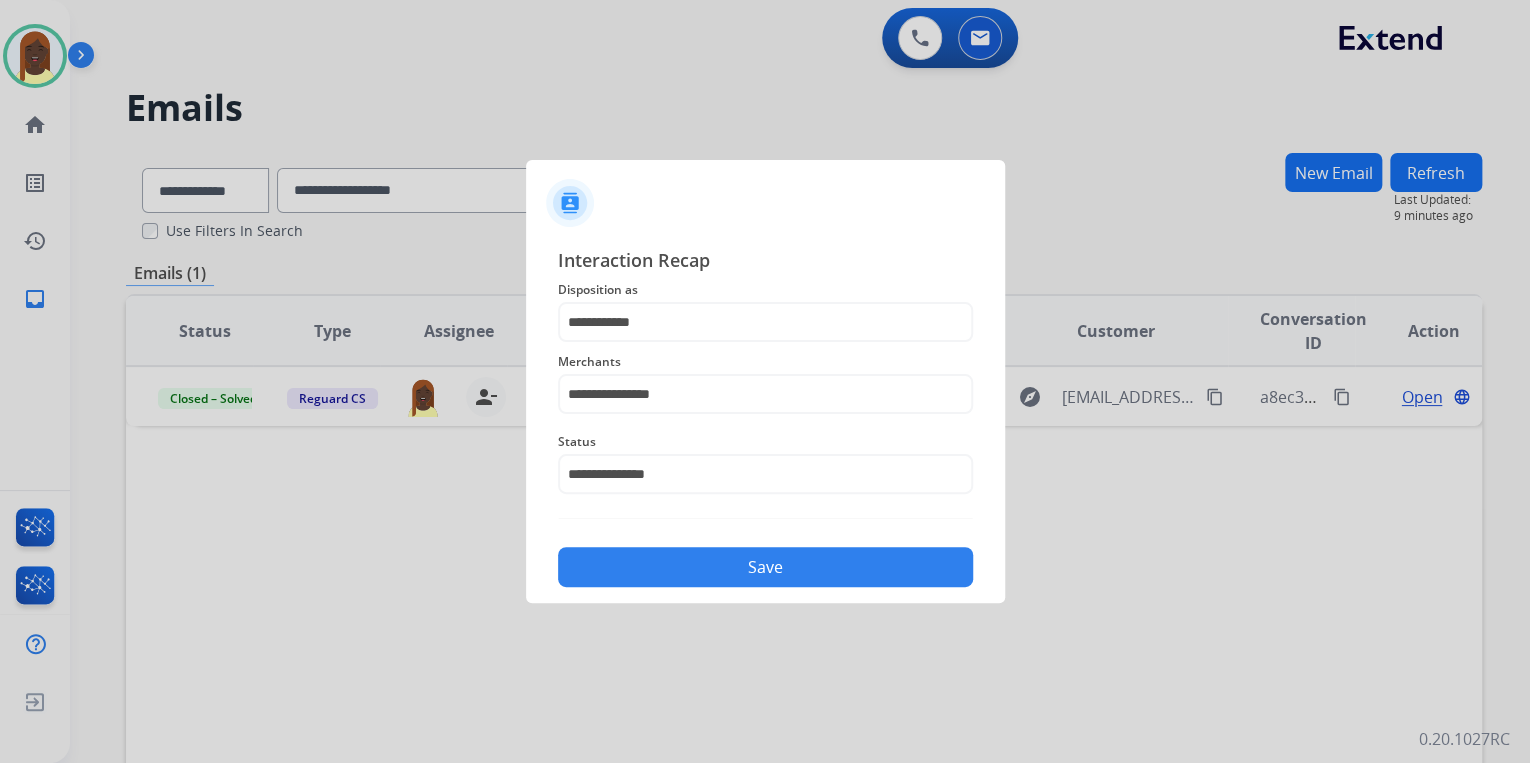 click on "Save" 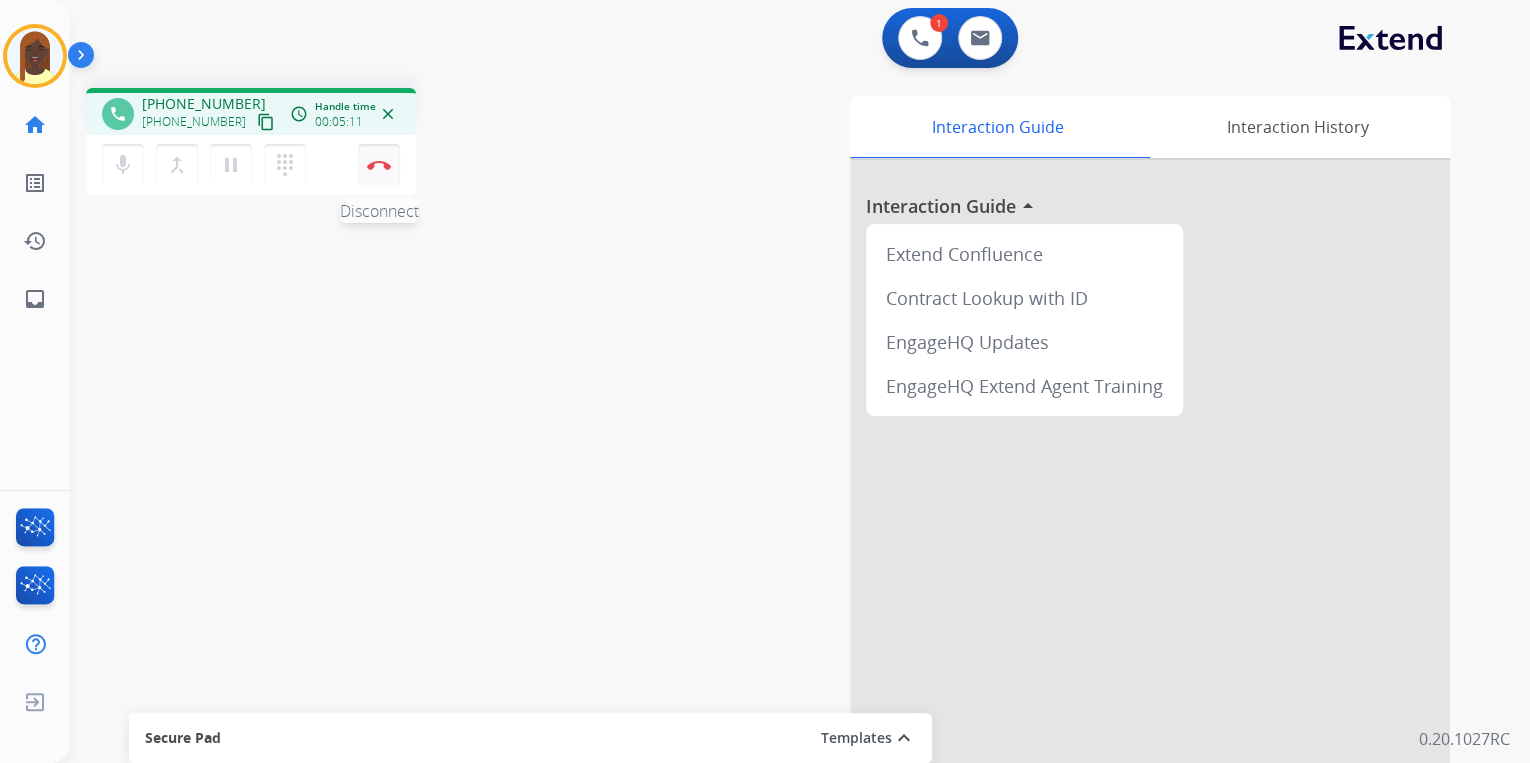 click at bounding box center (379, 165) 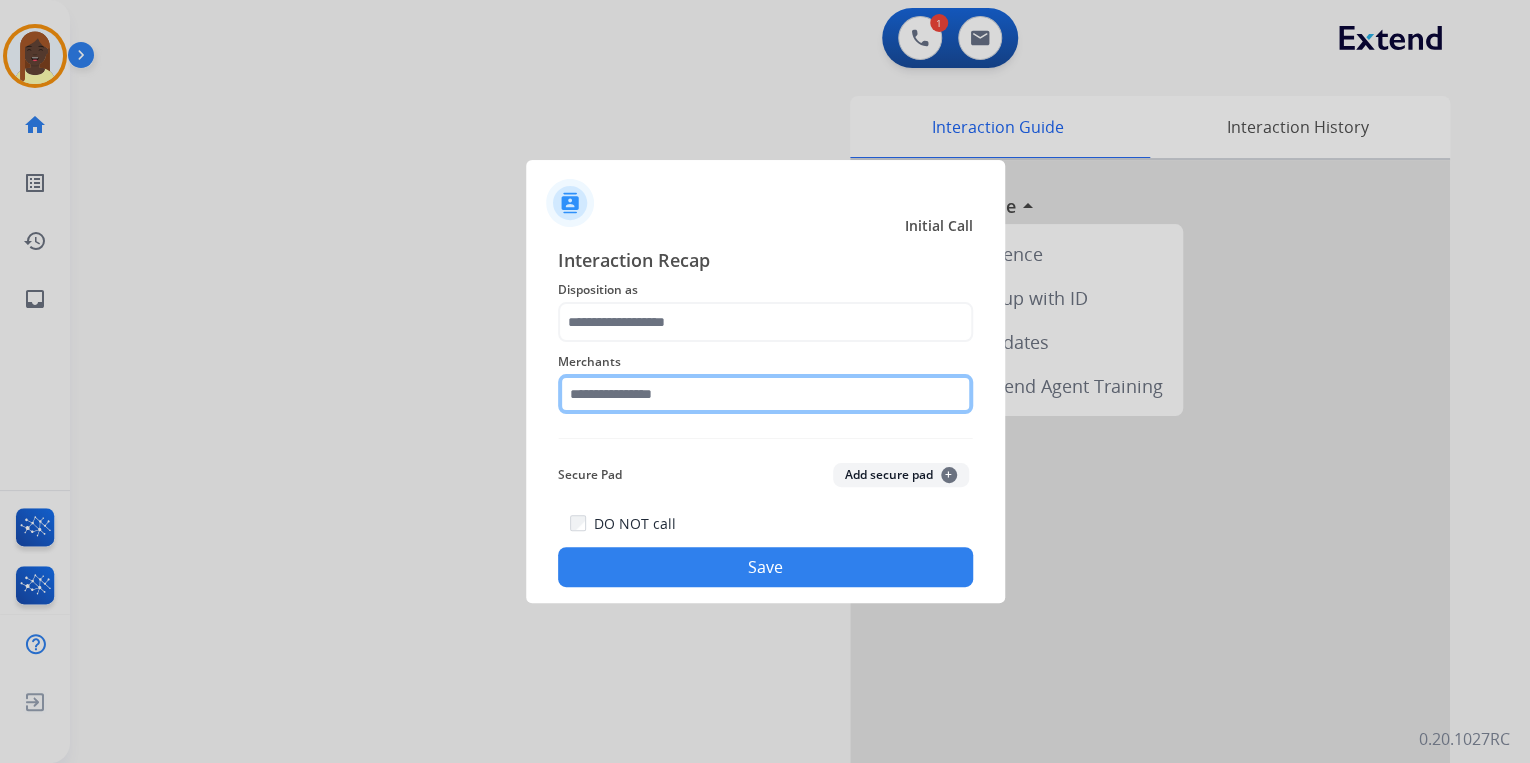 click 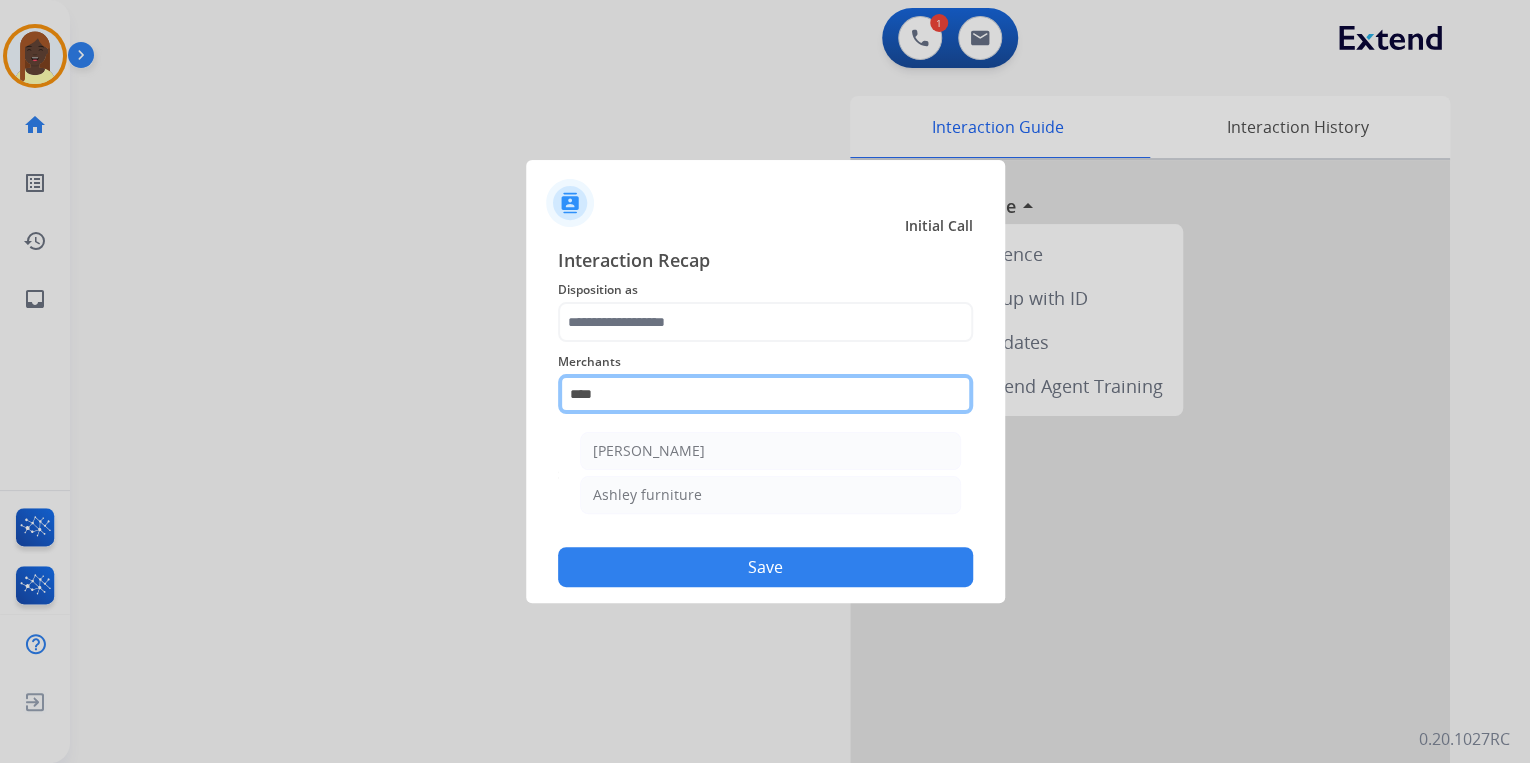 type on "*****" 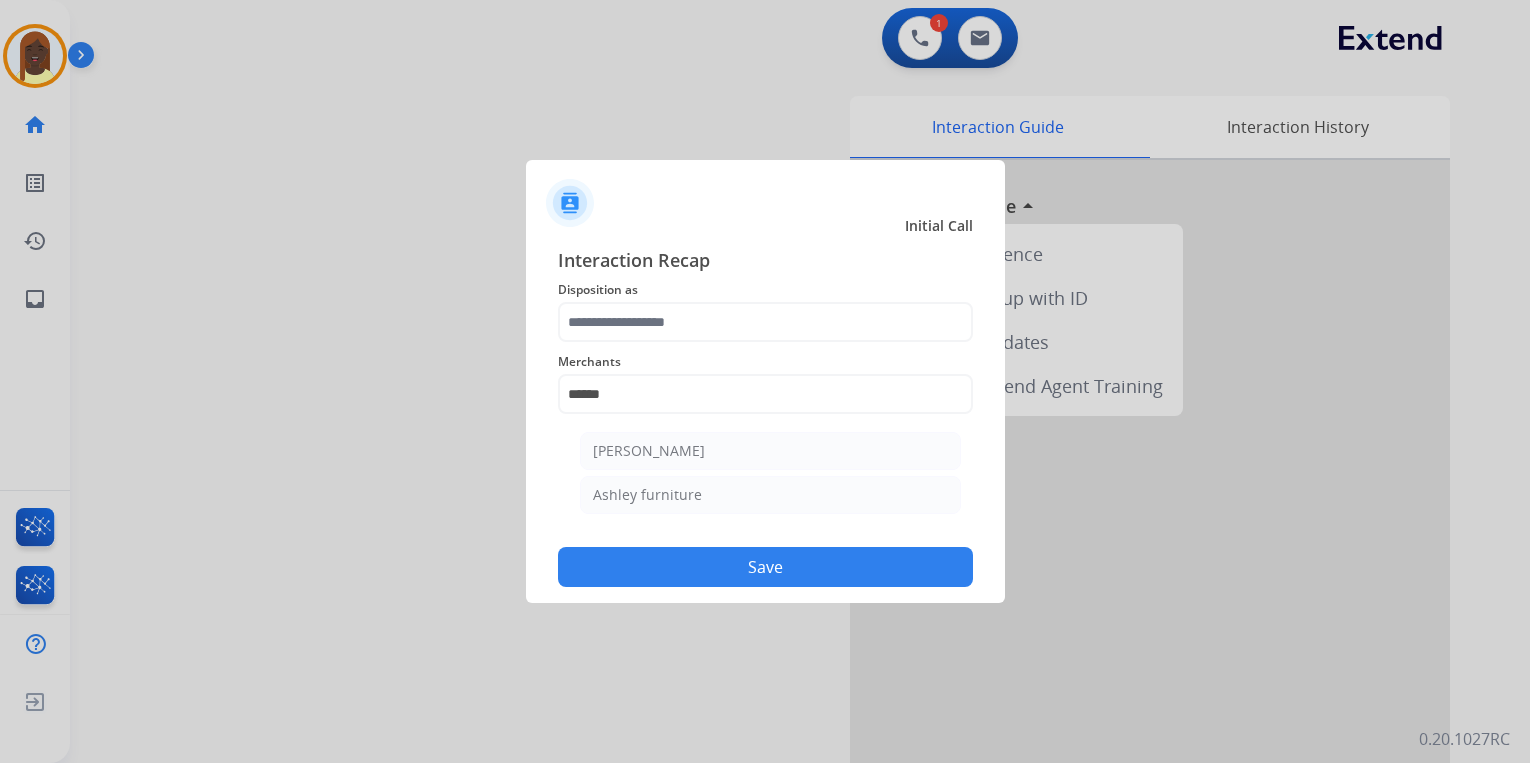 scroll, scrollTop: 0, scrollLeft: 0, axis: both 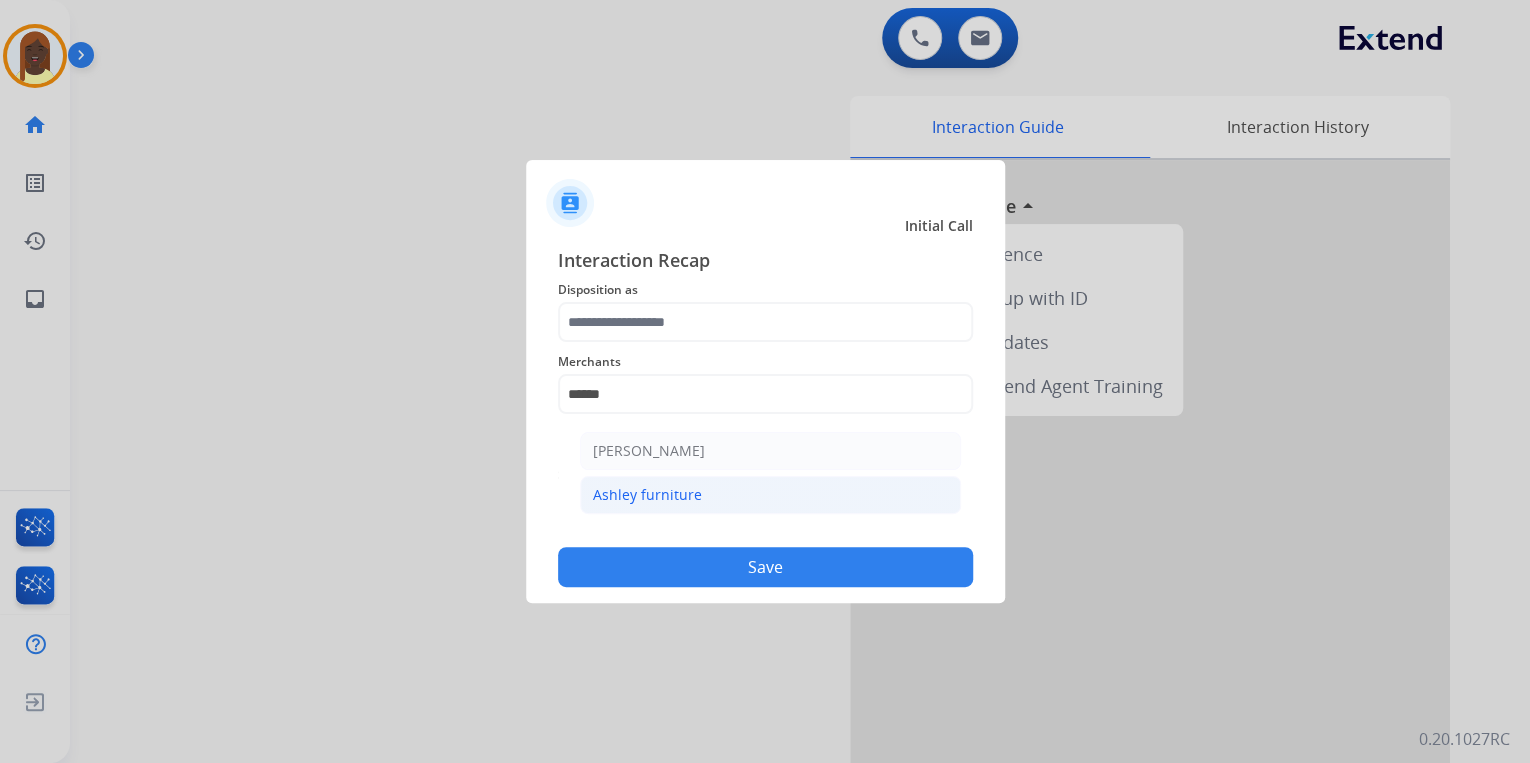 click on "Ashley furniture" 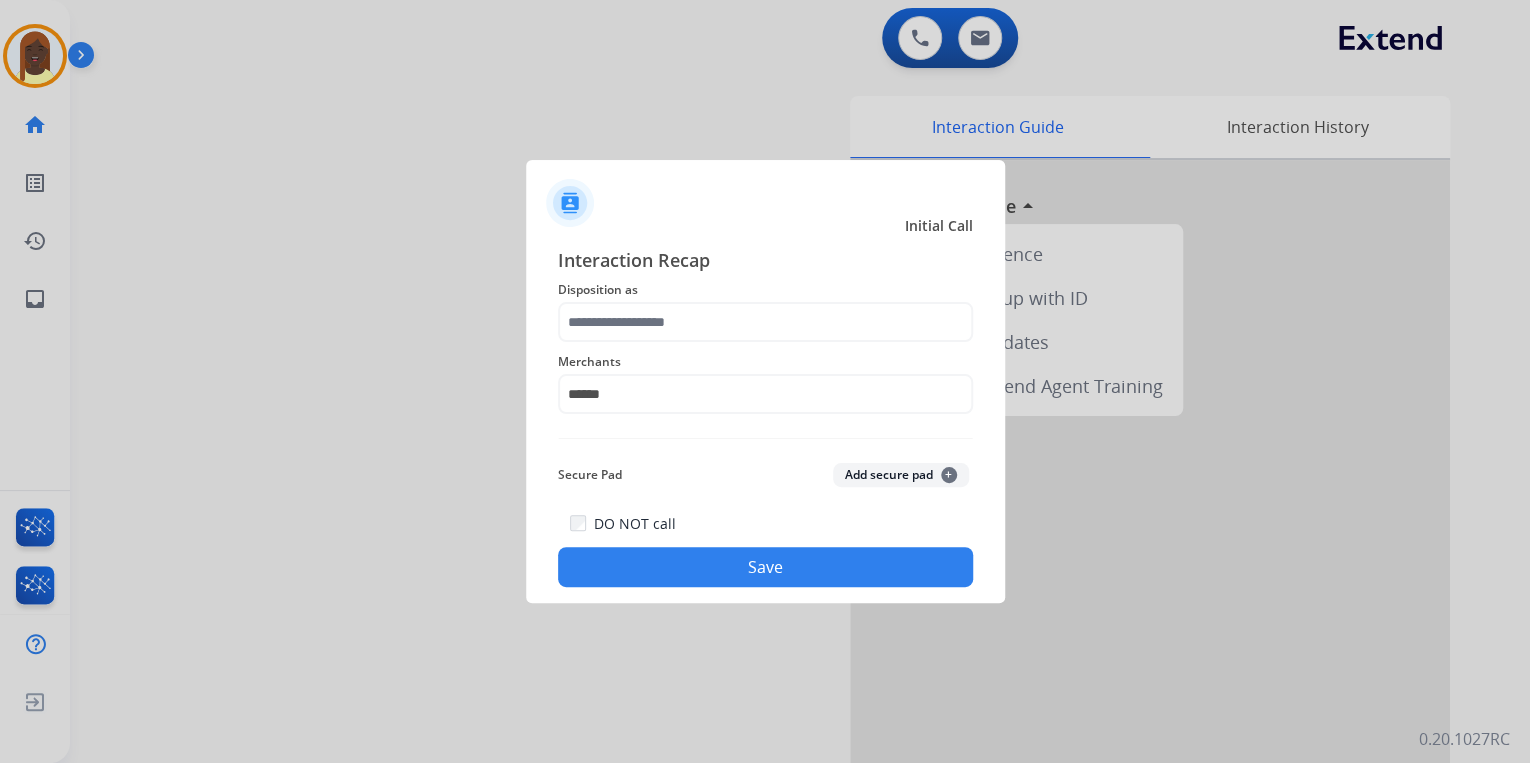 type on "**********" 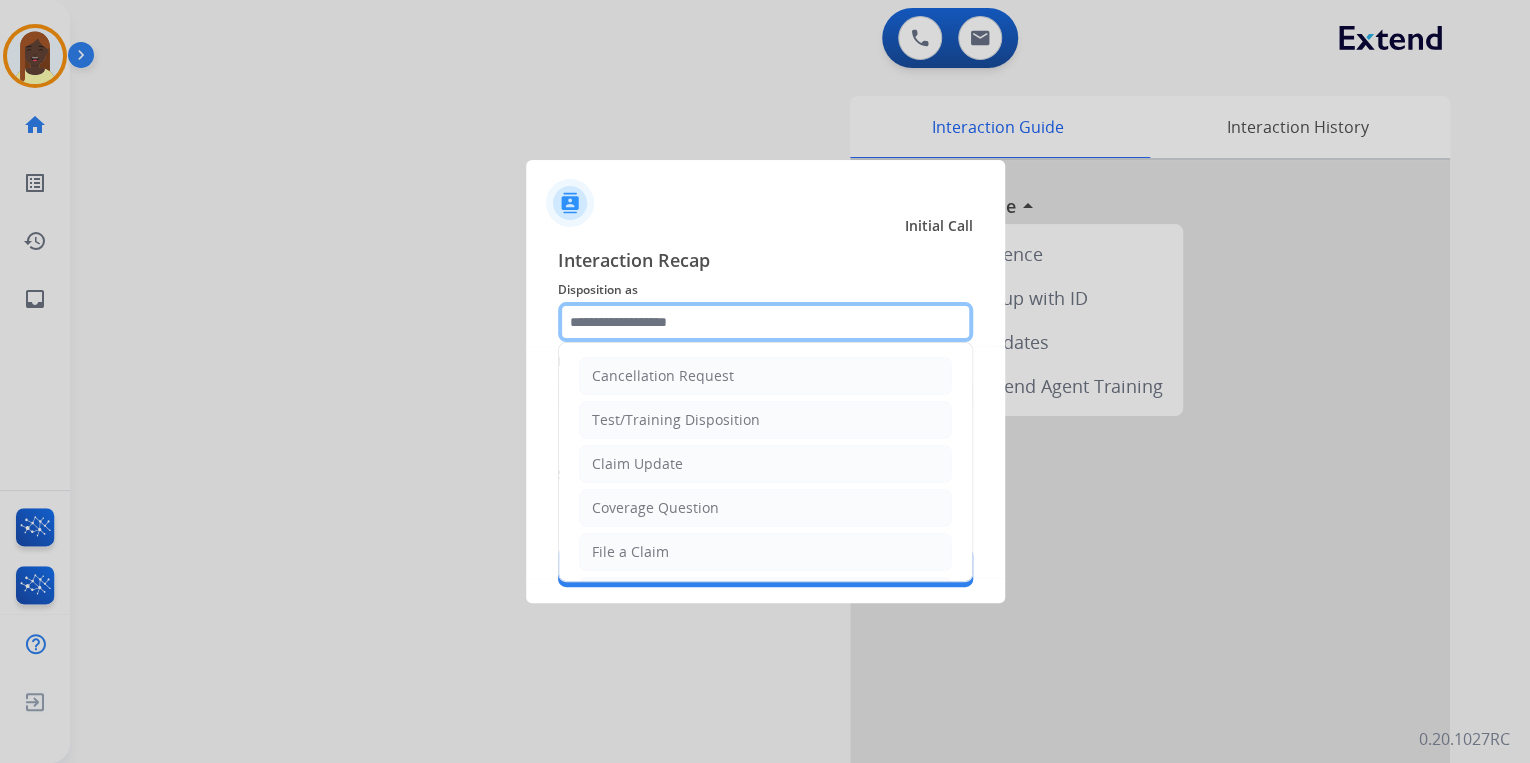 click 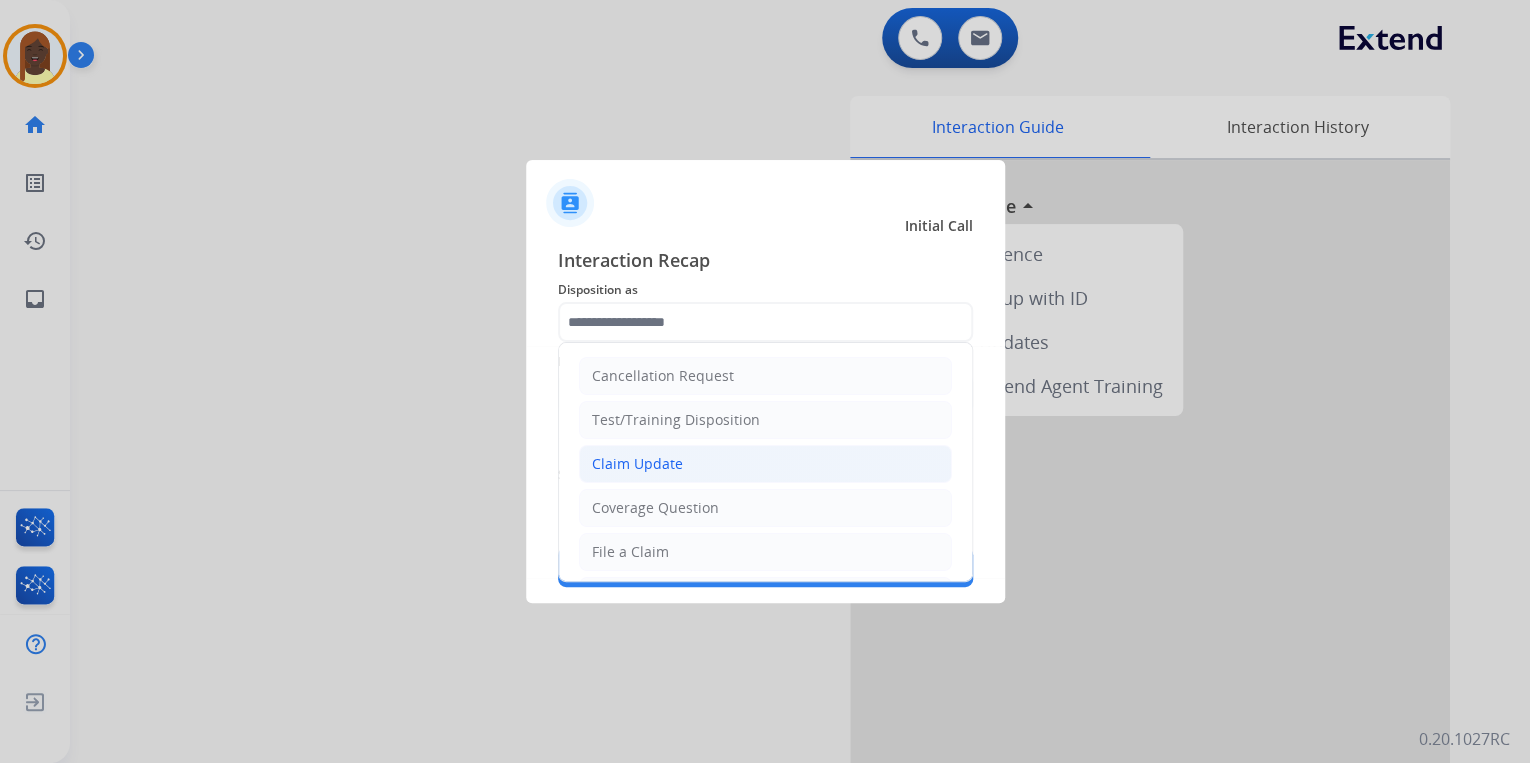 click on "Claim Update" 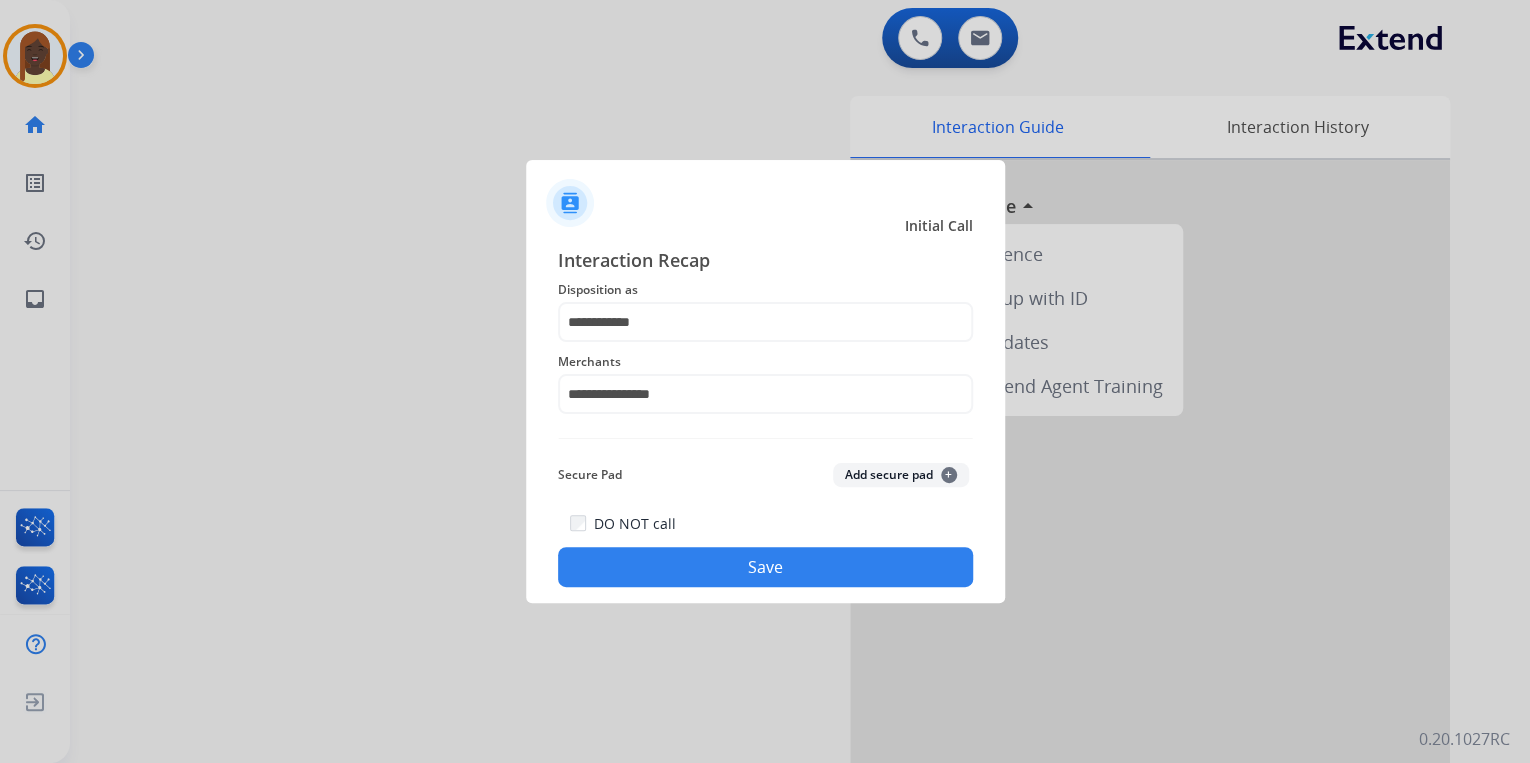 click on "Save" 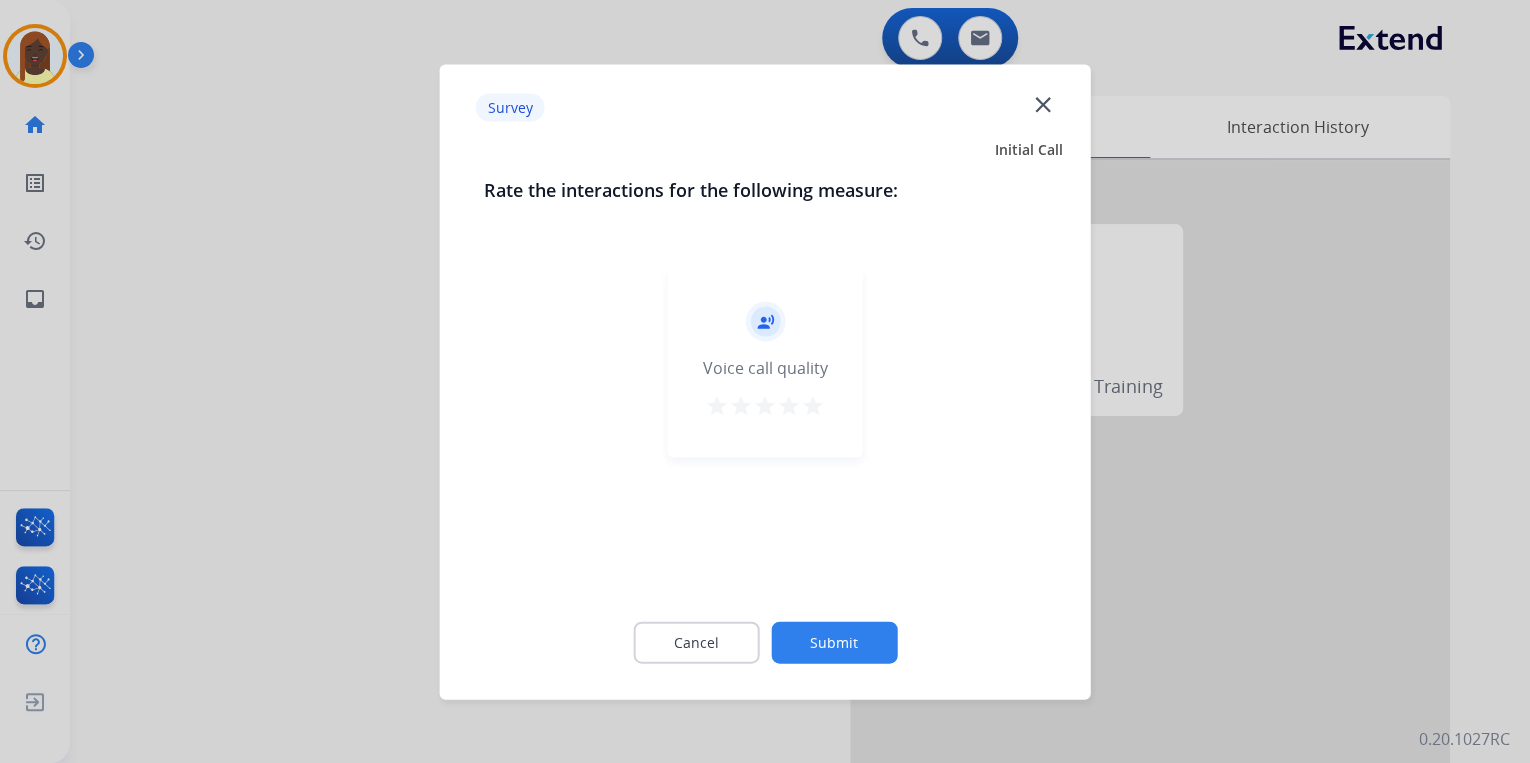 drag, startPoint x: 812, startPoint y: 408, endPoint x: 818, endPoint y: 434, distance: 26.683329 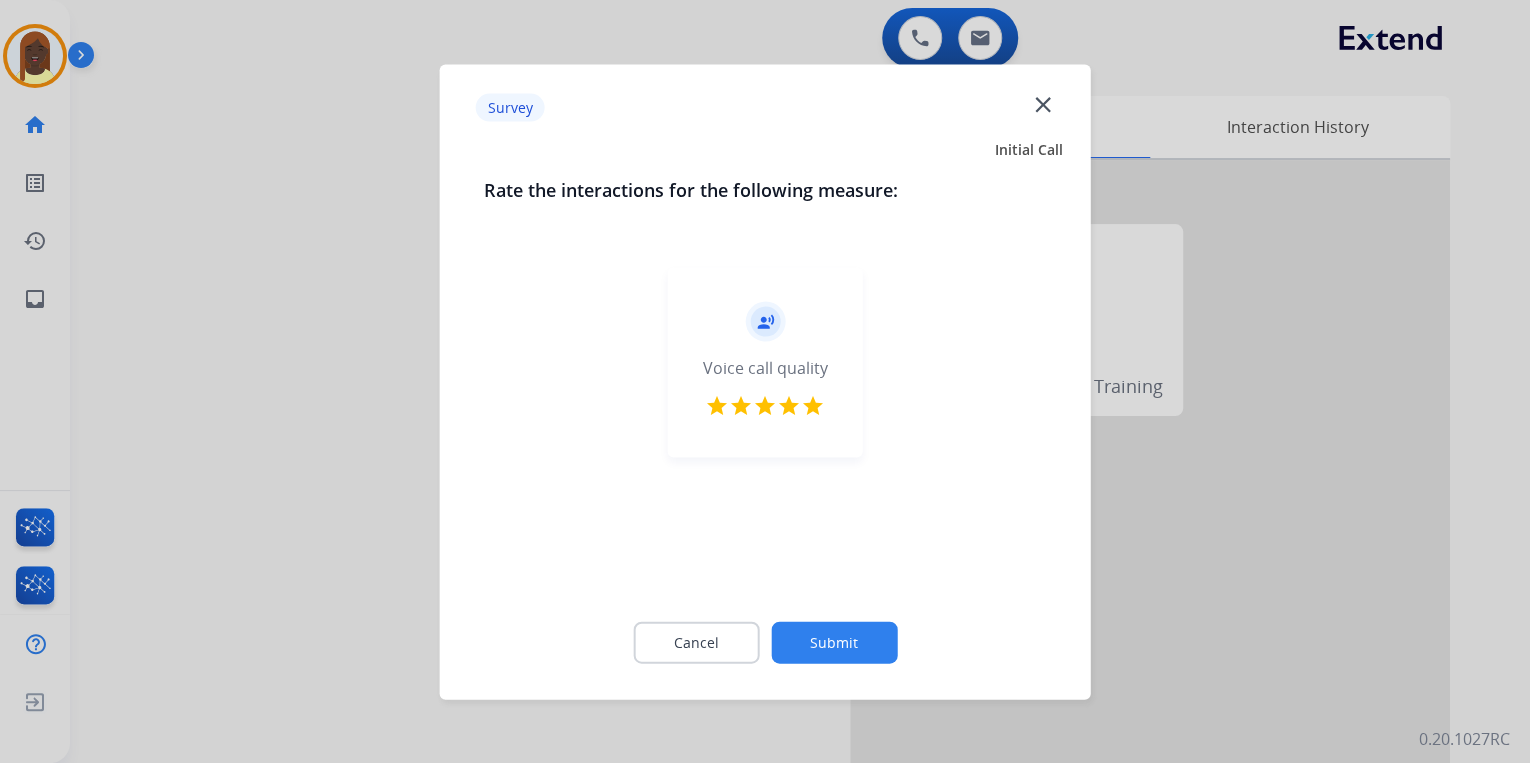 click on "Submit" 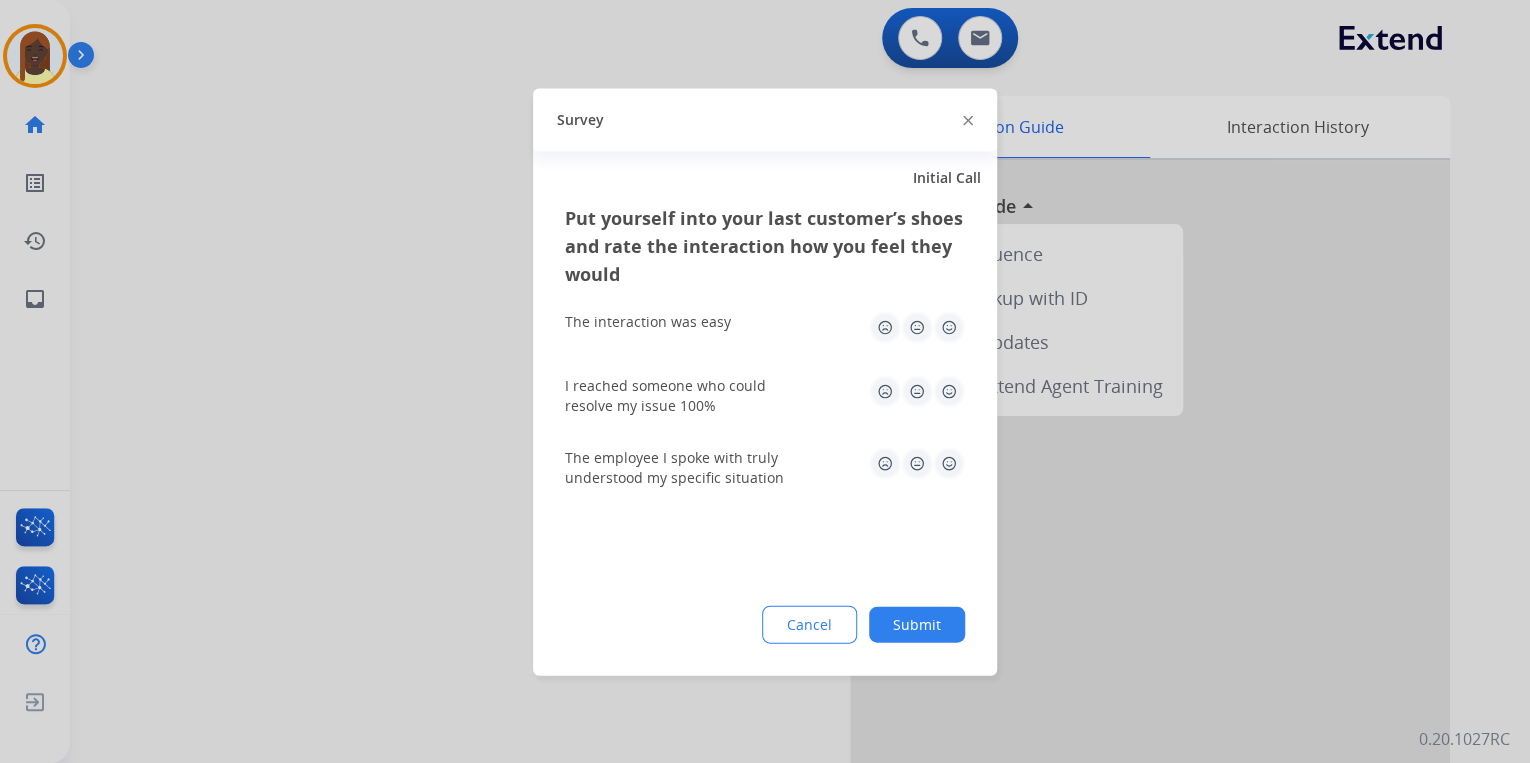 click 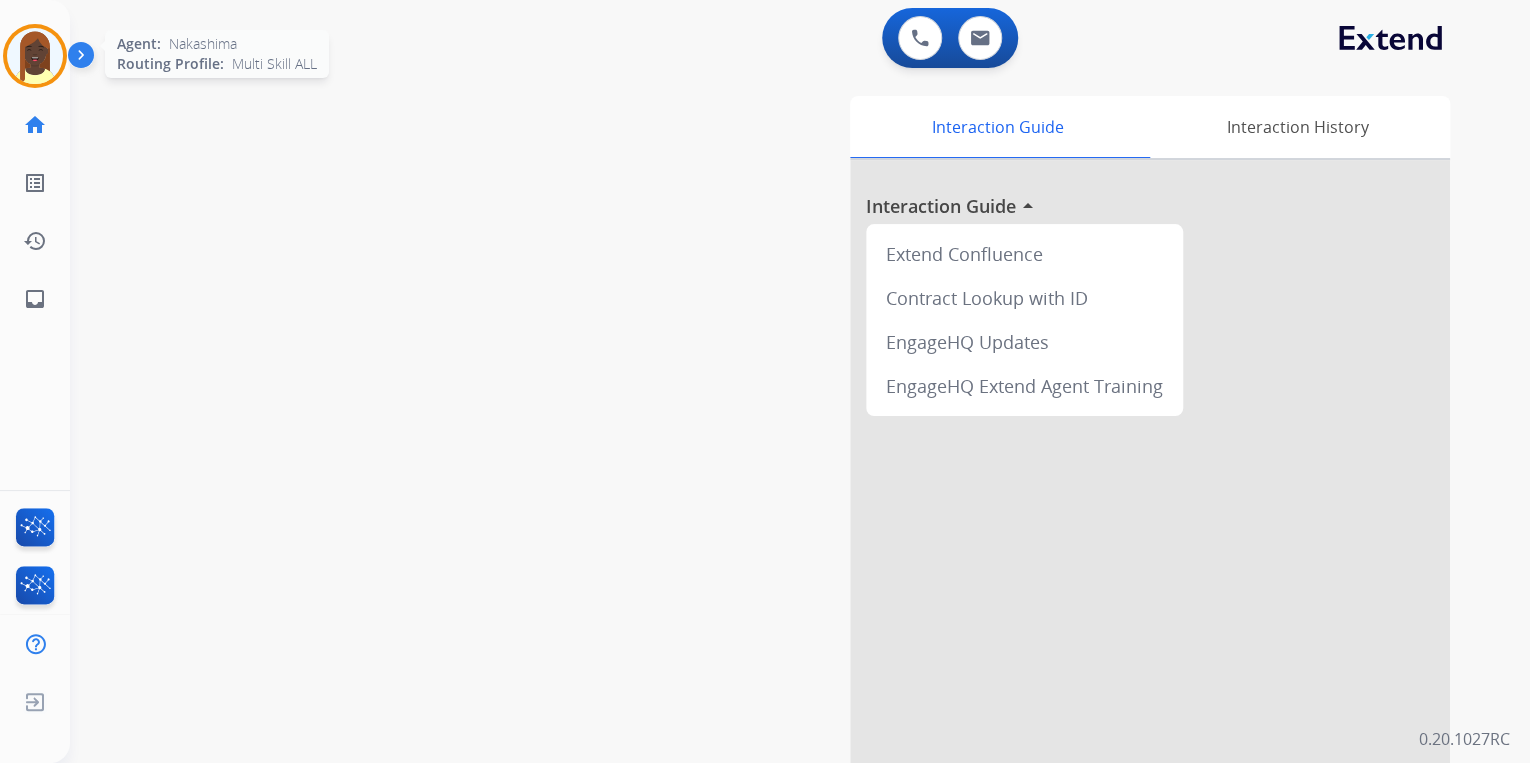 click at bounding box center (35, 56) 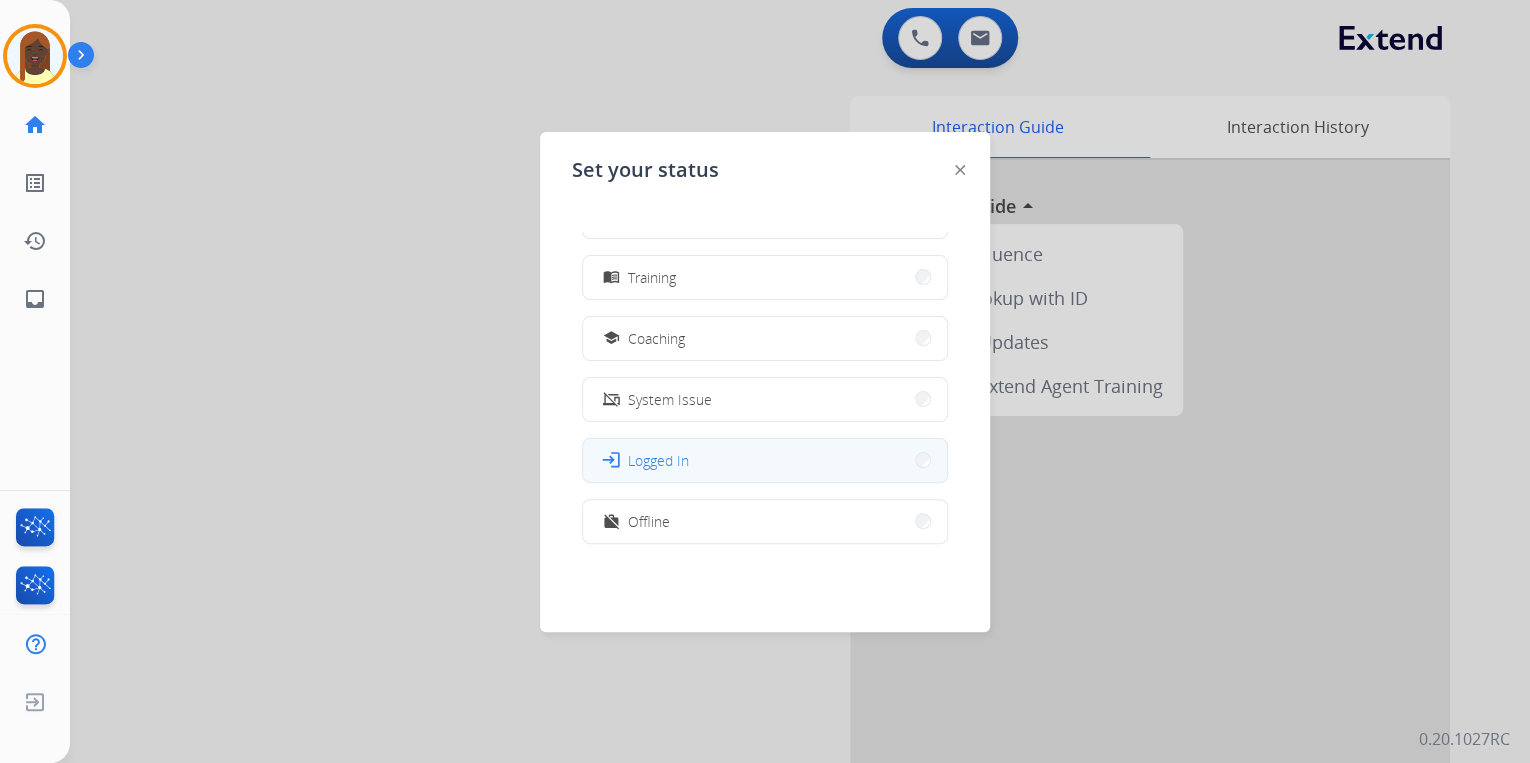 scroll, scrollTop: 376, scrollLeft: 0, axis: vertical 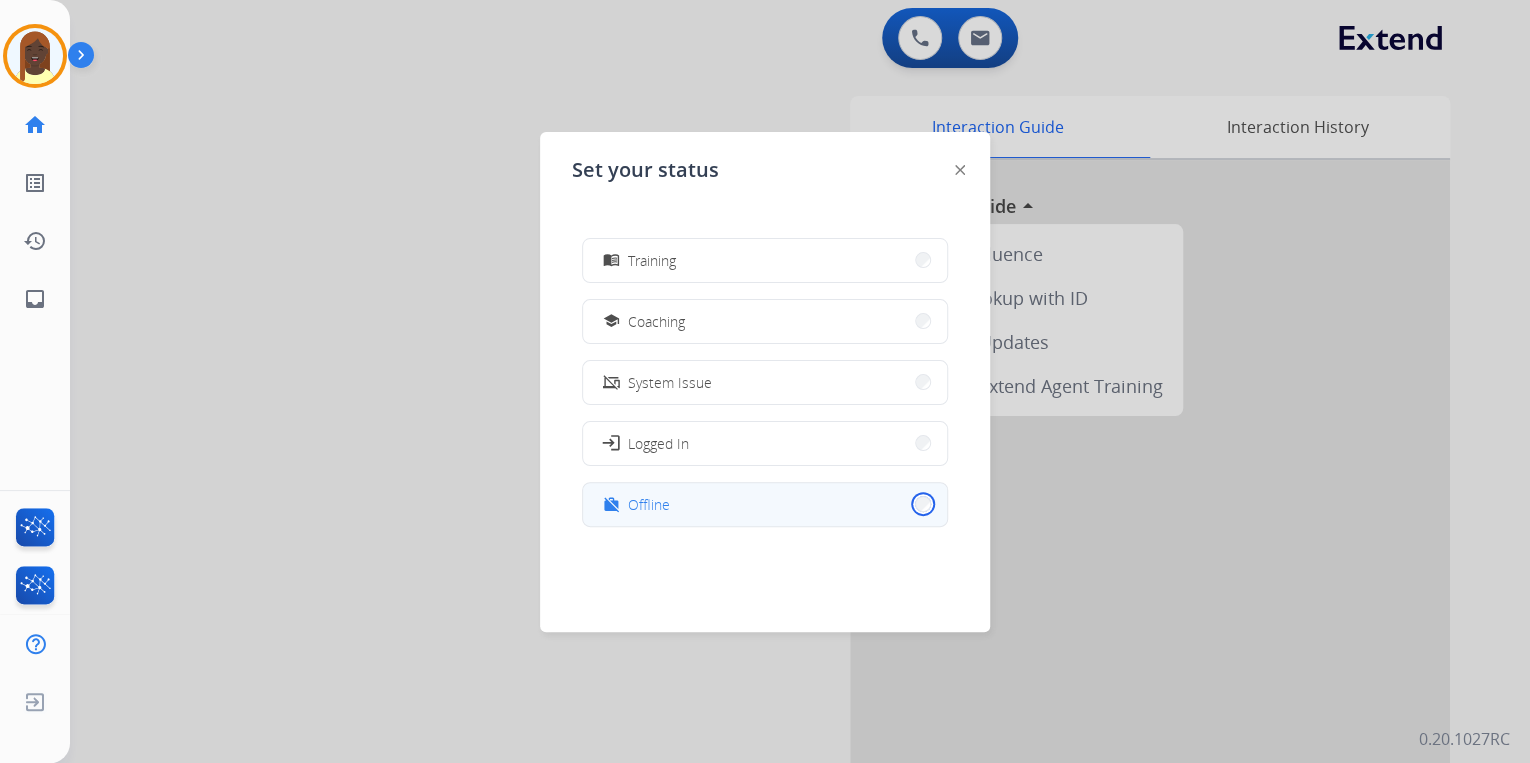 click on "work_off Offline" at bounding box center [765, 504] 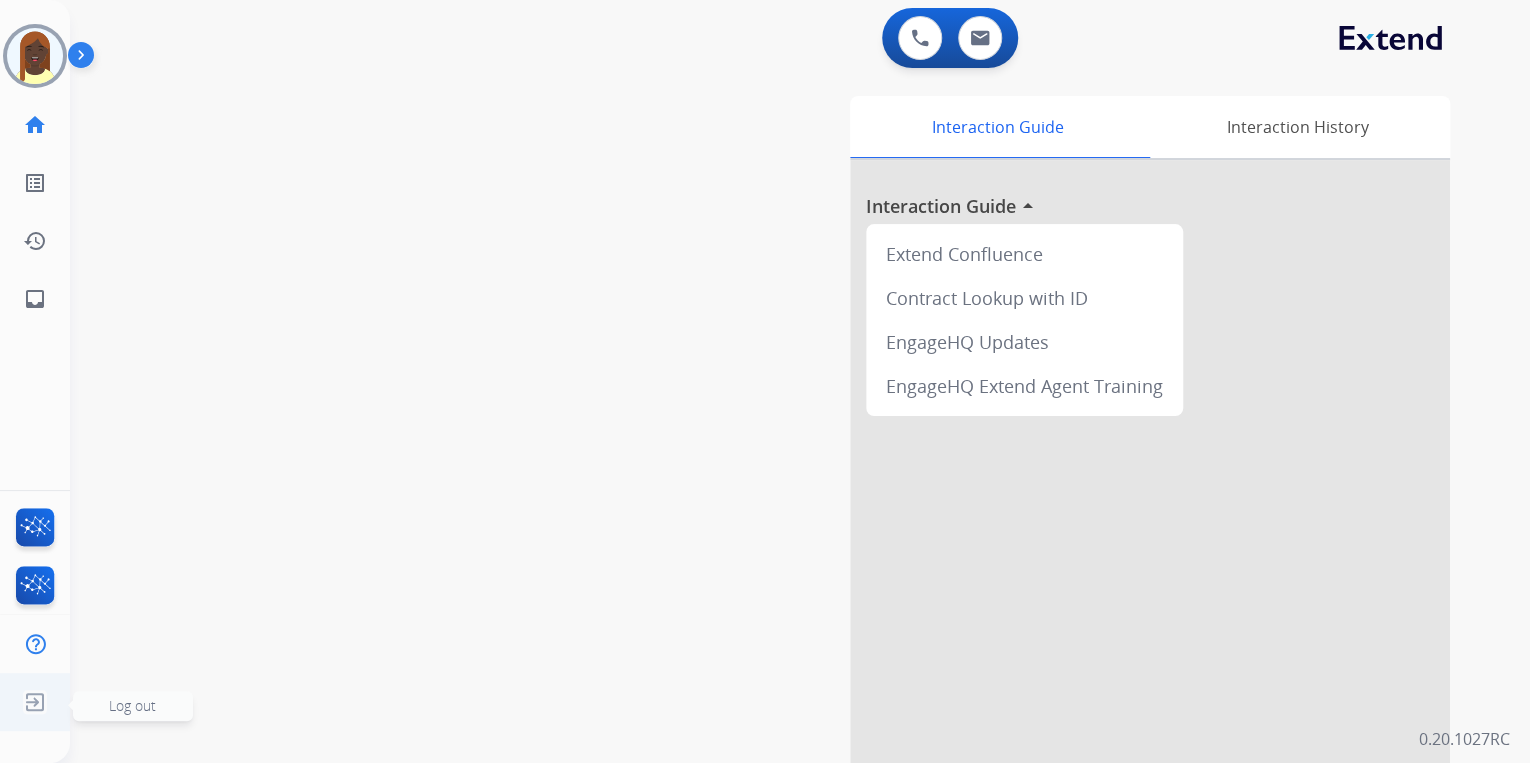 drag, startPoint x: 120, startPoint y: 708, endPoint x: 131, endPoint y: 704, distance: 11.7046995 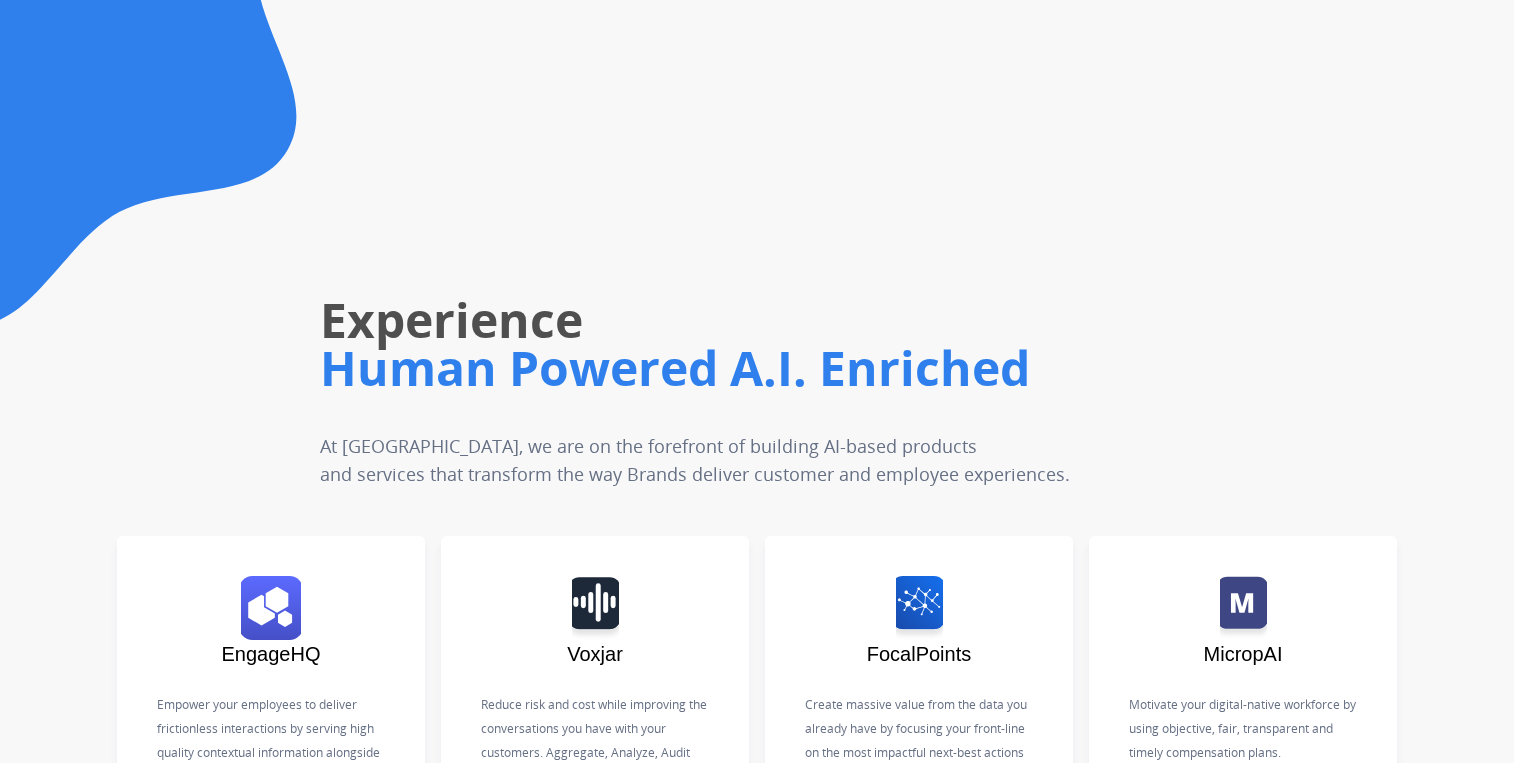 scroll, scrollTop: 0, scrollLeft: 0, axis: both 